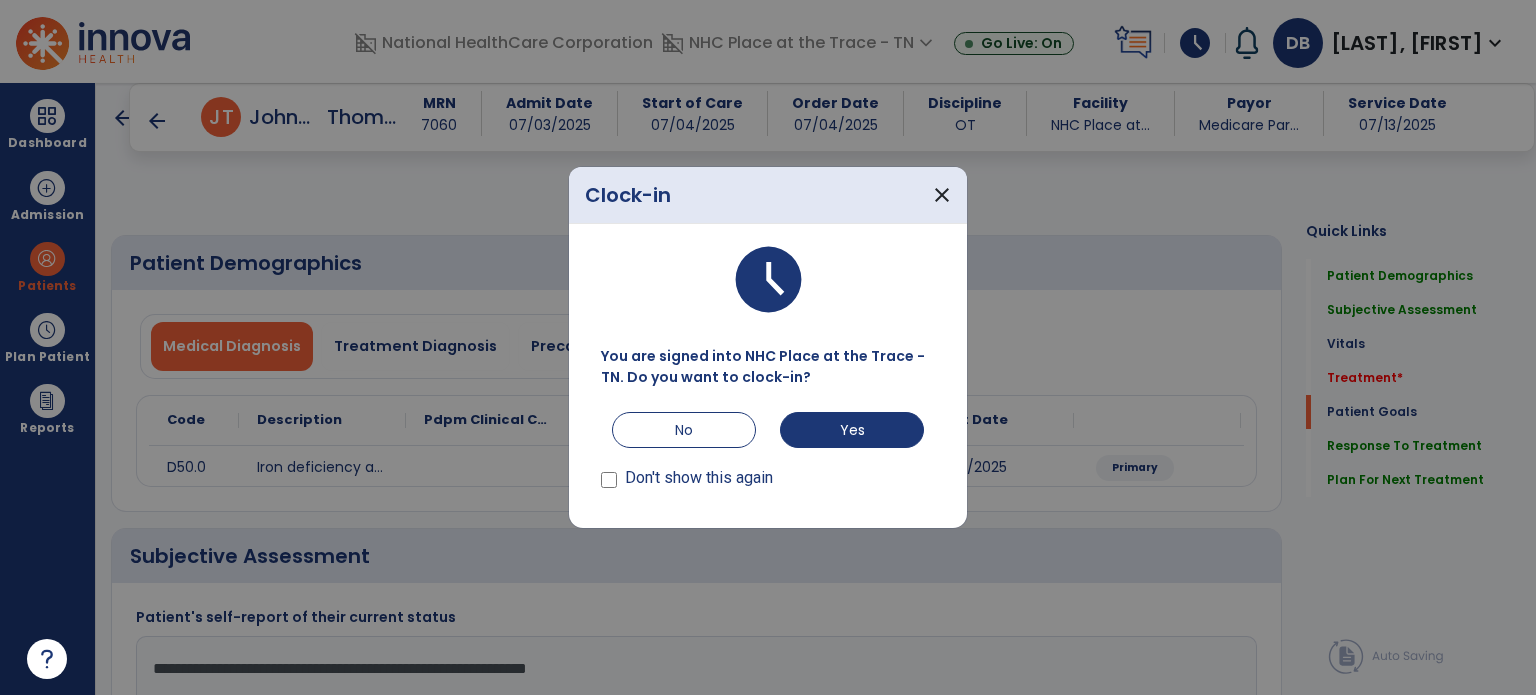 select on "*" 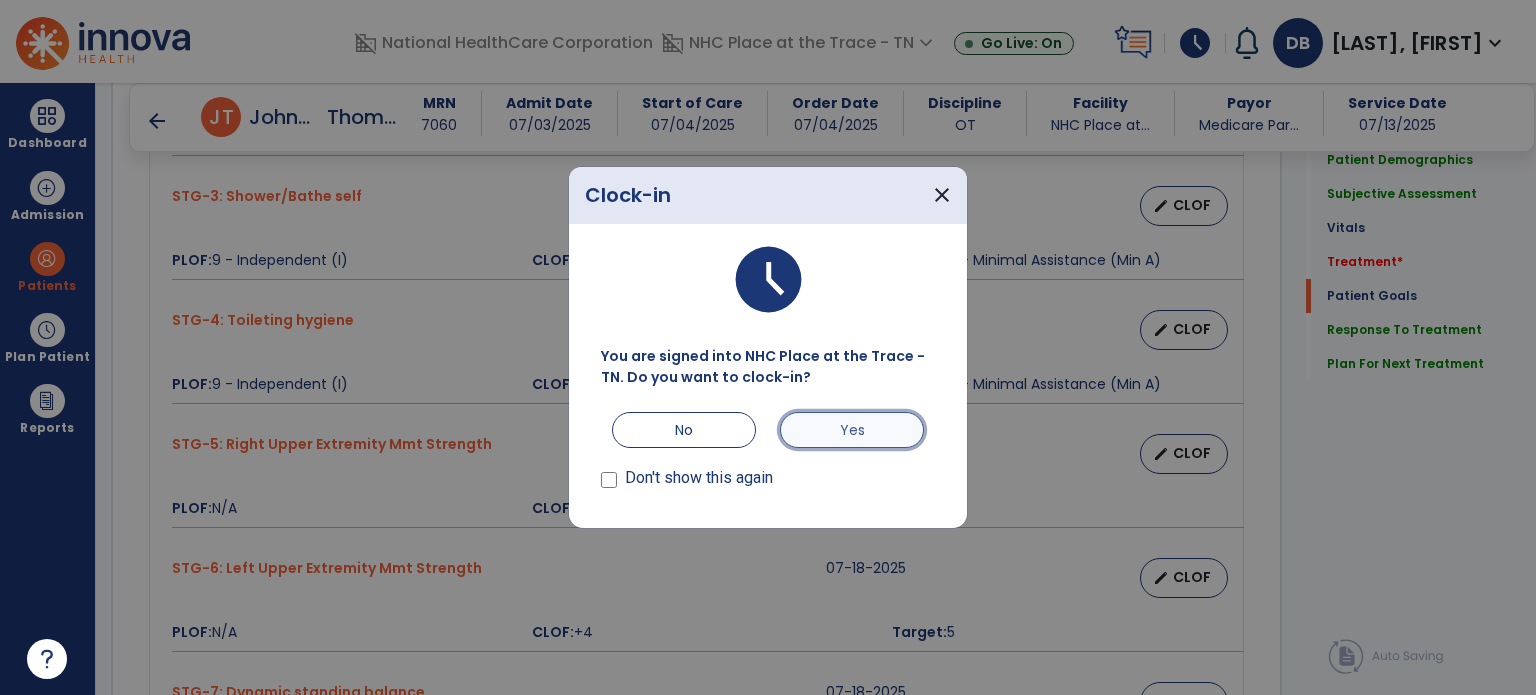 click on "Yes" at bounding box center [852, 430] 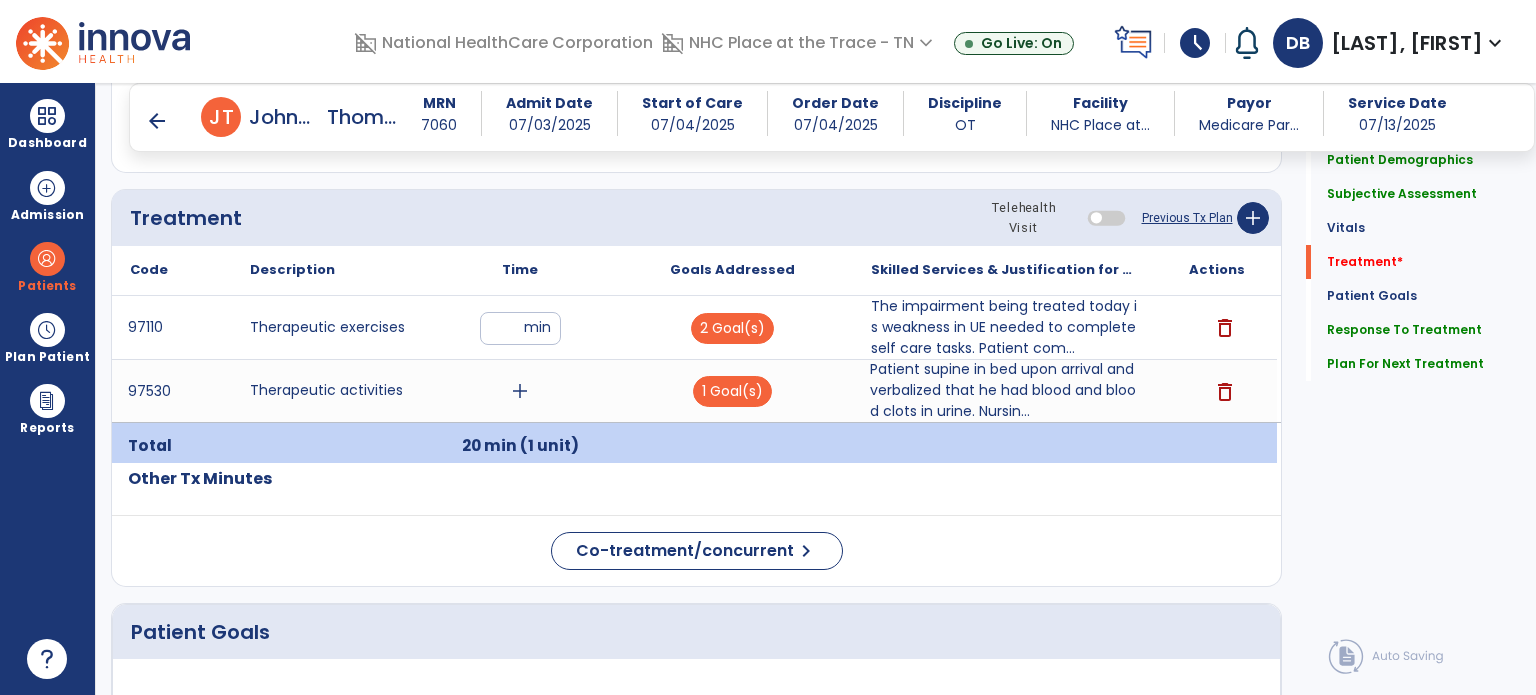 scroll, scrollTop: 1060, scrollLeft: 0, axis: vertical 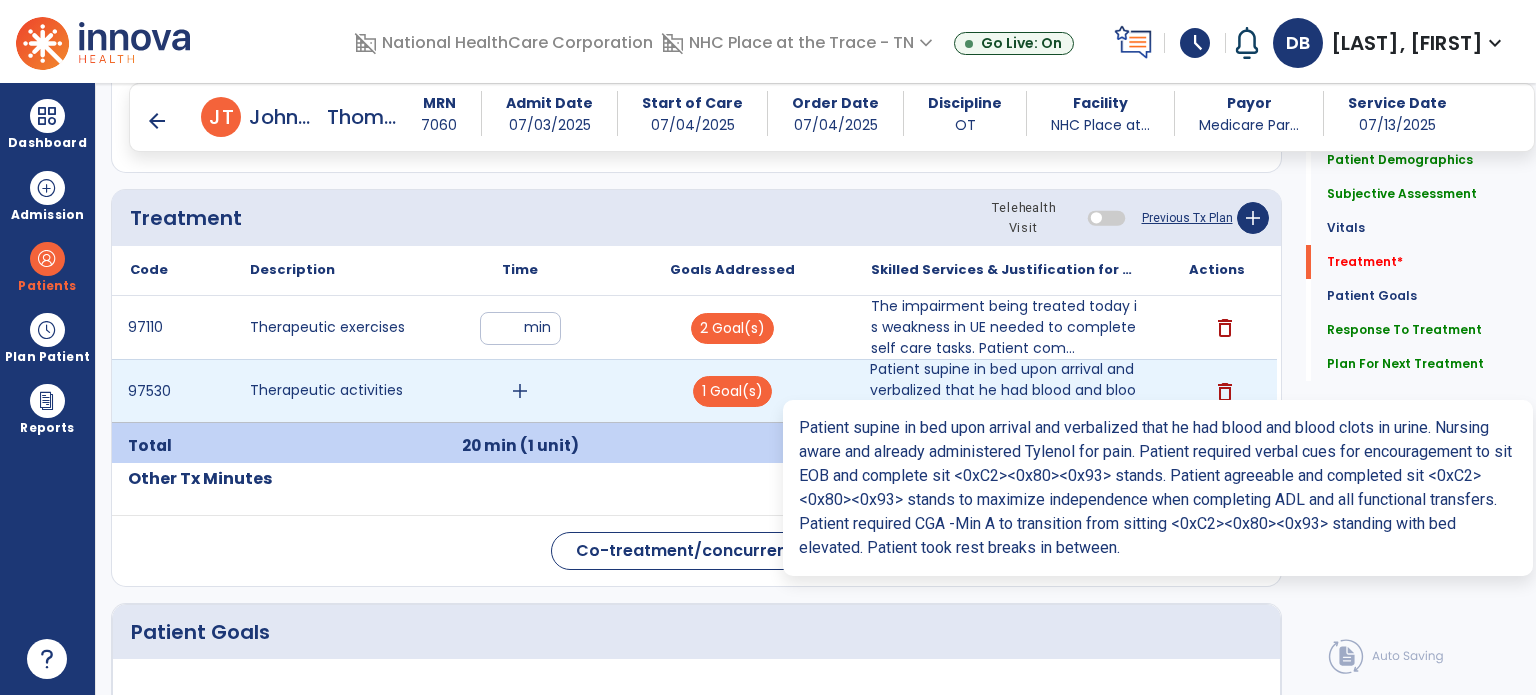 click on "Patient supine in bed upon arrival and verbalized that he had blood and blood clots in urine. Nursin..." at bounding box center [1004, 390] 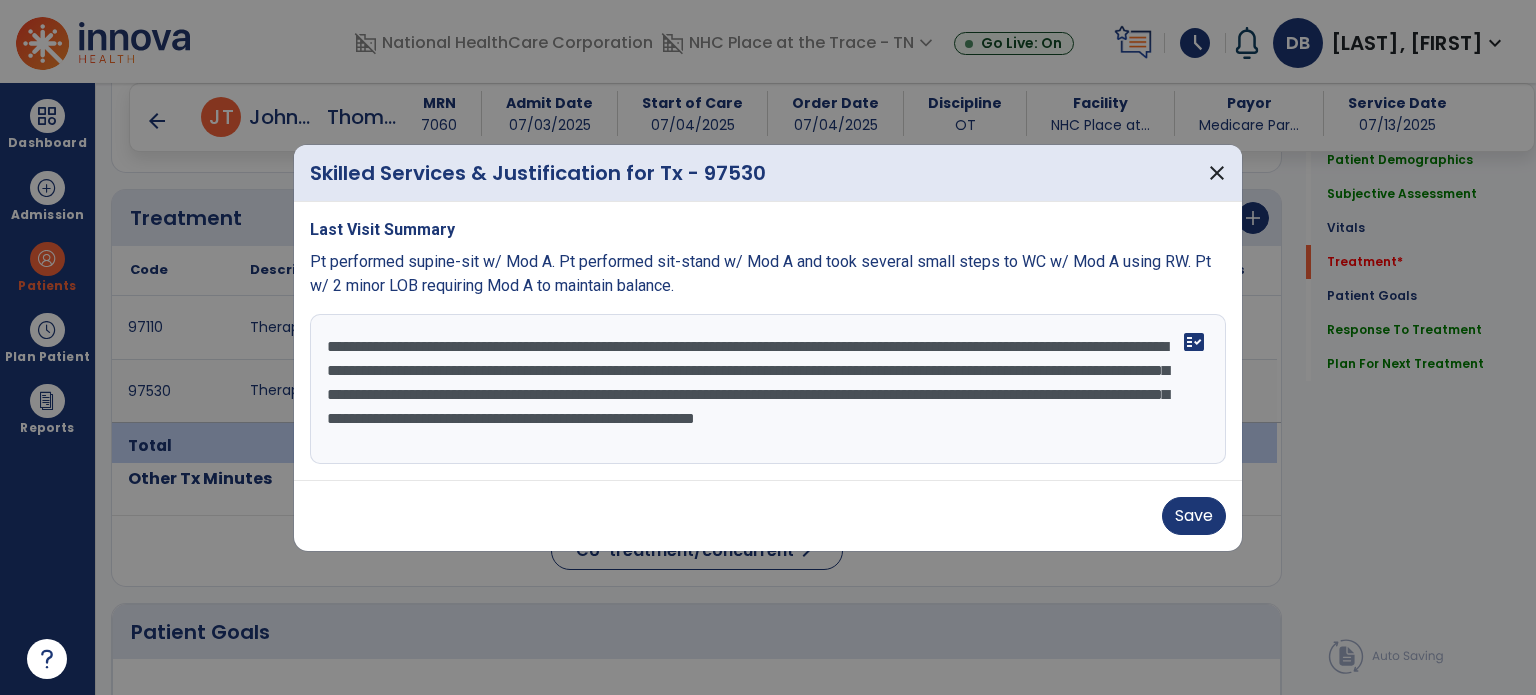 click on "**********" at bounding box center [768, 389] 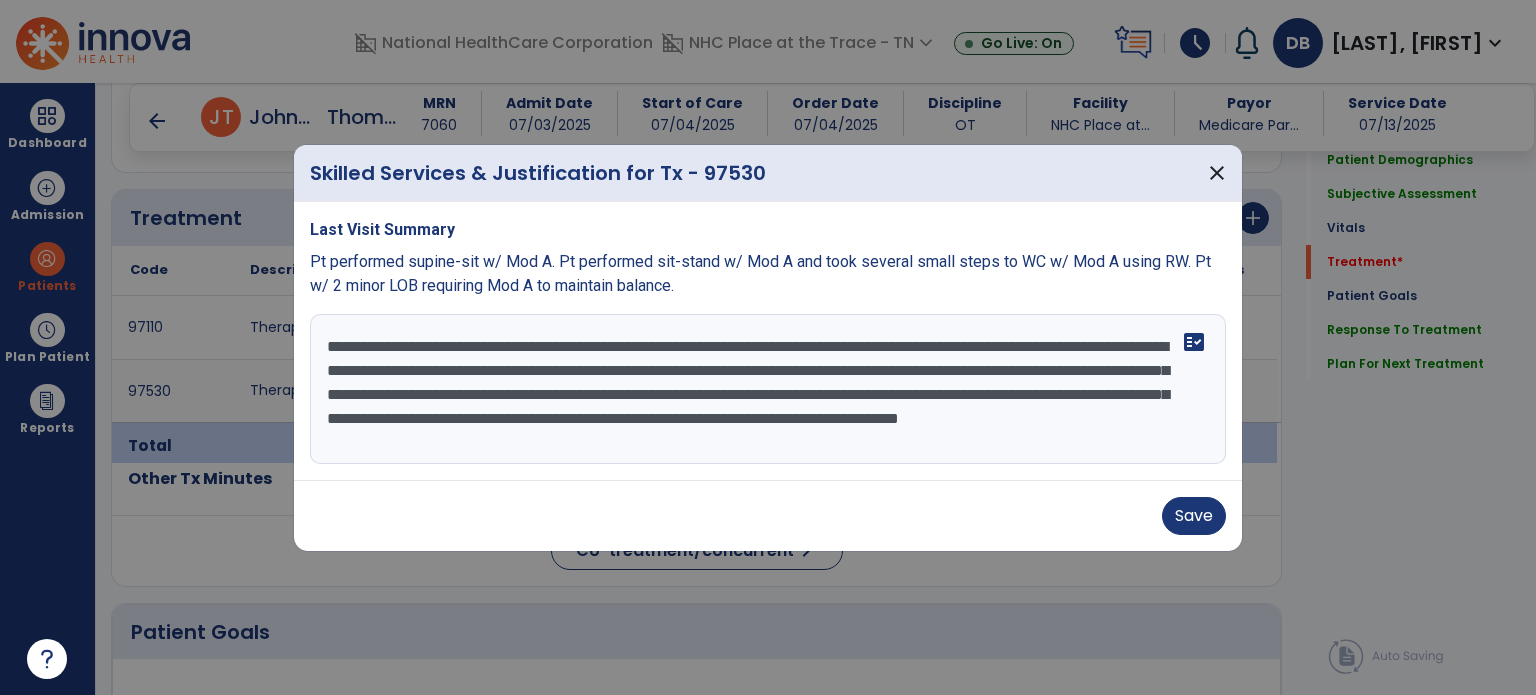 click on "**********" at bounding box center (768, 389) 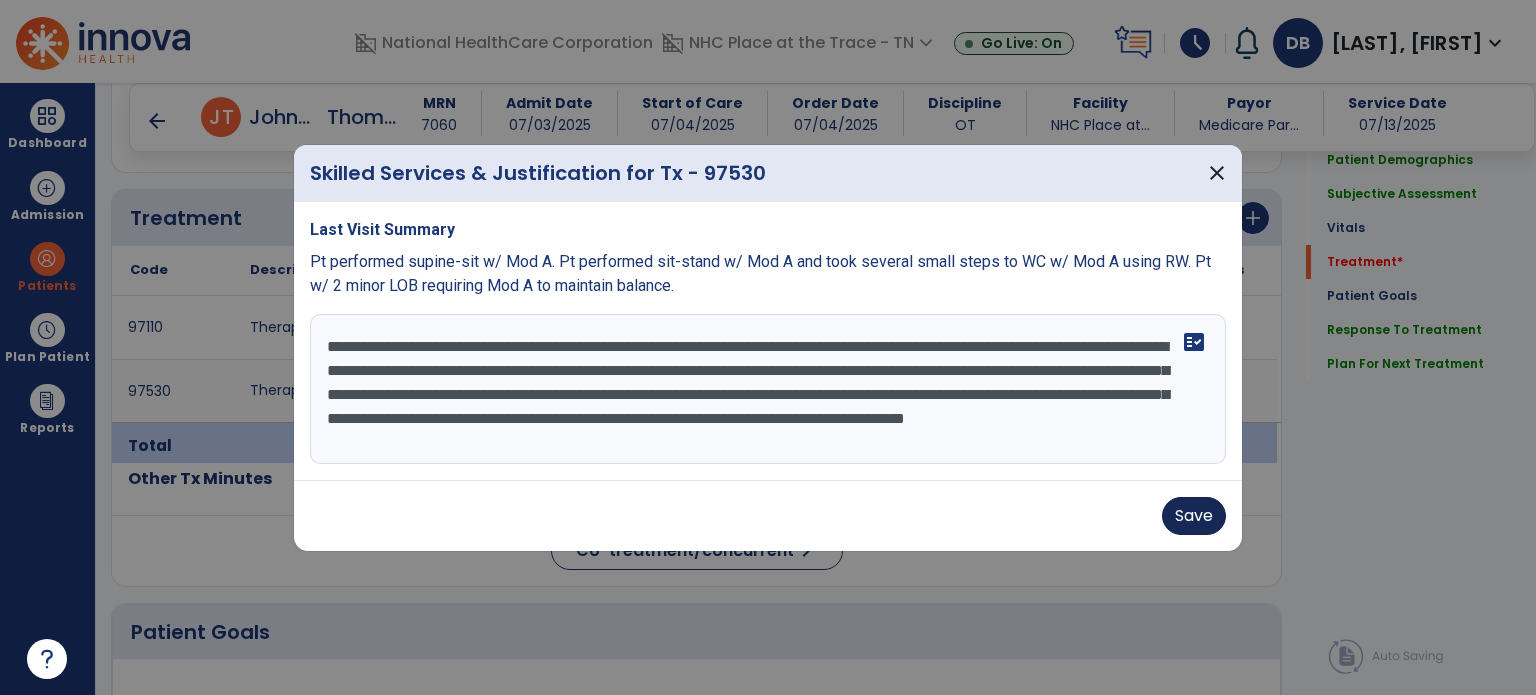 type on "**********" 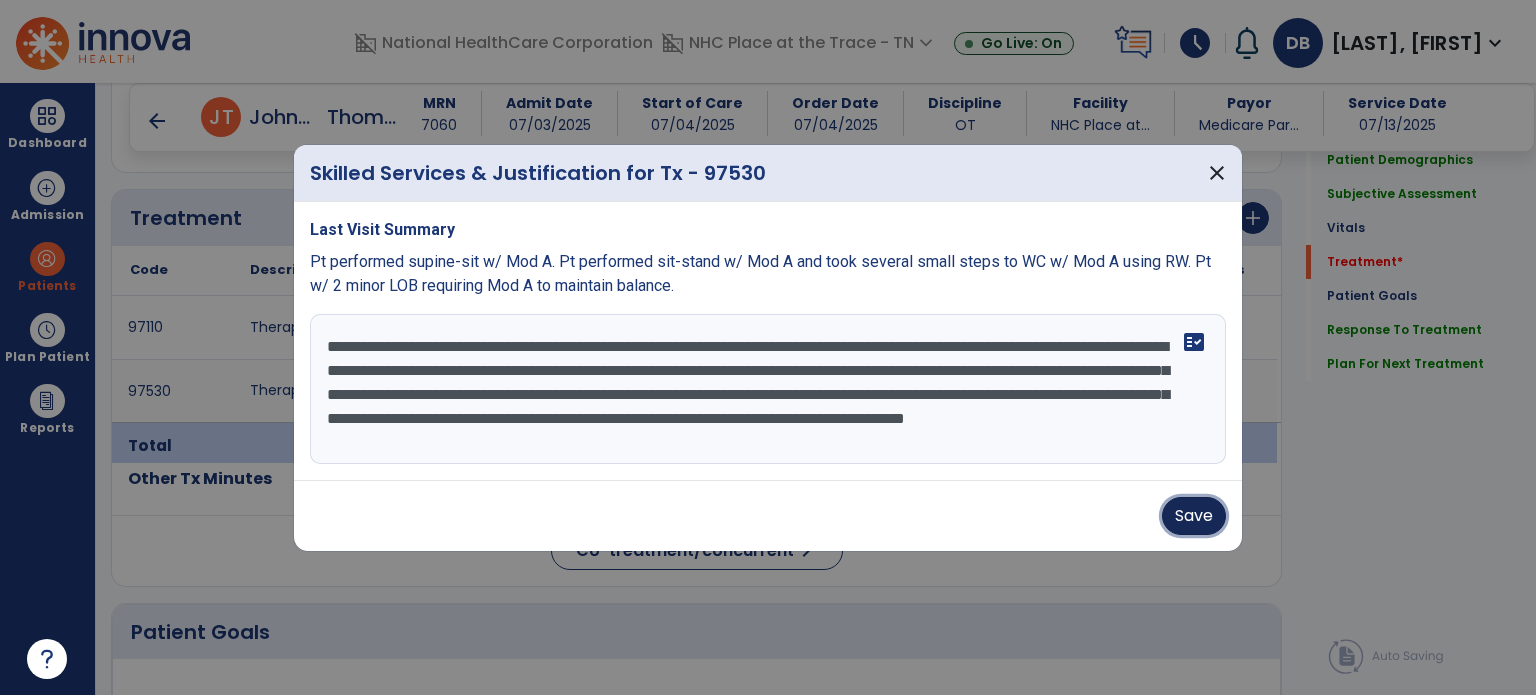 click on "Save" at bounding box center [1194, 516] 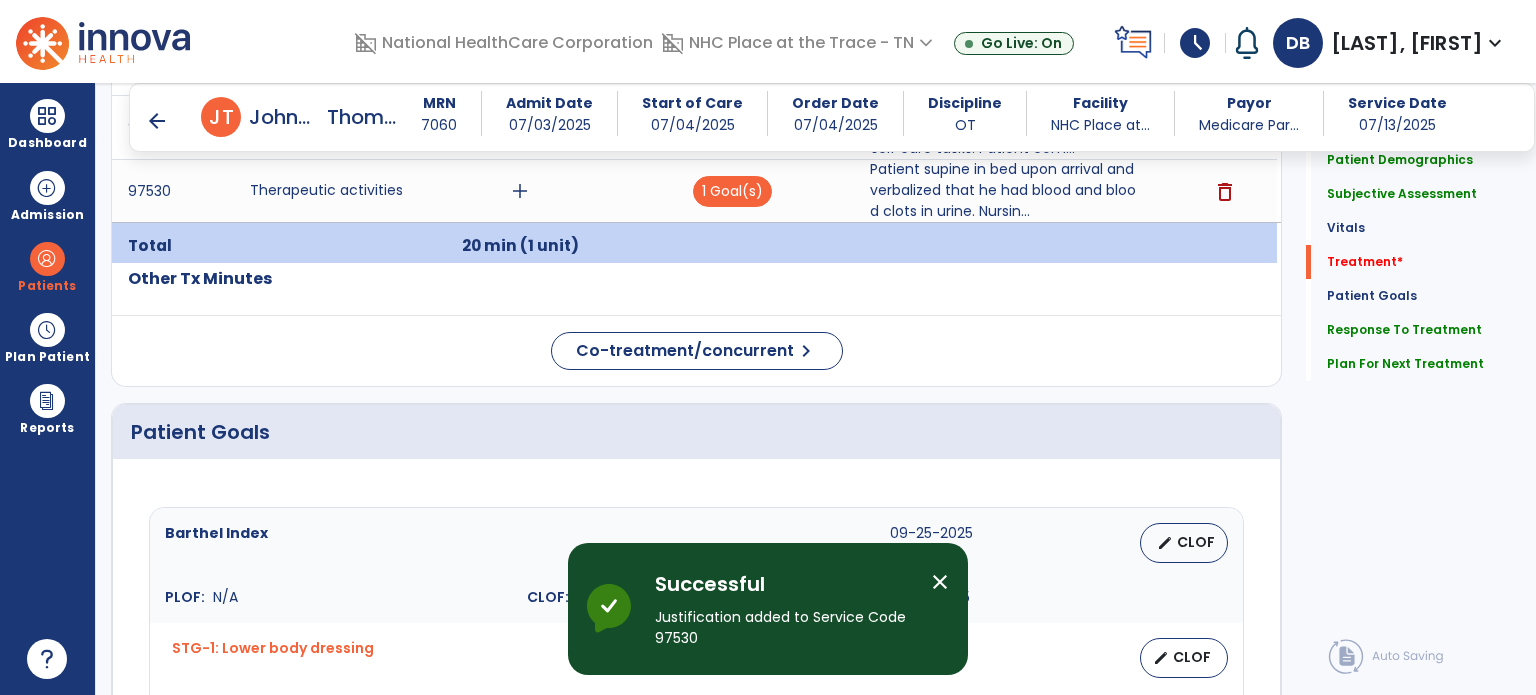 scroll, scrollTop: 760, scrollLeft: 0, axis: vertical 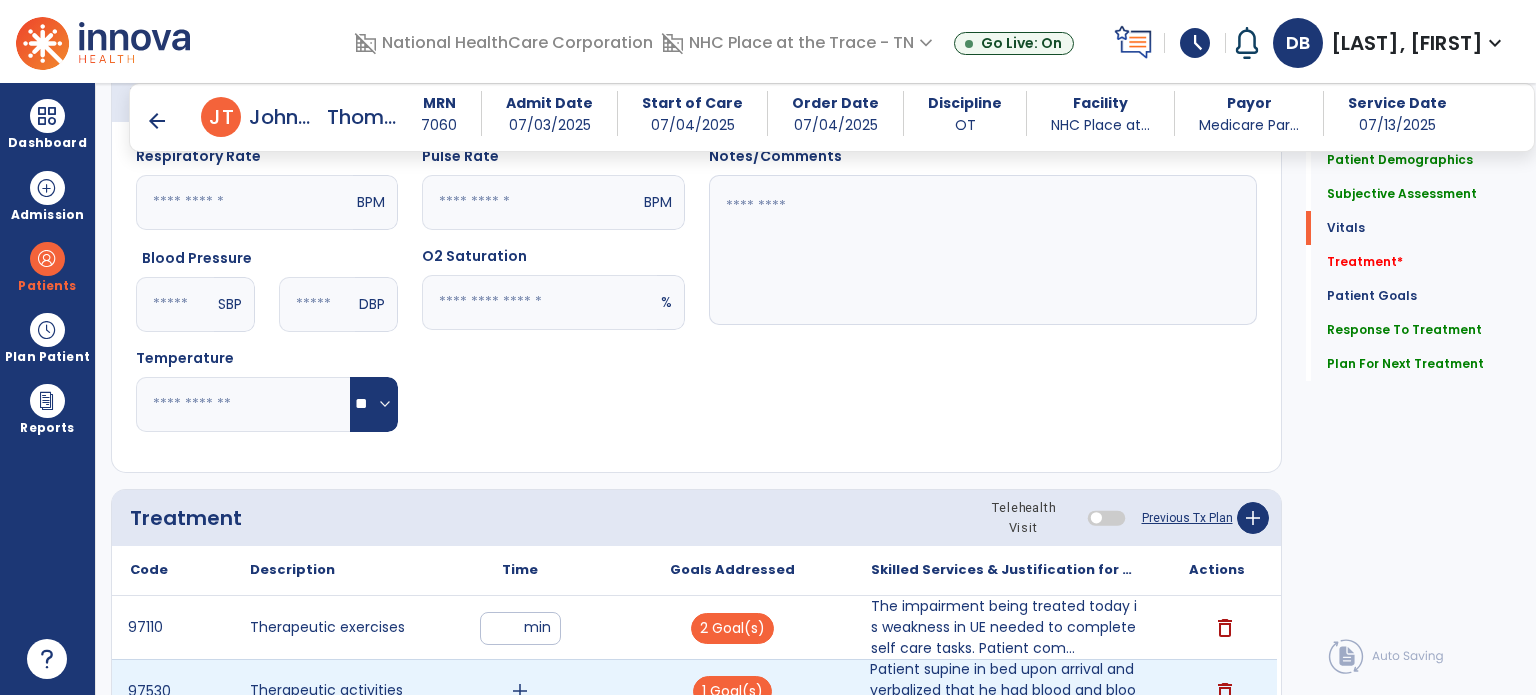 click on "add" at bounding box center (520, 691) 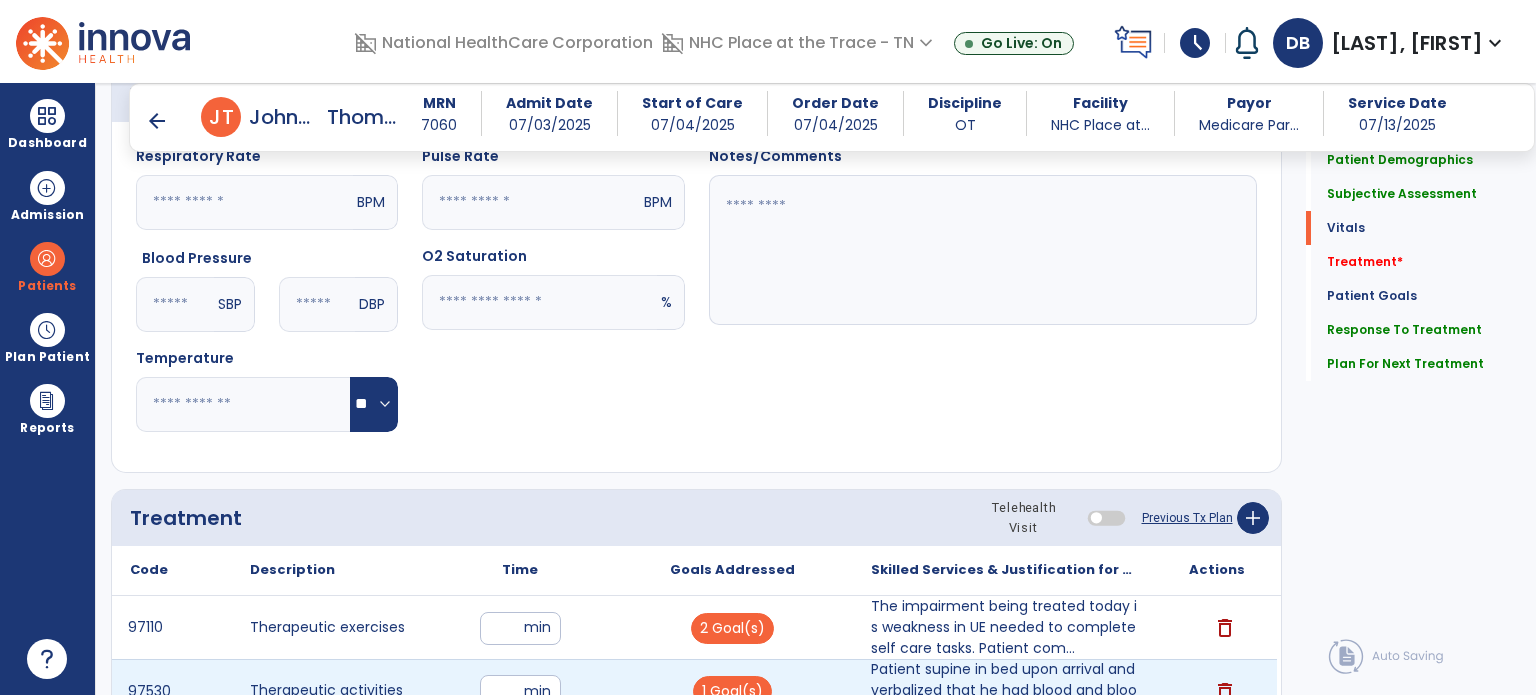 scroll, scrollTop: 771, scrollLeft: 0, axis: vertical 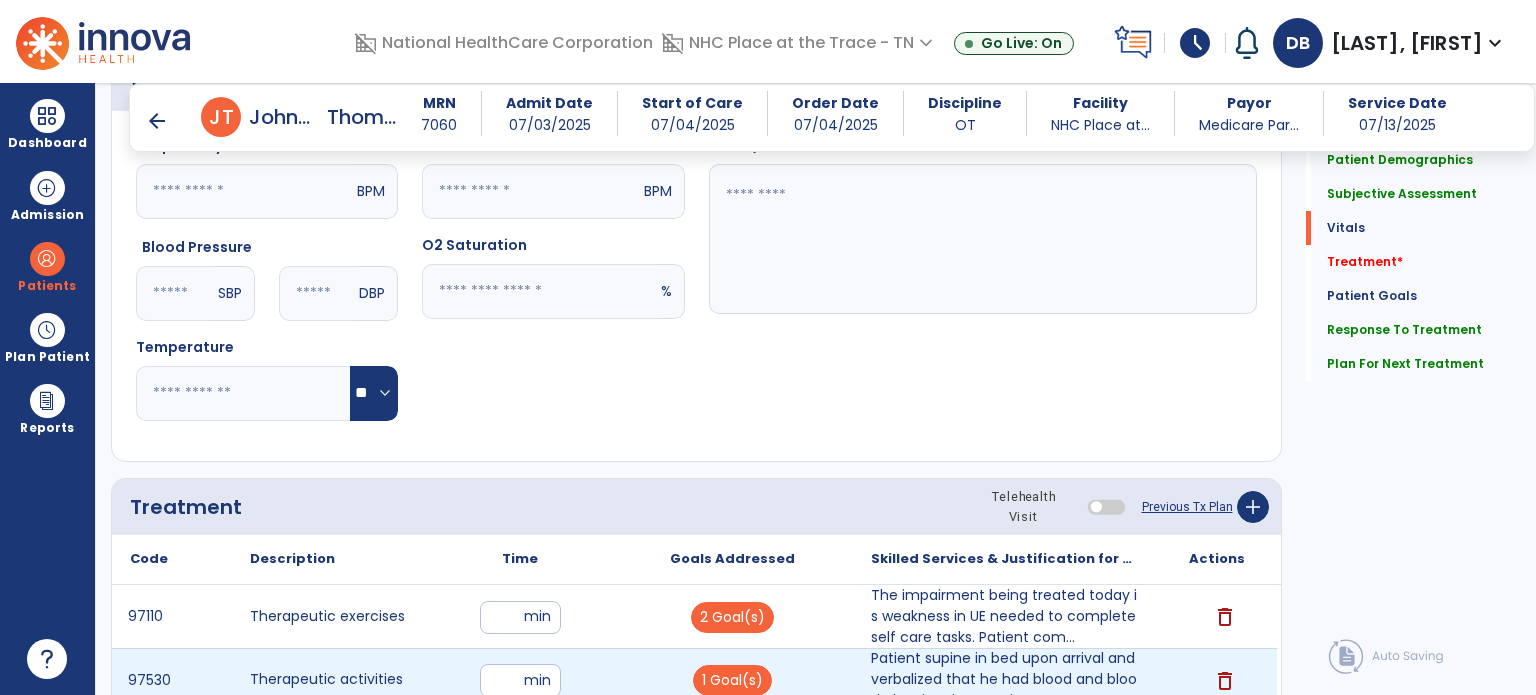 type on "*" 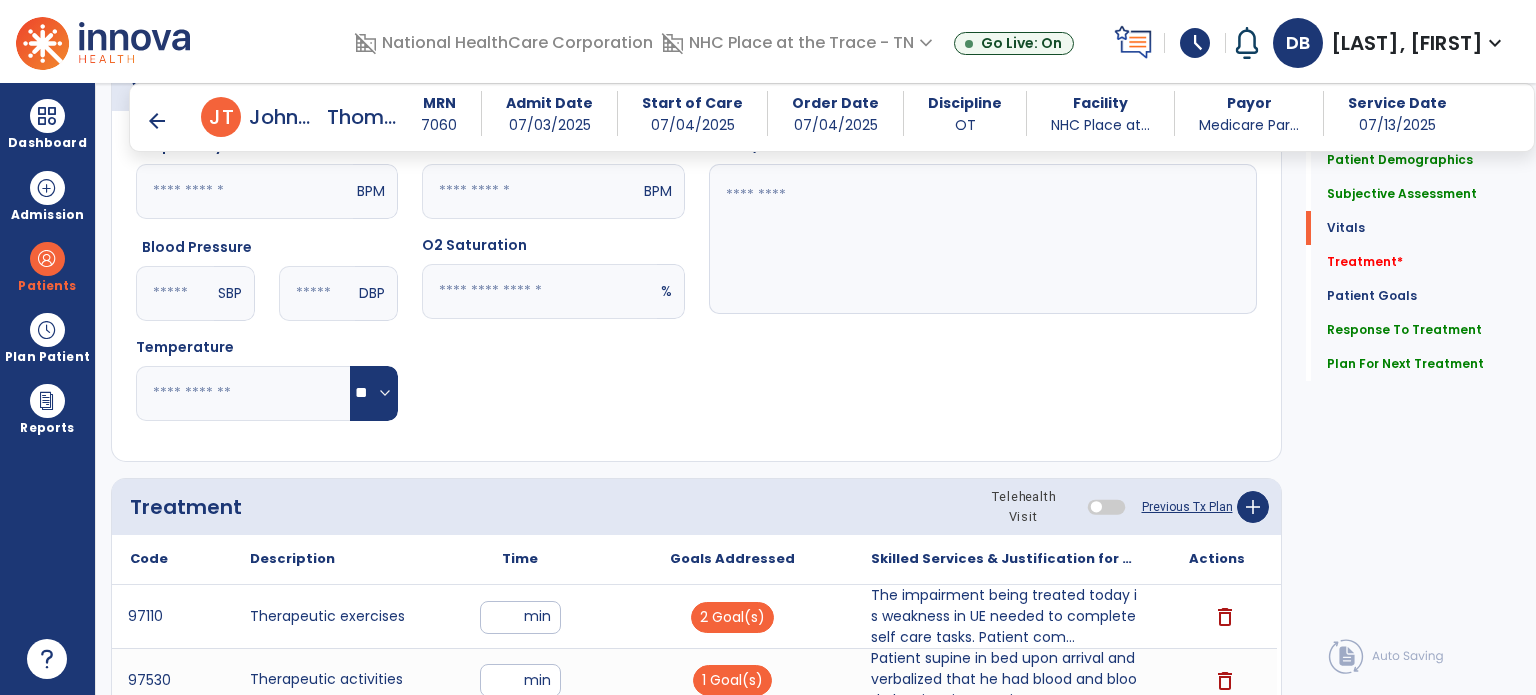 click on "Respiratory Rate  BPM Blood Pressure   SBP   DBP Temperature  ** ** Pulse Rate  BPM O2 Saturation  % Notes/Comments" 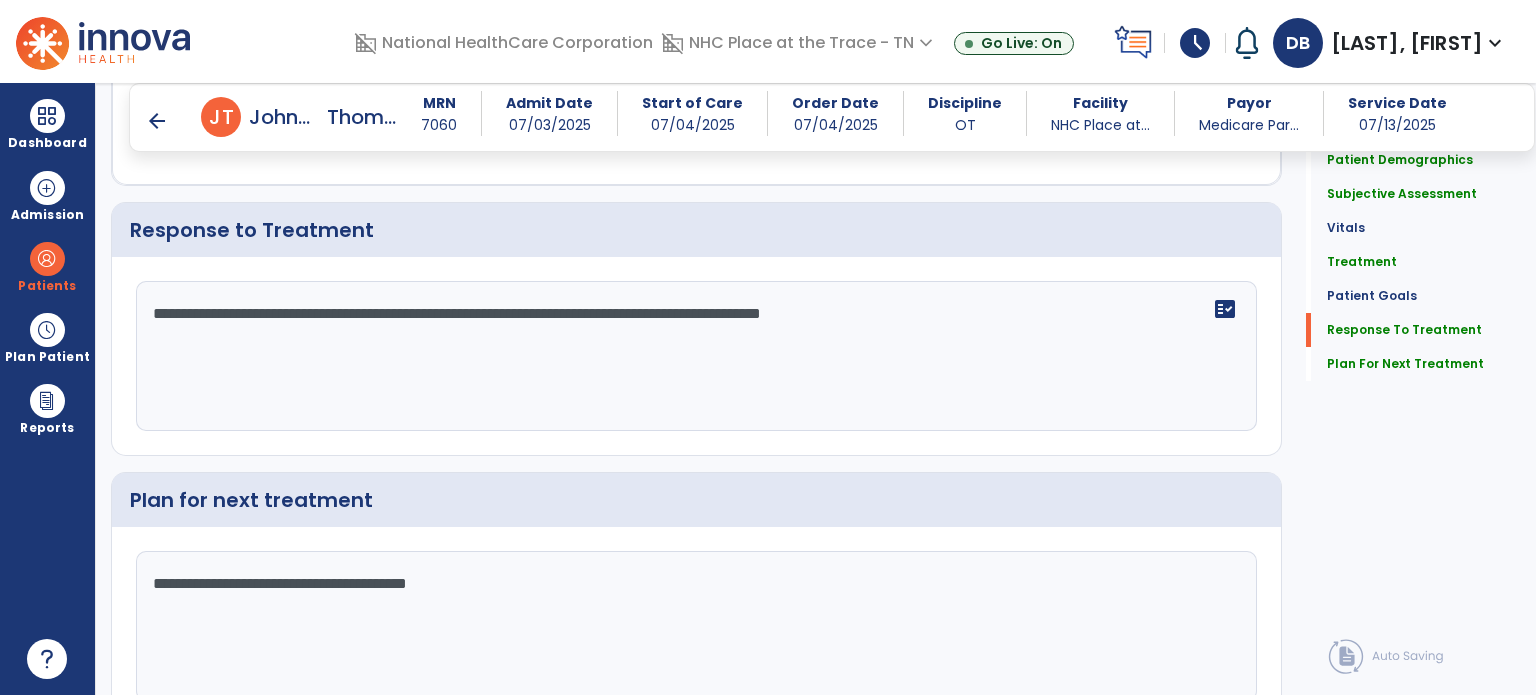 scroll, scrollTop: 2860, scrollLeft: 0, axis: vertical 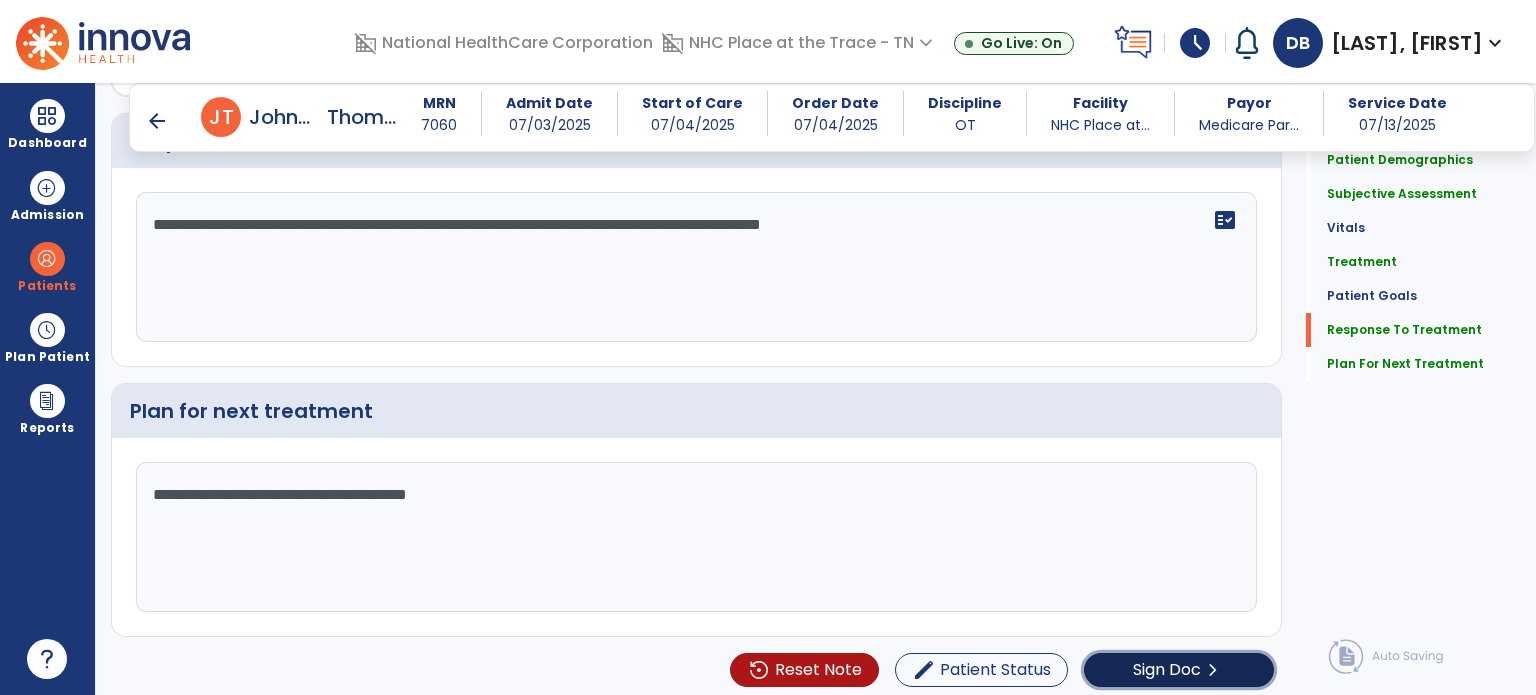 click on "Sign Doc" 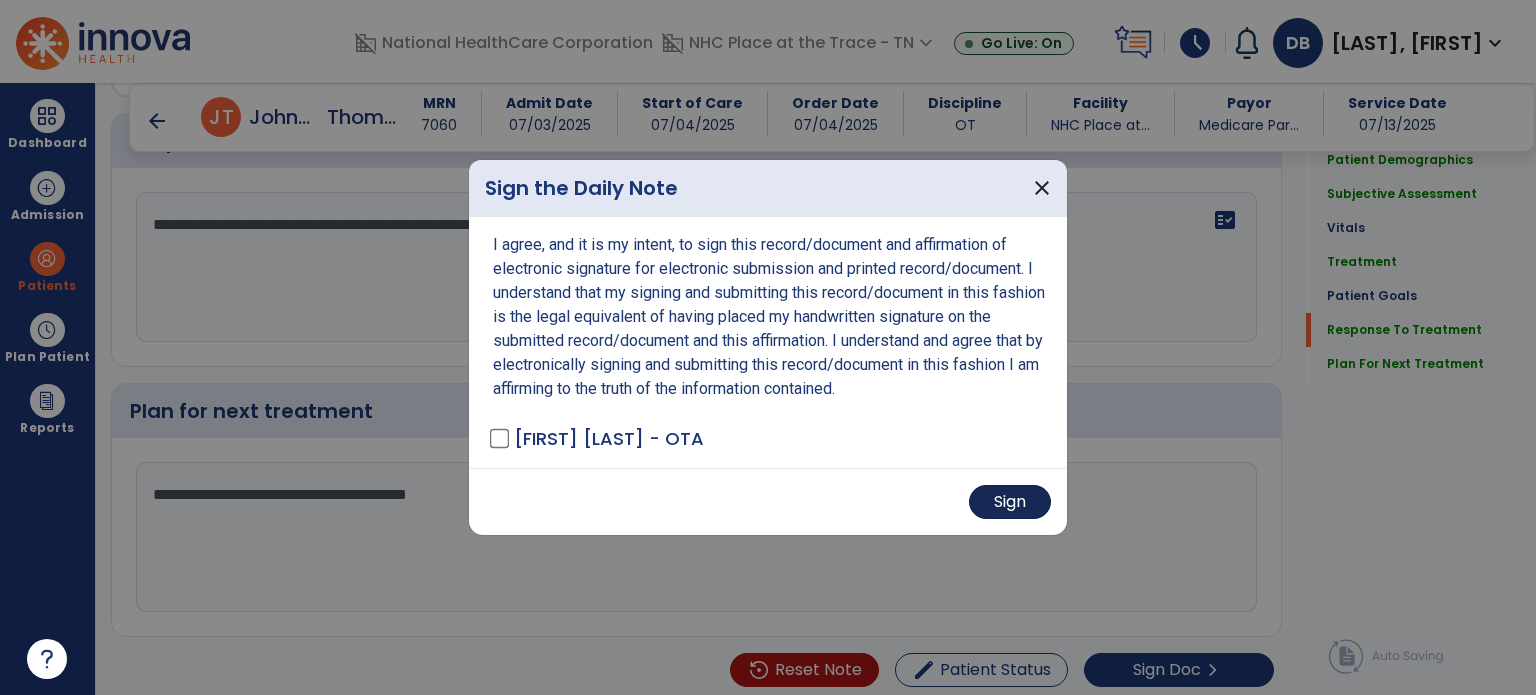 click on "Sign" at bounding box center [768, 502] 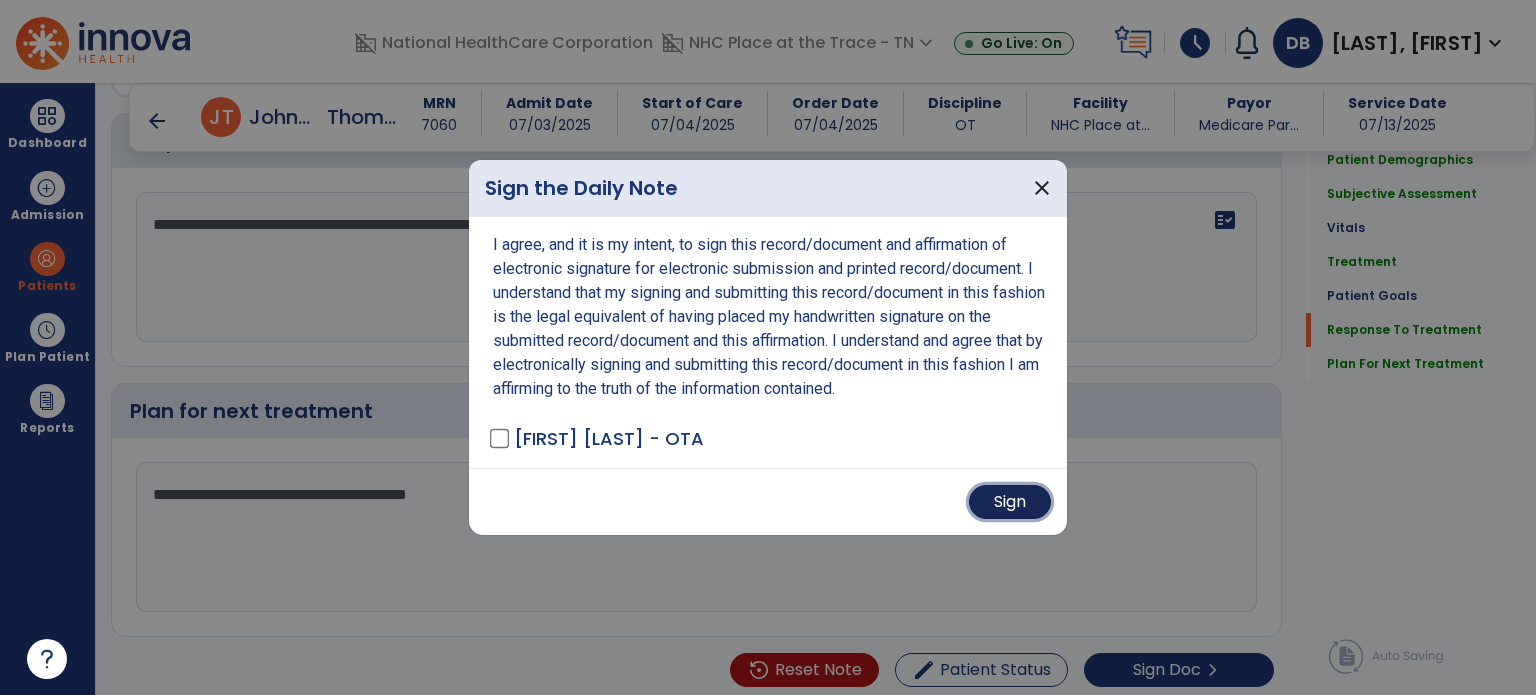 click on "Sign" at bounding box center [1010, 502] 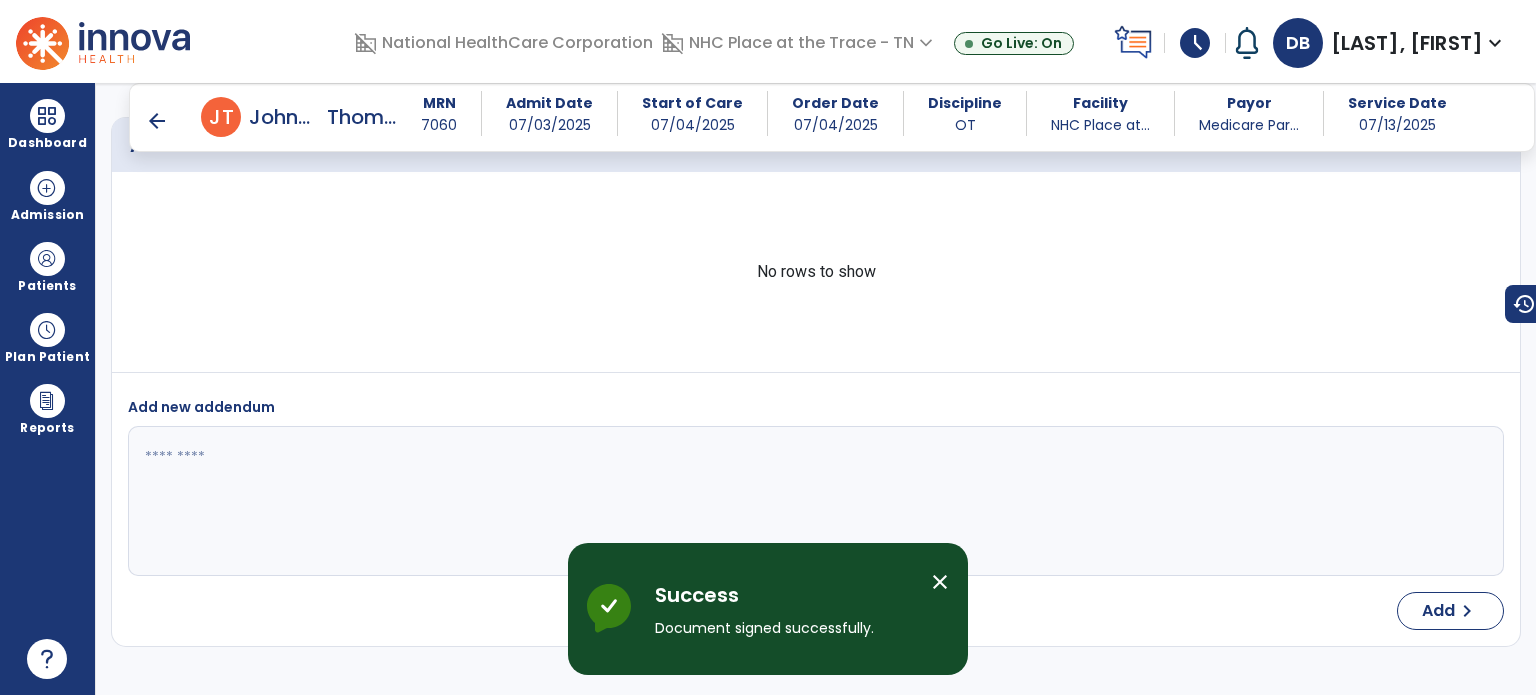 scroll, scrollTop: 4602, scrollLeft: 0, axis: vertical 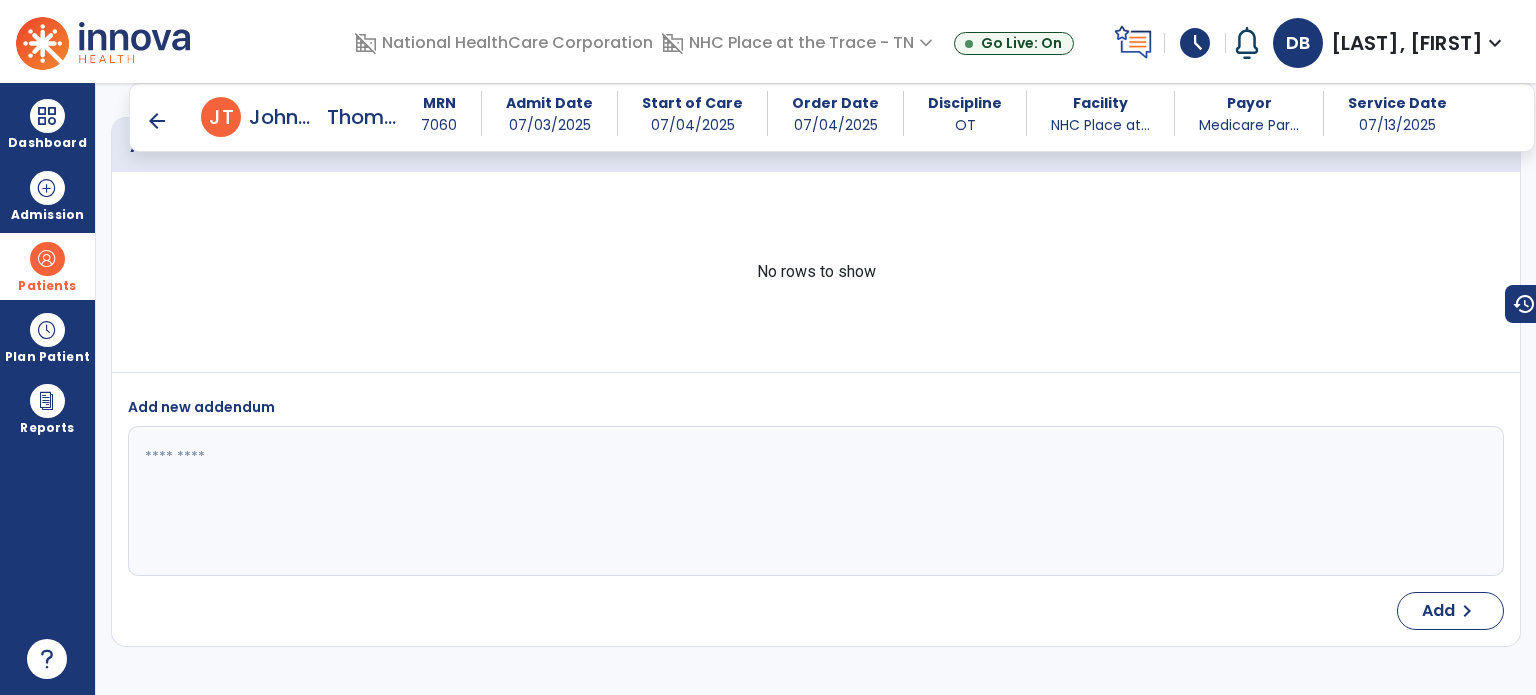 click on "Patients" at bounding box center (47, 266) 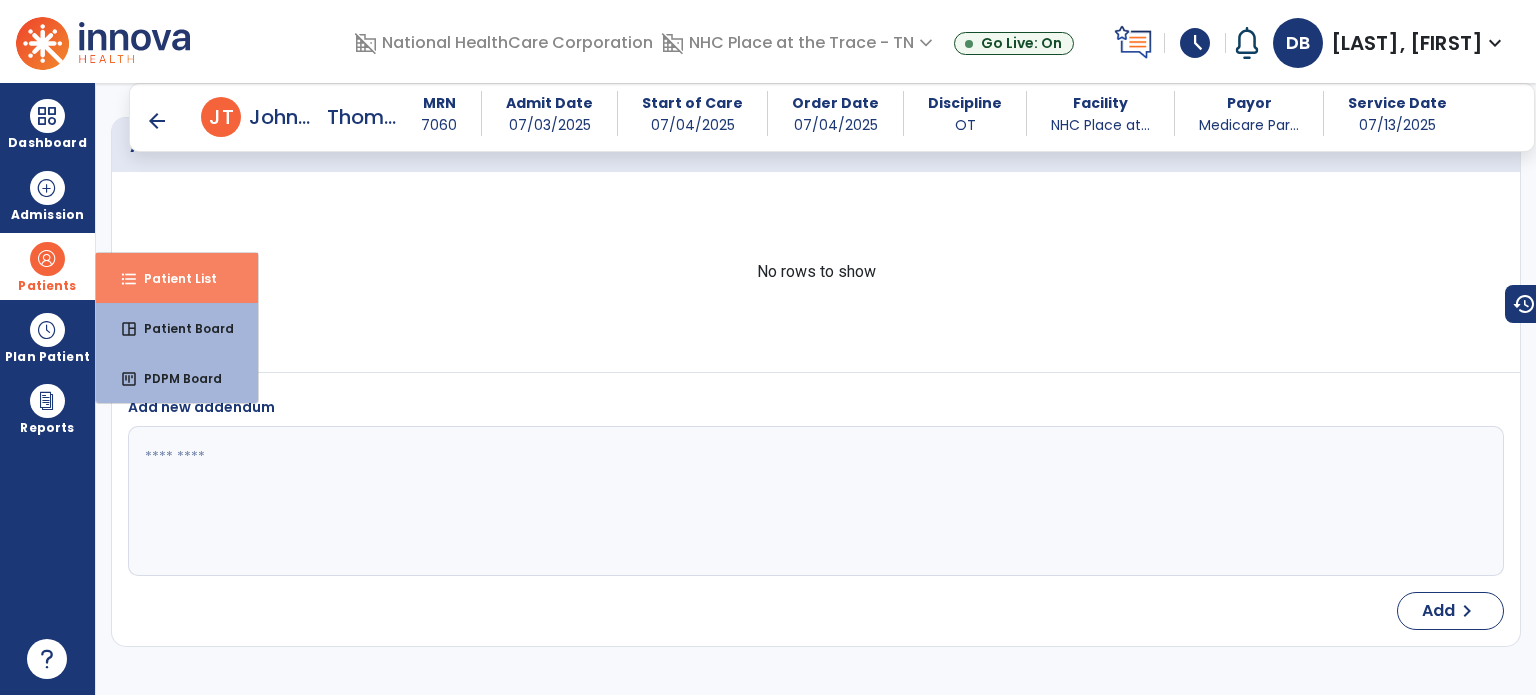 click on "format_list_bulleted  Patient List" at bounding box center [177, 278] 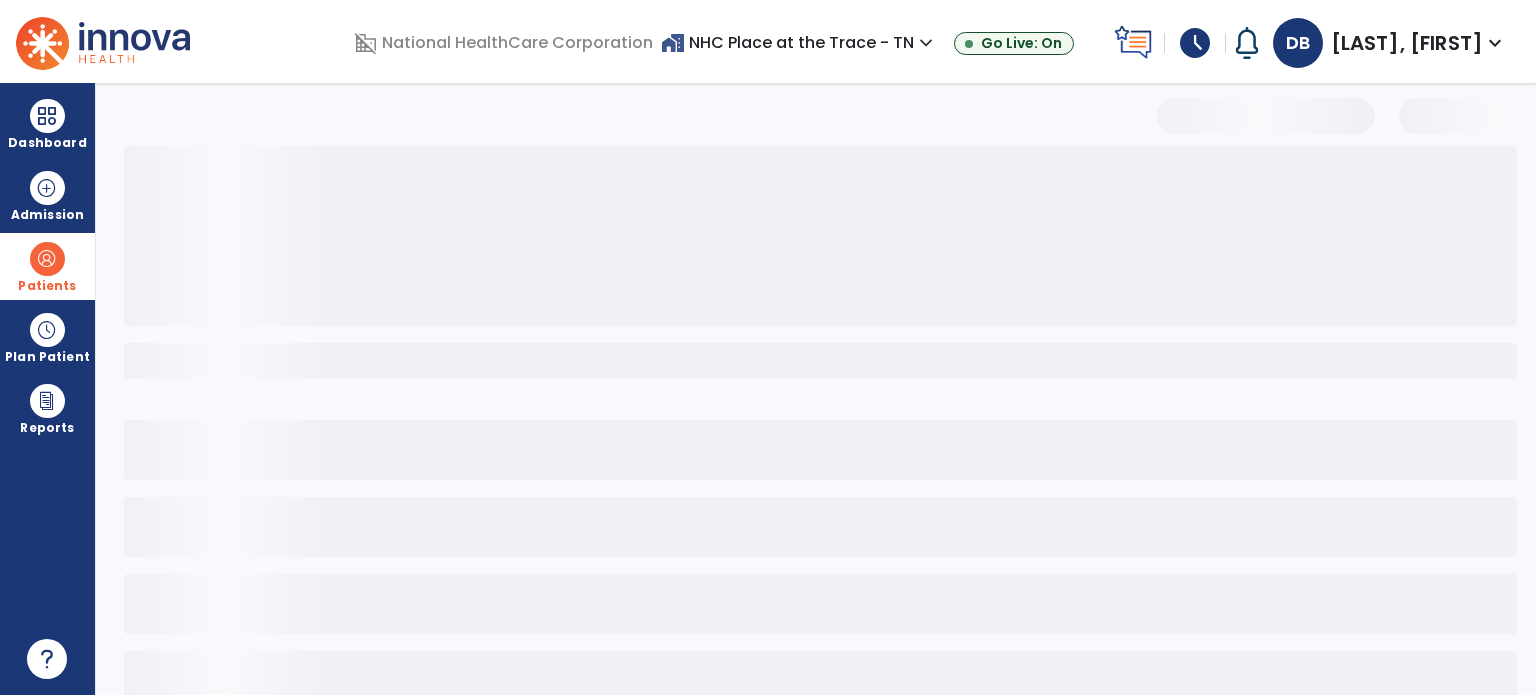 scroll, scrollTop: 46, scrollLeft: 0, axis: vertical 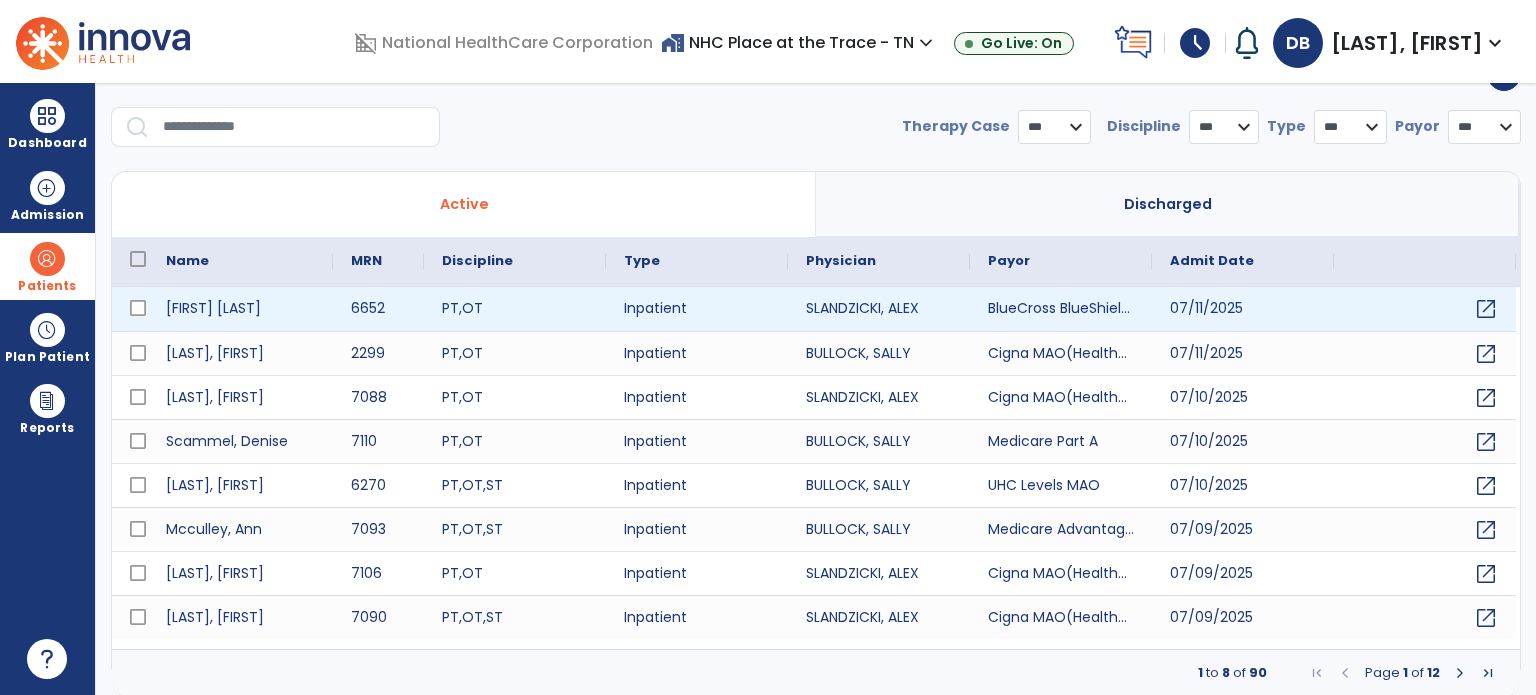 select on "***" 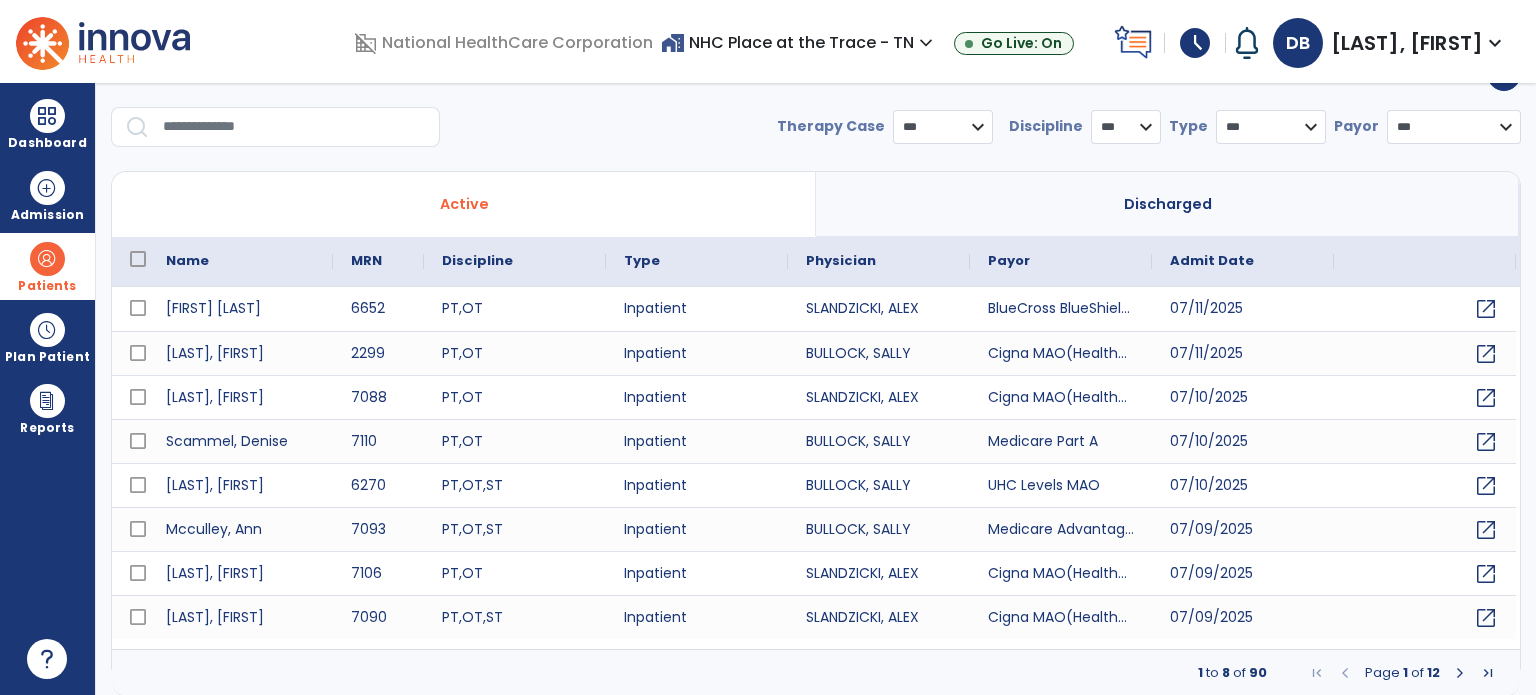 click at bounding box center (294, 127) 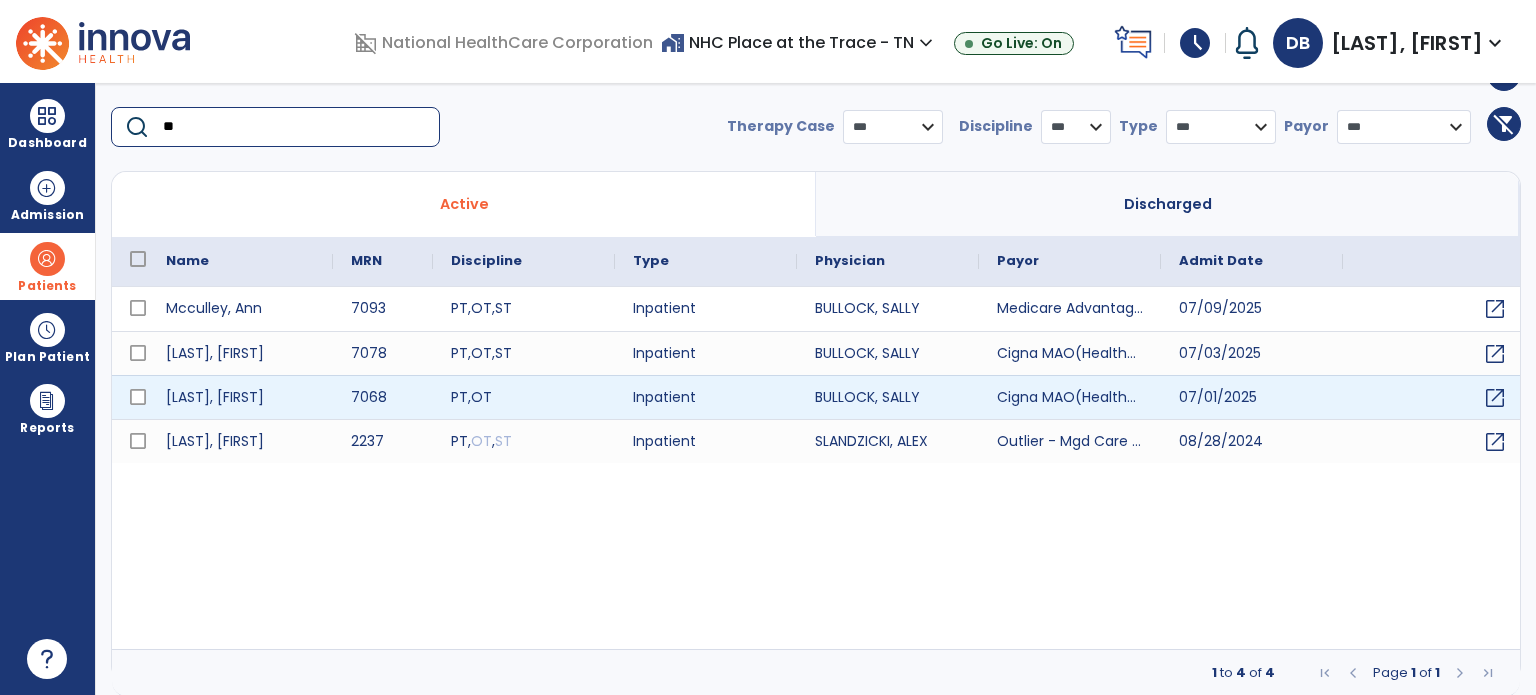 type on "**" 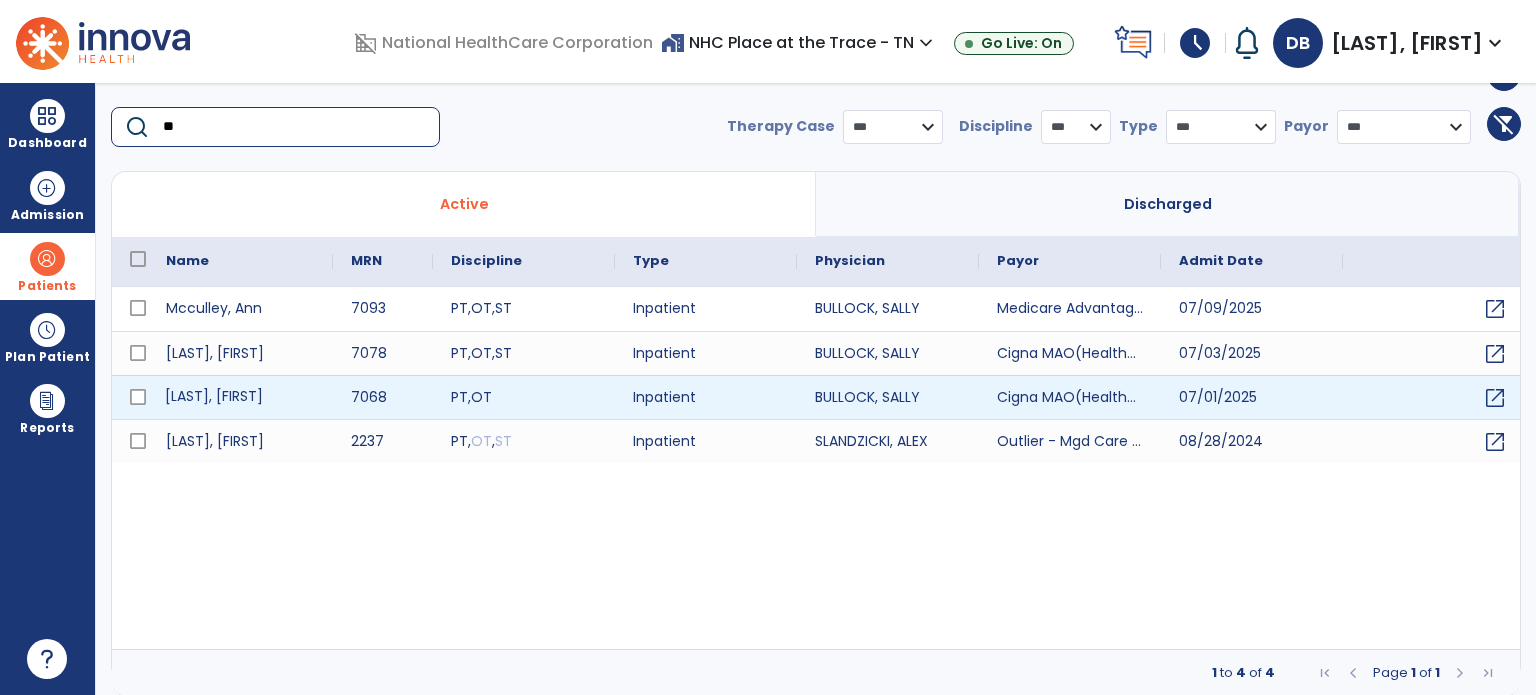 click on "[LAST], [FIRST]" at bounding box center [240, 397] 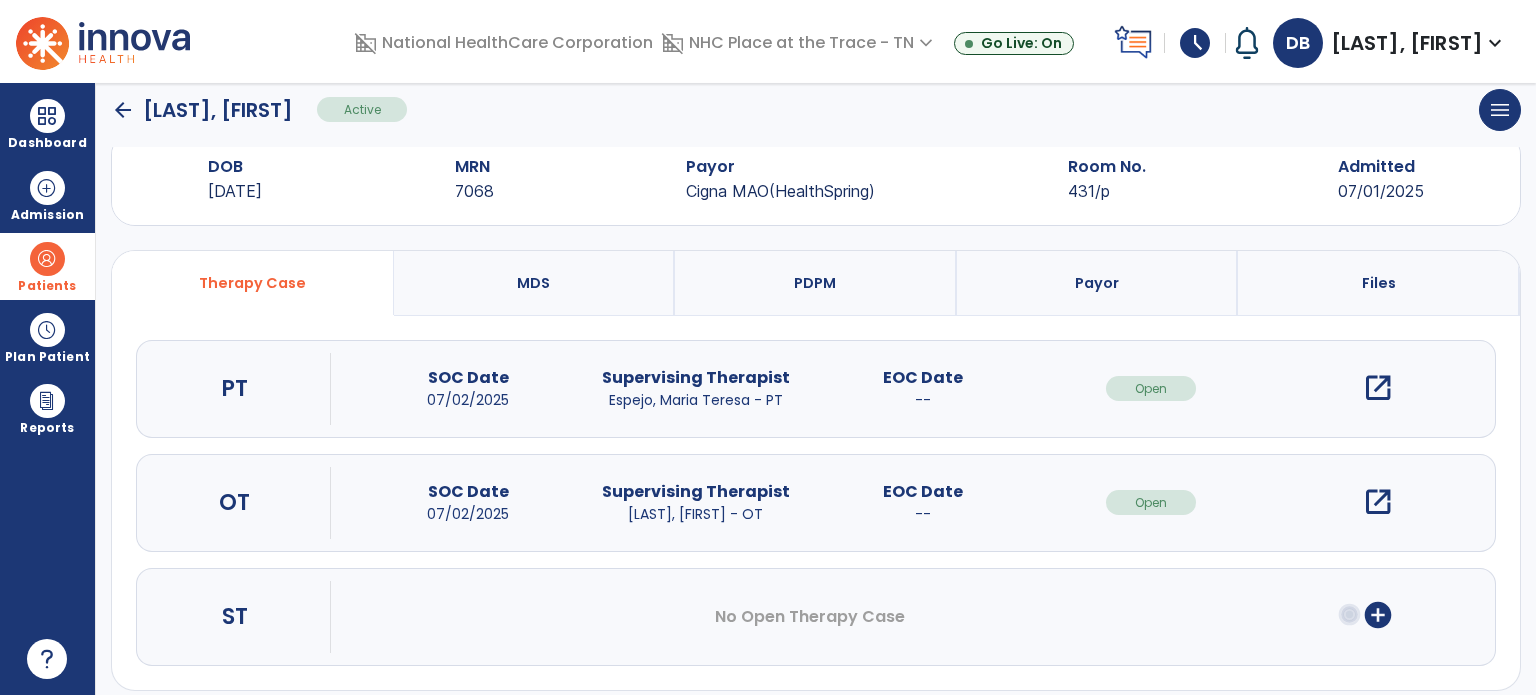 click on "open_in_new" at bounding box center (1378, 502) 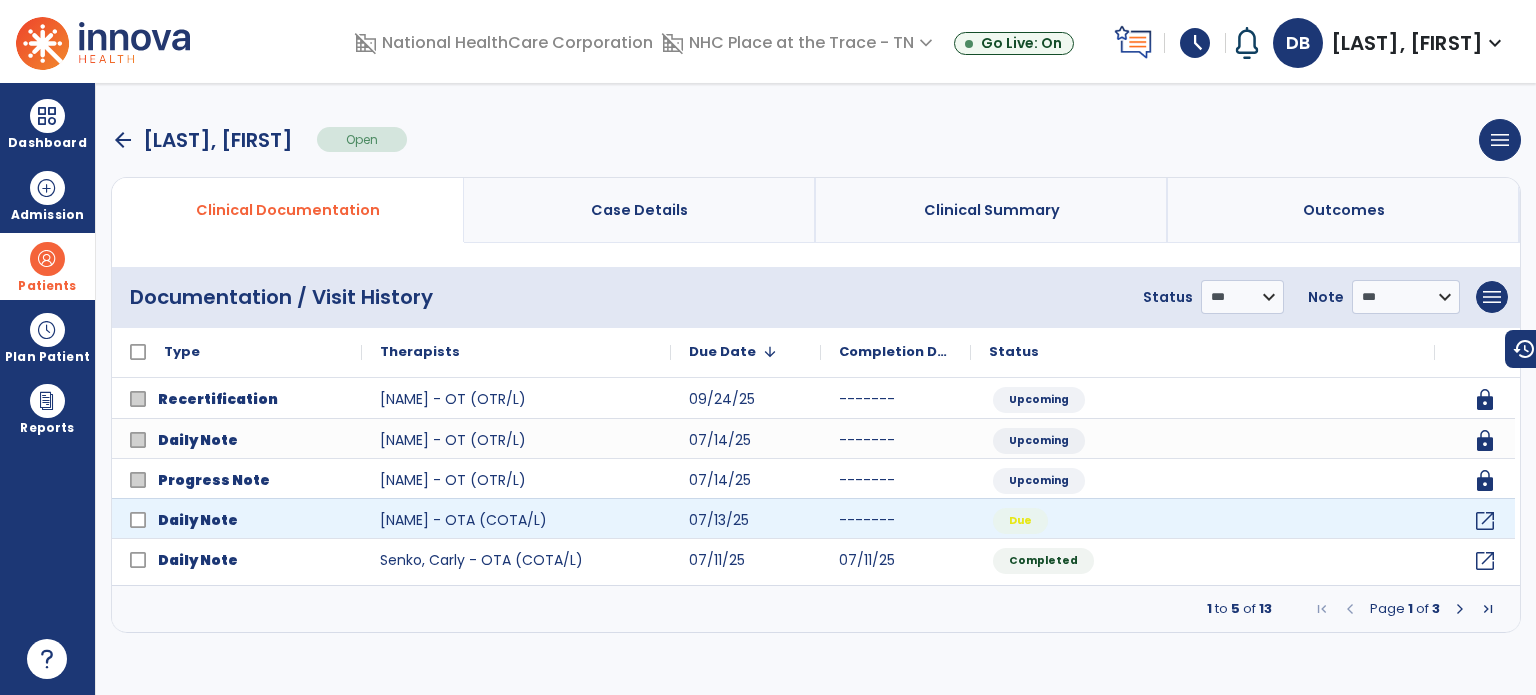 scroll, scrollTop: 0, scrollLeft: 0, axis: both 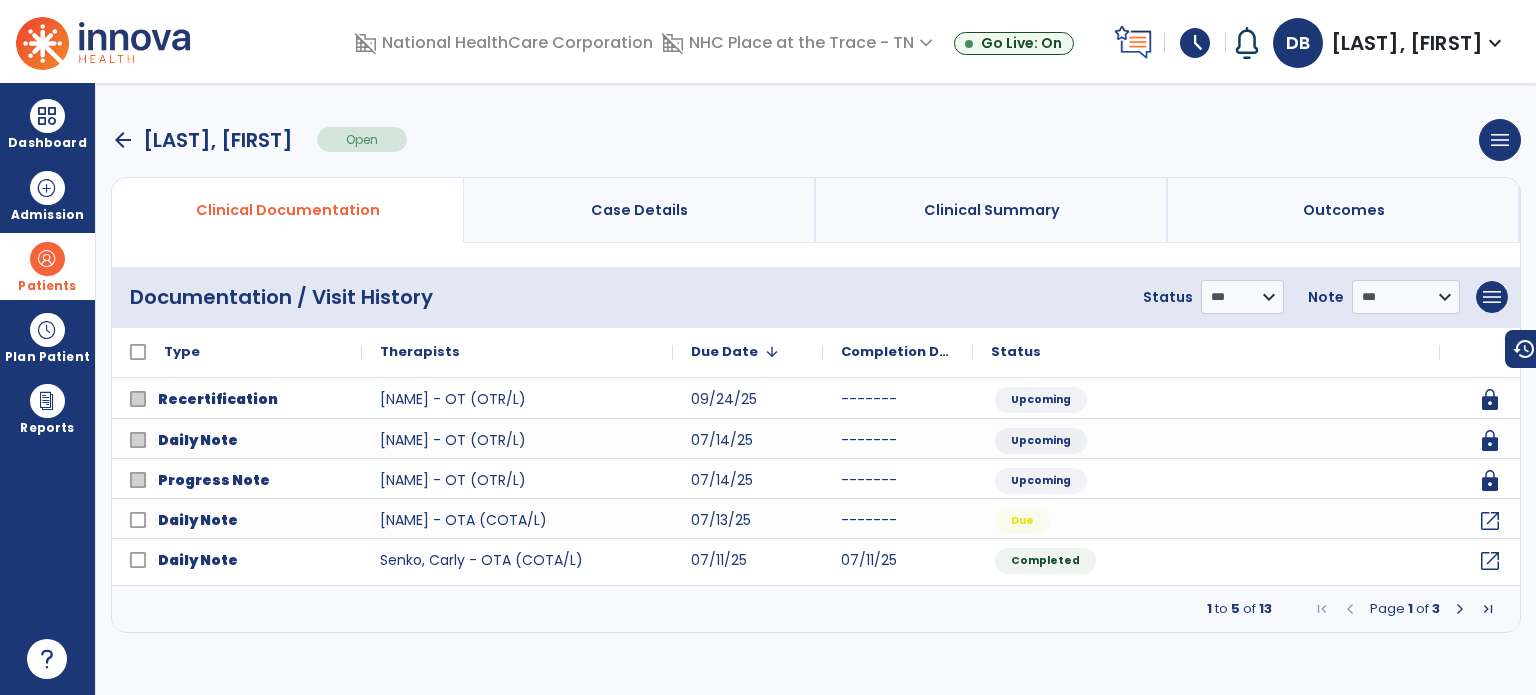 click at bounding box center [1460, 609] 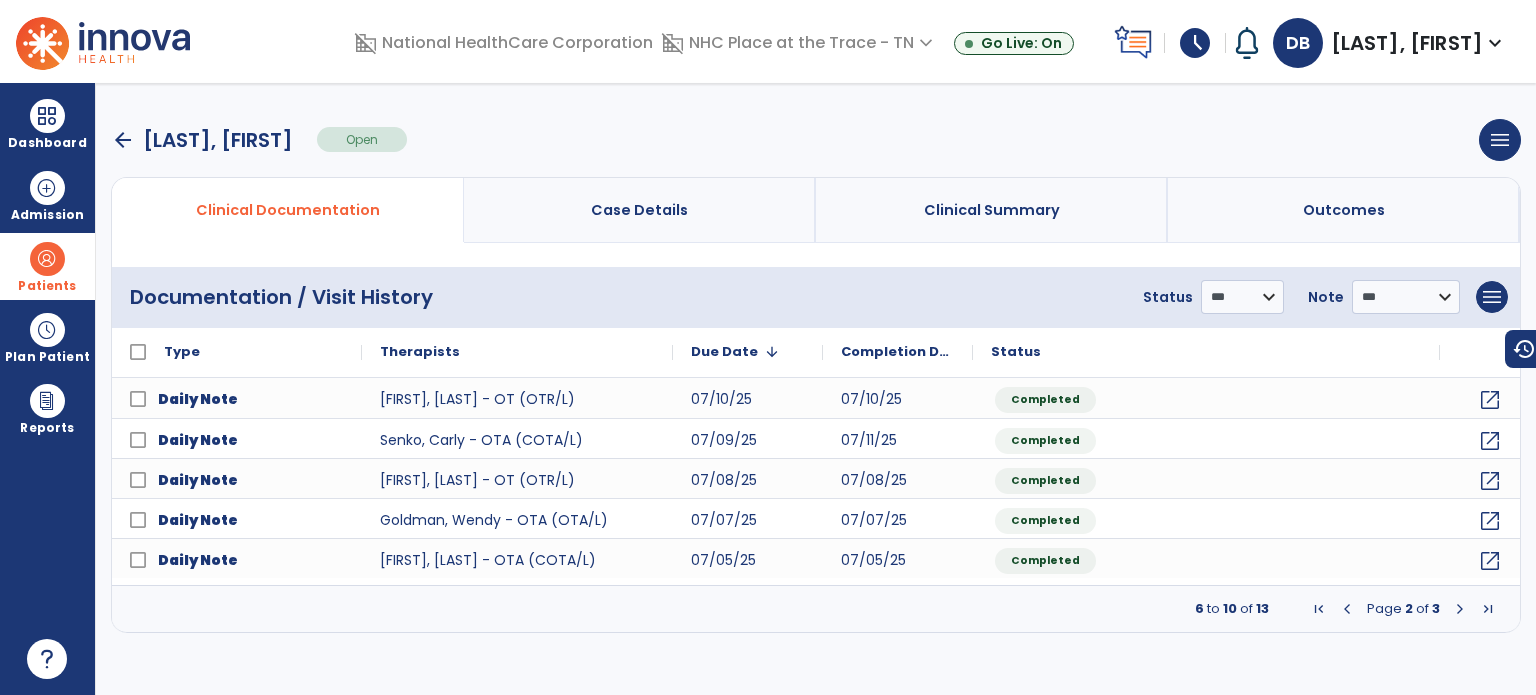 click at bounding box center (1460, 609) 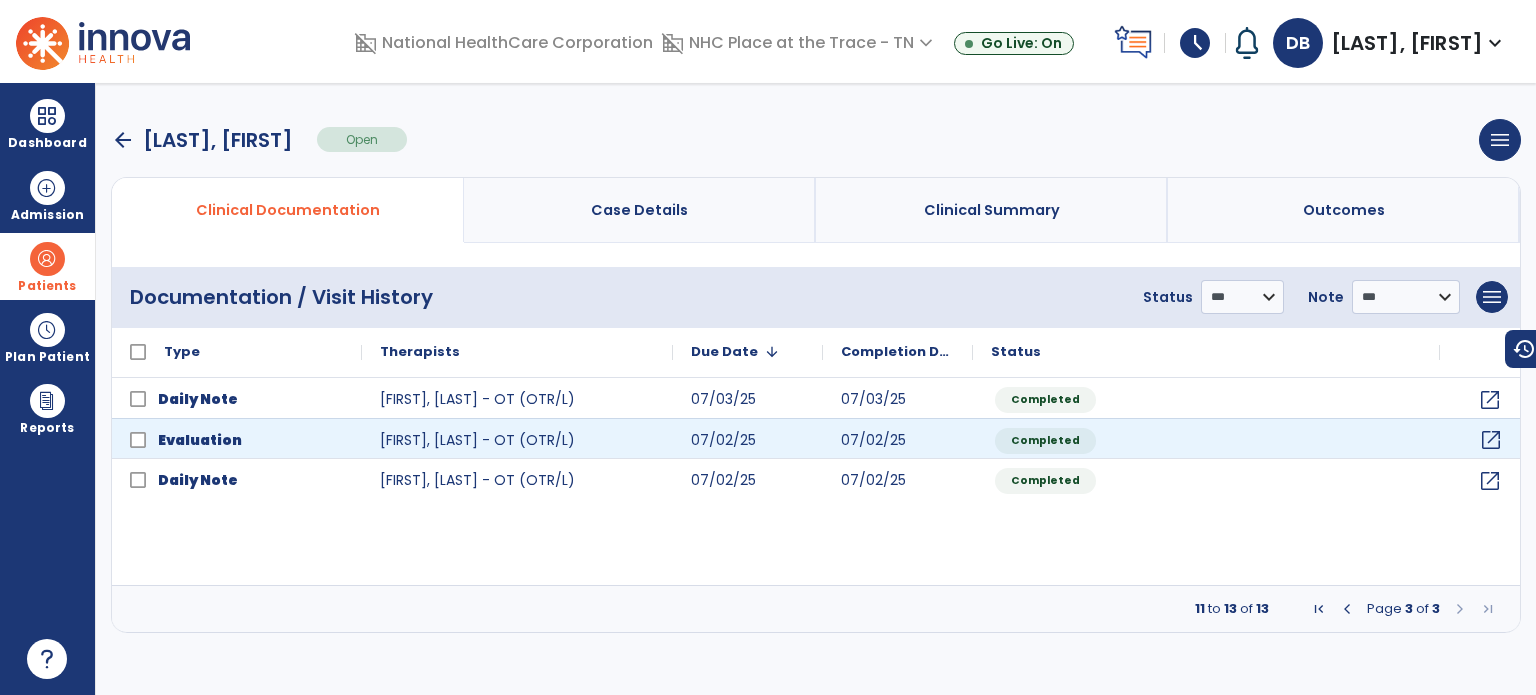 click on "open_in_new" 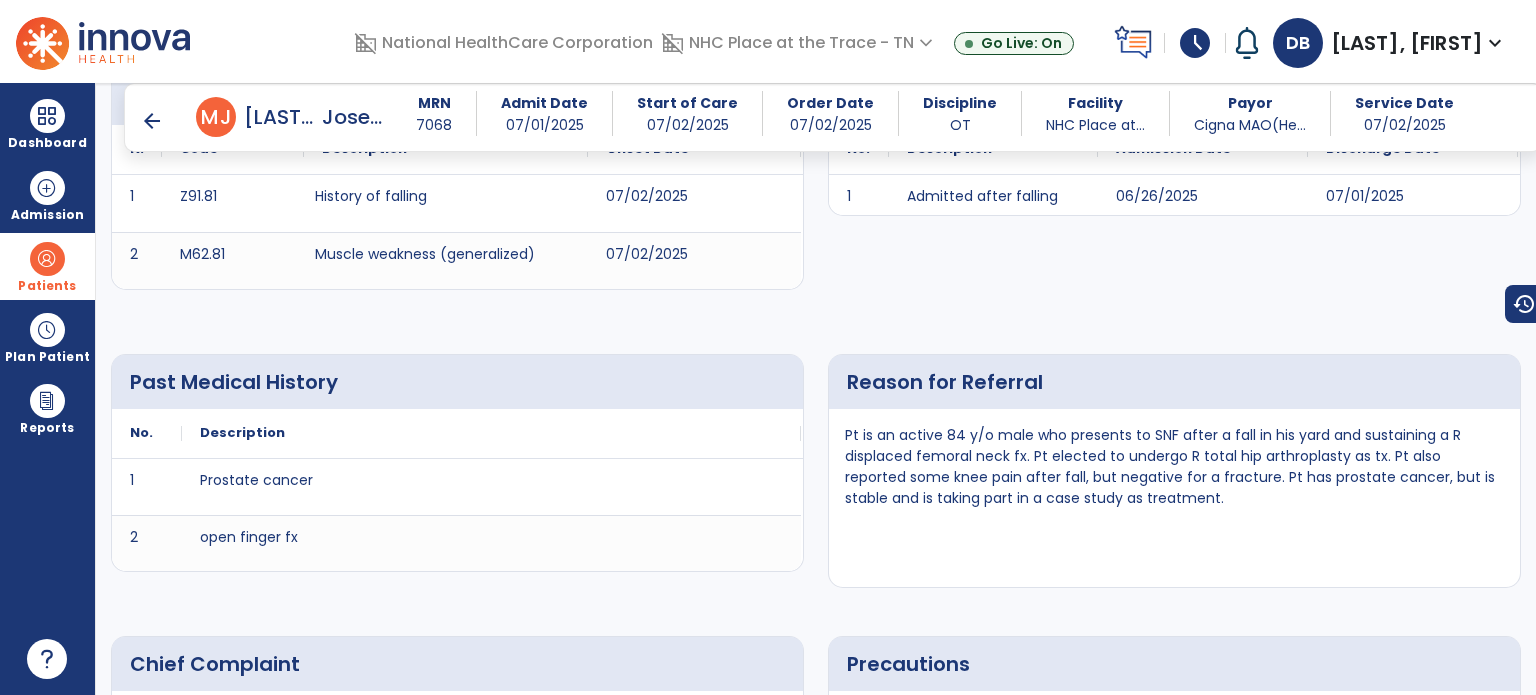 scroll, scrollTop: 700, scrollLeft: 0, axis: vertical 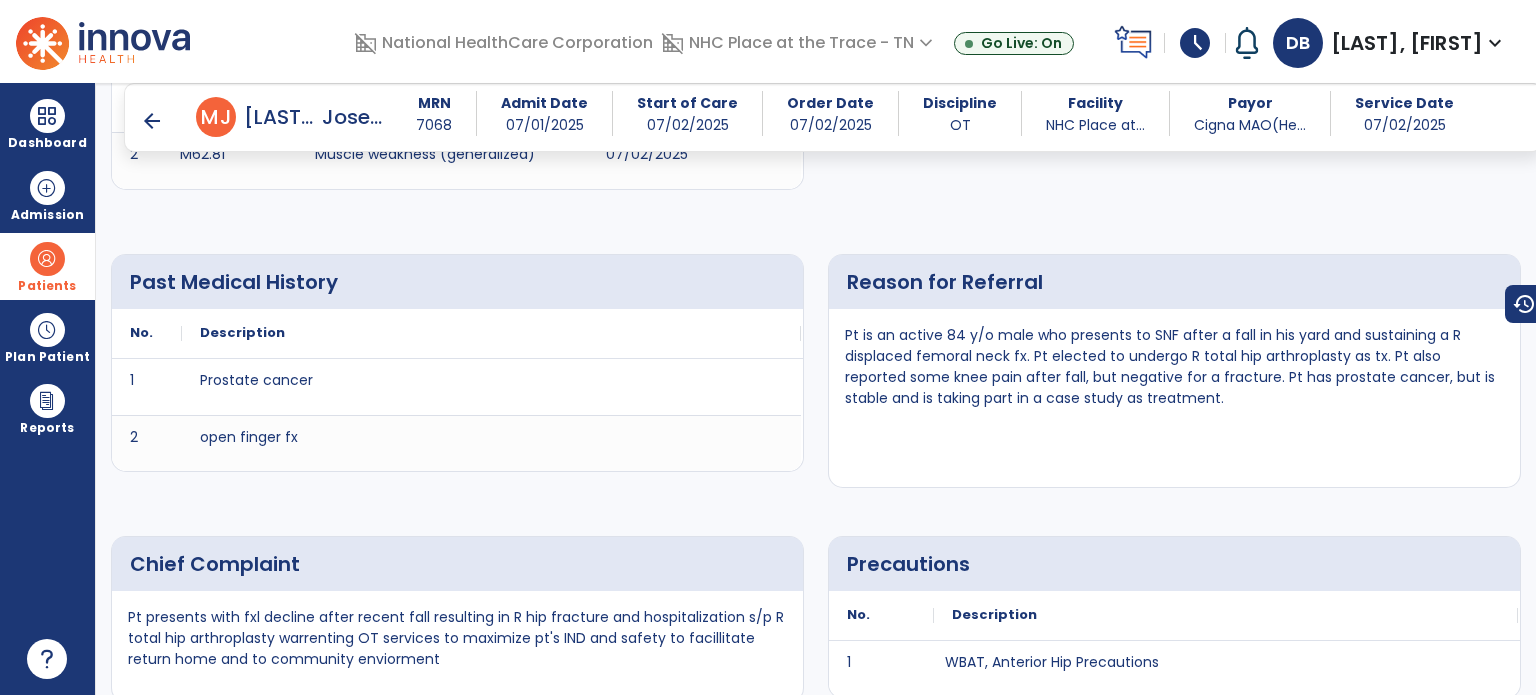 click on "arrow_back" at bounding box center (152, 121) 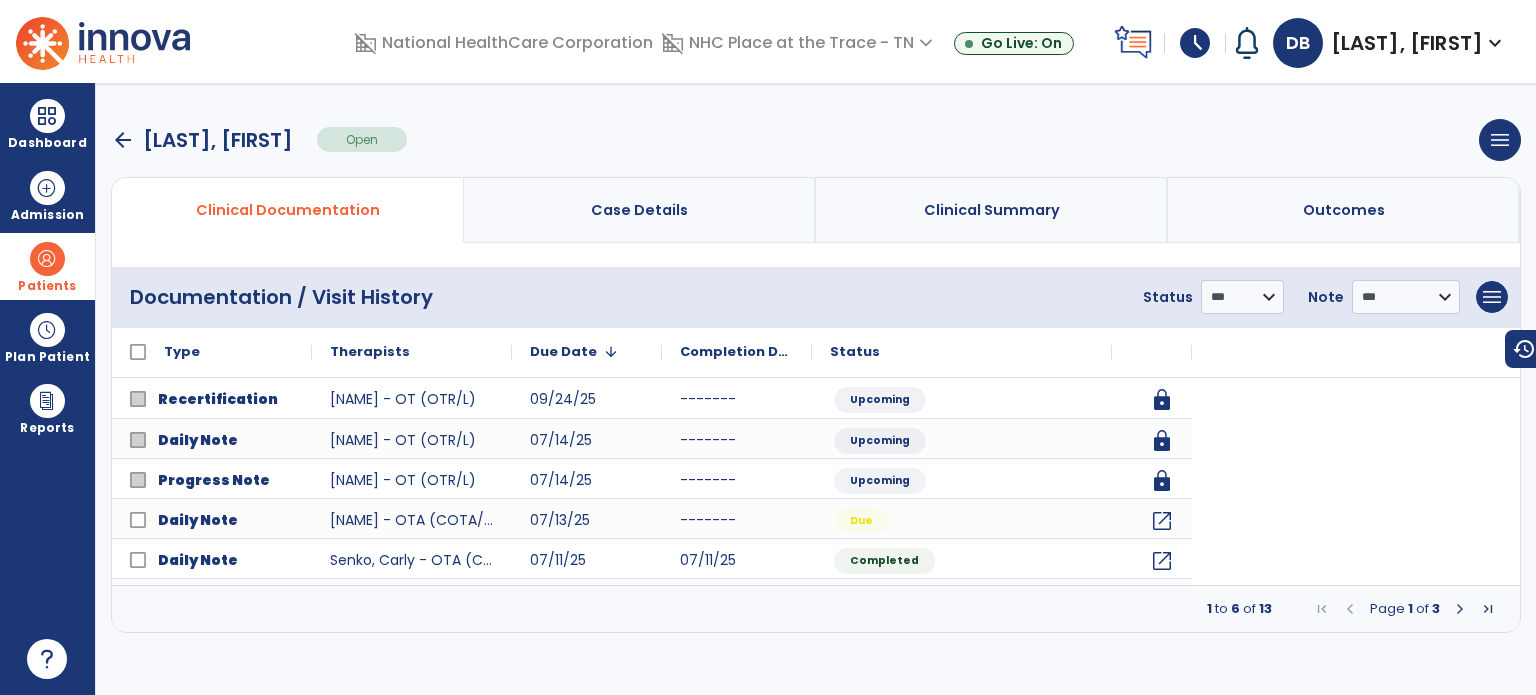 scroll, scrollTop: 0, scrollLeft: 0, axis: both 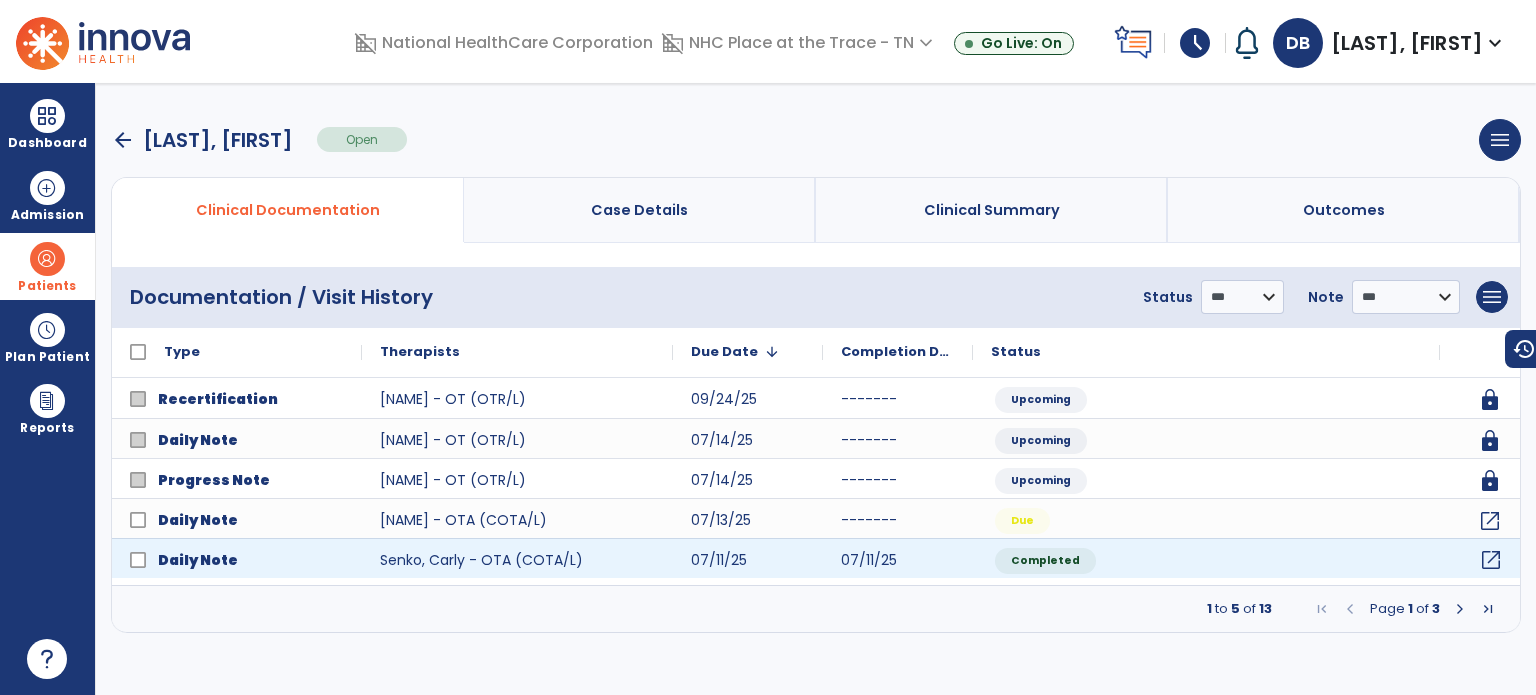 click on "open_in_new" 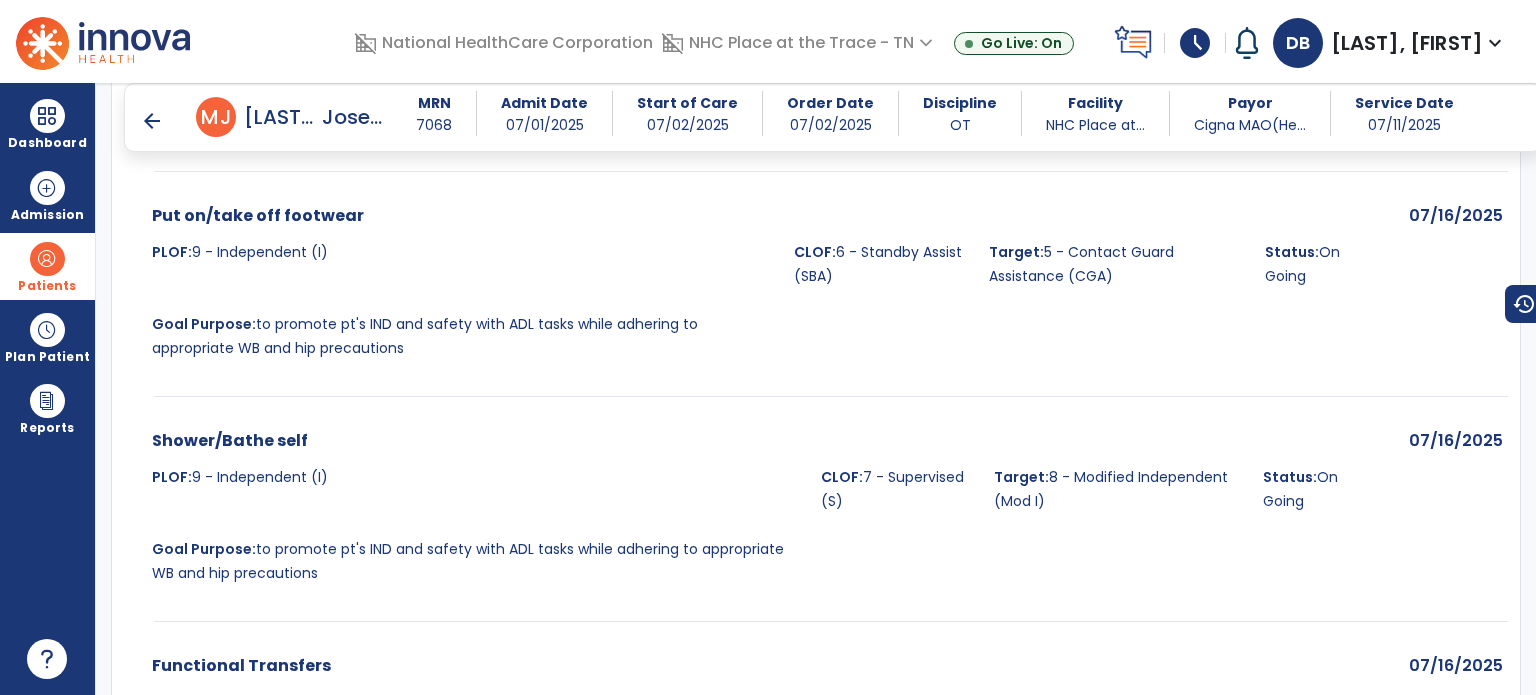 scroll, scrollTop: 2700, scrollLeft: 0, axis: vertical 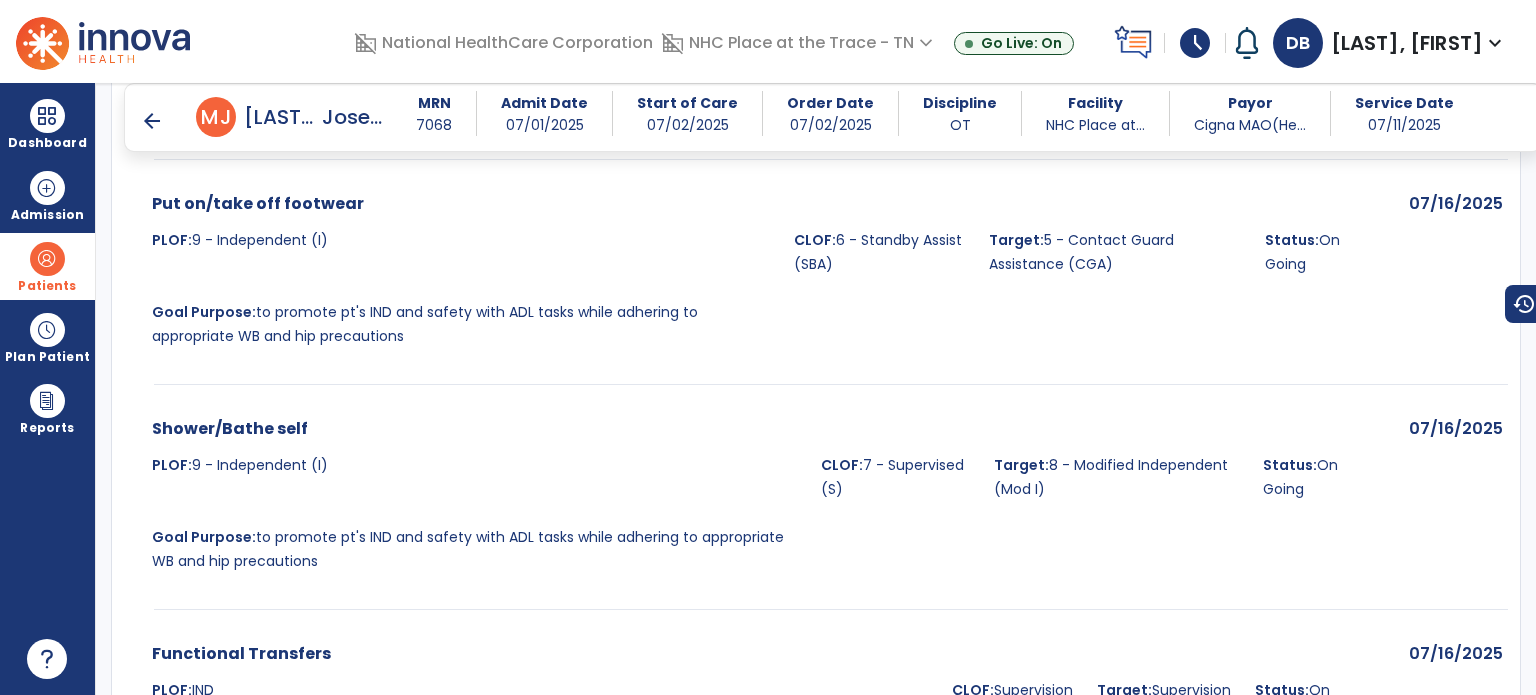 click on "Patients" at bounding box center (47, 266) 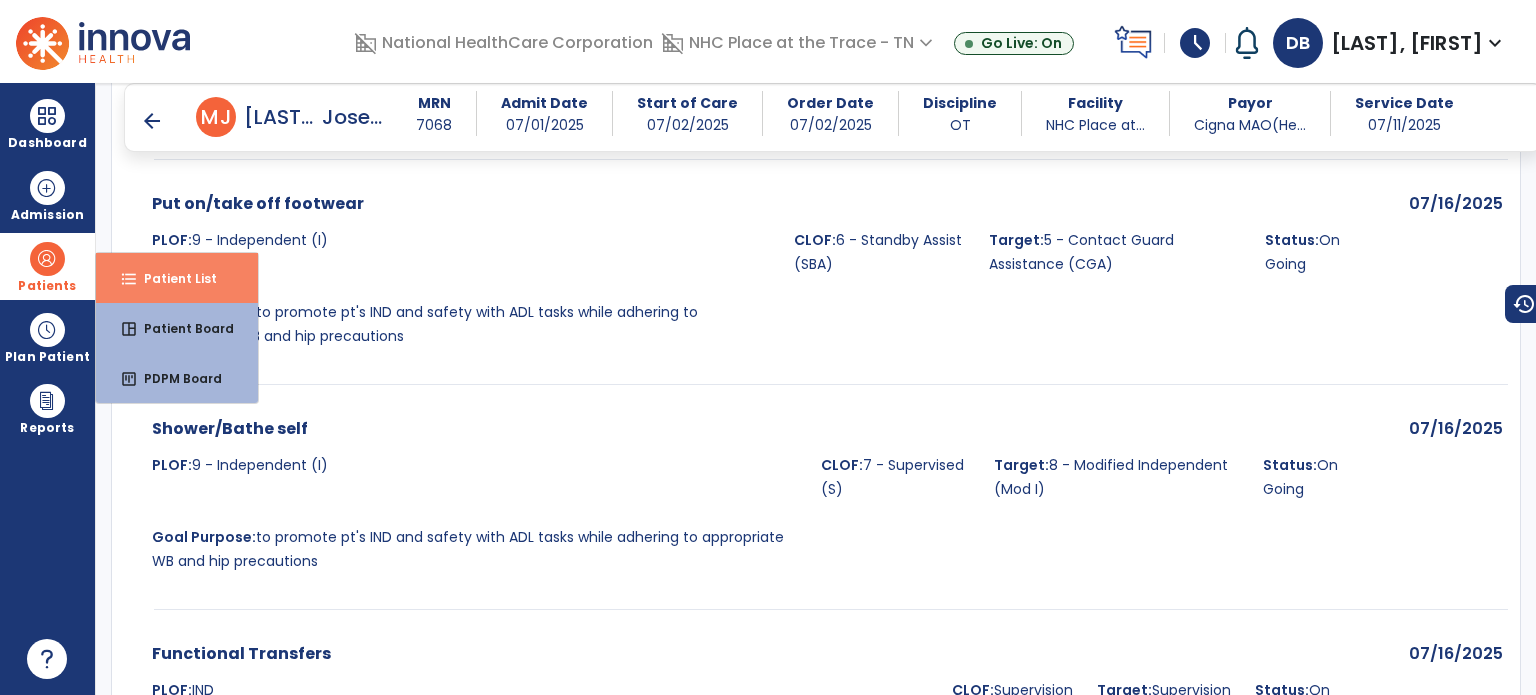 click on "format_list_bulleted  Patient List" at bounding box center (177, 278) 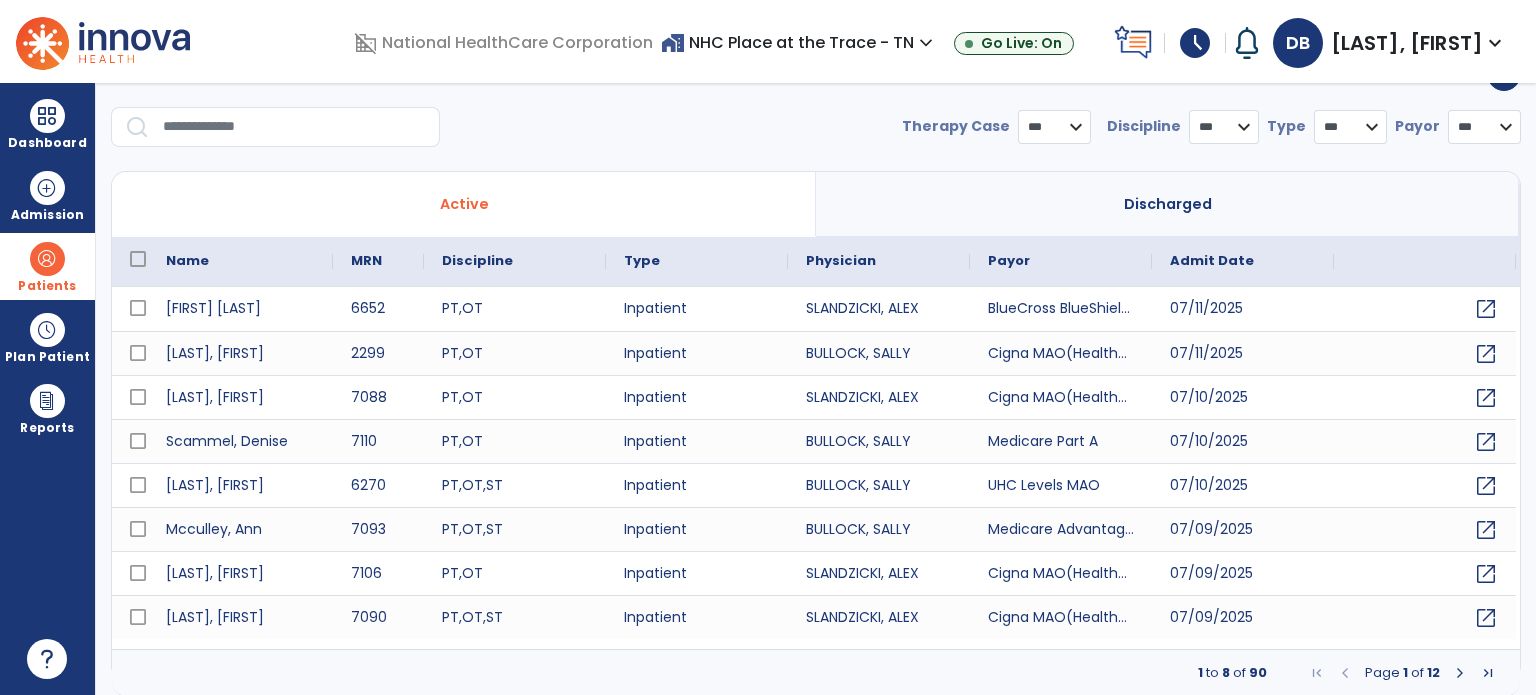 select on "***" 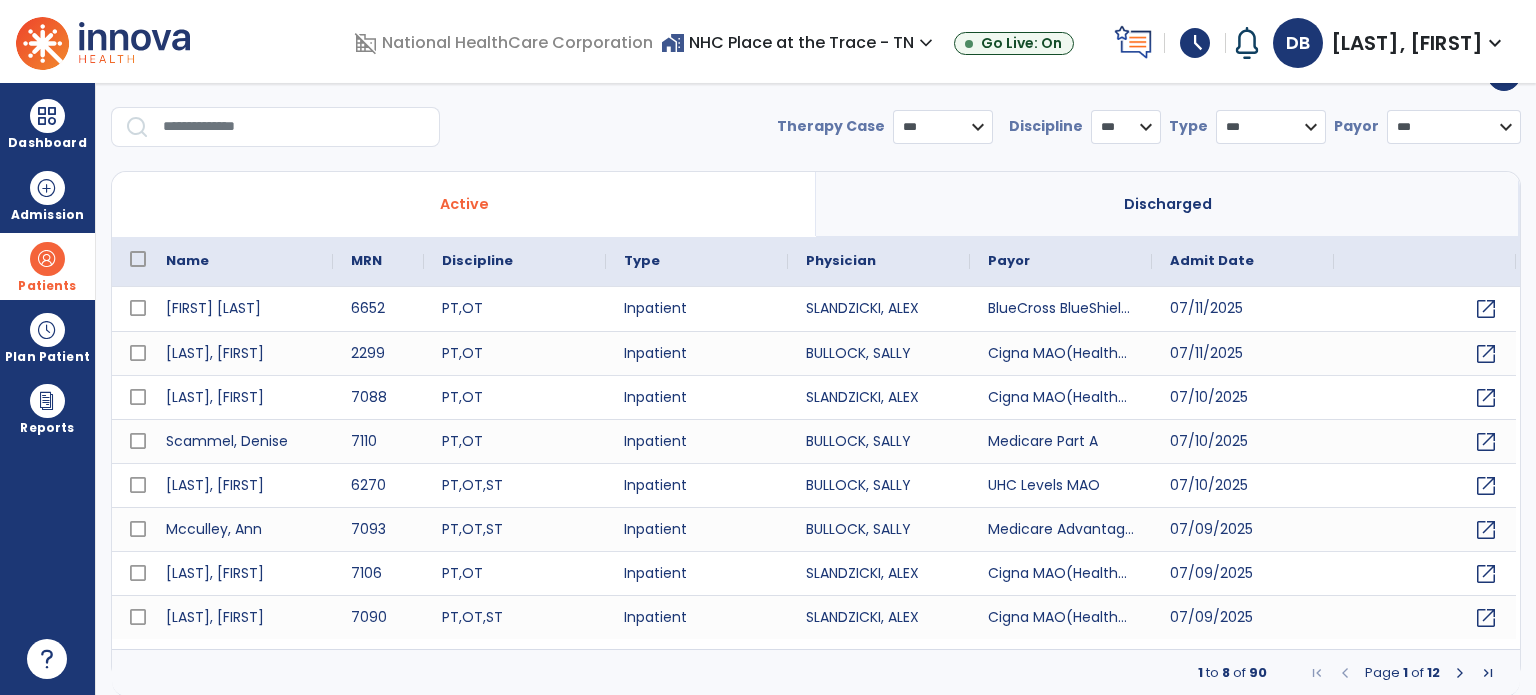click at bounding box center (294, 127) 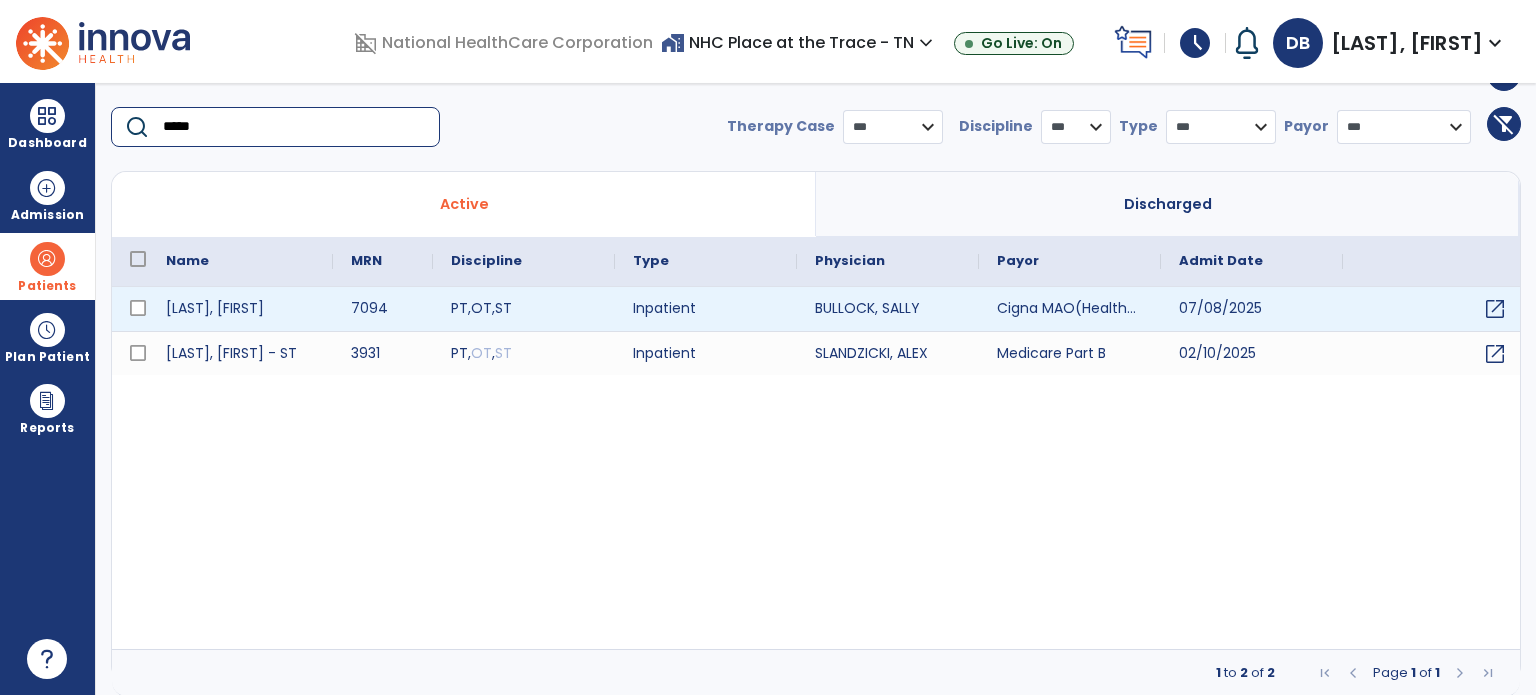 type on "*****" 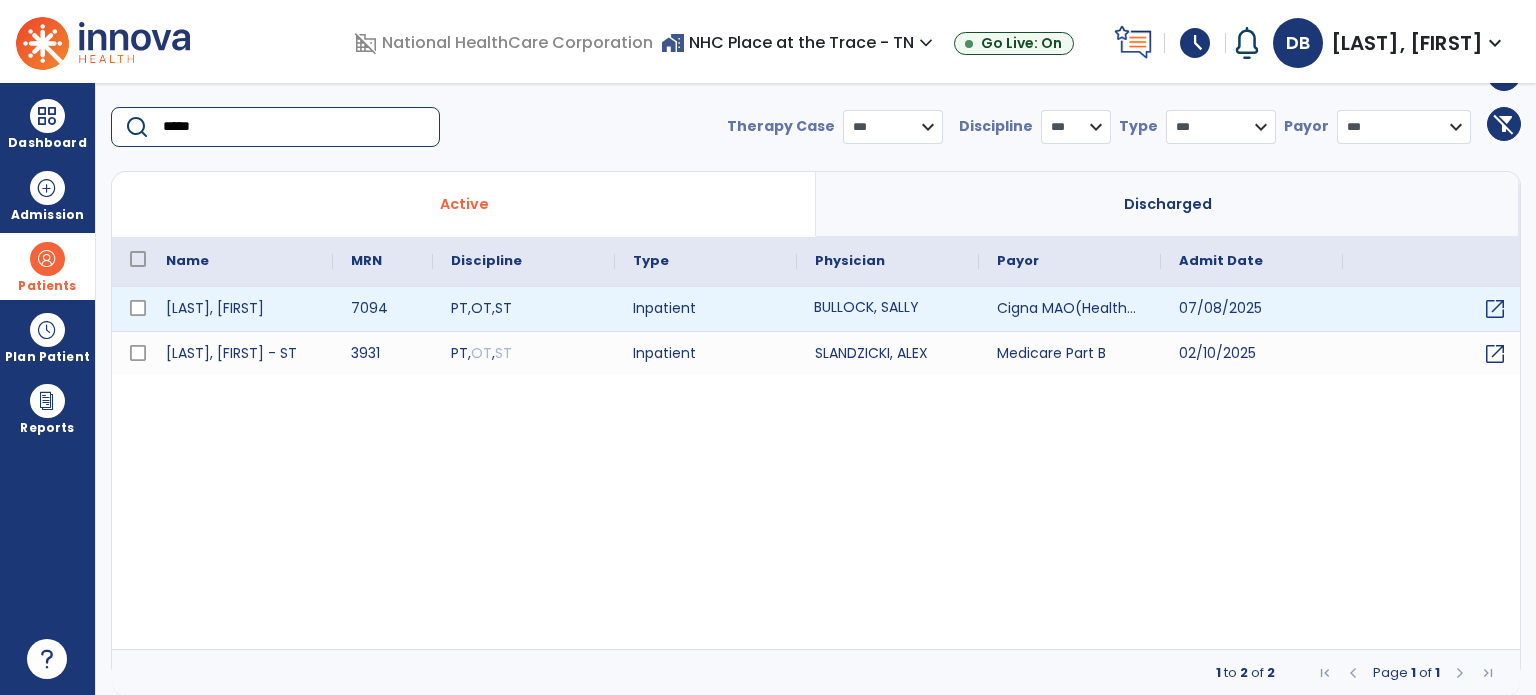 click on "BULLOCK, SALLY" at bounding box center [888, 309] 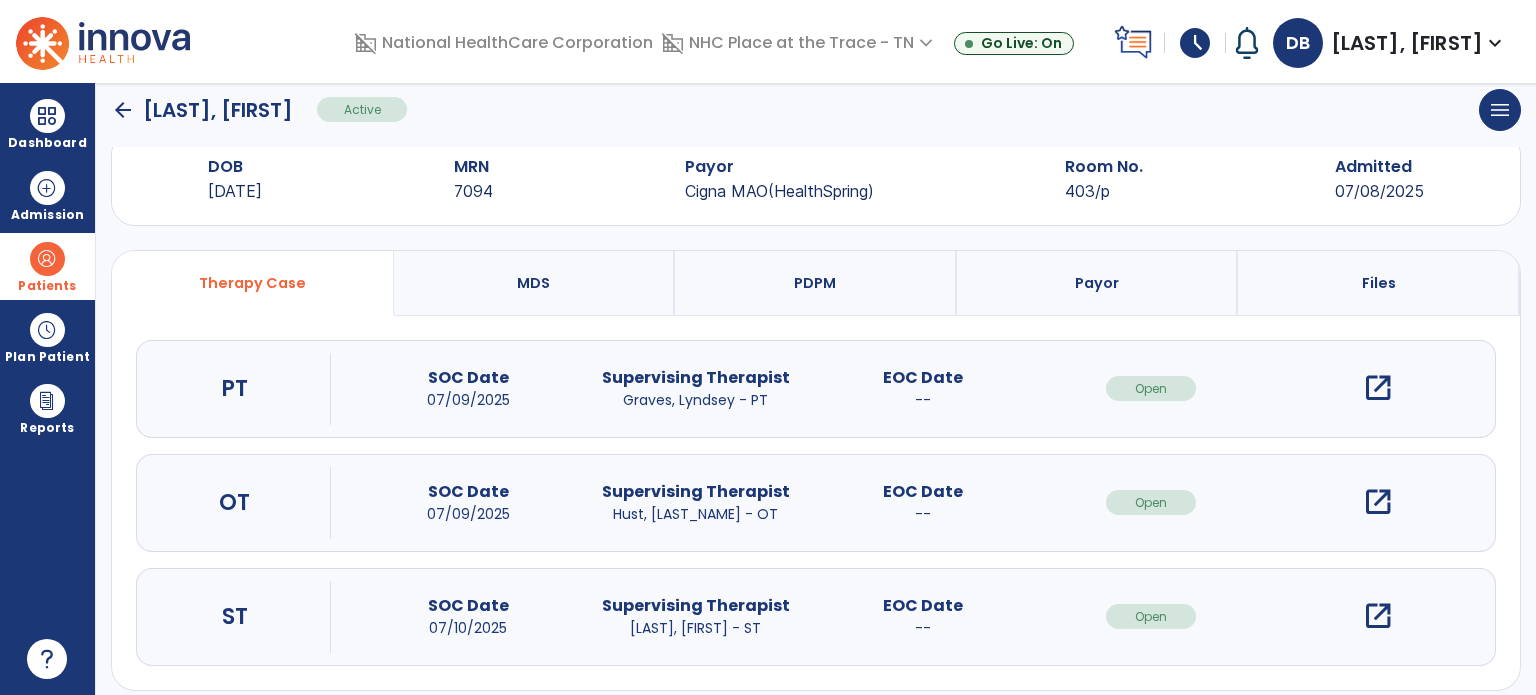 click on "open_in_new" at bounding box center (1378, 502) 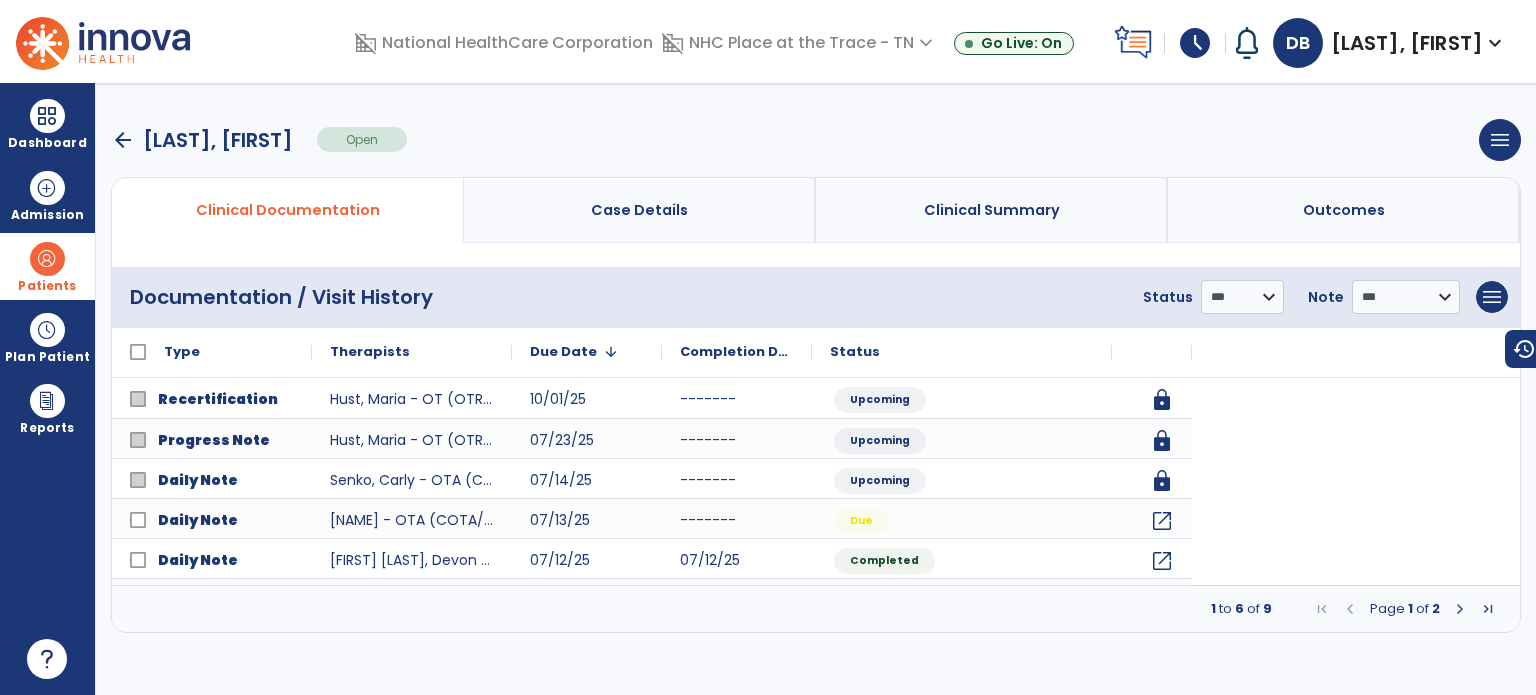scroll, scrollTop: 0, scrollLeft: 0, axis: both 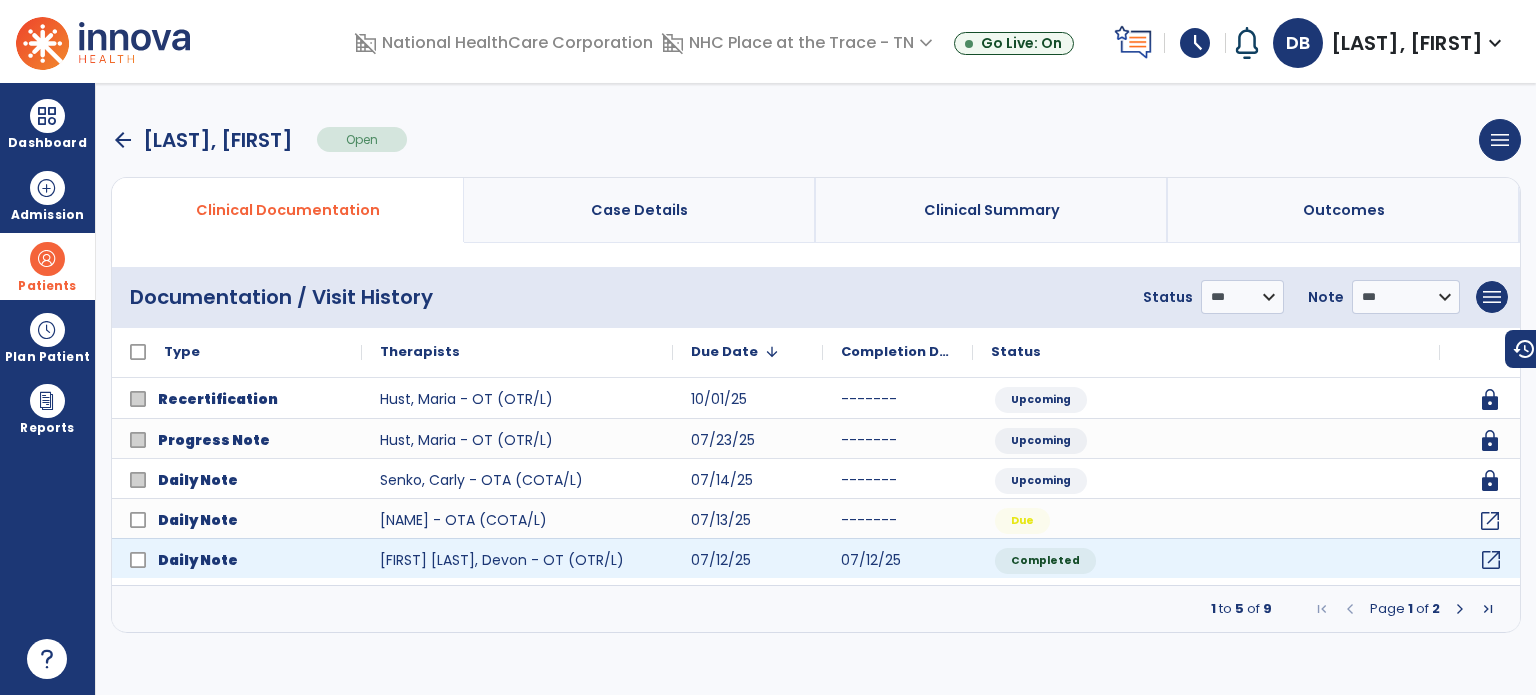 click on "open_in_new" 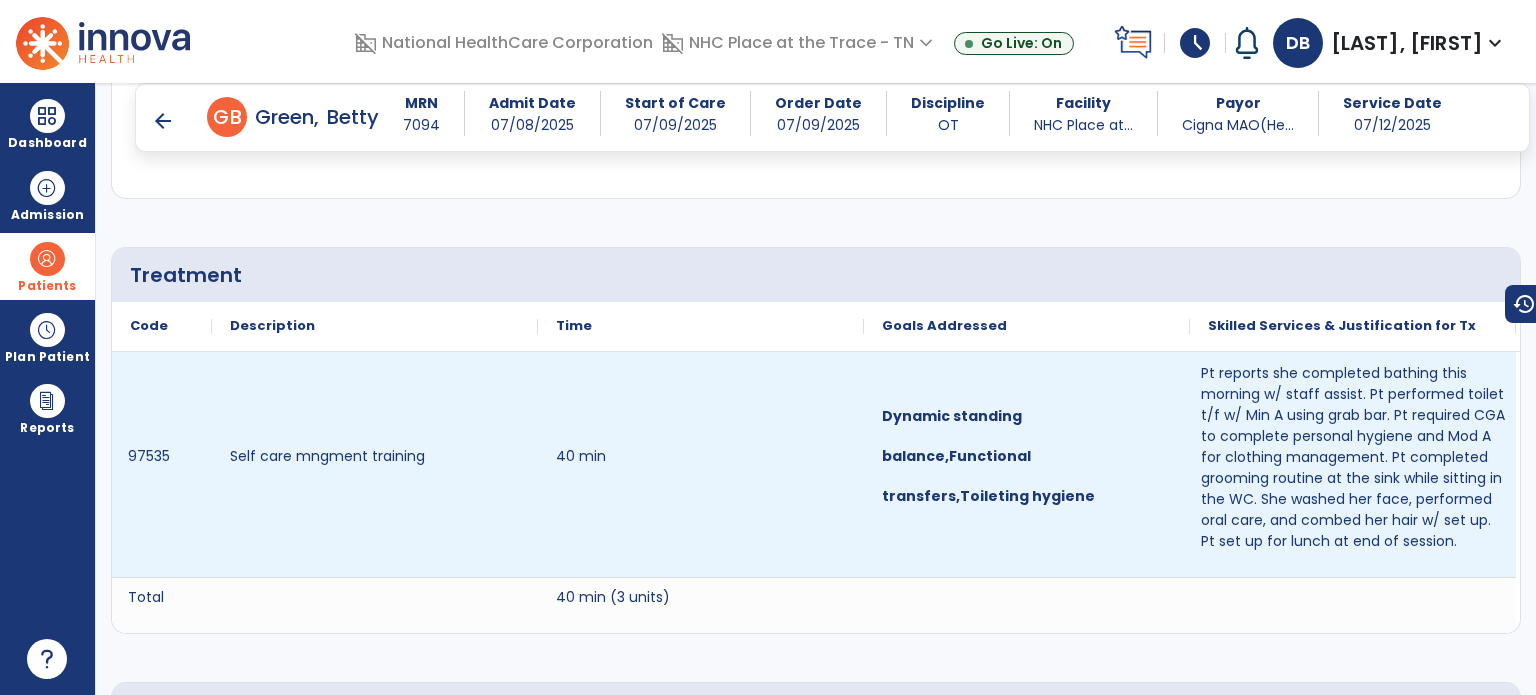 scroll, scrollTop: 1200, scrollLeft: 0, axis: vertical 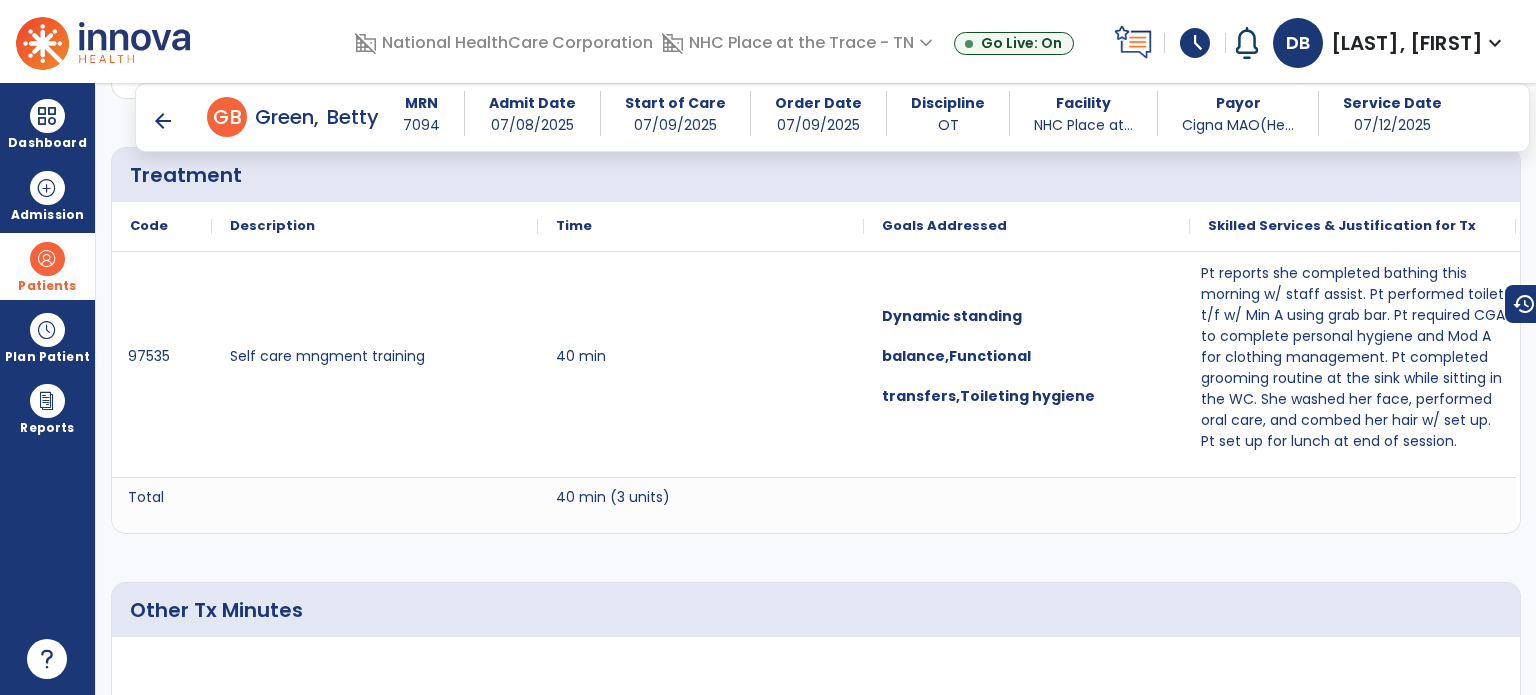 click on "arrow_back" at bounding box center (163, 121) 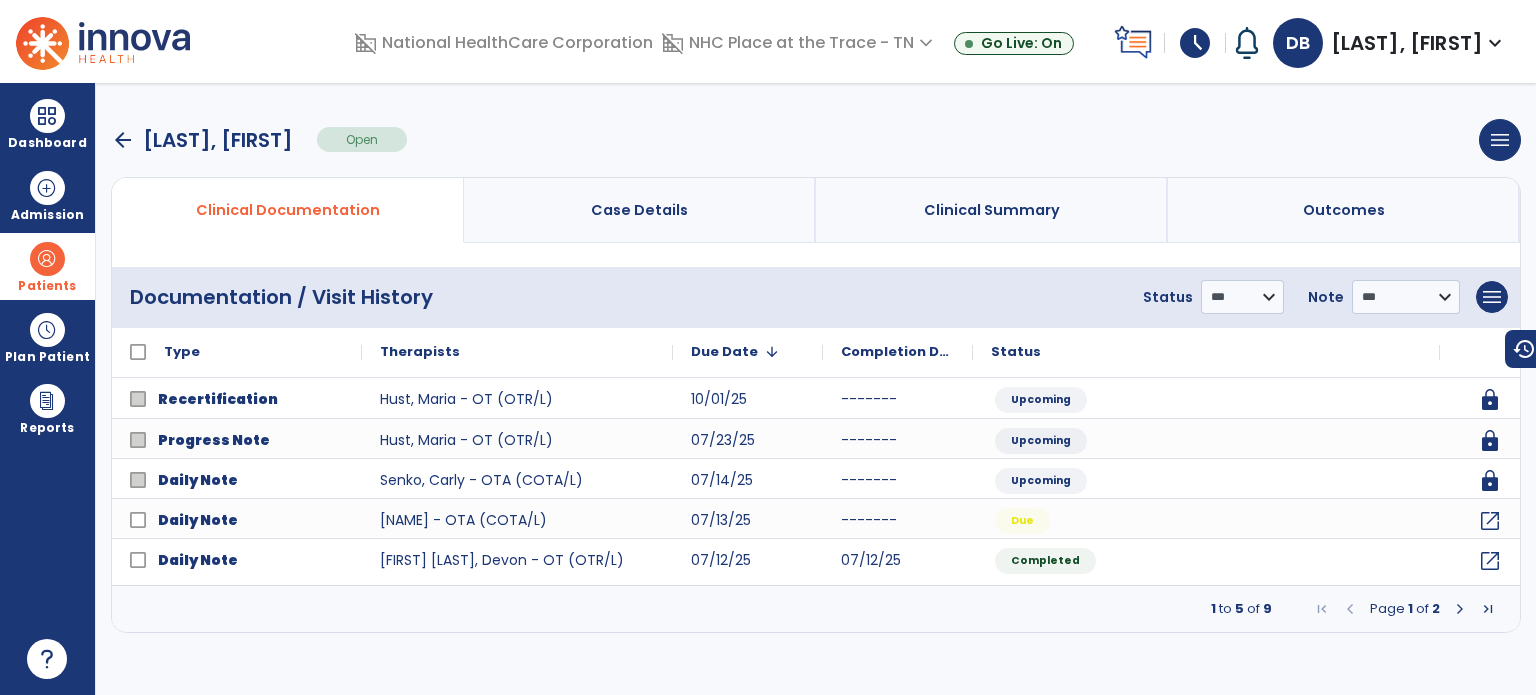 click at bounding box center [1460, 609] 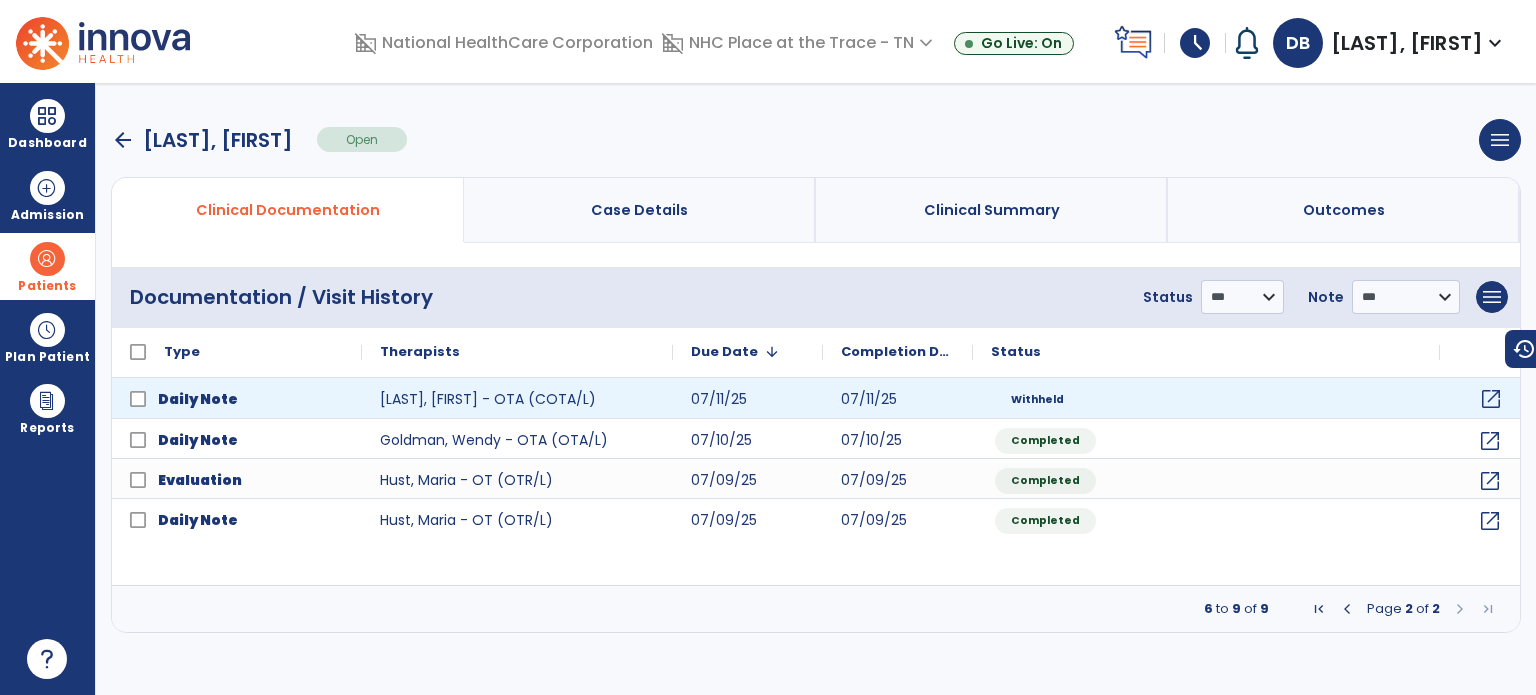 click on "open_in_new" 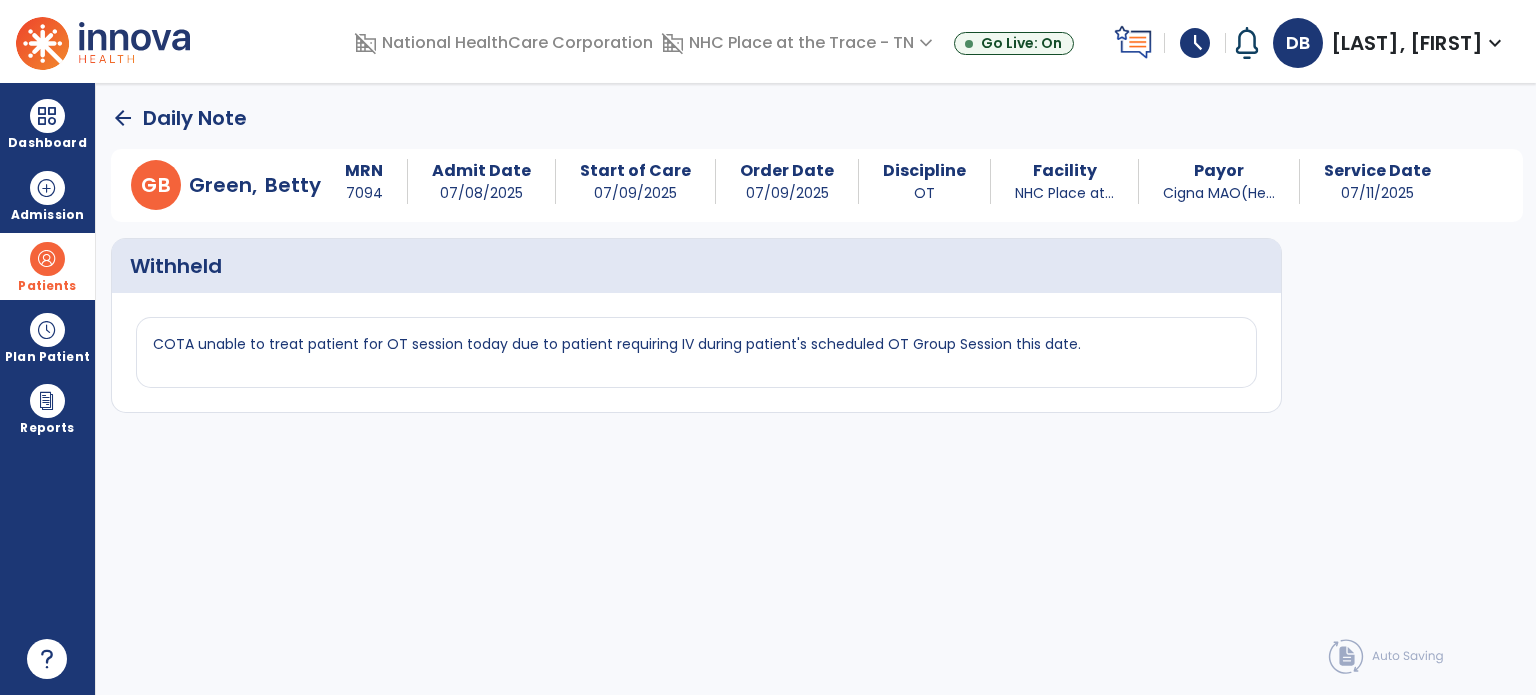 click on "arrow_back" 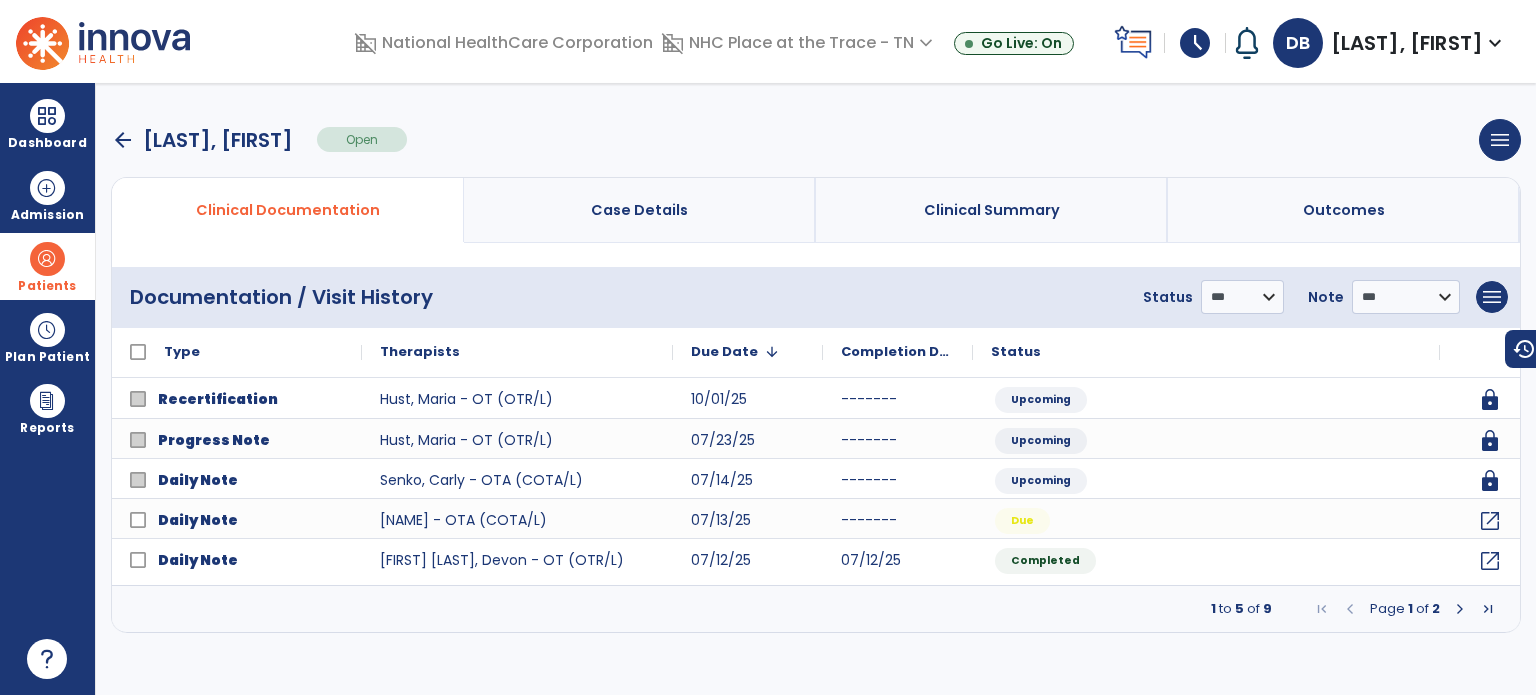 click on "arrow_back" at bounding box center (123, 140) 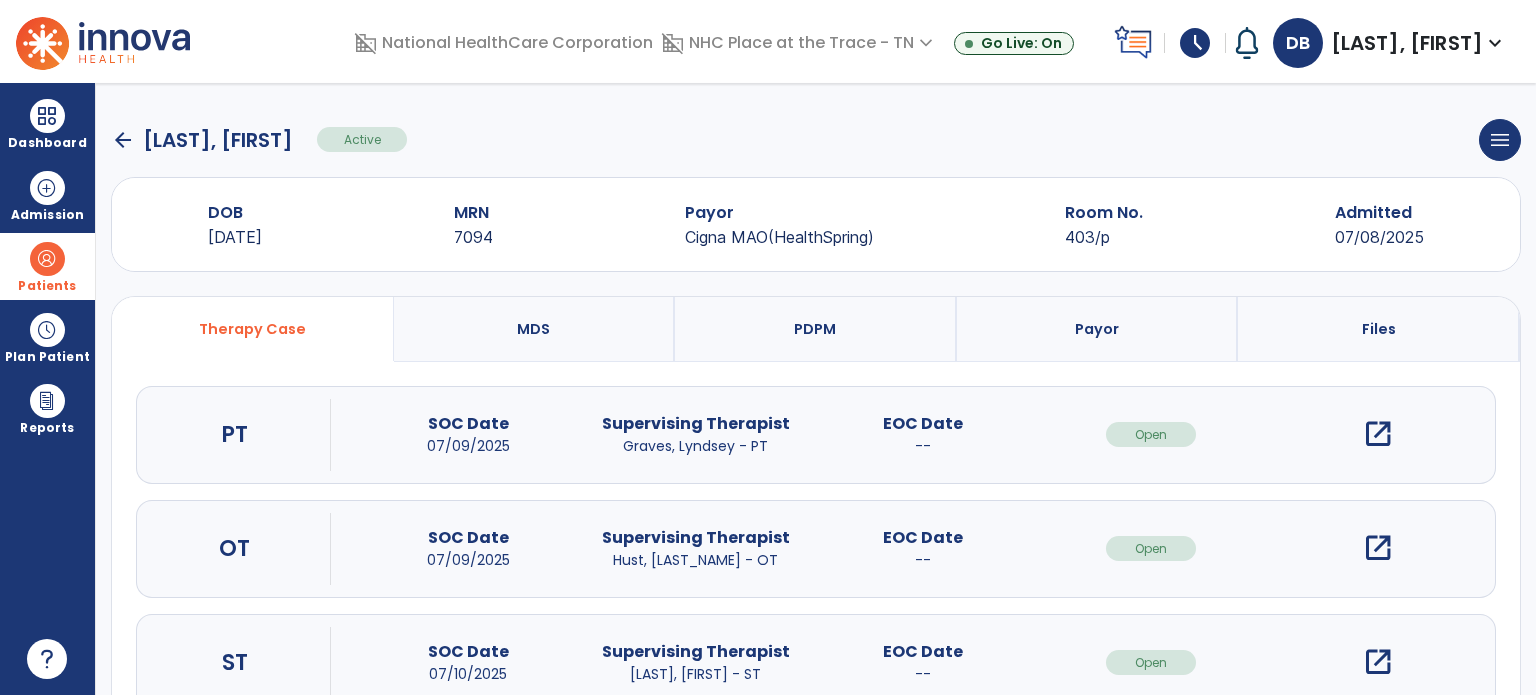 click on "open_in_new" at bounding box center [1378, 434] 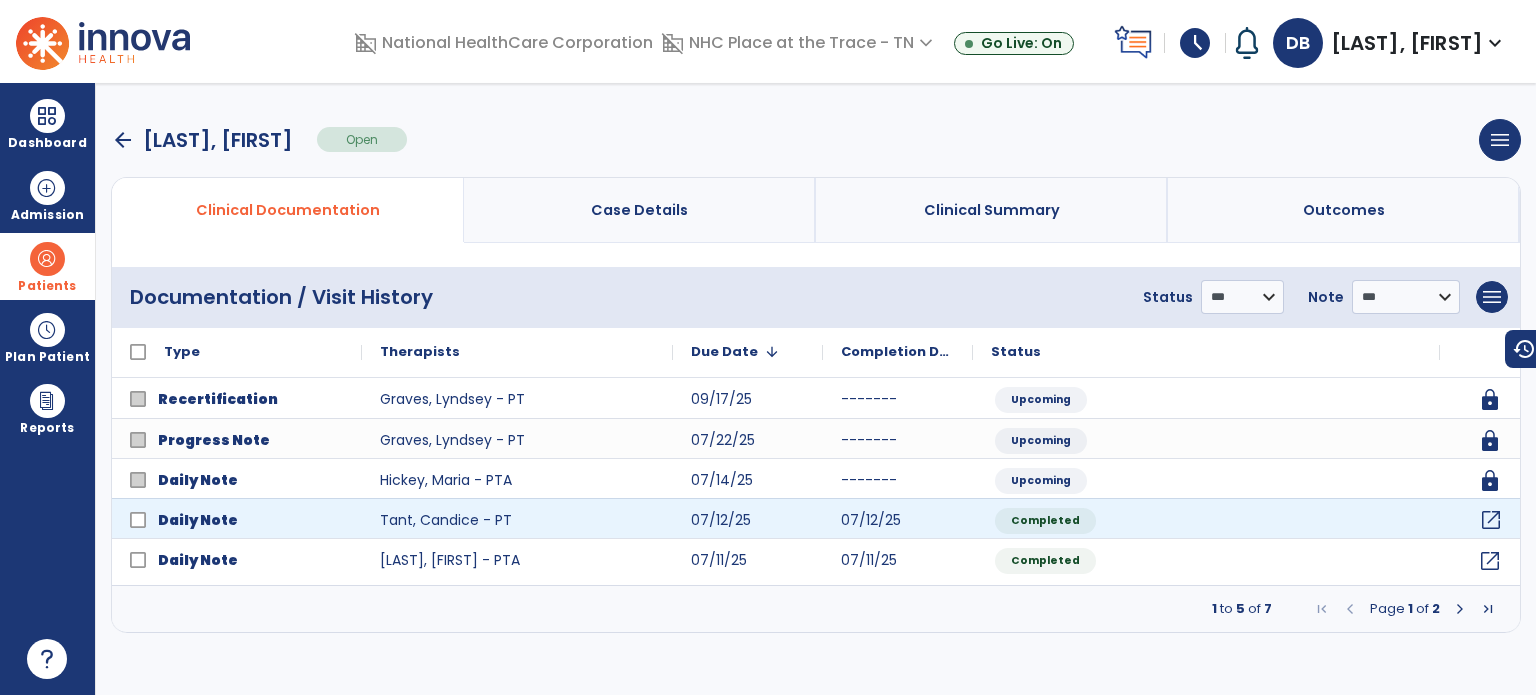 click on "open_in_new" 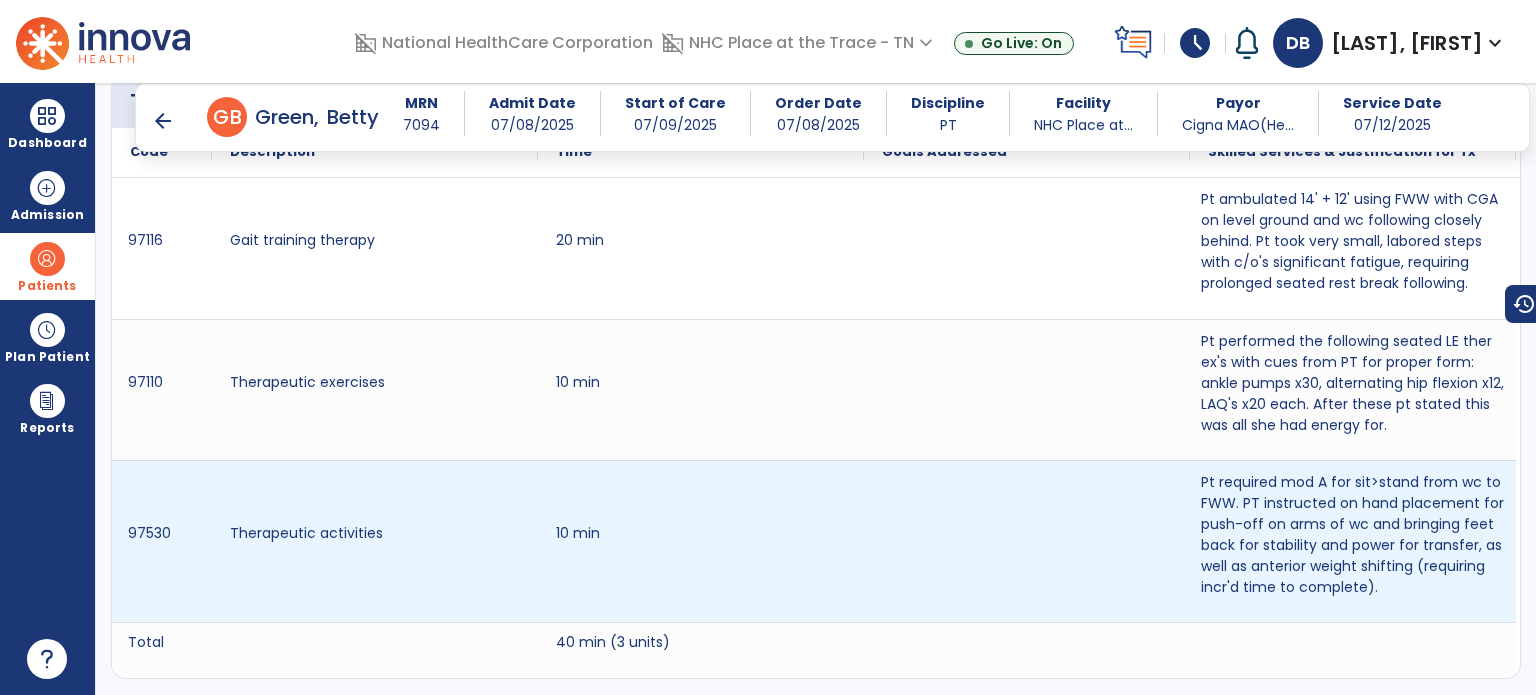 scroll, scrollTop: 1140, scrollLeft: 0, axis: vertical 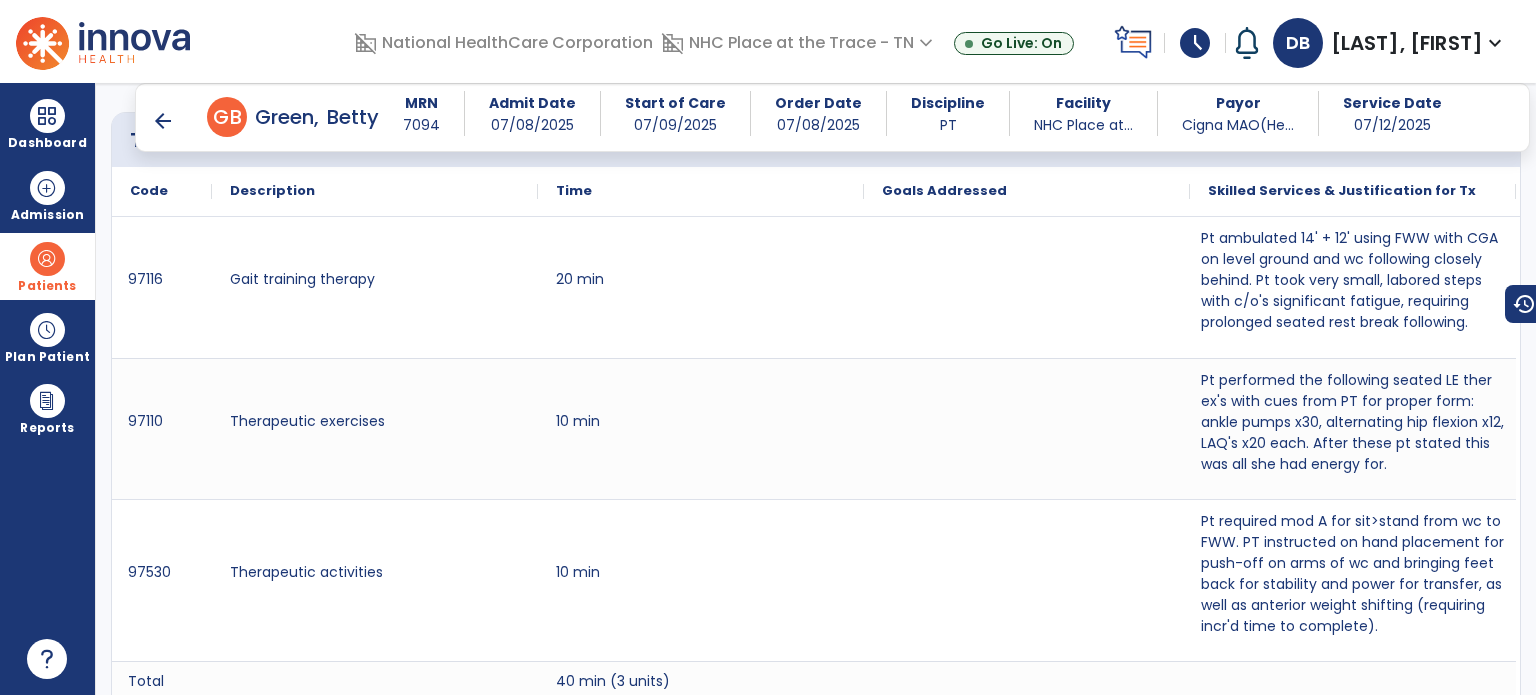 click on "arrow_back" at bounding box center (163, 121) 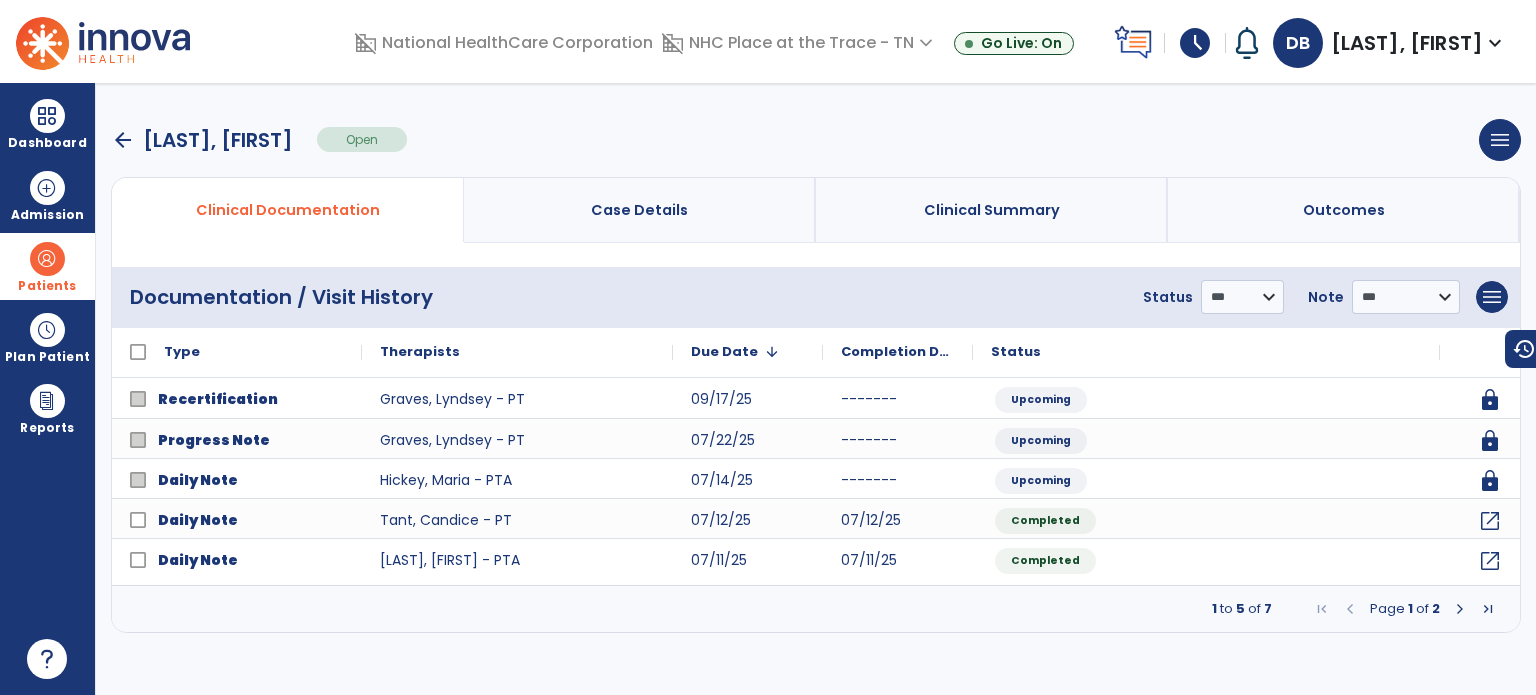 scroll, scrollTop: 0, scrollLeft: 0, axis: both 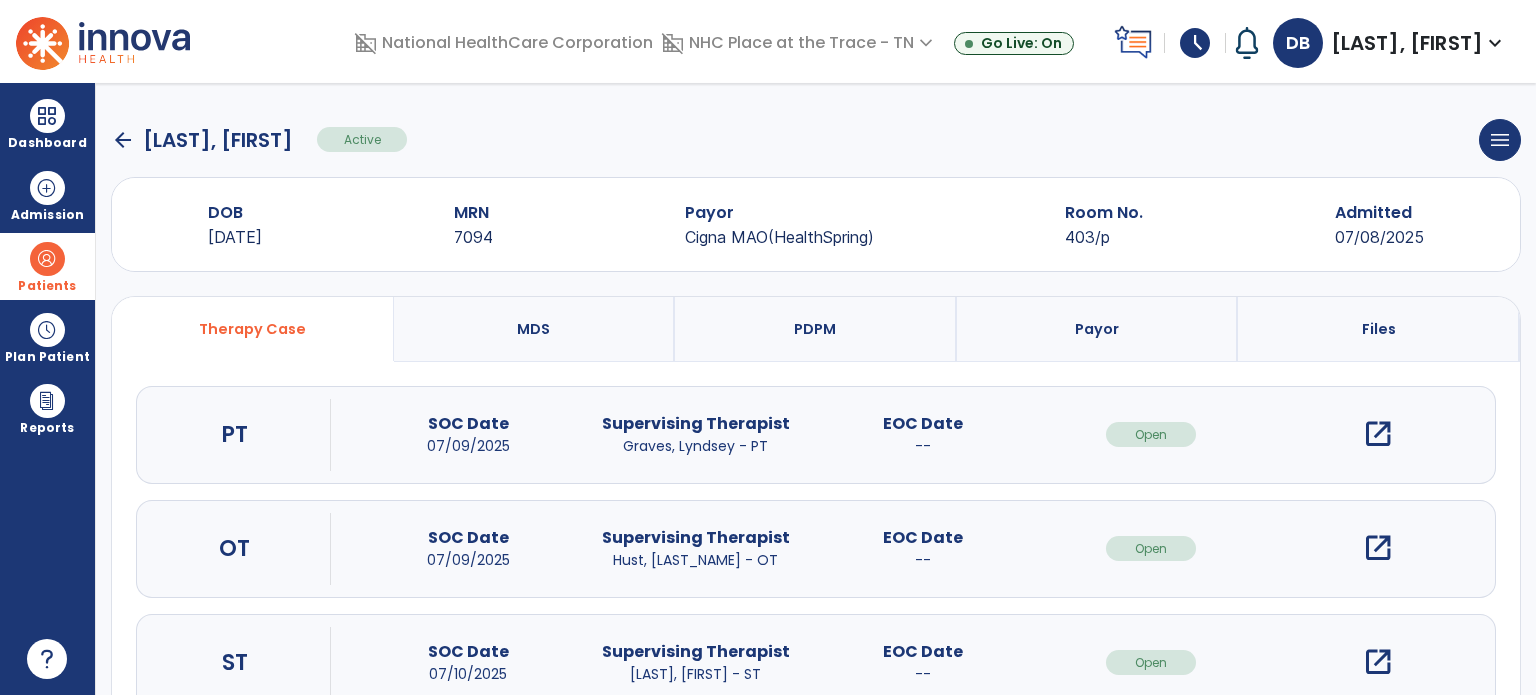 click on "Patients" at bounding box center [47, 286] 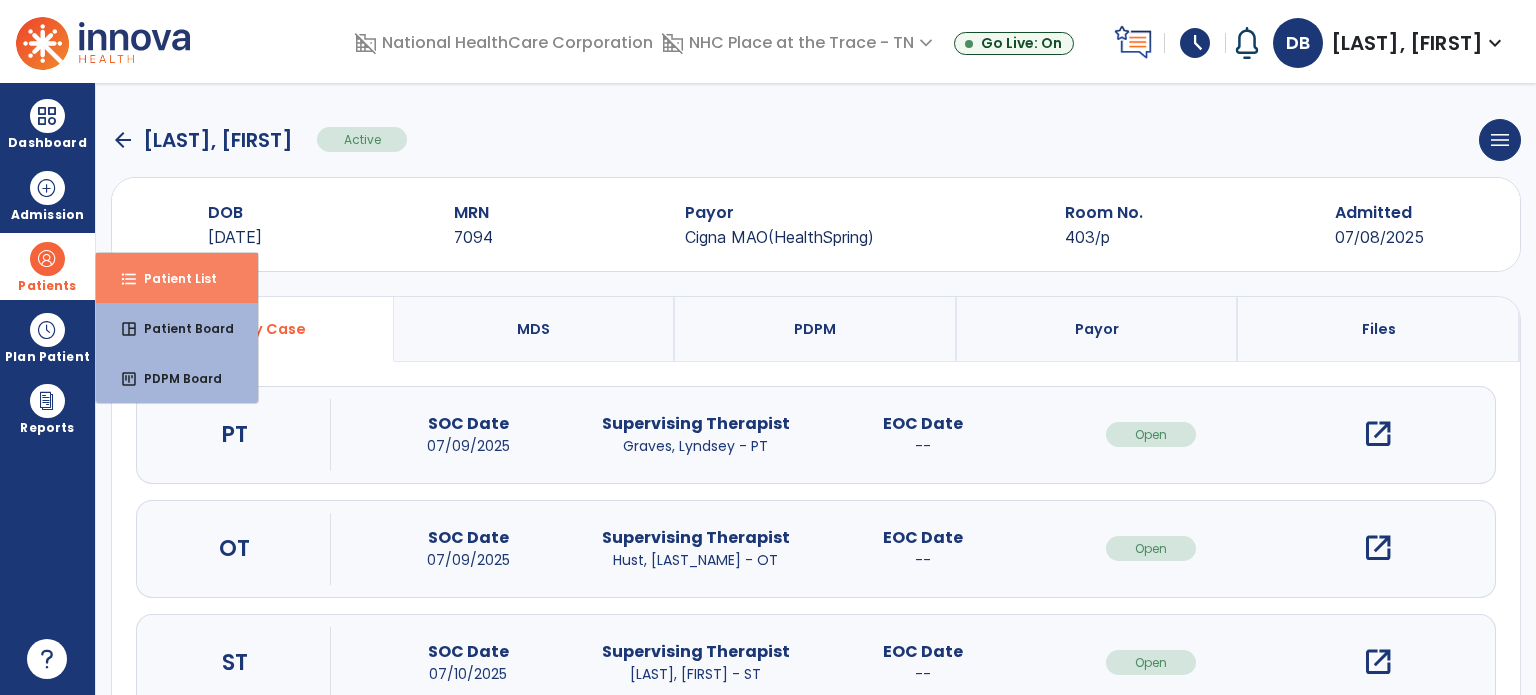 click on "Patient List" at bounding box center [172, 278] 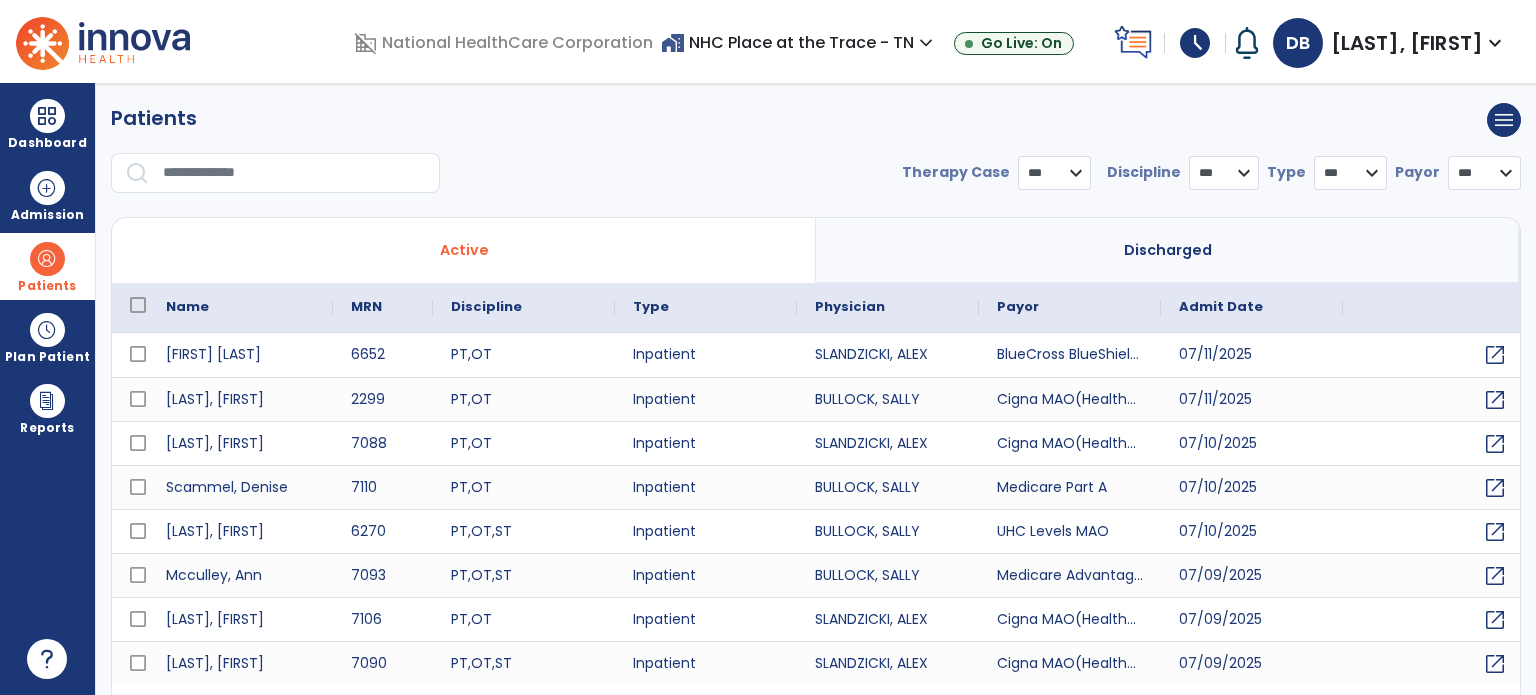 select on "***" 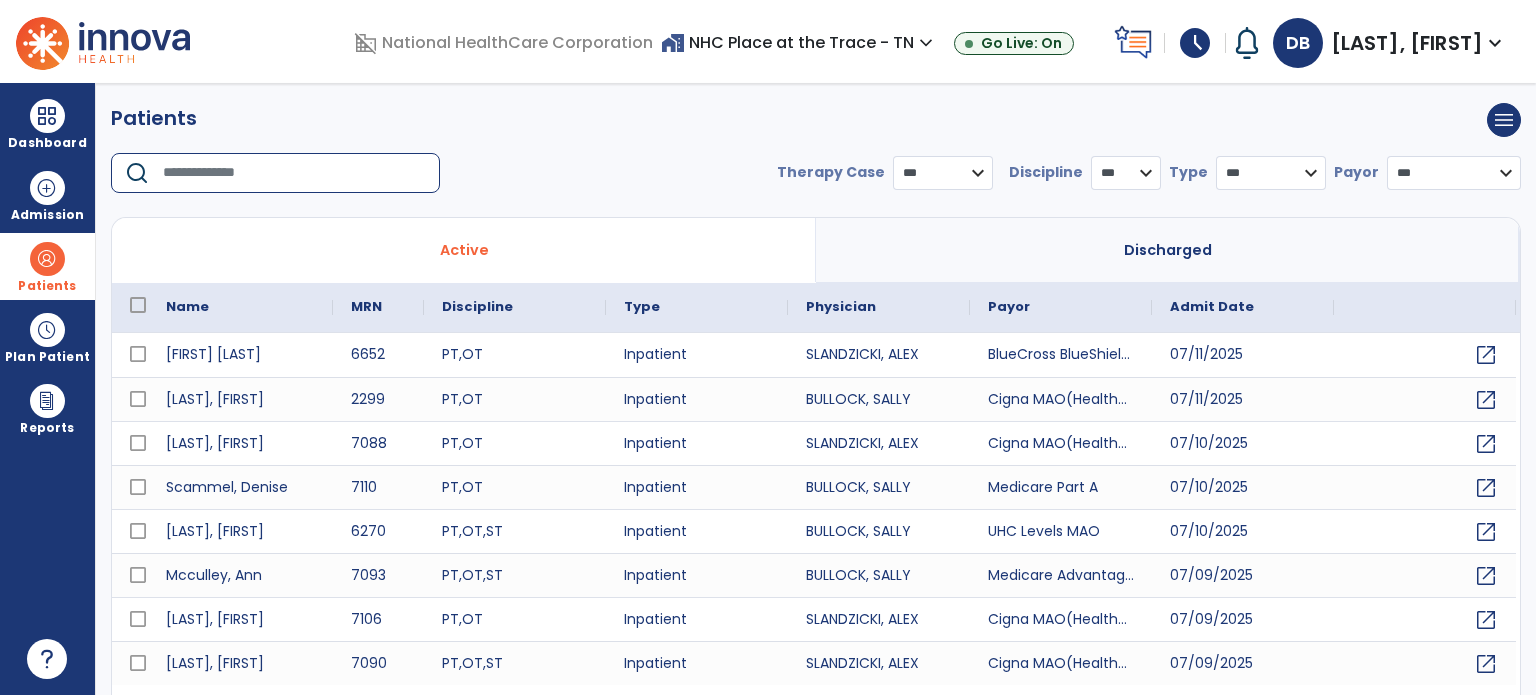 click at bounding box center [294, 173] 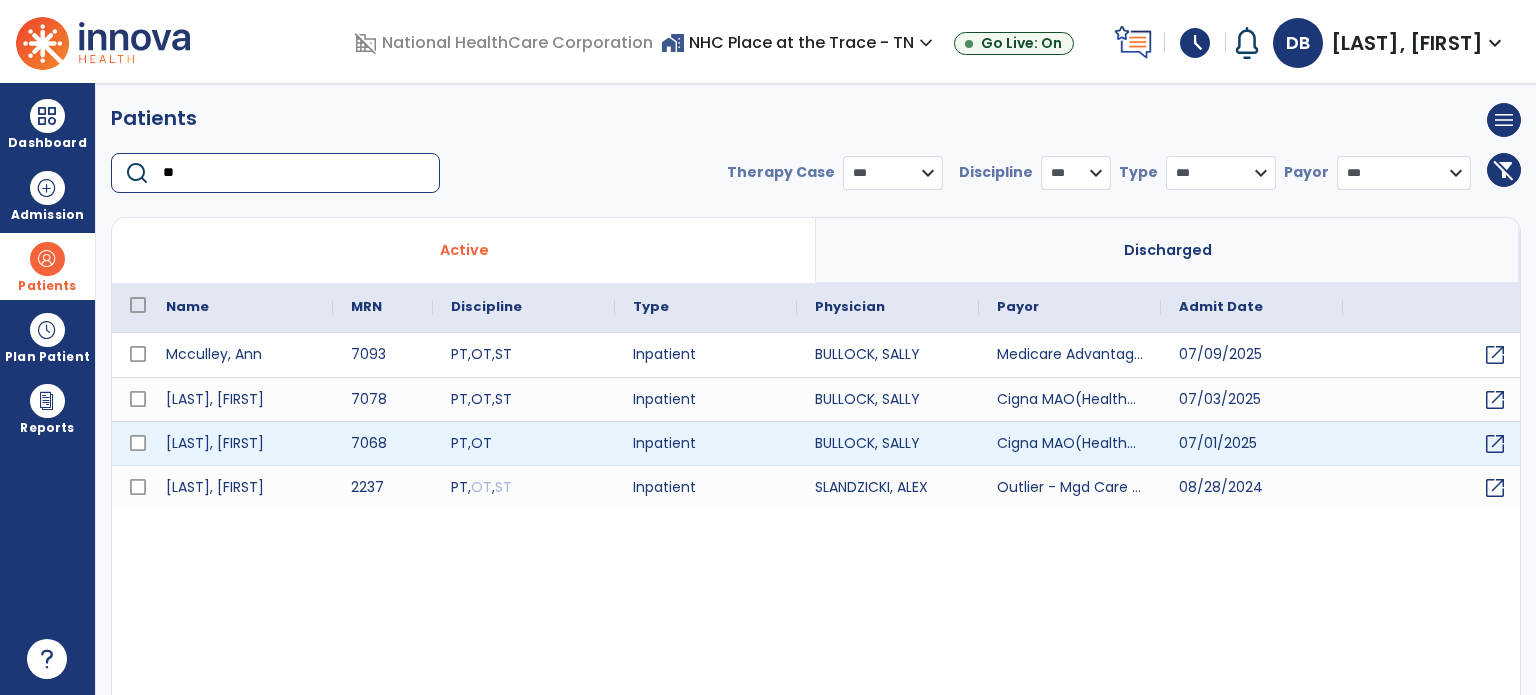 type on "**" 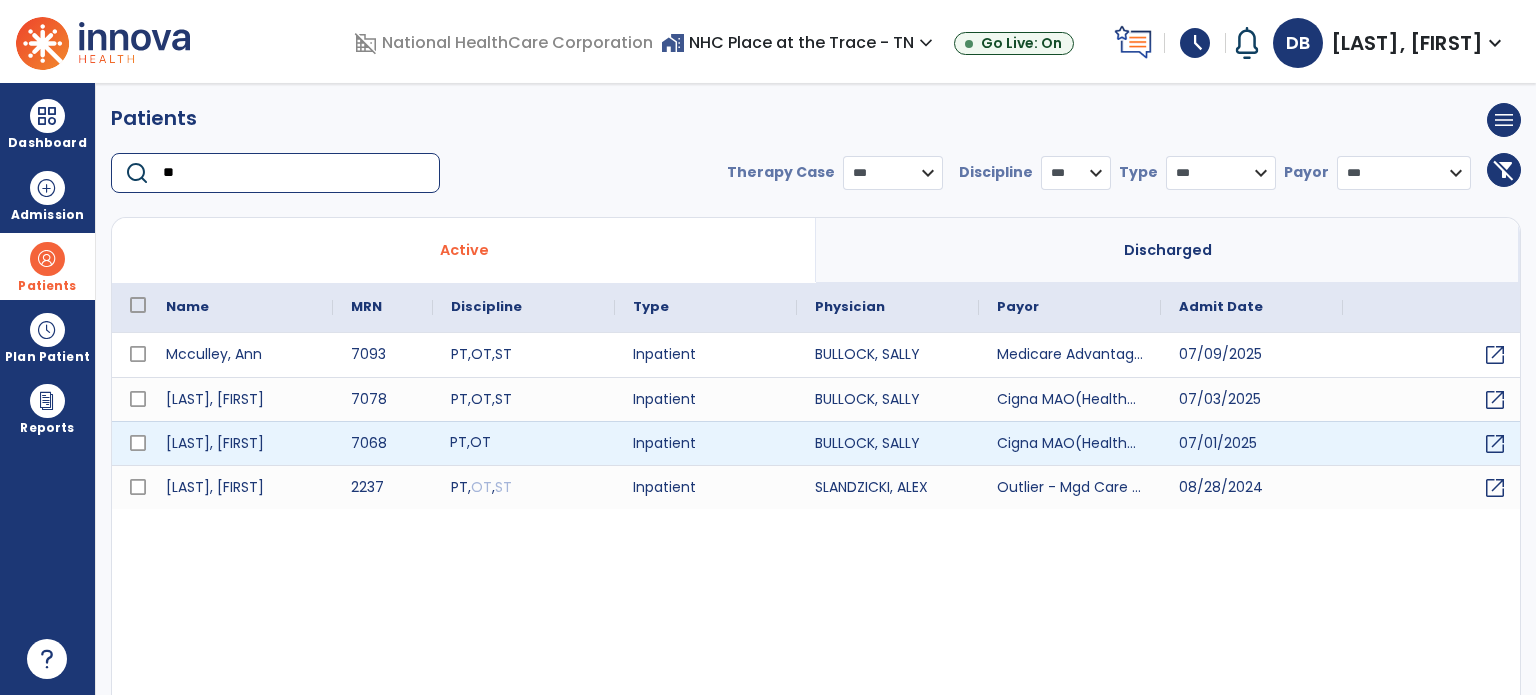 click on "PT , OT" at bounding box center [524, 443] 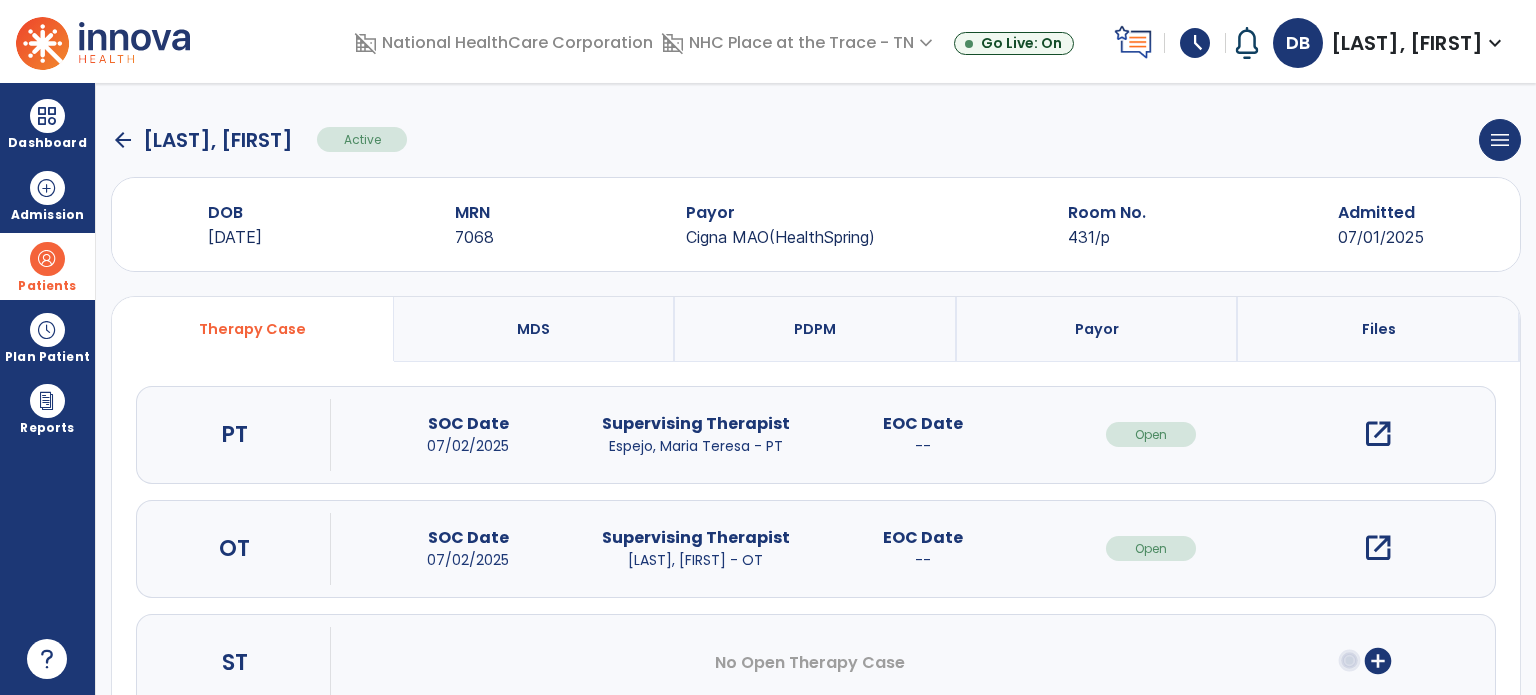 click on "open_in_new" at bounding box center [1378, 548] 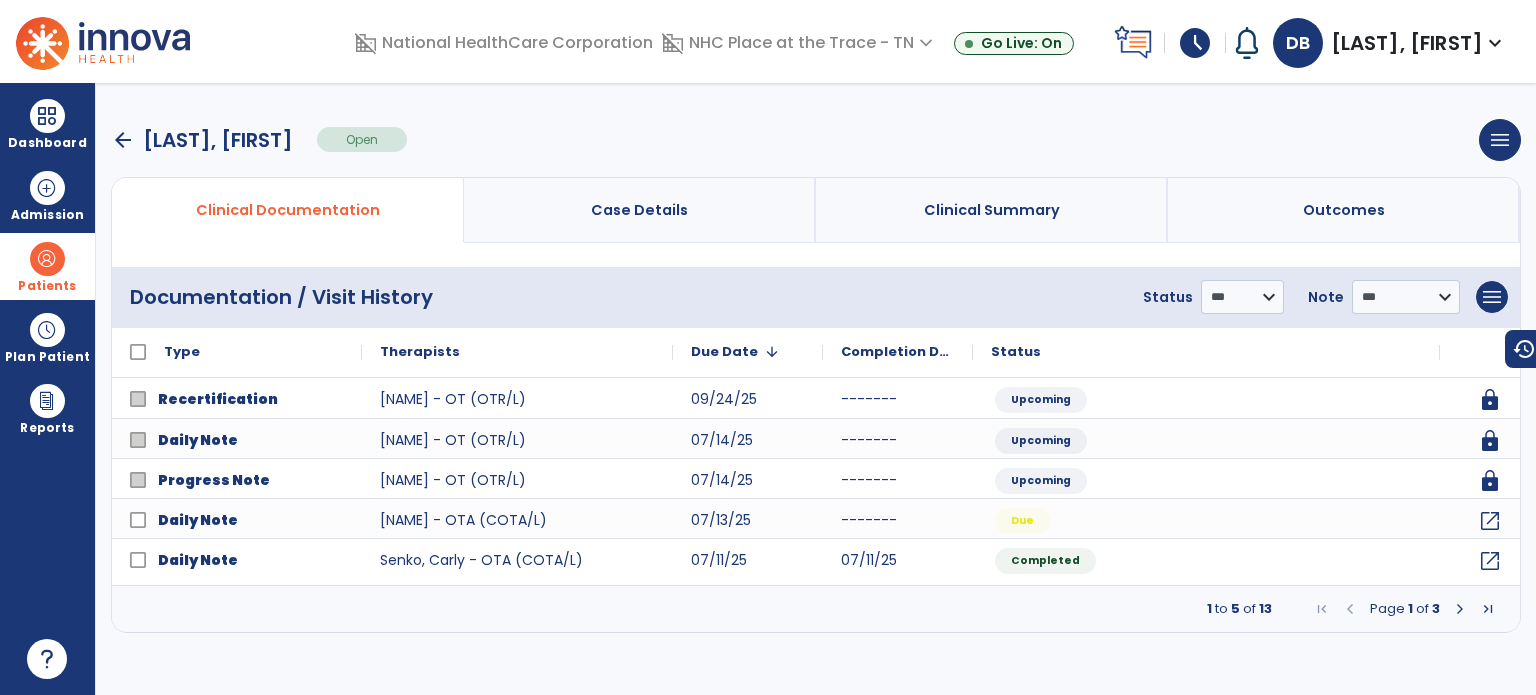 click at bounding box center [1460, 609] 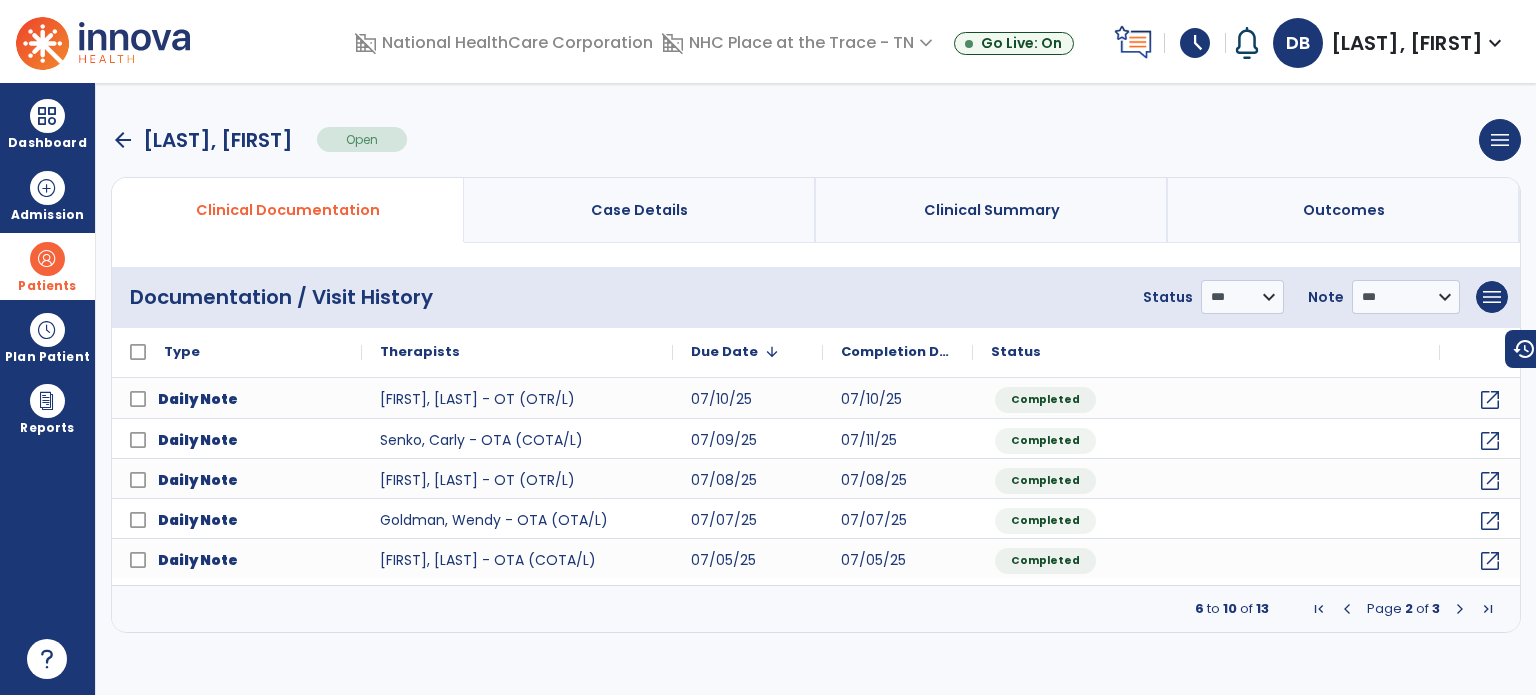 click at bounding box center [1347, 609] 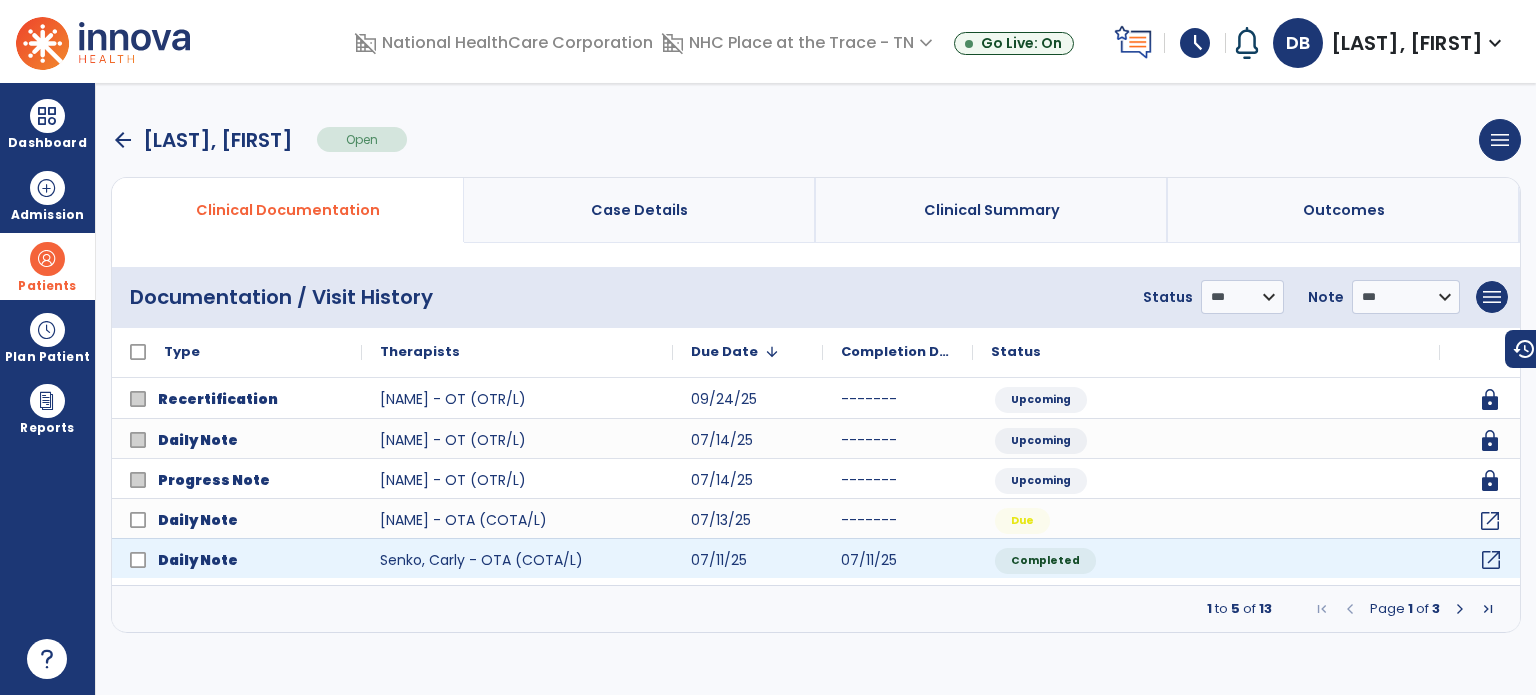 click on "open_in_new" 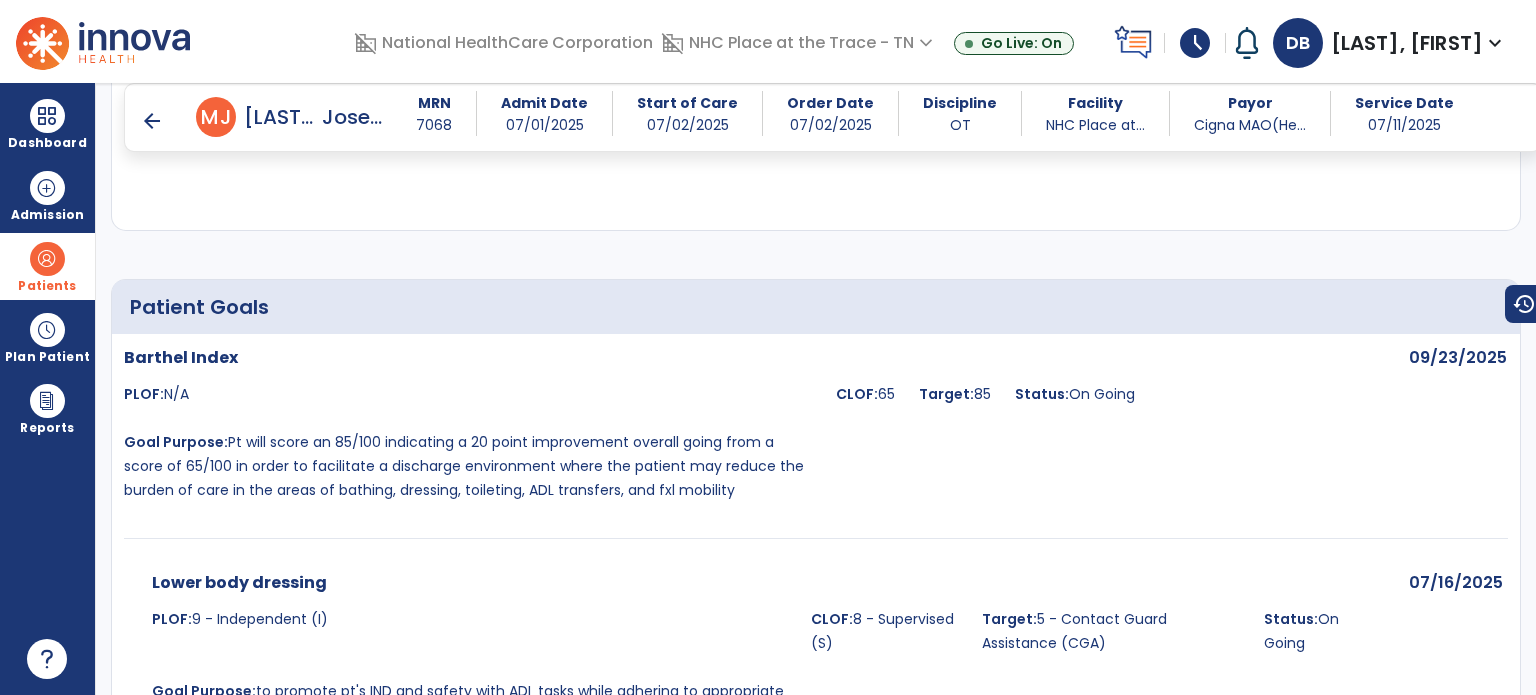 scroll, scrollTop: 2058, scrollLeft: 0, axis: vertical 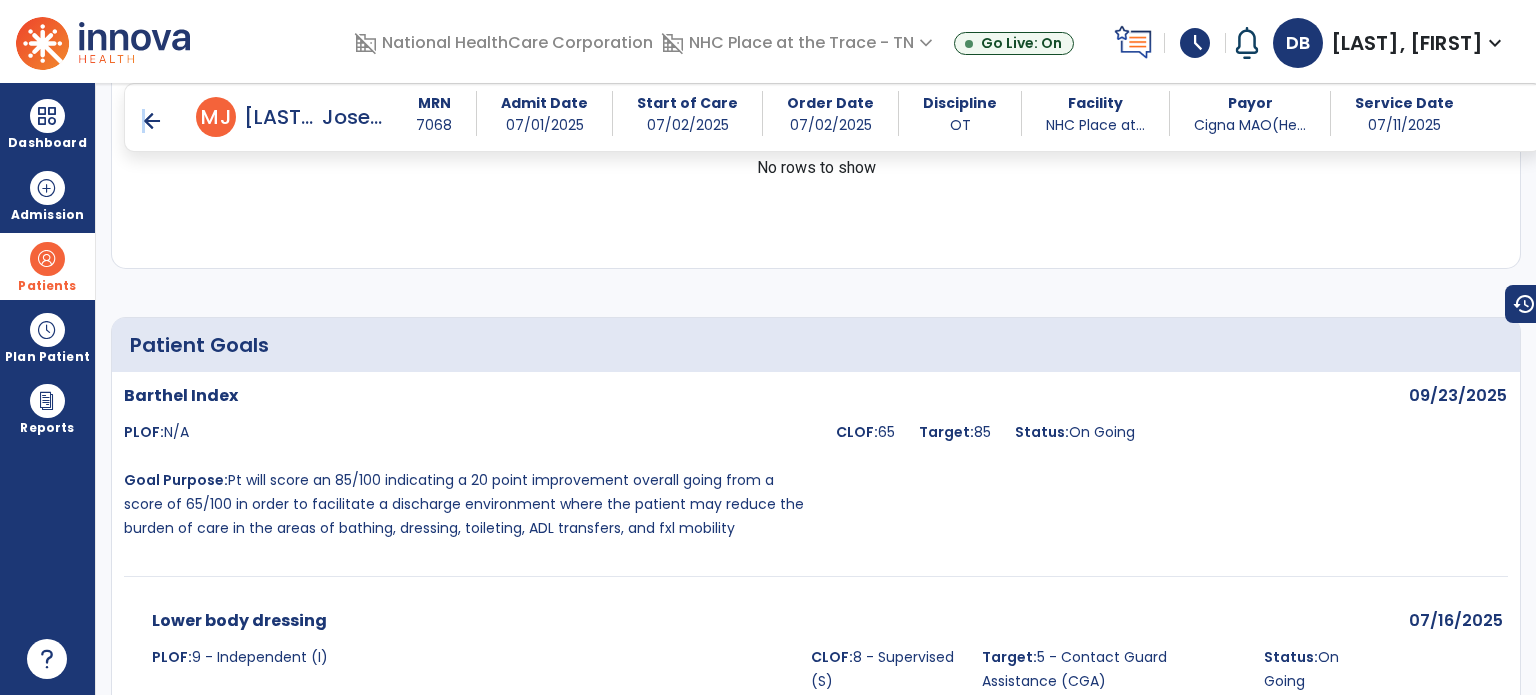 click on "arrow_back" at bounding box center (152, 121) 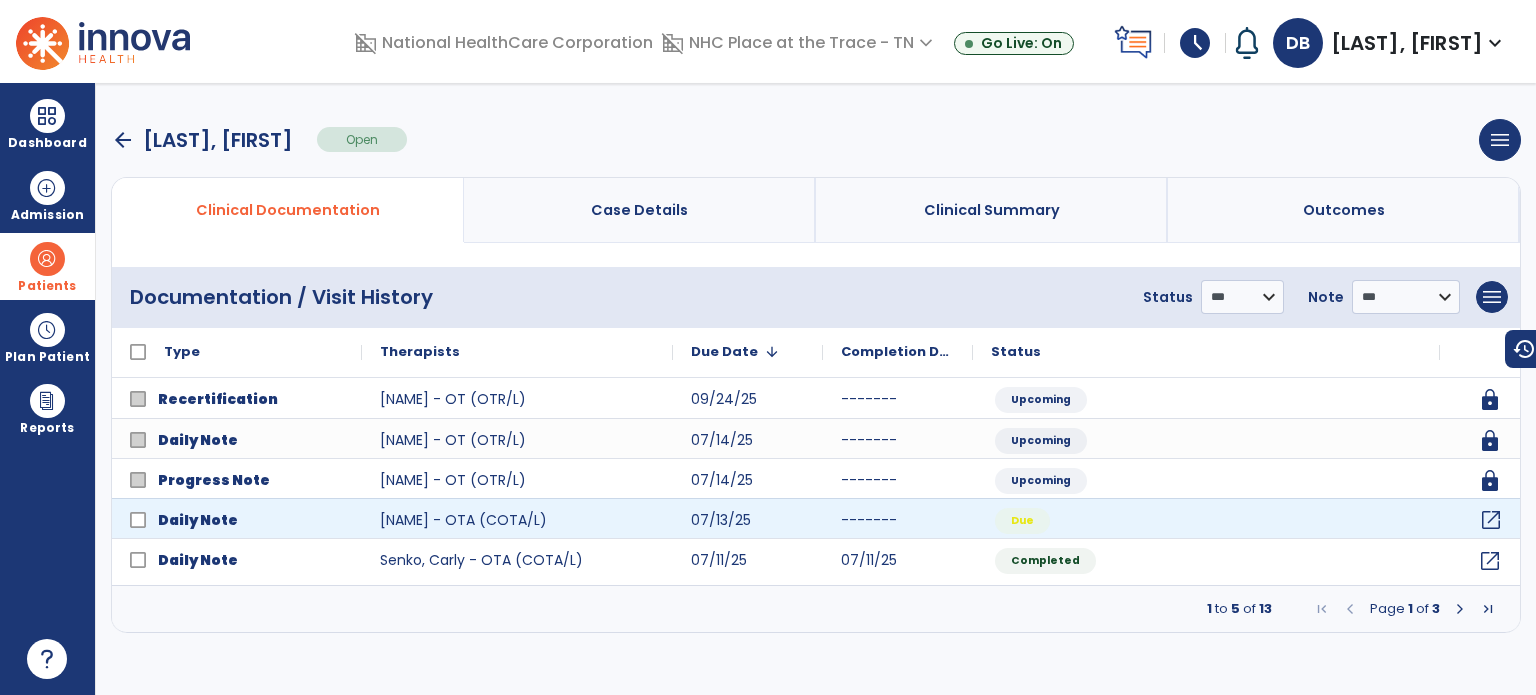 click on "open_in_new" 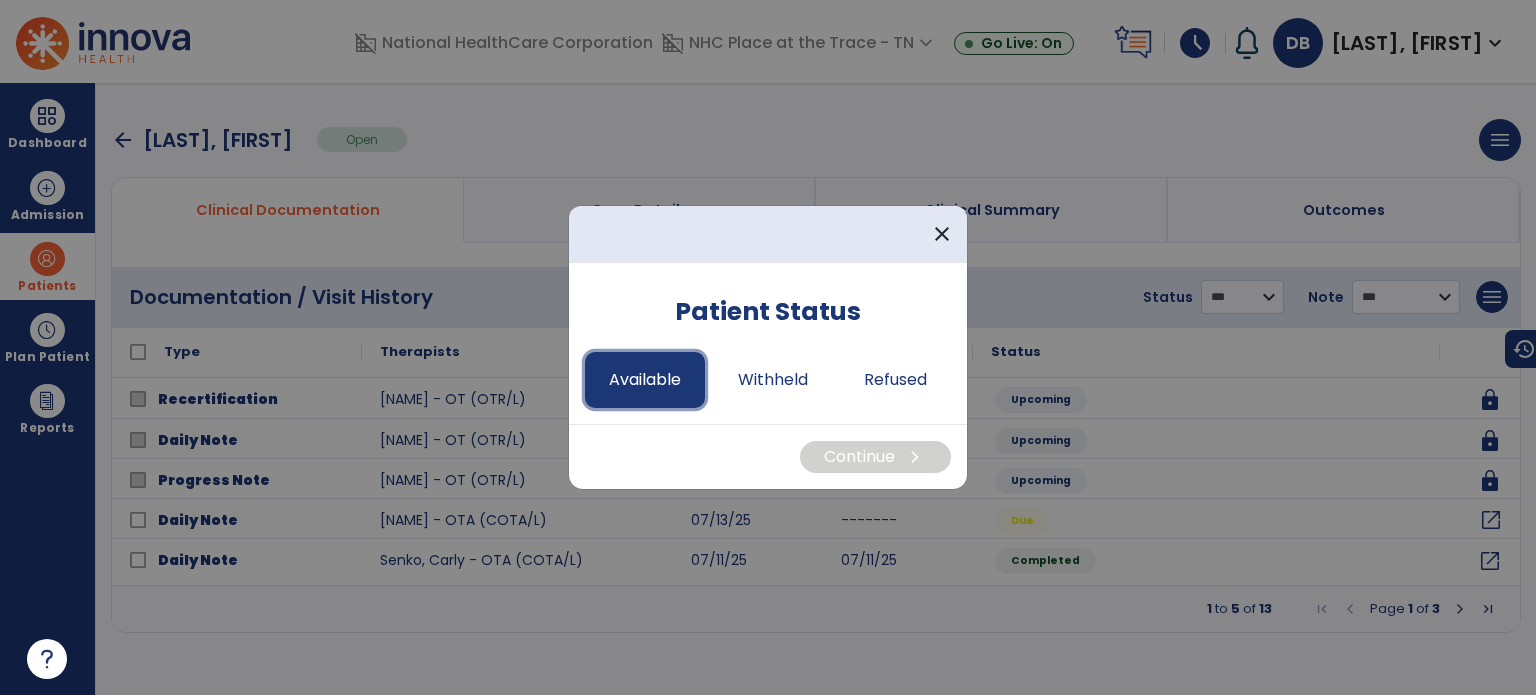 click on "Available" at bounding box center [645, 380] 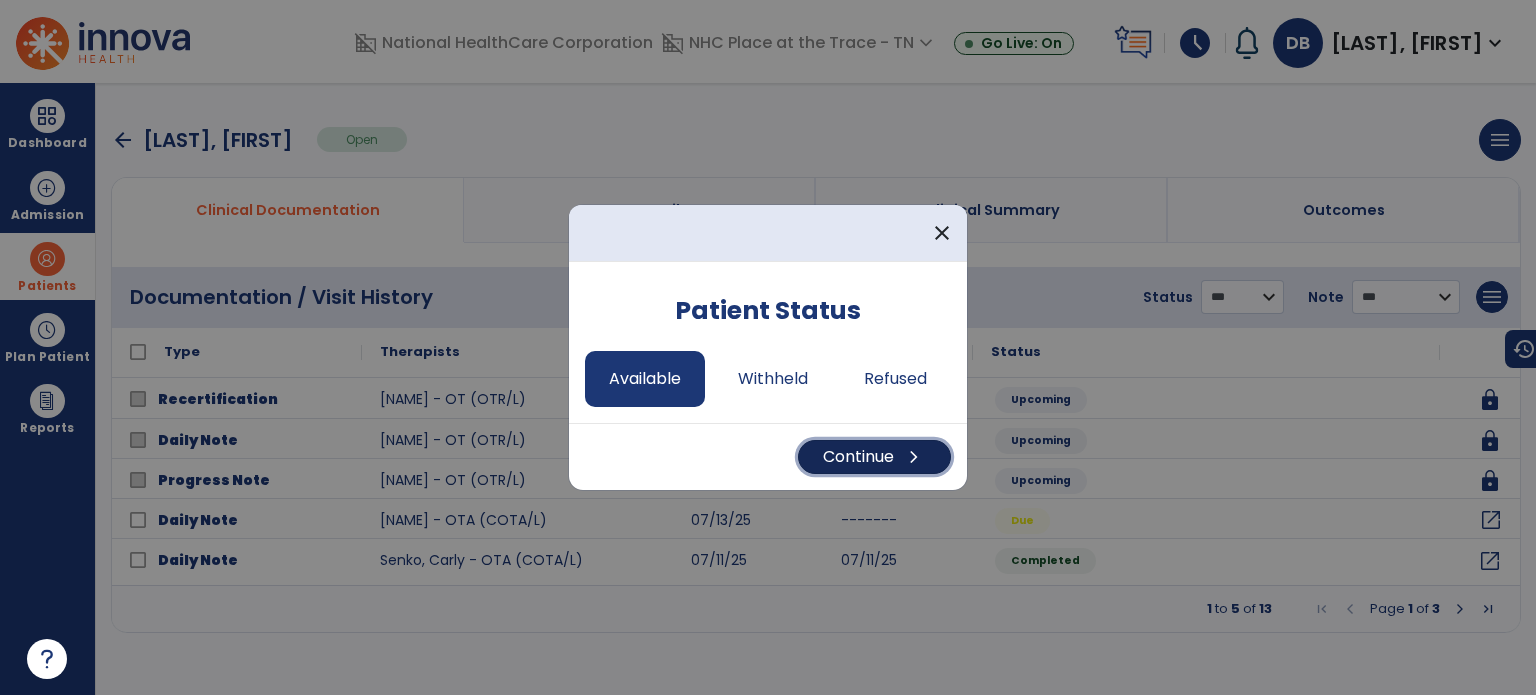 click on "Continue   chevron_right" at bounding box center [874, 457] 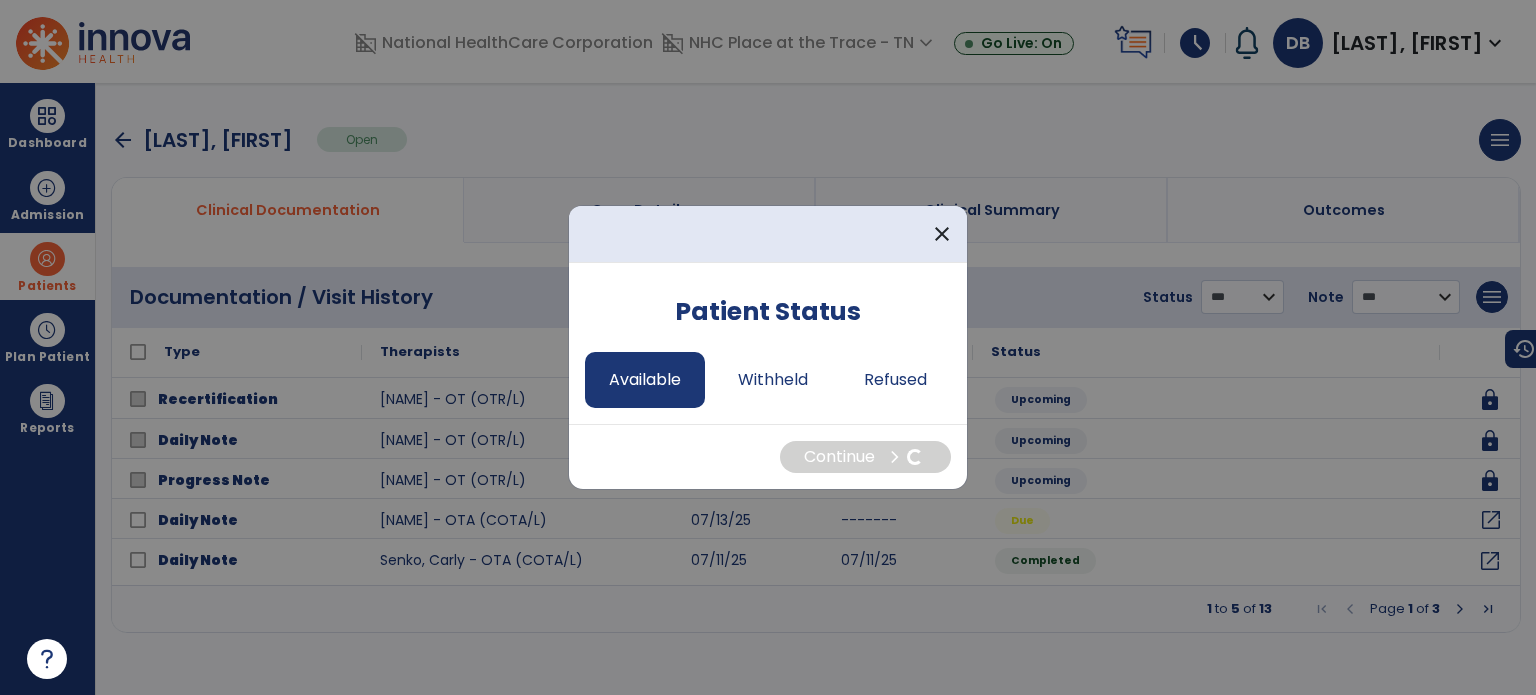 select on "*" 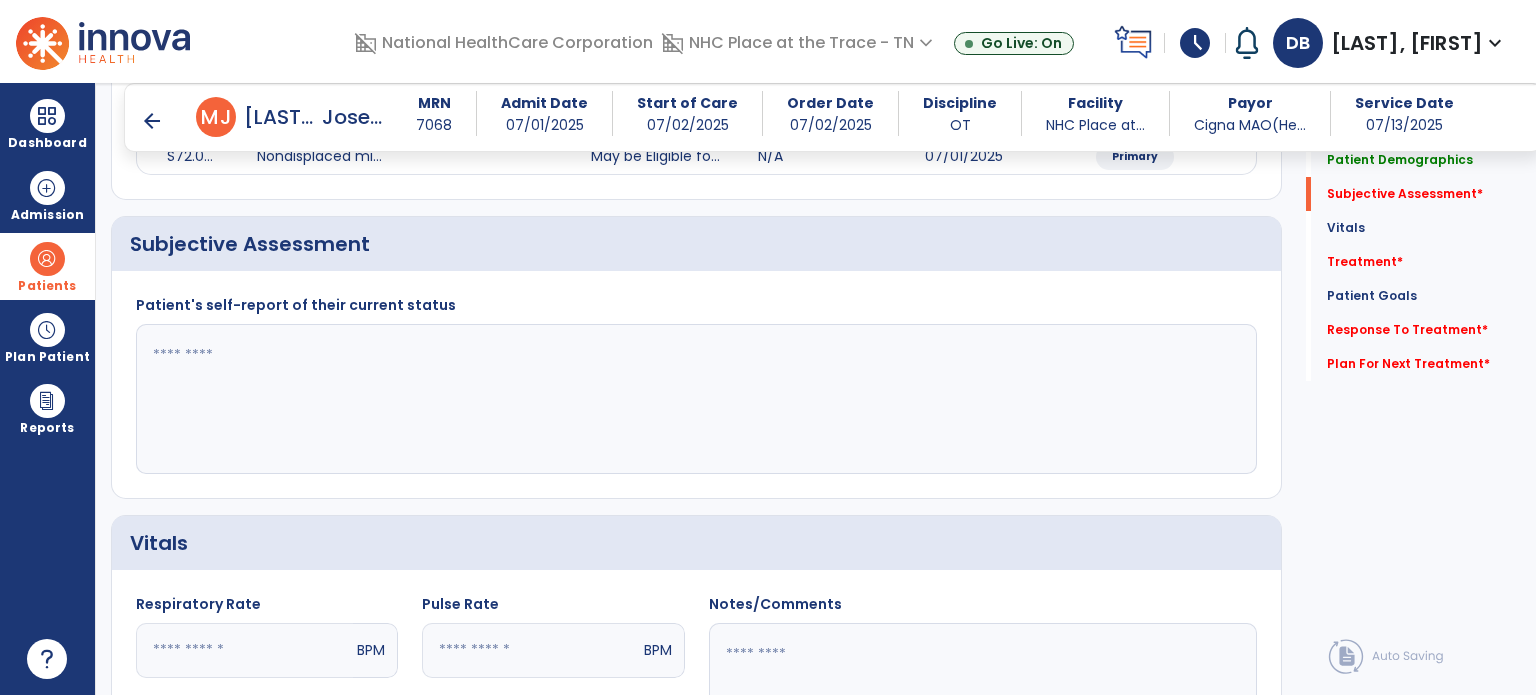 scroll, scrollTop: 400, scrollLeft: 0, axis: vertical 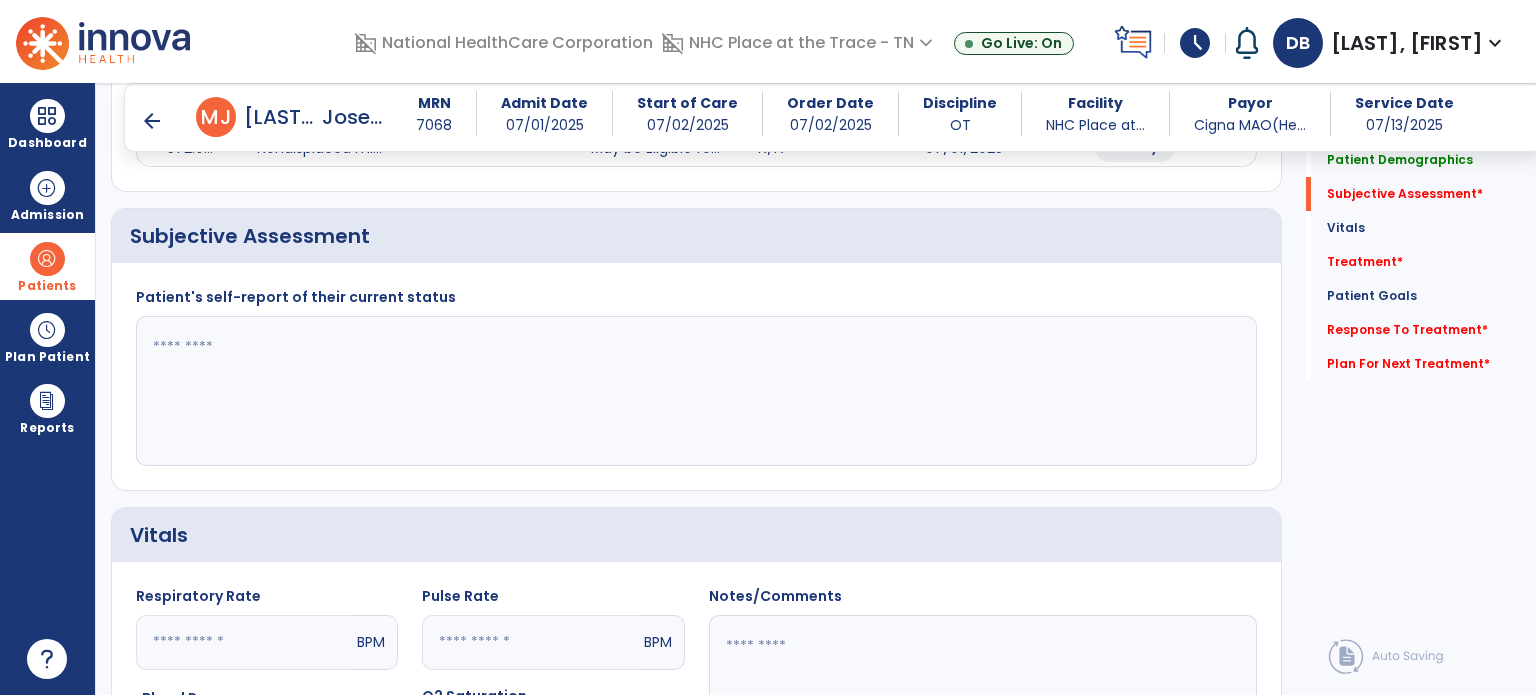 click 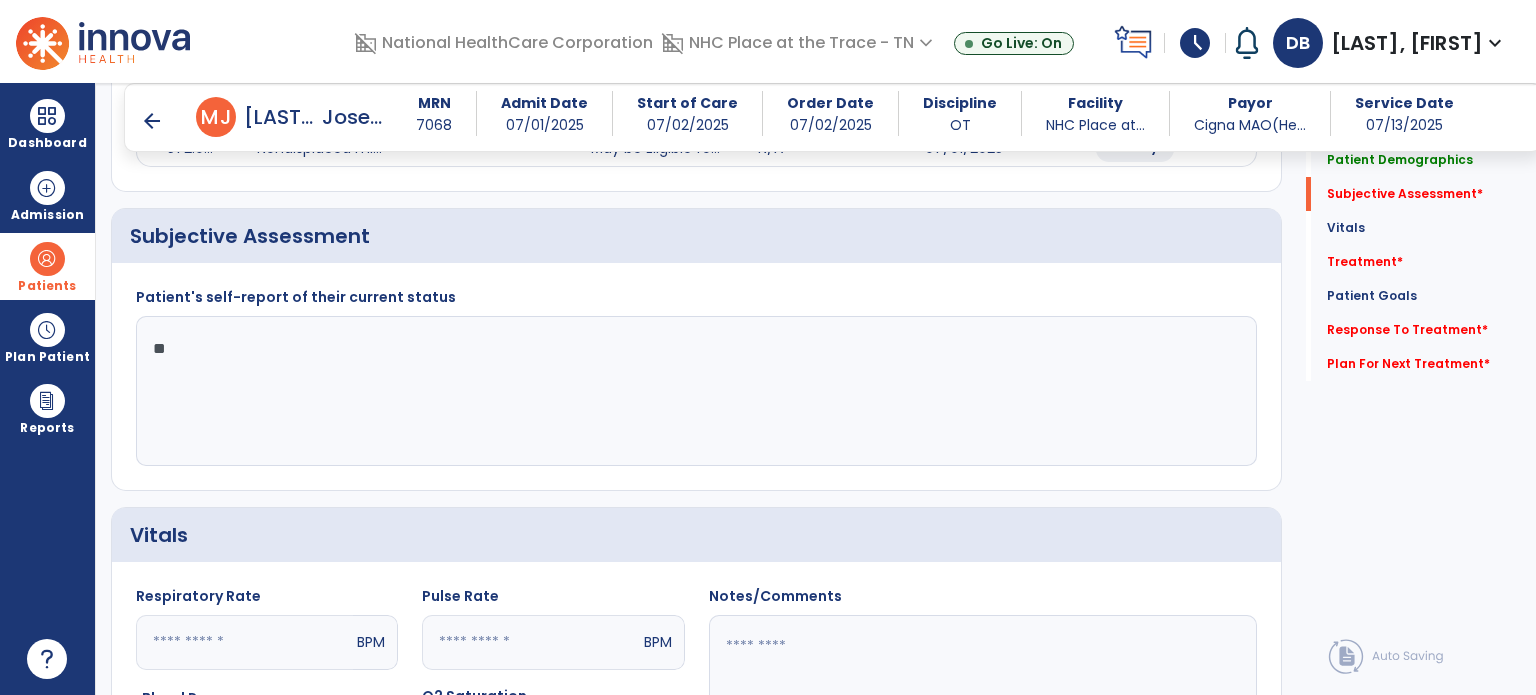 type on "*" 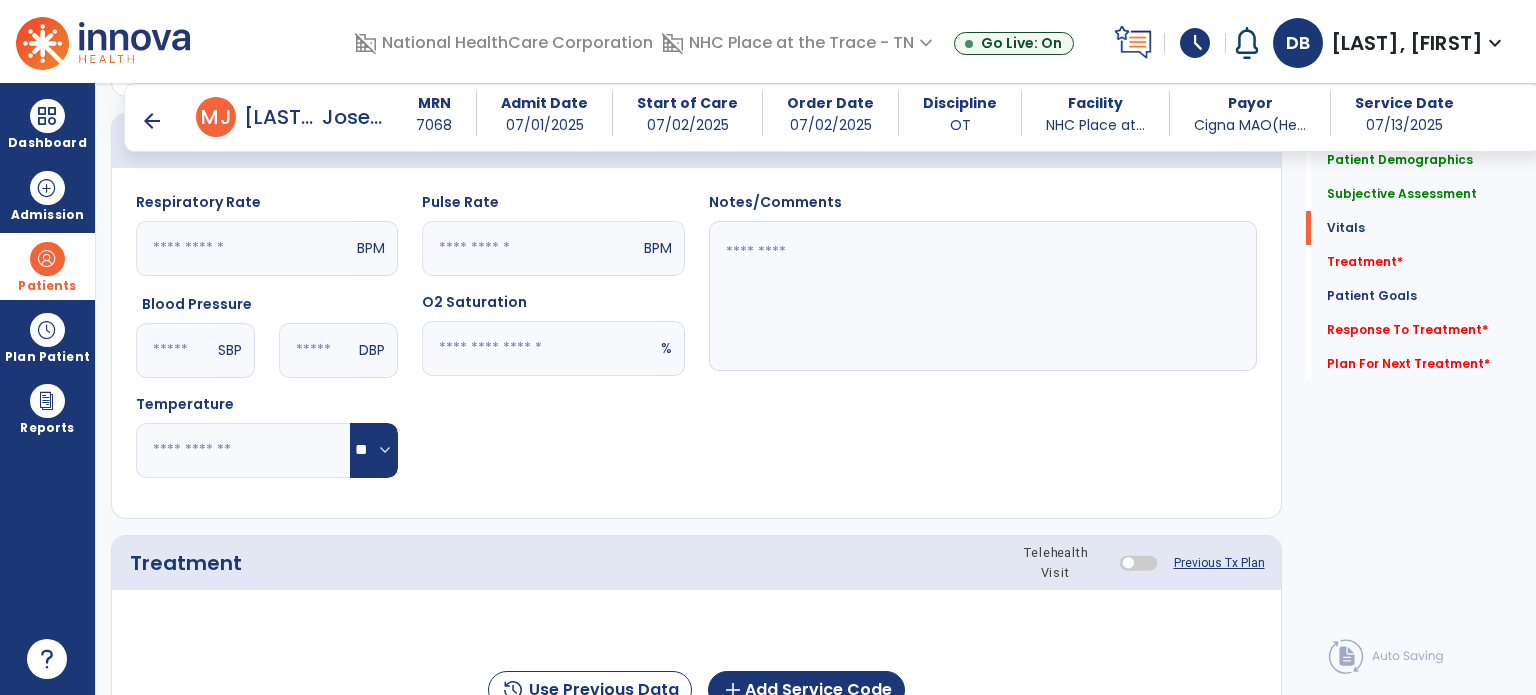 scroll, scrollTop: 900, scrollLeft: 0, axis: vertical 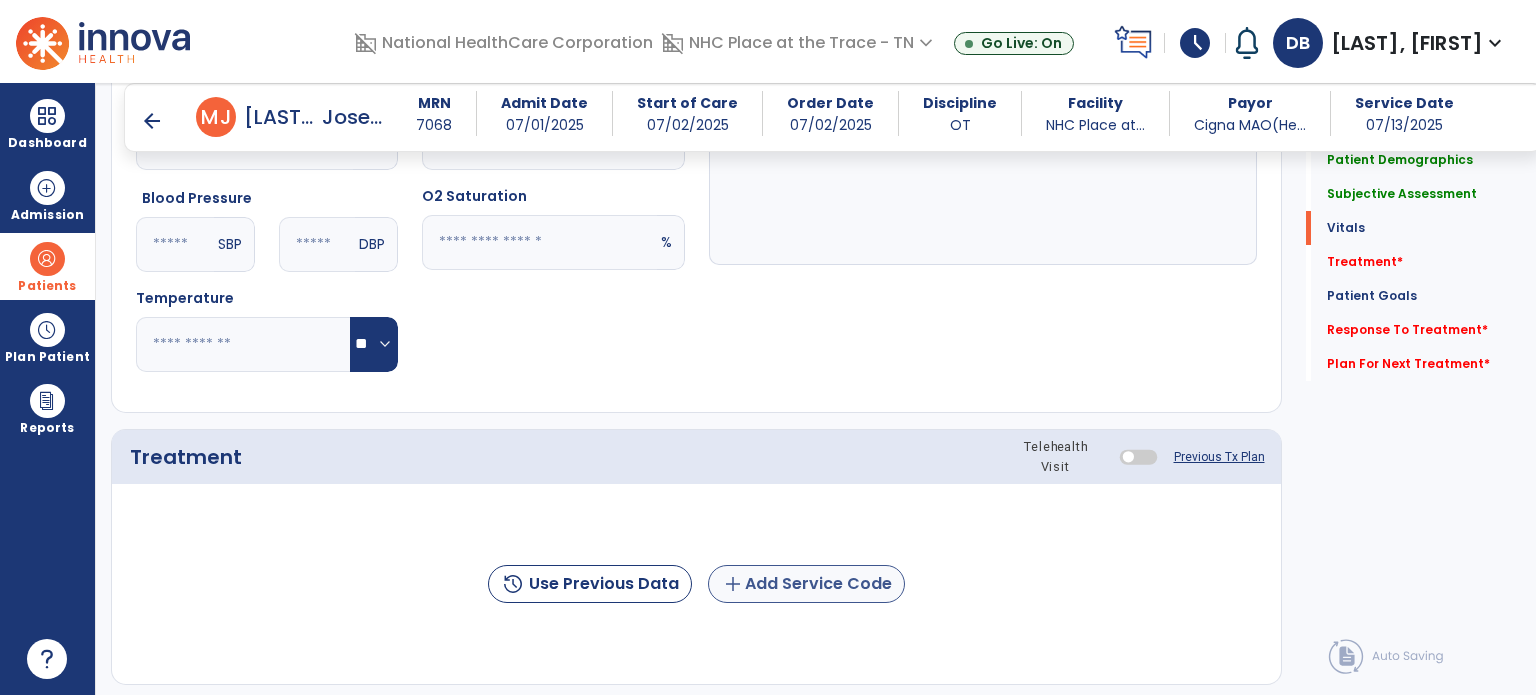 type on "**********" 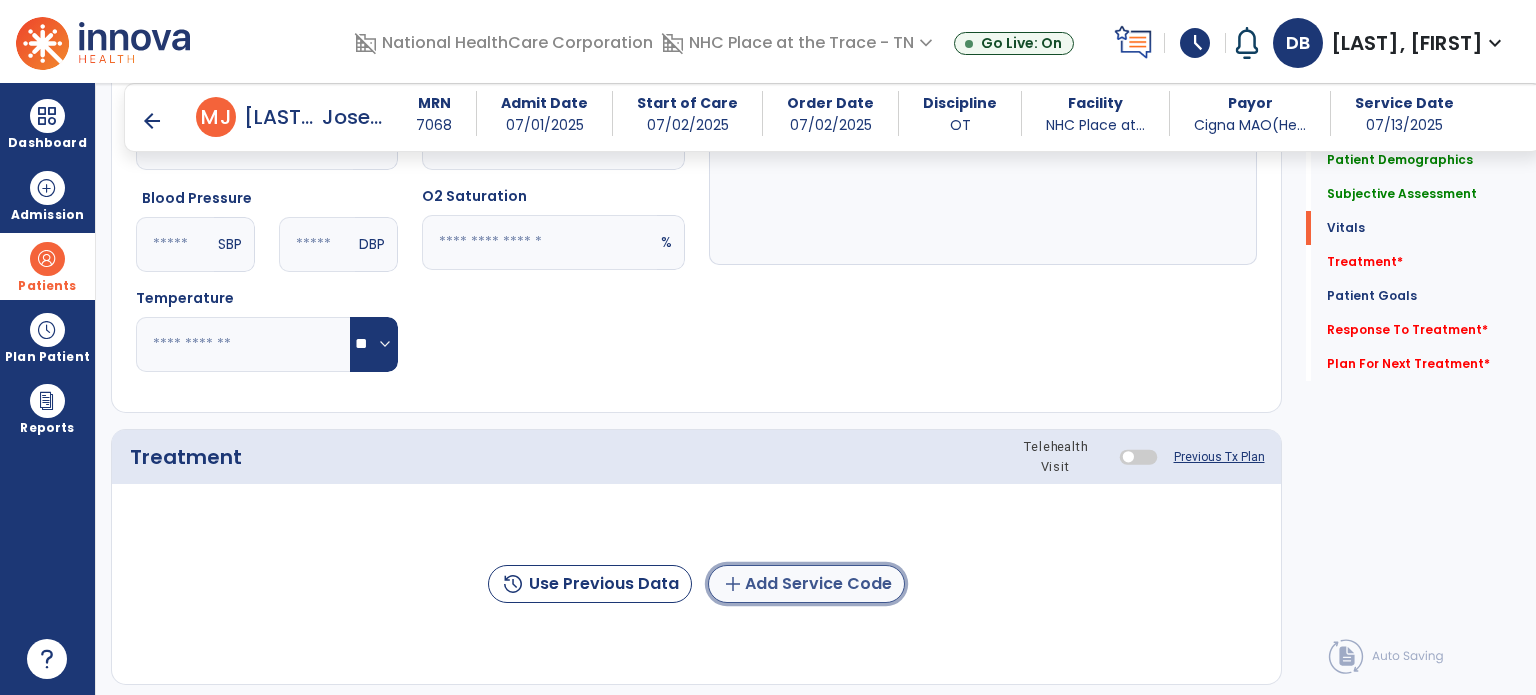 click on "add  Add Service Code" 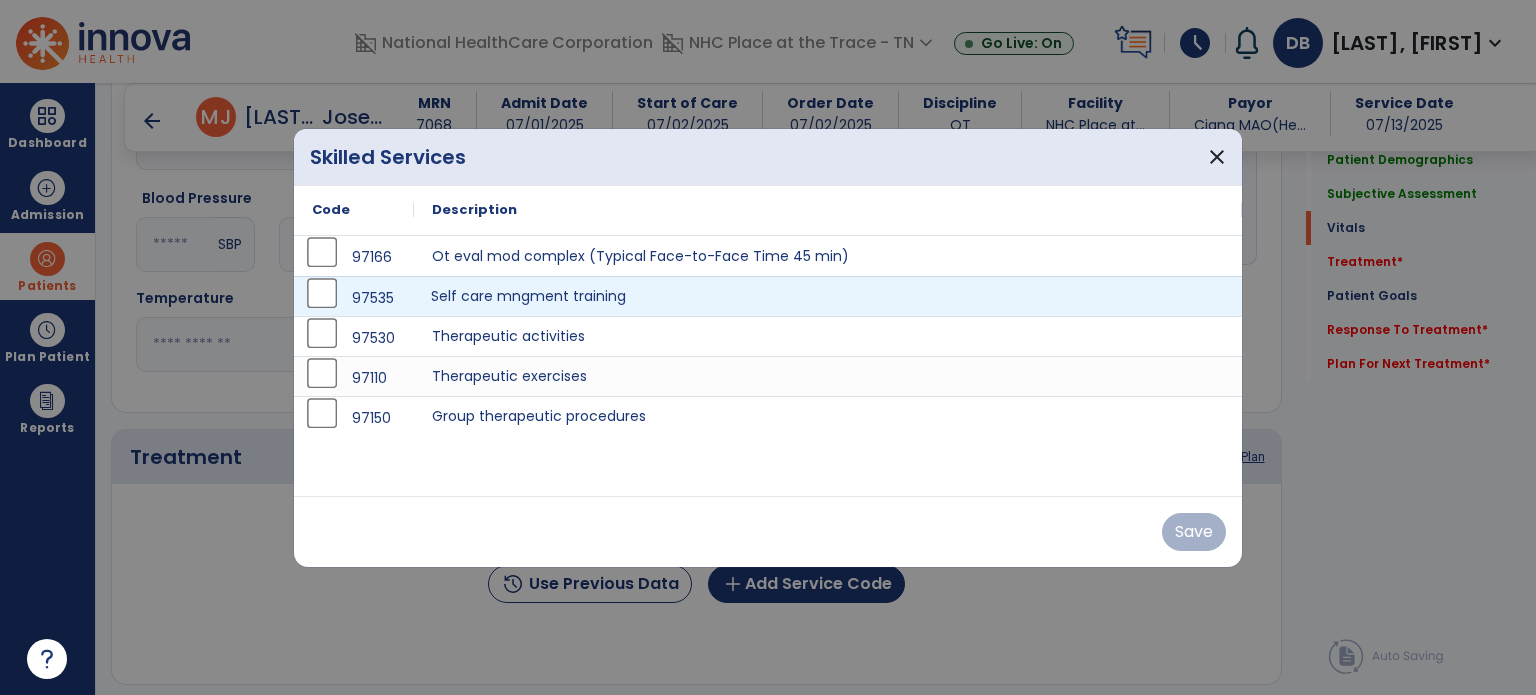 click on "Self care mngment training" at bounding box center (828, 296) 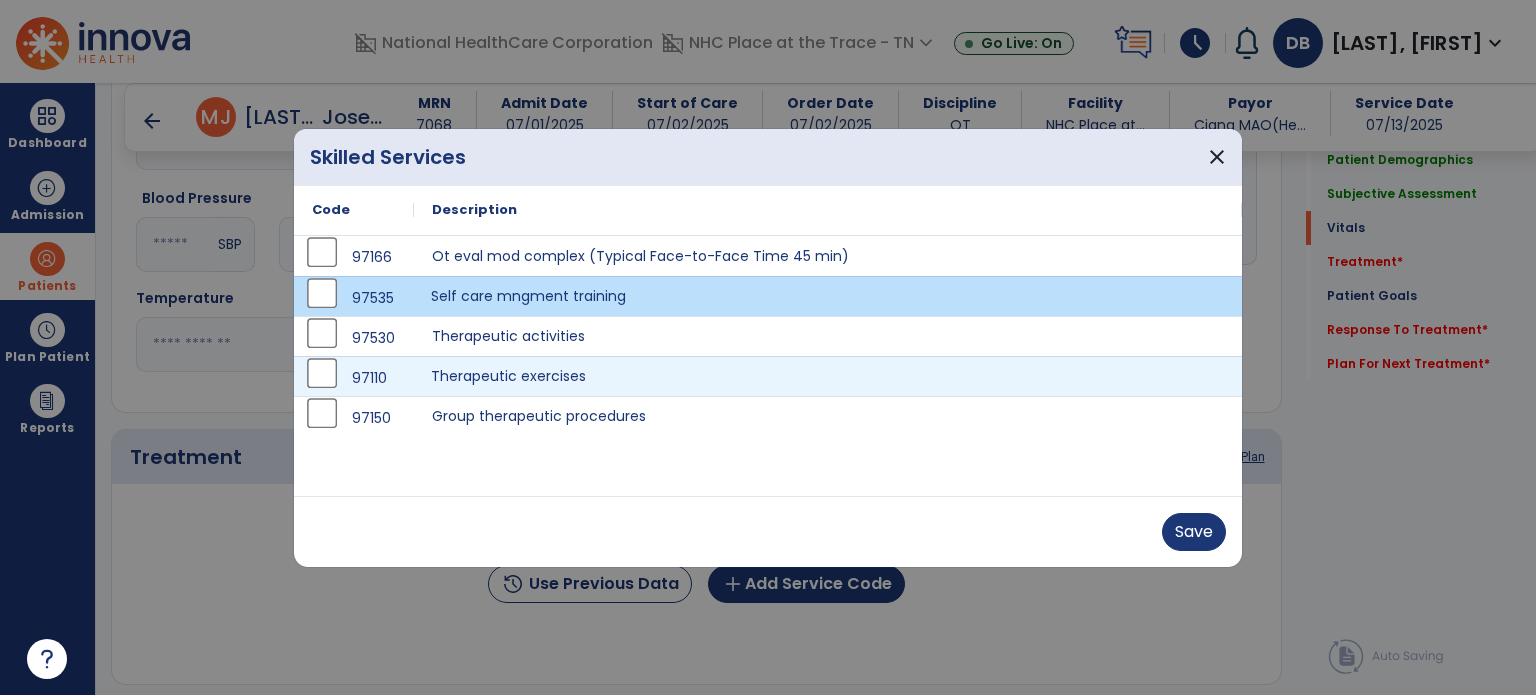 click on "Therapeutic exercises" at bounding box center (828, 376) 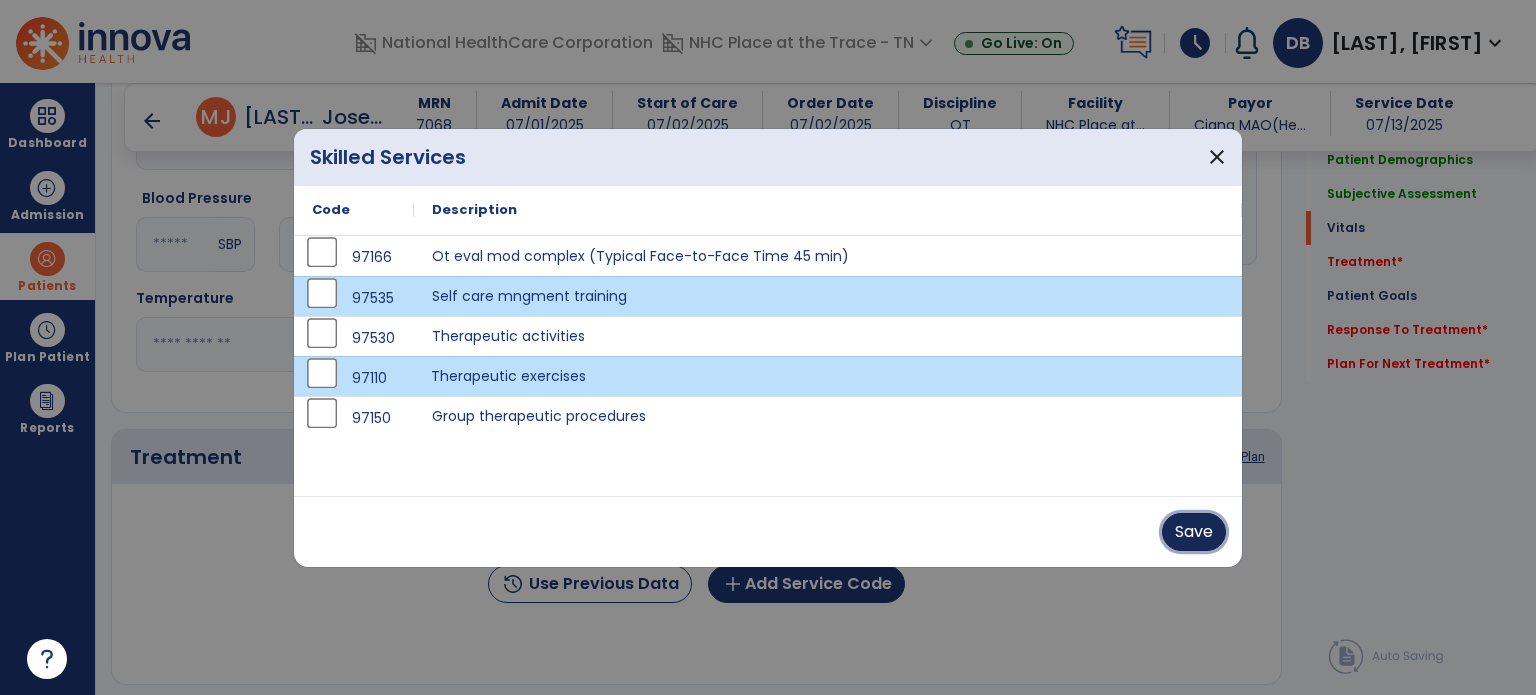 click on "Save" at bounding box center (1194, 532) 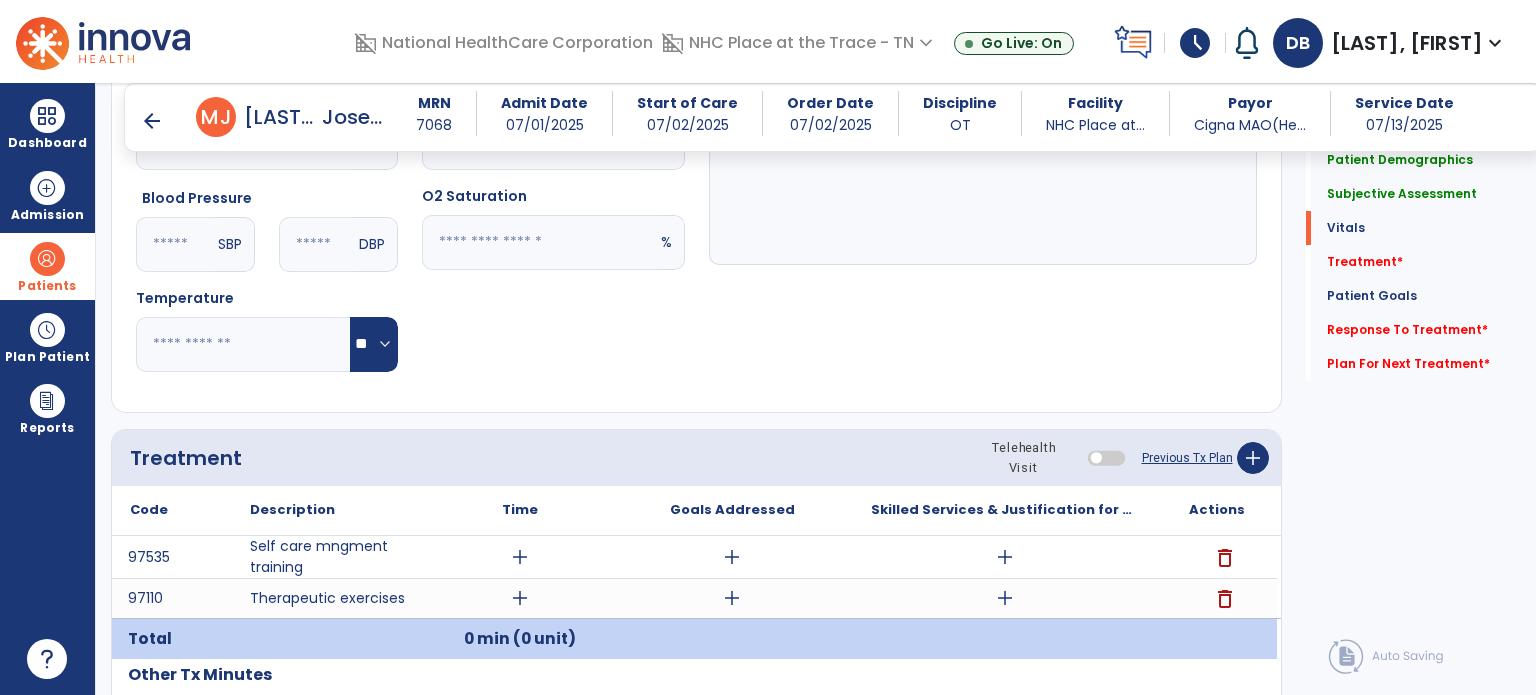 click on "arrow_back" at bounding box center (152, 121) 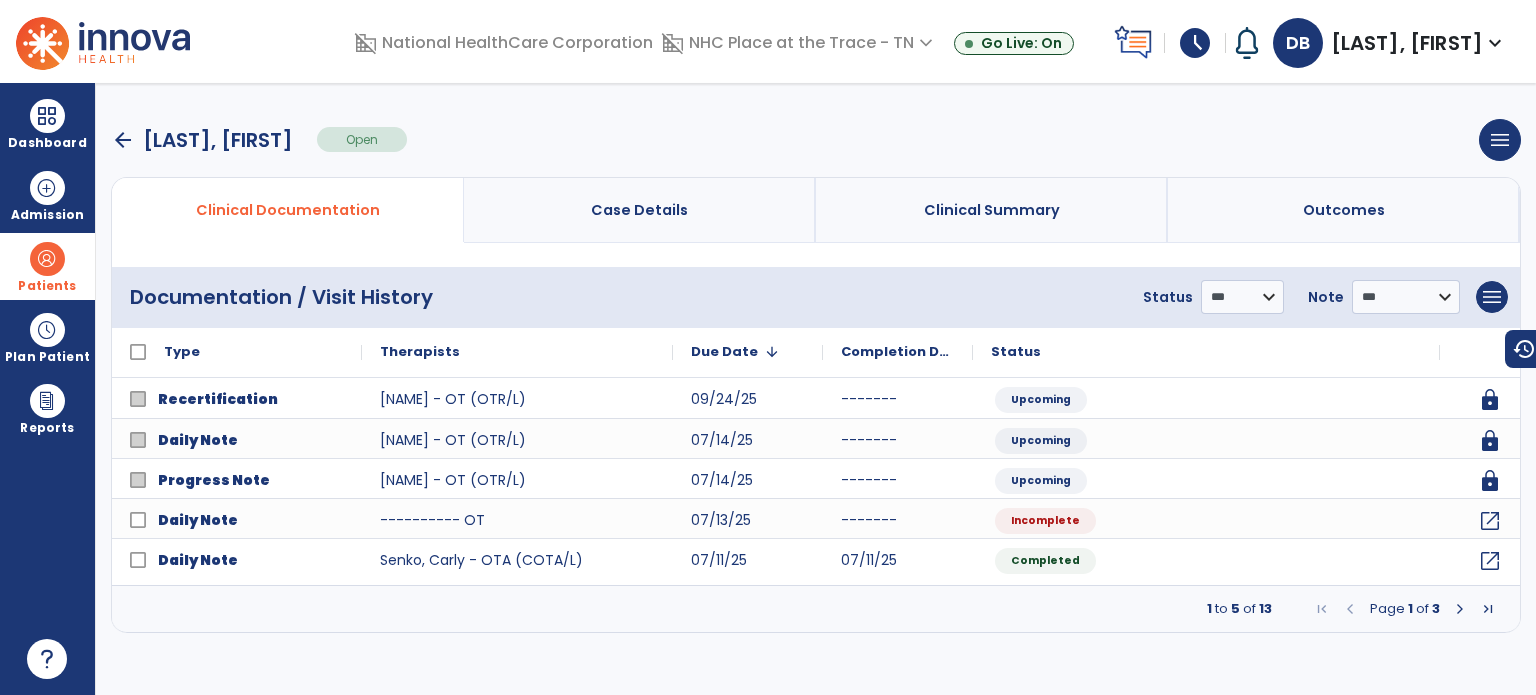 scroll, scrollTop: 0, scrollLeft: 0, axis: both 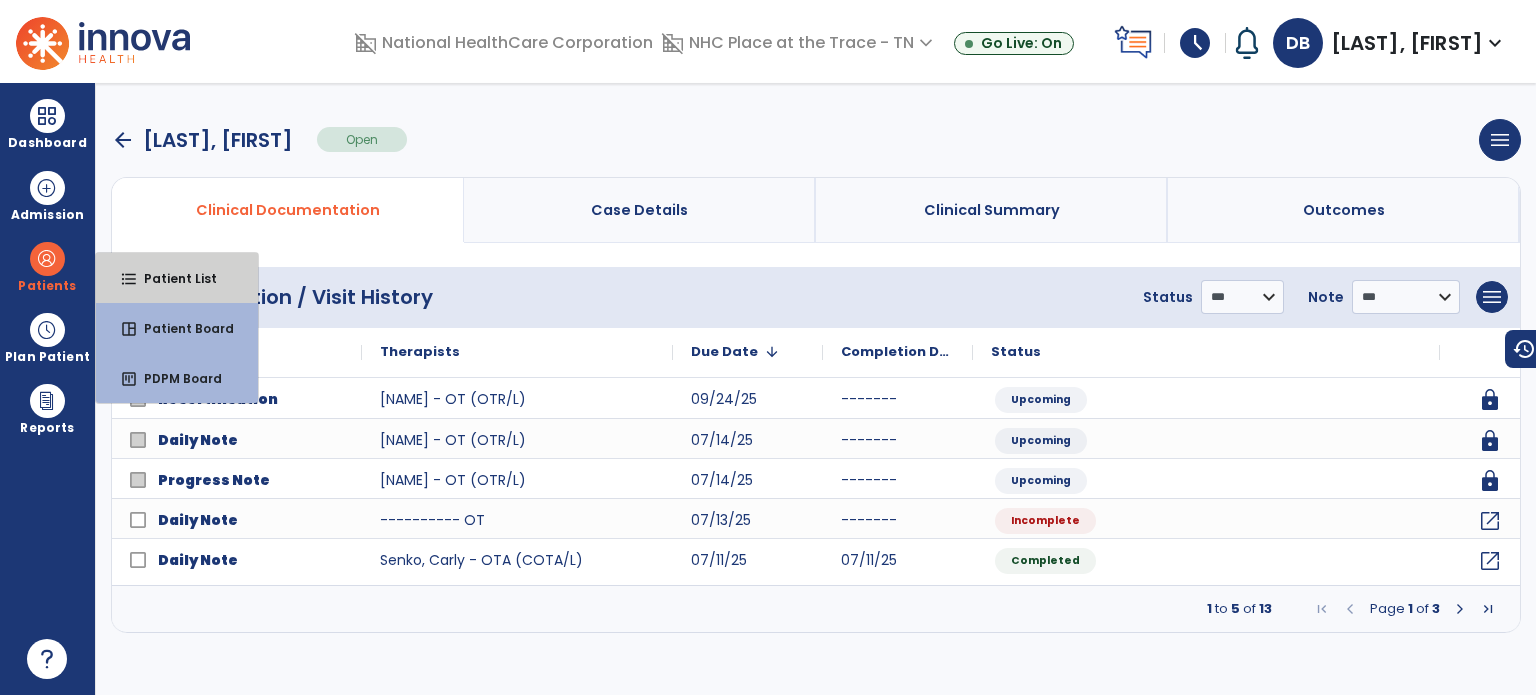click on "format_list_bulleted  Patient List" at bounding box center (177, 278) 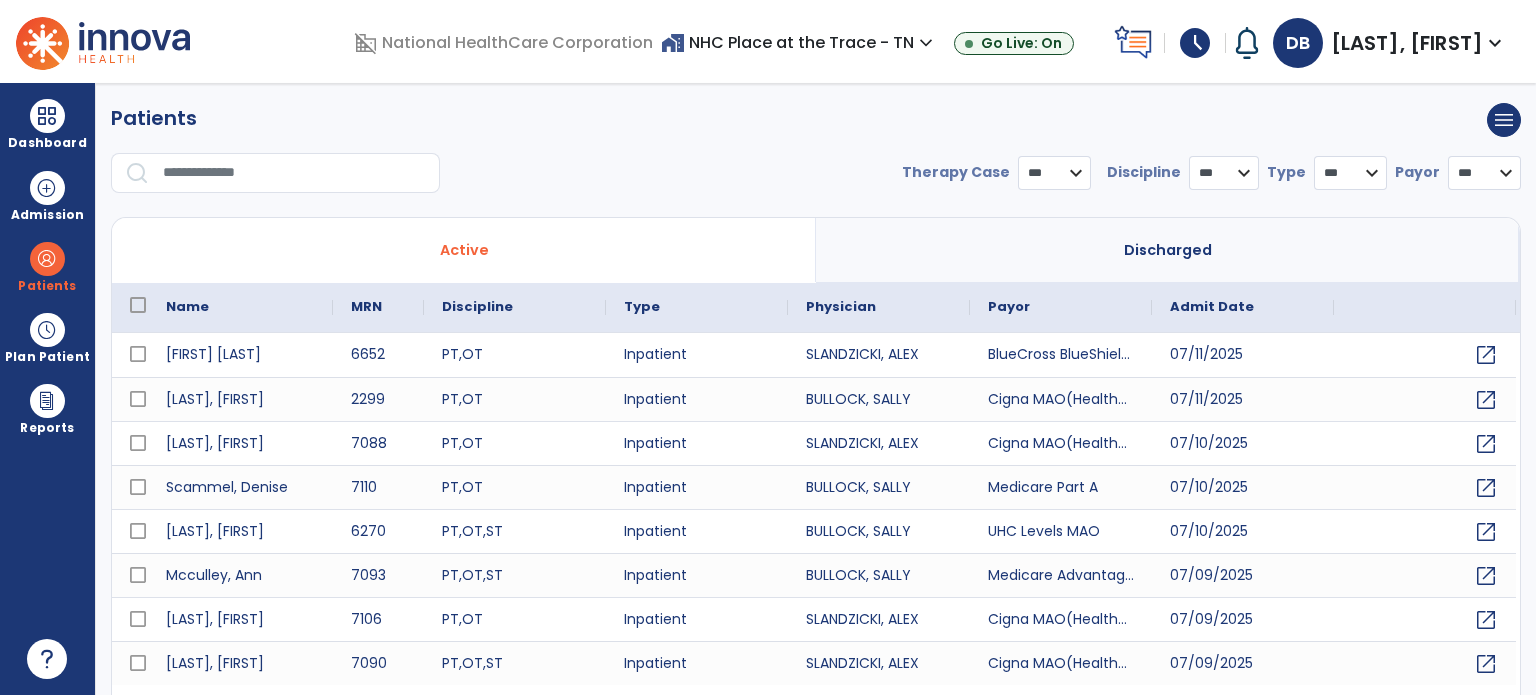 select on "***" 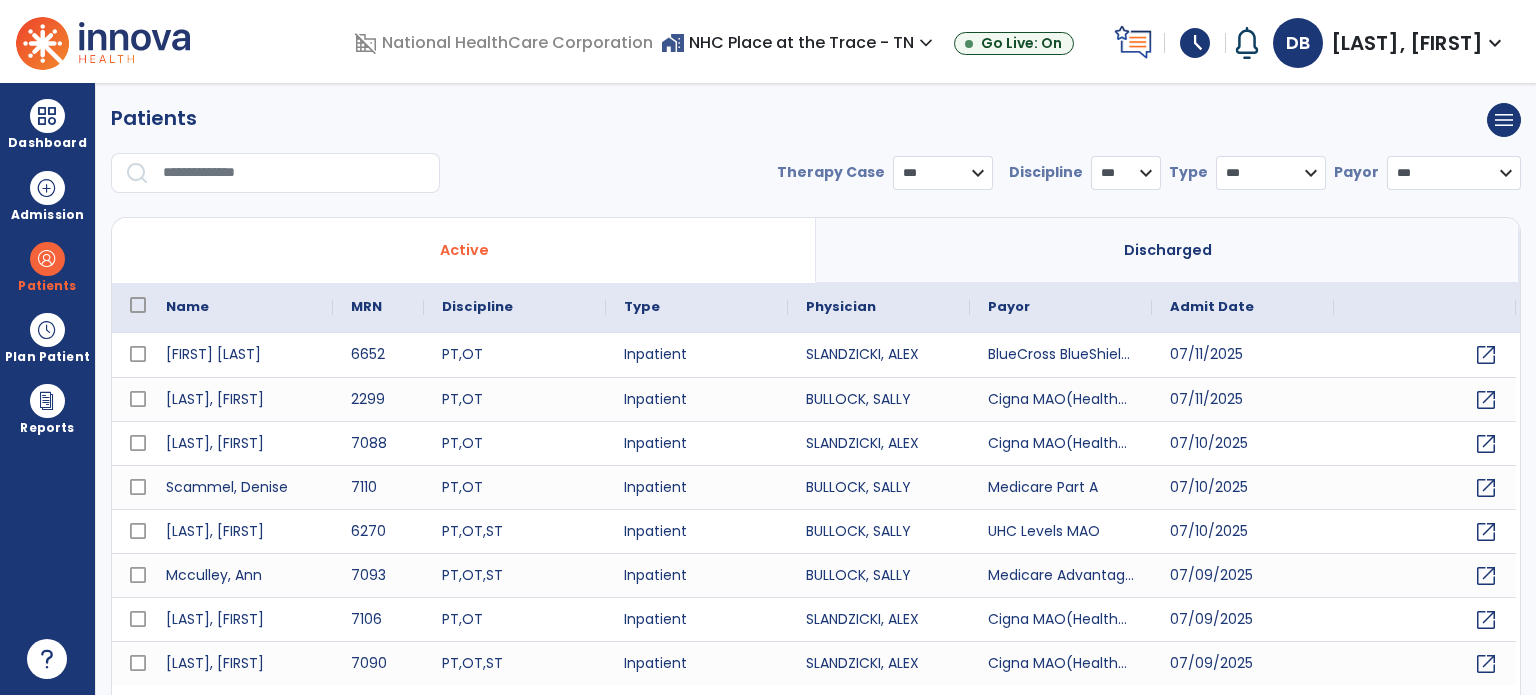 click at bounding box center (294, 173) 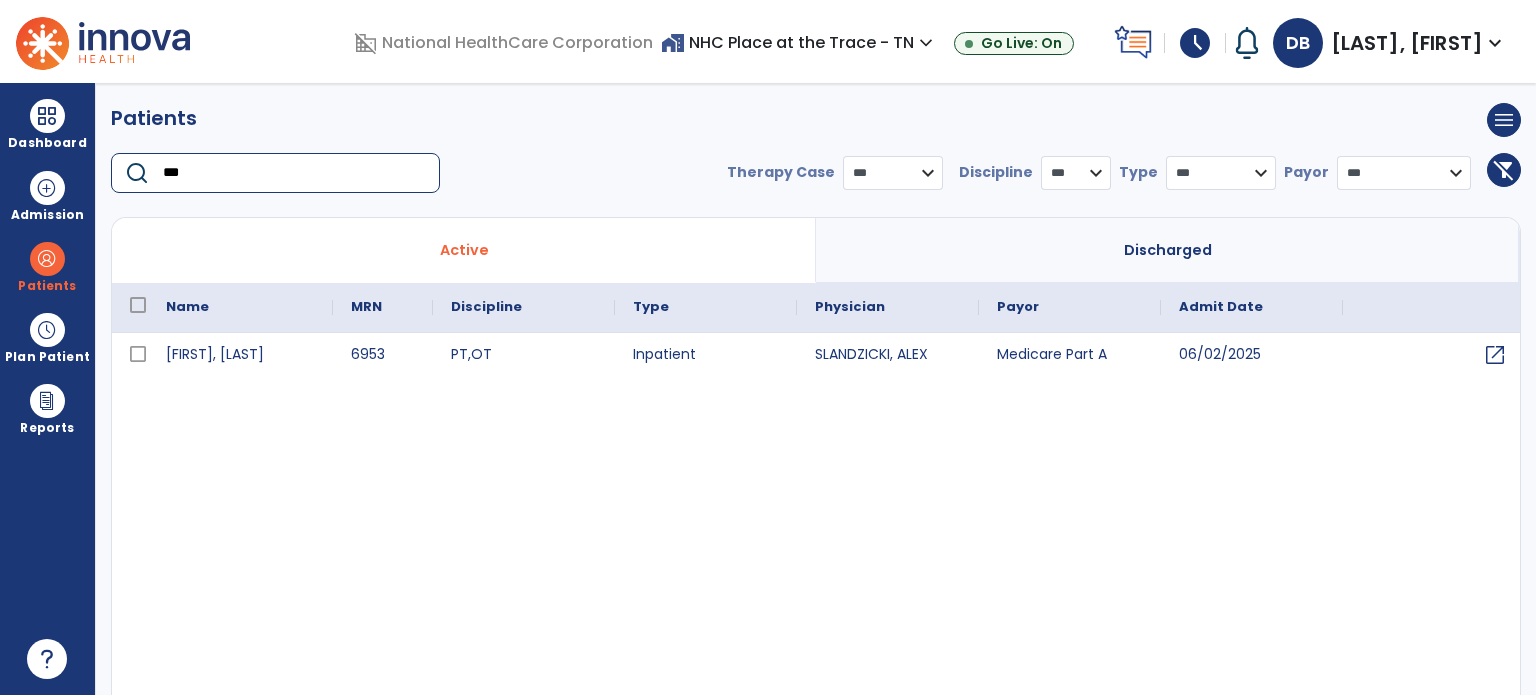 type on "***" 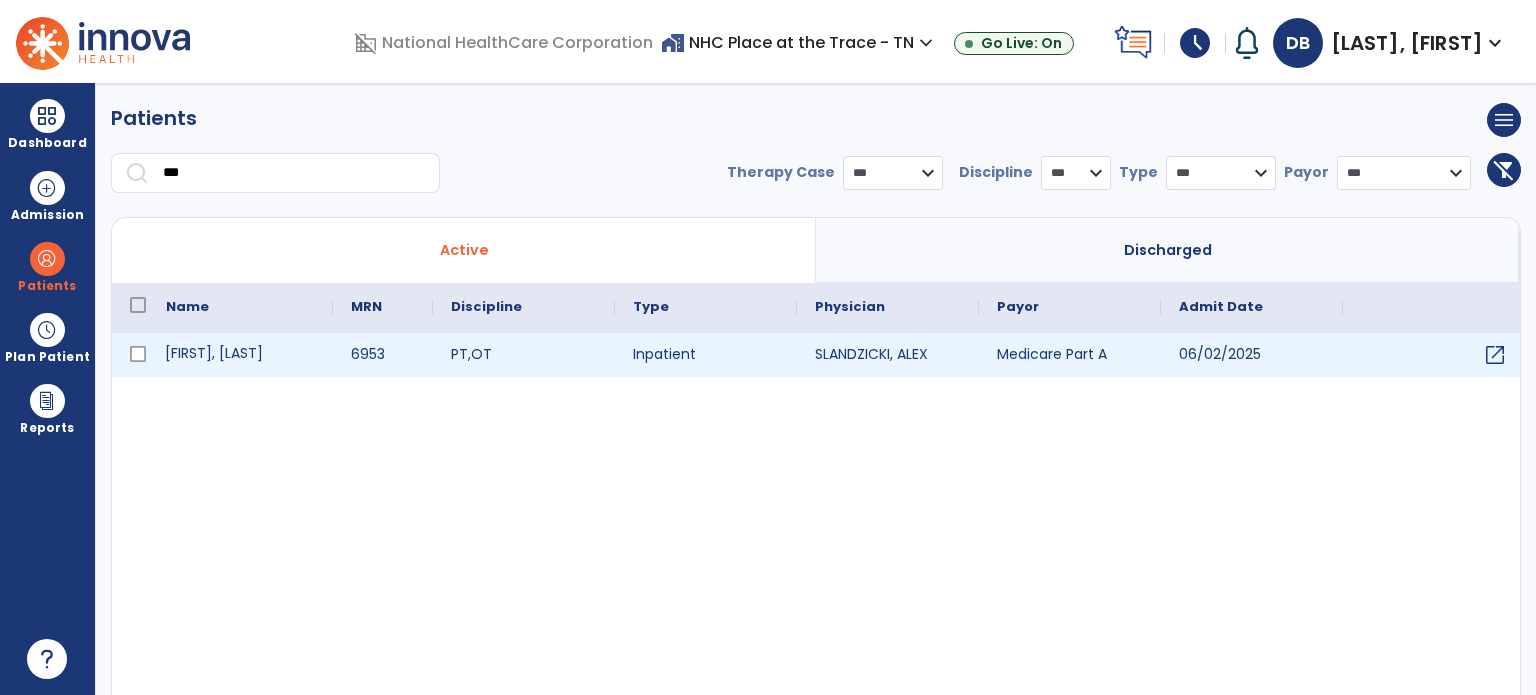 click on "[FIRST], [LAST]" at bounding box center [240, 355] 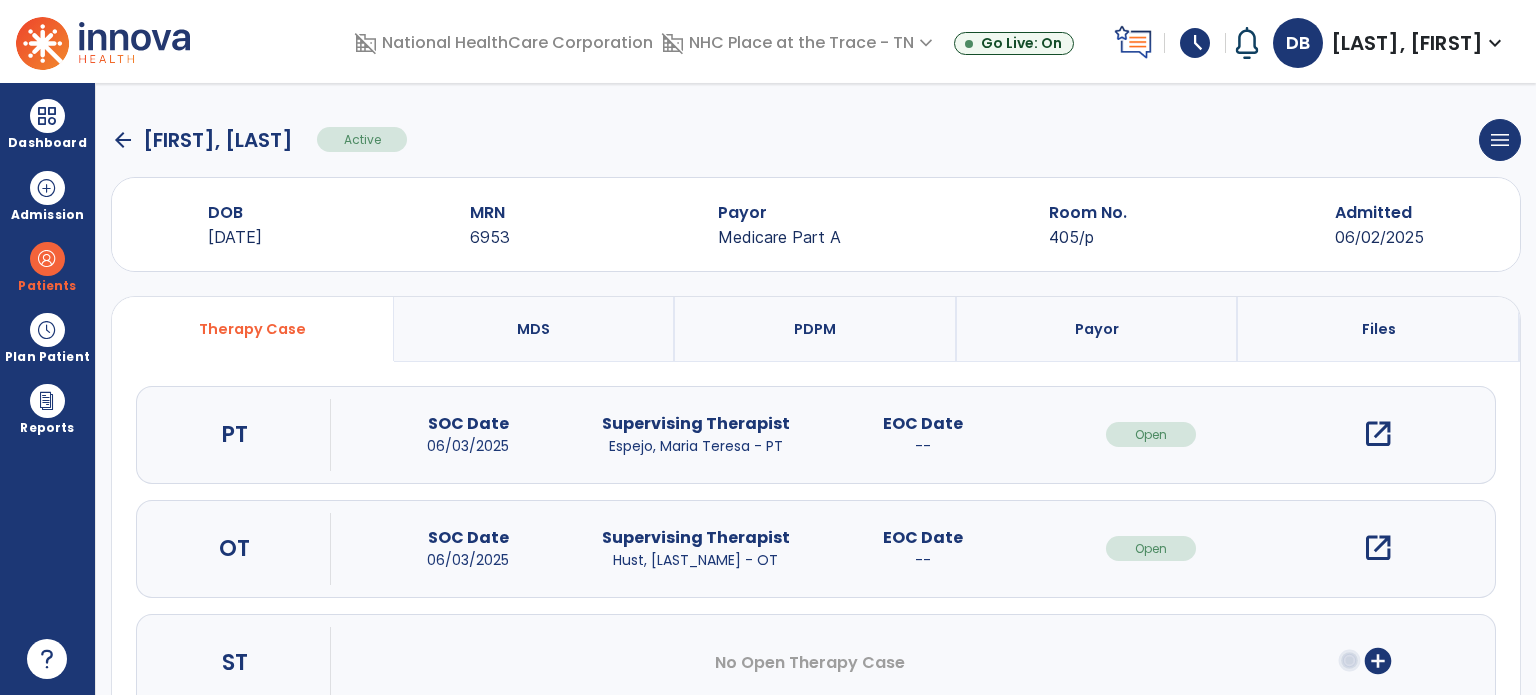 click on "open_in_new" at bounding box center (1378, 548) 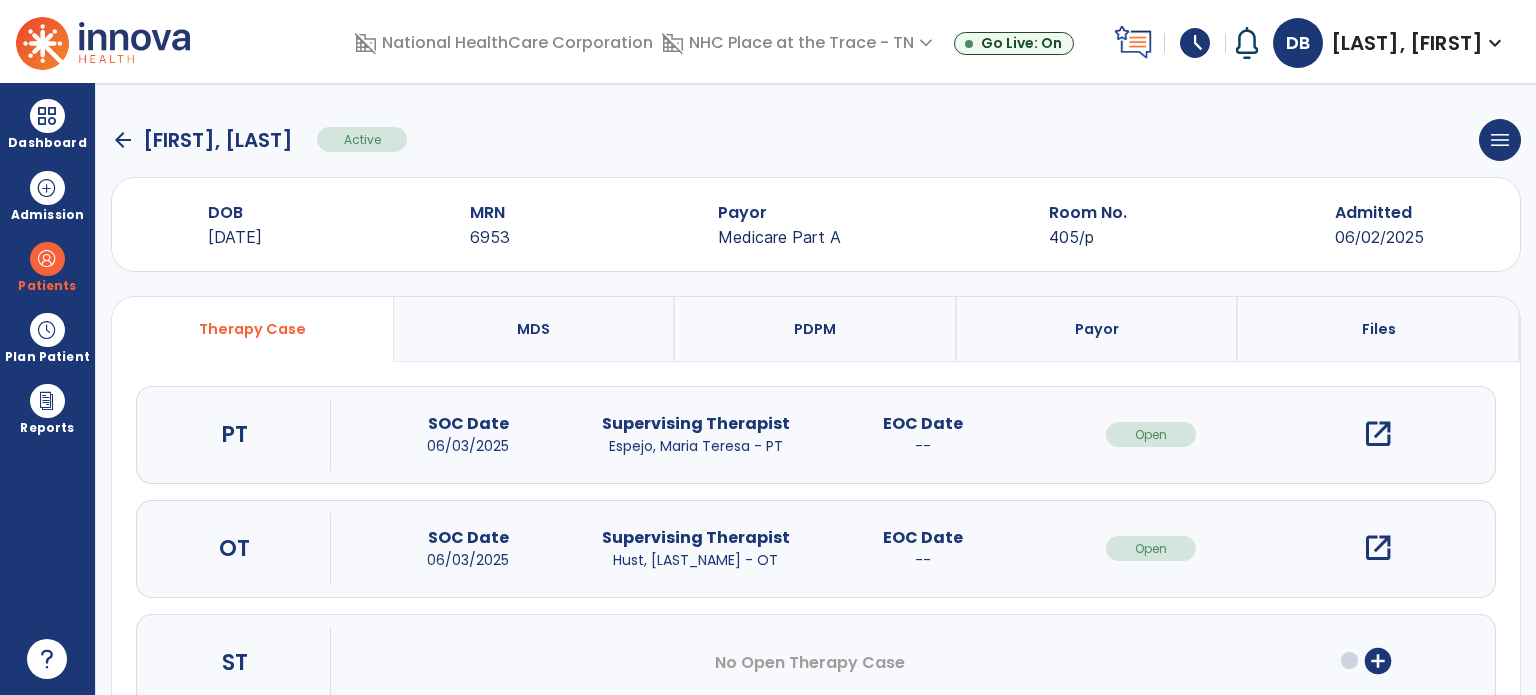 click on "open_in_new" at bounding box center (1378, 548) 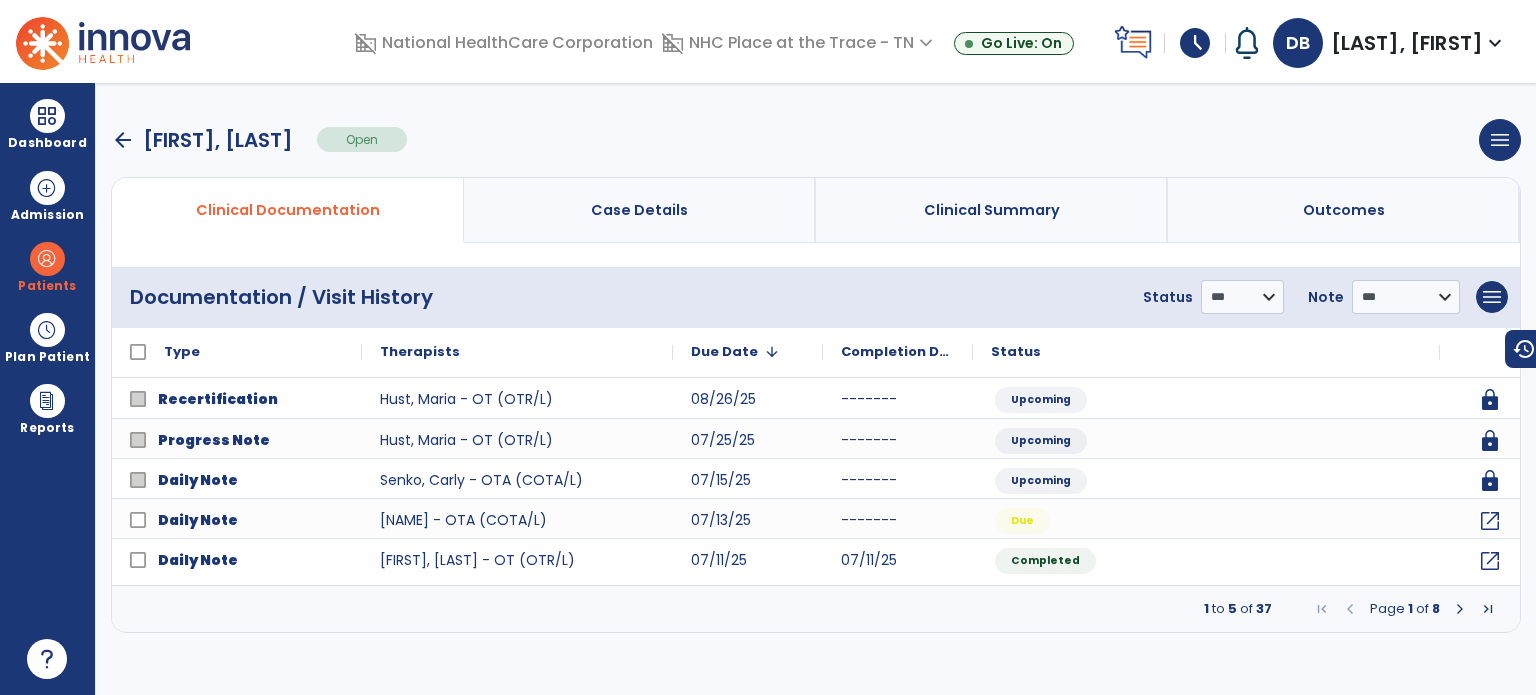 click at bounding box center (1460, 609) 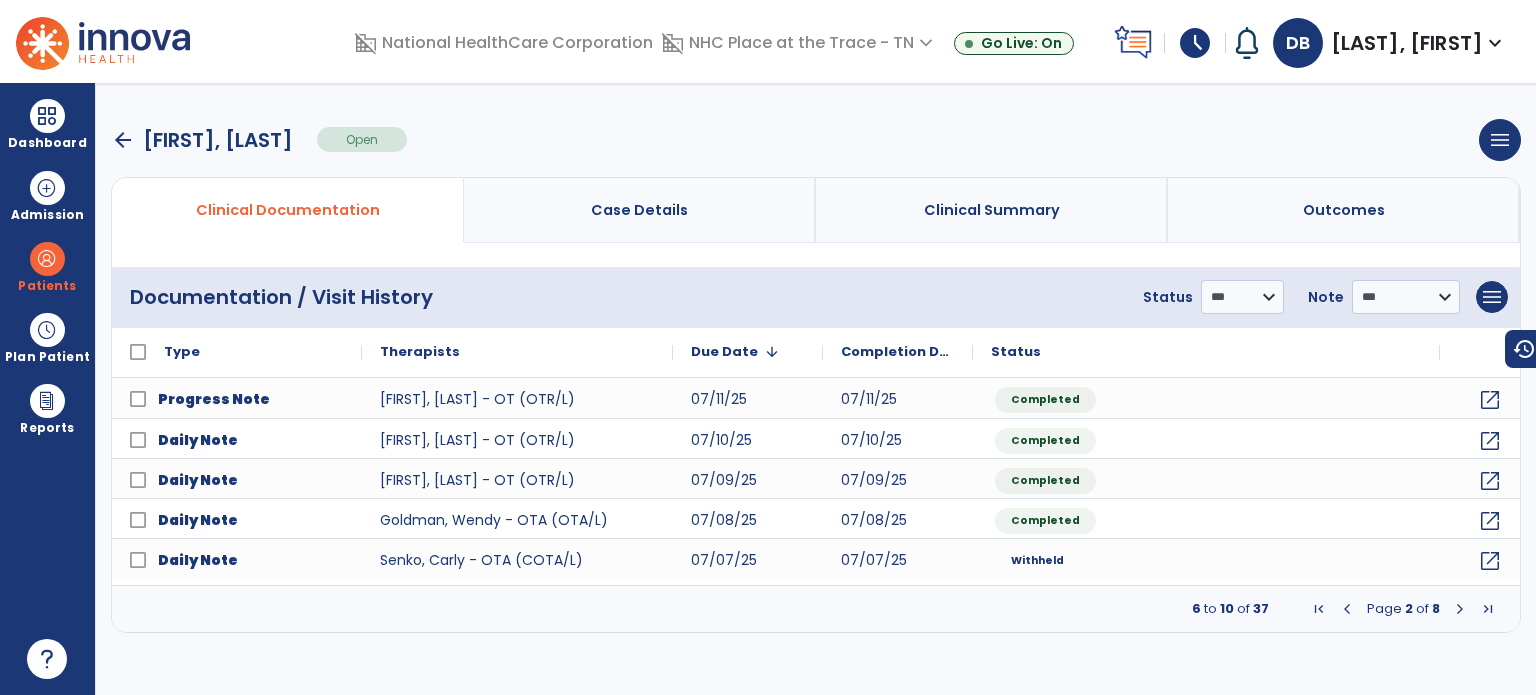 click at bounding box center [1460, 609] 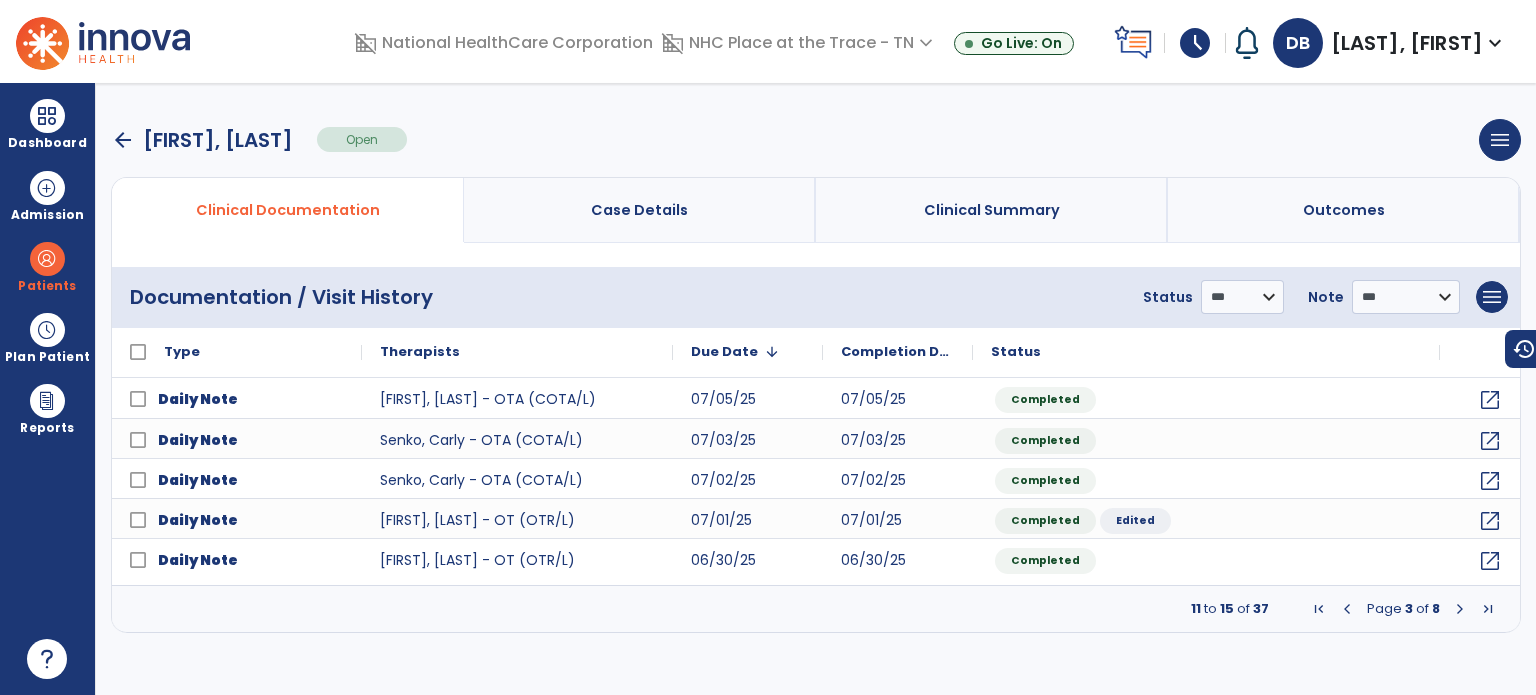 click at bounding box center (1460, 609) 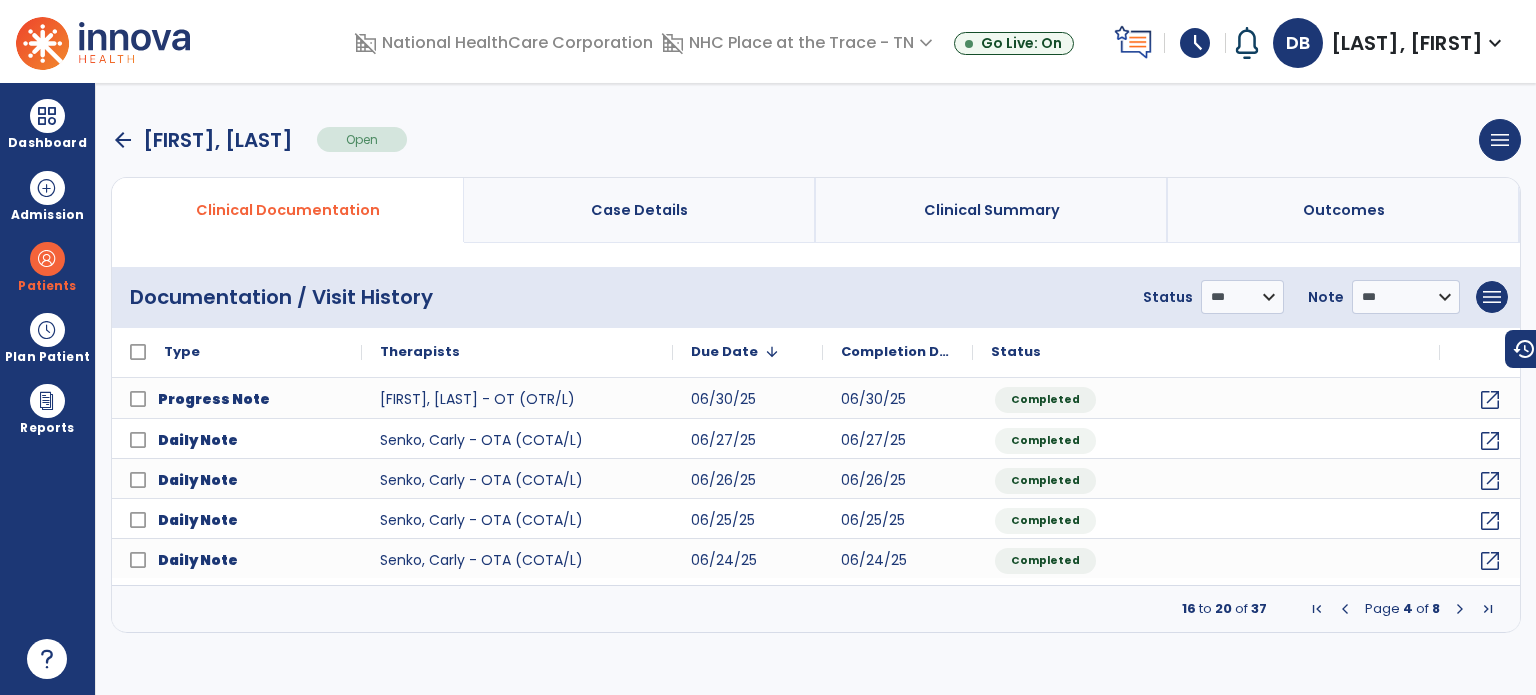 click at bounding box center (1460, 609) 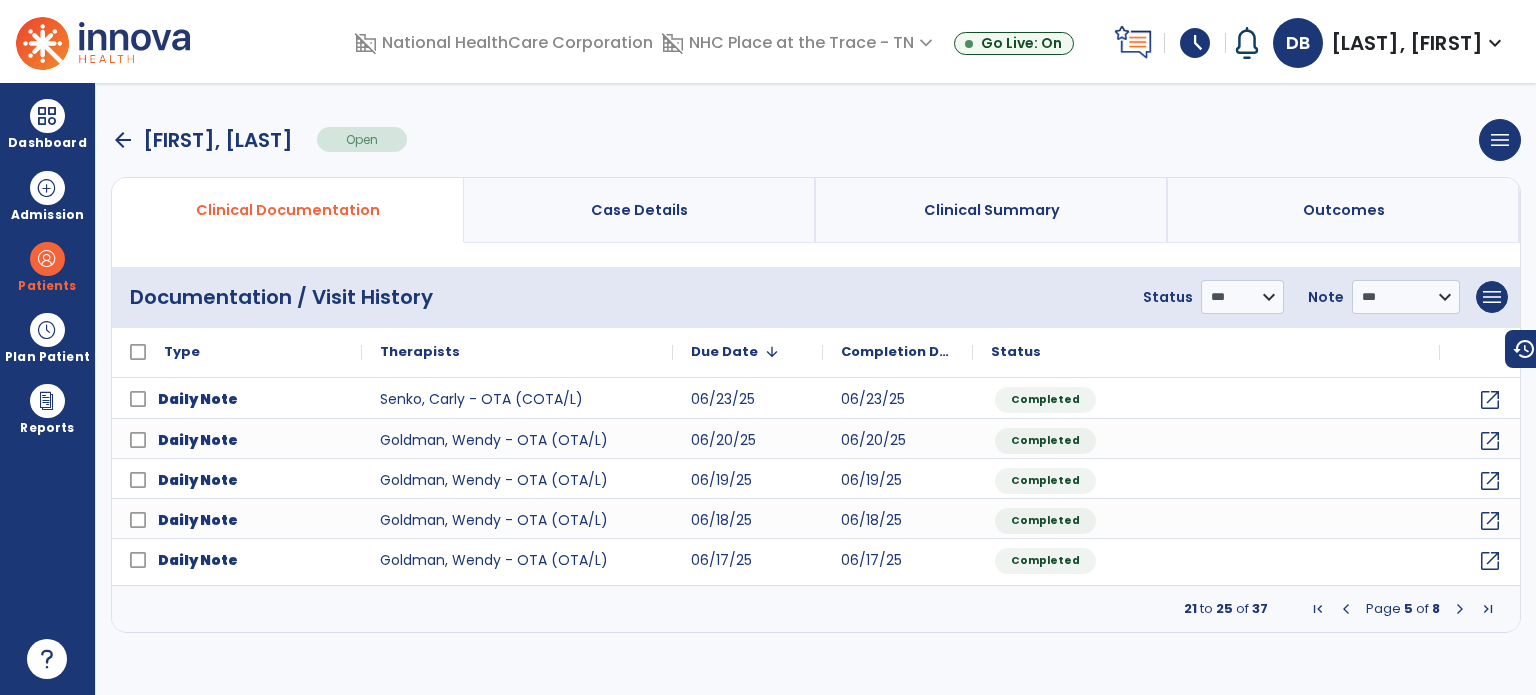 click at bounding box center (1460, 609) 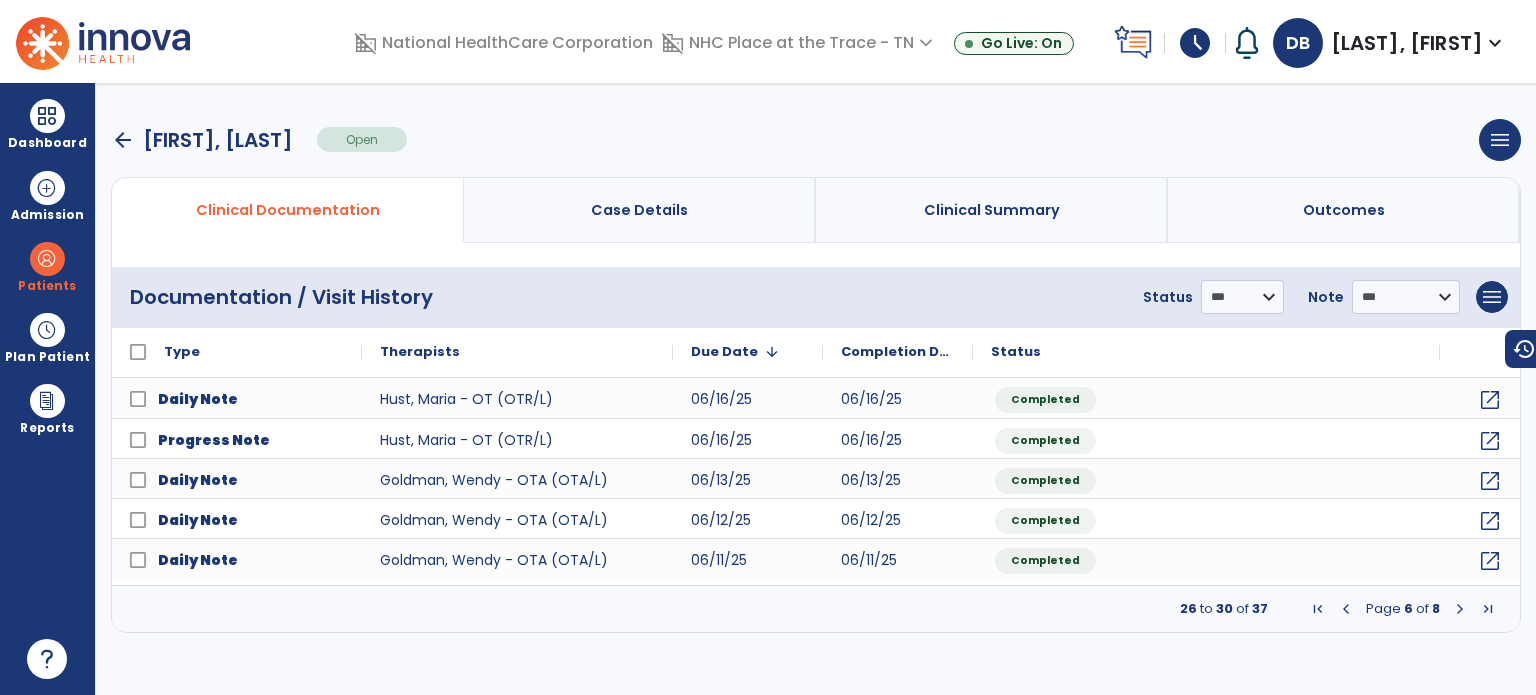 click on "Page
6
of
8" at bounding box center (1403, 609) 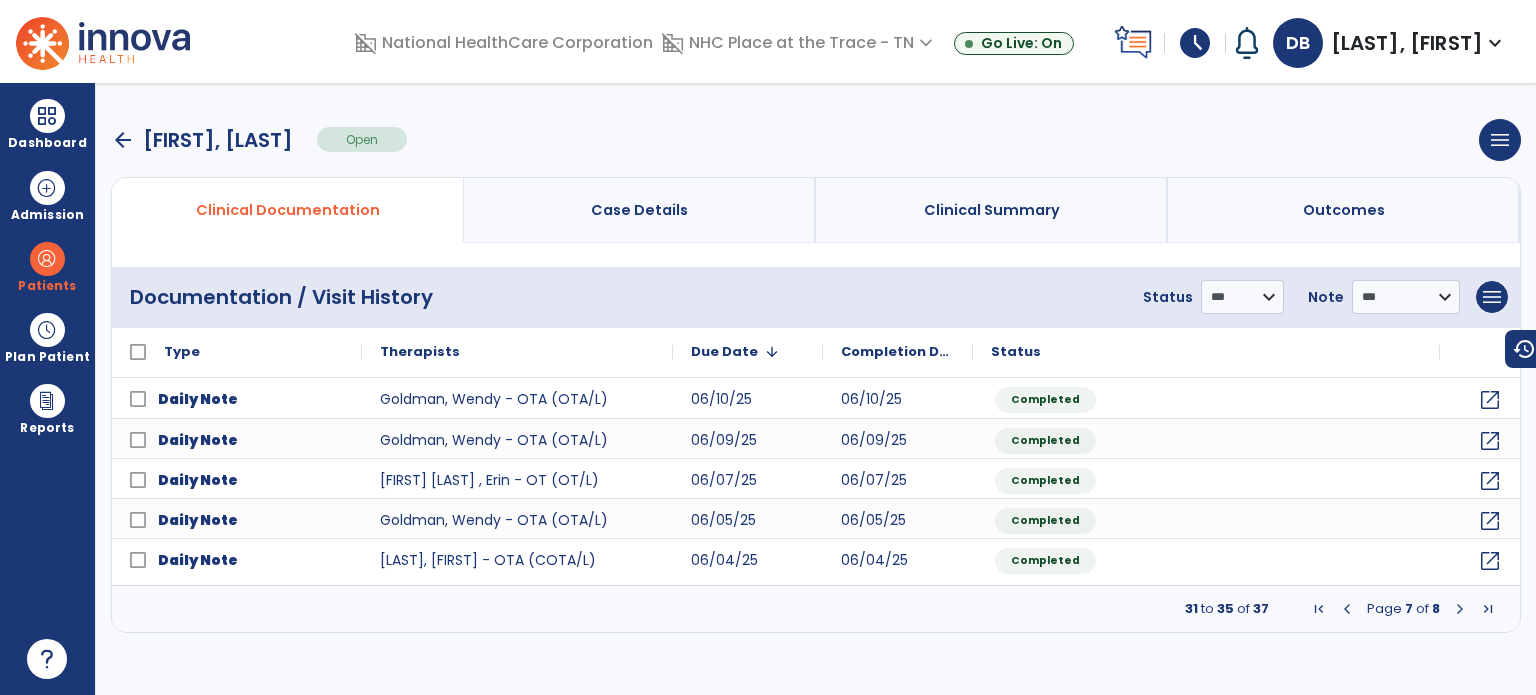 click at bounding box center (1460, 609) 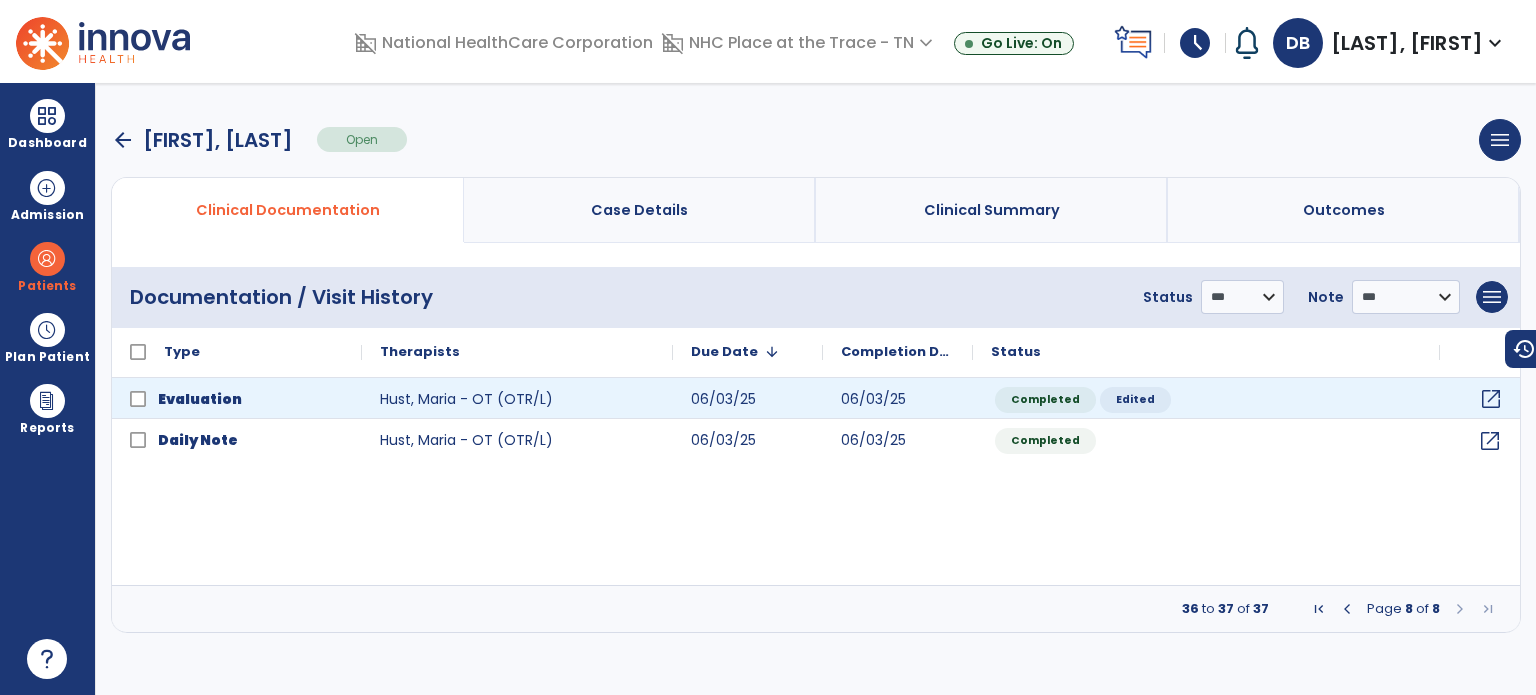 click on "open_in_new" 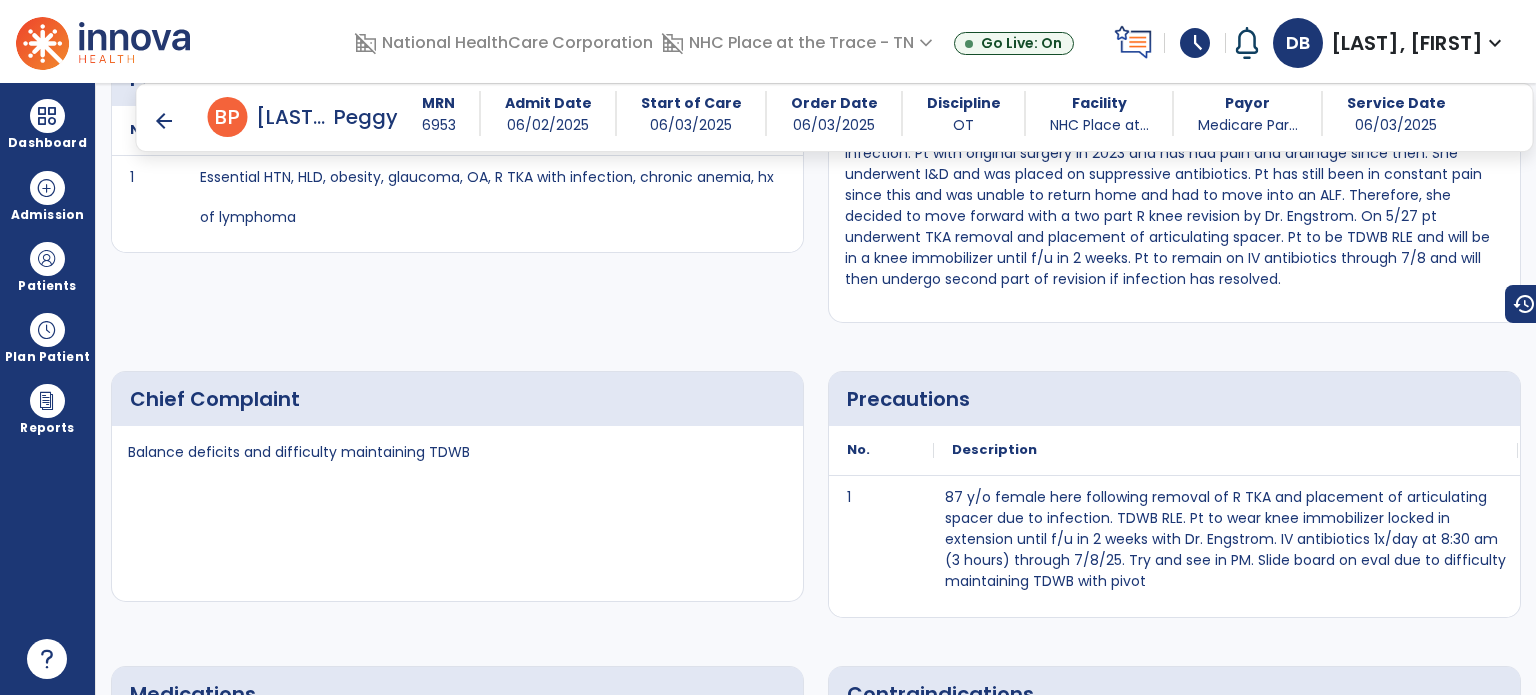 scroll, scrollTop: 613, scrollLeft: 0, axis: vertical 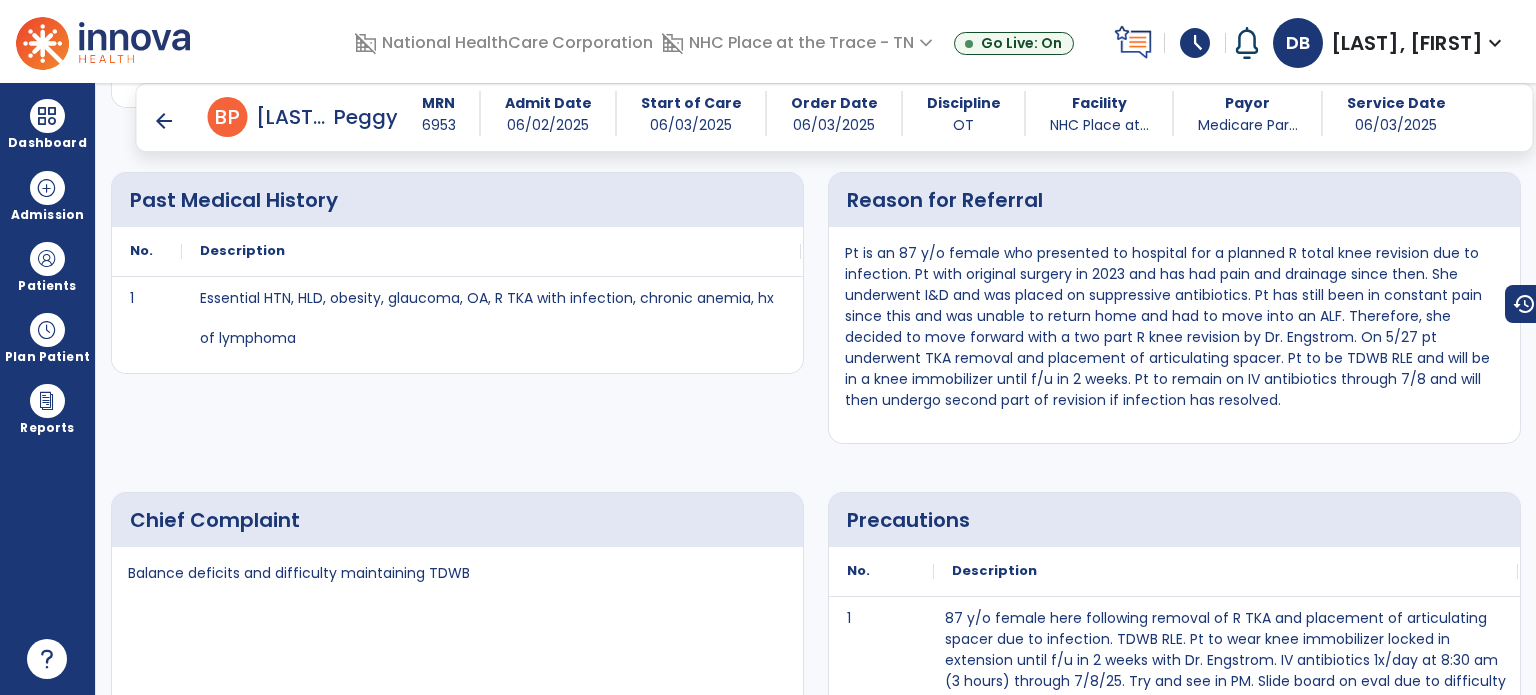 click on "arrow_back" at bounding box center [164, 121] 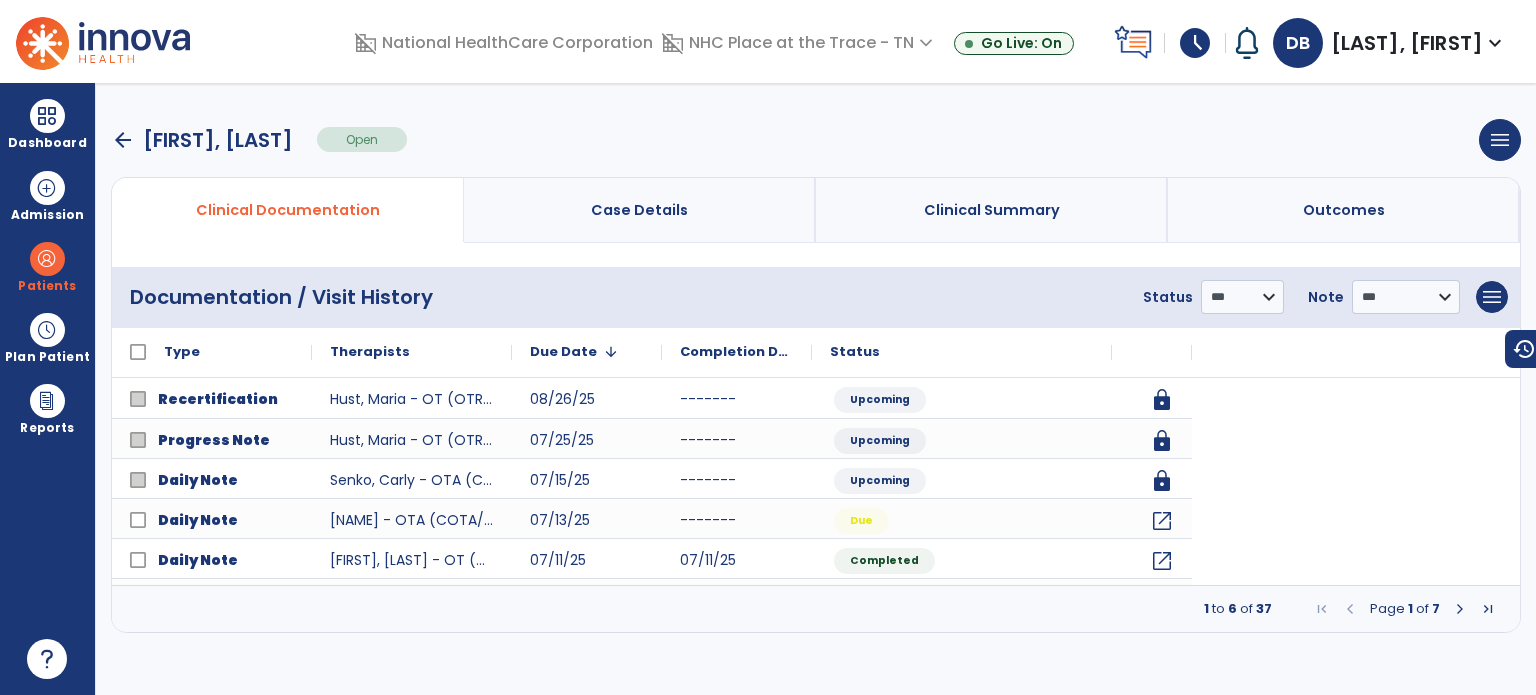 scroll, scrollTop: 0, scrollLeft: 0, axis: both 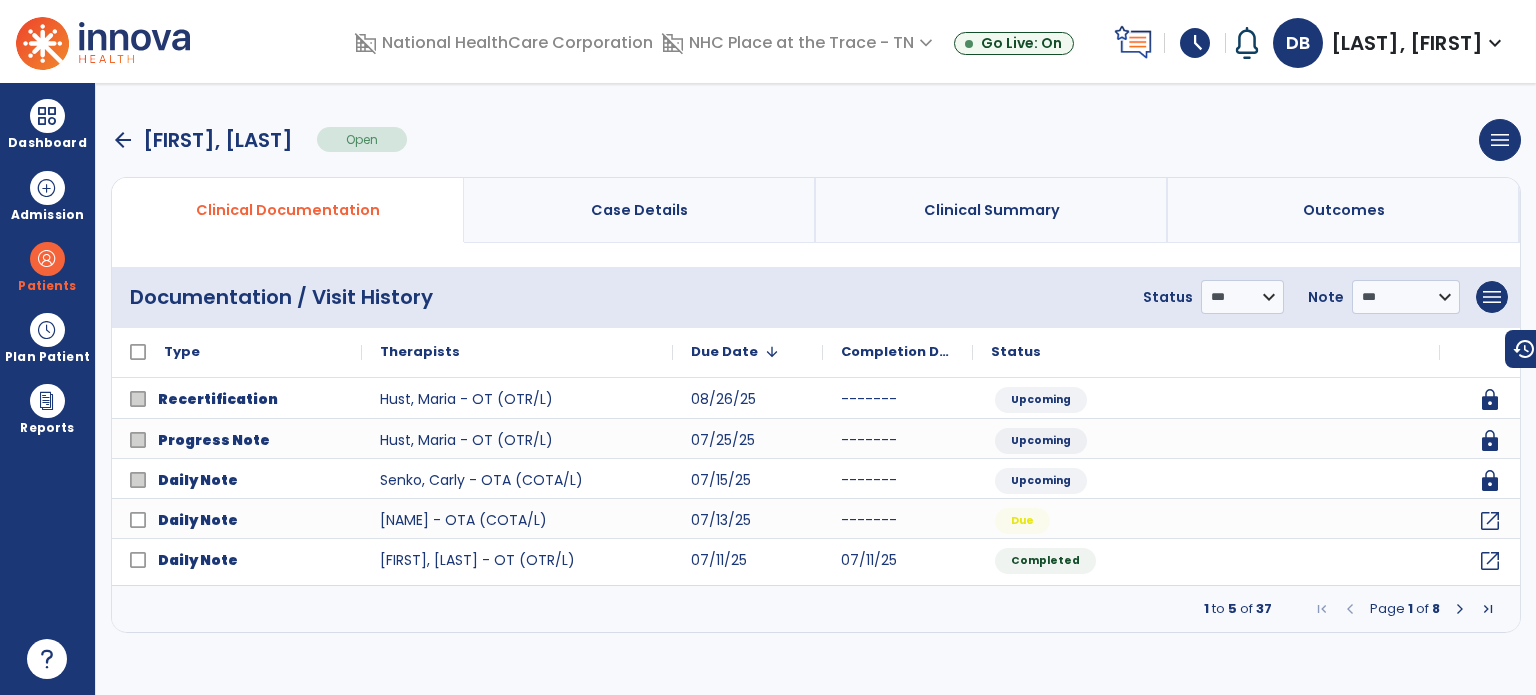 click at bounding box center [1460, 609] 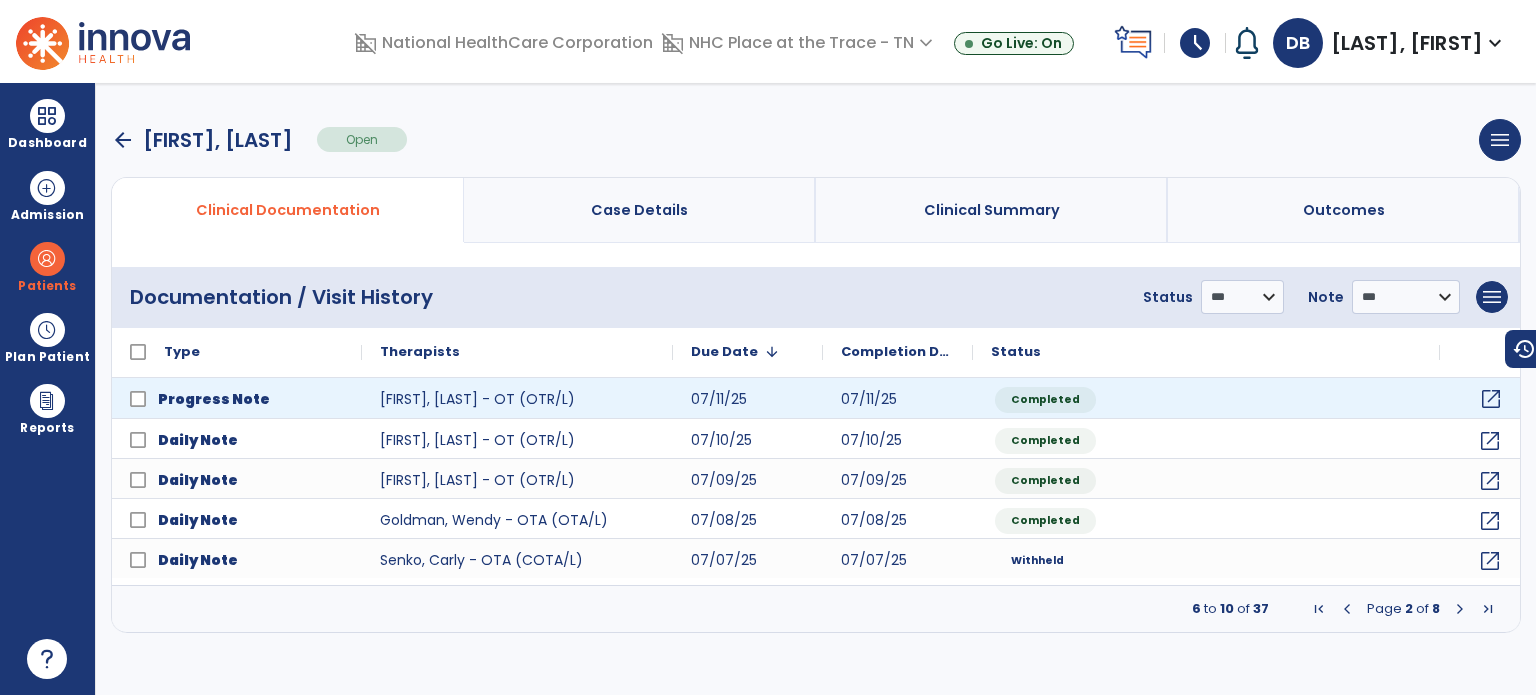 click on "open_in_new" 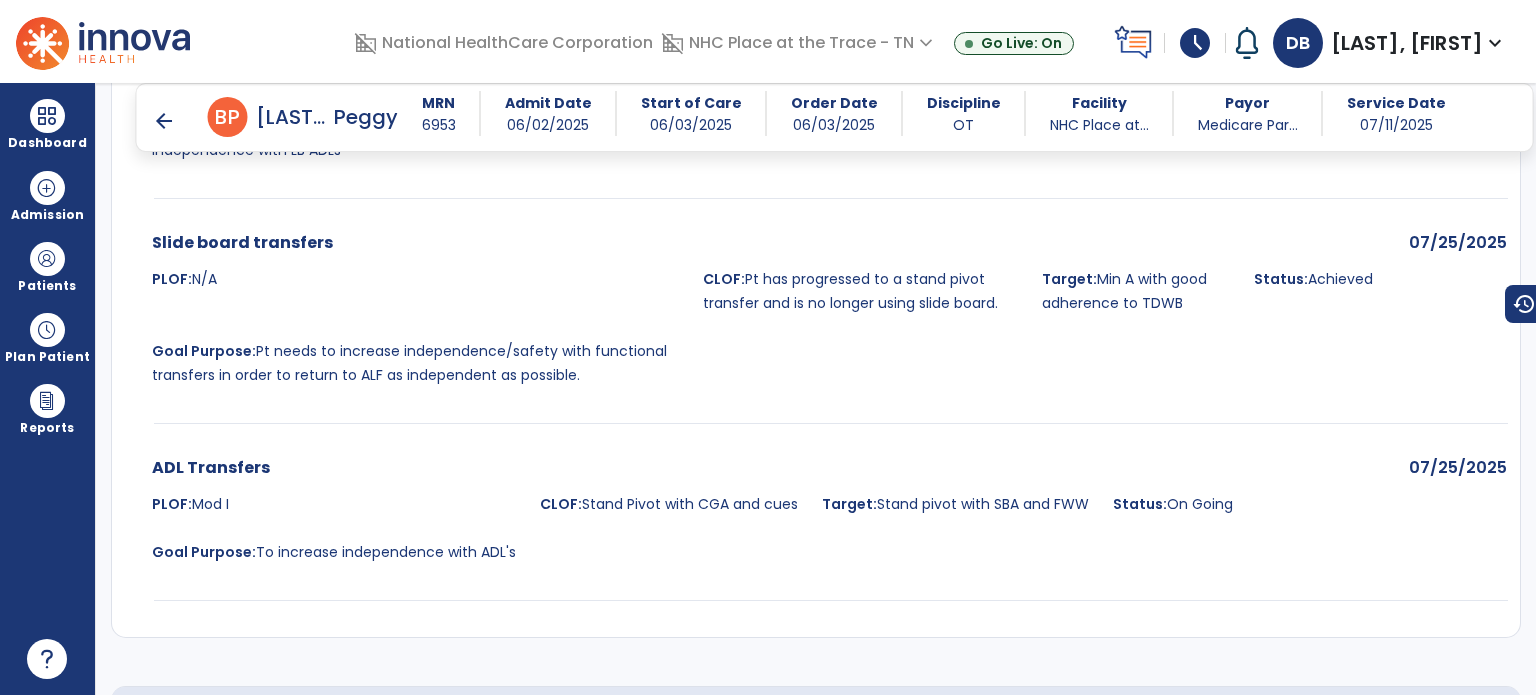 scroll, scrollTop: 2680, scrollLeft: 0, axis: vertical 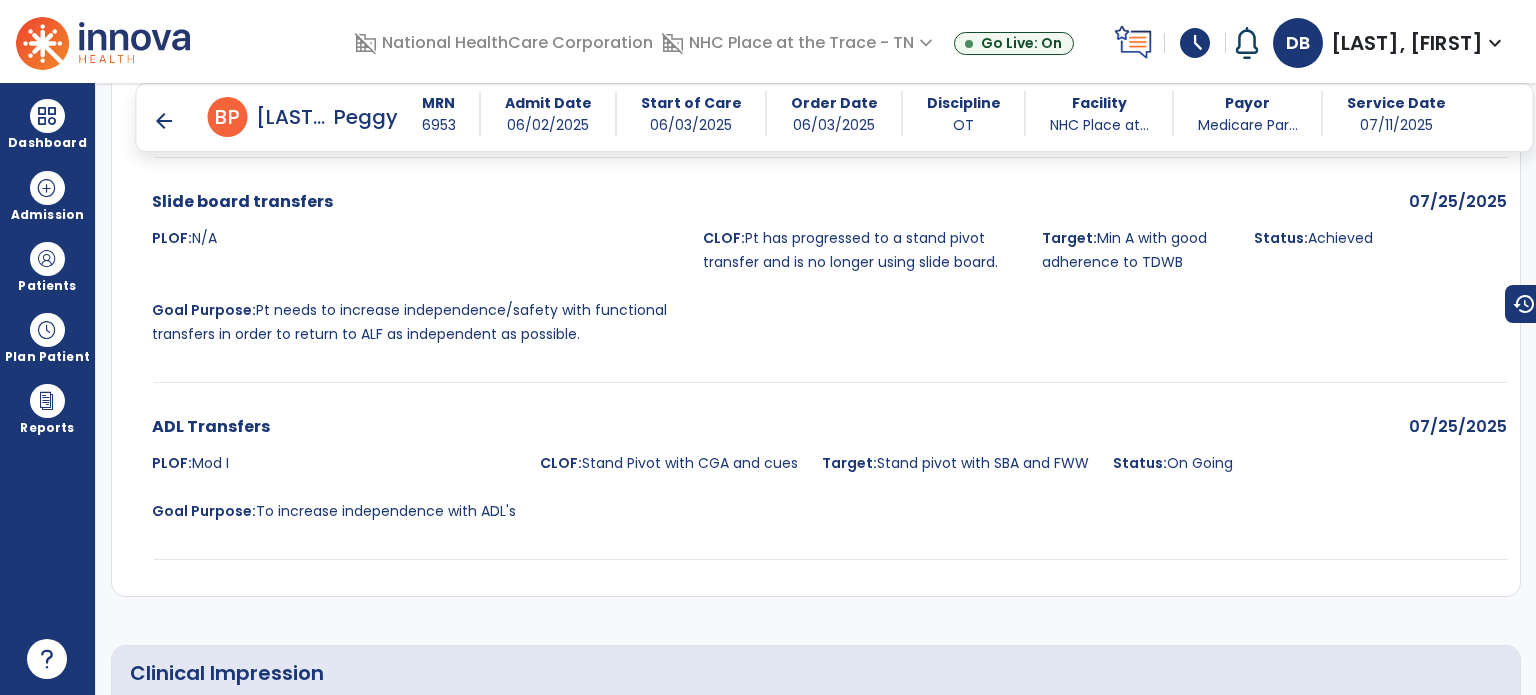click on "arrow_back" at bounding box center [164, 121] 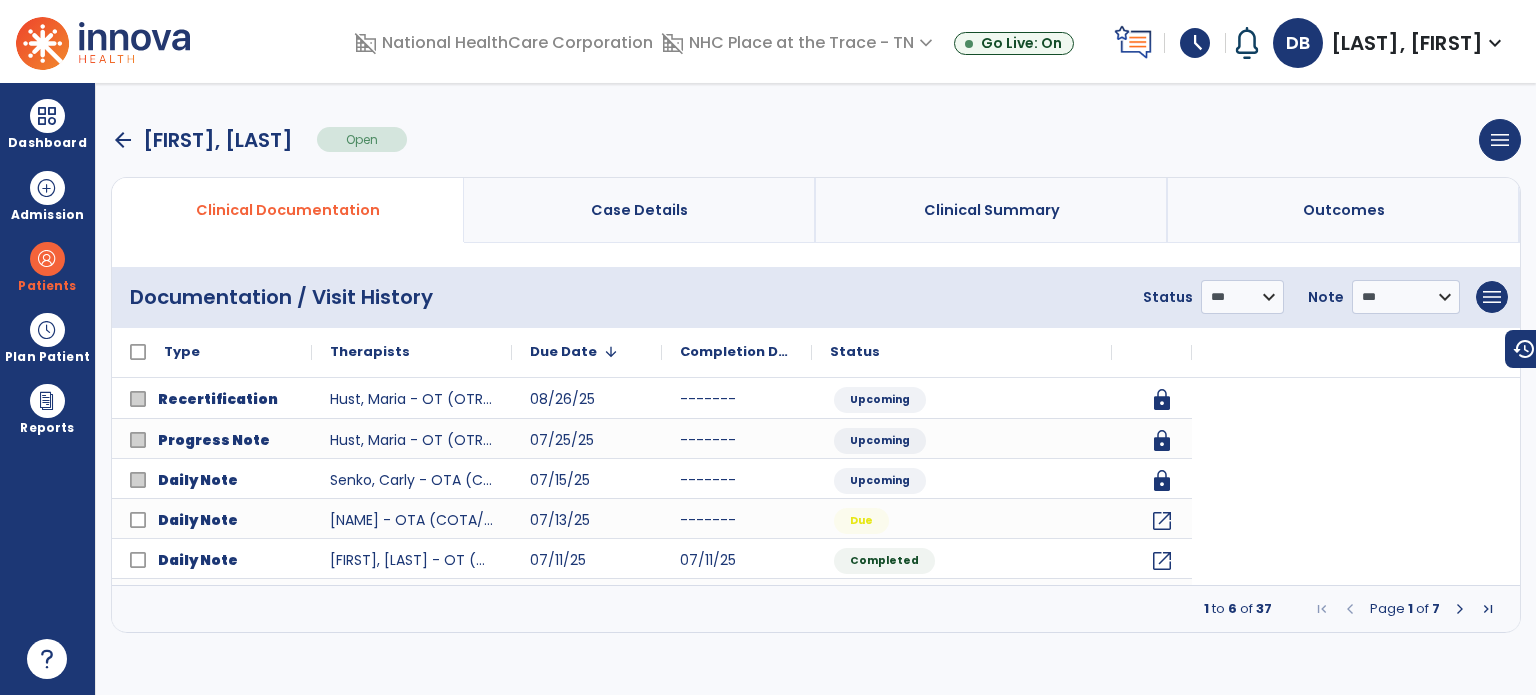 scroll, scrollTop: 0, scrollLeft: 0, axis: both 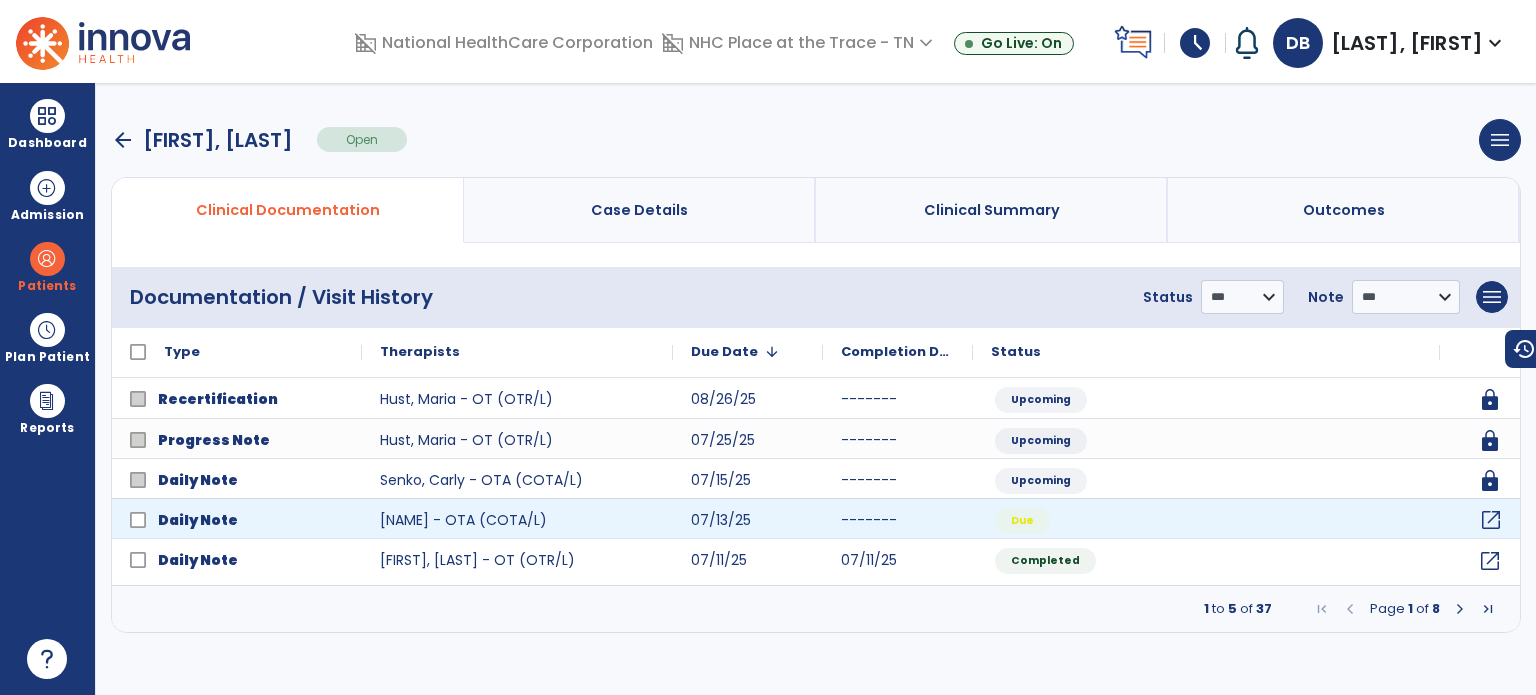 click on "open_in_new" 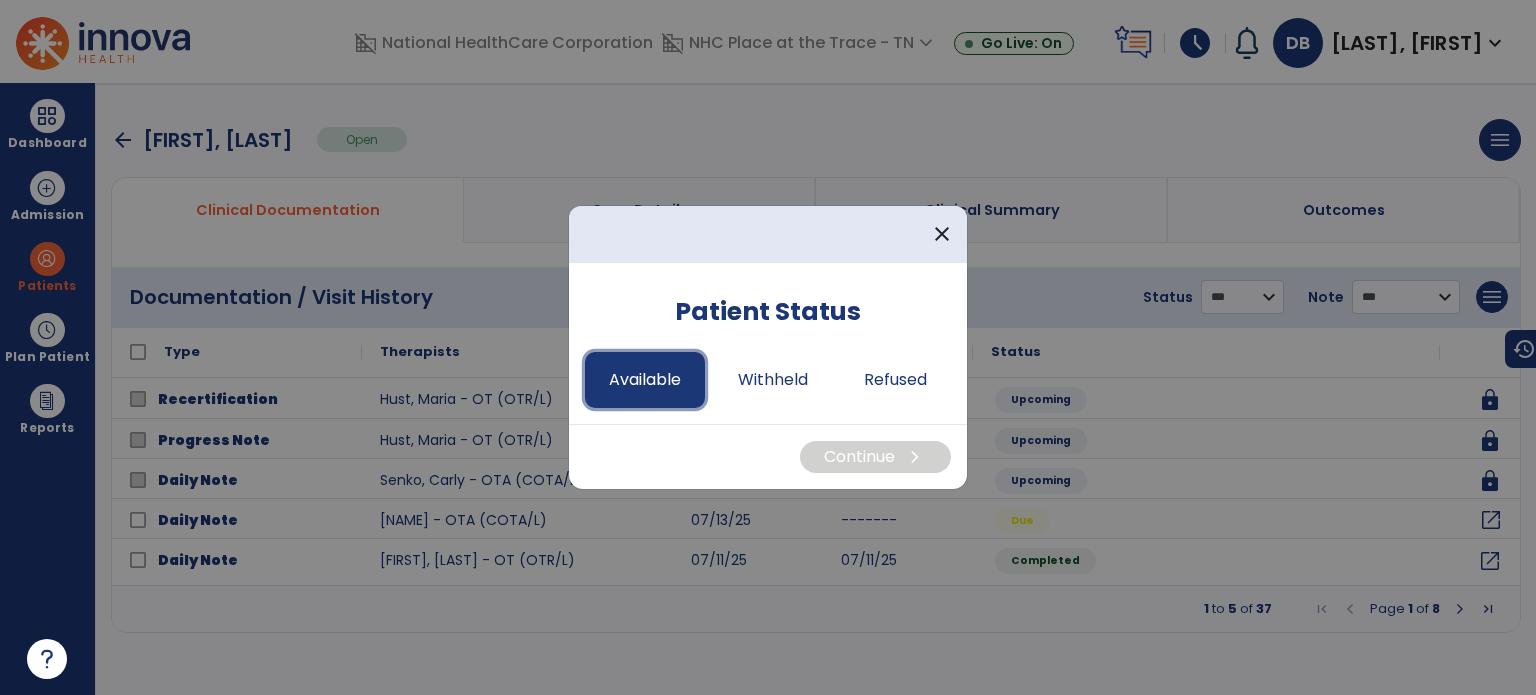 click on "Available" at bounding box center (645, 380) 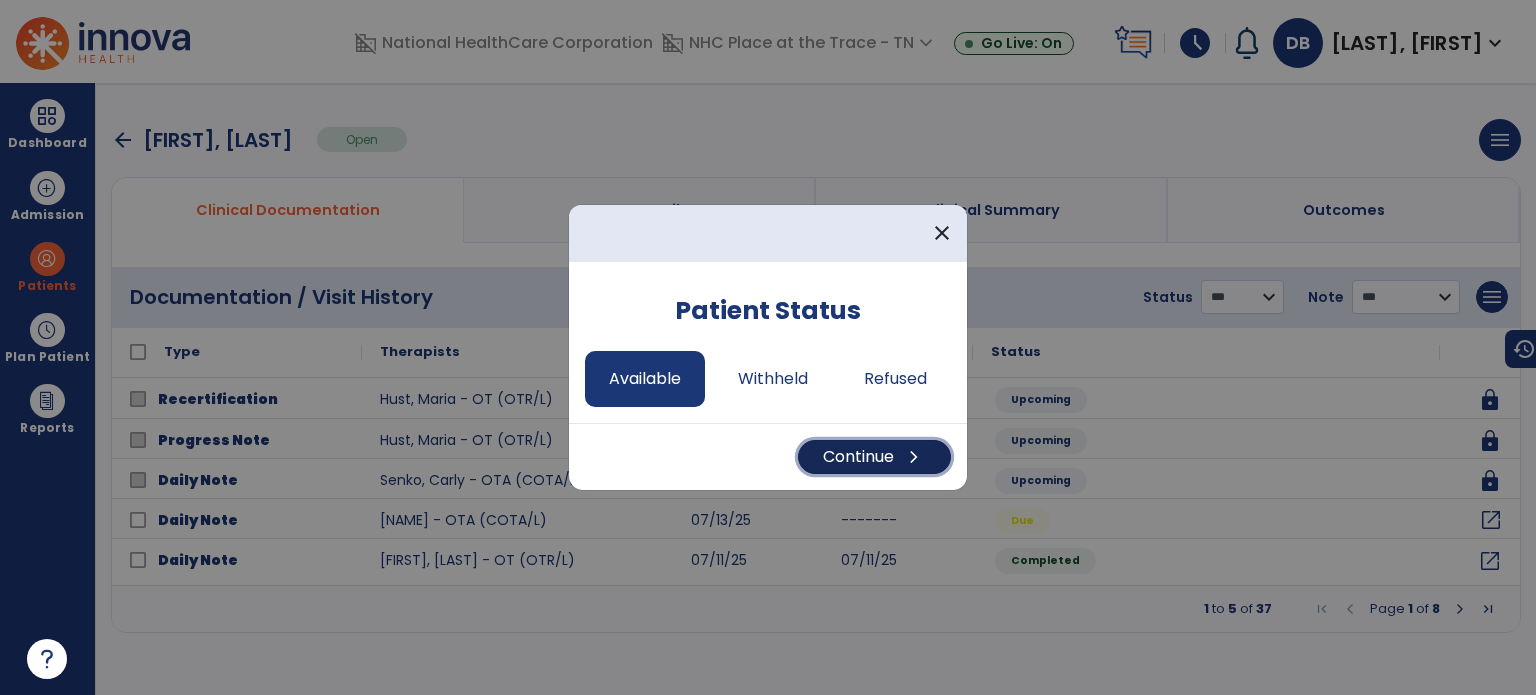 click on "Continue   chevron_right" at bounding box center (874, 457) 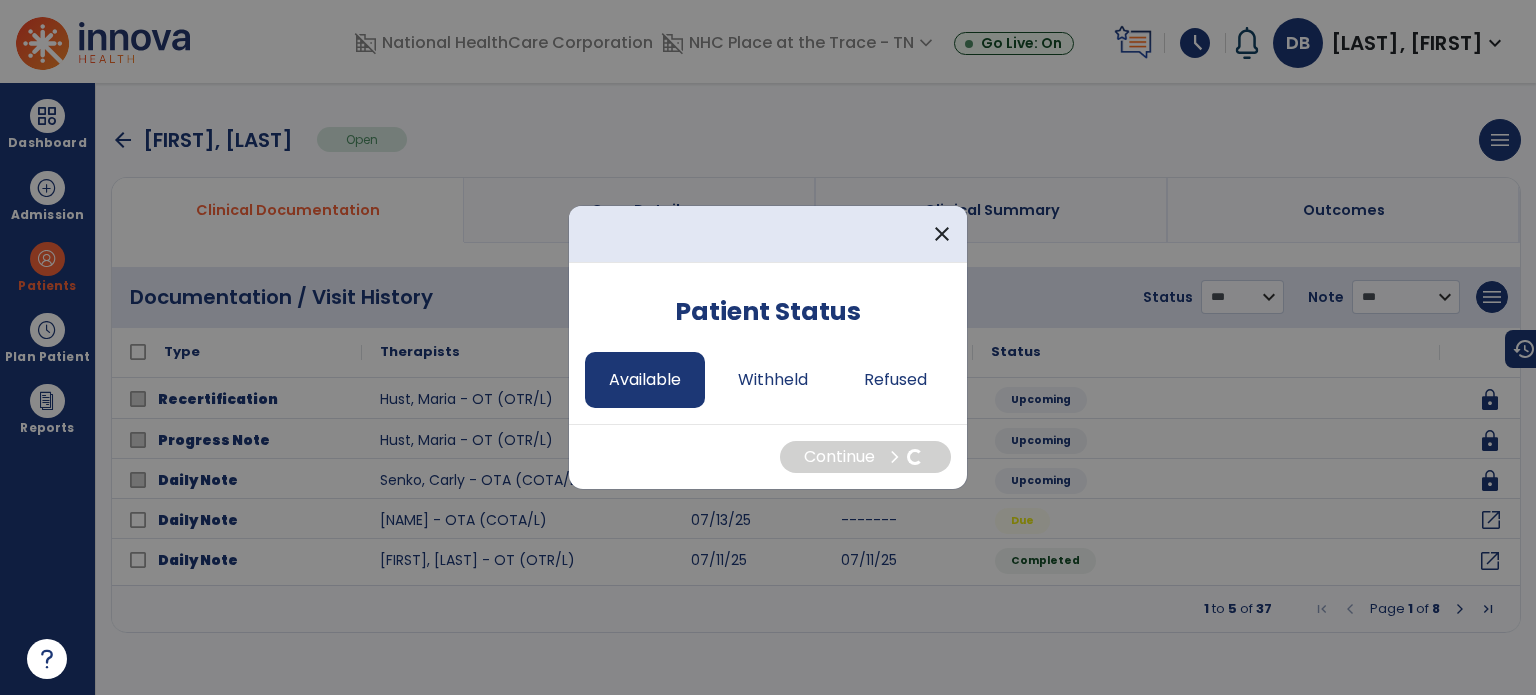 select on "*" 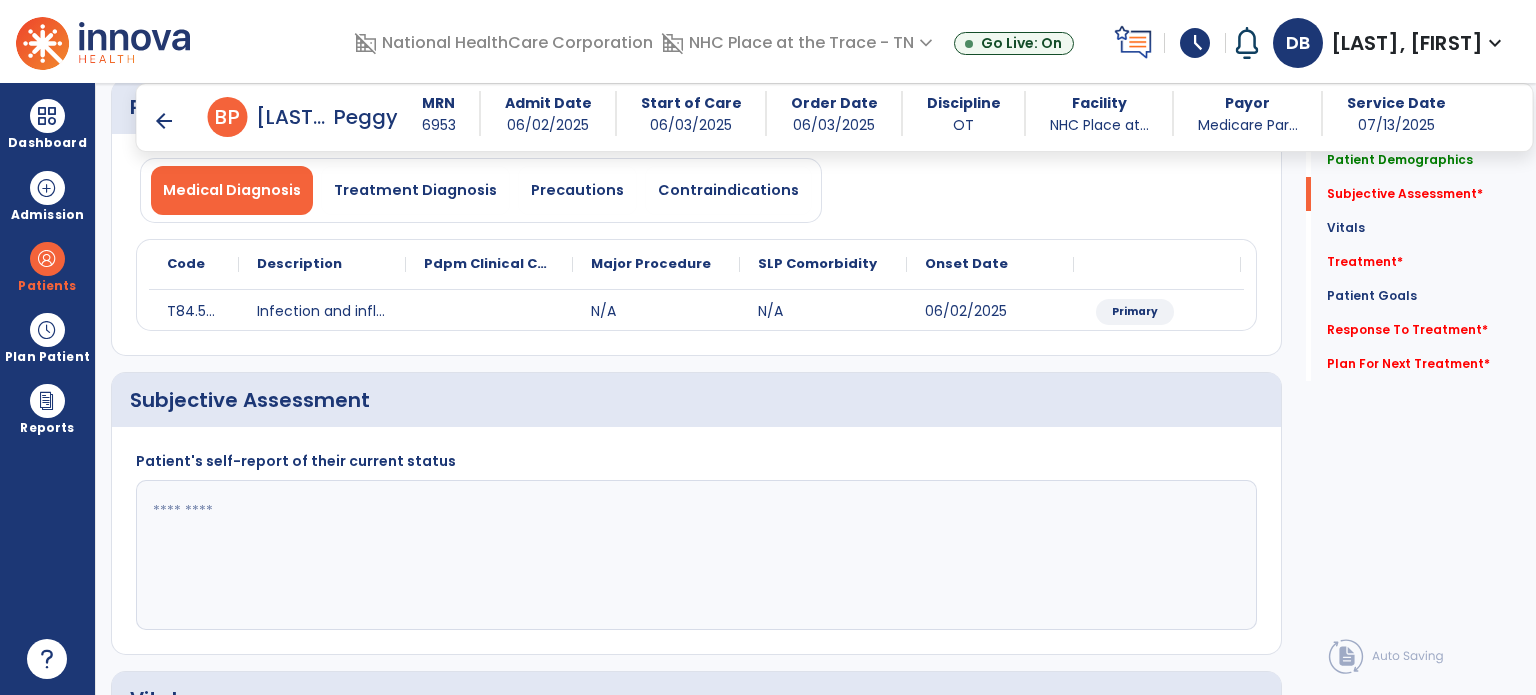 scroll, scrollTop: 300, scrollLeft: 0, axis: vertical 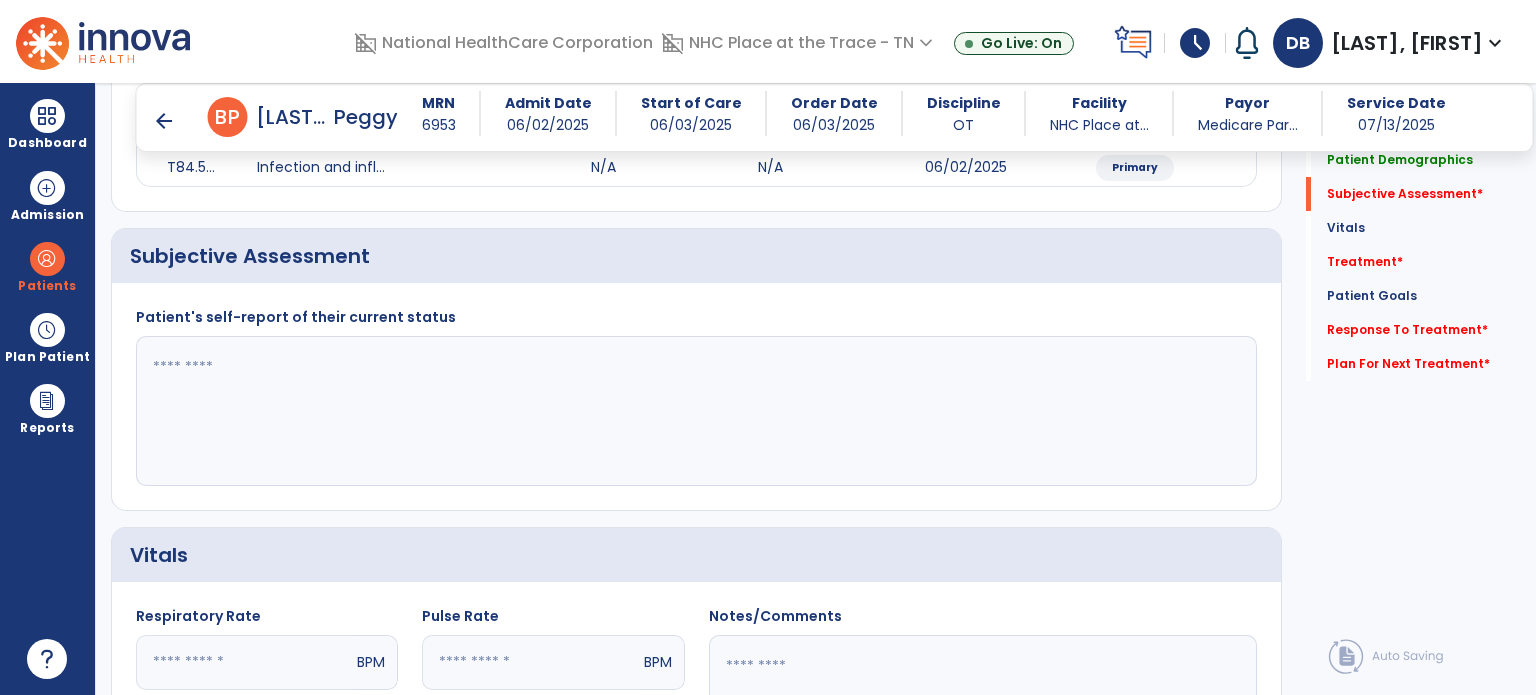click 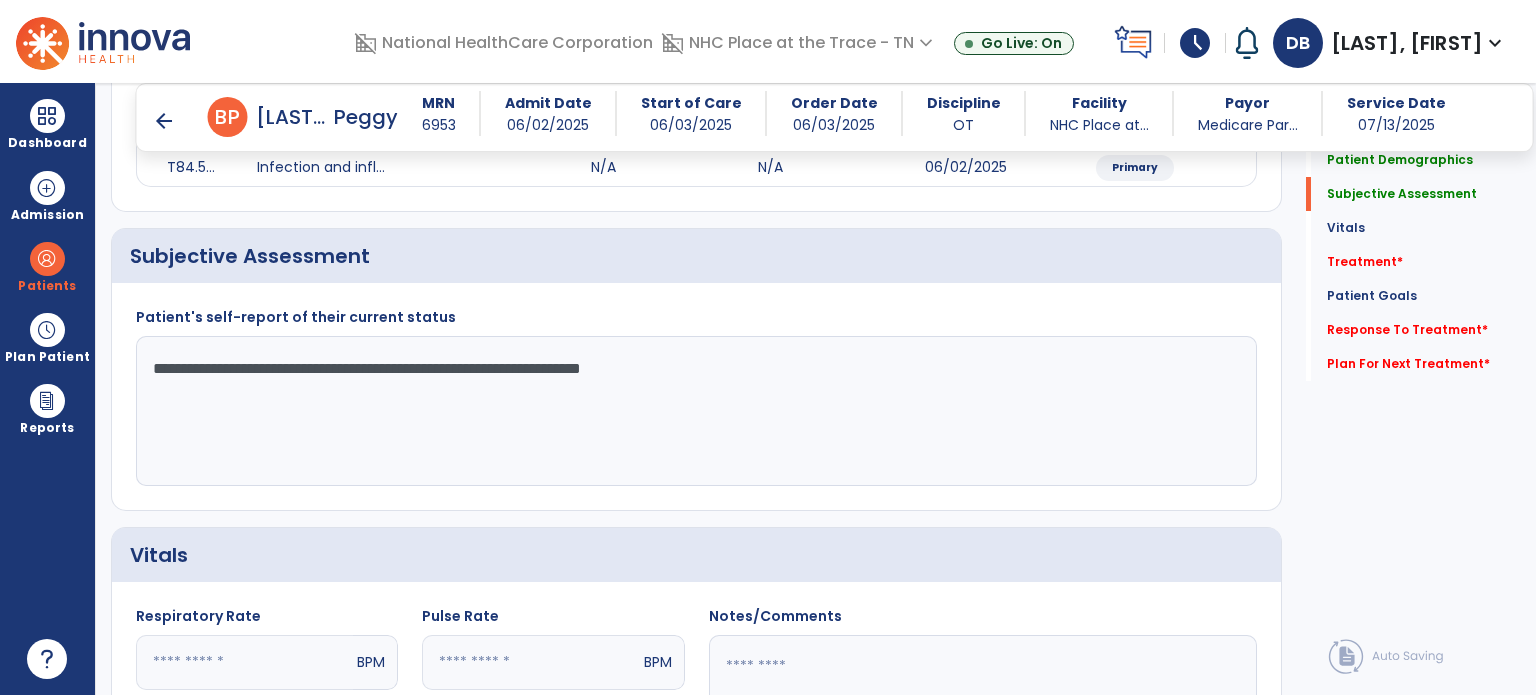 drag, startPoint x: 604, startPoint y: 357, endPoint x: 565, endPoint y: 321, distance: 53.075417 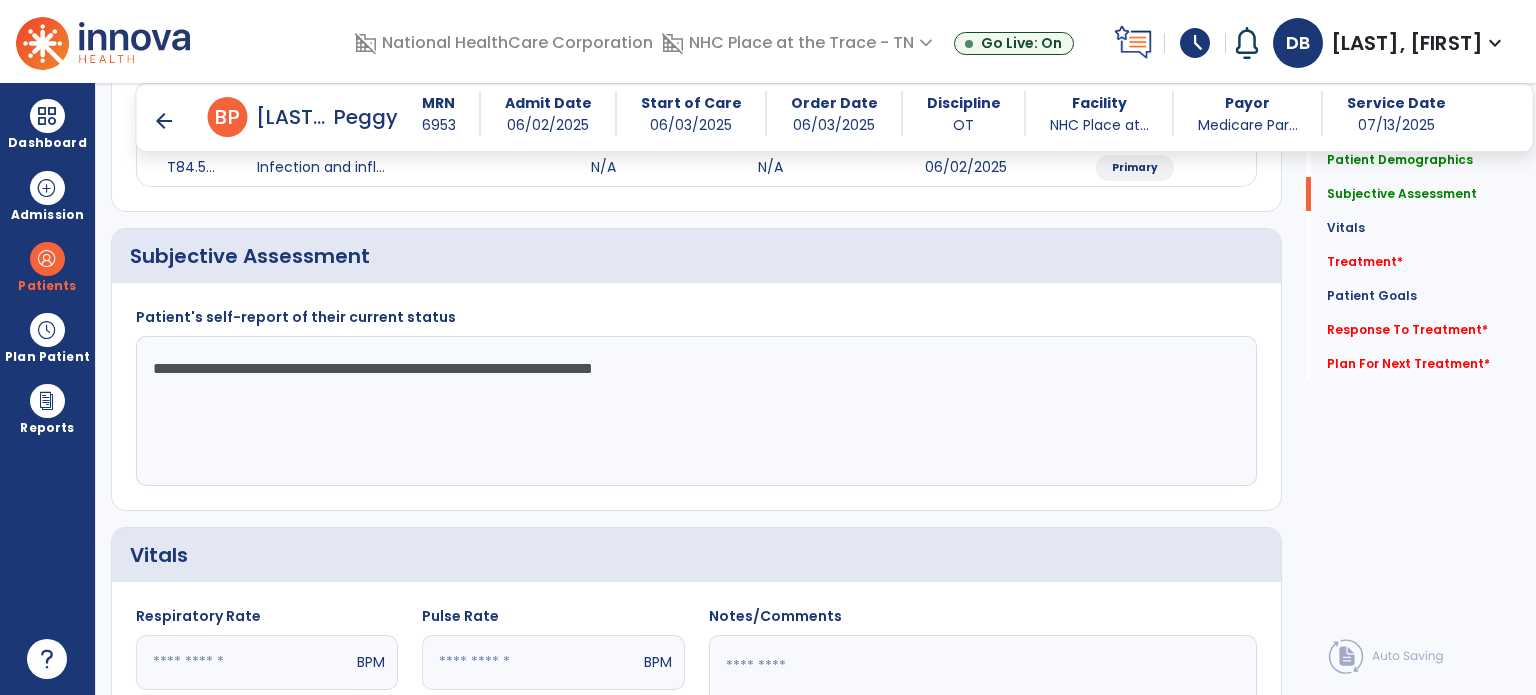 click on "**********" 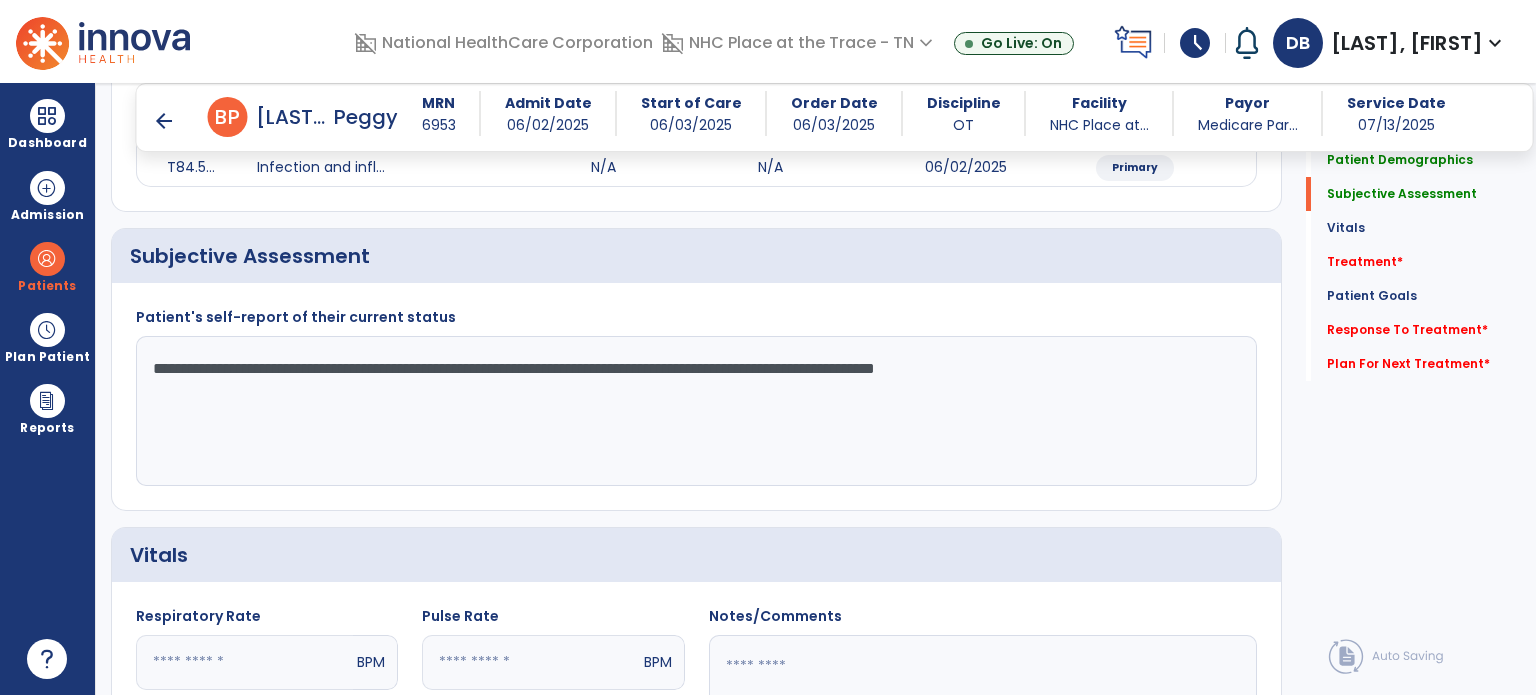 drag, startPoint x: 879, startPoint y: 367, endPoint x: 741, endPoint y: 375, distance: 138.23169 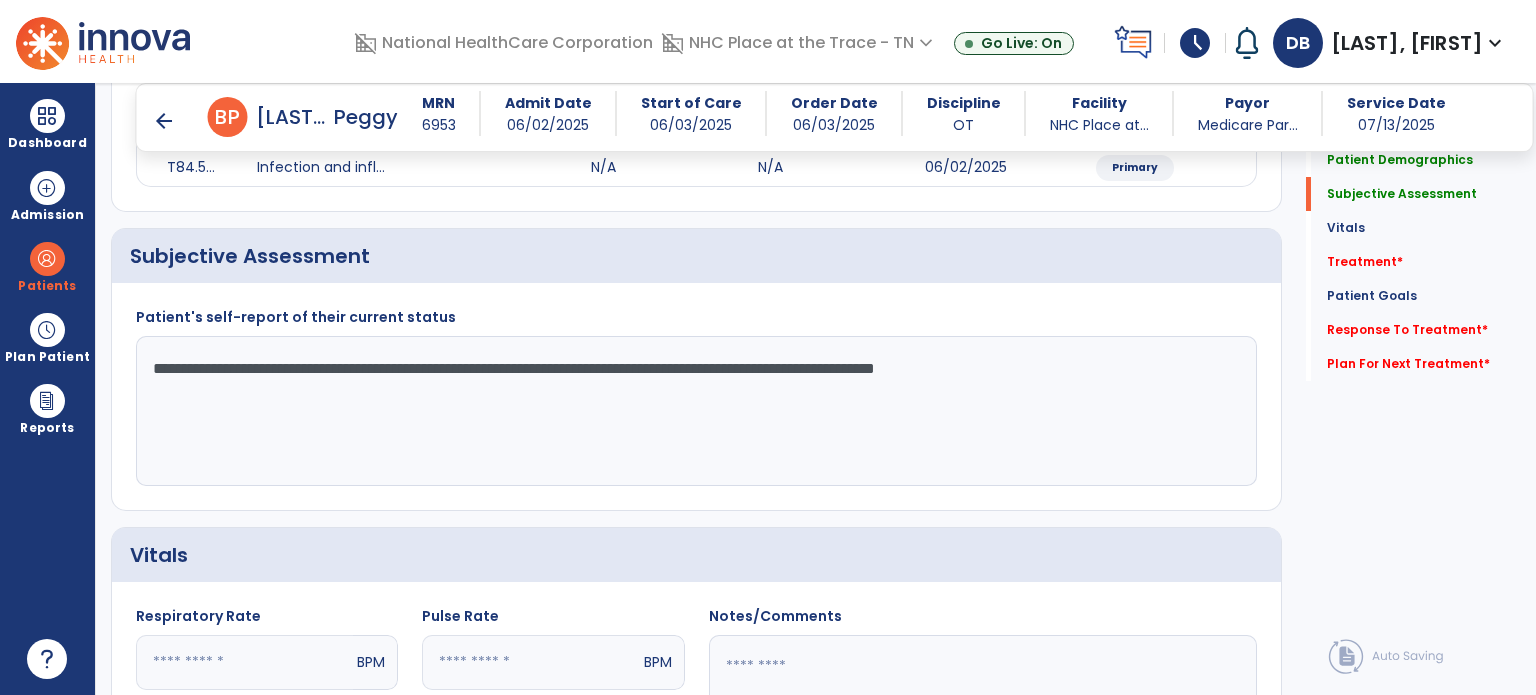 click on "**********" 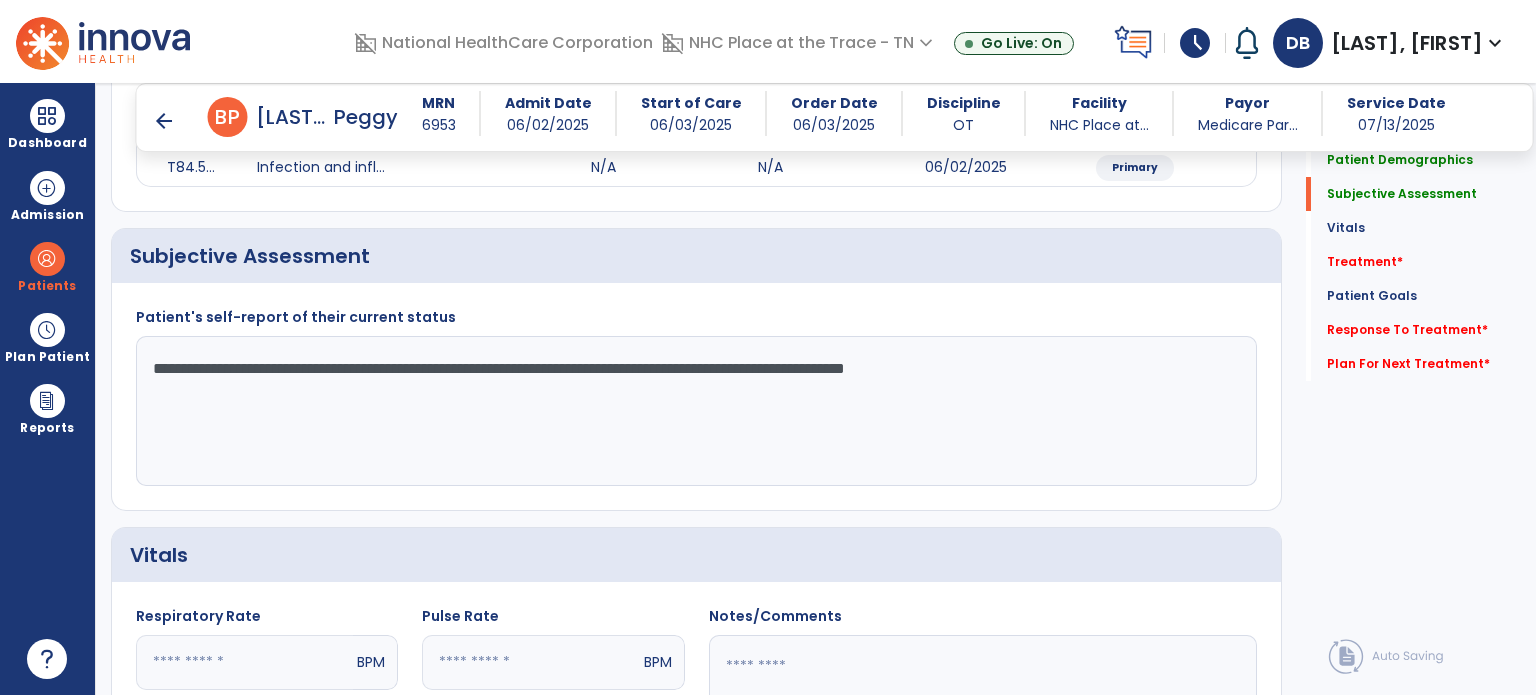 click on "**********" 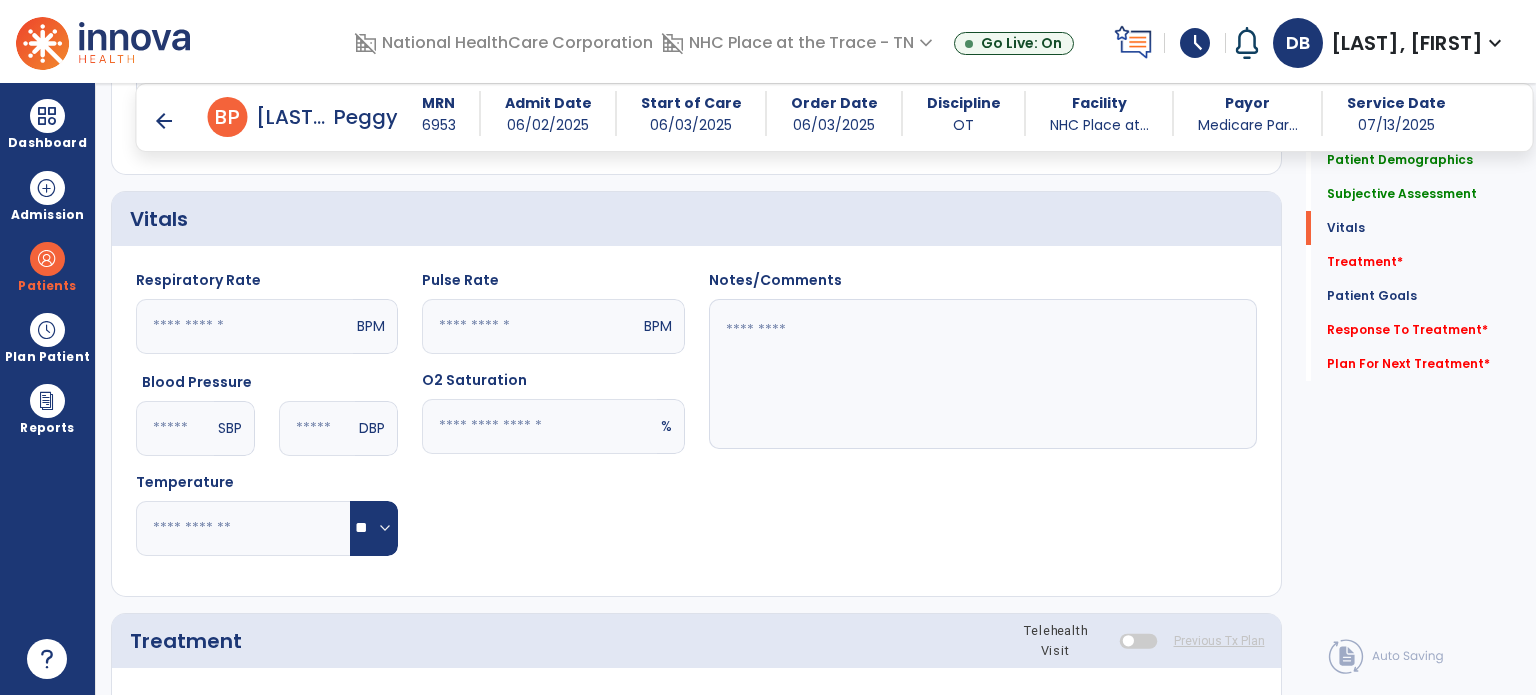 scroll, scrollTop: 1000, scrollLeft: 0, axis: vertical 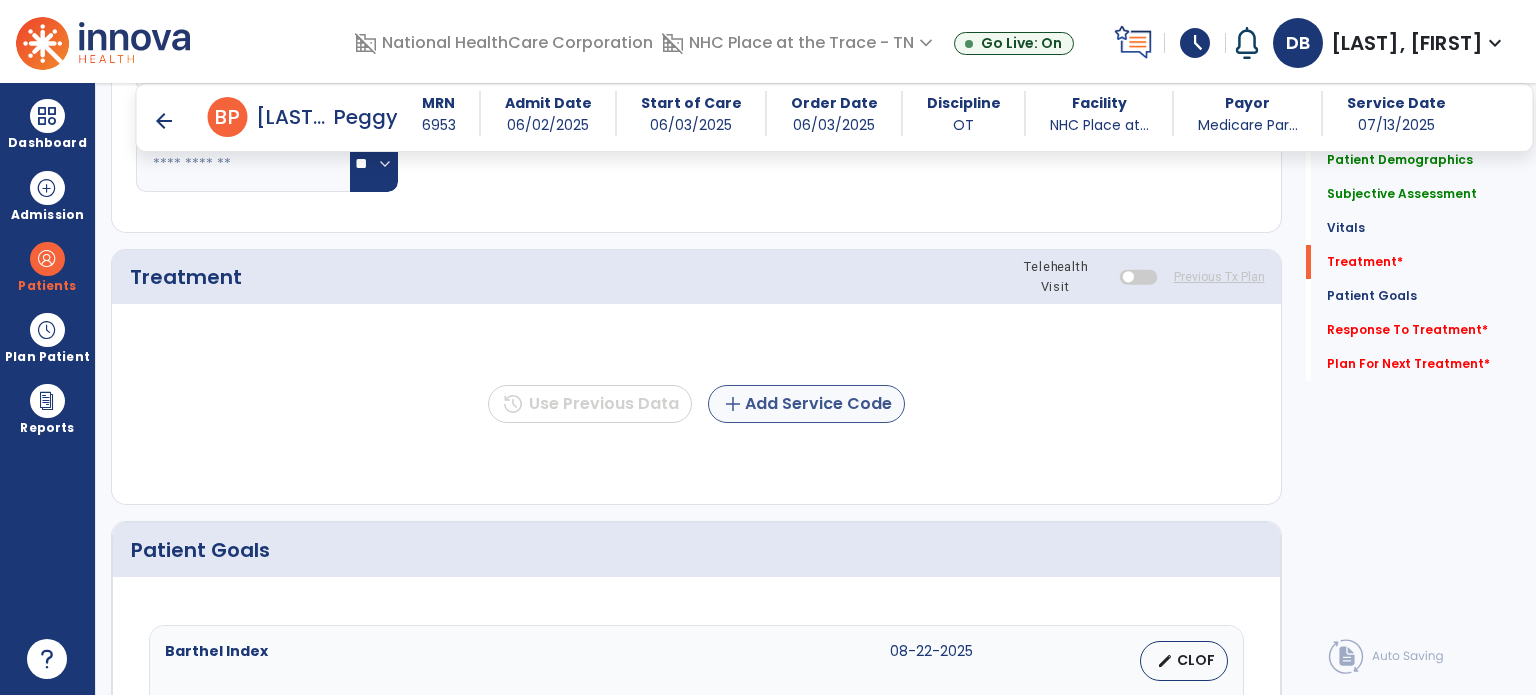 type on "**********" 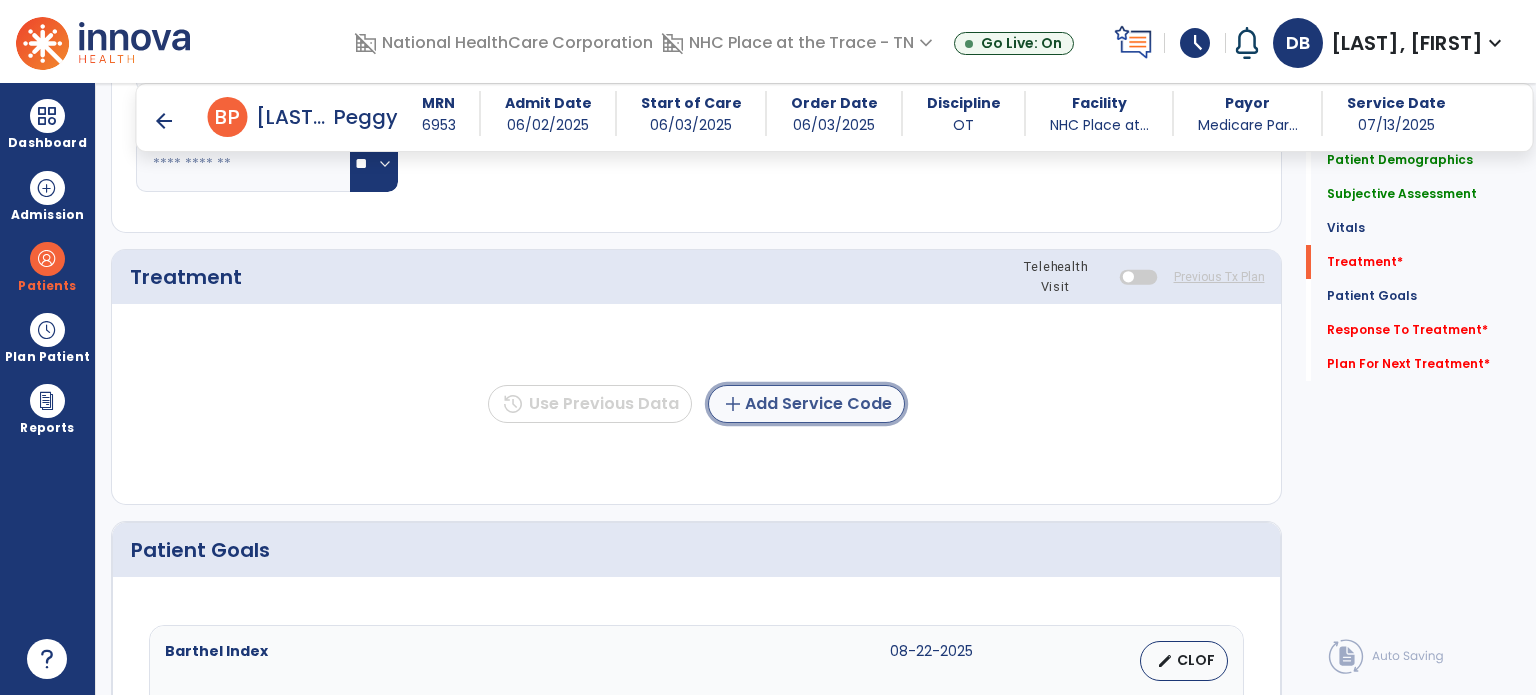 click on "add  Add Service Code" 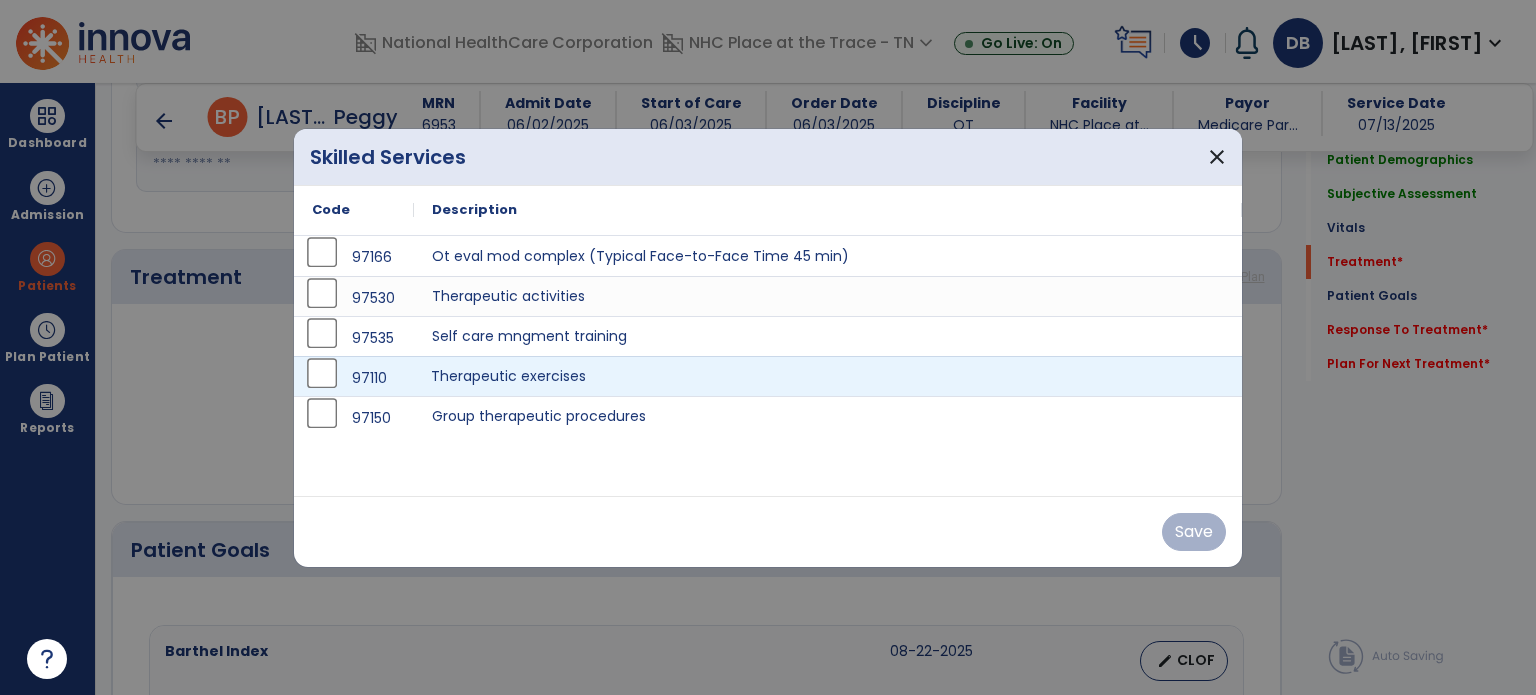 click on "Therapeutic exercises" at bounding box center (828, 376) 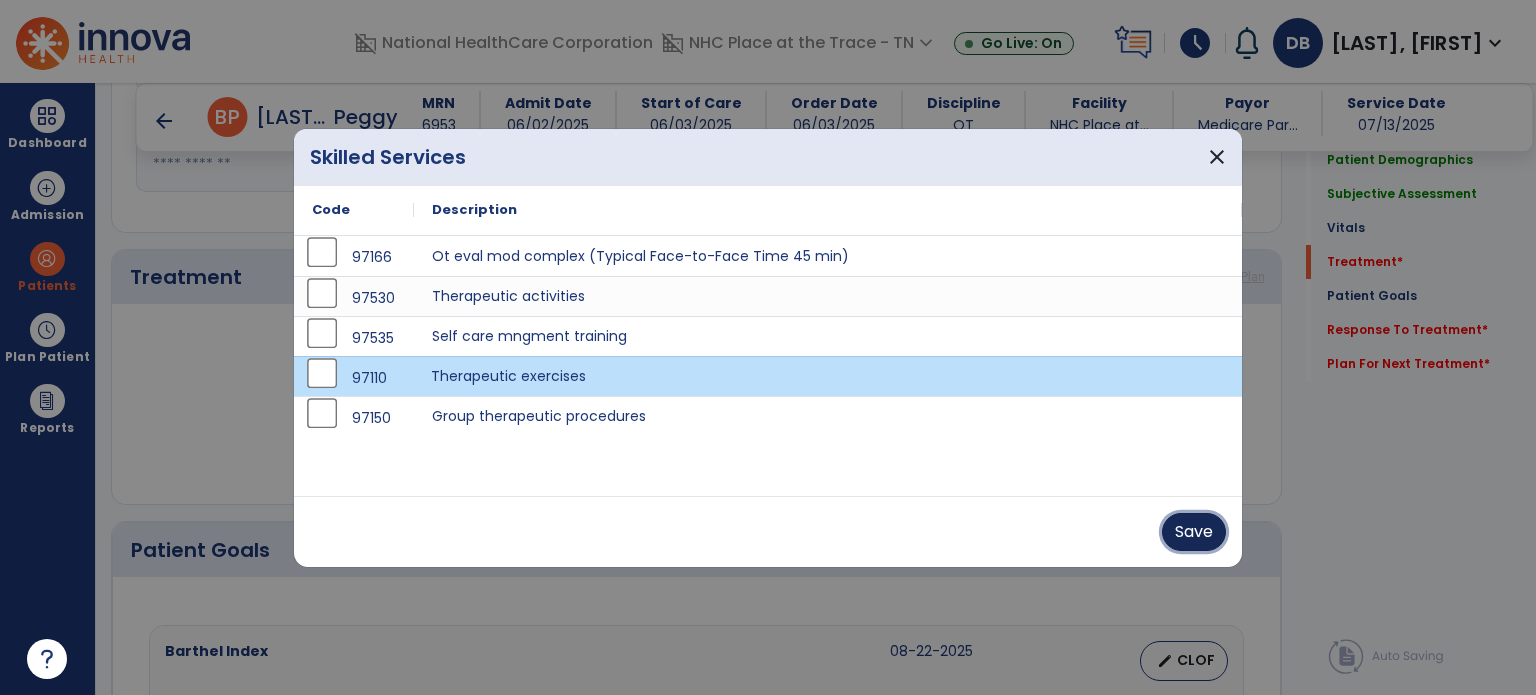 click on "Save" at bounding box center (1194, 532) 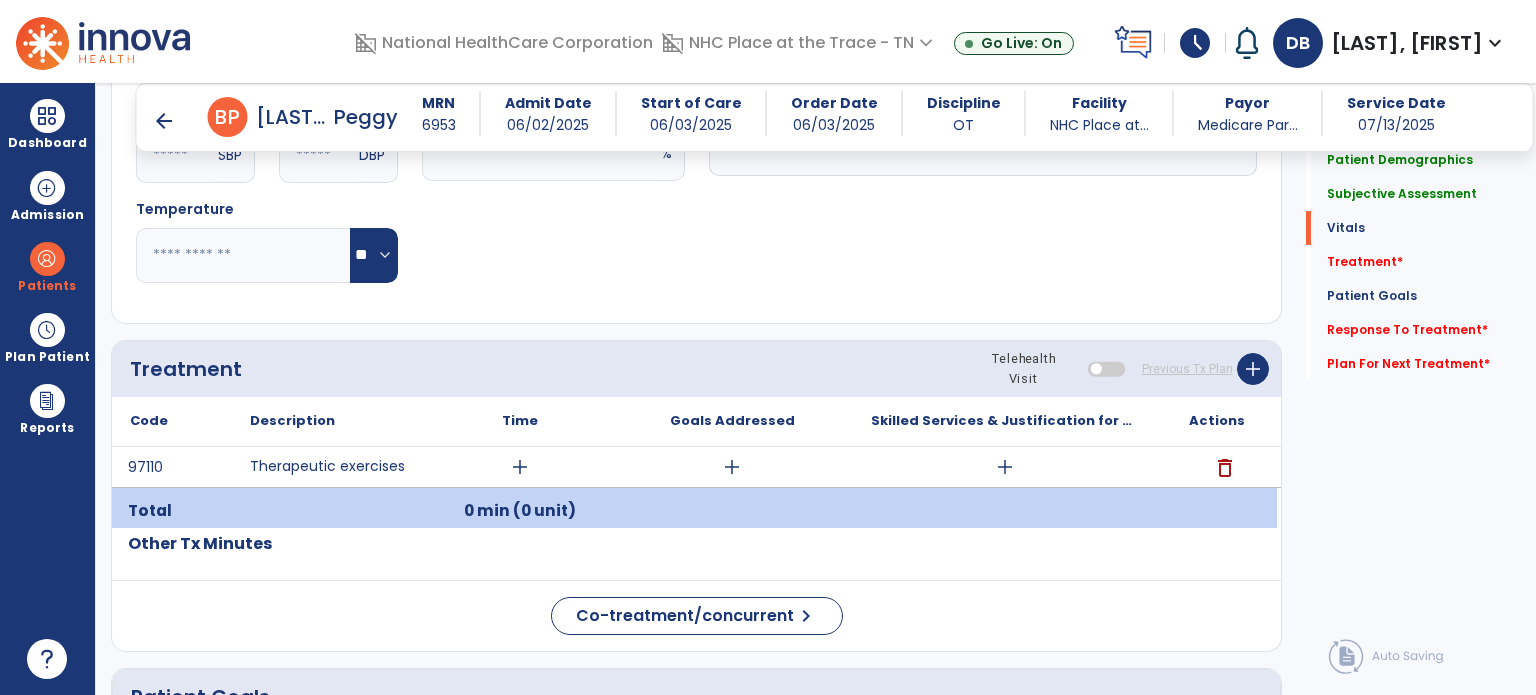 scroll, scrollTop: 1000, scrollLeft: 0, axis: vertical 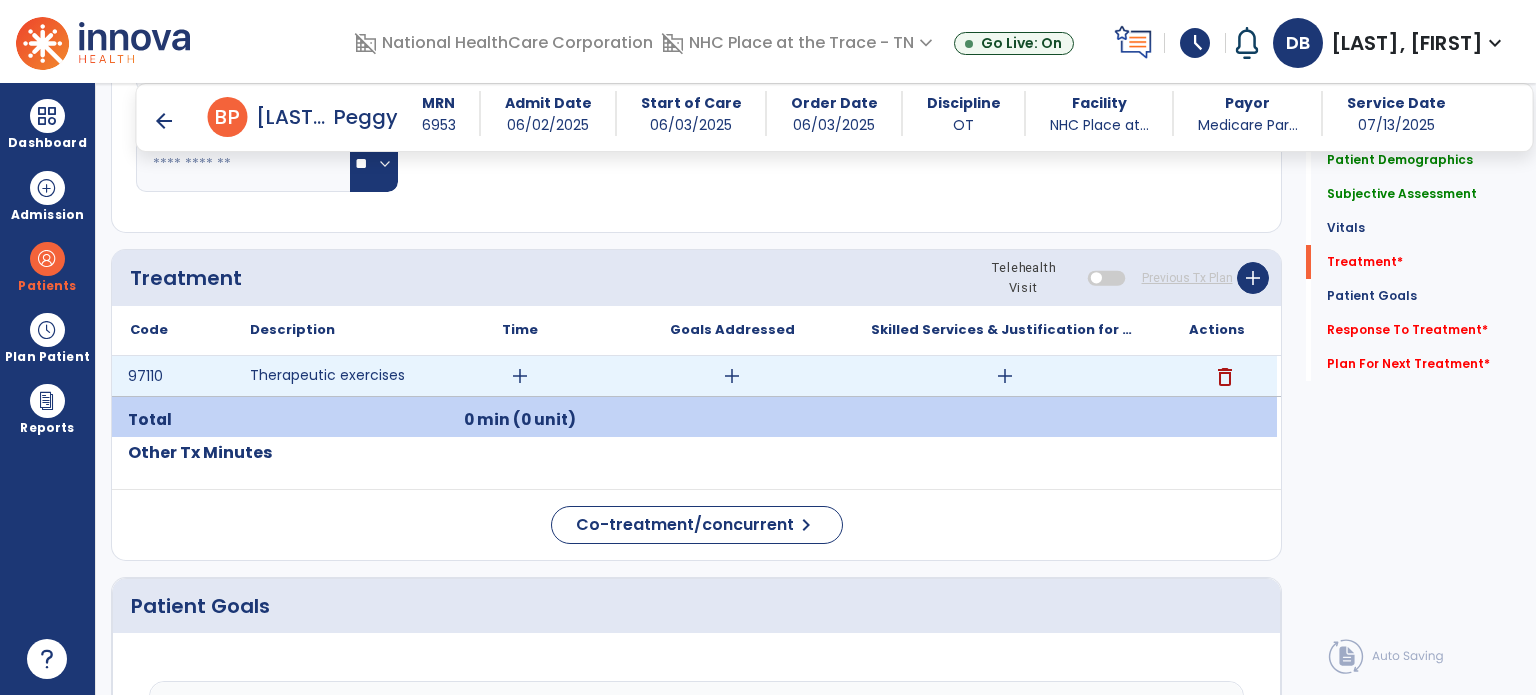 click on "add" at bounding box center (732, 376) 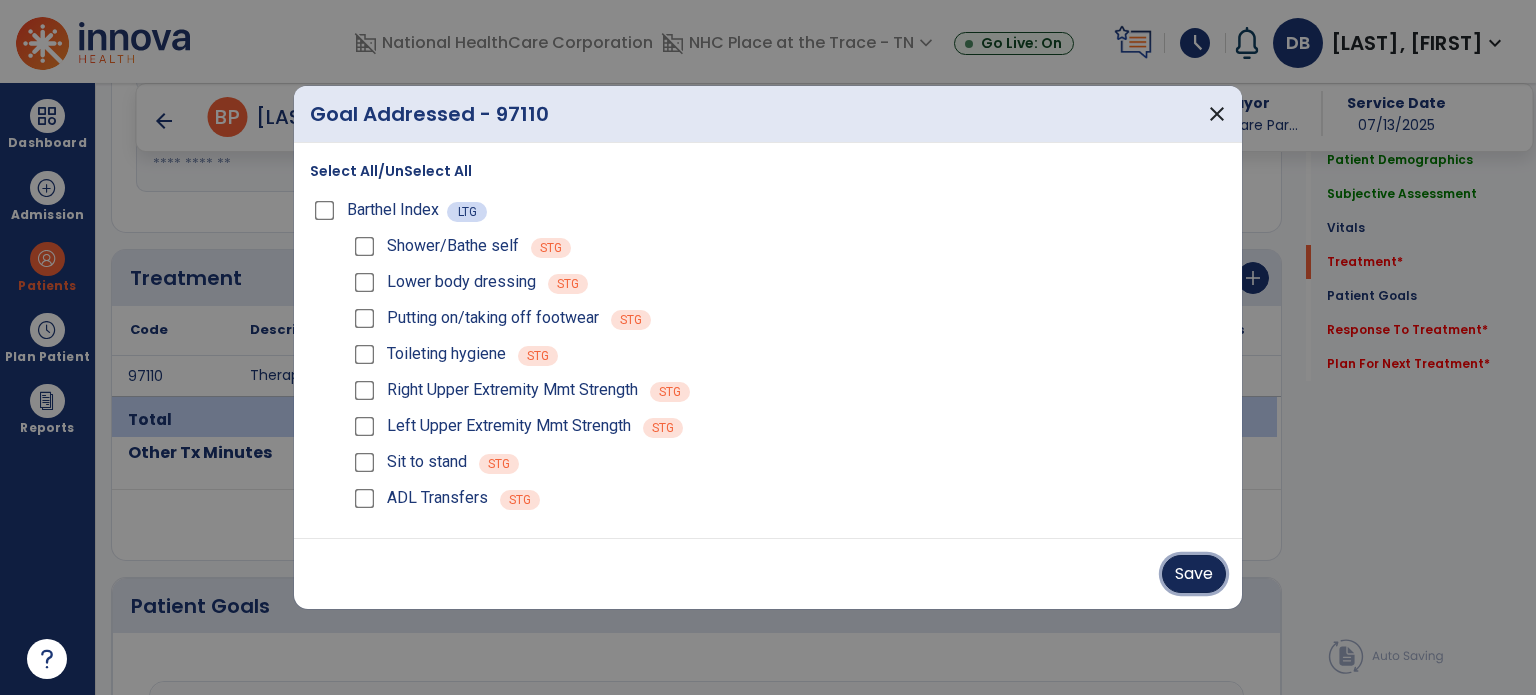 click on "Save" at bounding box center (1194, 574) 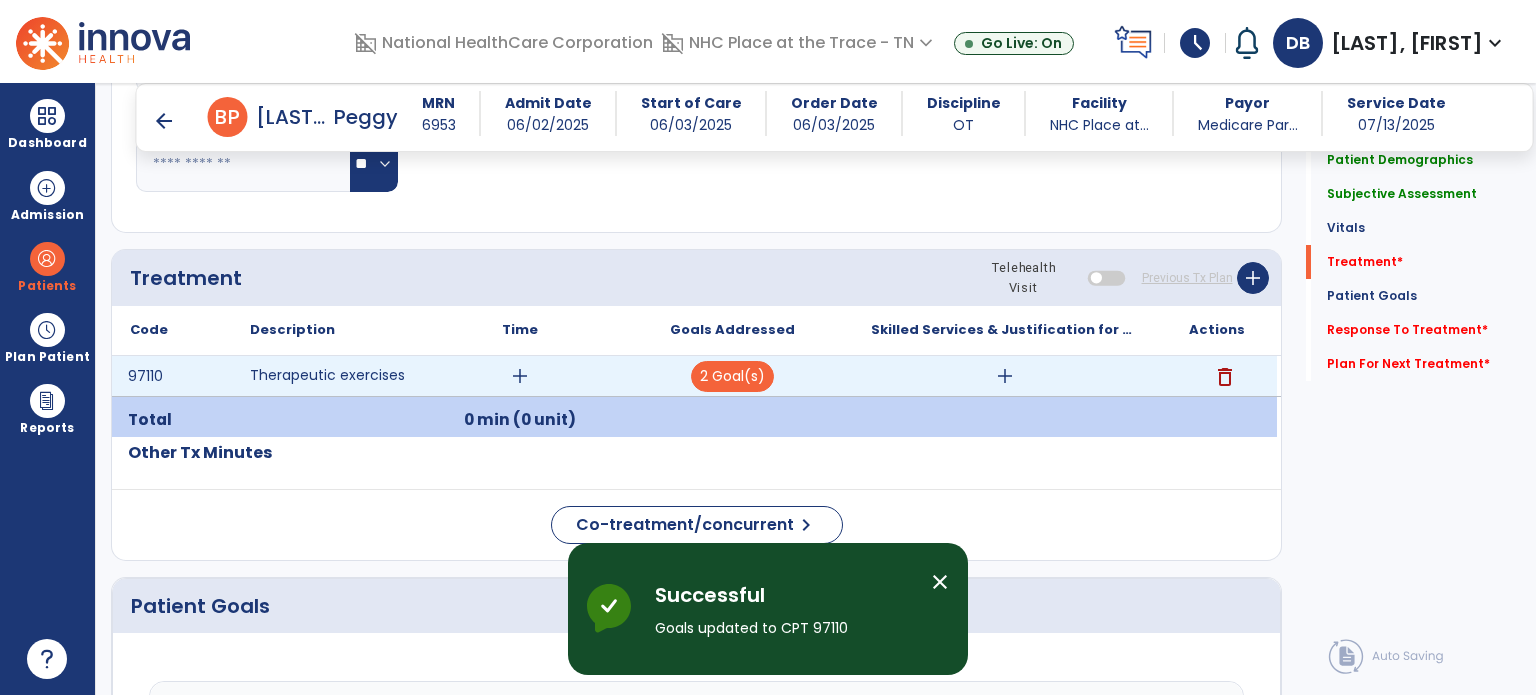 click on "add" at bounding box center [1005, 376] 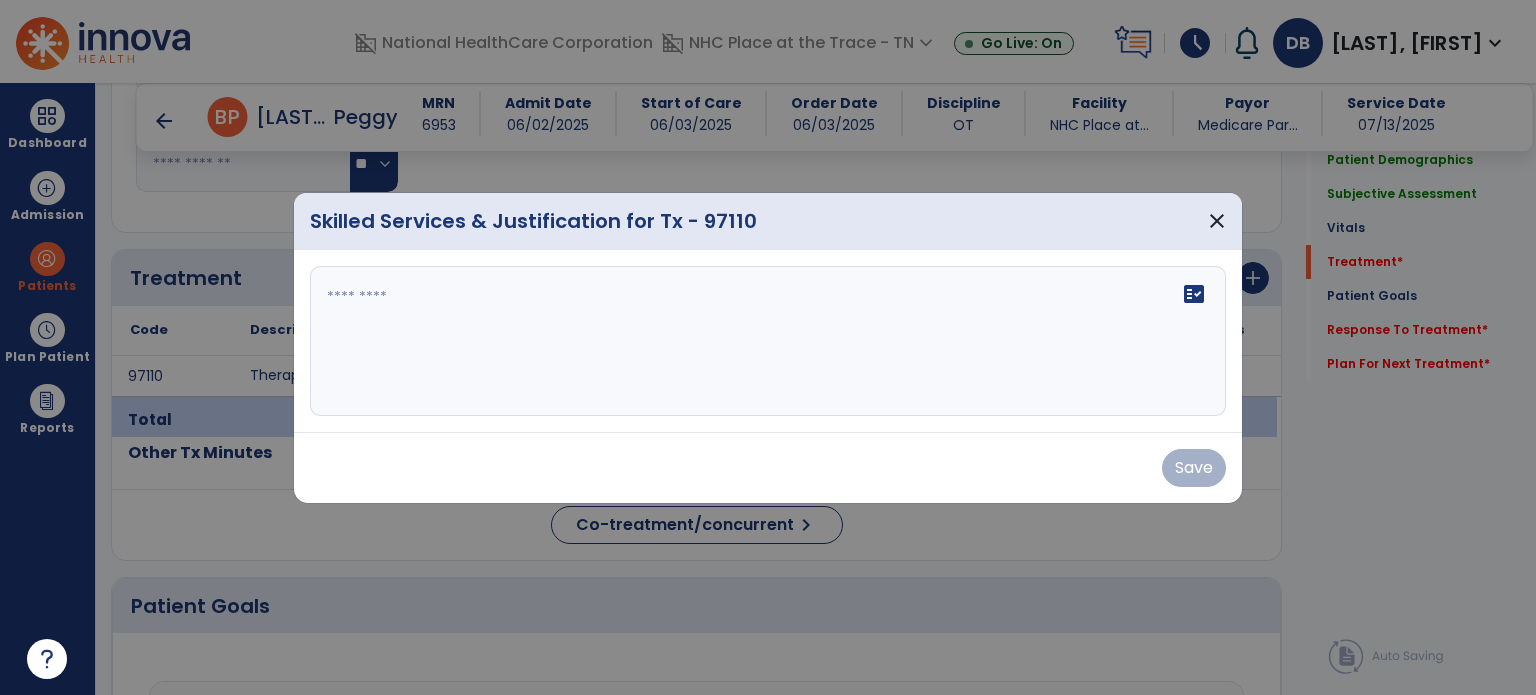 click on "fact_check" at bounding box center (768, 341) 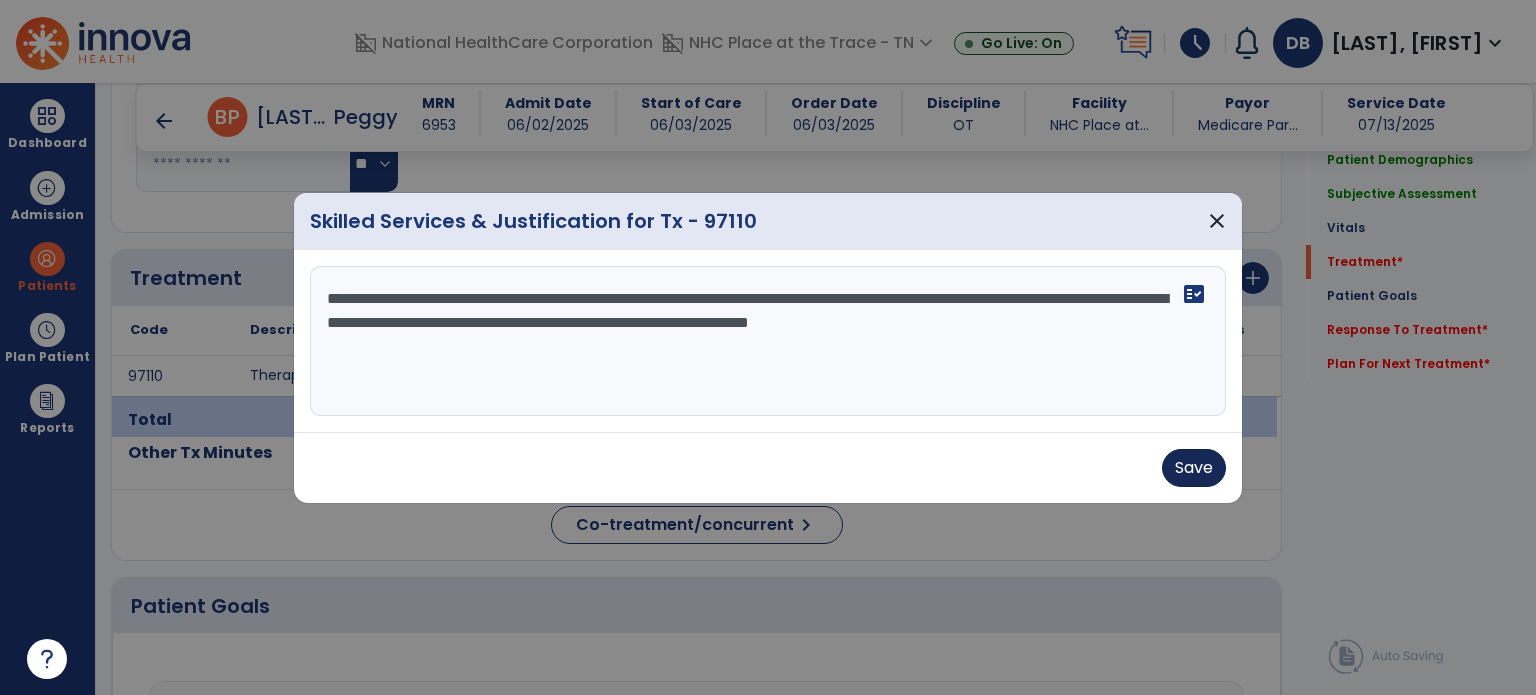 type on "**********" 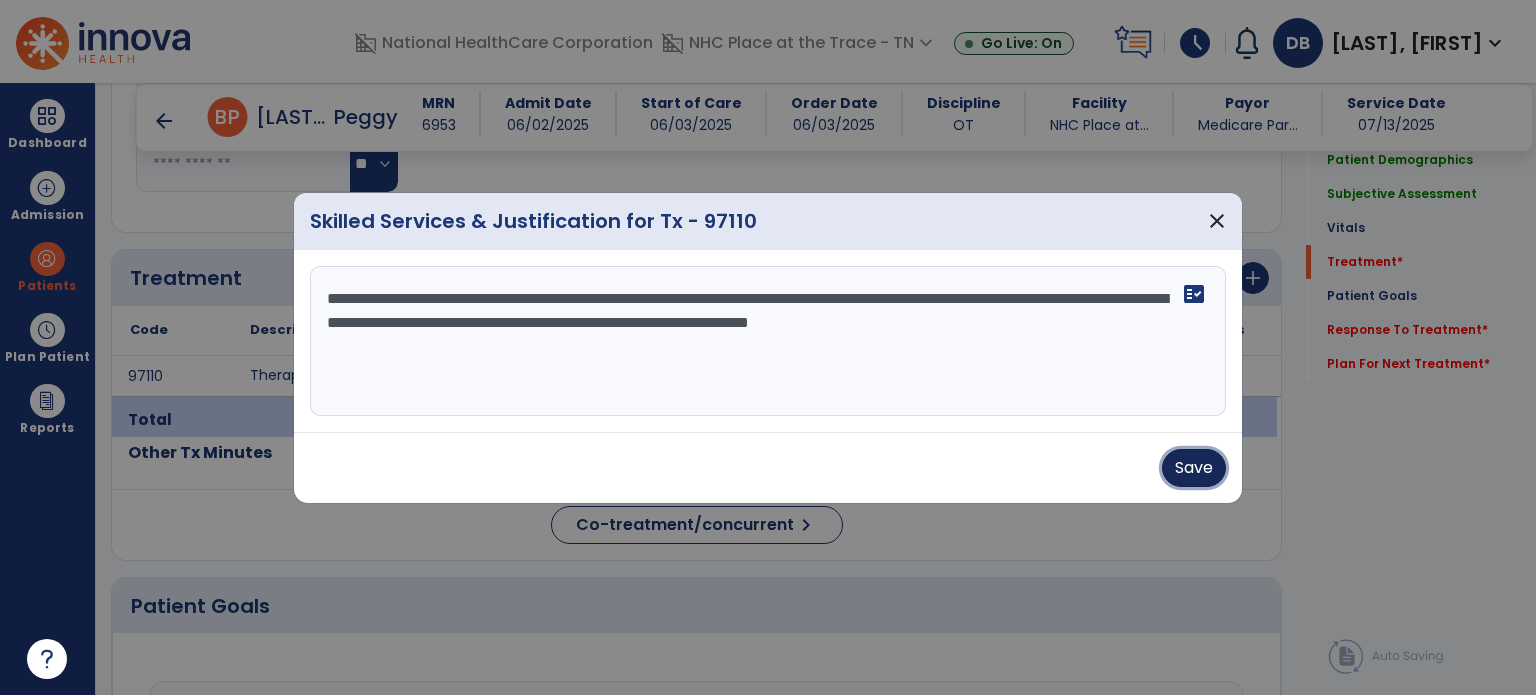 drag, startPoint x: 1199, startPoint y: 459, endPoint x: 1008, endPoint y: 384, distance: 205.19746 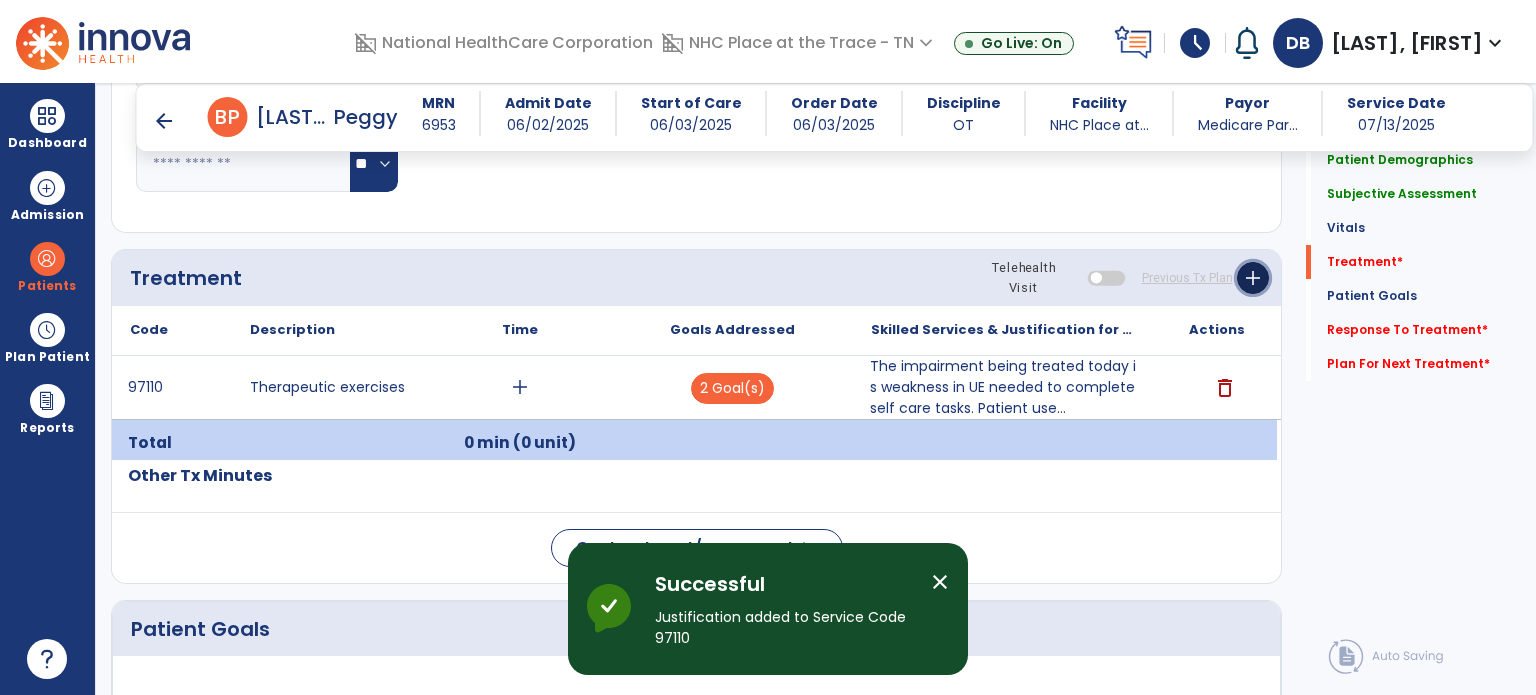 click on "add" 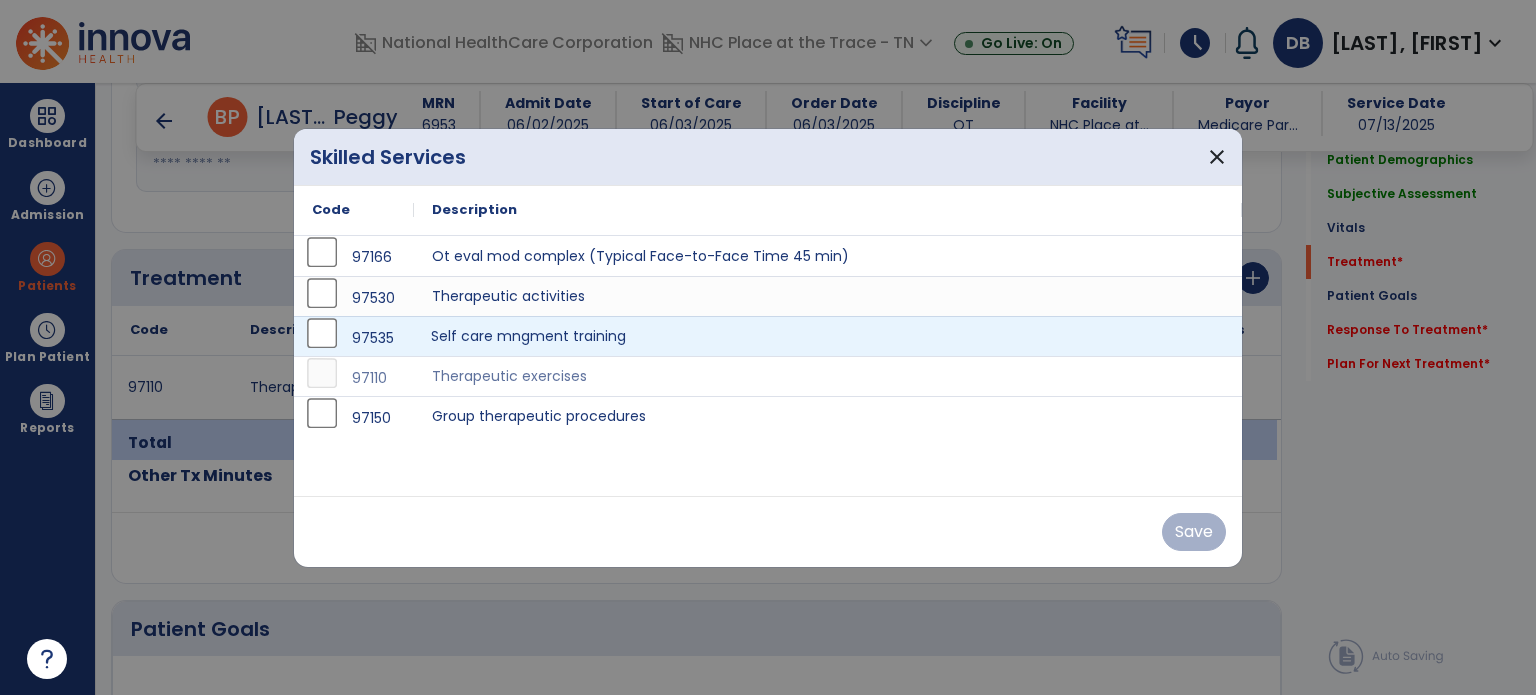 click on "Self care mngment training" at bounding box center [828, 336] 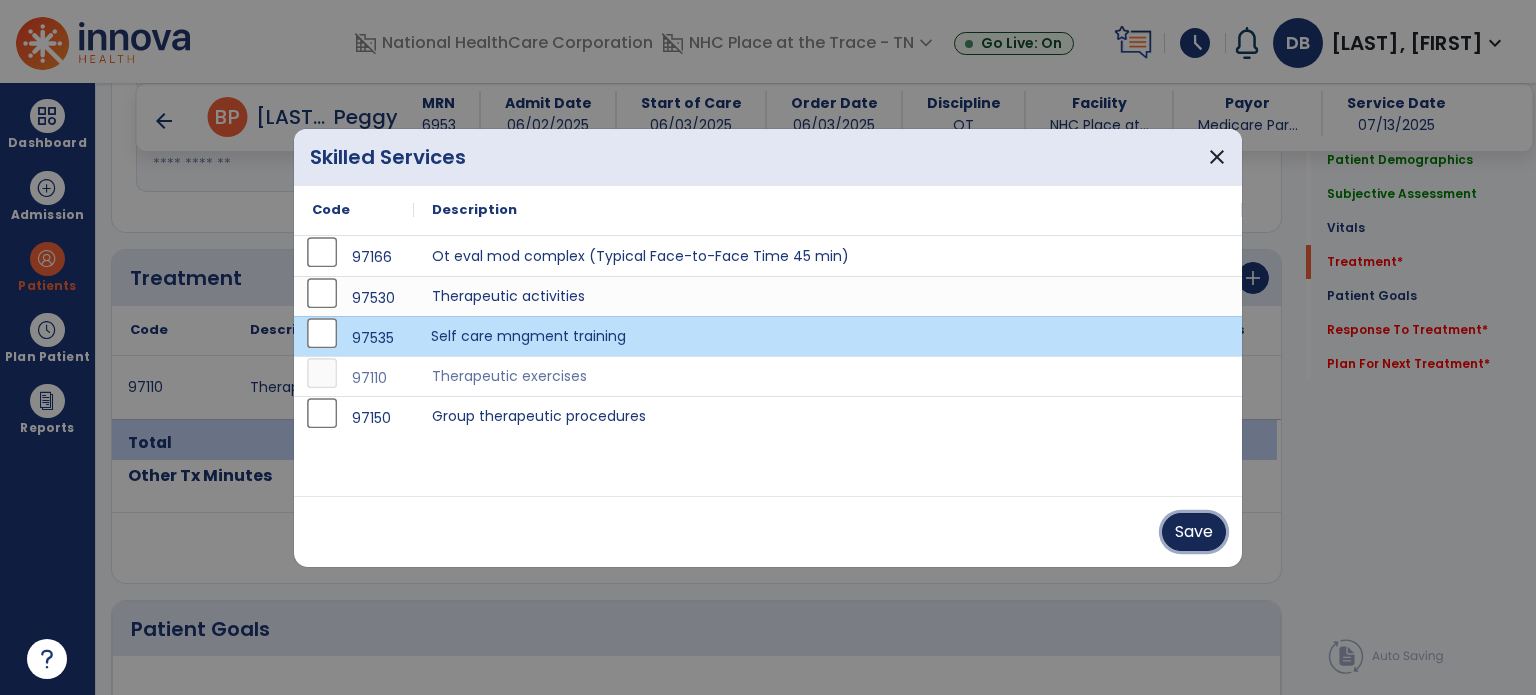 click on "Save" at bounding box center (1194, 532) 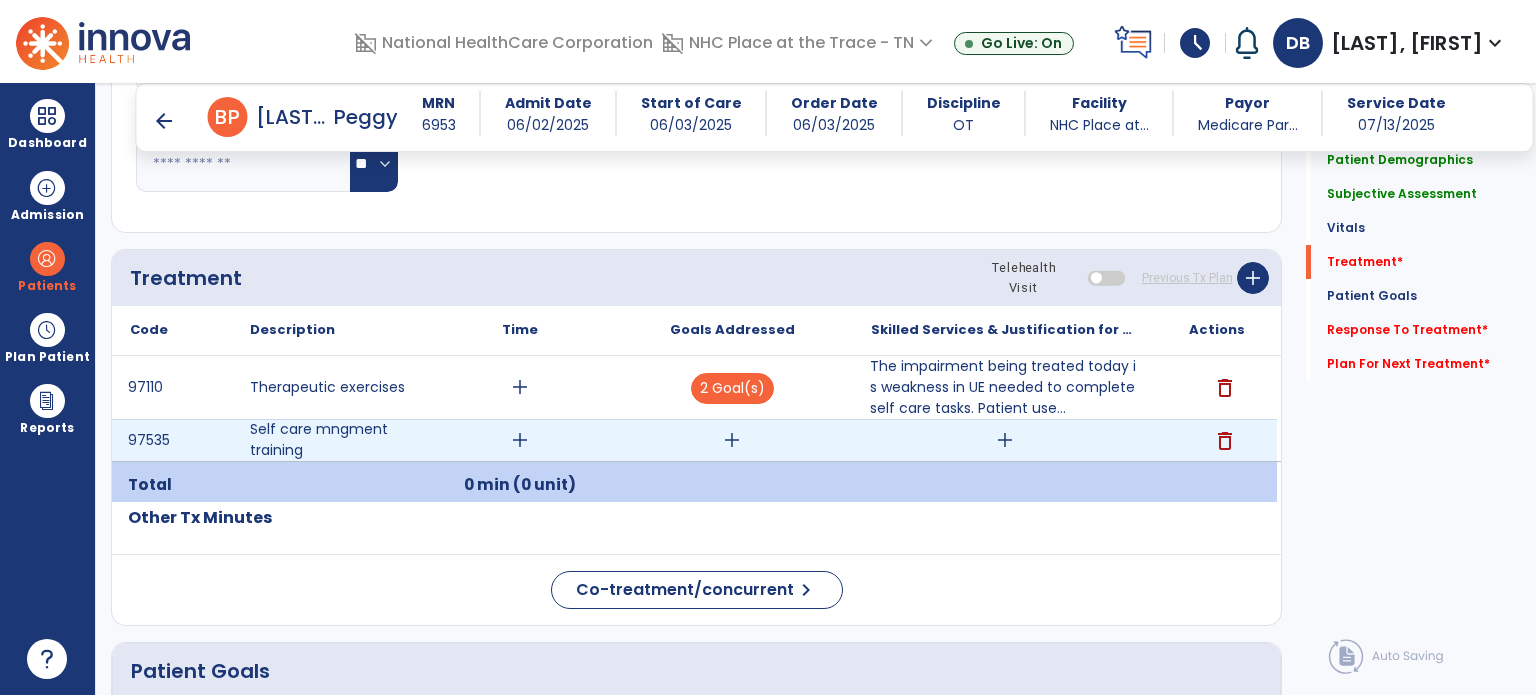 click on "add" at bounding box center (732, 440) 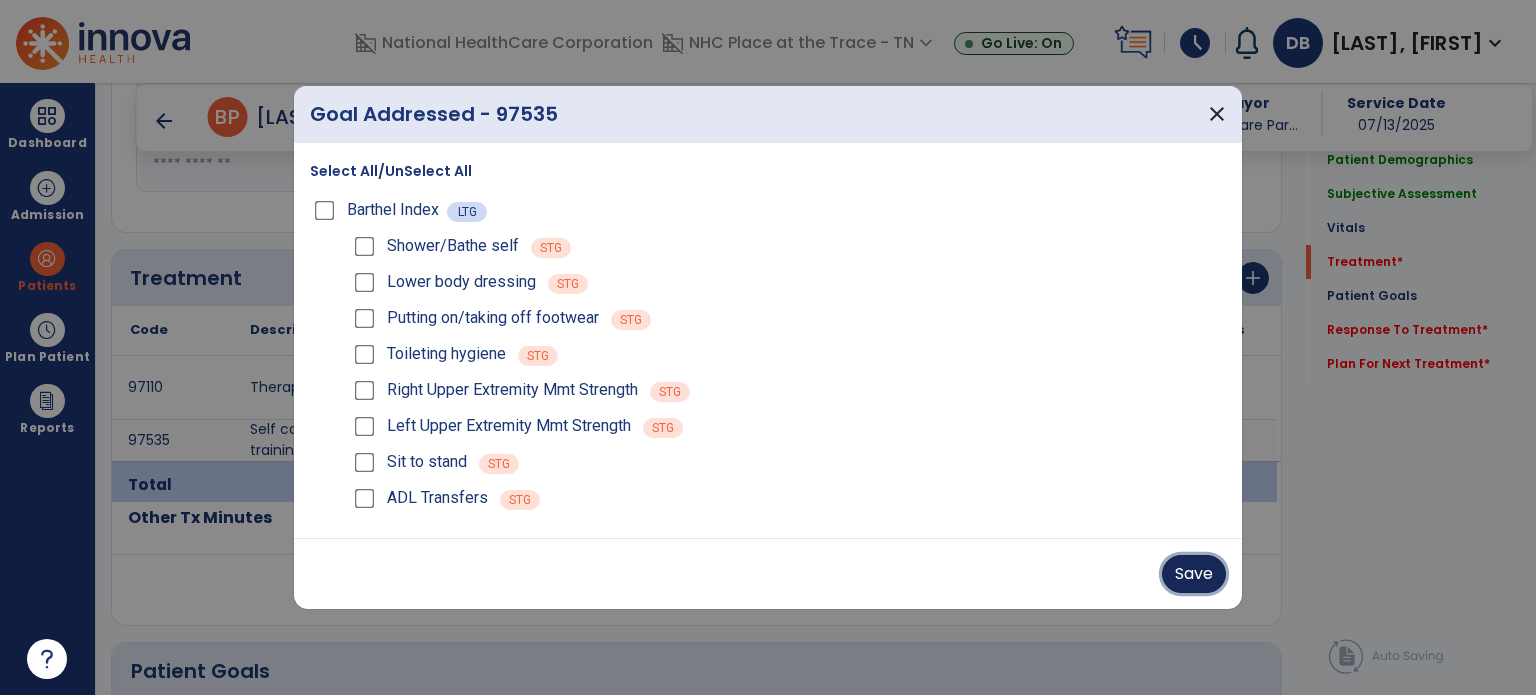 click on "Save" at bounding box center [1194, 574] 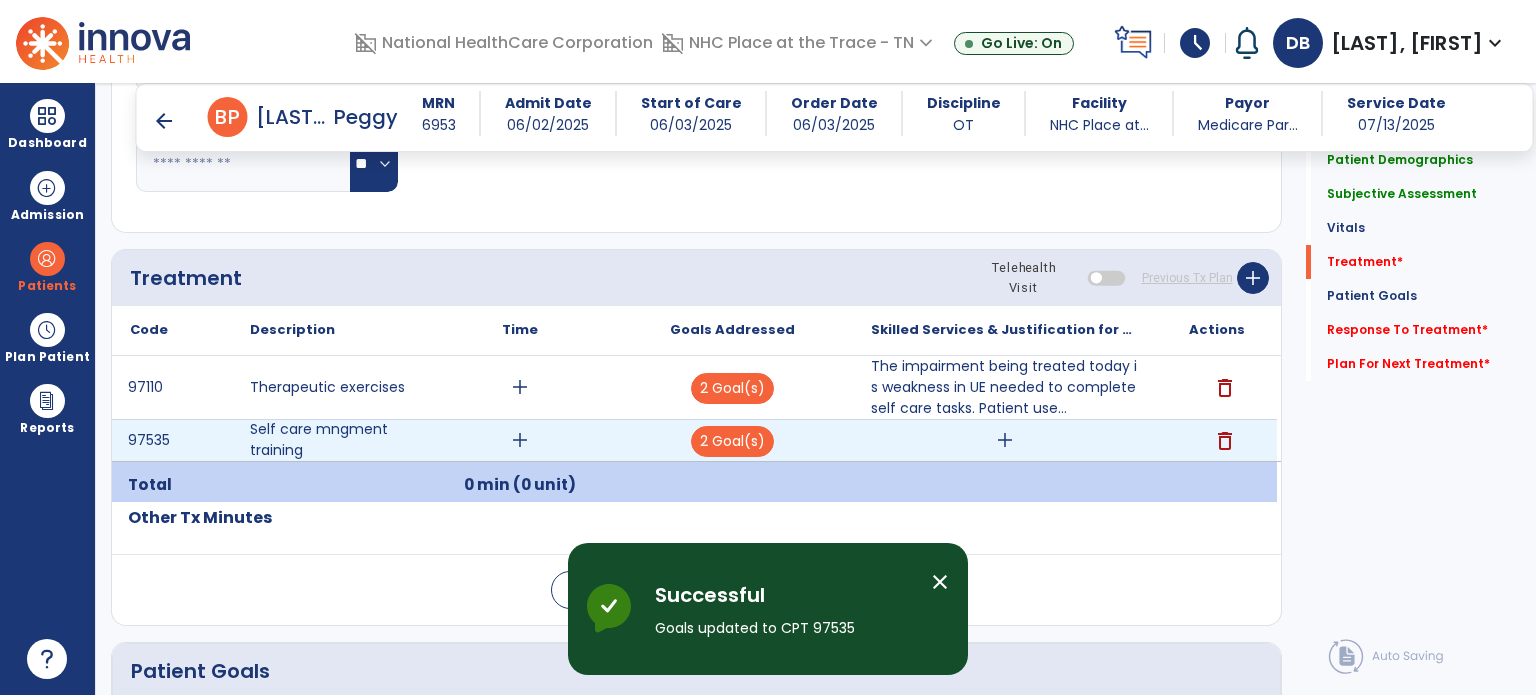 click on "add" at bounding box center [1005, 440] 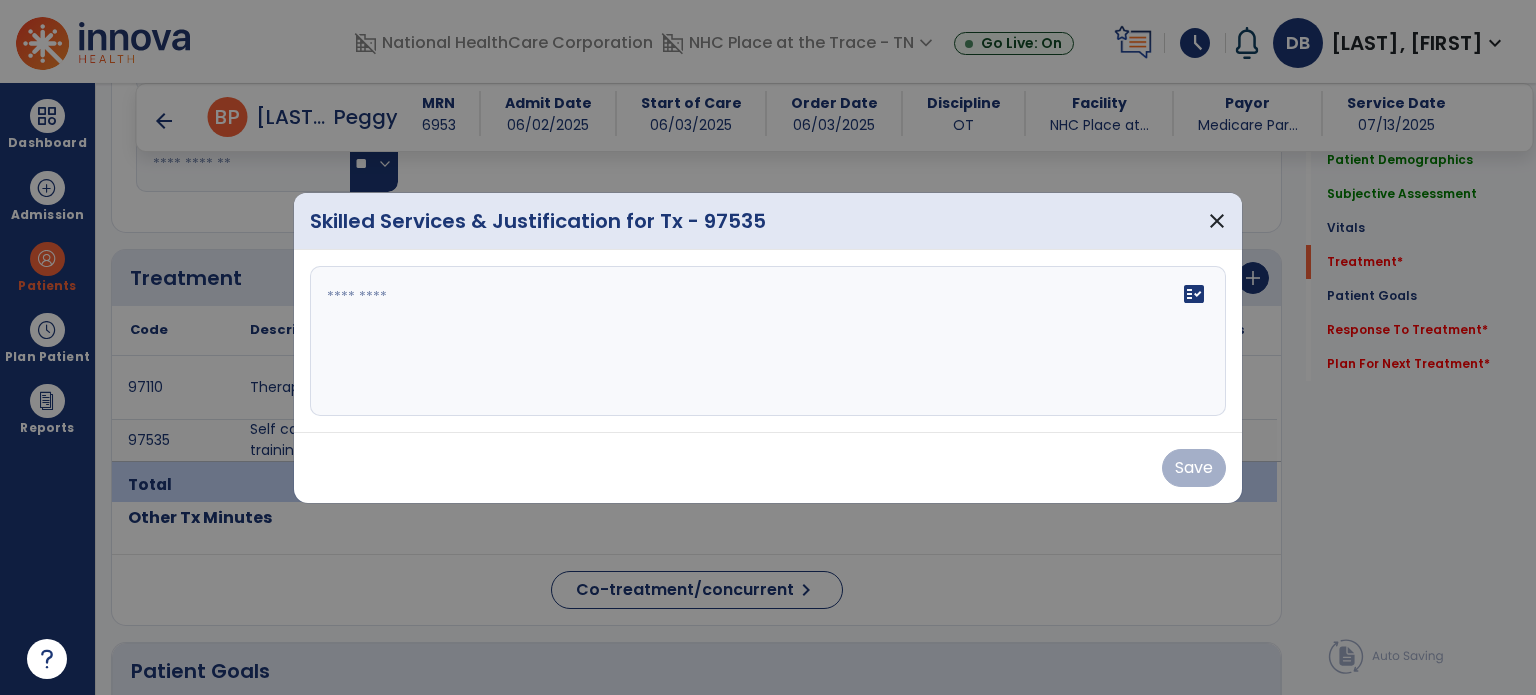 click on "fact_check" at bounding box center (768, 341) 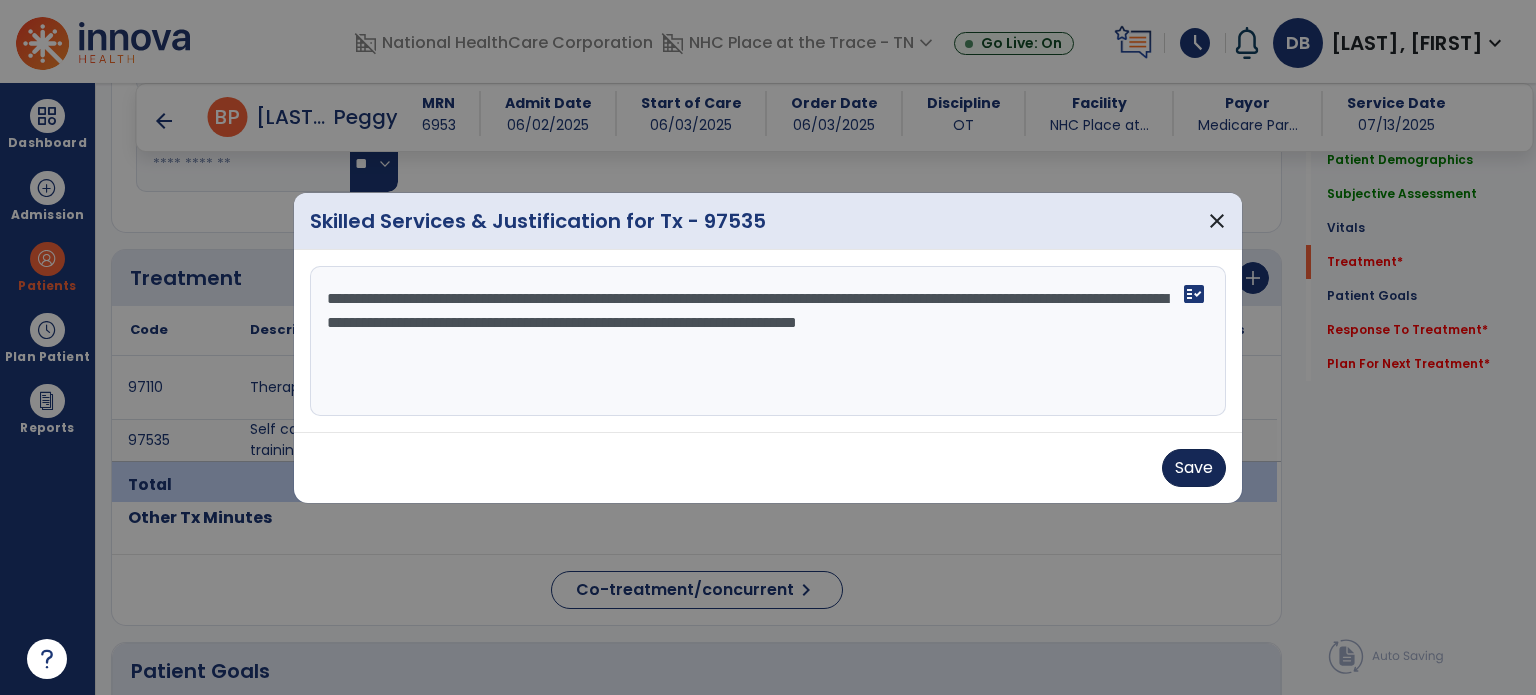 type on "**********" 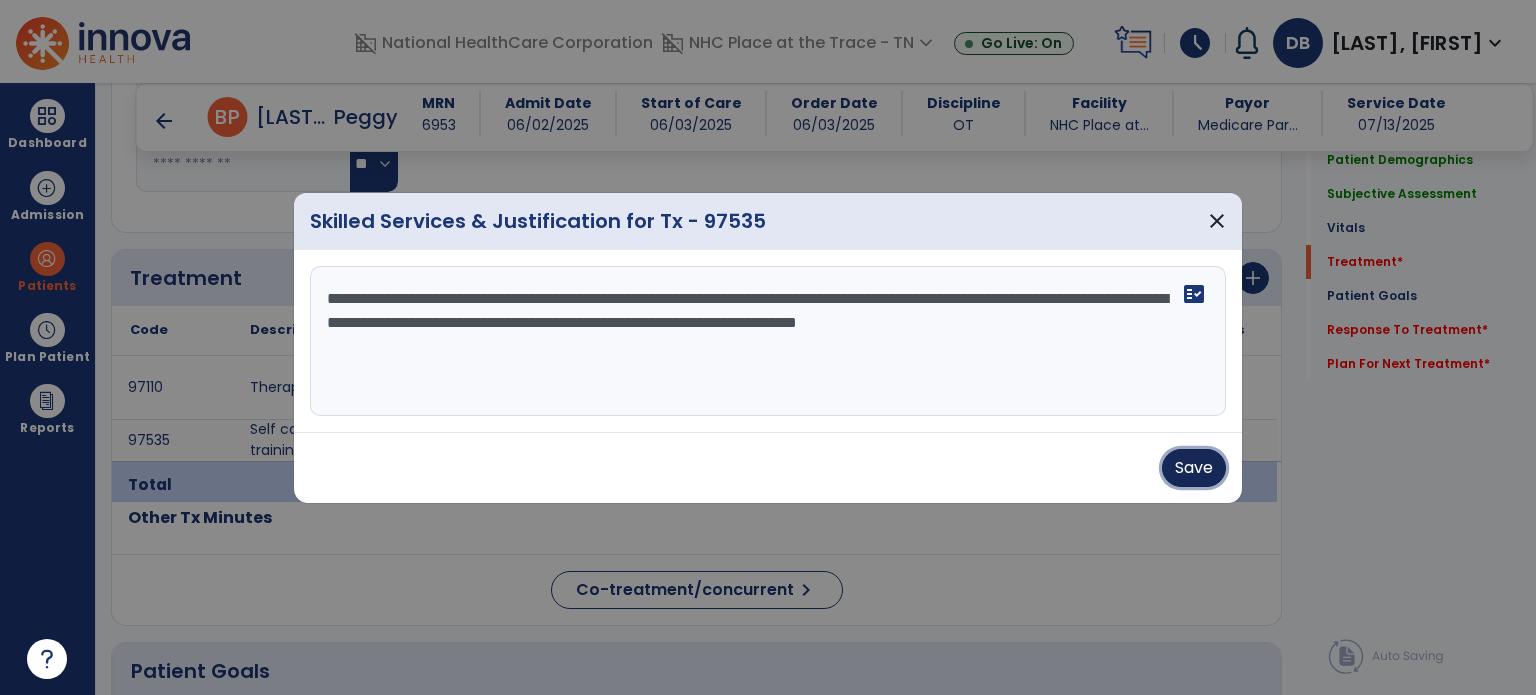 click on "Save" at bounding box center [1194, 468] 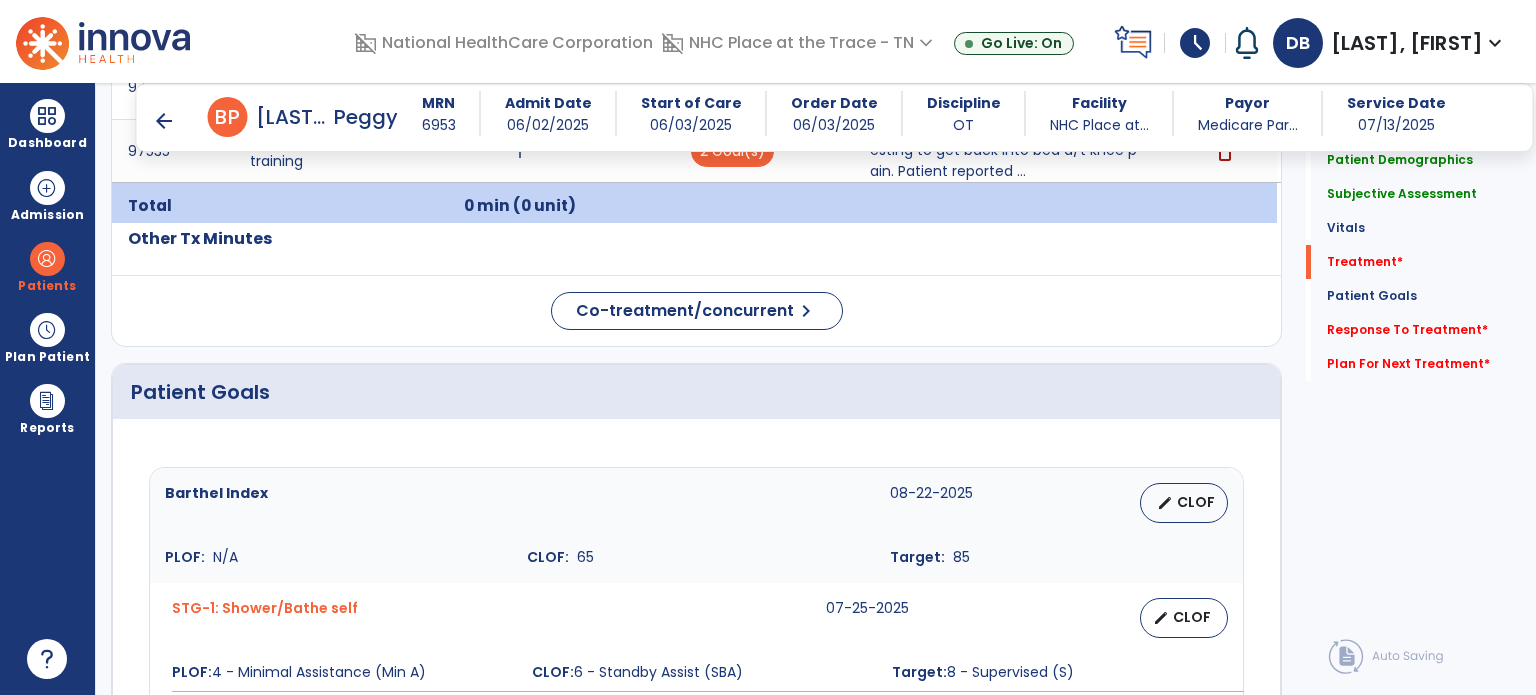 scroll, scrollTop: 1000, scrollLeft: 0, axis: vertical 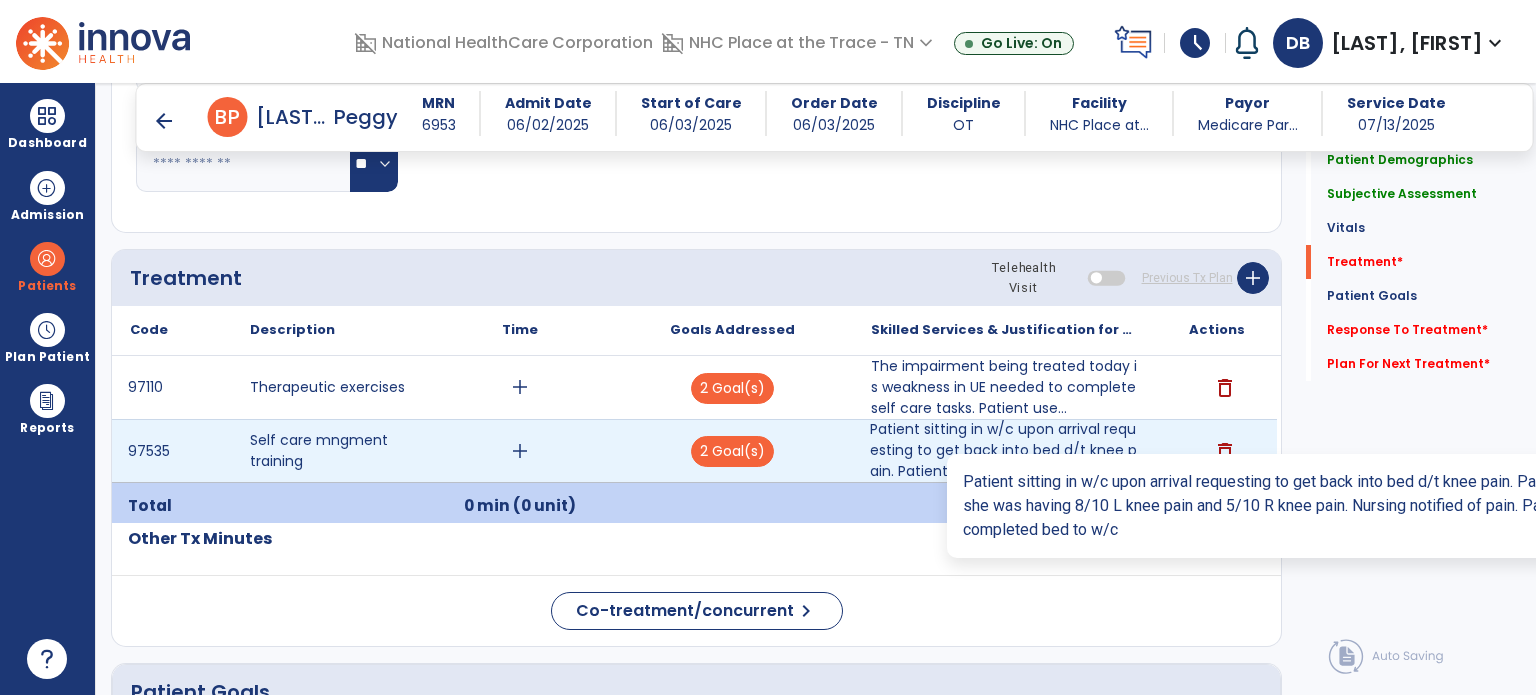 click on "Patient sitting in w/c upon arrival requesting to get back into bed d/t knee pain. Patient reported ..." at bounding box center (1004, 450) 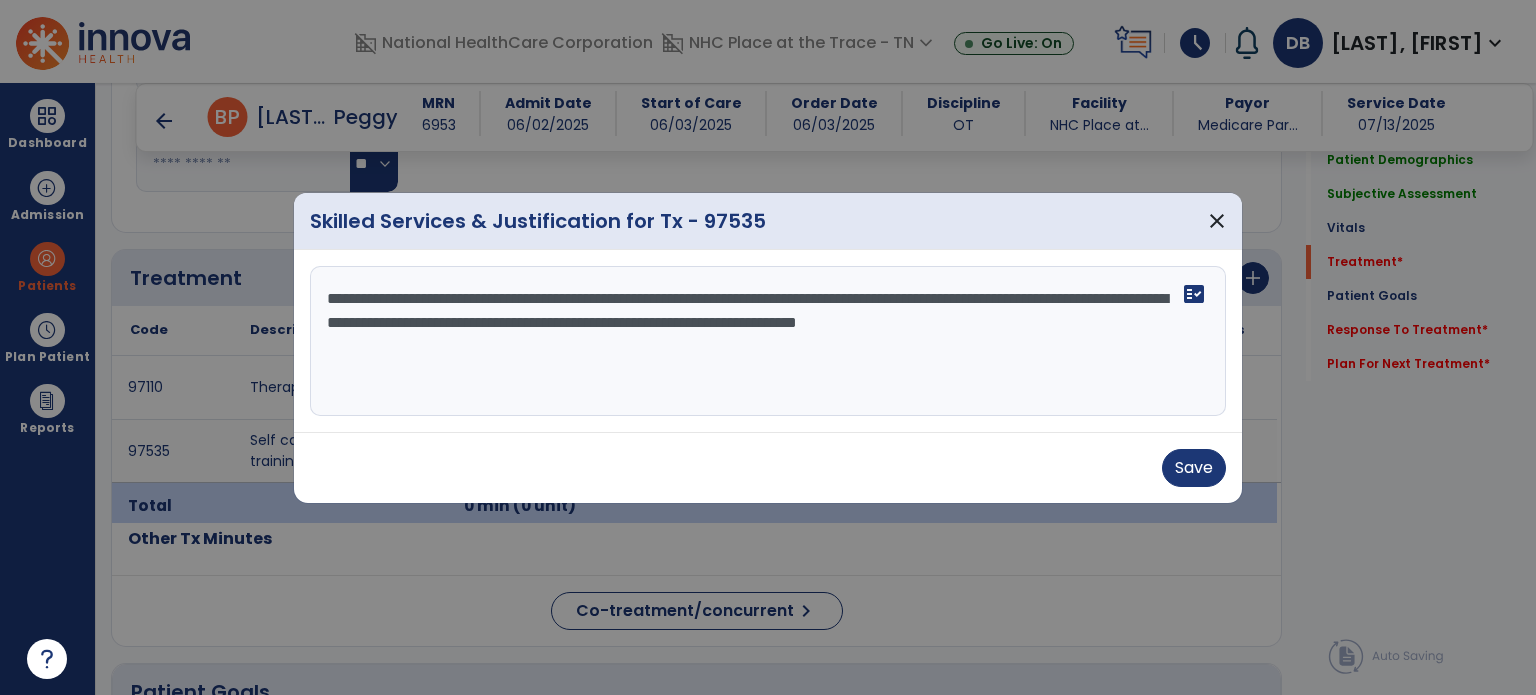 click on "**********" at bounding box center [768, 341] 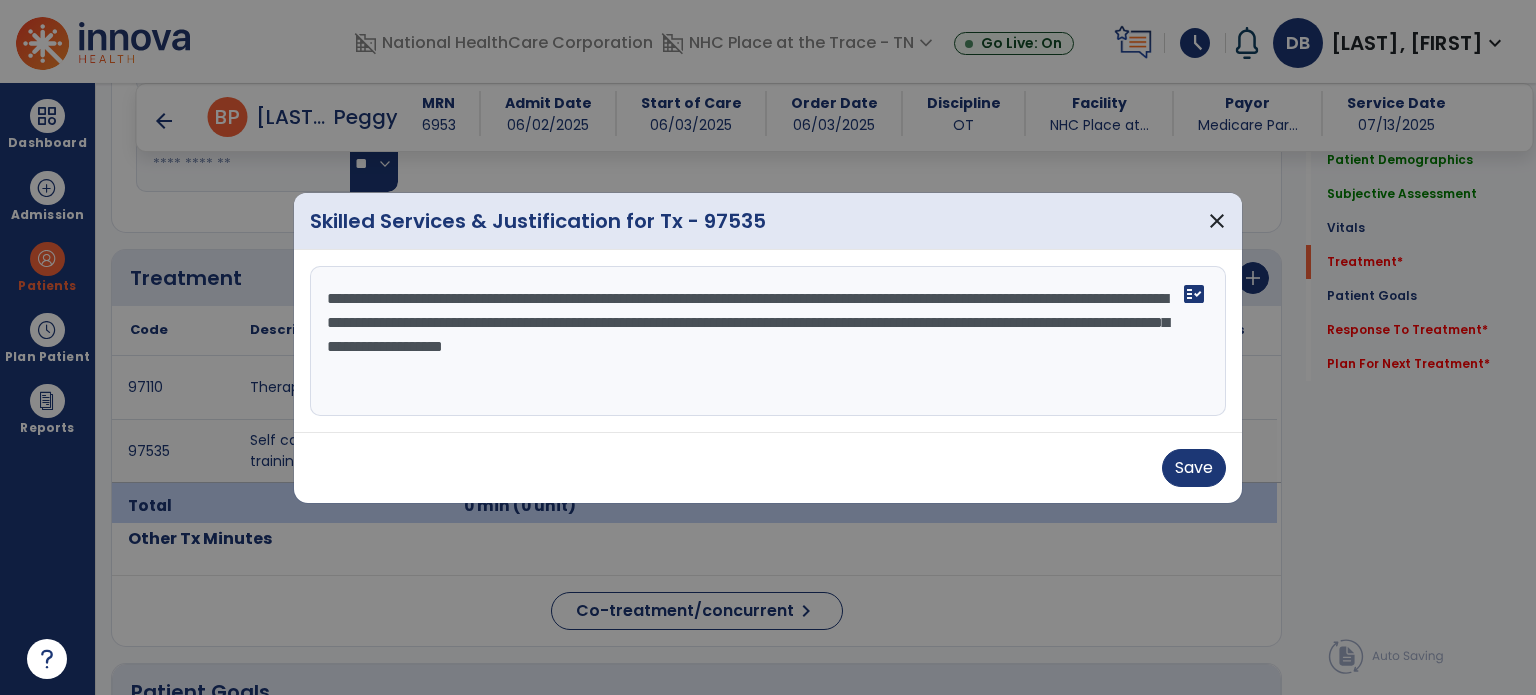 click on "**********" at bounding box center [768, 341] 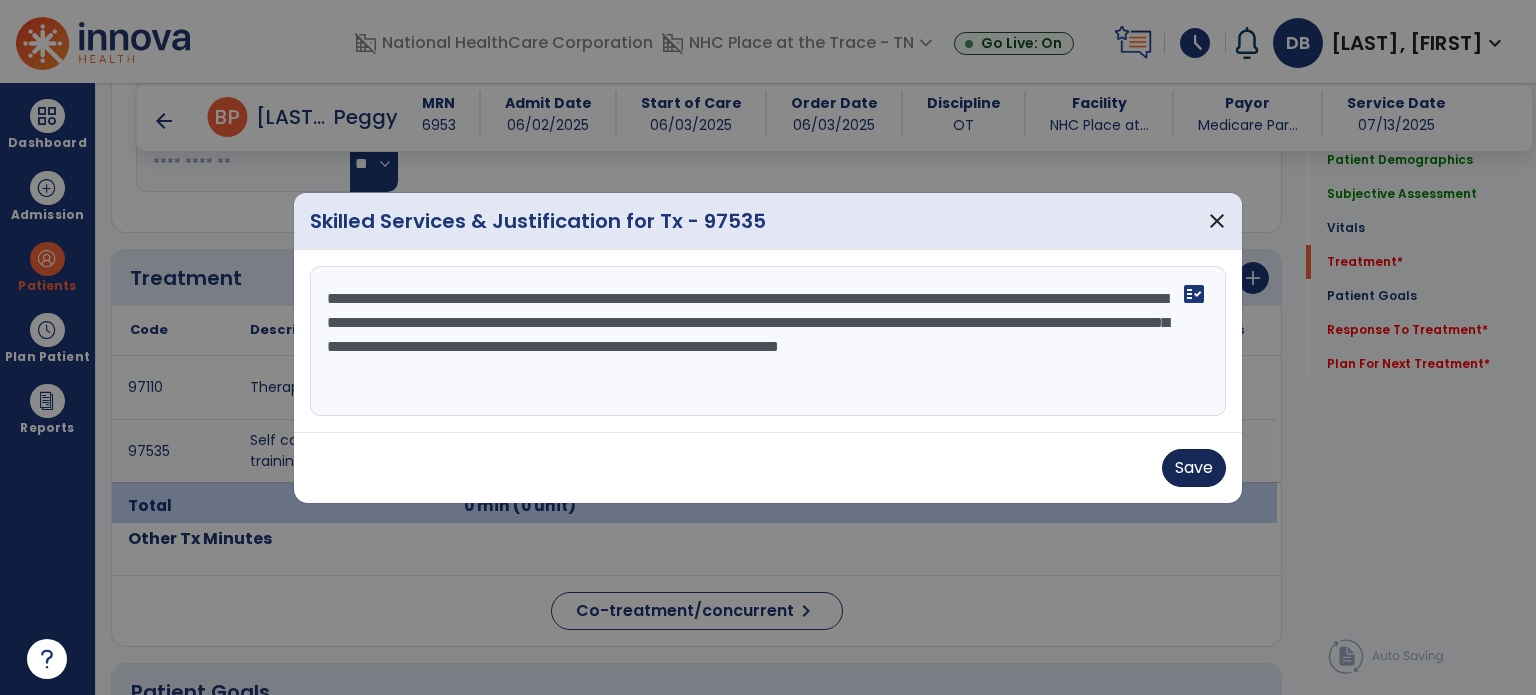 type on "**********" 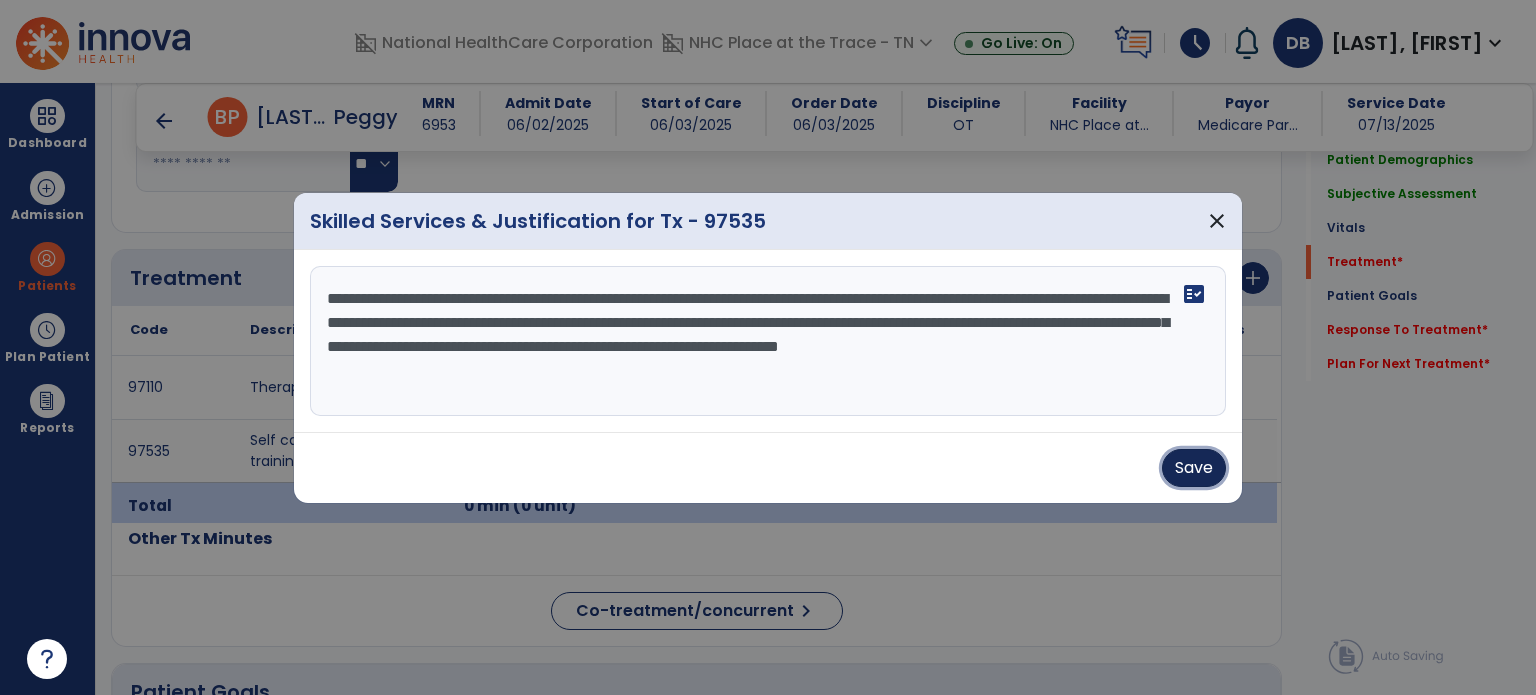 click on "Save" at bounding box center (1194, 468) 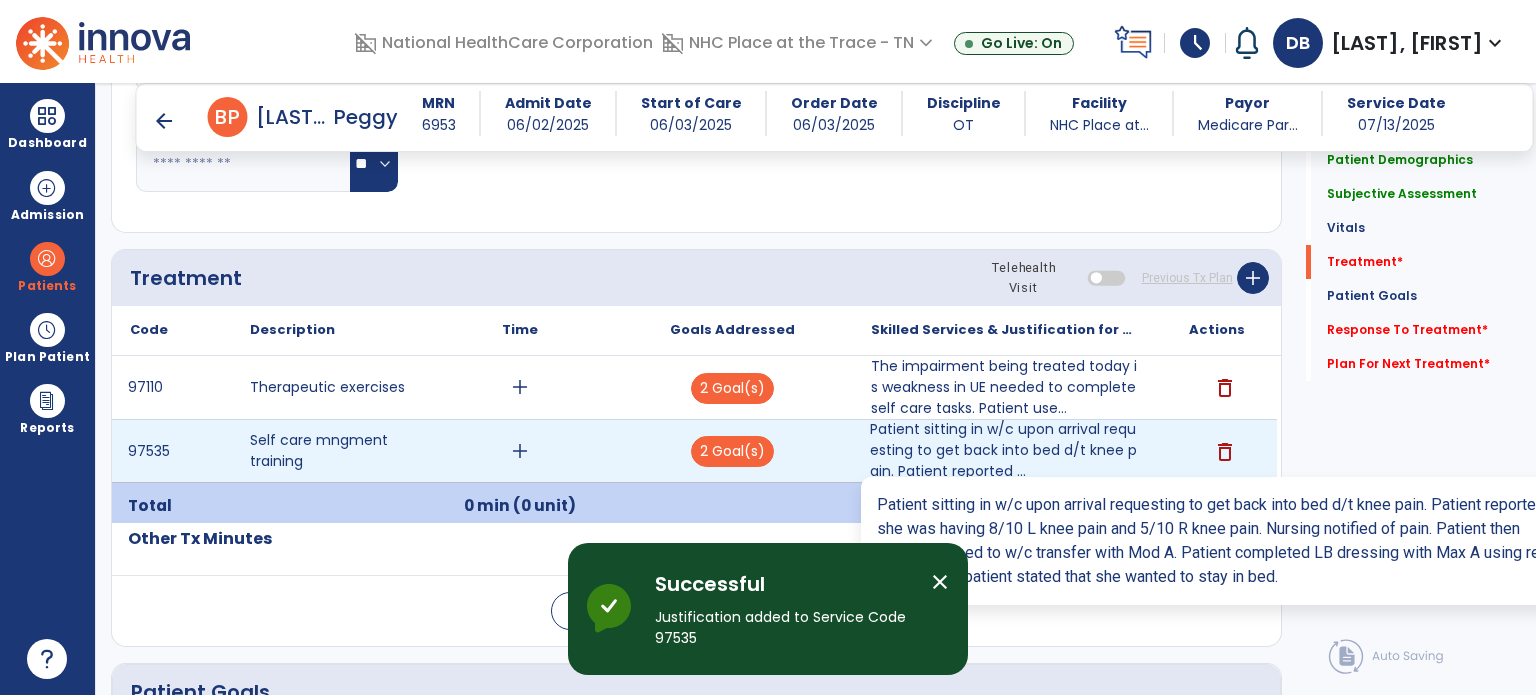 click on "Patient sitting in w/c upon arrival requesting to get back into bed d/t knee pain. Patient reported ..." at bounding box center (1004, 450) 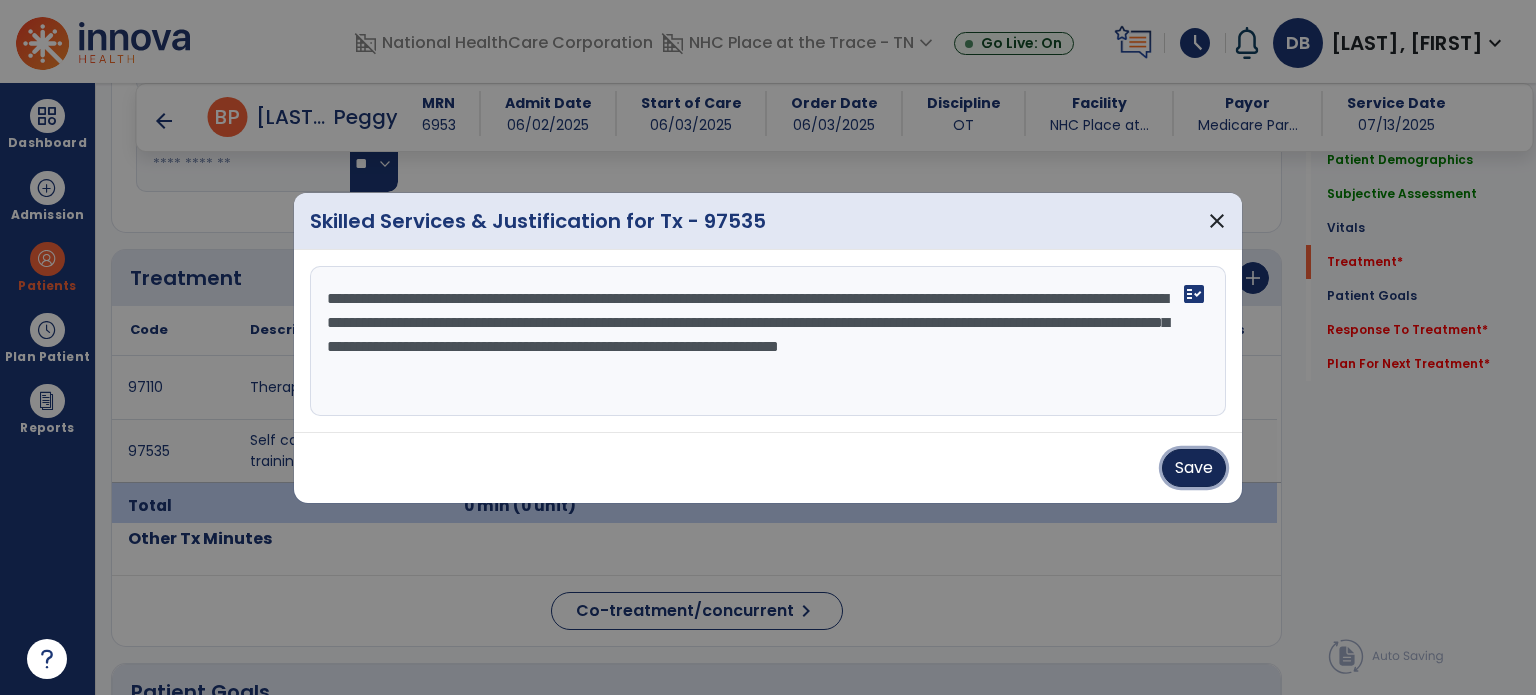 click on "Save" at bounding box center (1194, 468) 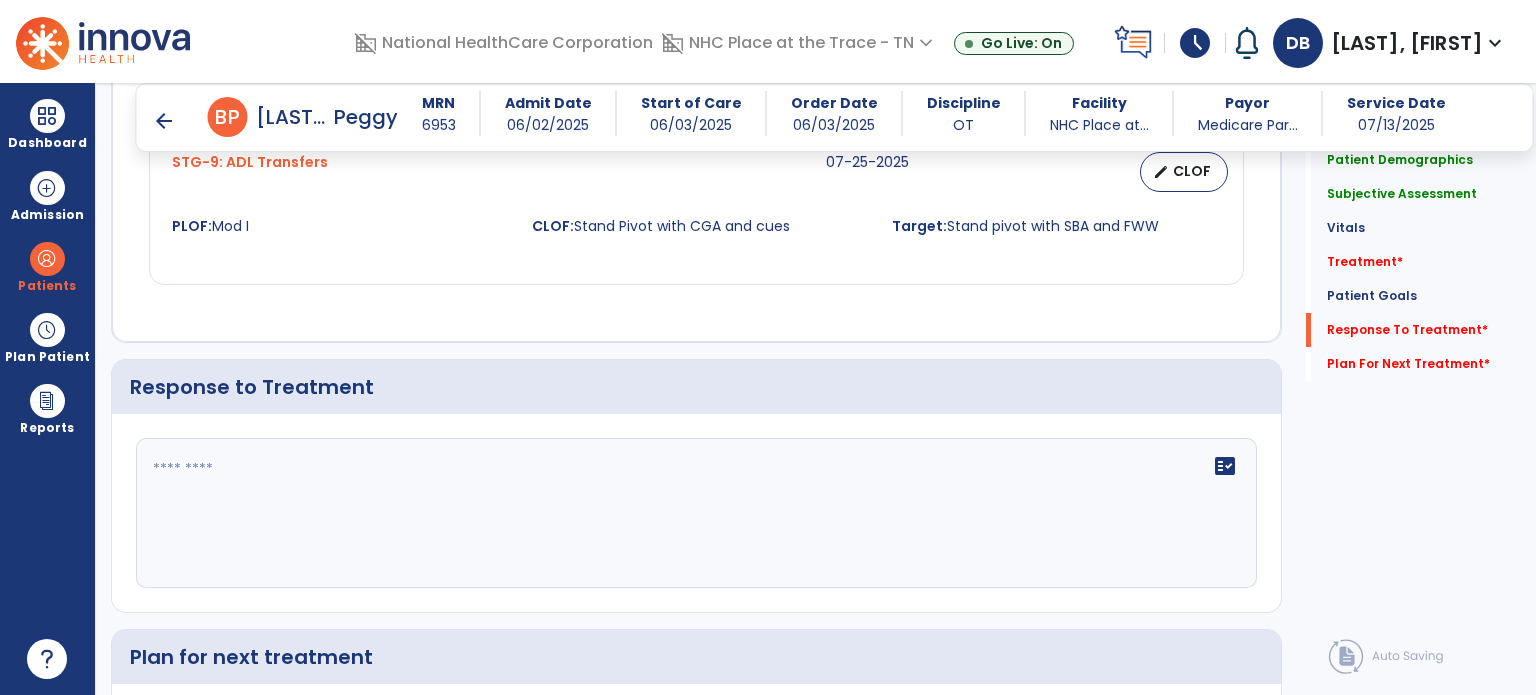 scroll, scrollTop: 2900, scrollLeft: 0, axis: vertical 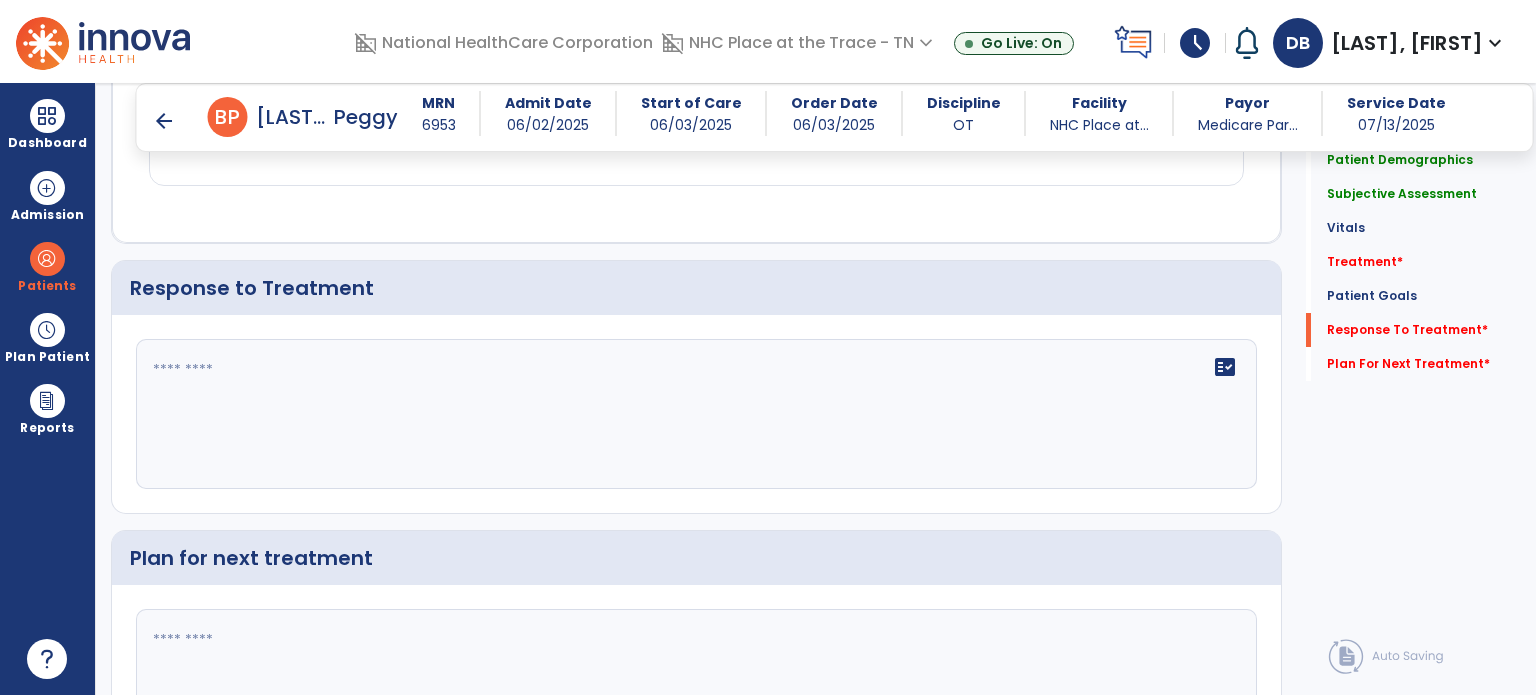 click on "fact_check" 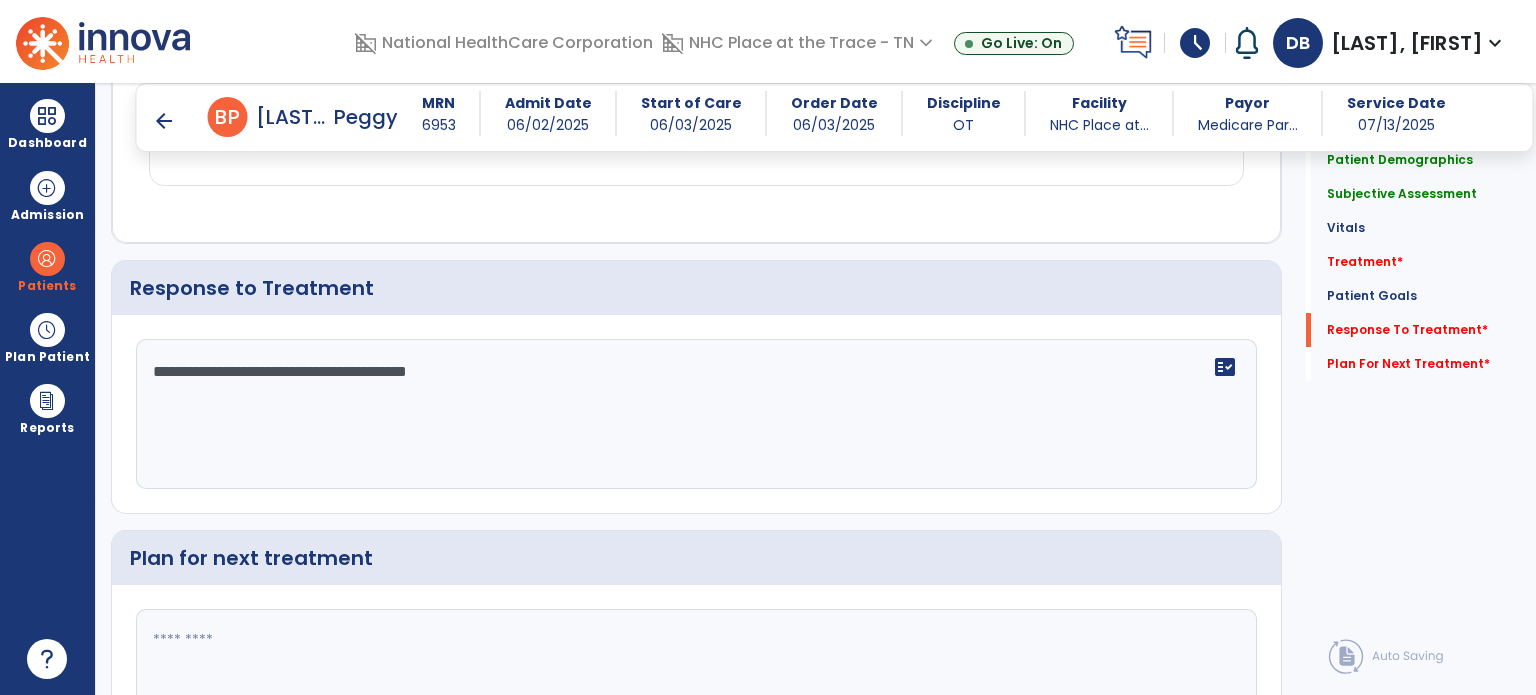type on "**********" 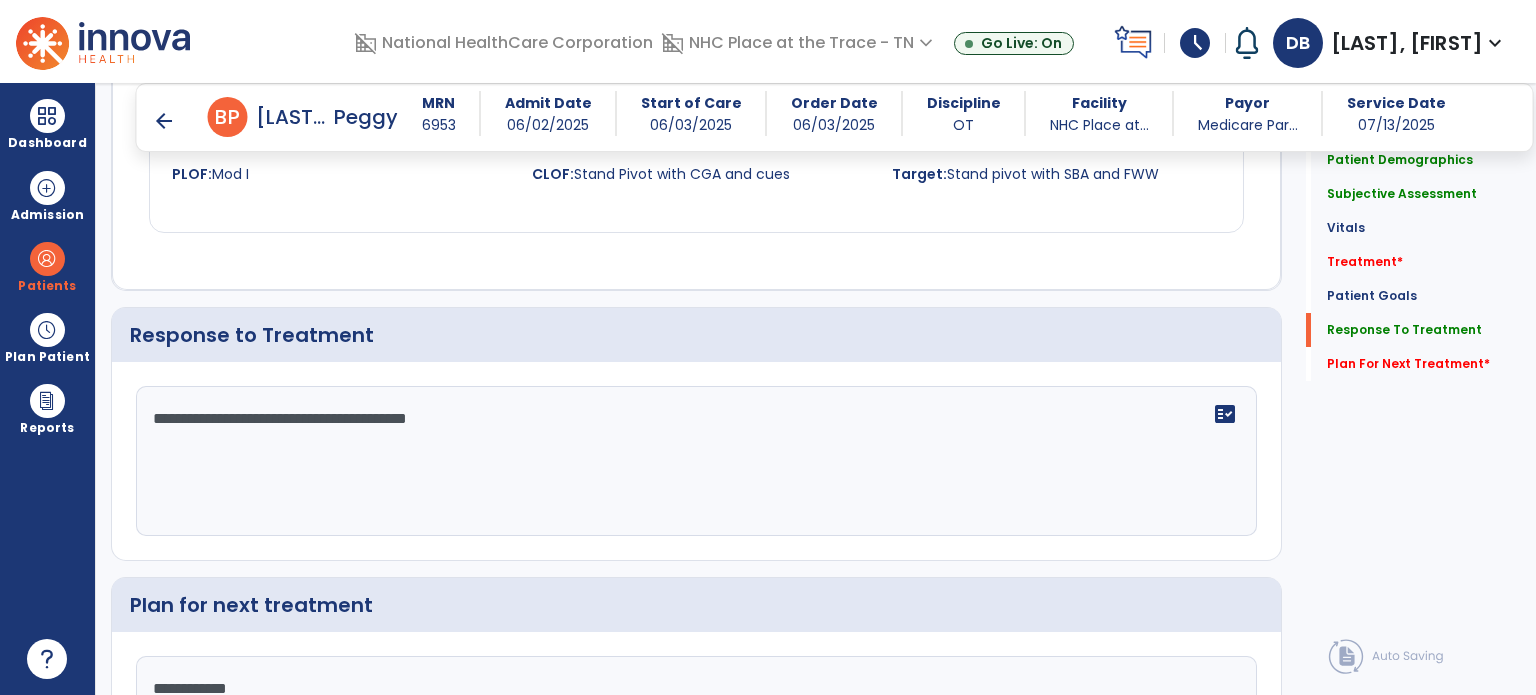 scroll, scrollTop: 2899, scrollLeft: 0, axis: vertical 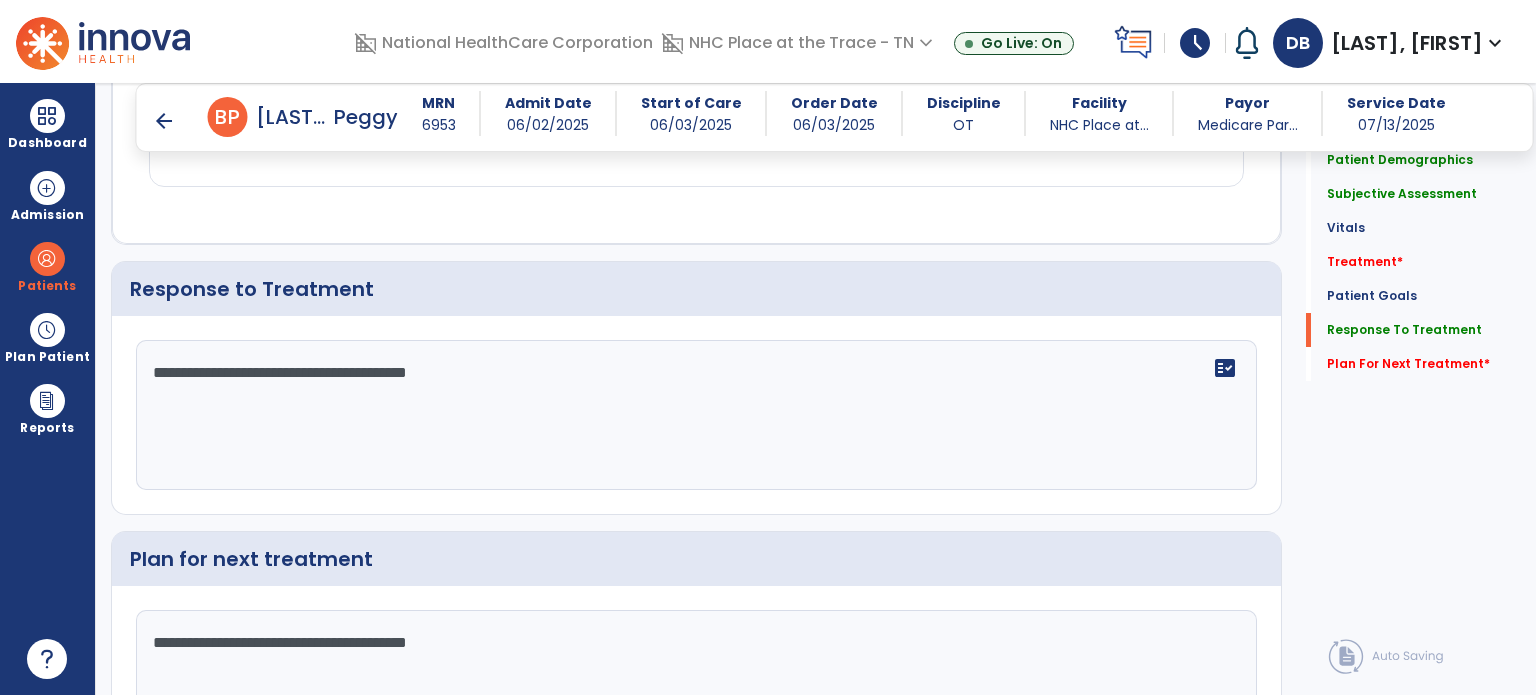 type on "**********" 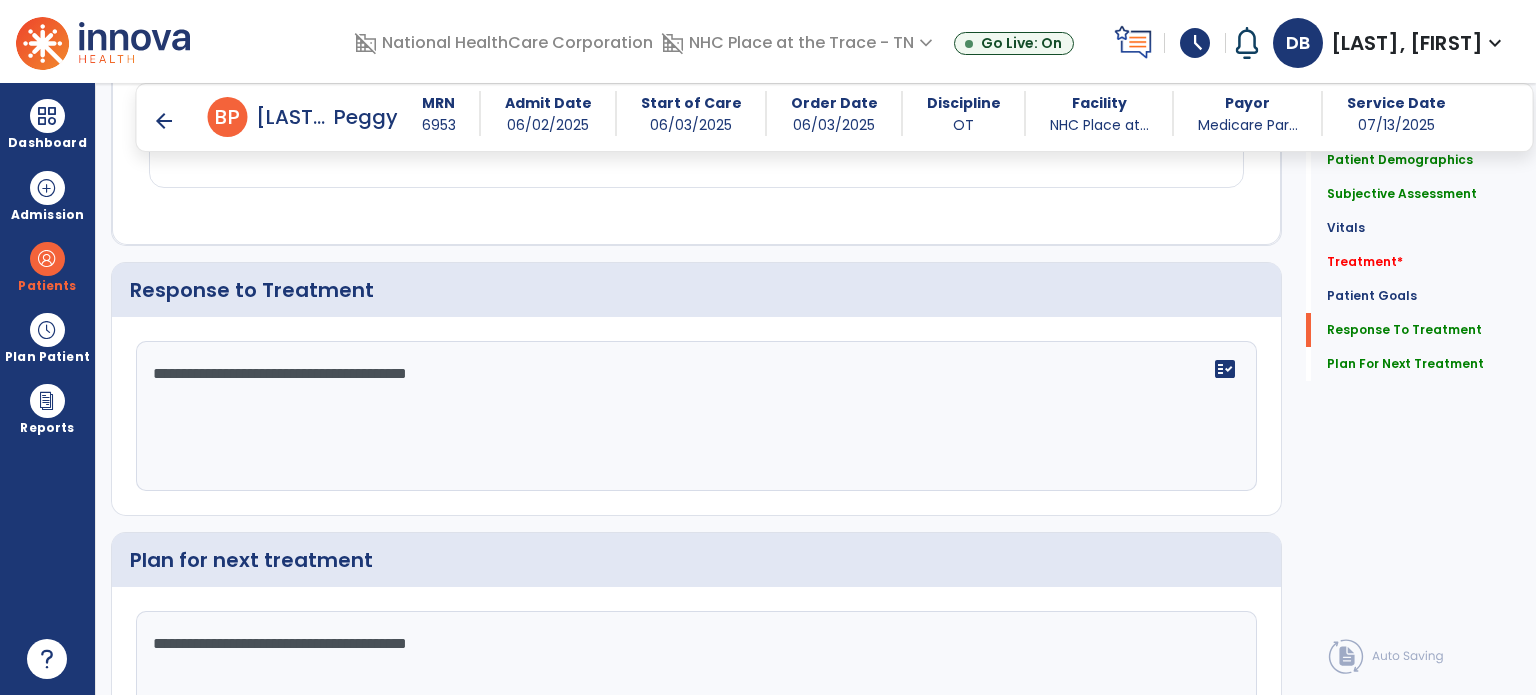 scroll, scrollTop: 2898, scrollLeft: 0, axis: vertical 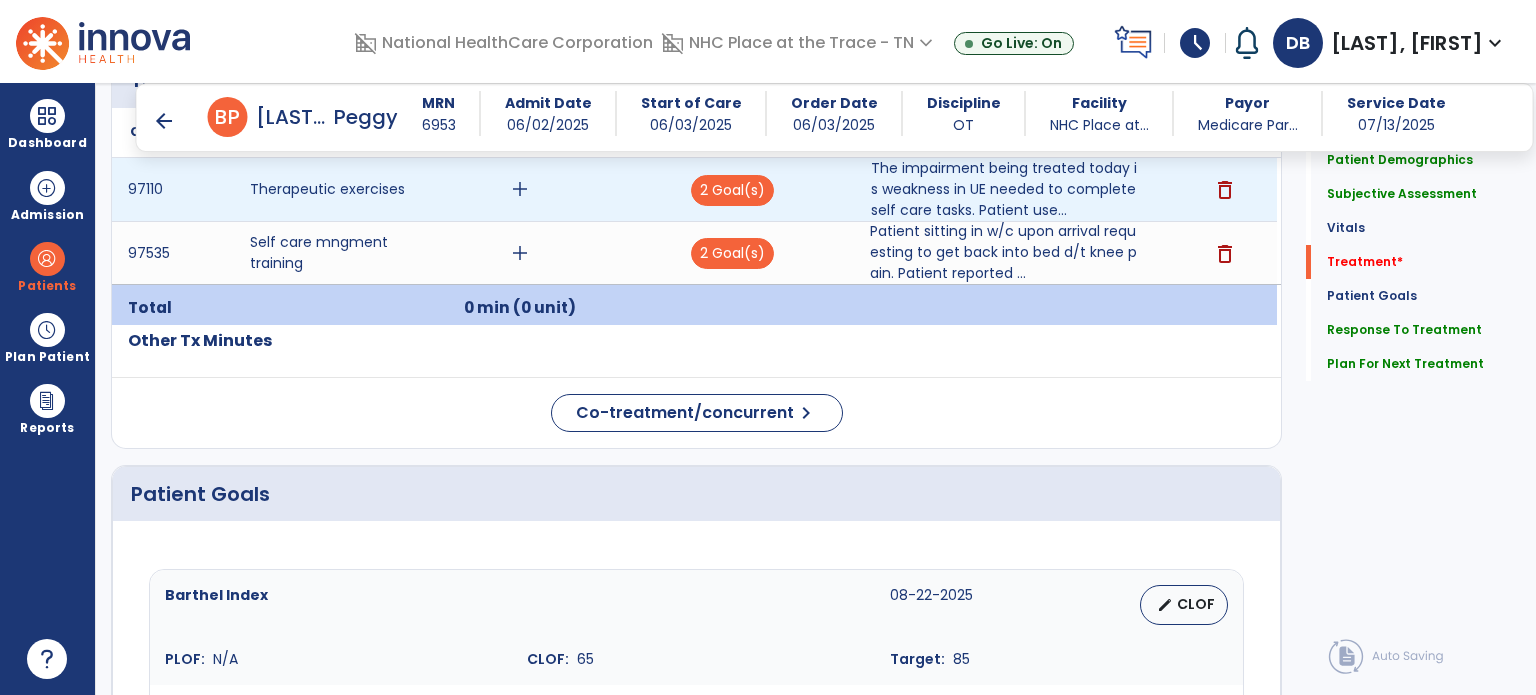 click on "add" at bounding box center [520, 189] 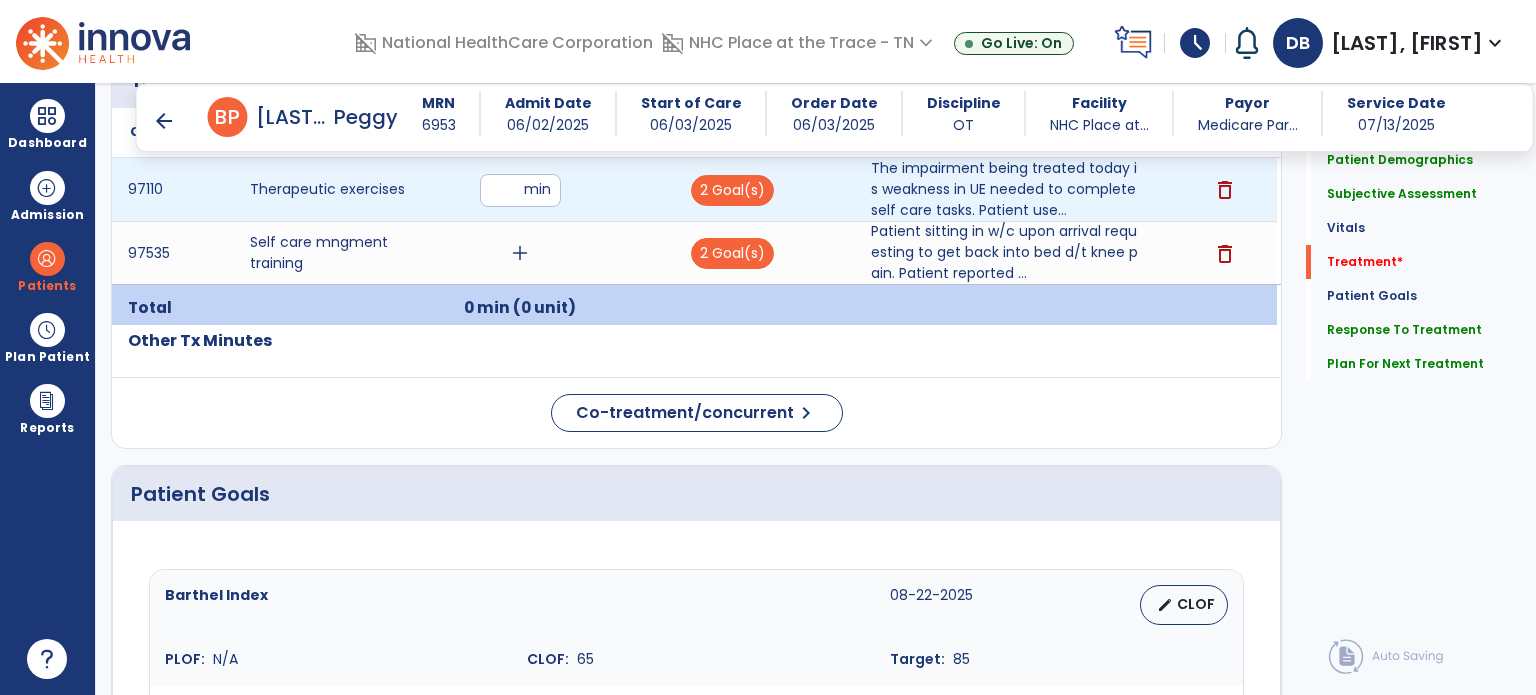 type on "**" 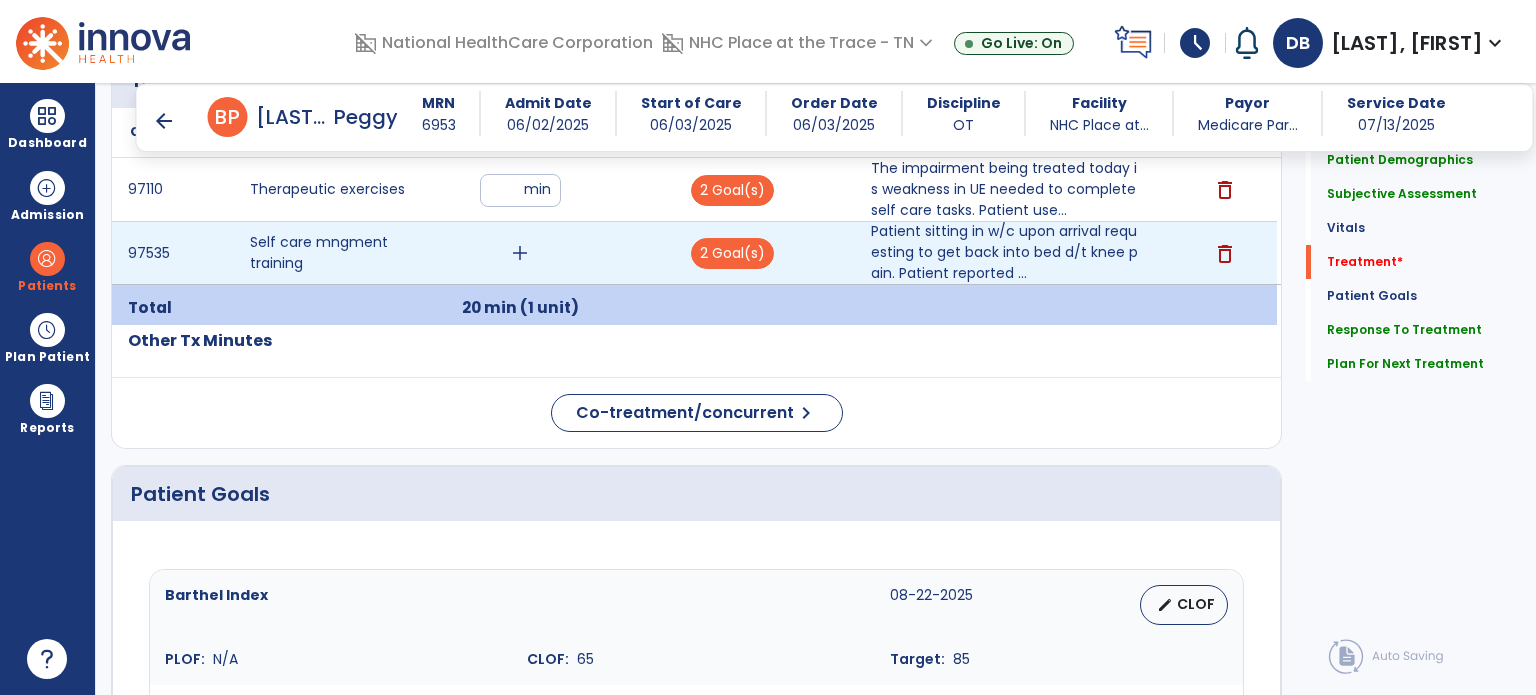 click on "add" at bounding box center (520, 253) 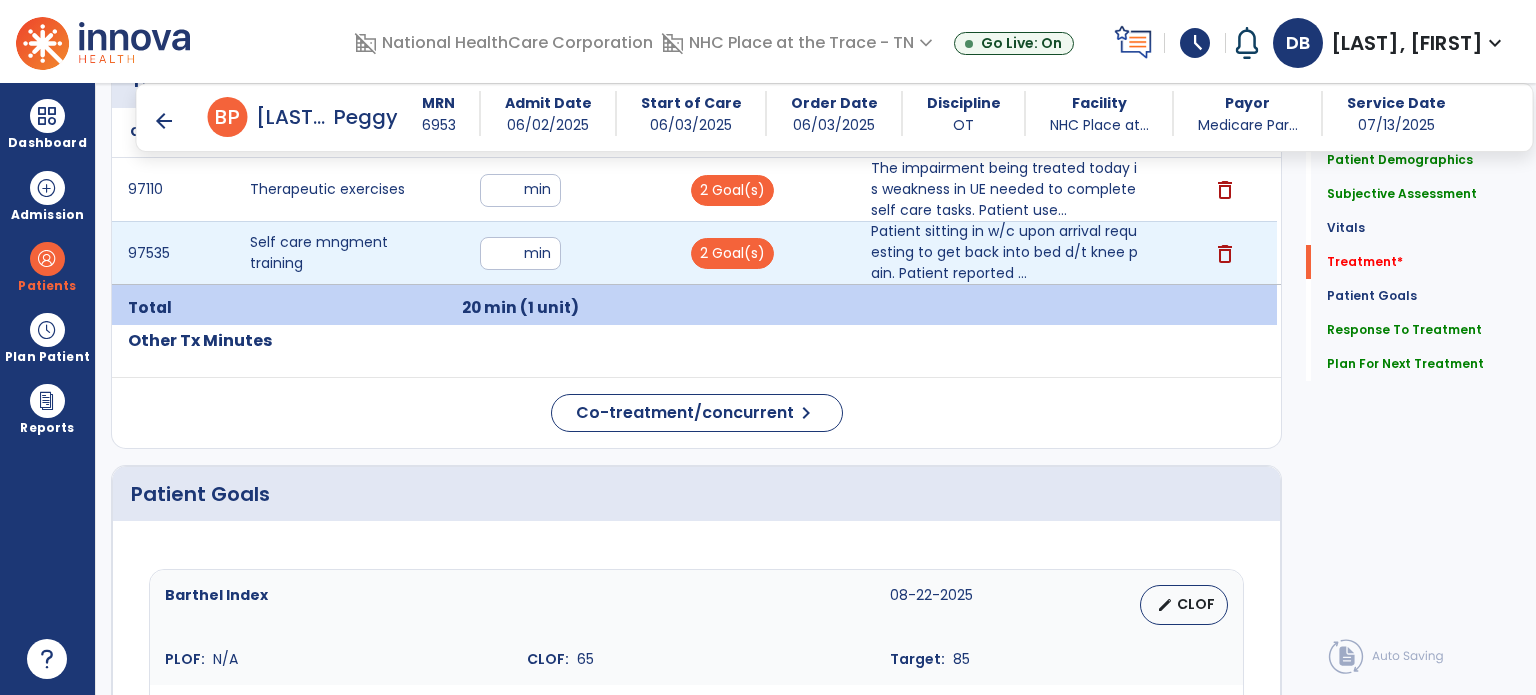 type on "**" 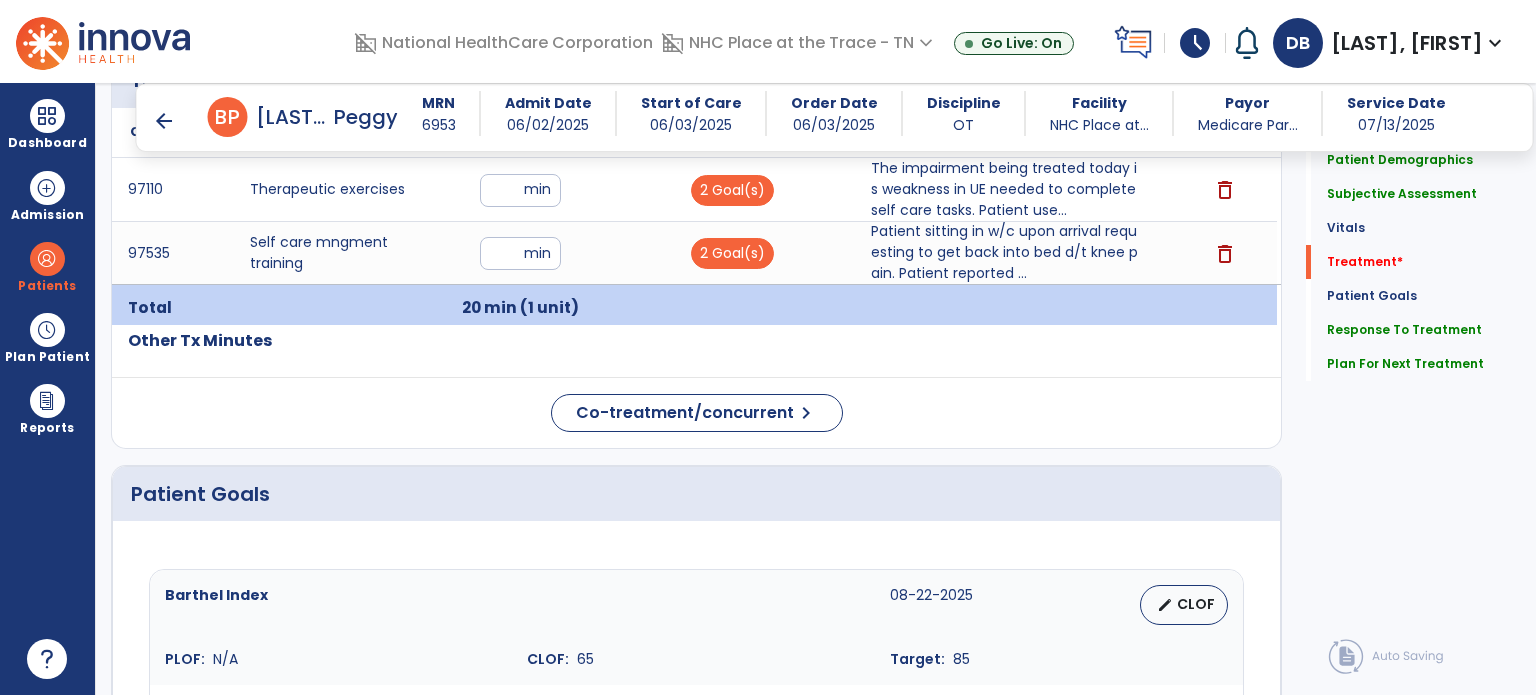 click on "Patient Demographics  Medical Diagnosis   Treatment Diagnosis   Precautions   Contraindications
Code
Description
Pdpm Clinical Category
T[NUMBER].[NUMBER]XD" 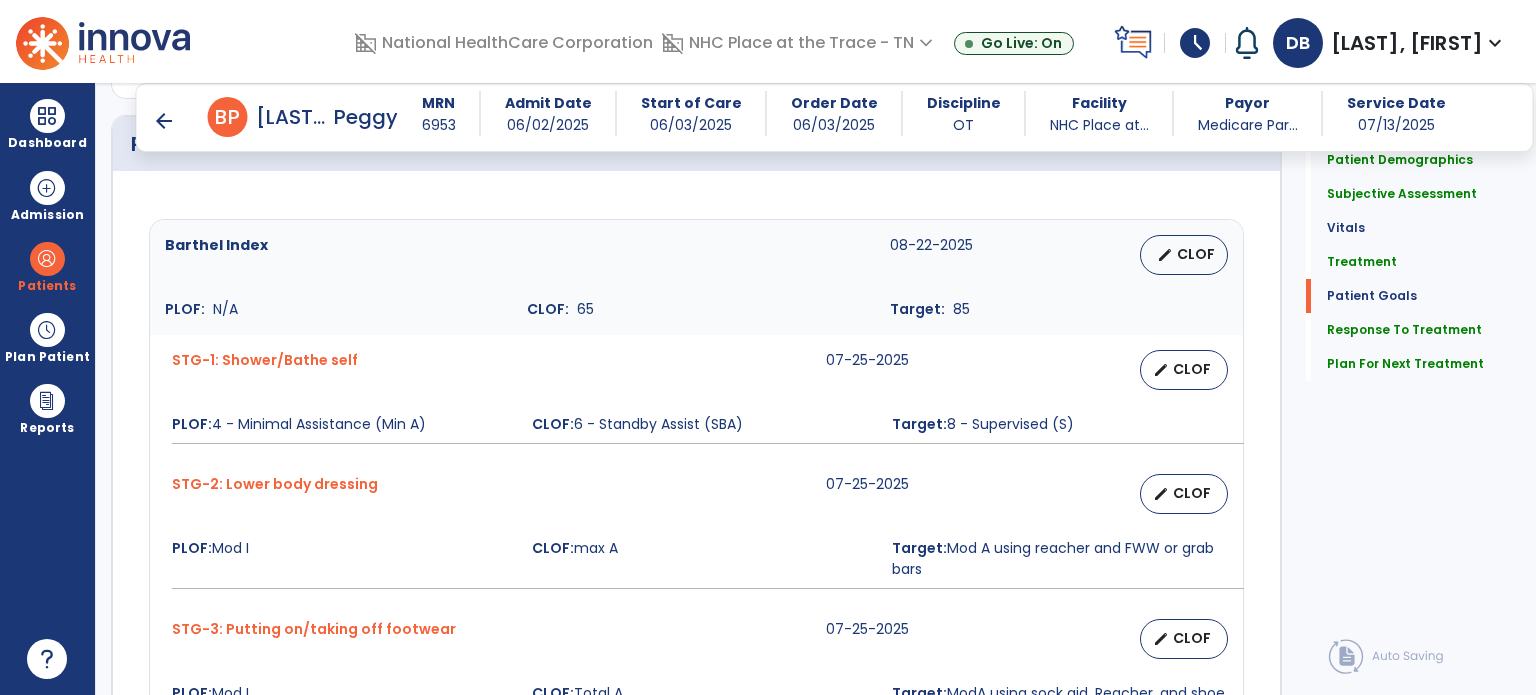 scroll, scrollTop: 1048, scrollLeft: 0, axis: vertical 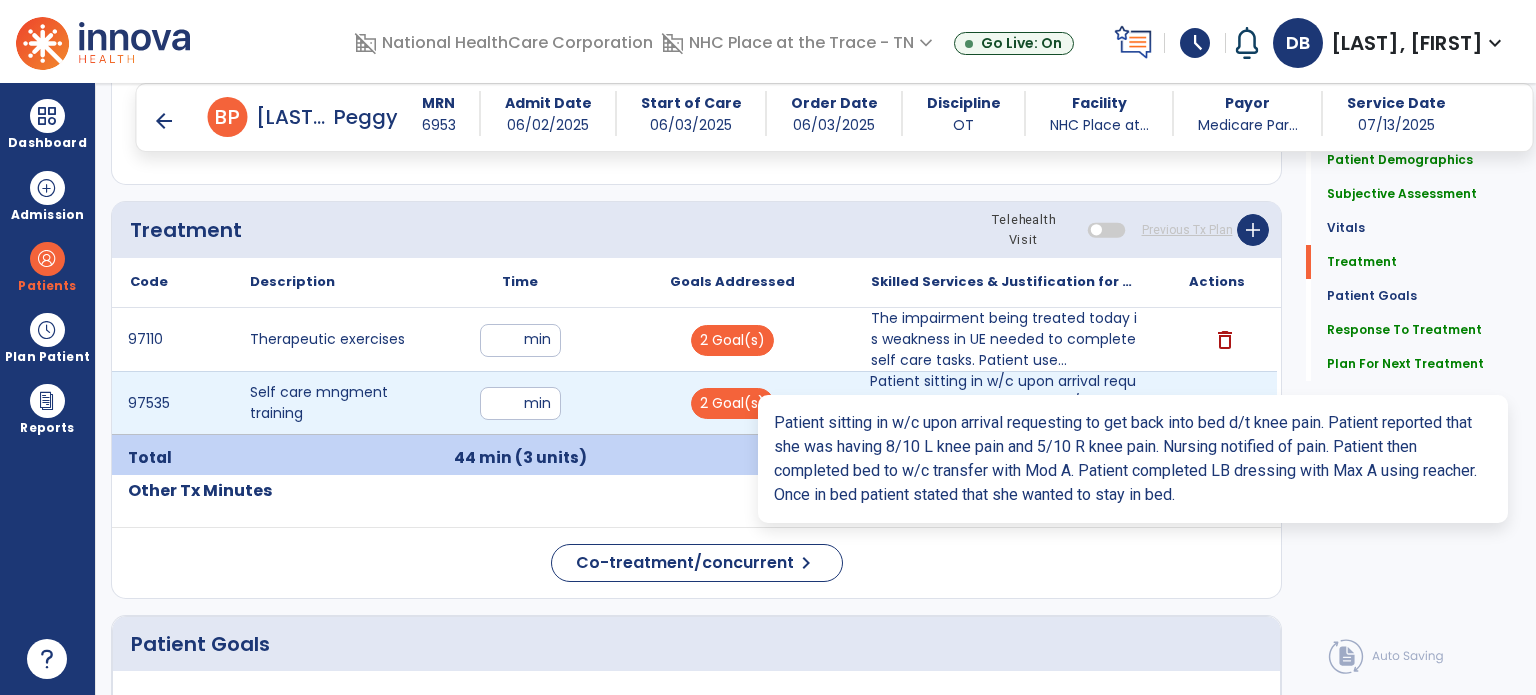 click on "Patient sitting in w/c upon arrival requesting to get back into bed d/t knee pain. Patient reported ..." at bounding box center [1004, 402] 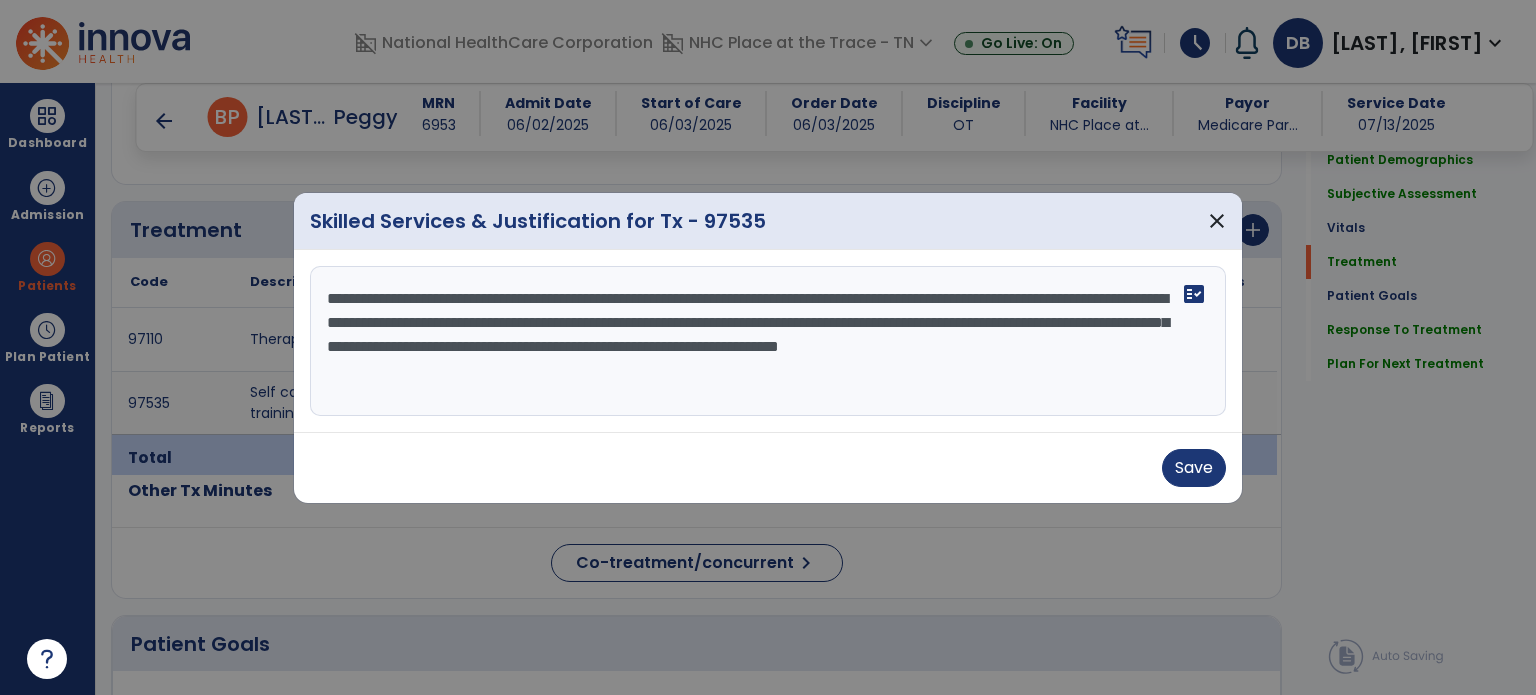 click on "**********" at bounding box center (768, 341) 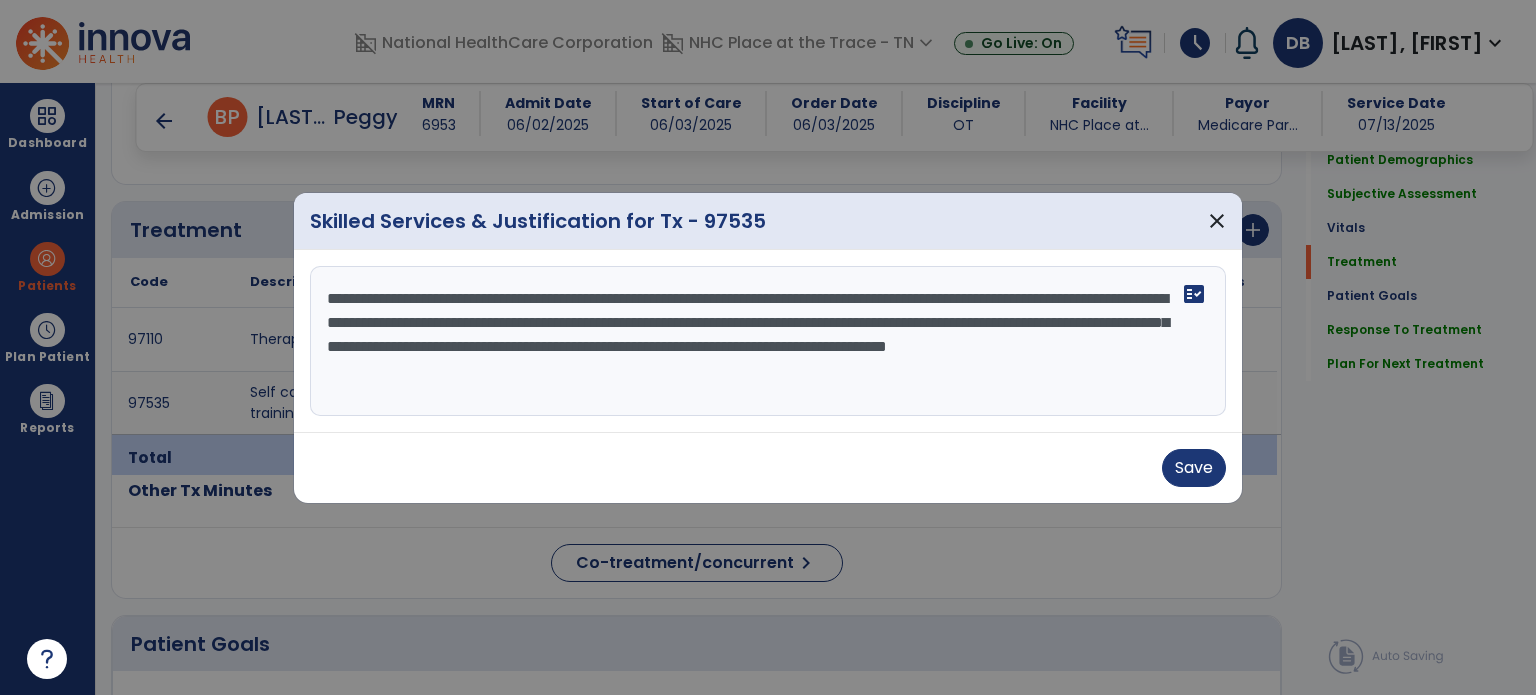 click on "**********" at bounding box center [768, 341] 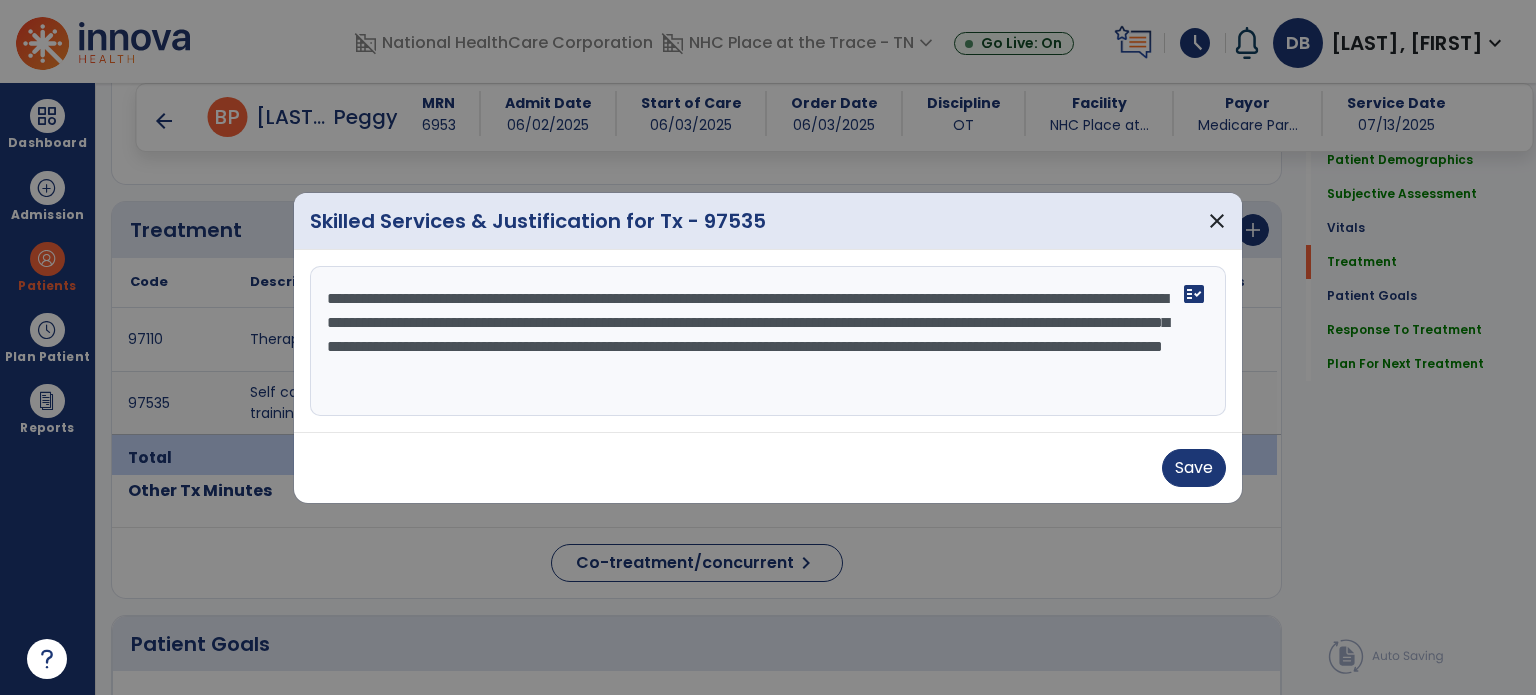 click on "**********" at bounding box center (768, 341) 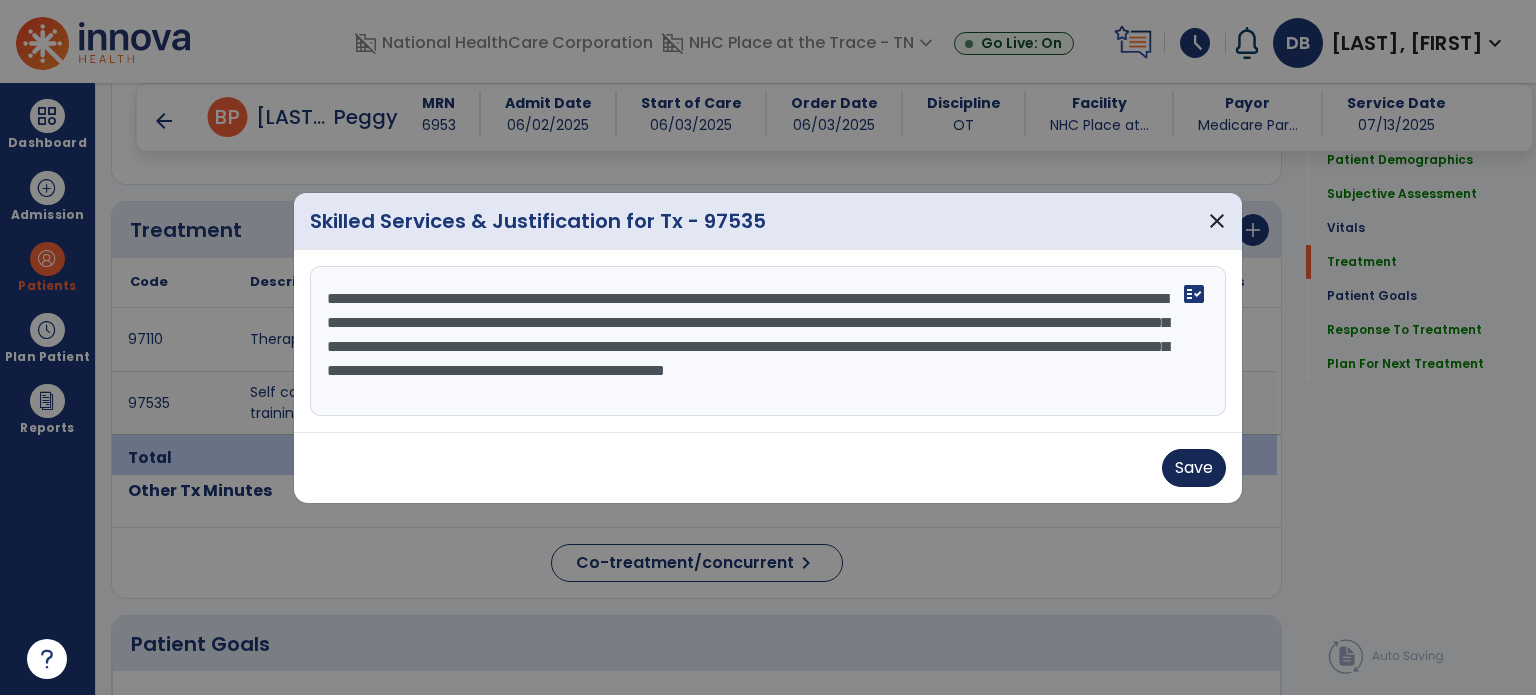 type on "**********" 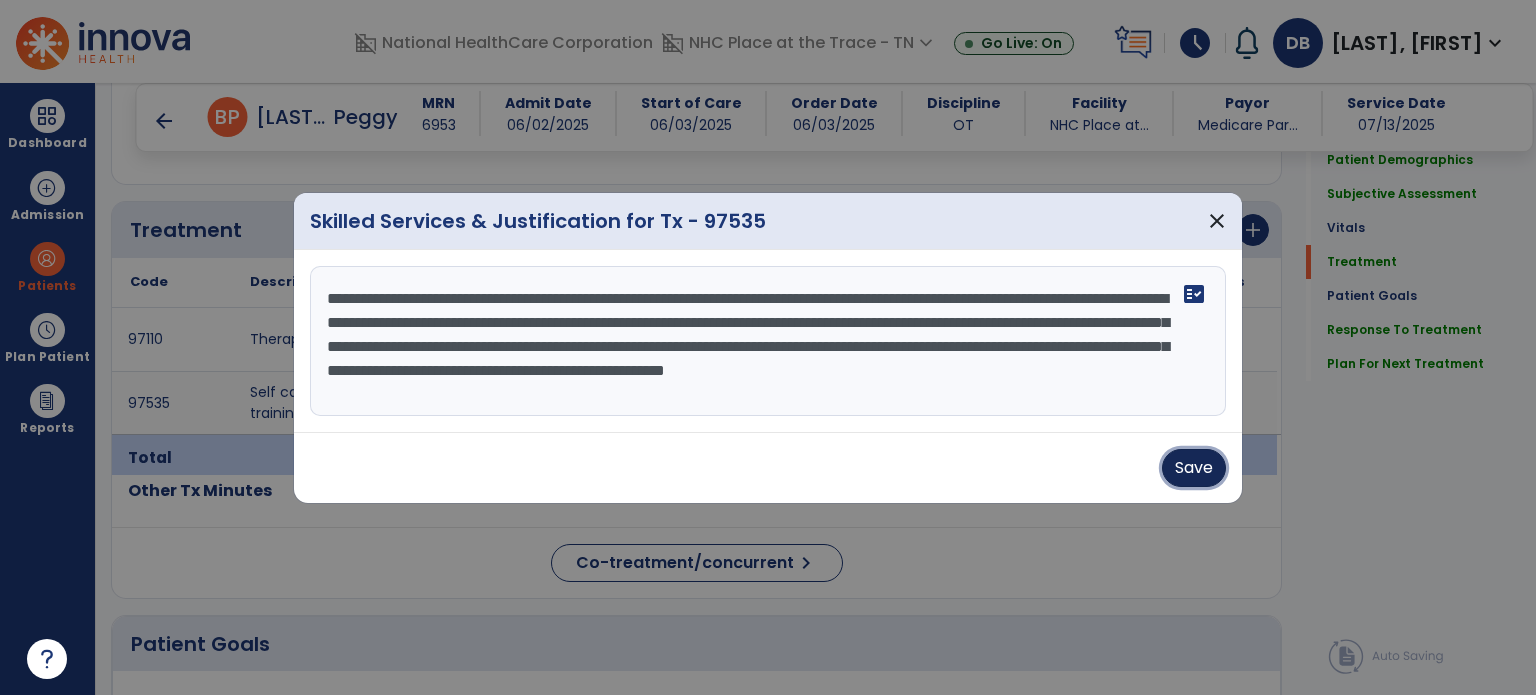 click on "Save" at bounding box center (1194, 468) 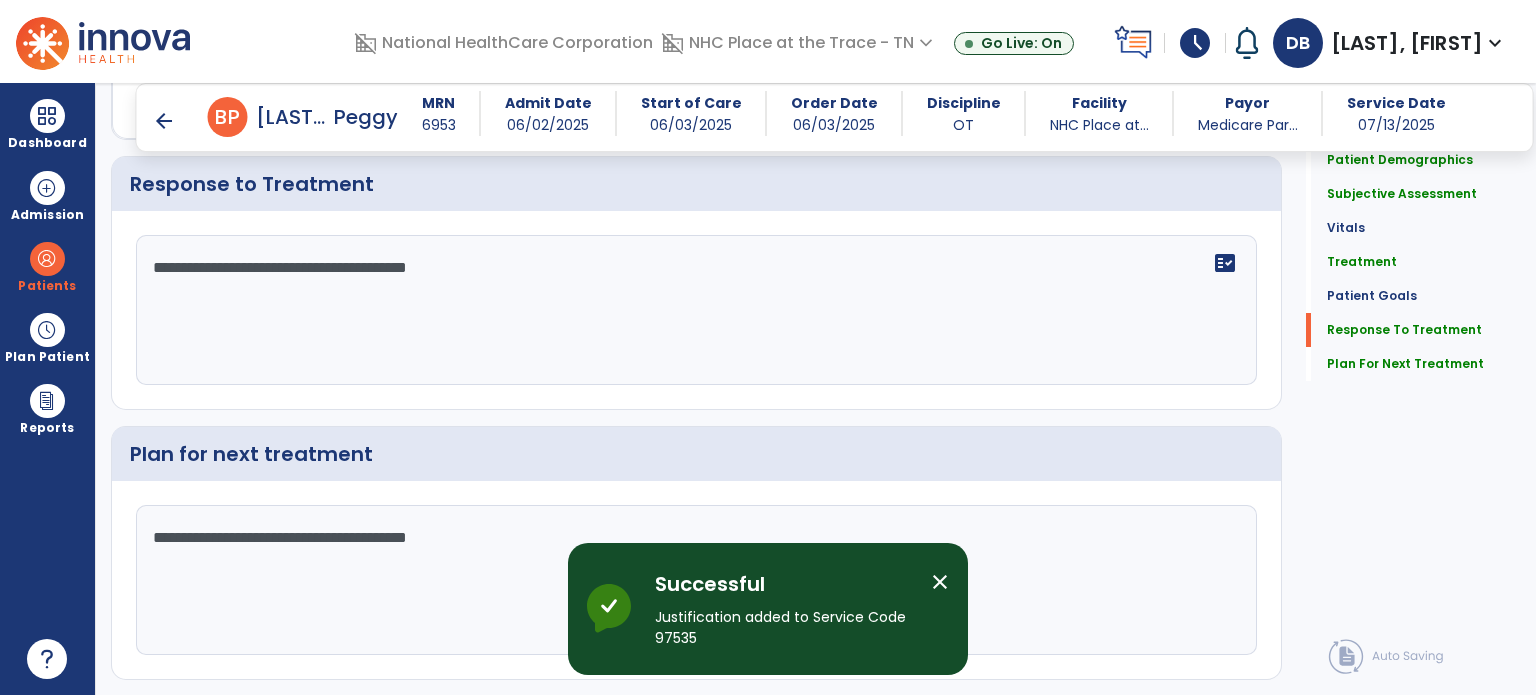 scroll, scrollTop: 3048, scrollLeft: 0, axis: vertical 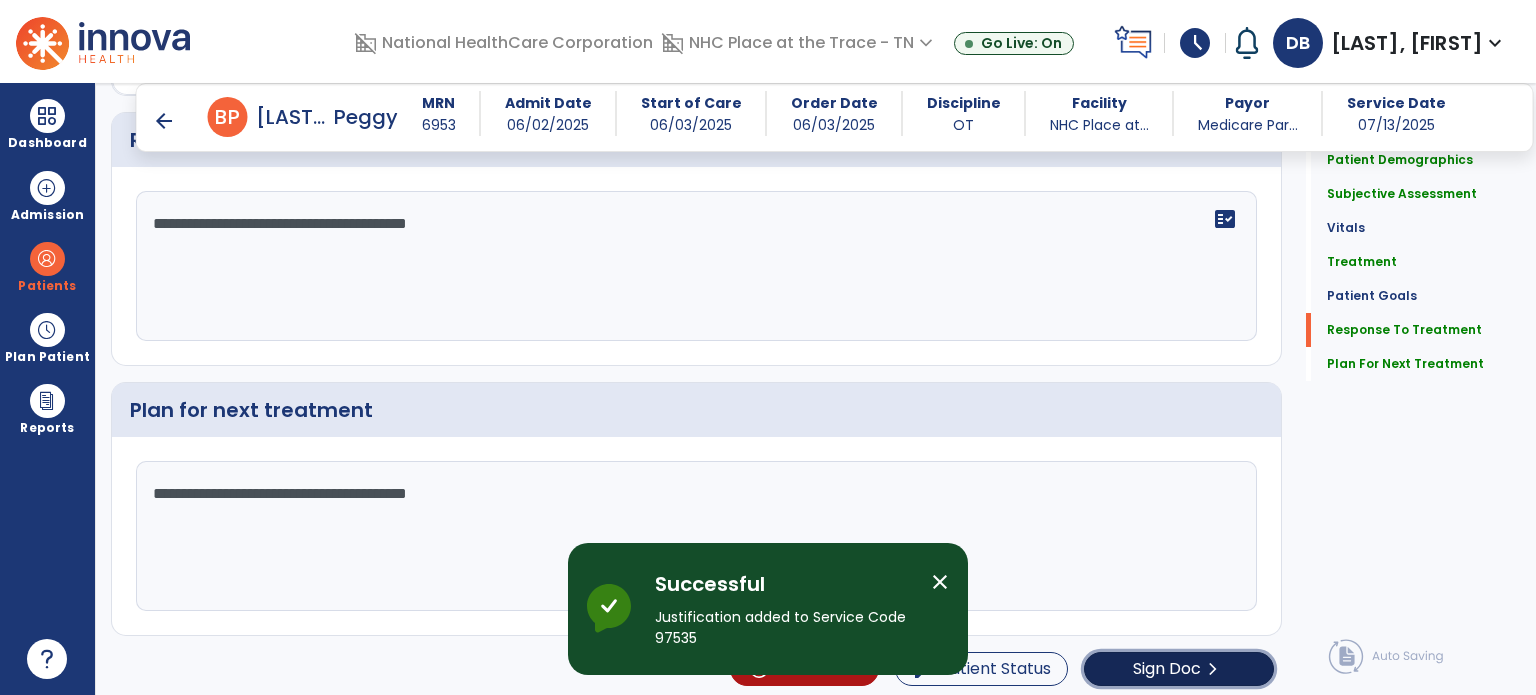 click on "Sign Doc" 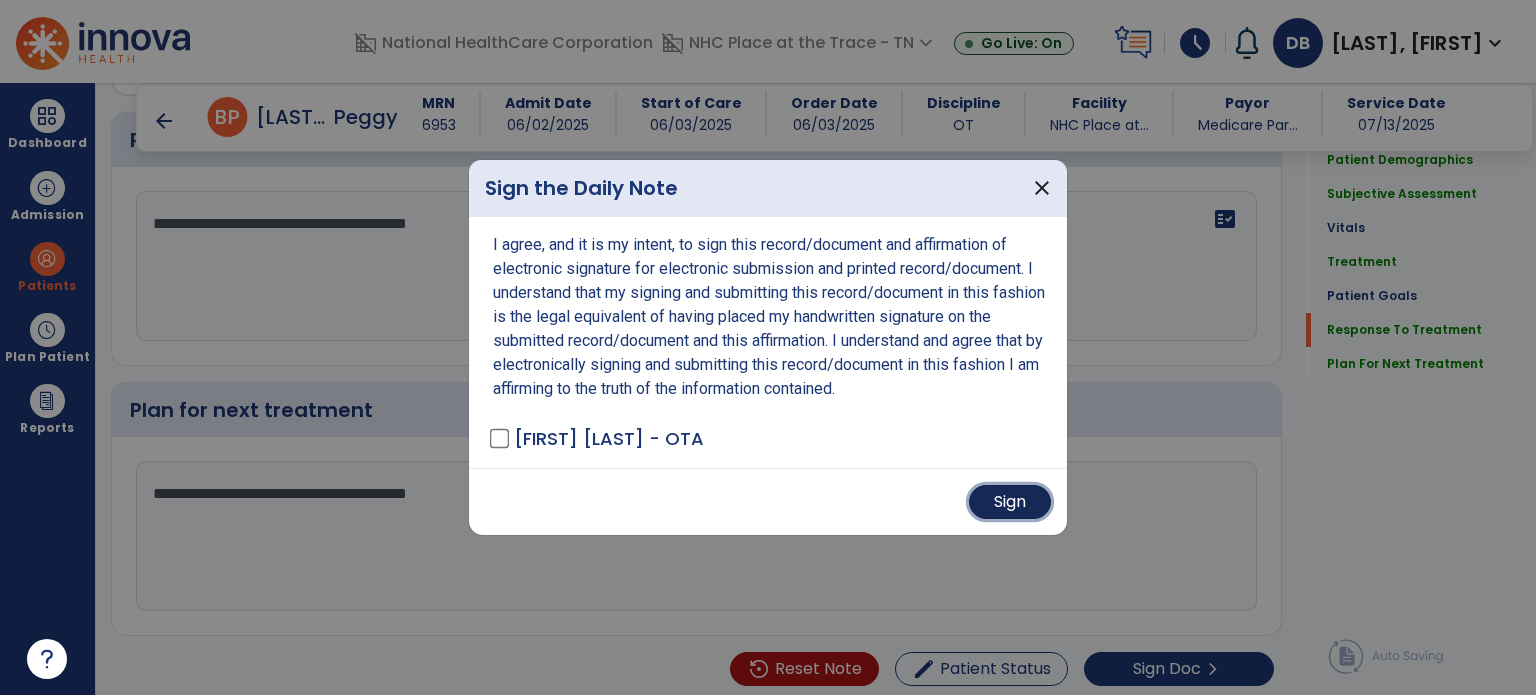 click on "Sign" at bounding box center [1010, 502] 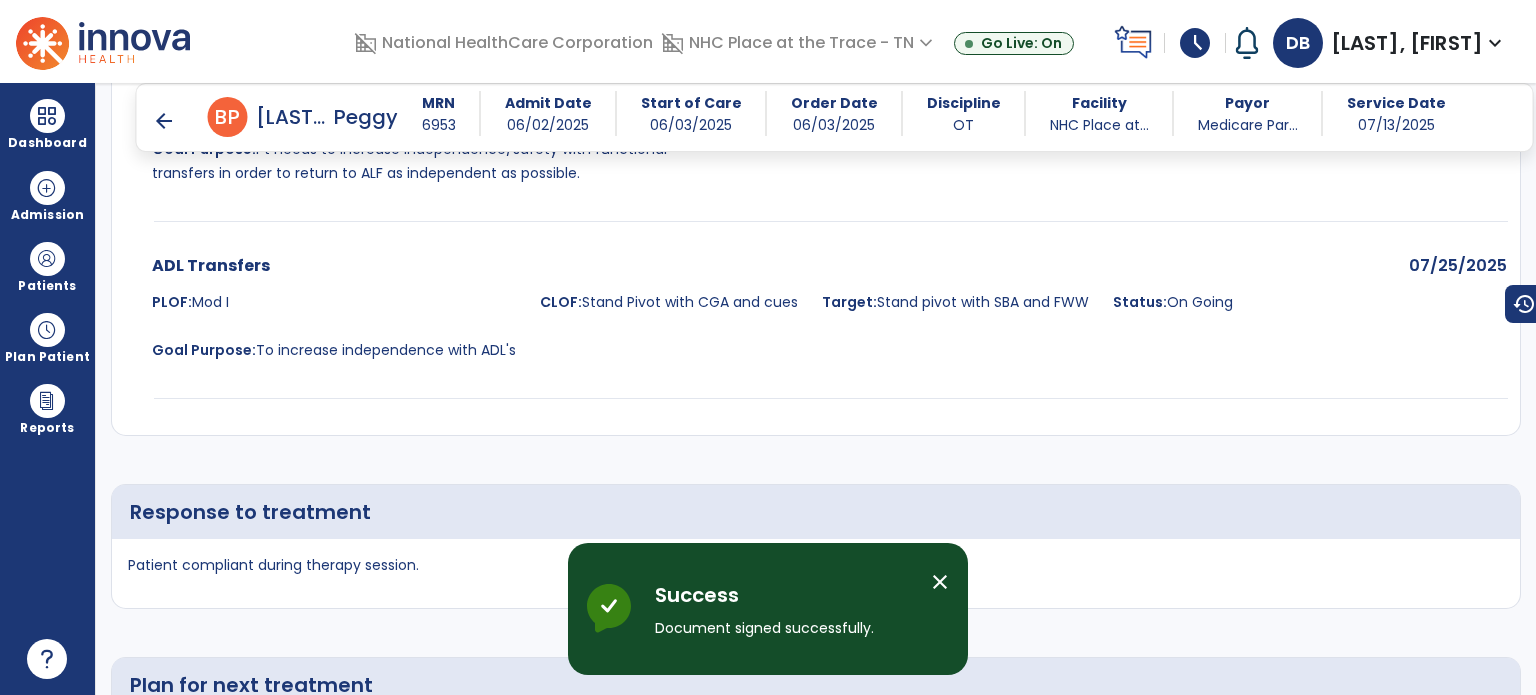 scroll, scrollTop: 4848, scrollLeft: 0, axis: vertical 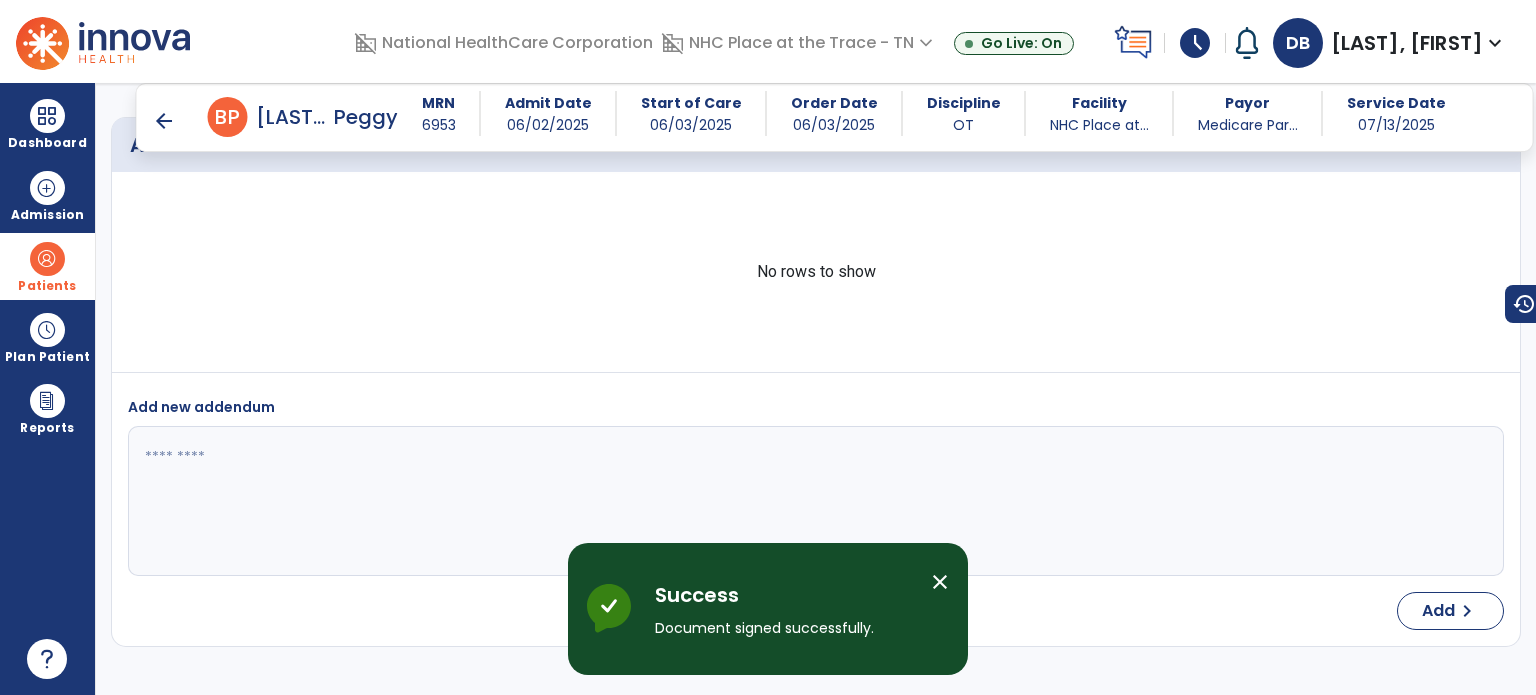 click at bounding box center (47, 259) 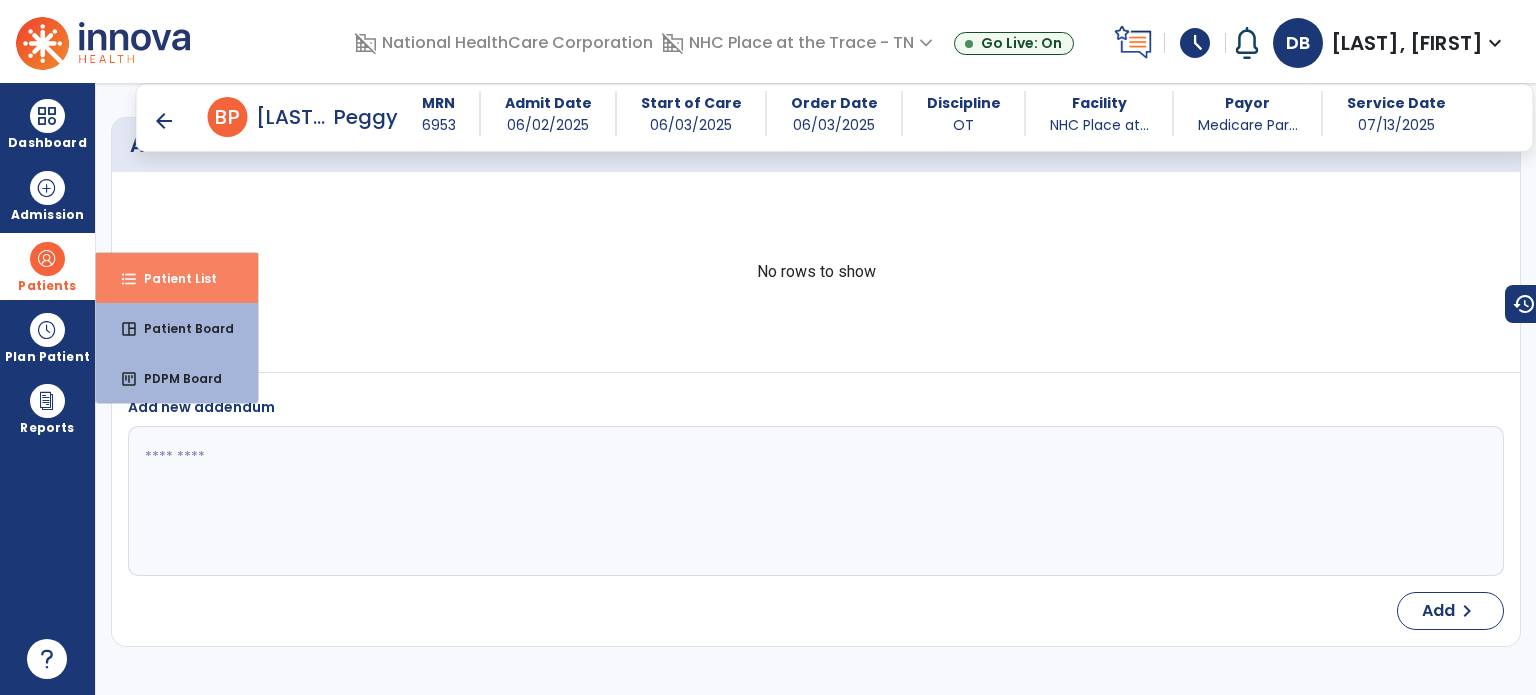 click on "format_list_bulleted" at bounding box center (129, 279) 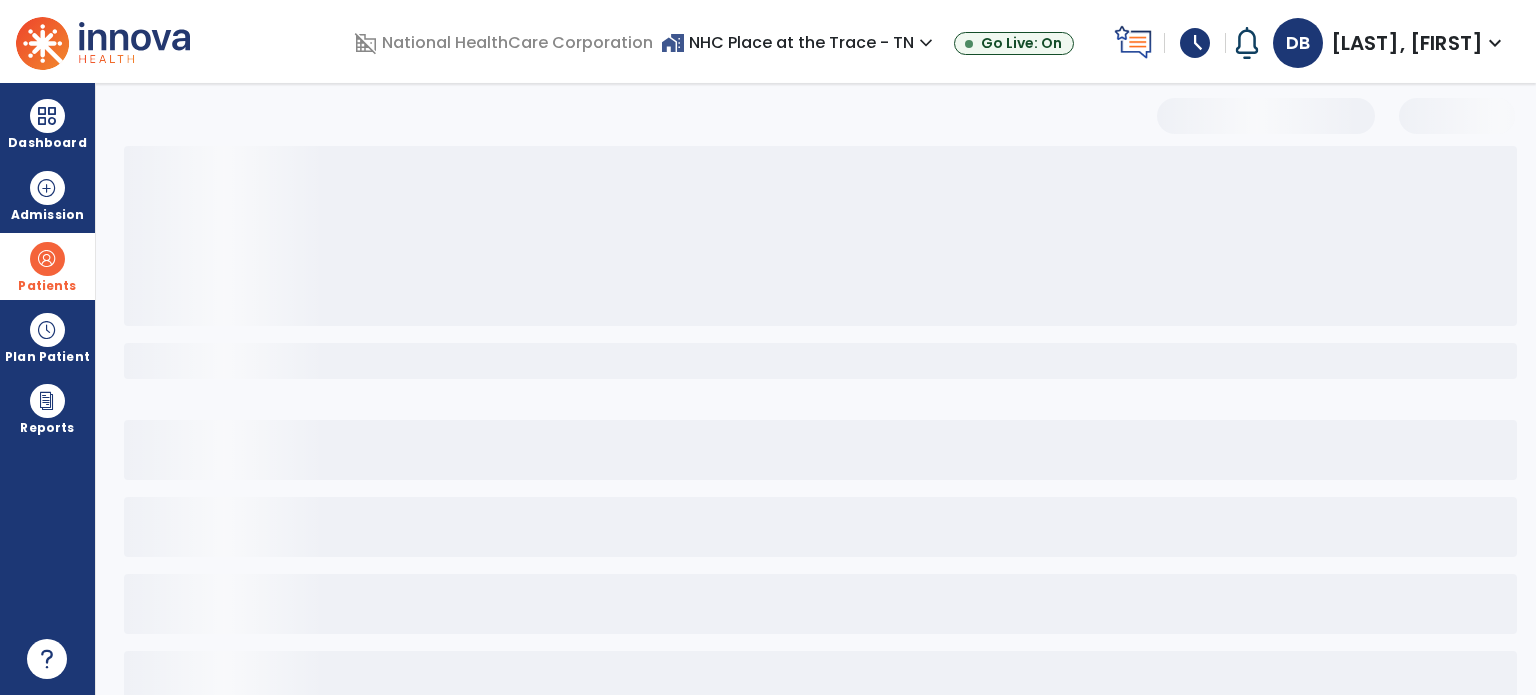 scroll, scrollTop: 0, scrollLeft: 0, axis: both 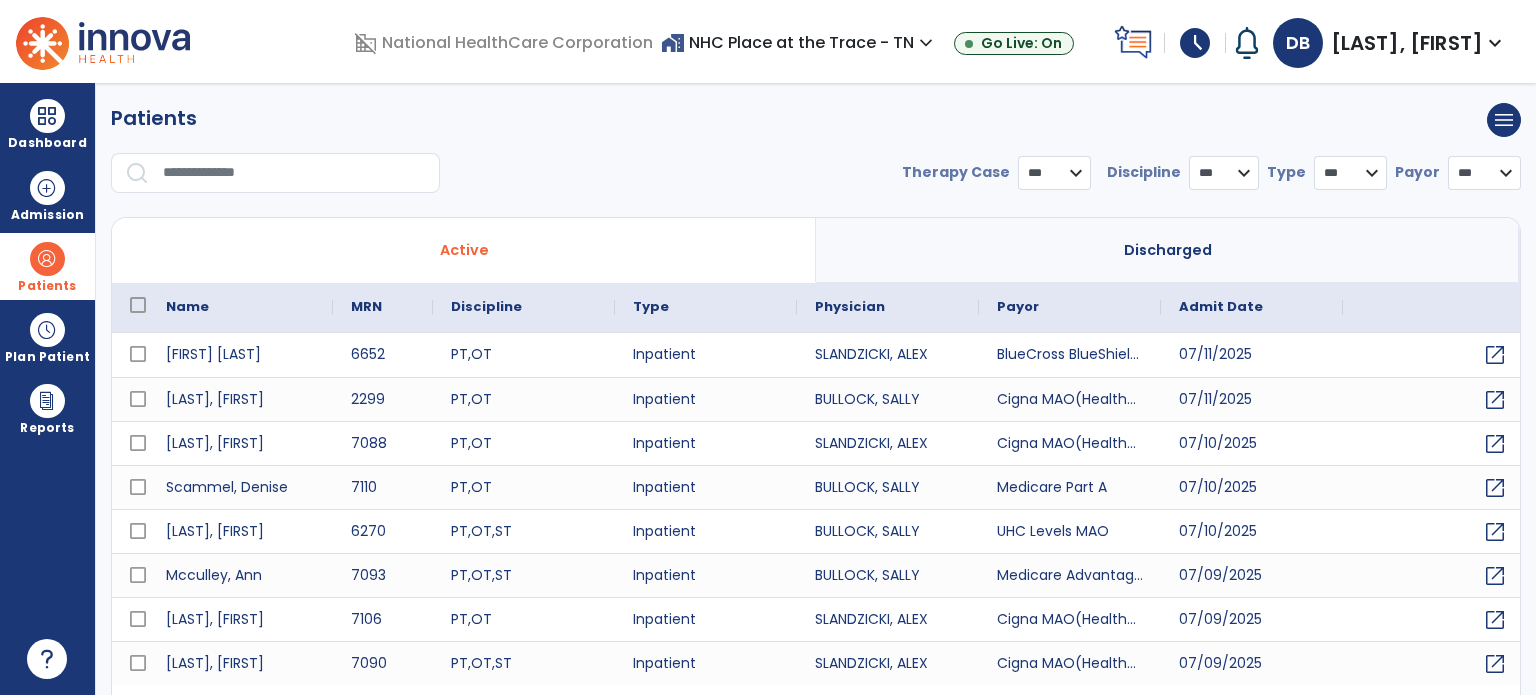click on "Patients" at bounding box center (154, 118) 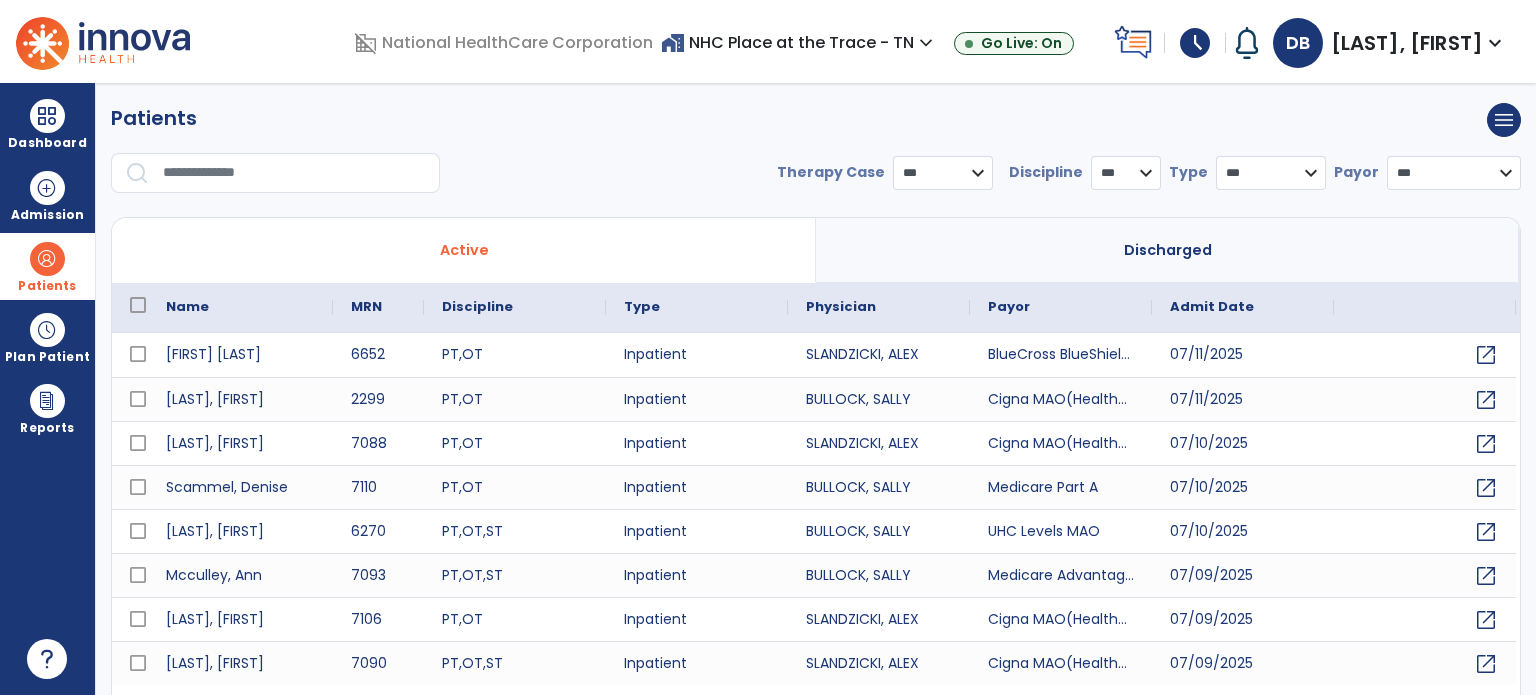 click at bounding box center [294, 173] 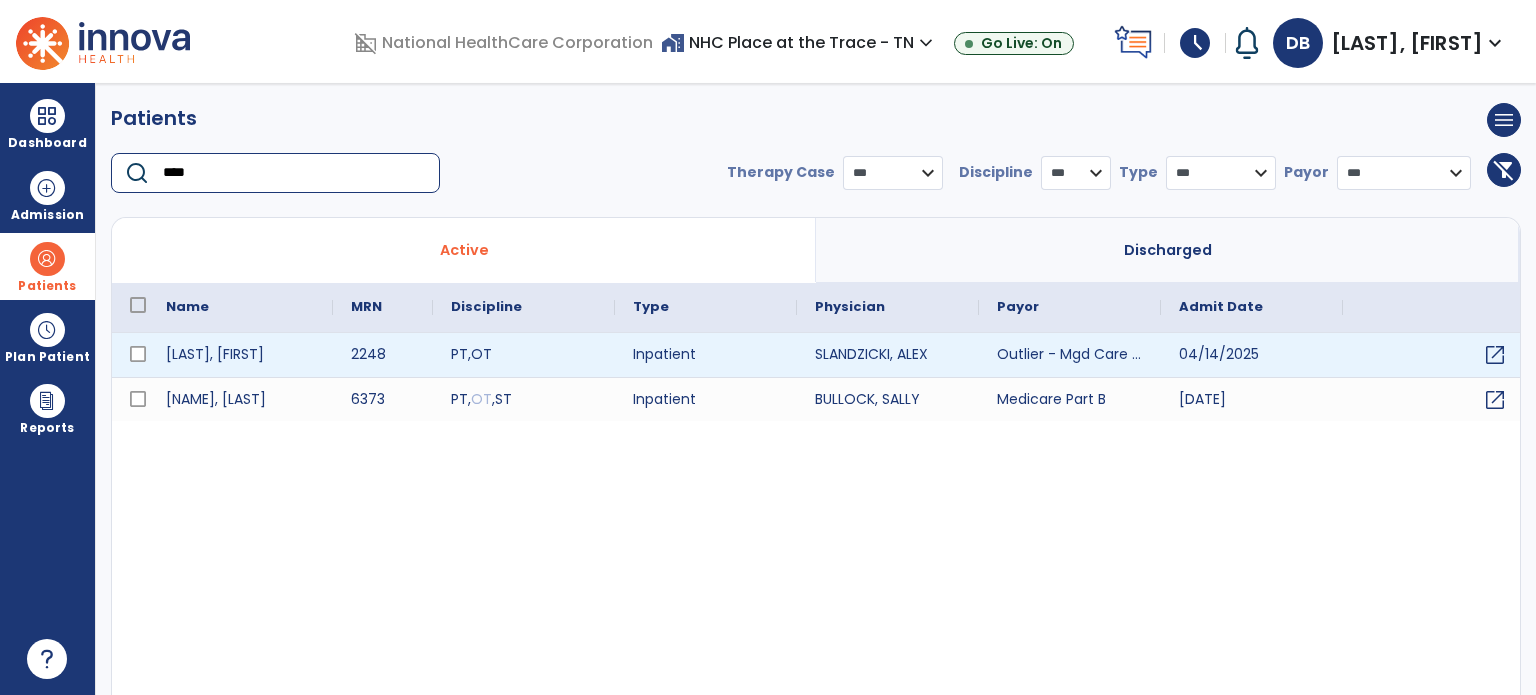 type on "****" 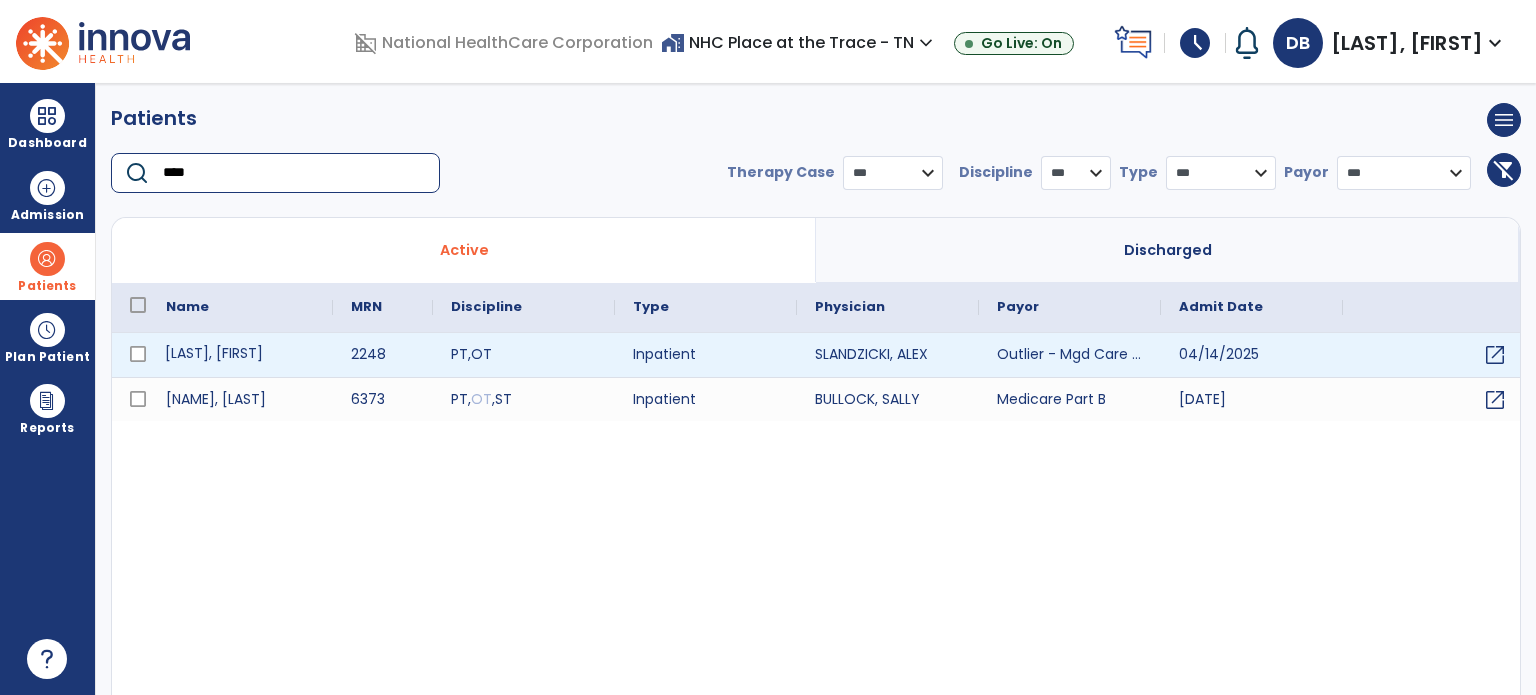 click on "[LAST], [FIRST]" at bounding box center [240, 355] 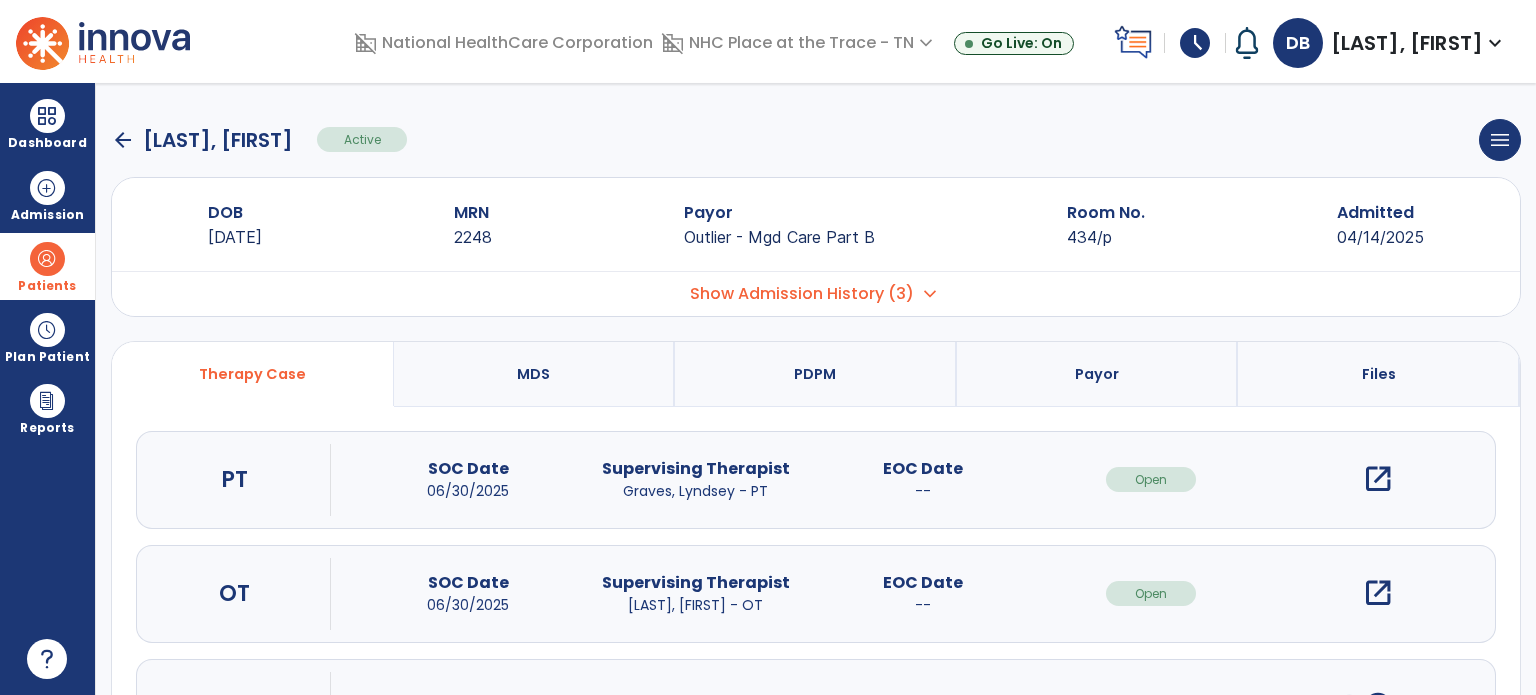 click on "open_in_new" at bounding box center [1378, 593] 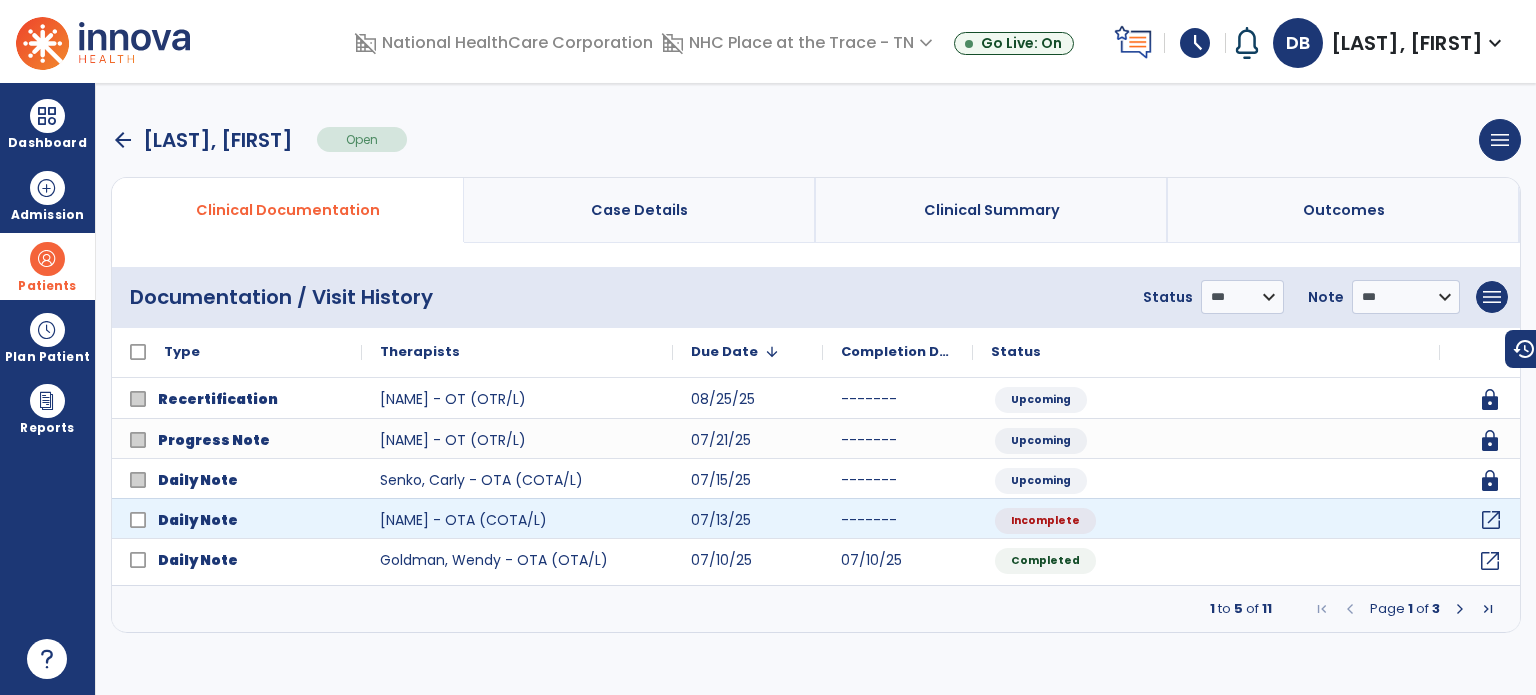 click on "open_in_new" 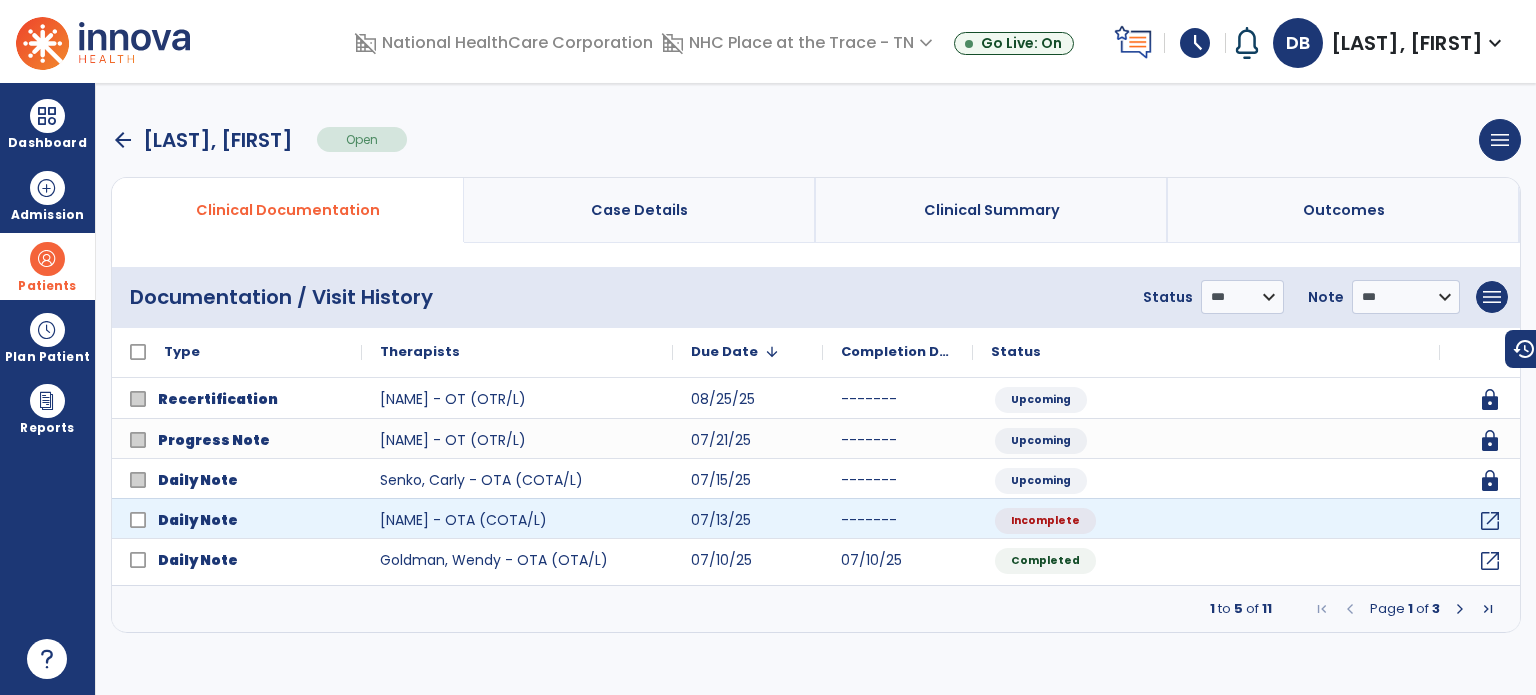 select on "*" 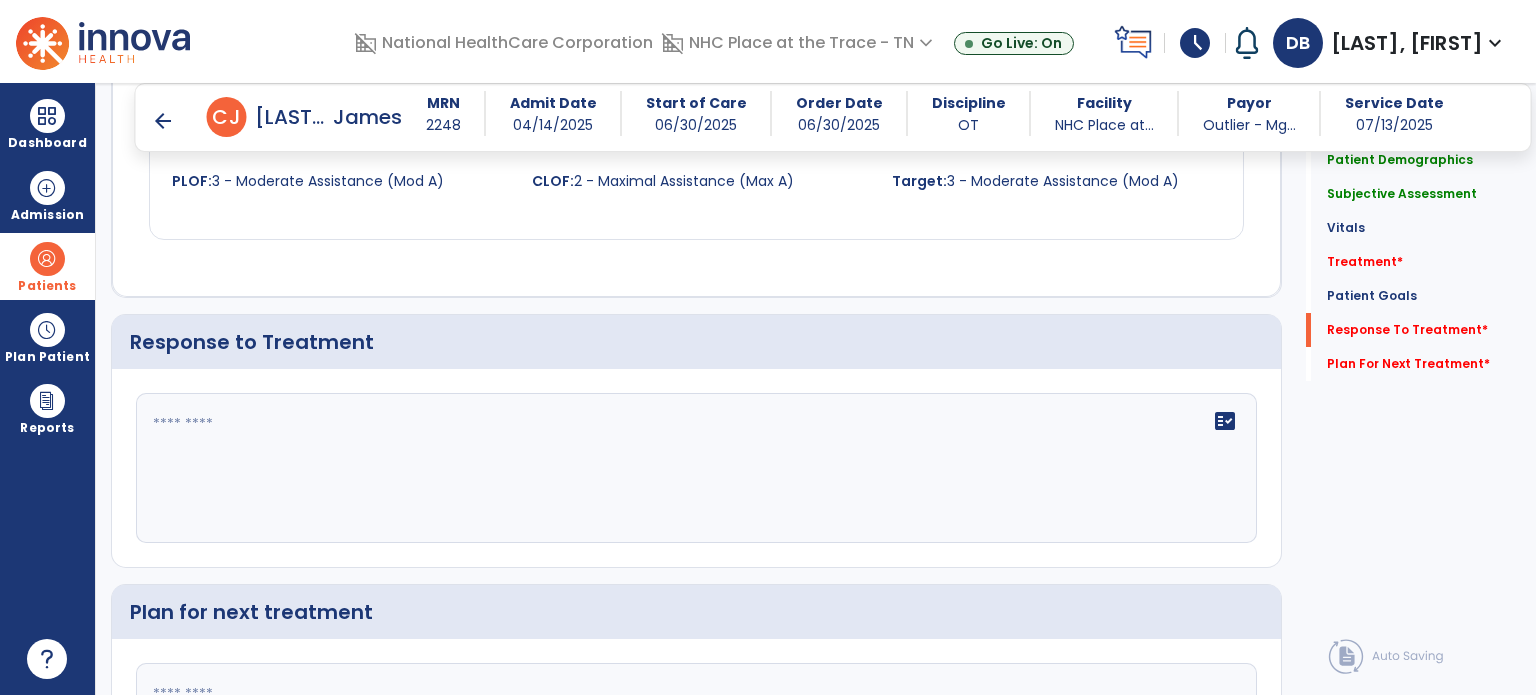scroll, scrollTop: 2177, scrollLeft: 0, axis: vertical 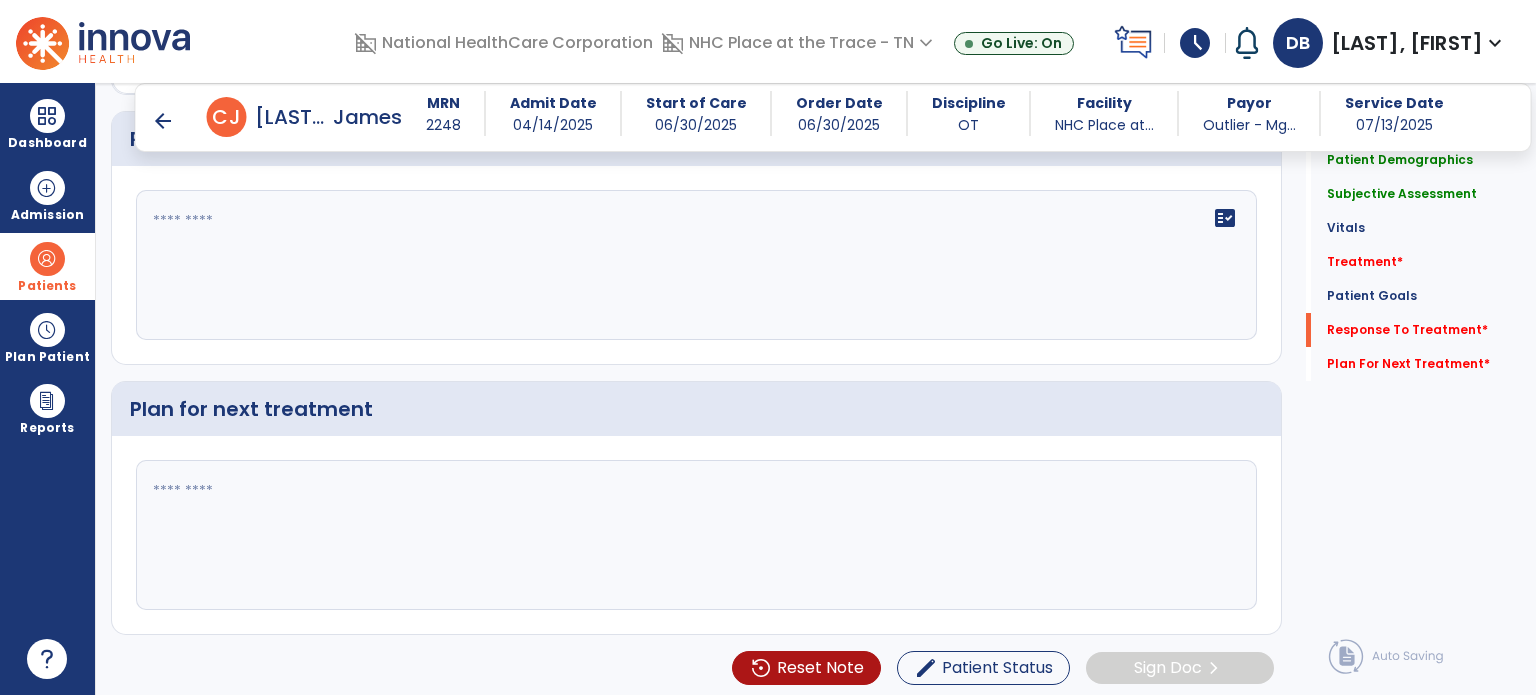 click on "fact_check" 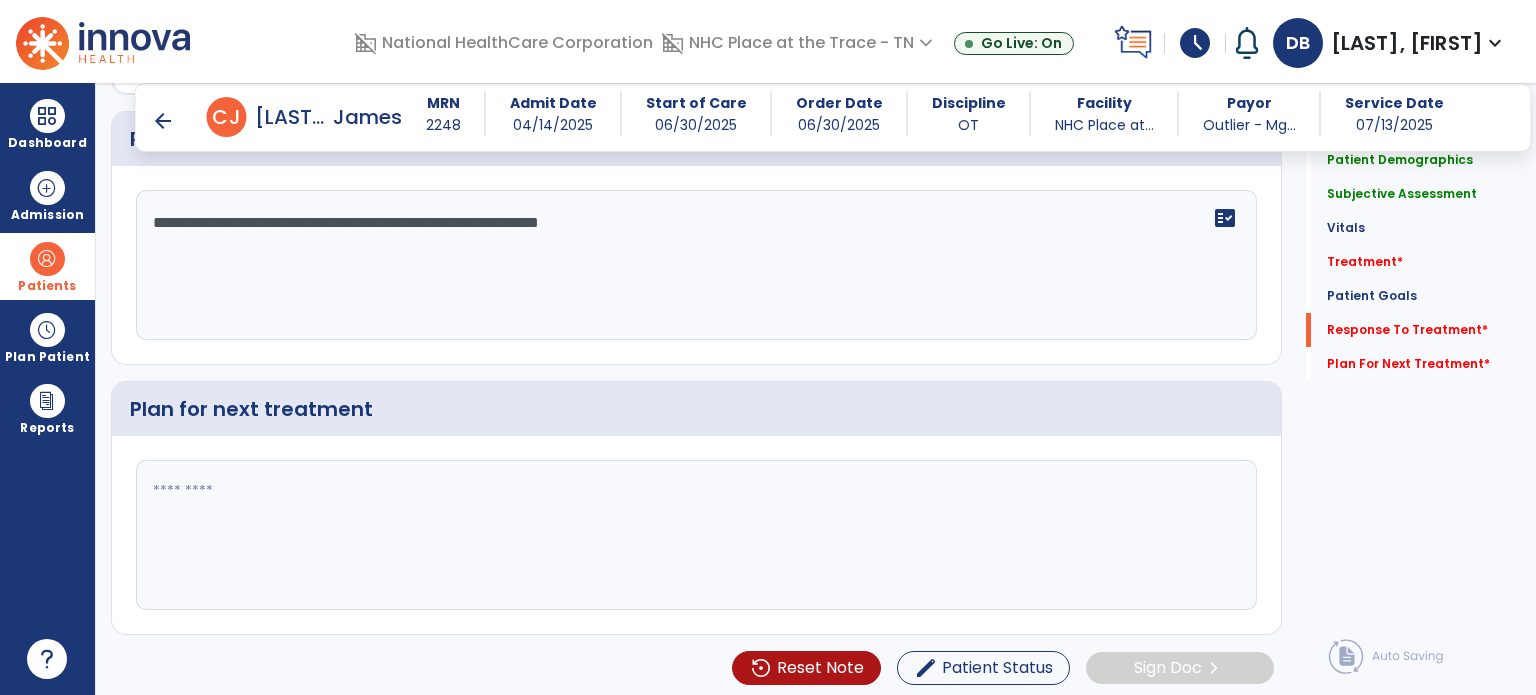 type on "**********" 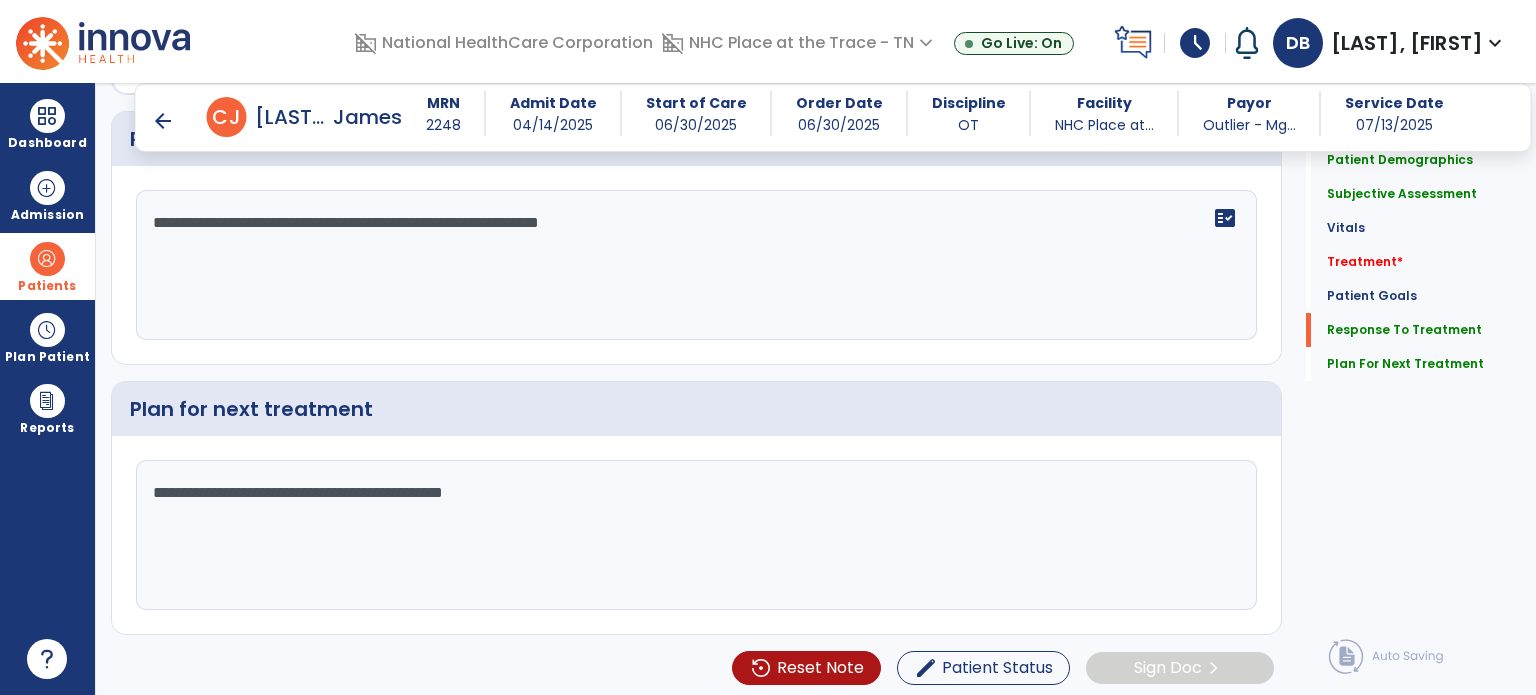 scroll, scrollTop: 2177, scrollLeft: 0, axis: vertical 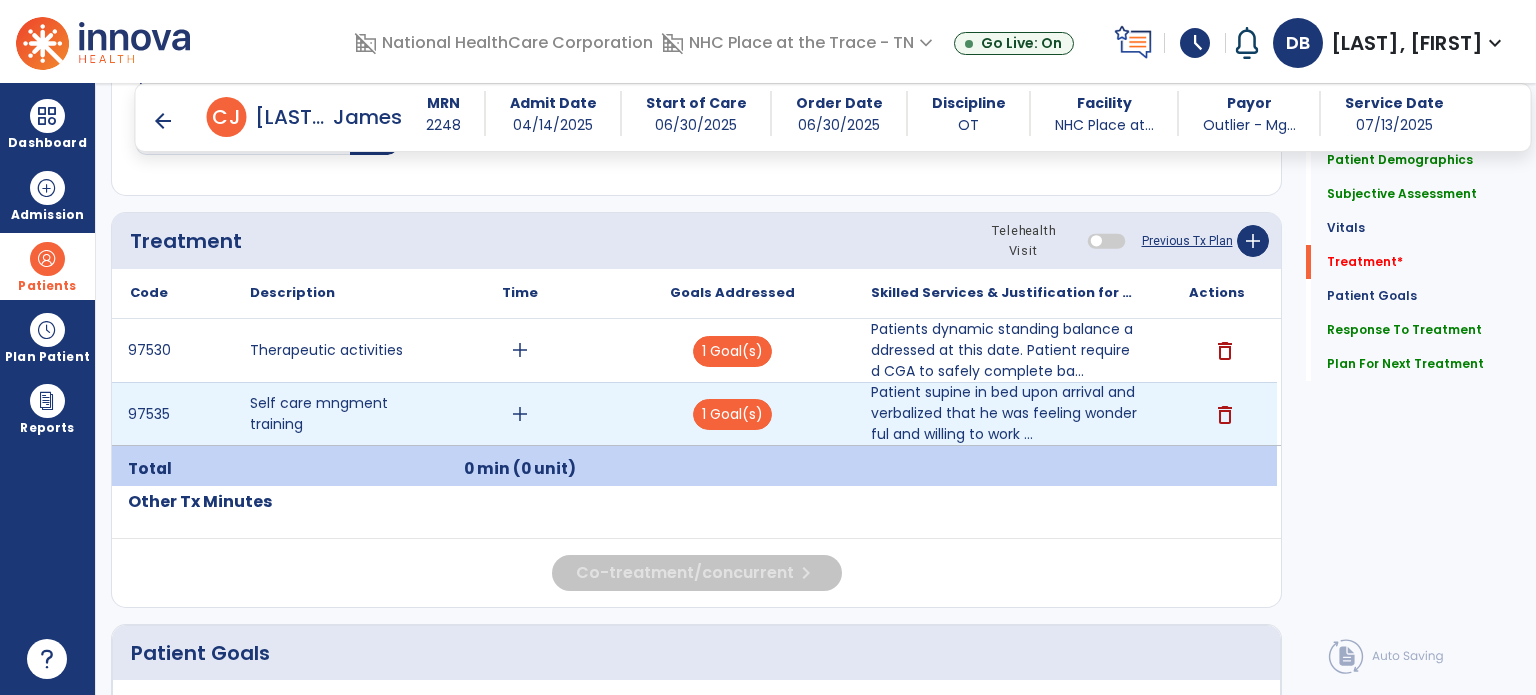 click on "add" at bounding box center (520, 414) 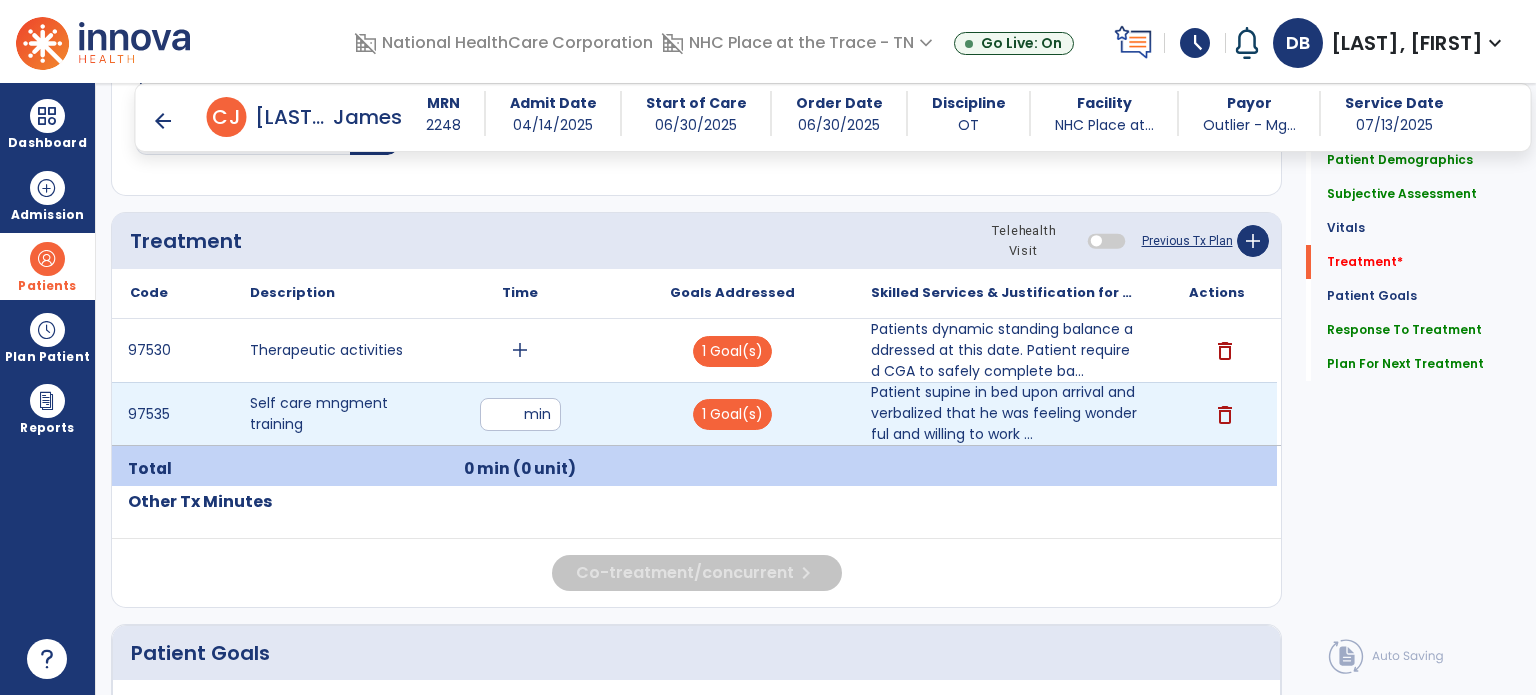 type on "*" 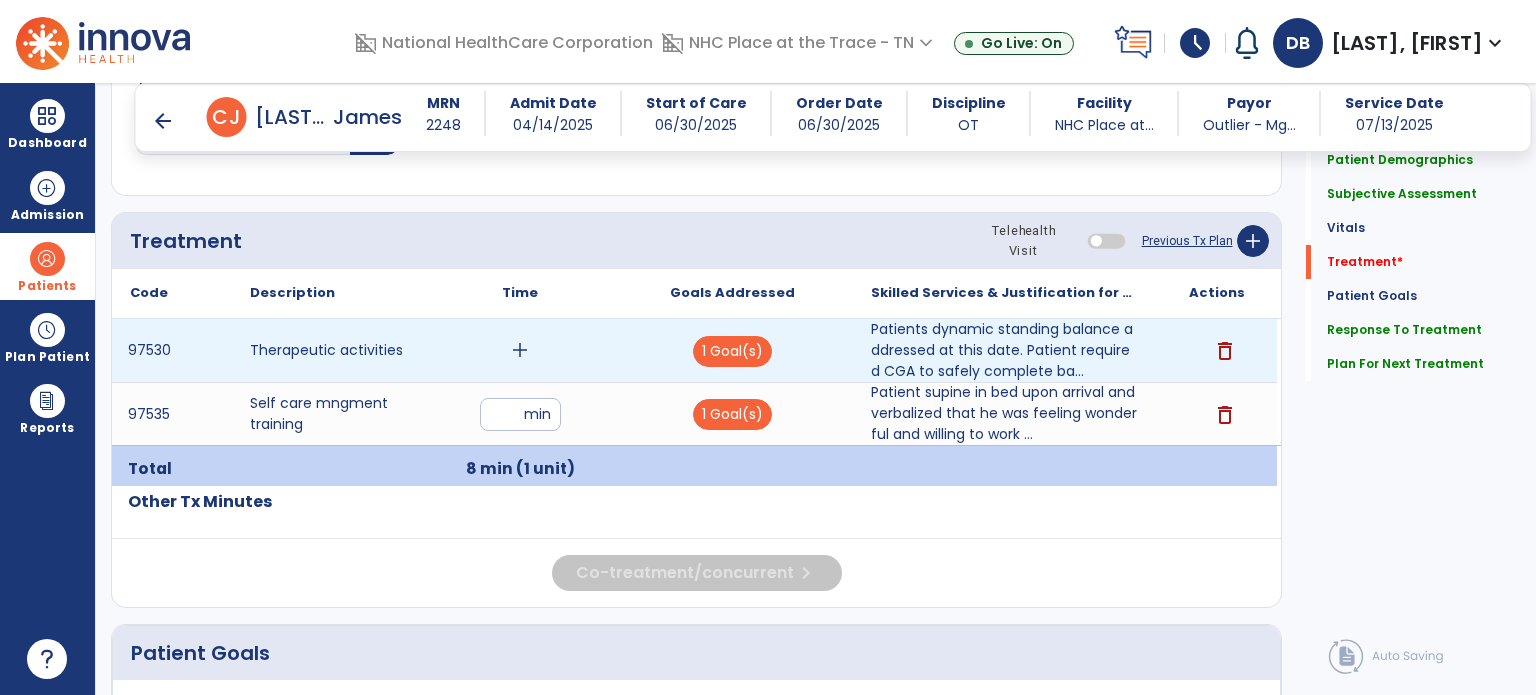 click on "add" at bounding box center (520, 350) 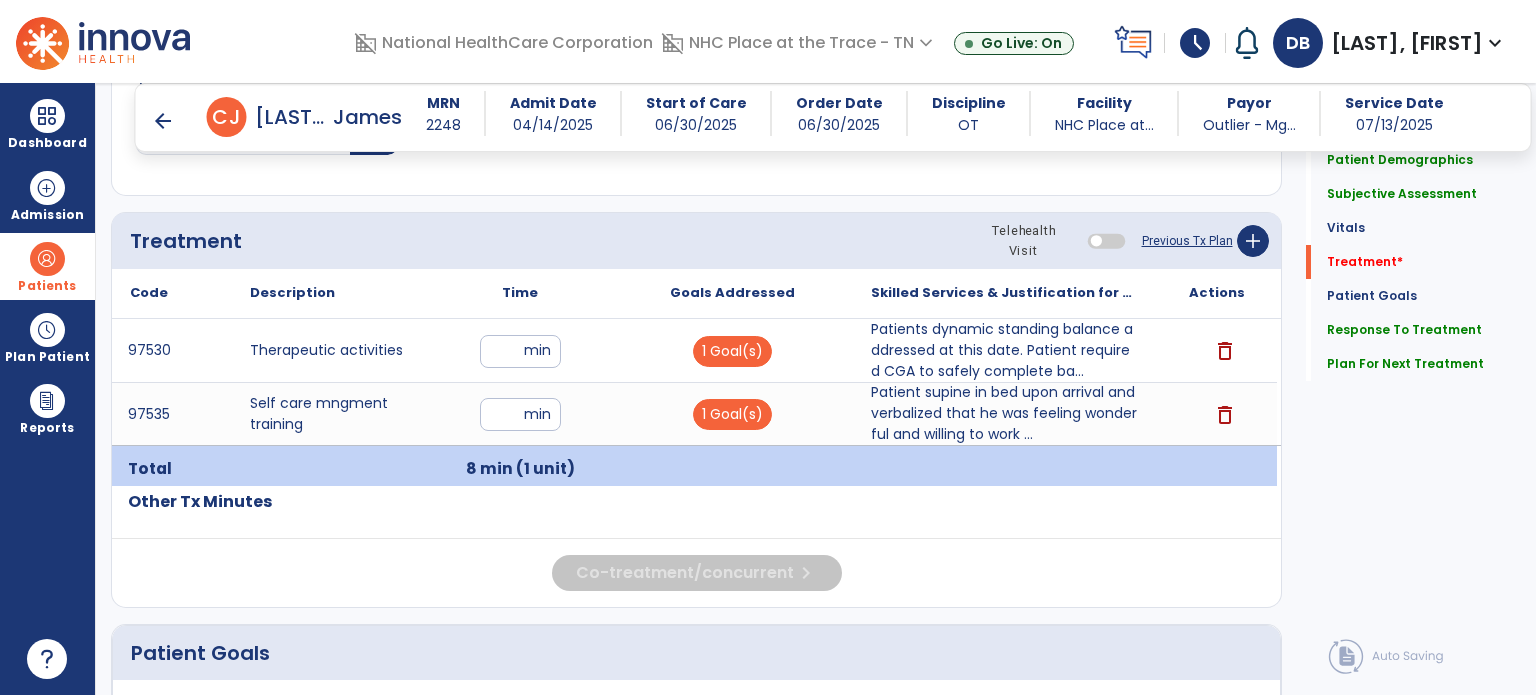type on "**" 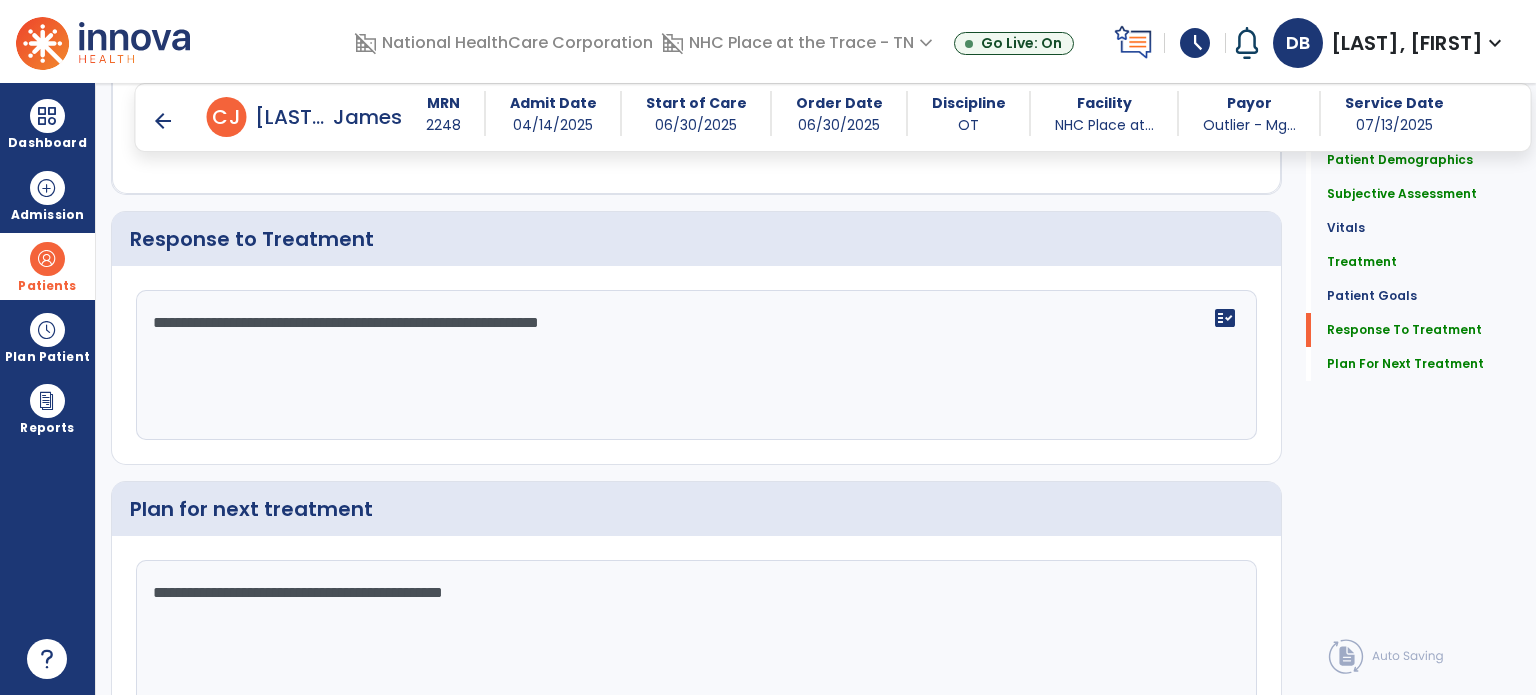 scroll, scrollTop: 2177, scrollLeft: 0, axis: vertical 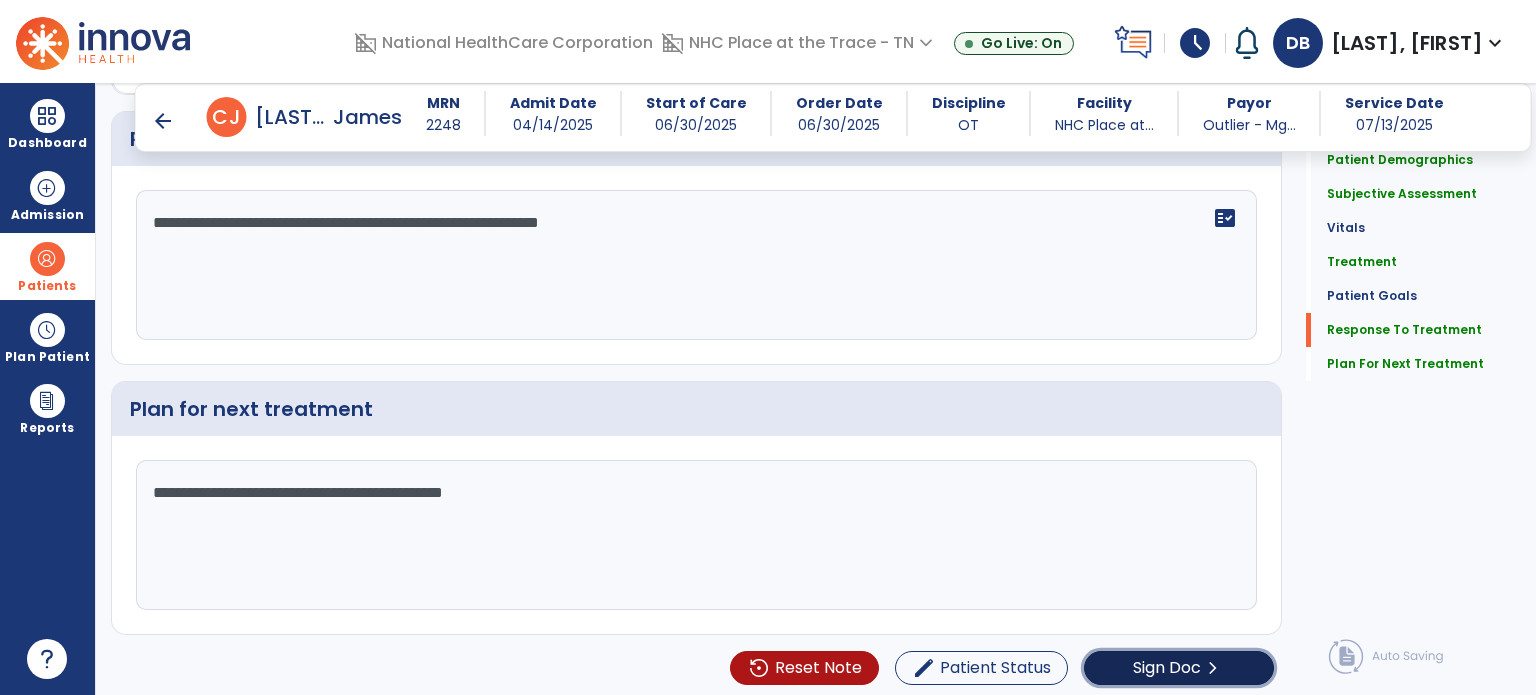 click on "chevron_right" 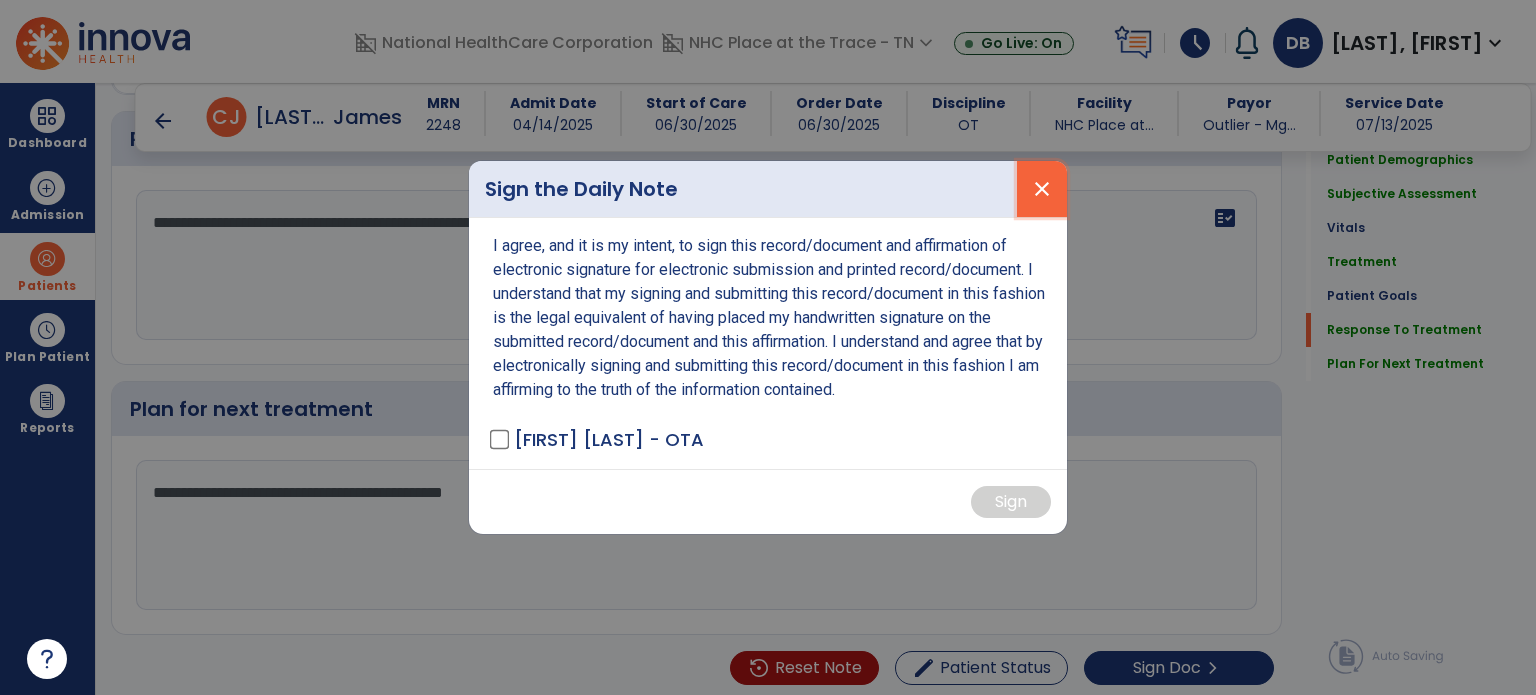 click on "close" at bounding box center [1042, 189] 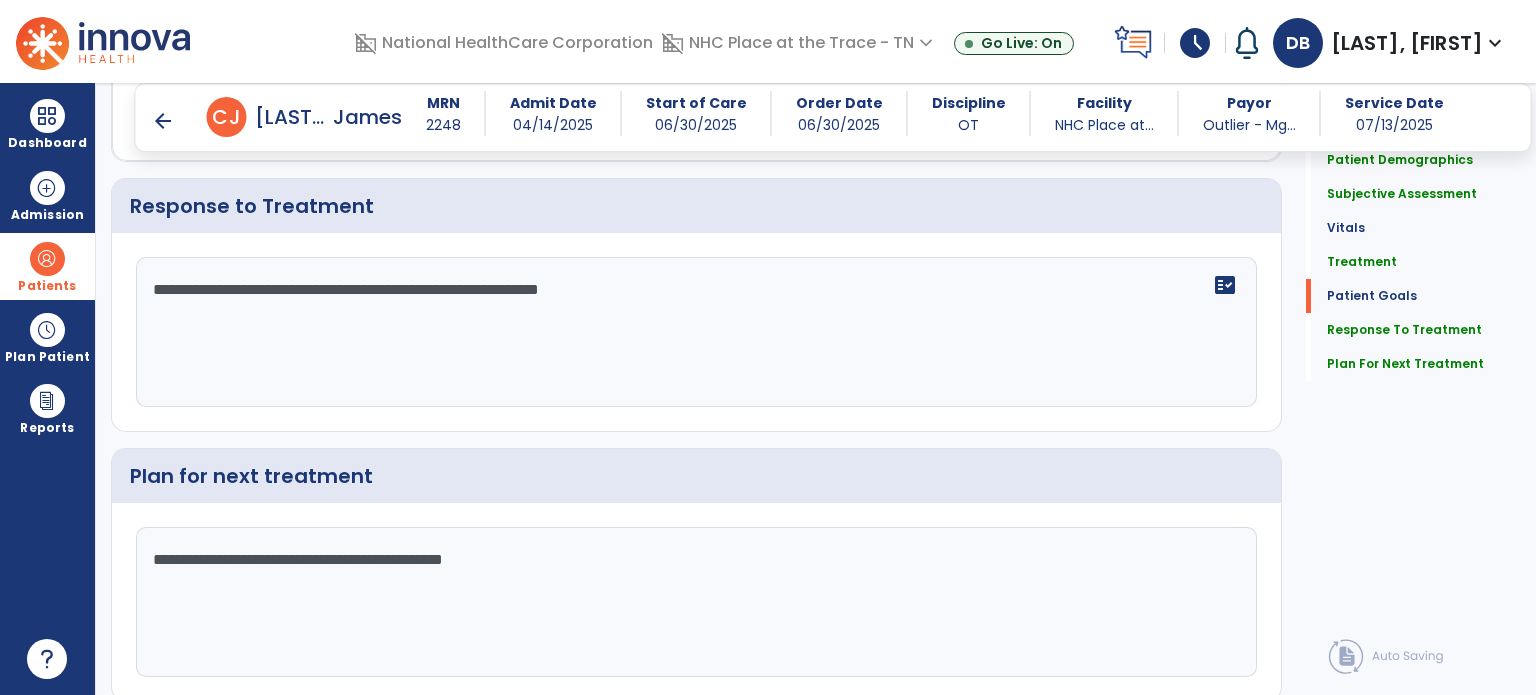 scroll, scrollTop: 2177, scrollLeft: 0, axis: vertical 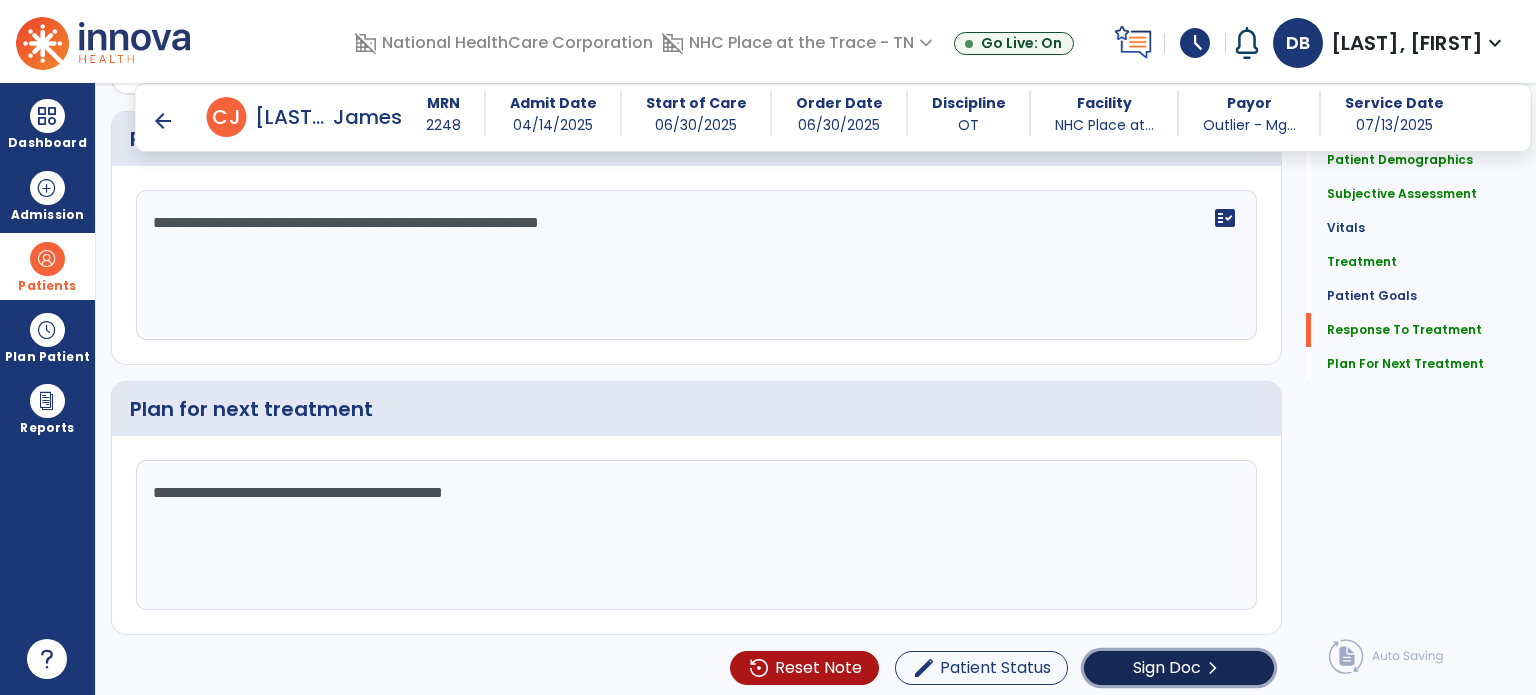 click on "Sign Doc" 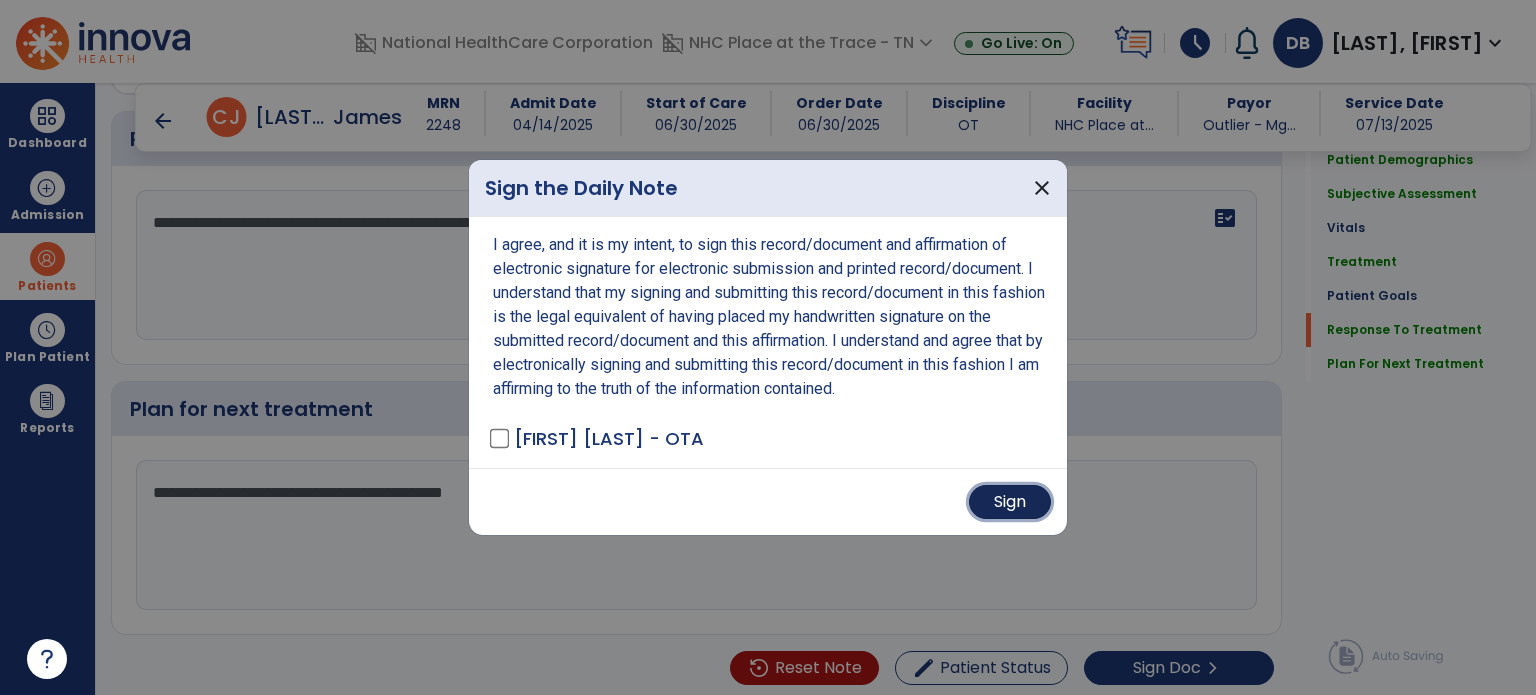 click on "Sign" at bounding box center [1010, 502] 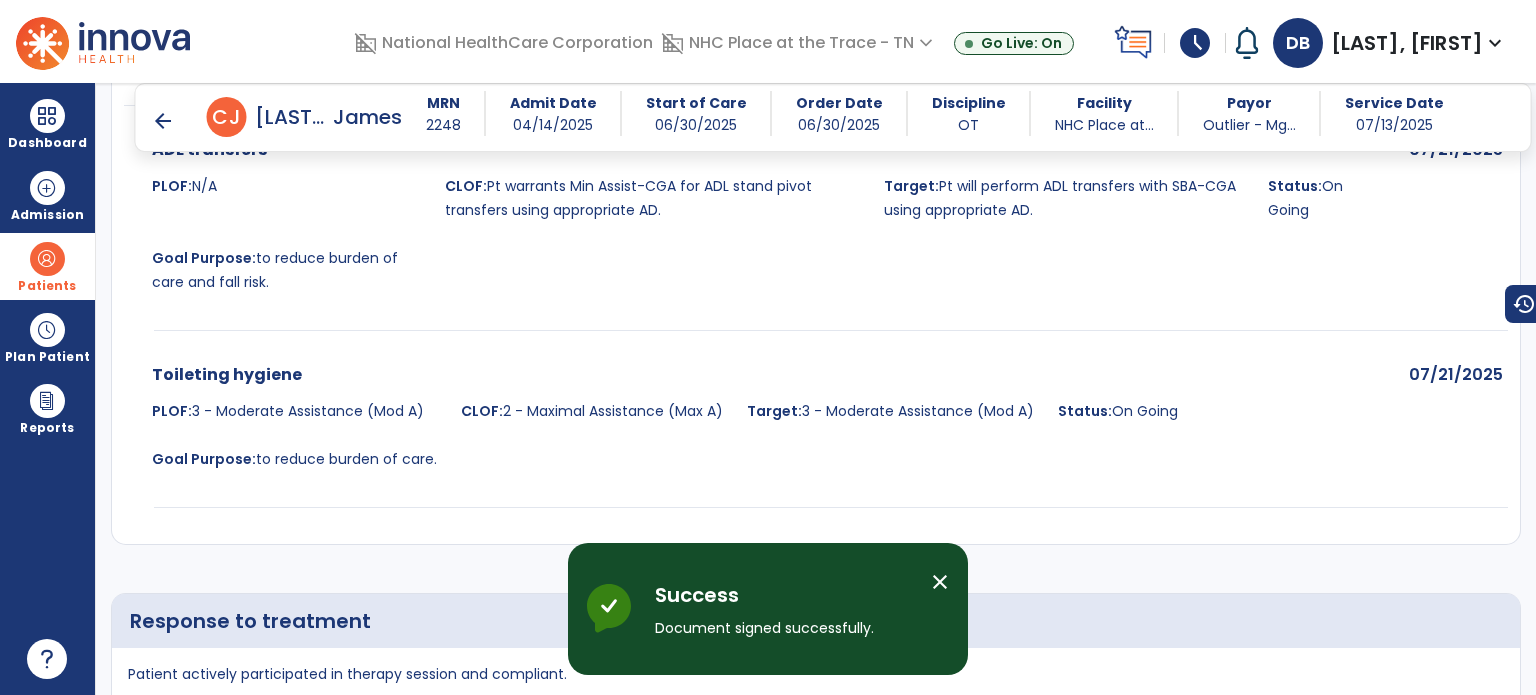 scroll, scrollTop: 2868, scrollLeft: 0, axis: vertical 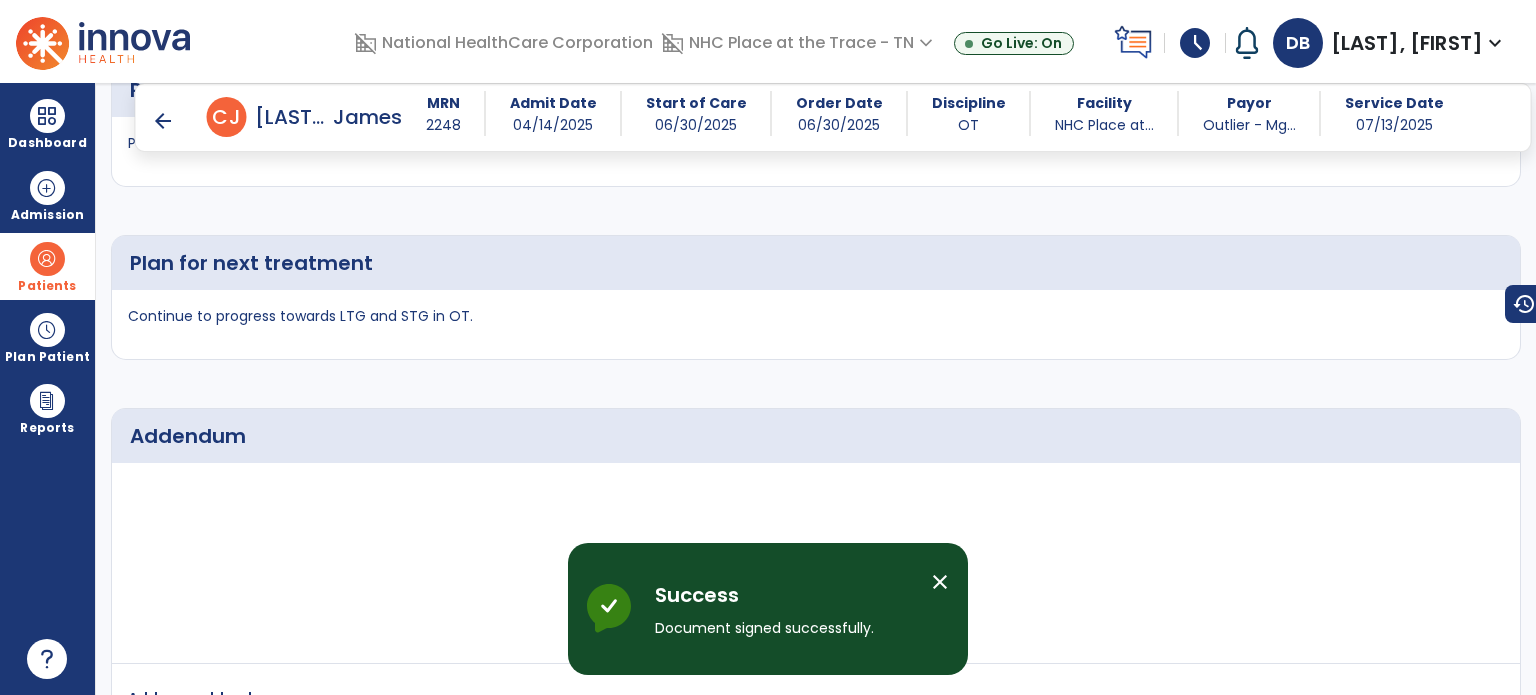 click on "Patients" at bounding box center [47, 266] 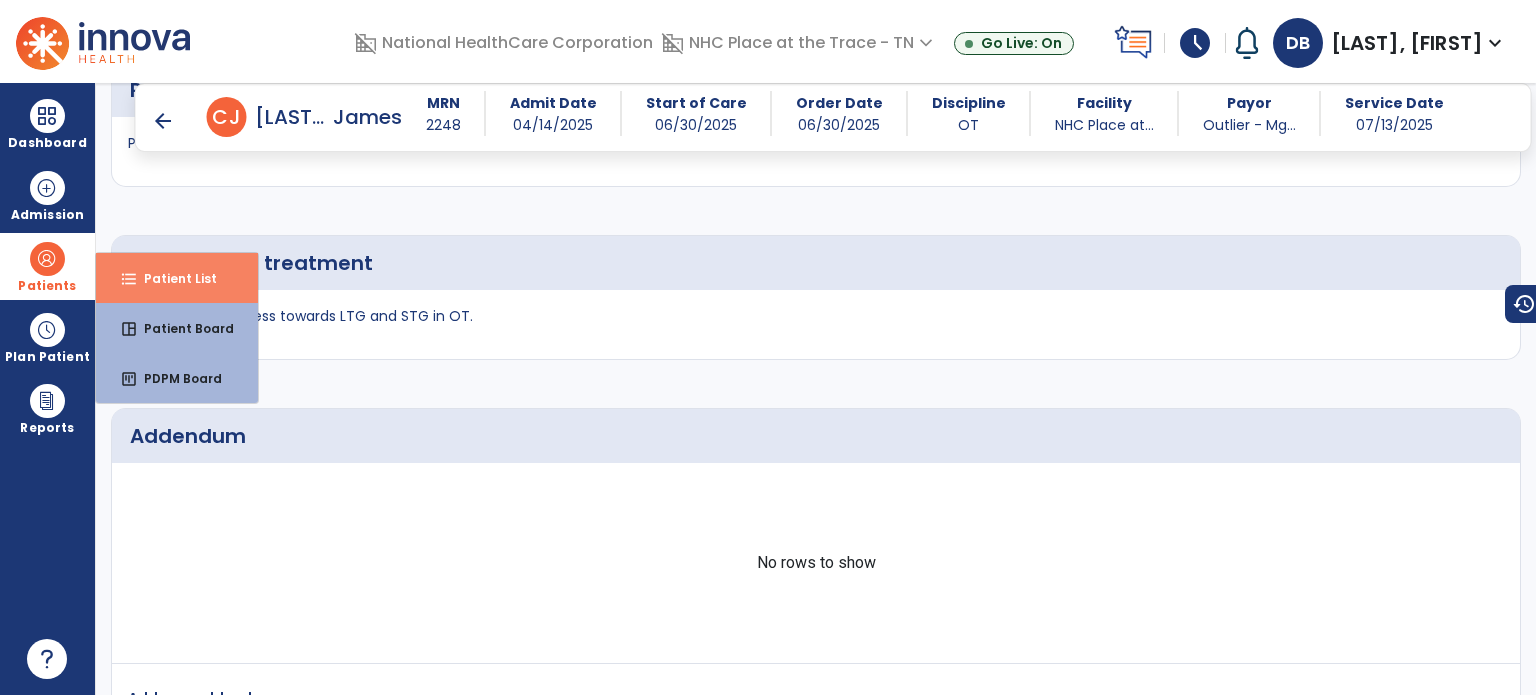click on "Patient List" at bounding box center [172, 278] 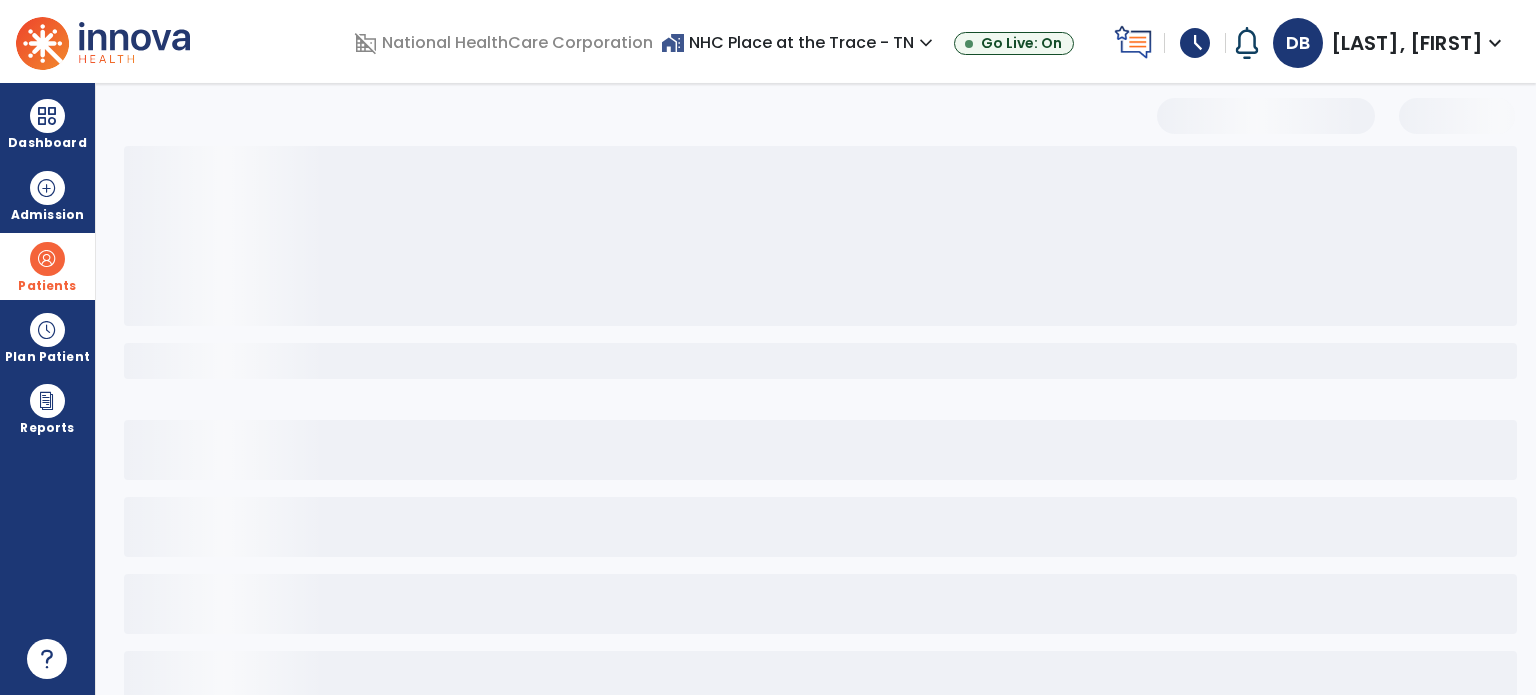 scroll, scrollTop: 46, scrollLeft: 0, axis: vertical 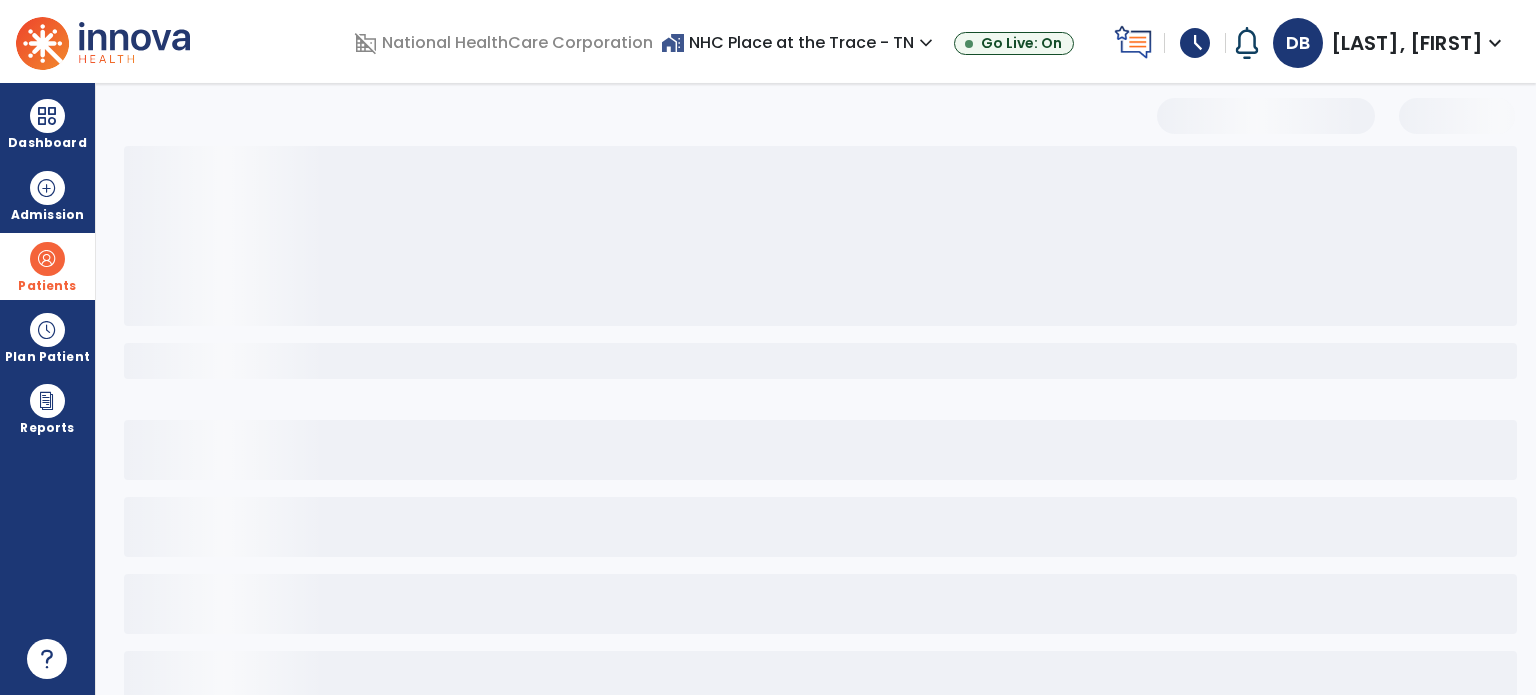 select on "***" 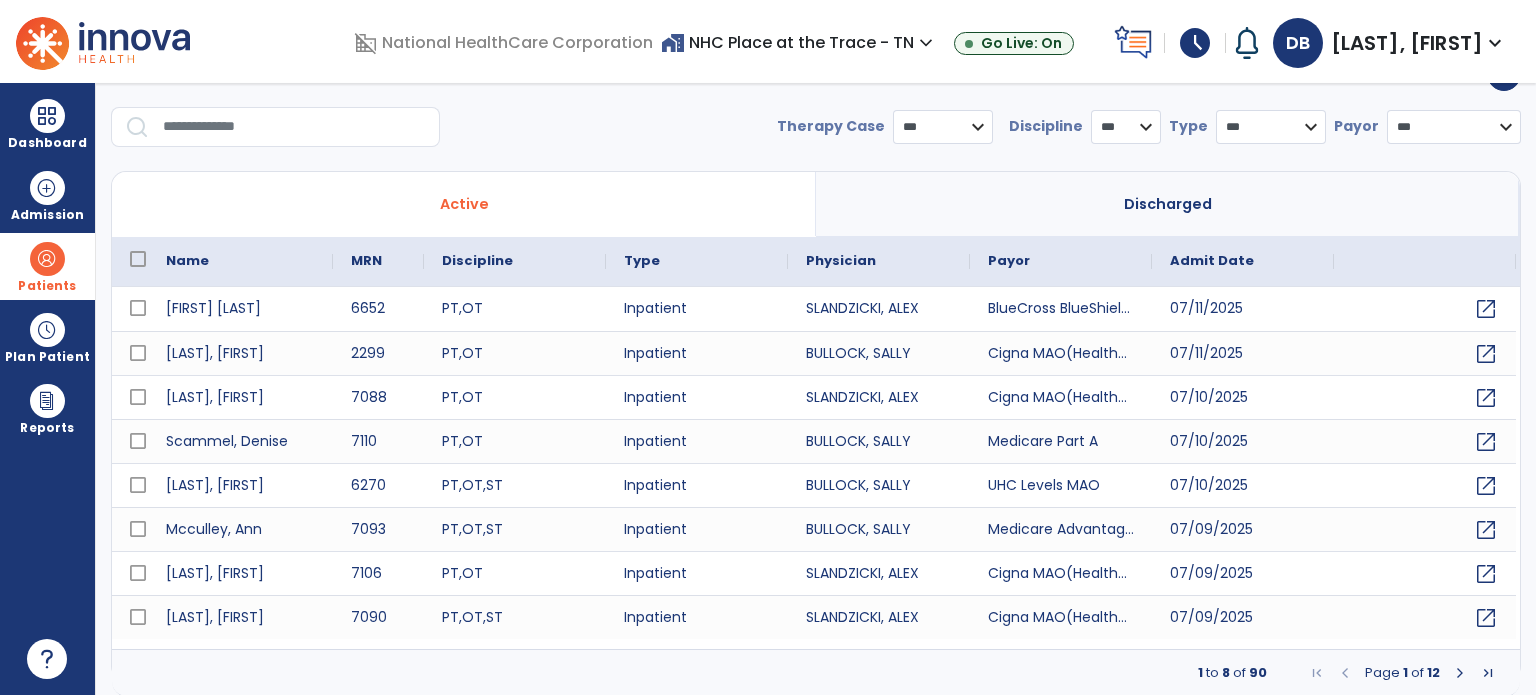 click at bounding box center (294, 127) 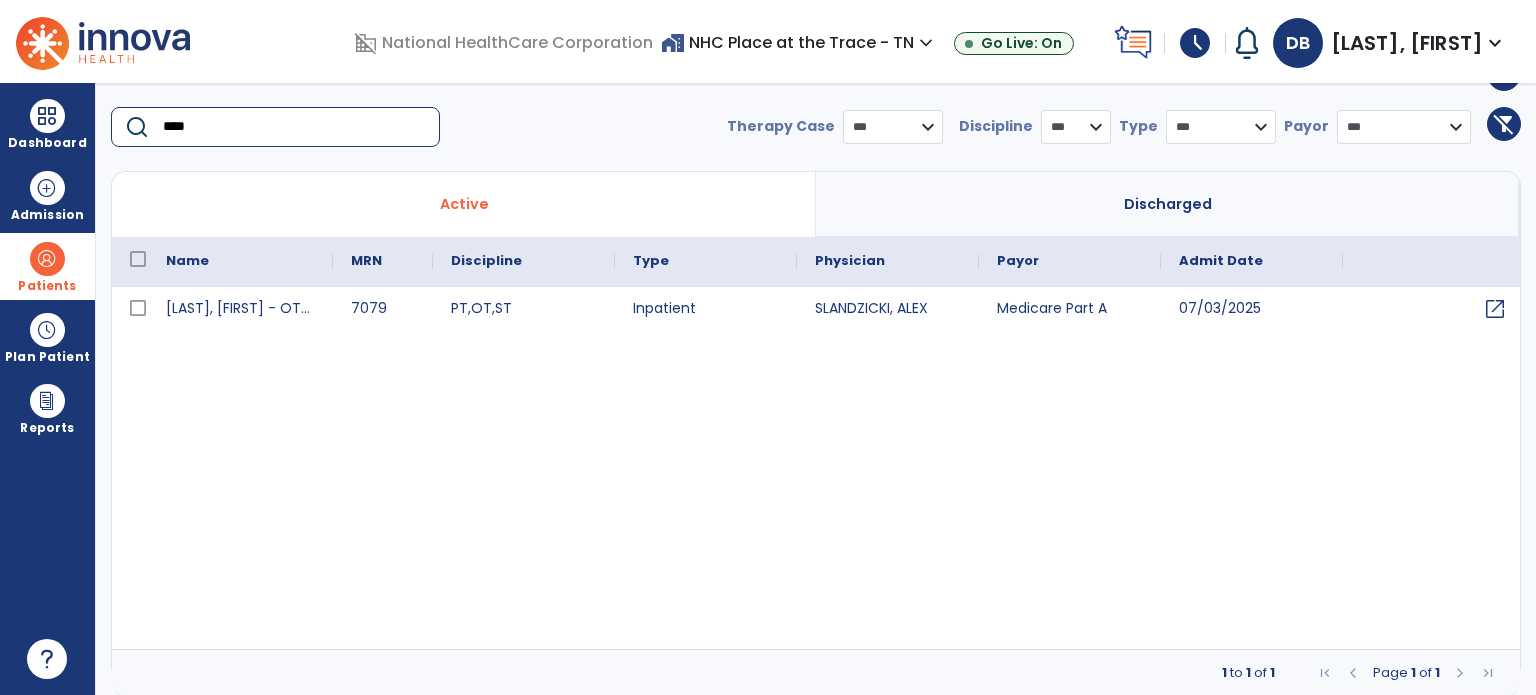 type on "****" 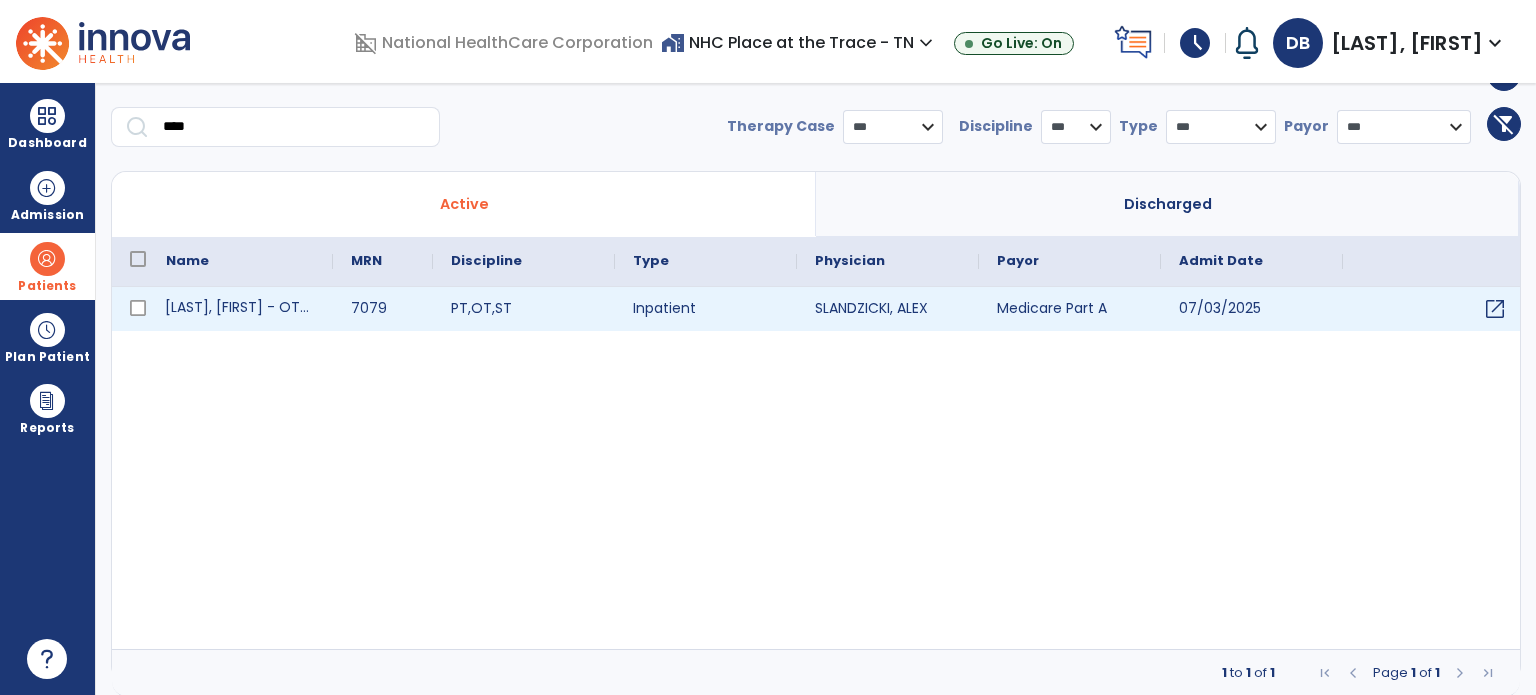 click on "[LAST], [FIRST] - OTA (COTA/L)" at bounding box center [240, 309] 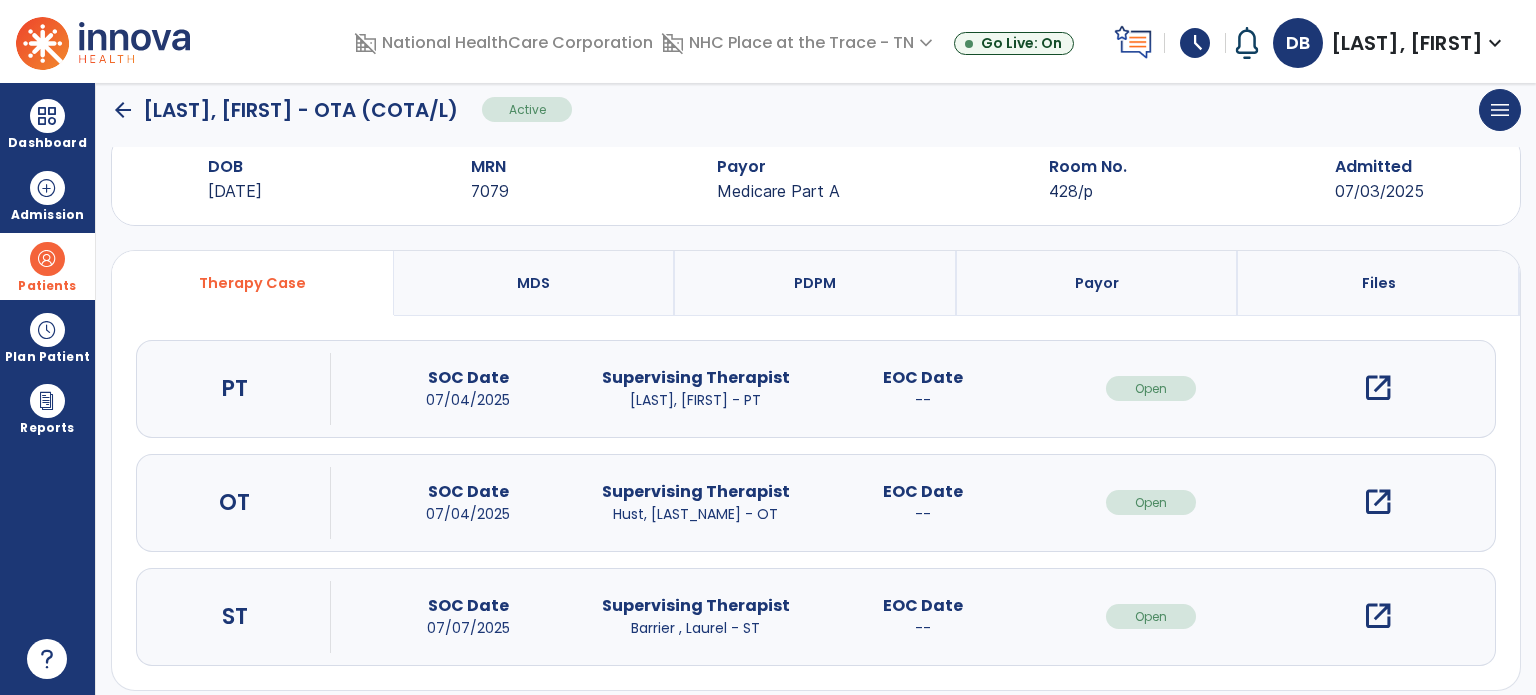 click on "open_in_new" at bounding box center [1378, 502] 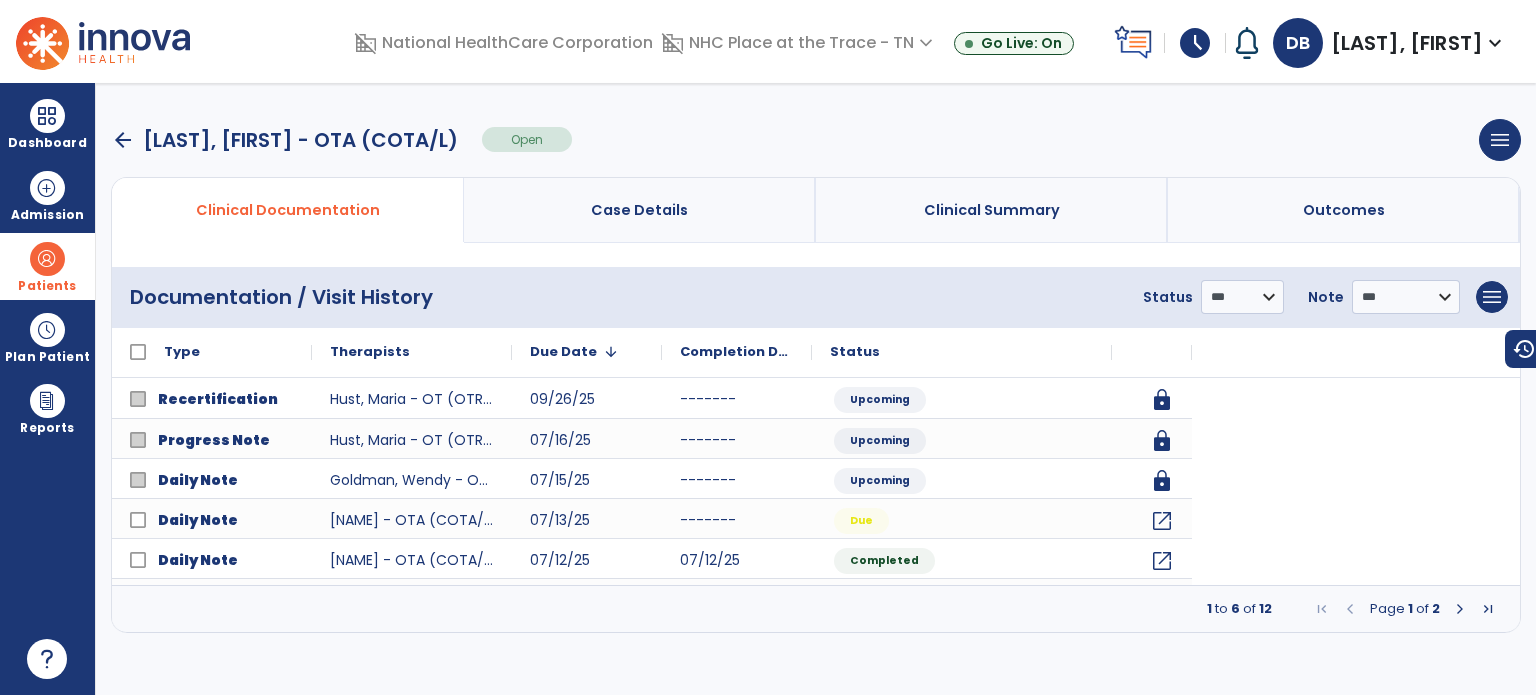 scroll, scrollTop: 0, scrollLeft: 0, axis: both 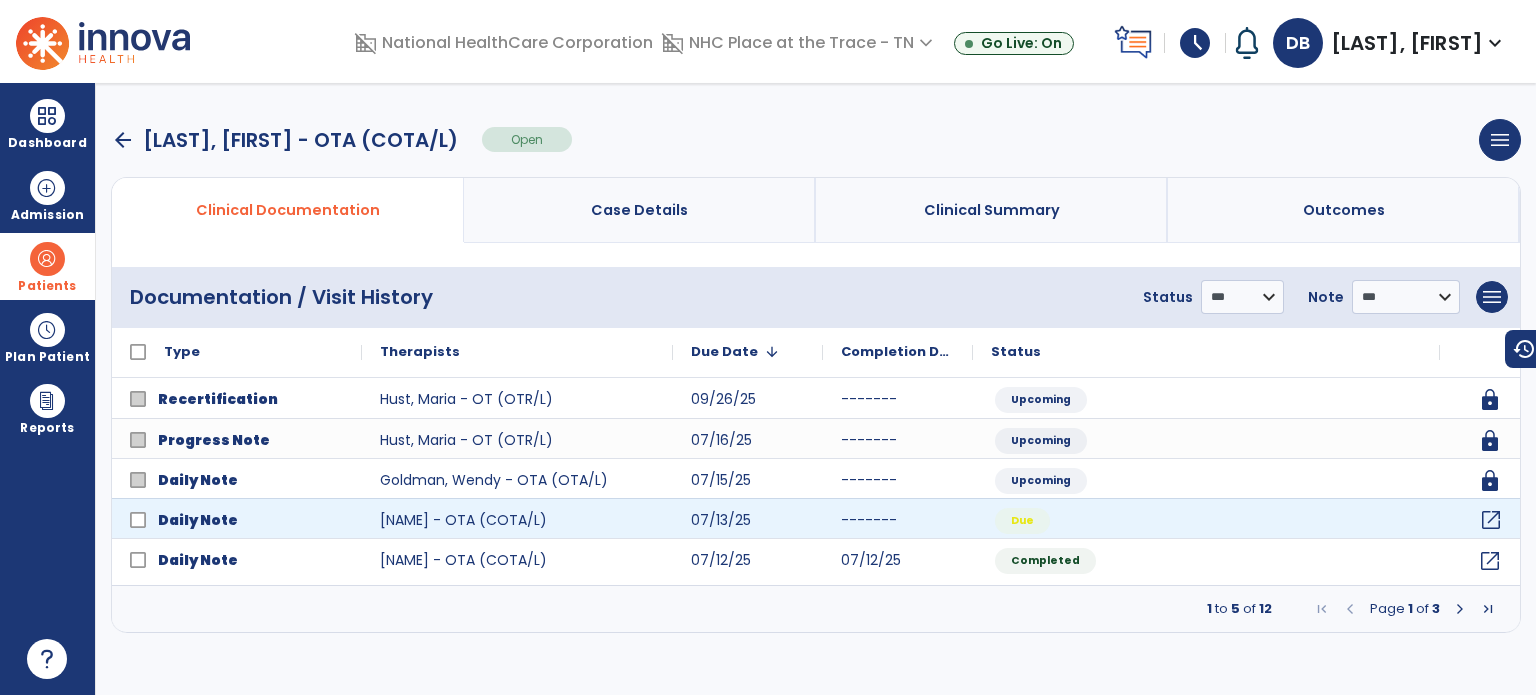 click on "open_in_new" 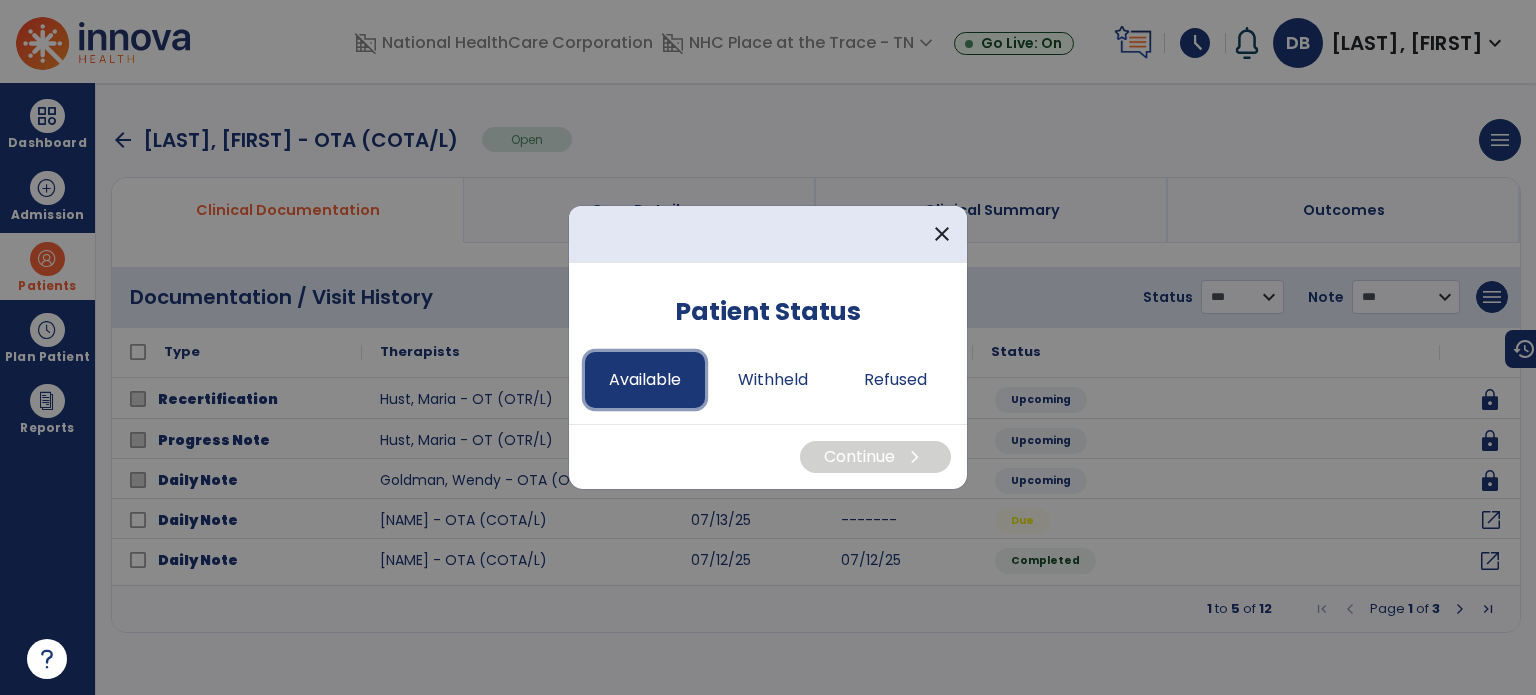 click on "Available" at bounding box center [645, 380] 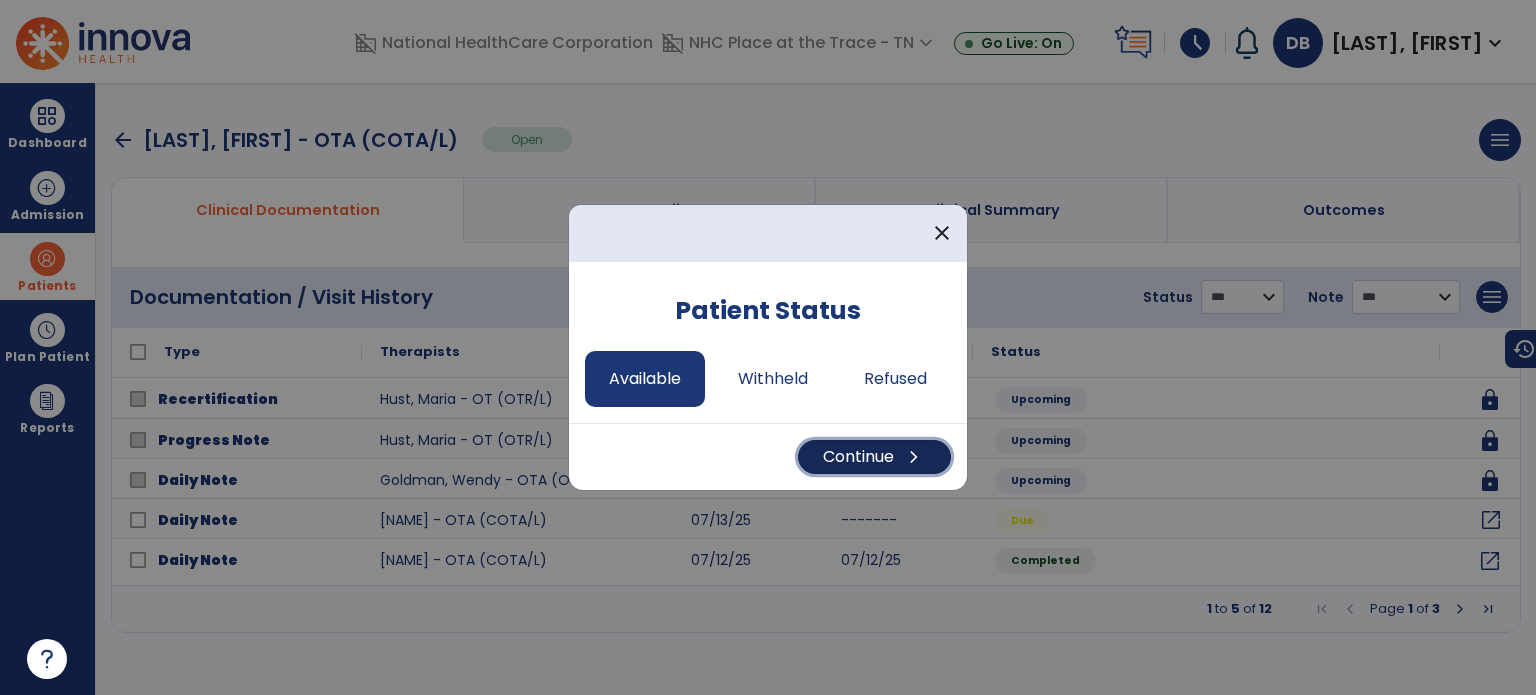 click on "Continue   chevron_right" at bounding box center (874, 457) 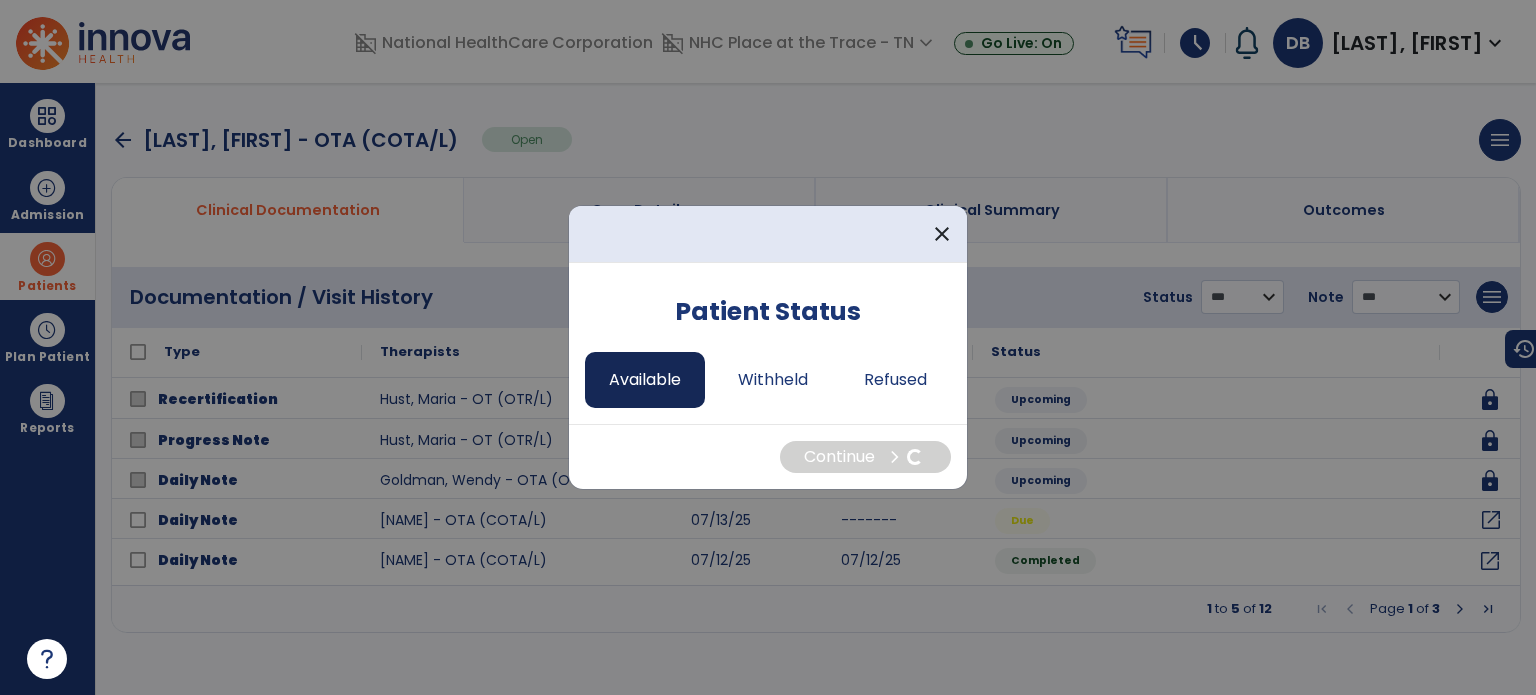 select on "*" 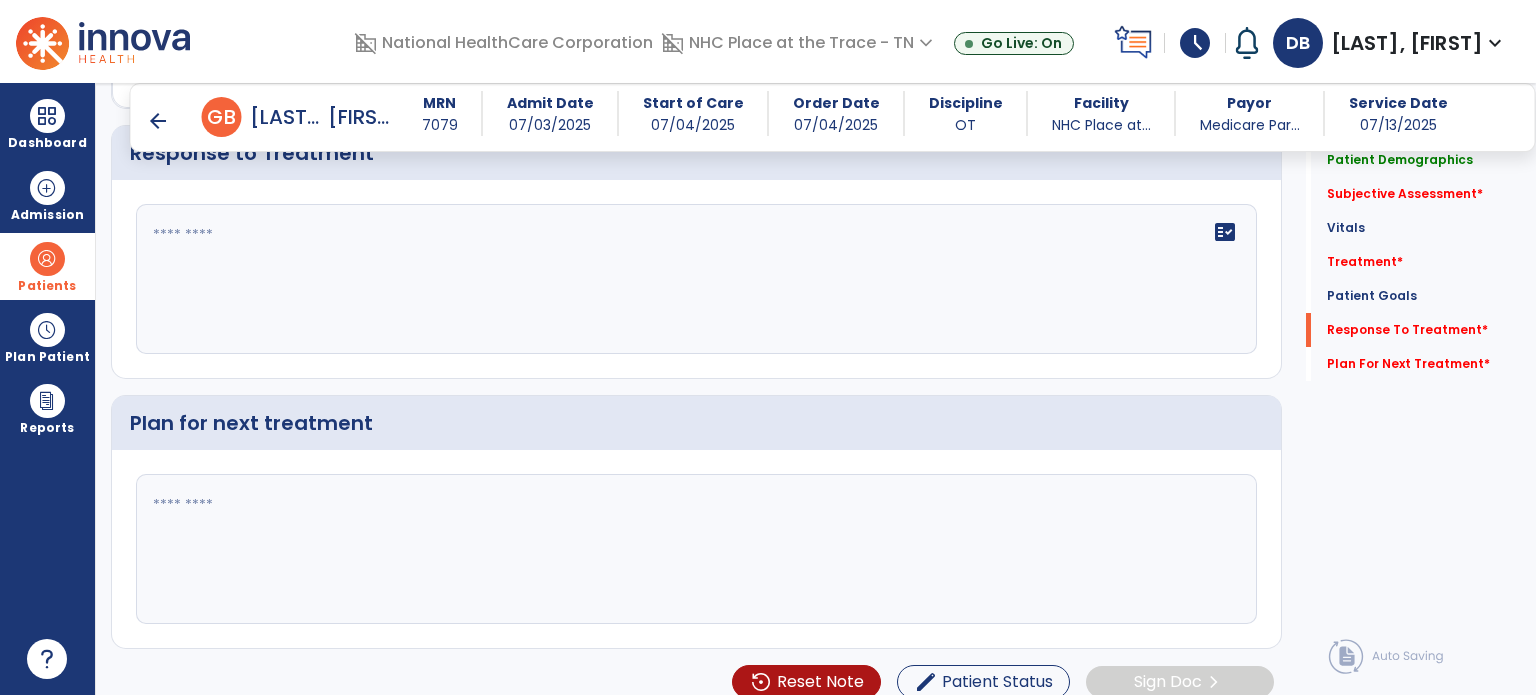 scroll, scrollTop: 2740, scrollLeft: 0, axis: vertical 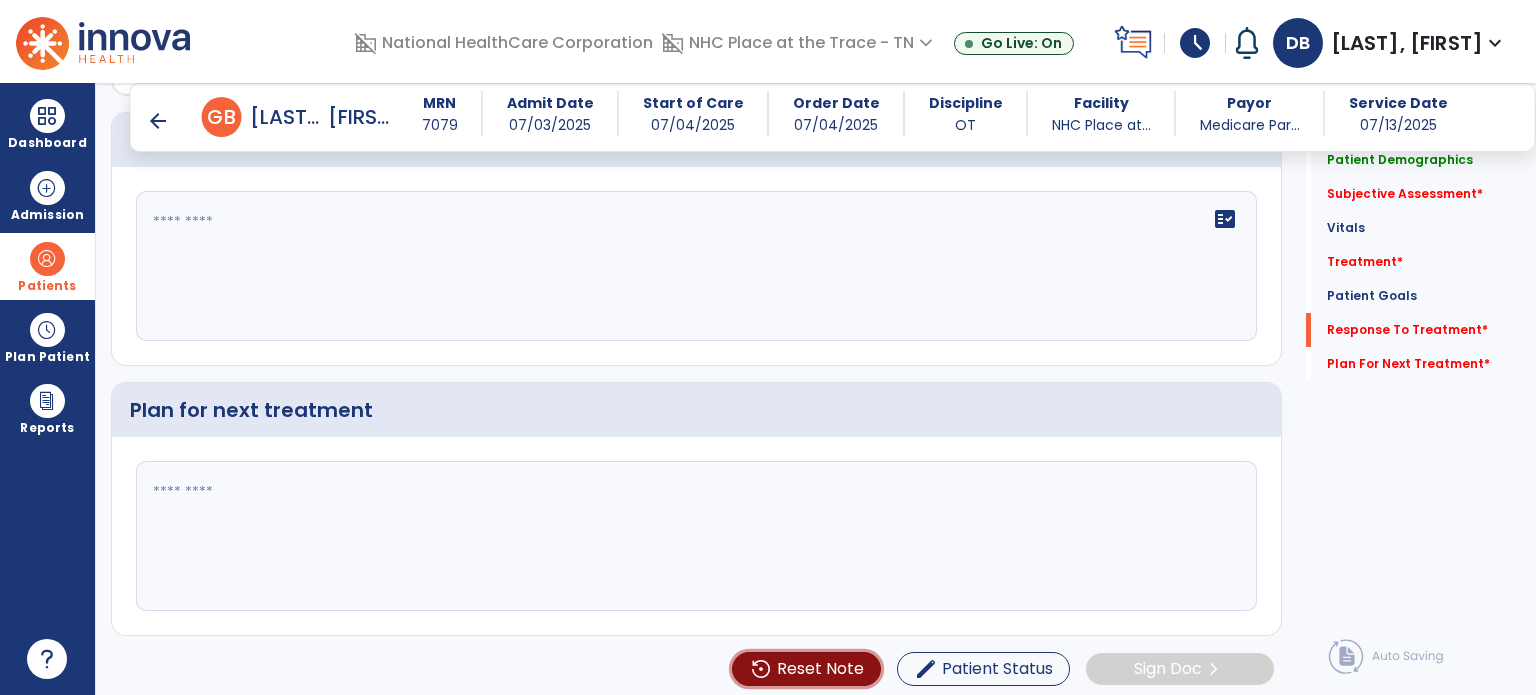 click on "Reset Note" 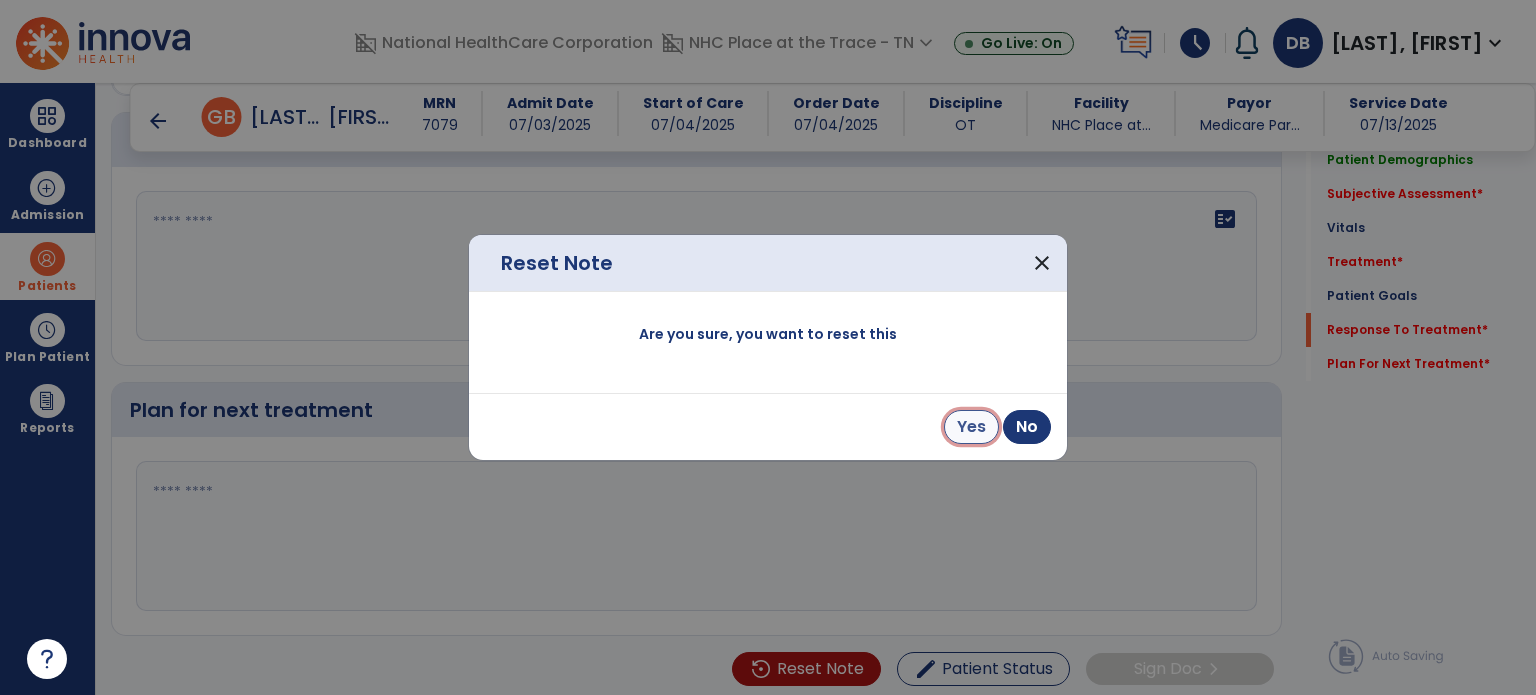 click on "Yes" at bounding box center [971, 427] 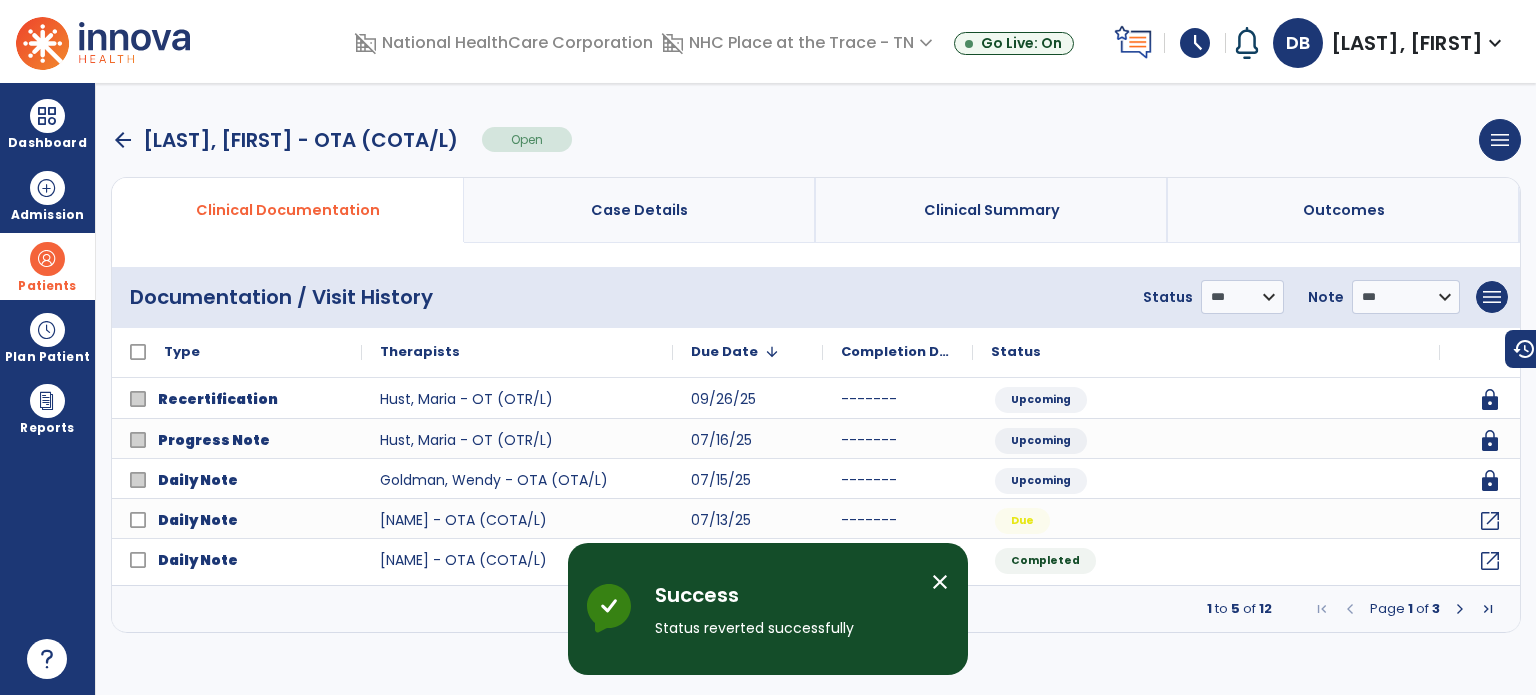 scroll, scrollTop: 0, scrollLeft: 0, axis: both 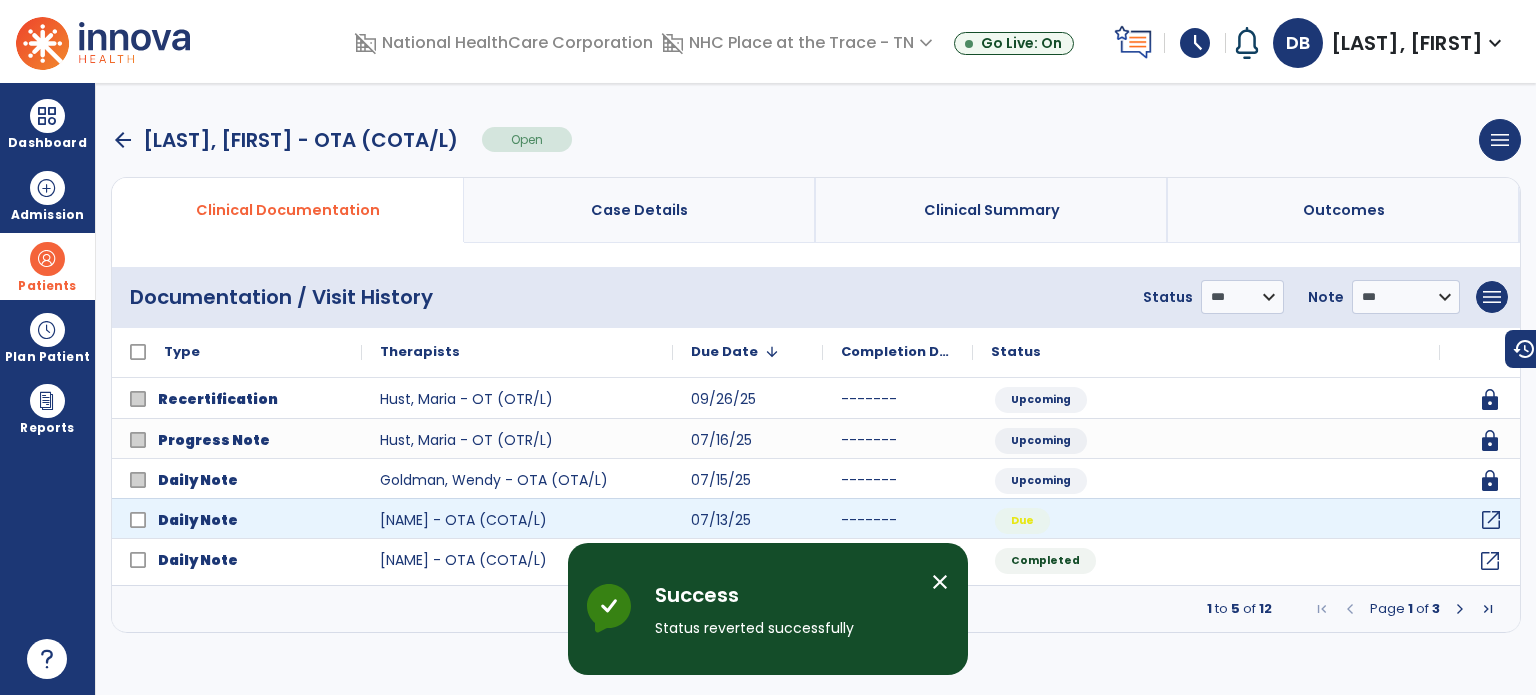 click on "open_in_new" 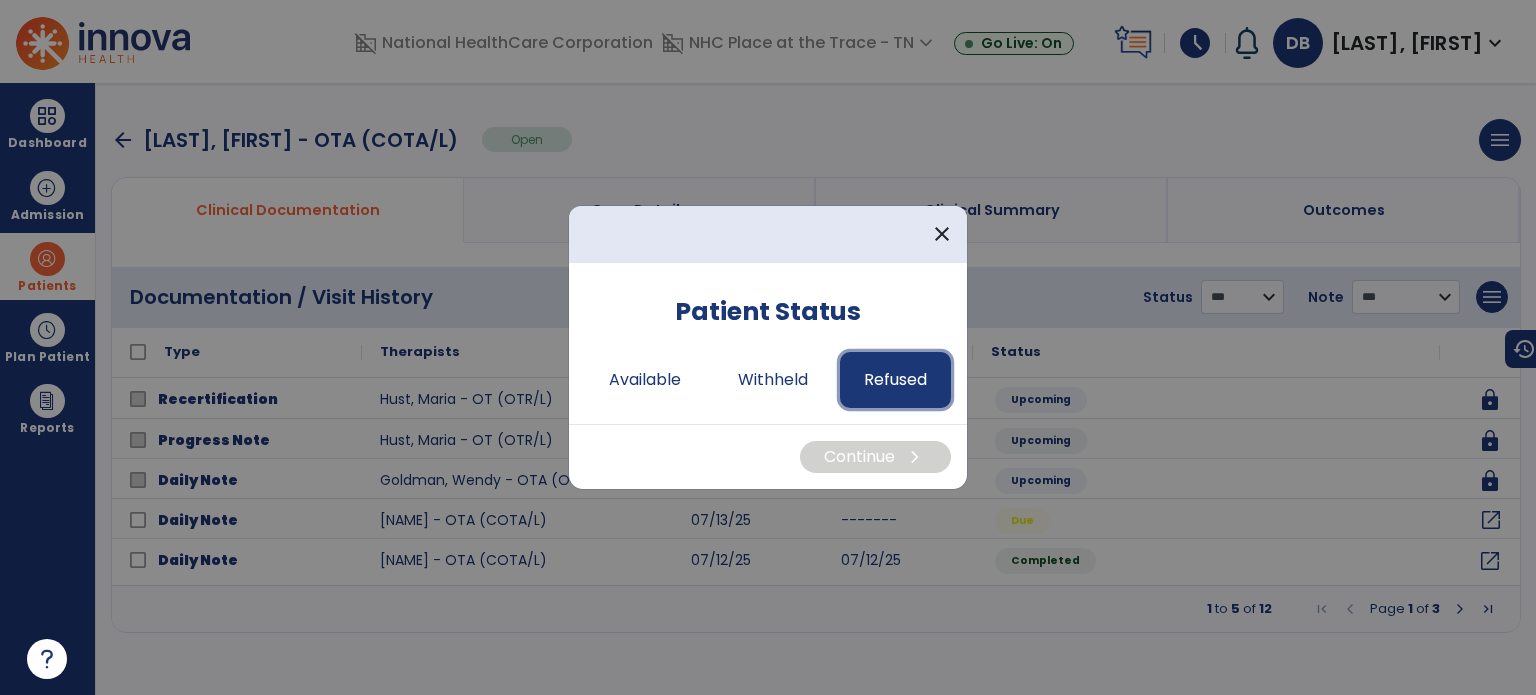 click on "Refused" at bounding box center (895, 380) 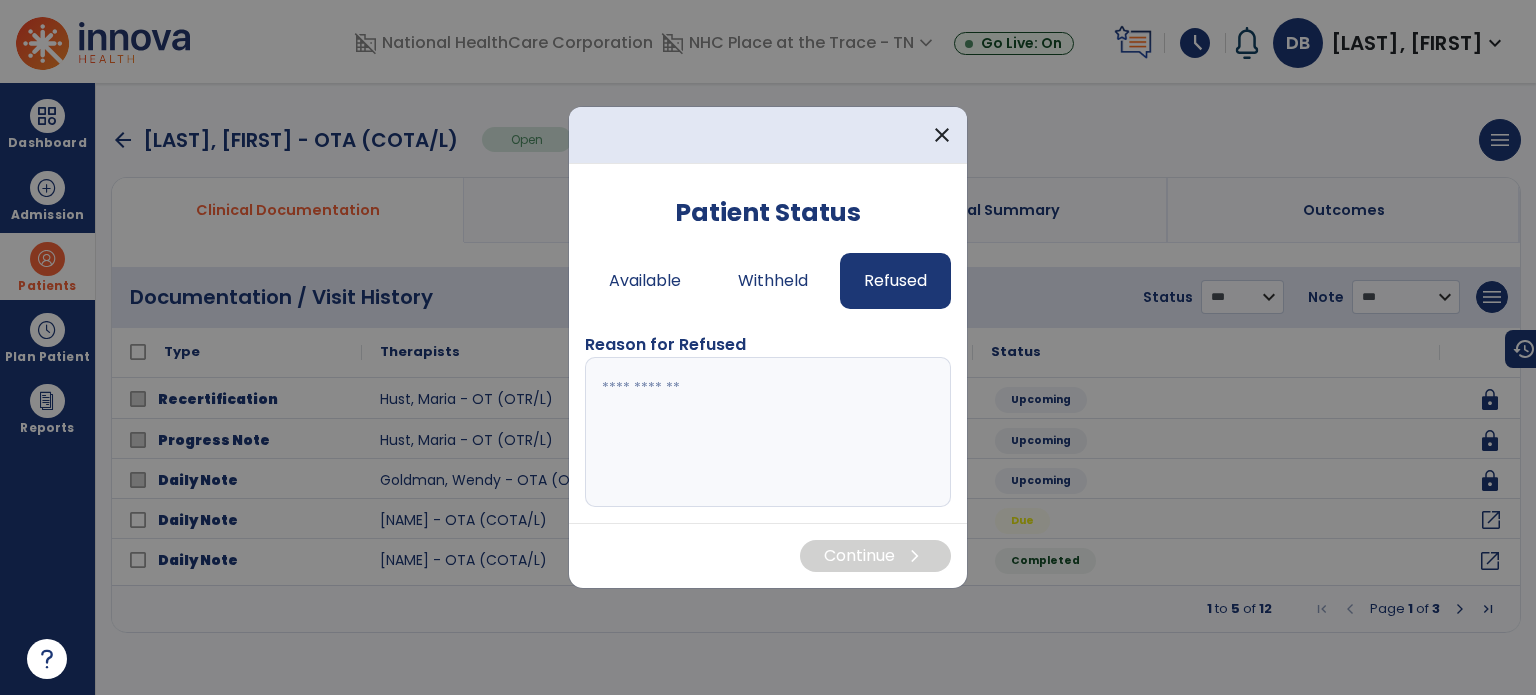 click at bounding box center (768, 432) 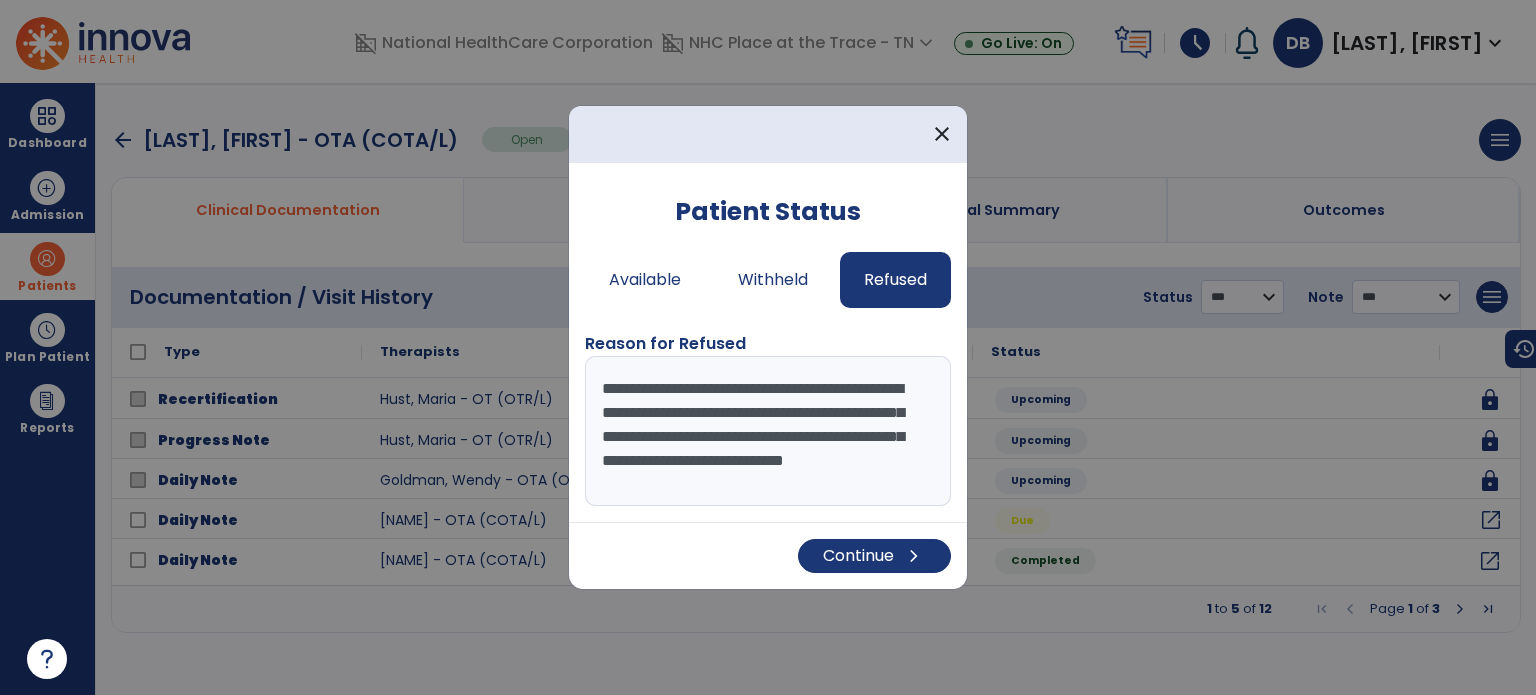 scroll, scrollTop: 15, scrollLeft: 0, axis: vertical 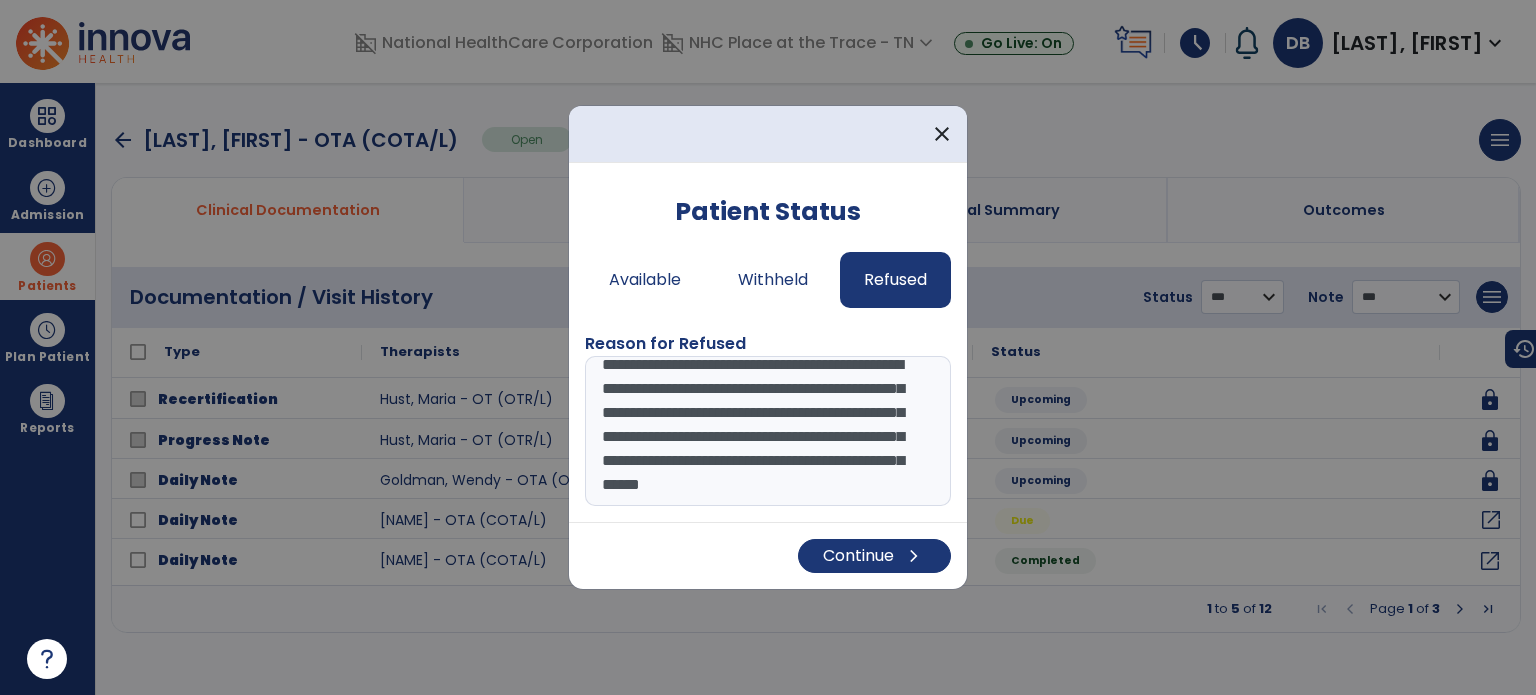 click on "**********" at bounding box center (768, 431) 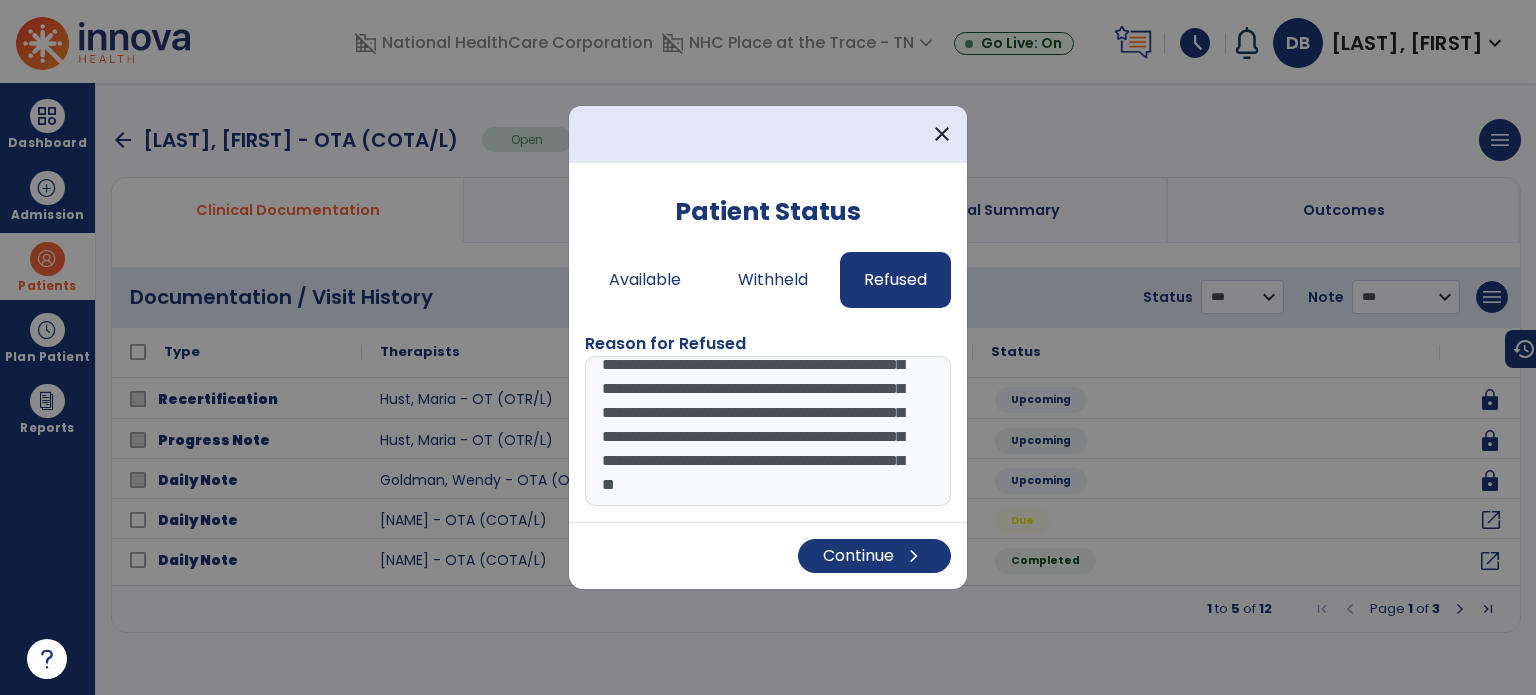 click on "**********" at bounding box center (768, 431) 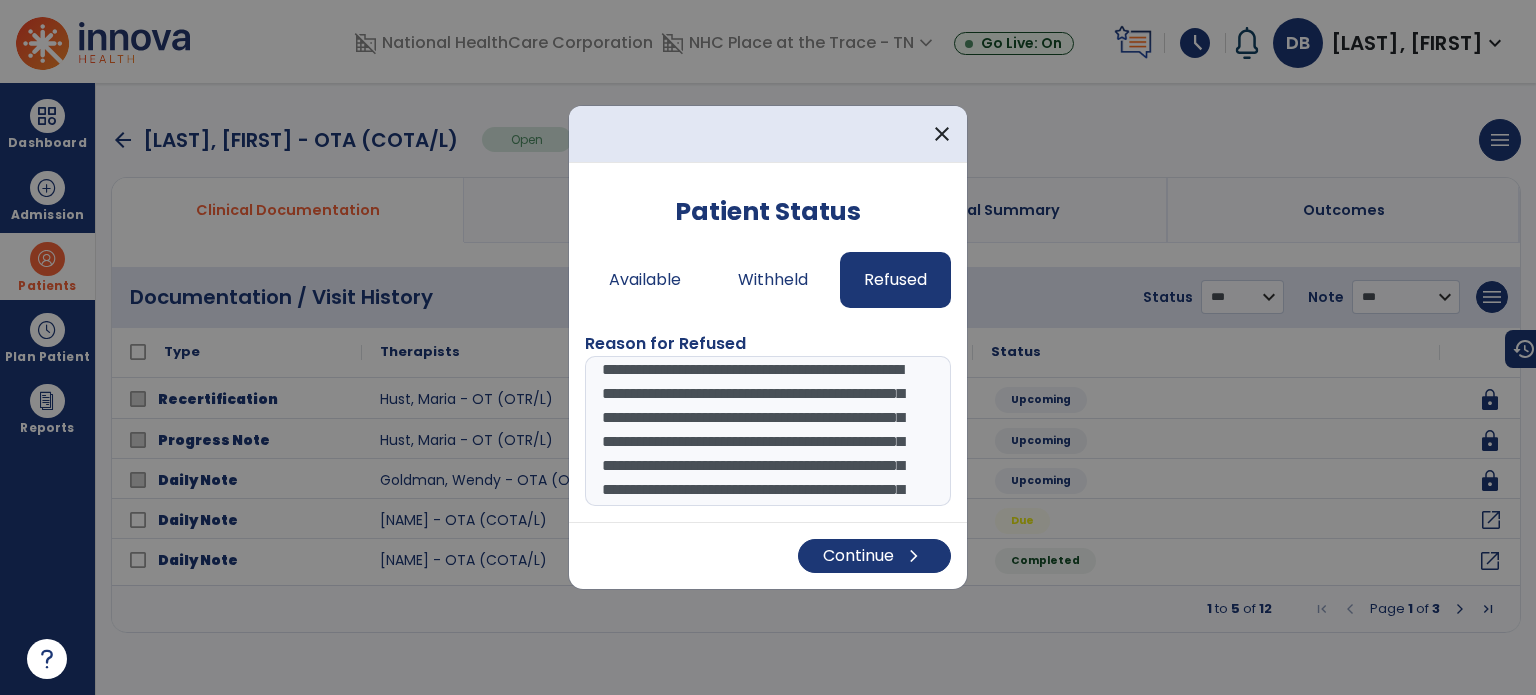scroll, scrollTop: 0, scrollLeft: 0, axis: both 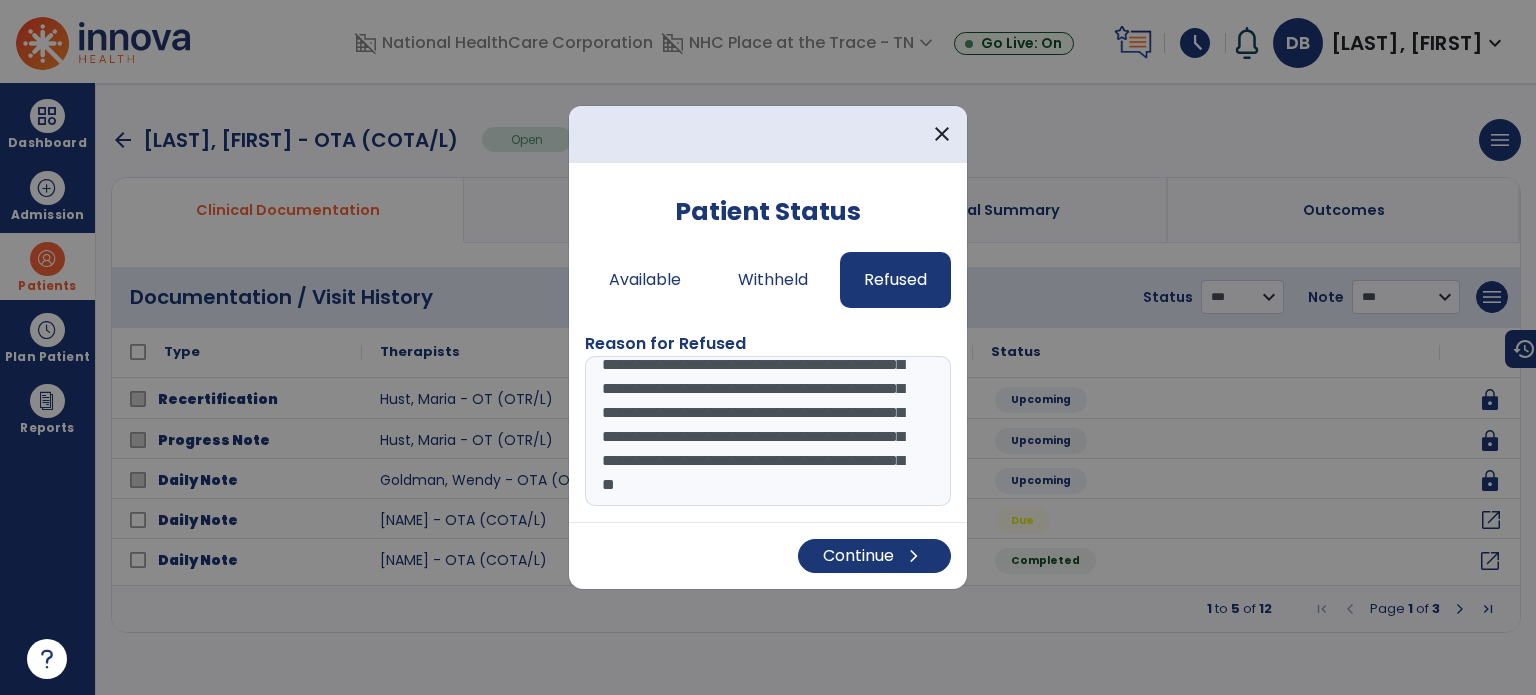 click on "**********" at bounding box center (768, 431) 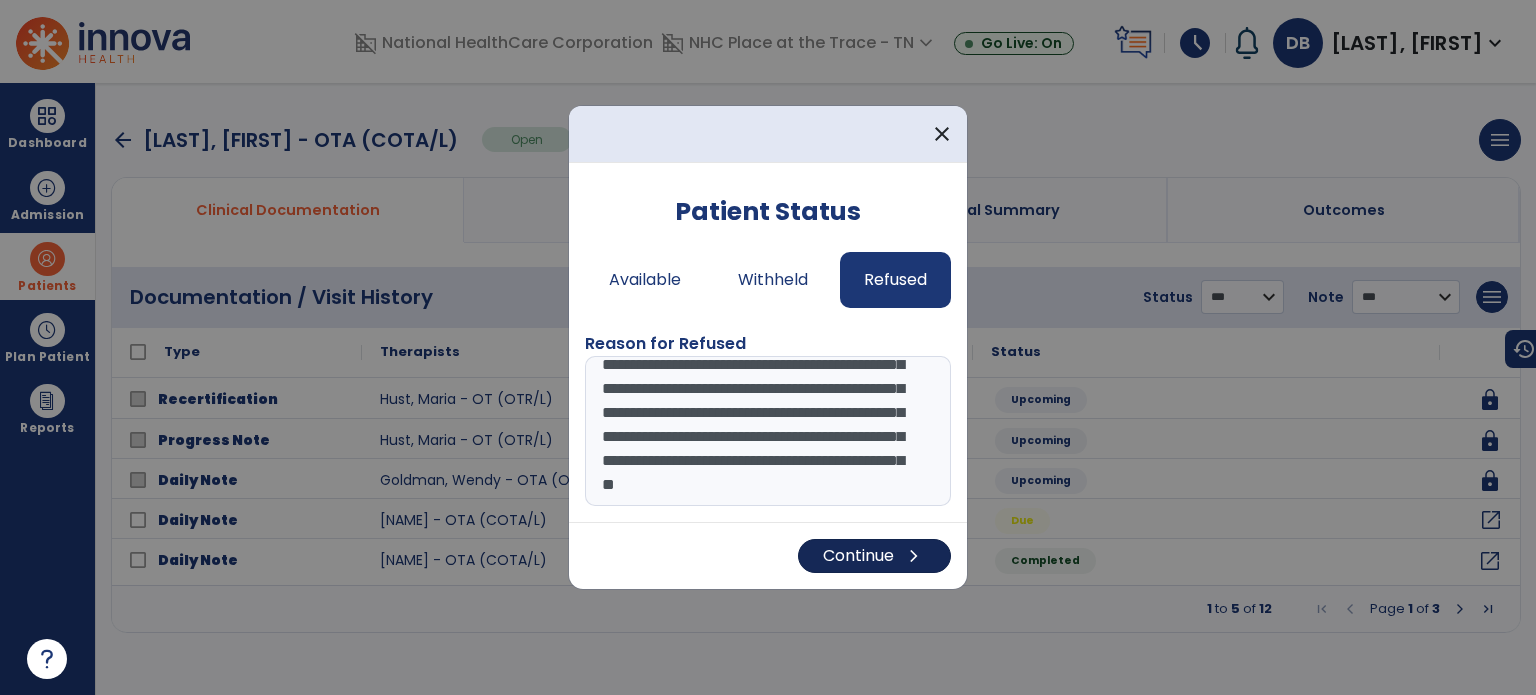 type on "**********" 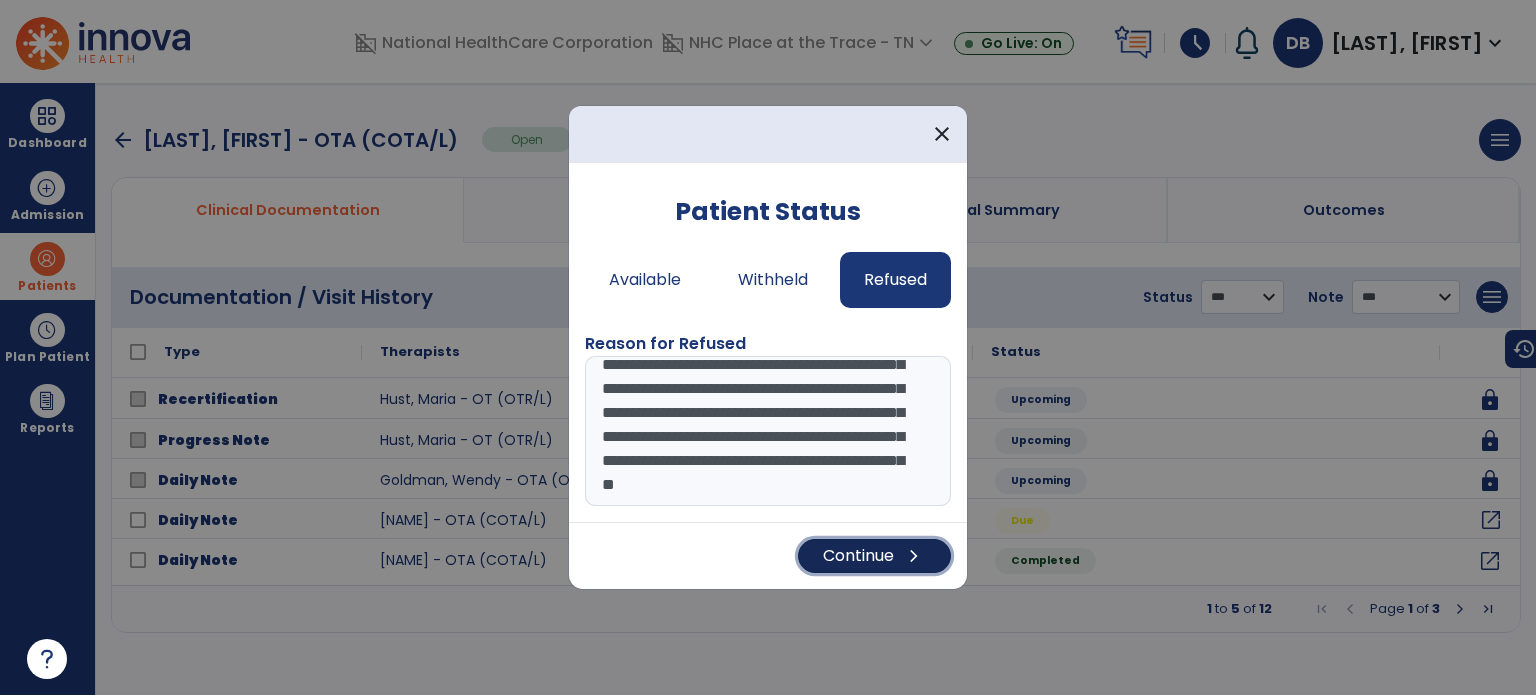 click on "Continue   chevron_right" at bounding box center [874, 556] 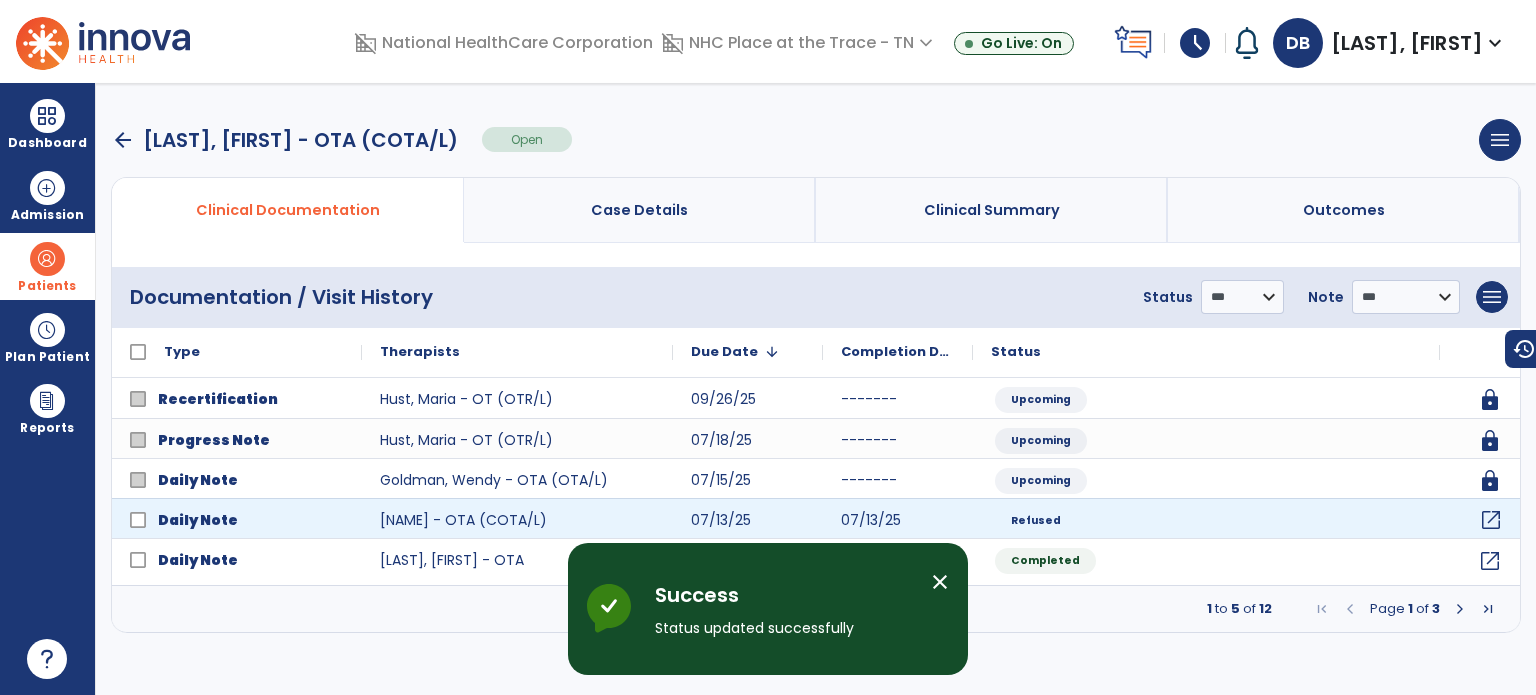 click on "open_in_new" 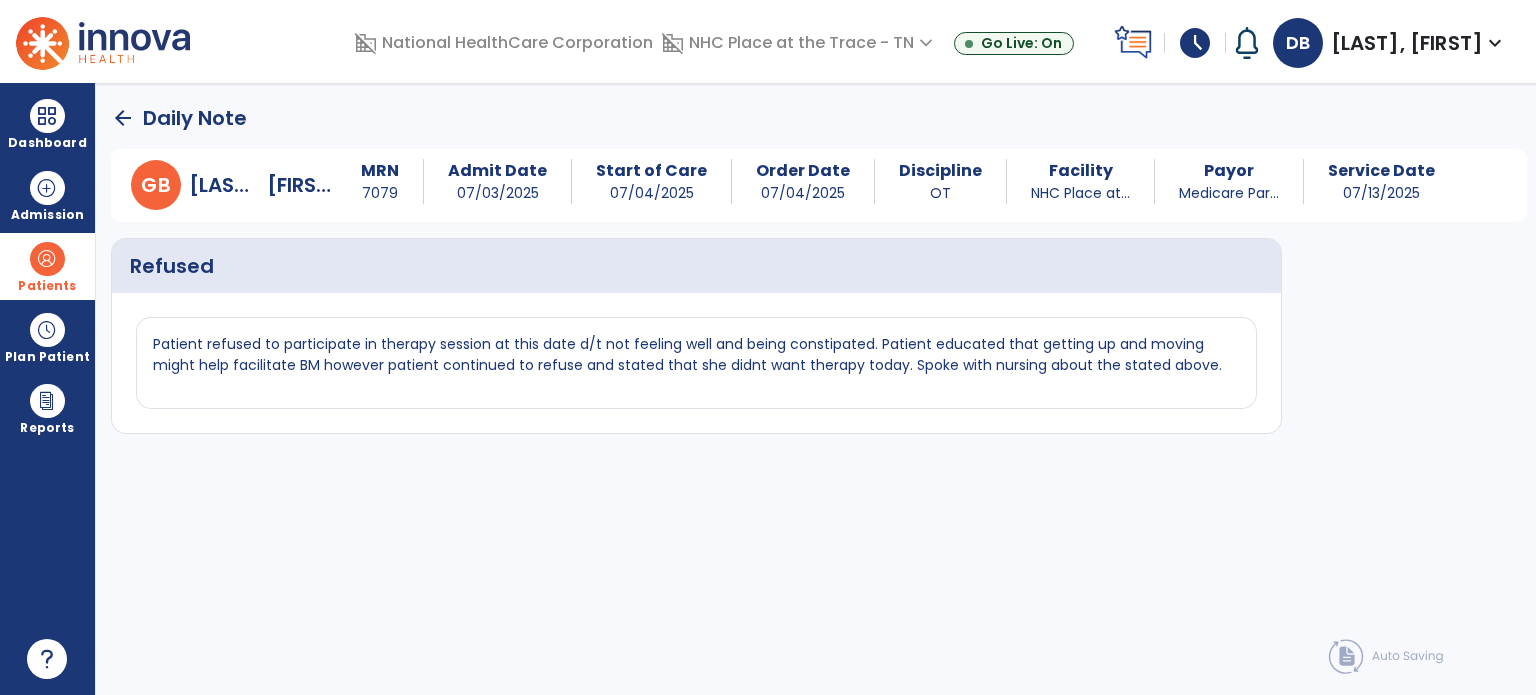 click on "arrow_back" 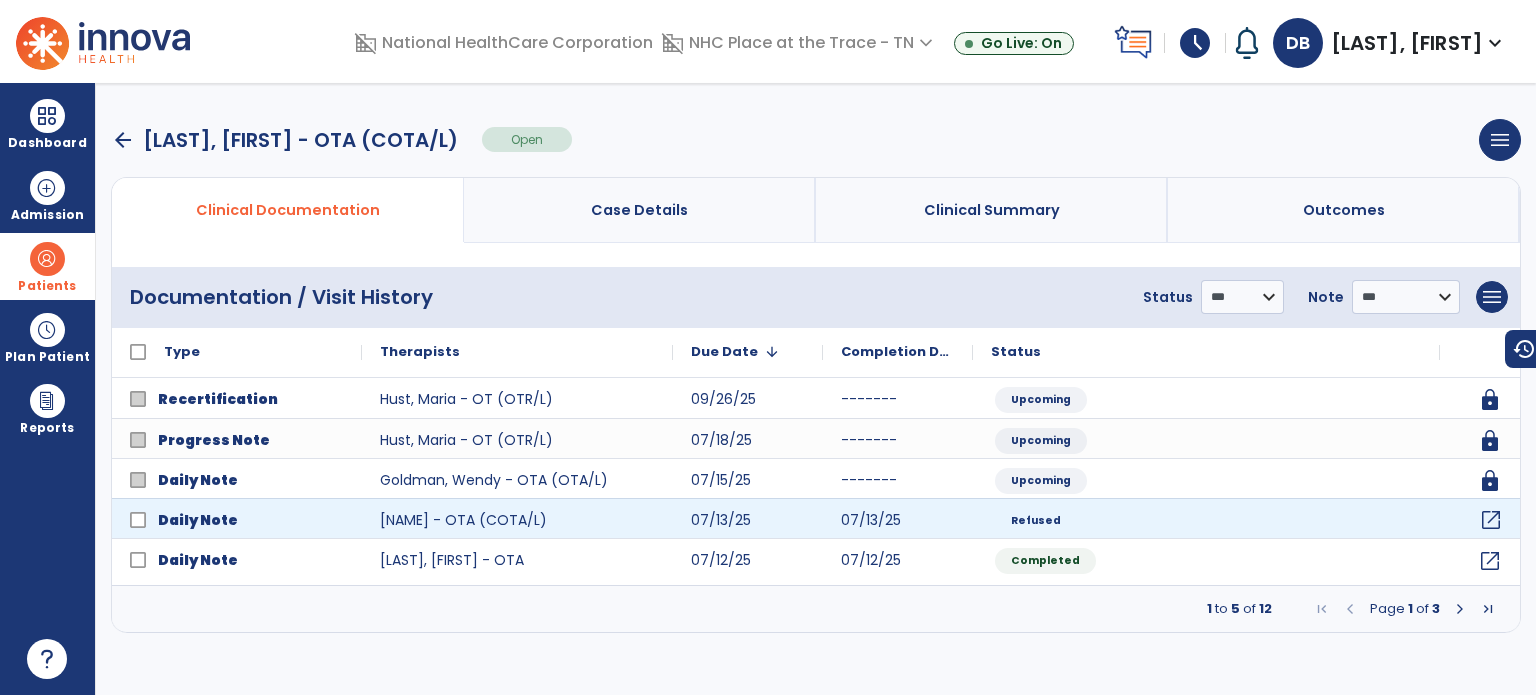 click on "open_in_new" 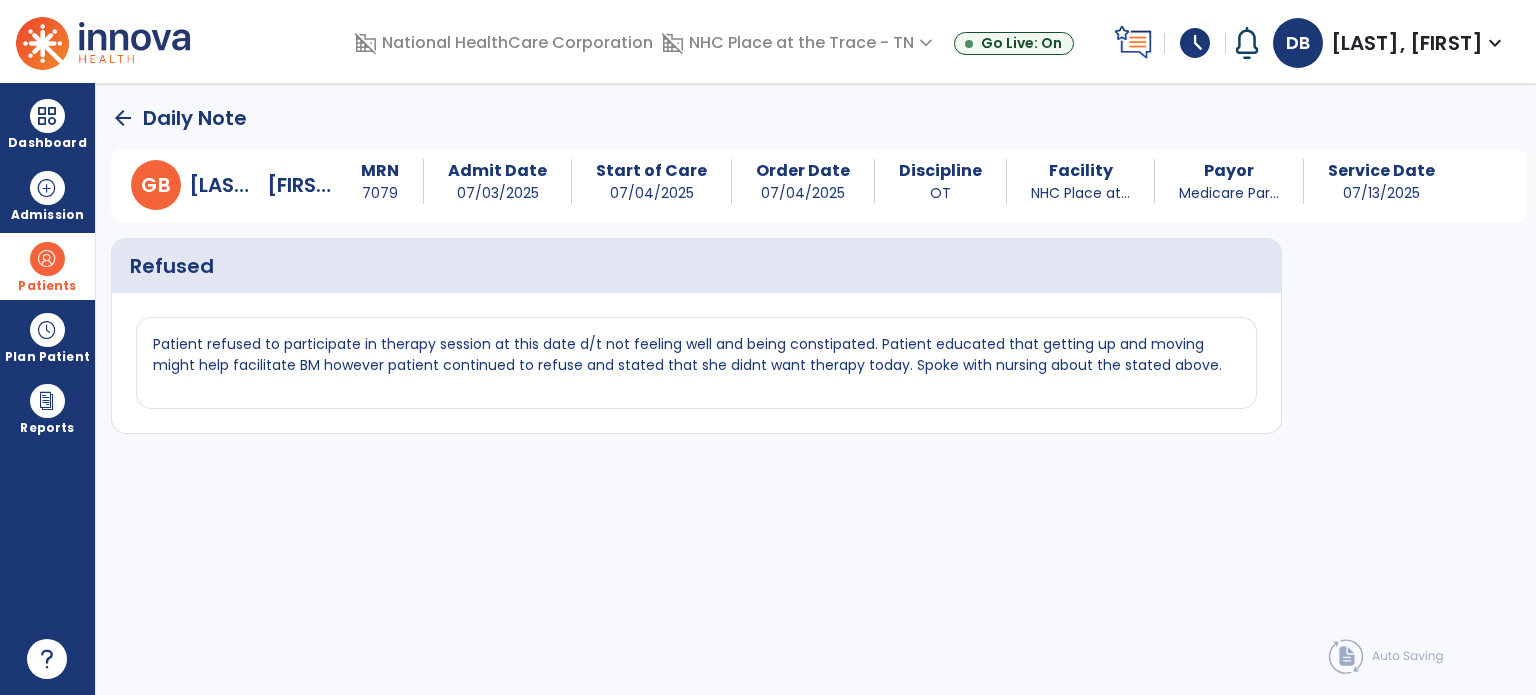 click on "arrow_back" 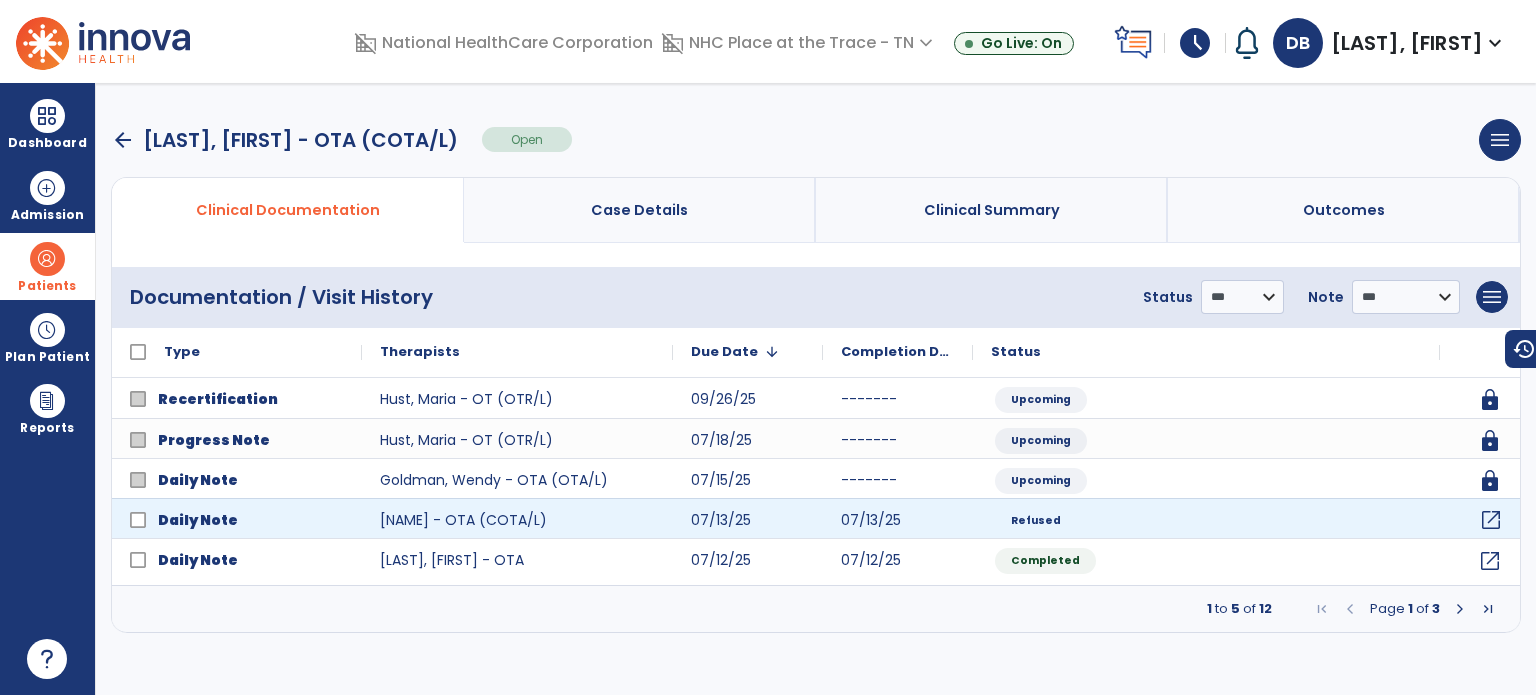 click on "open_in_new" 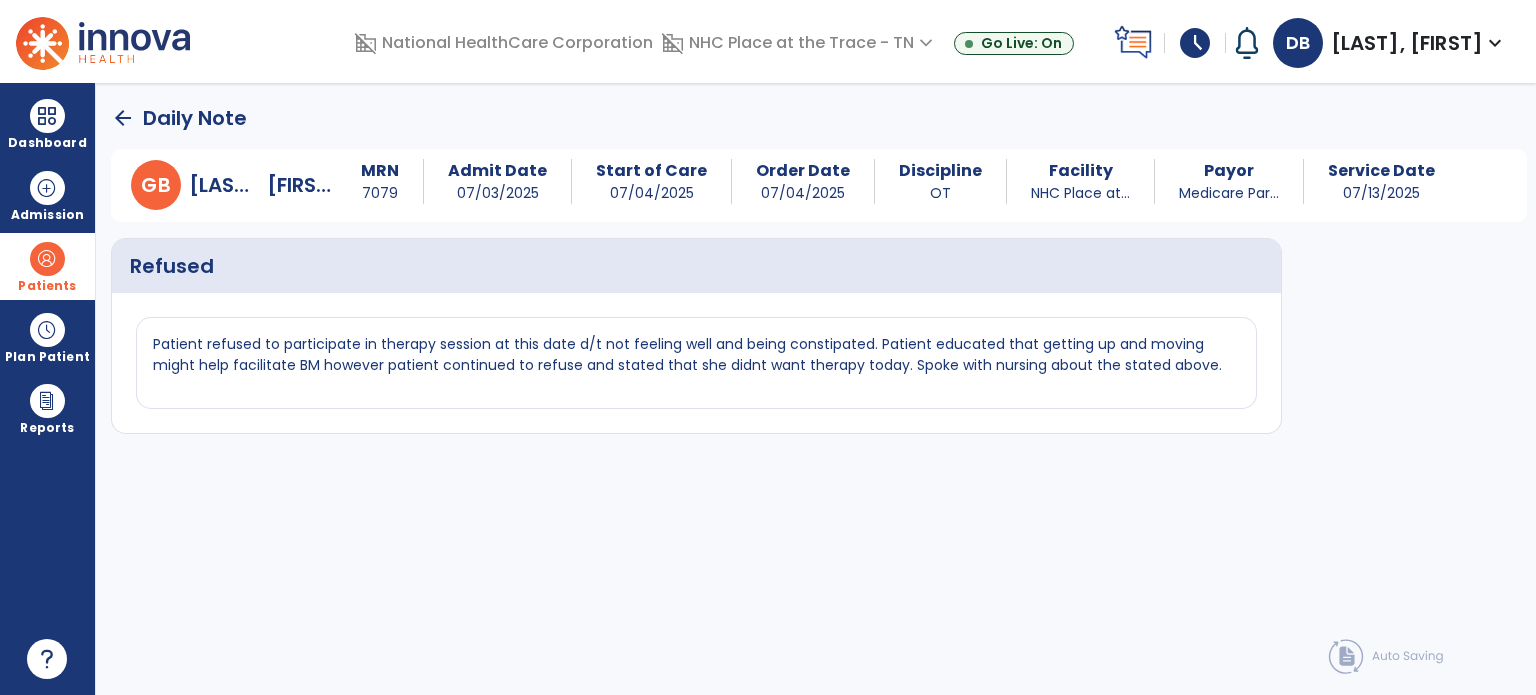 click on "arrow_back" 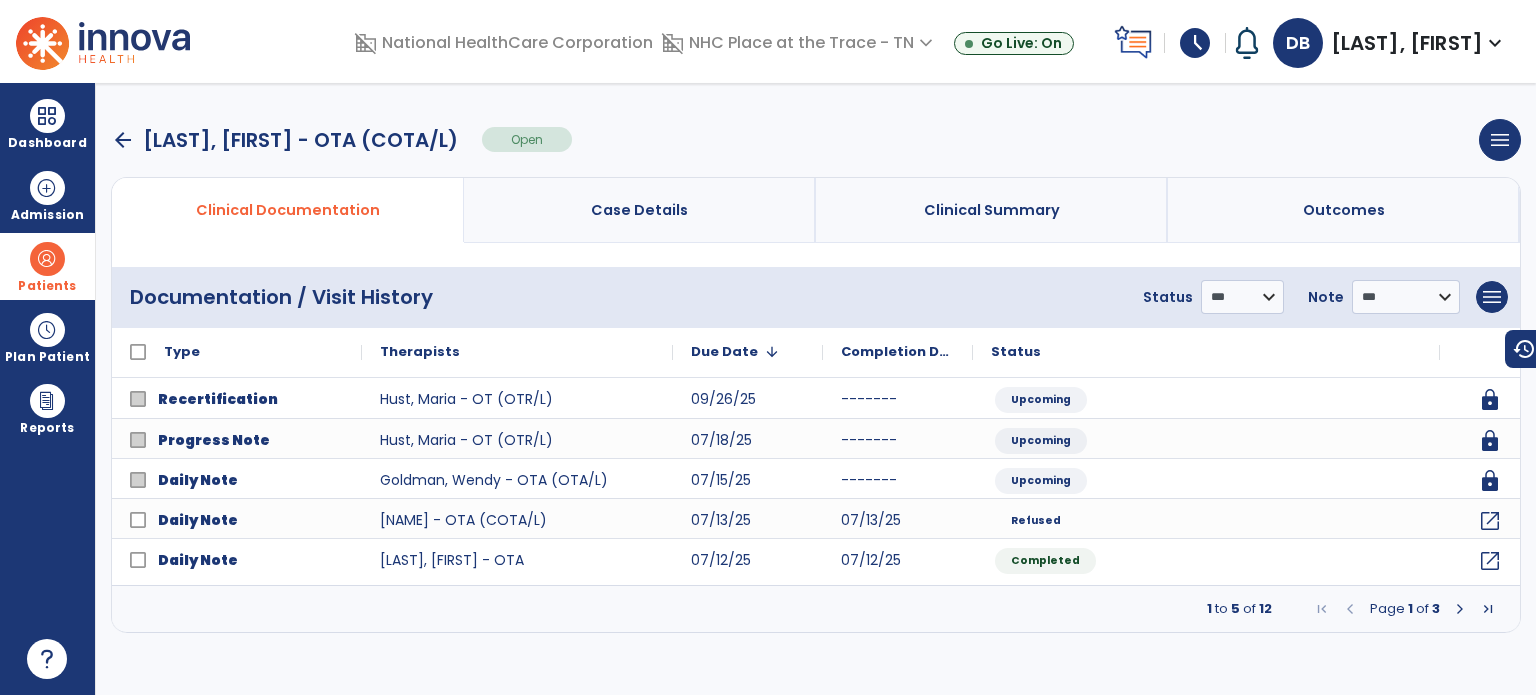 drag, startPoint x: 48, startPoint y: 244, endPoint x: 60, endPoint y: 247, distance: 12.369317 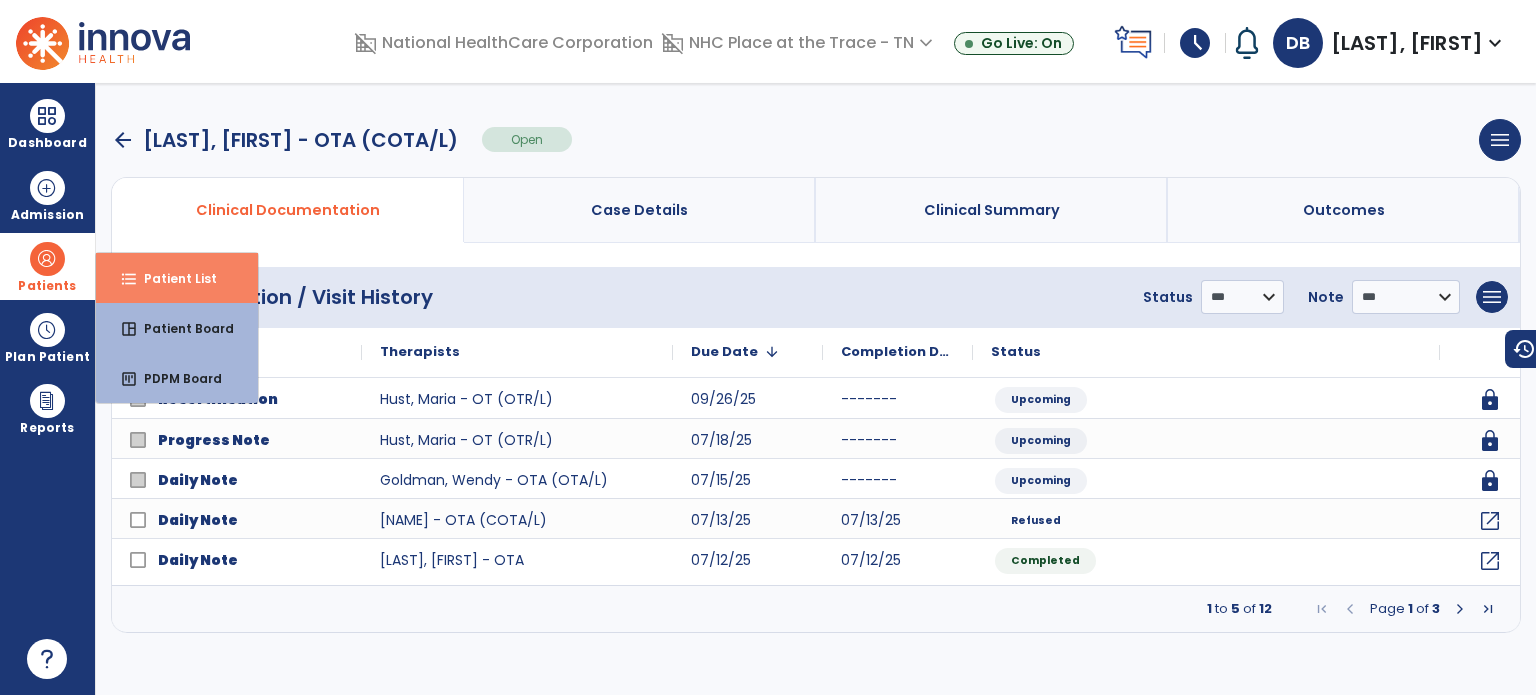 click on "format_list_bulleted  Patient List" at bounding box center (177, 278) 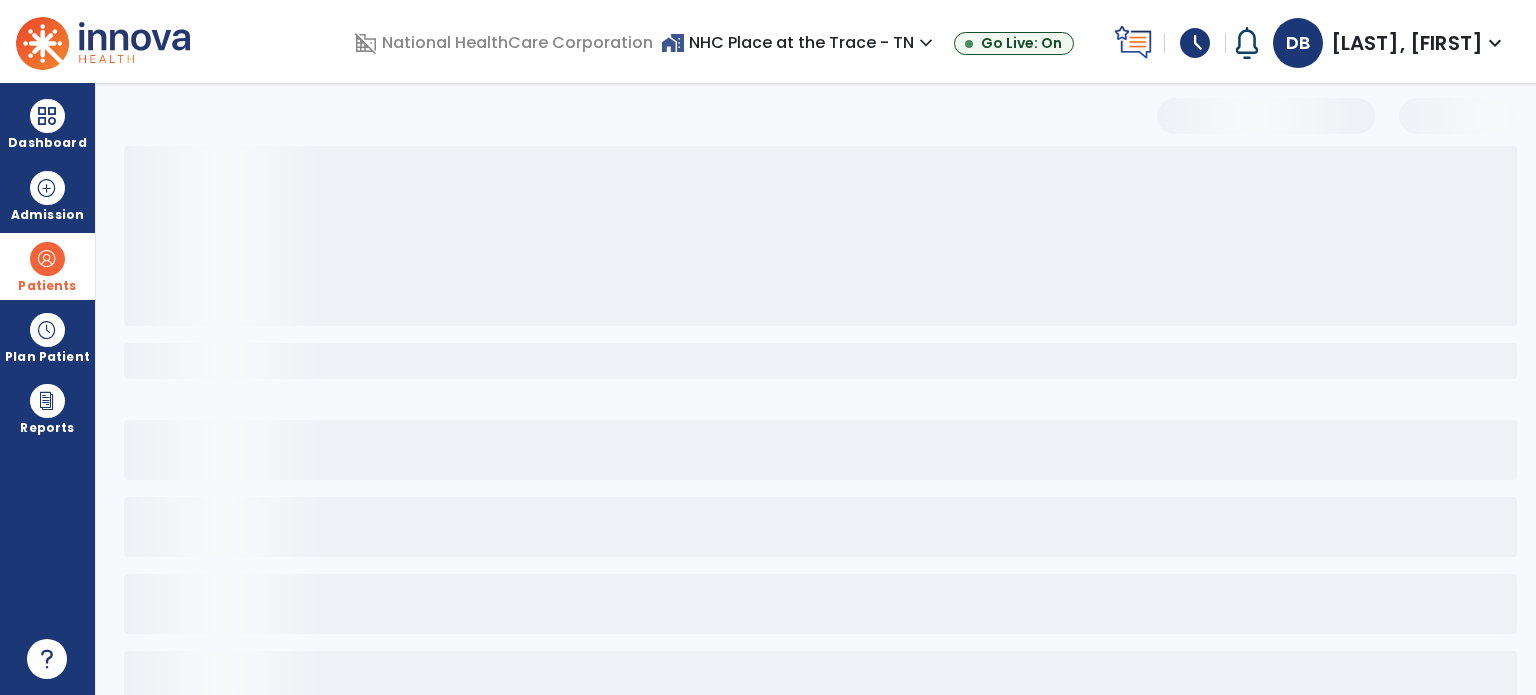 select on "***" 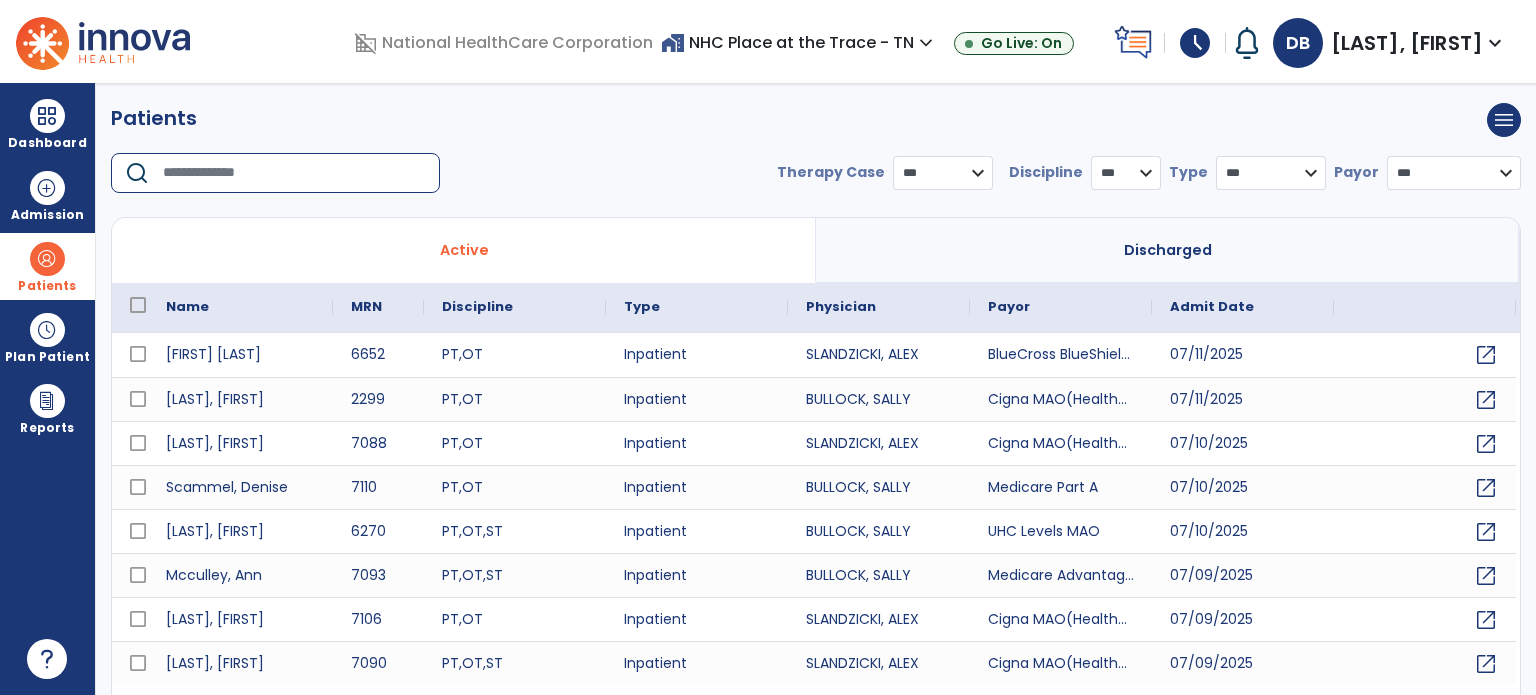 click at bounding box center (294, 173) 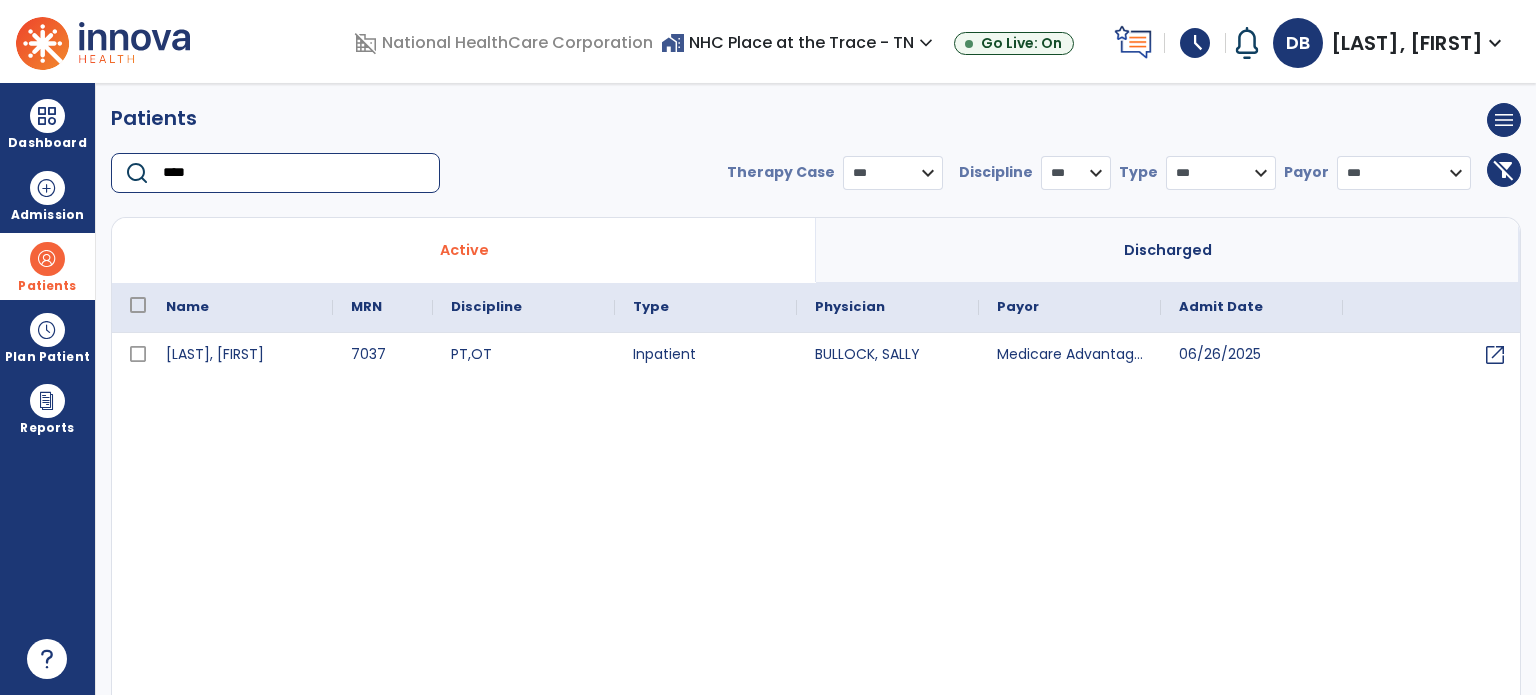 type on "****" 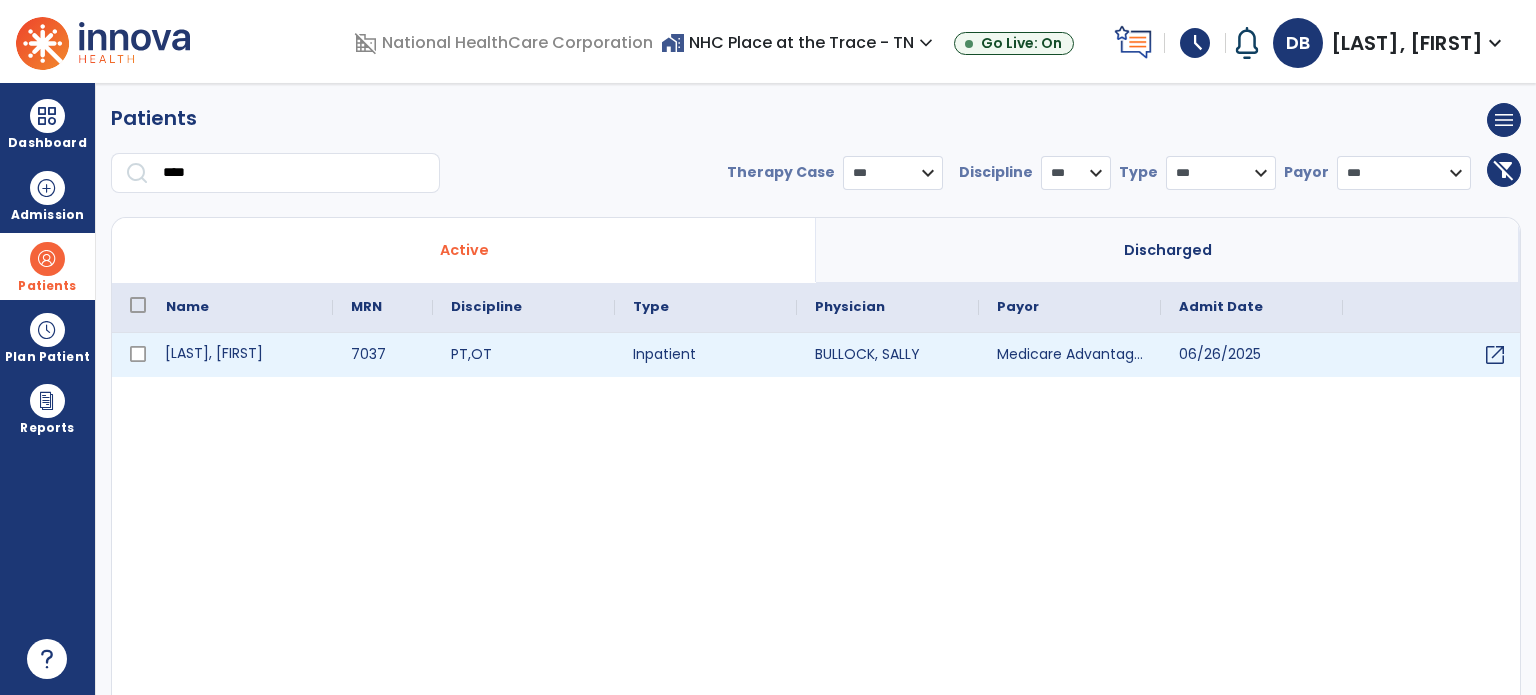 click on "[LAST], [FIRST]" at bounding box center [240, 355] 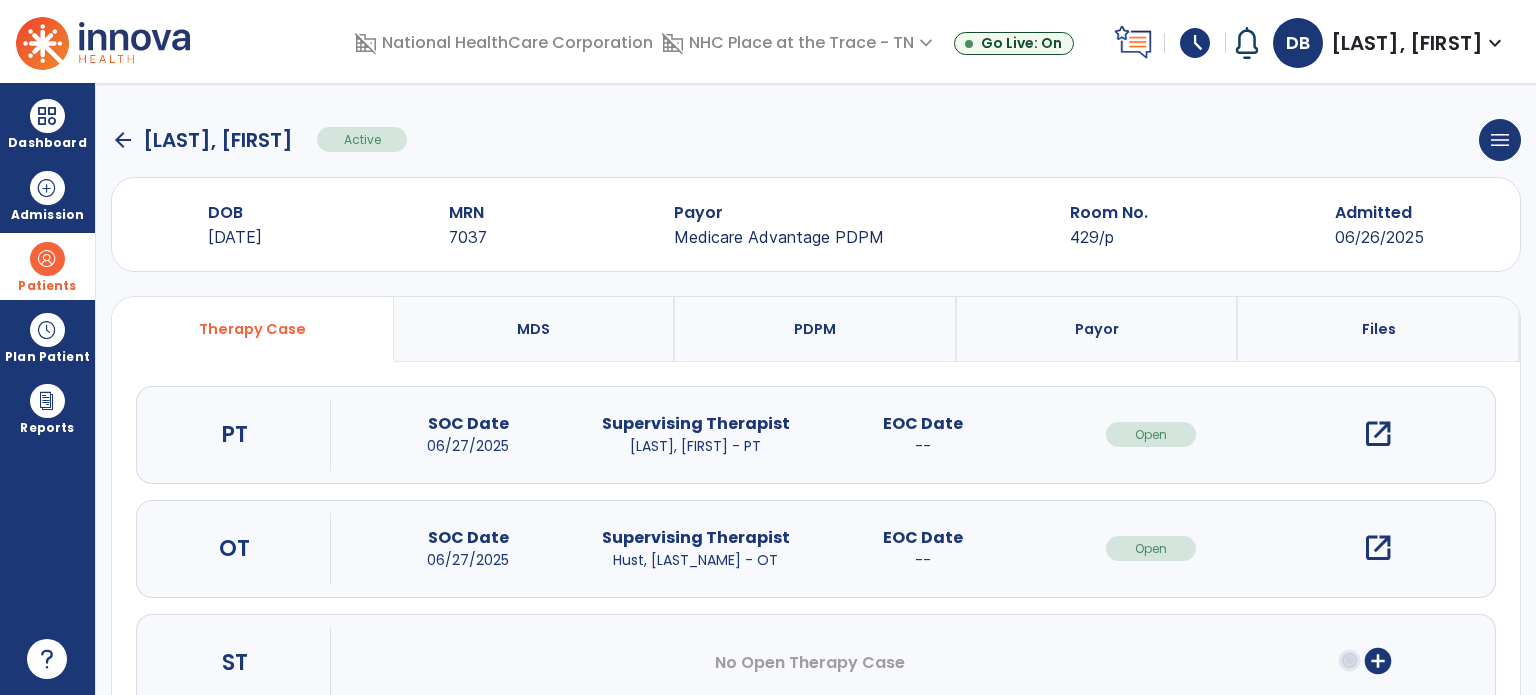 click on "open_in_new" at bounding box center (1378, 548) 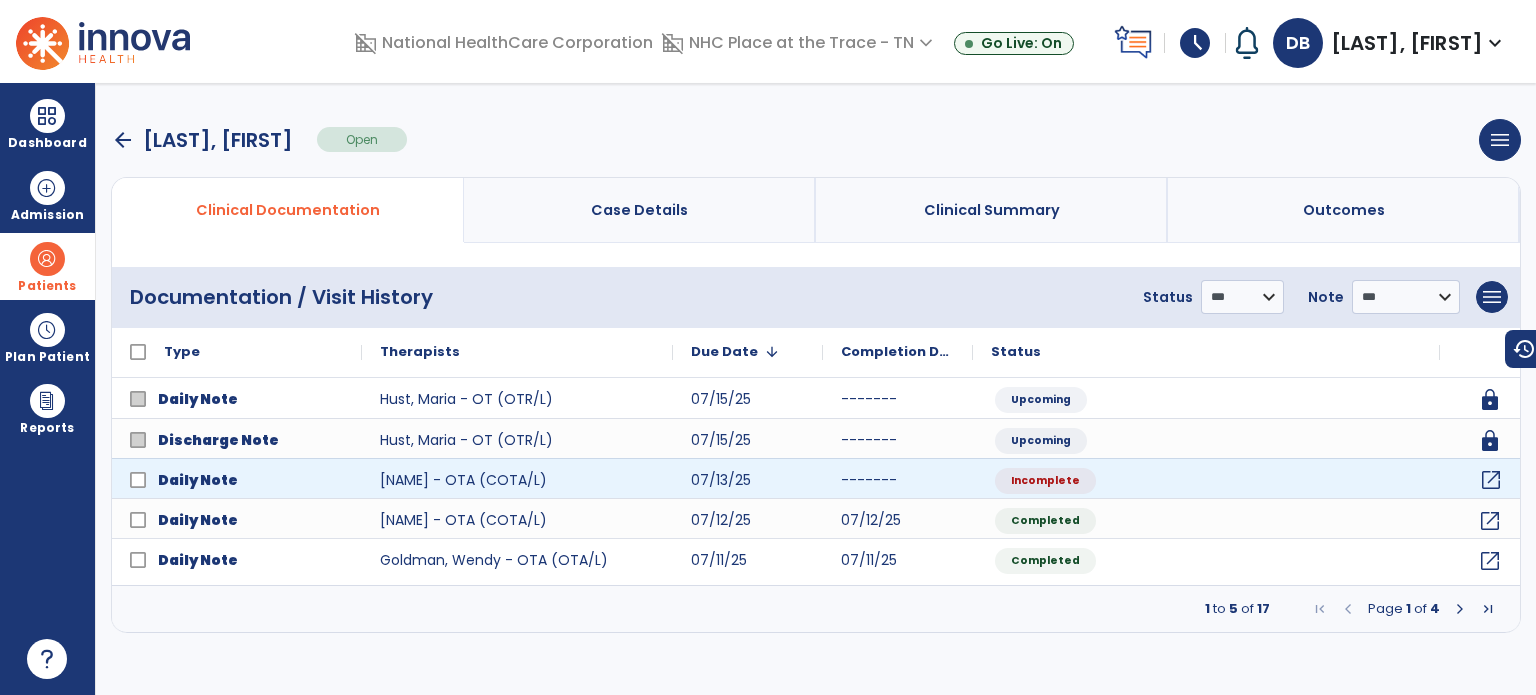 click on "open_in_new" 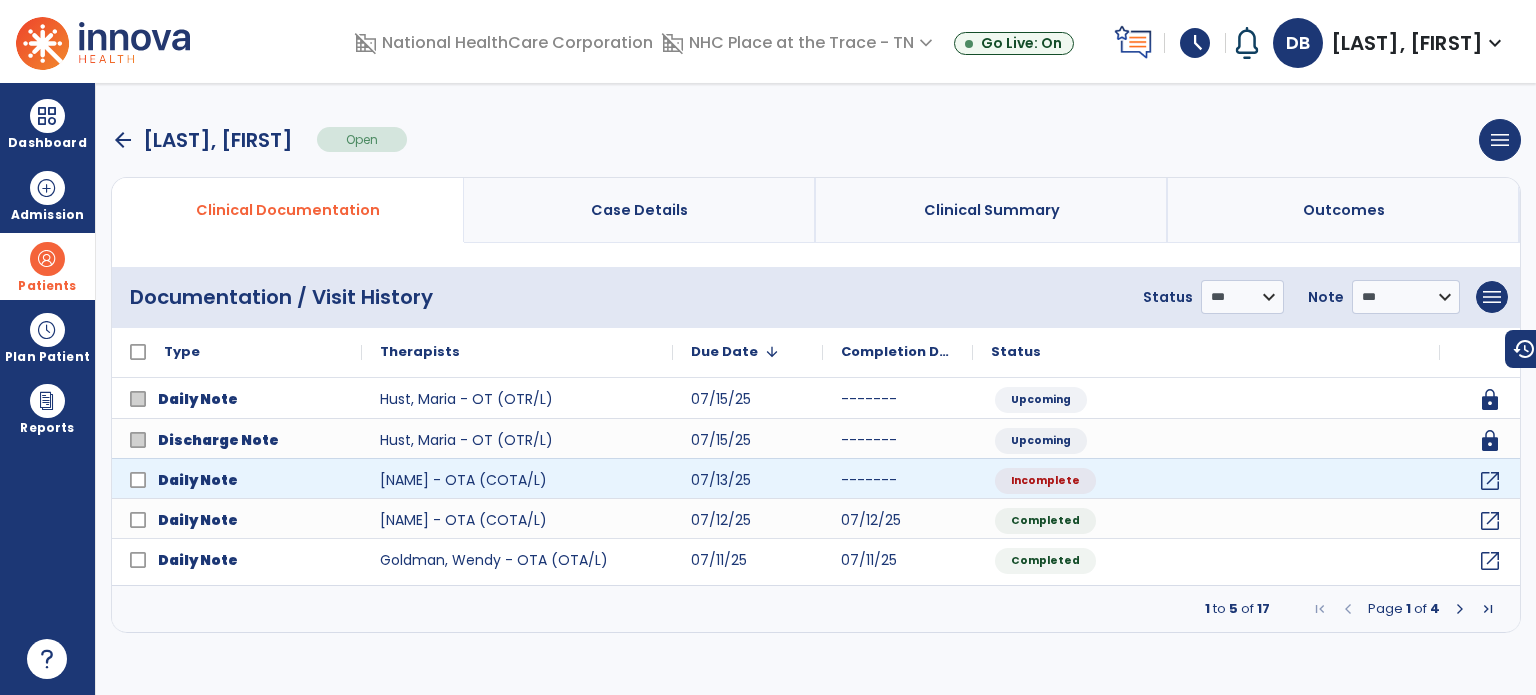 select on "*" 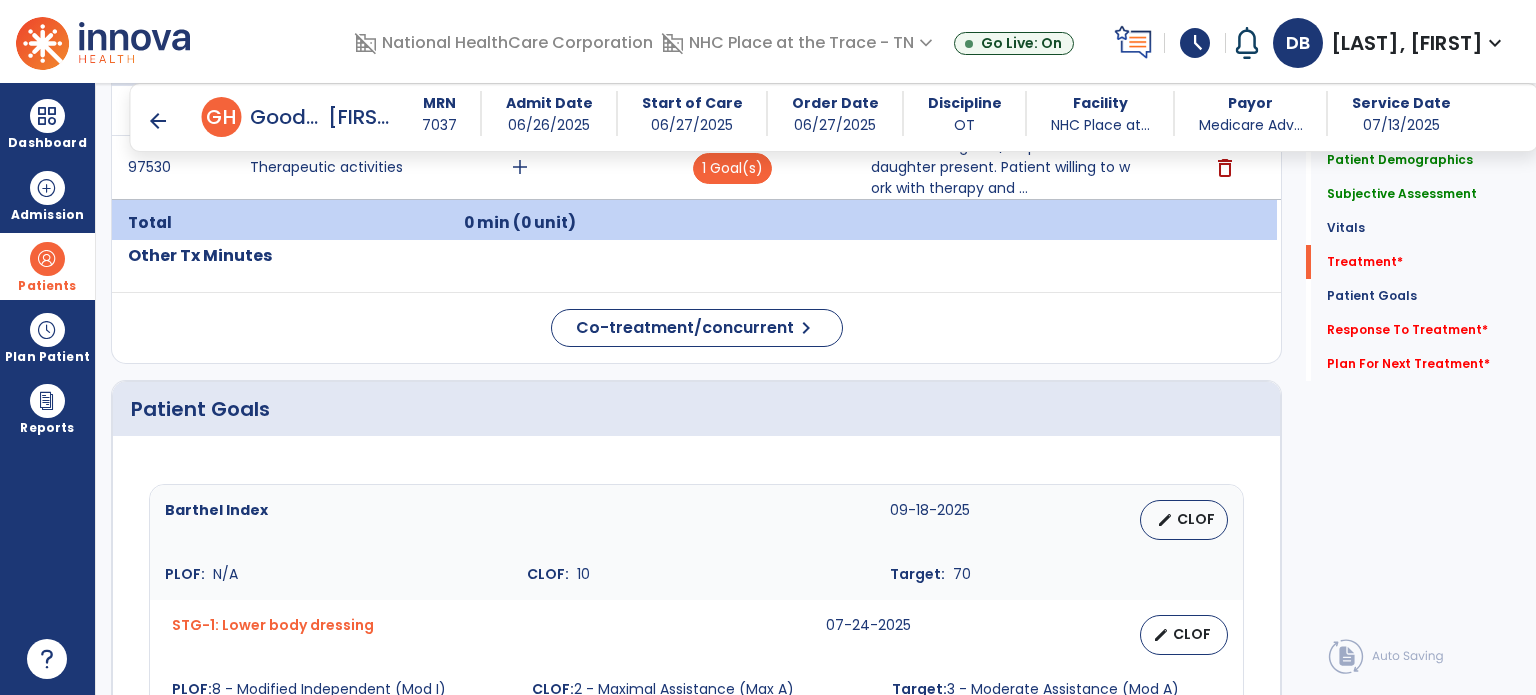scroll, scrollTop: 1100, scrollLeft: 0, axis: vertical 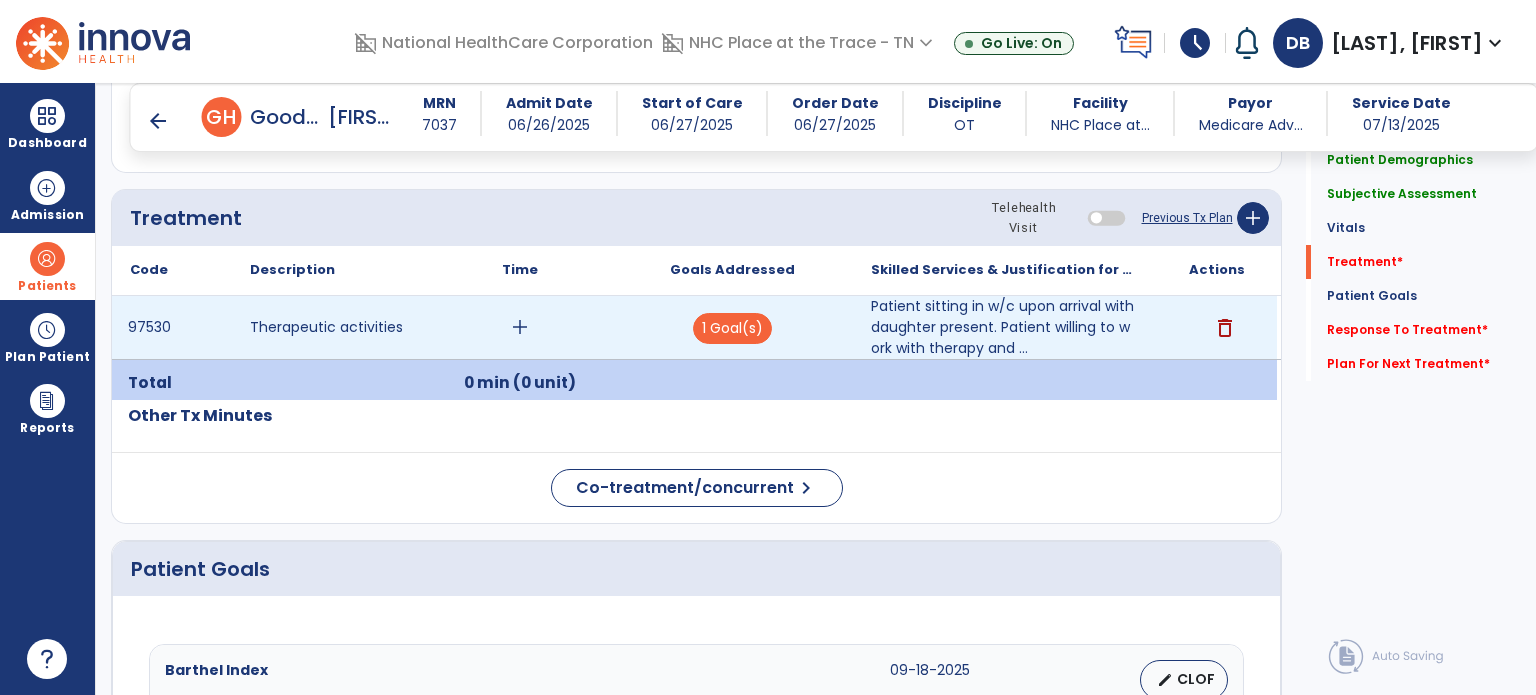click on "add" at bounding box center (520, 327) 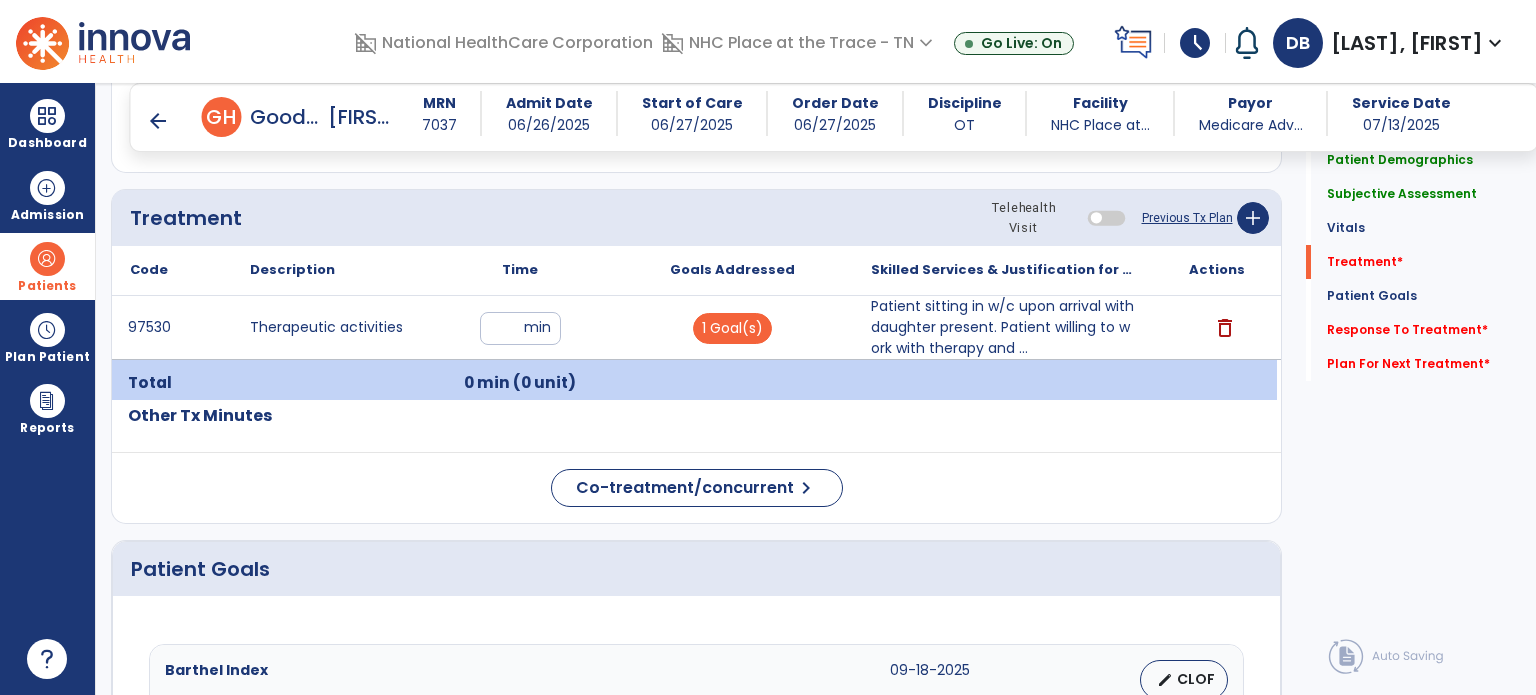 type on "**" 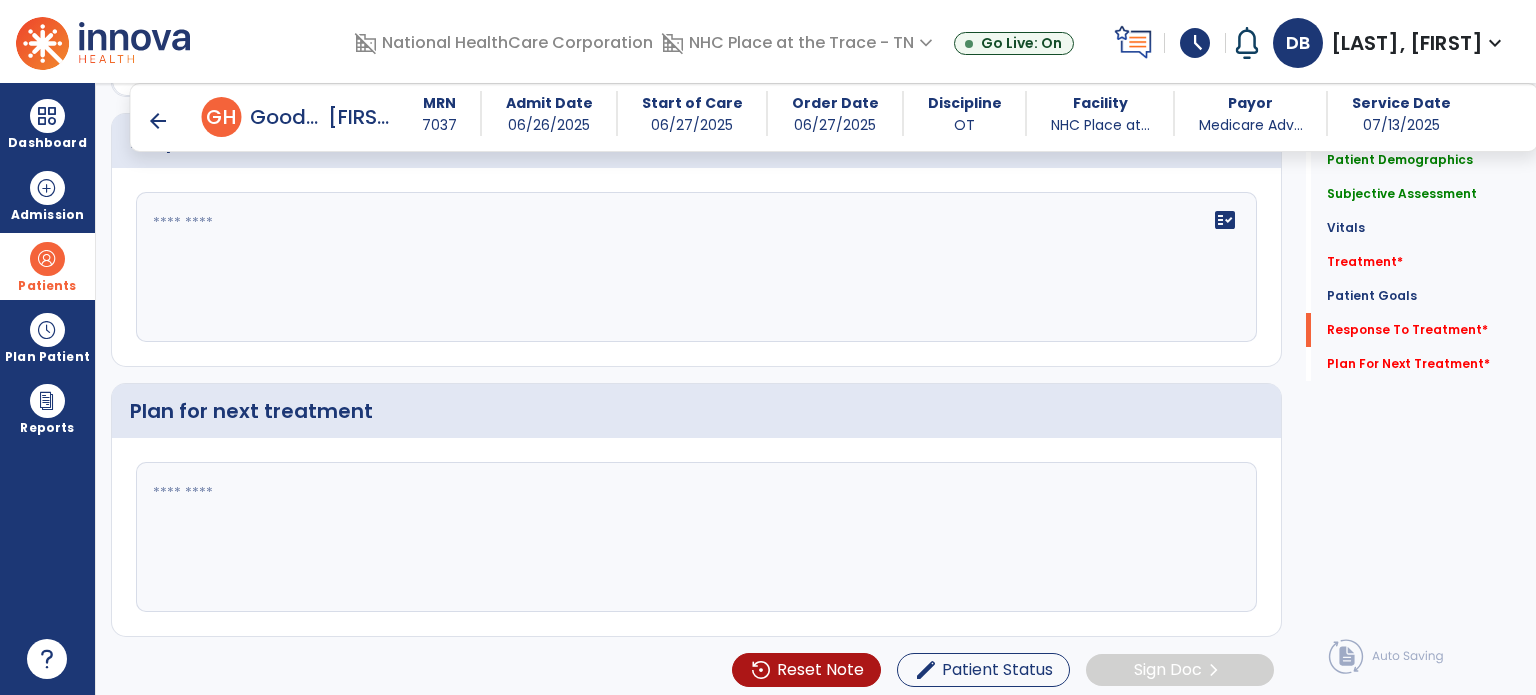 click on "fact_check" 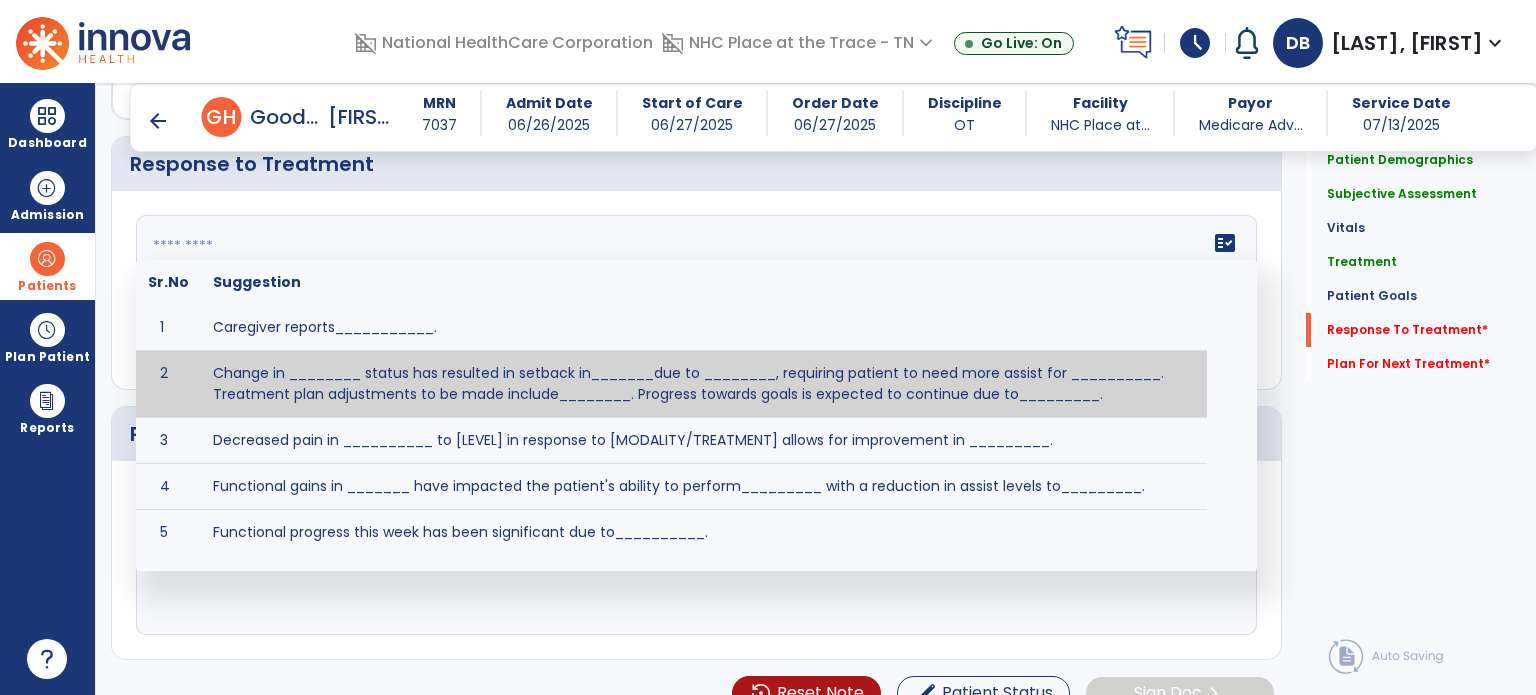 scroll, scrollTop: 2837, scrollLeft: 0, axis: vertical 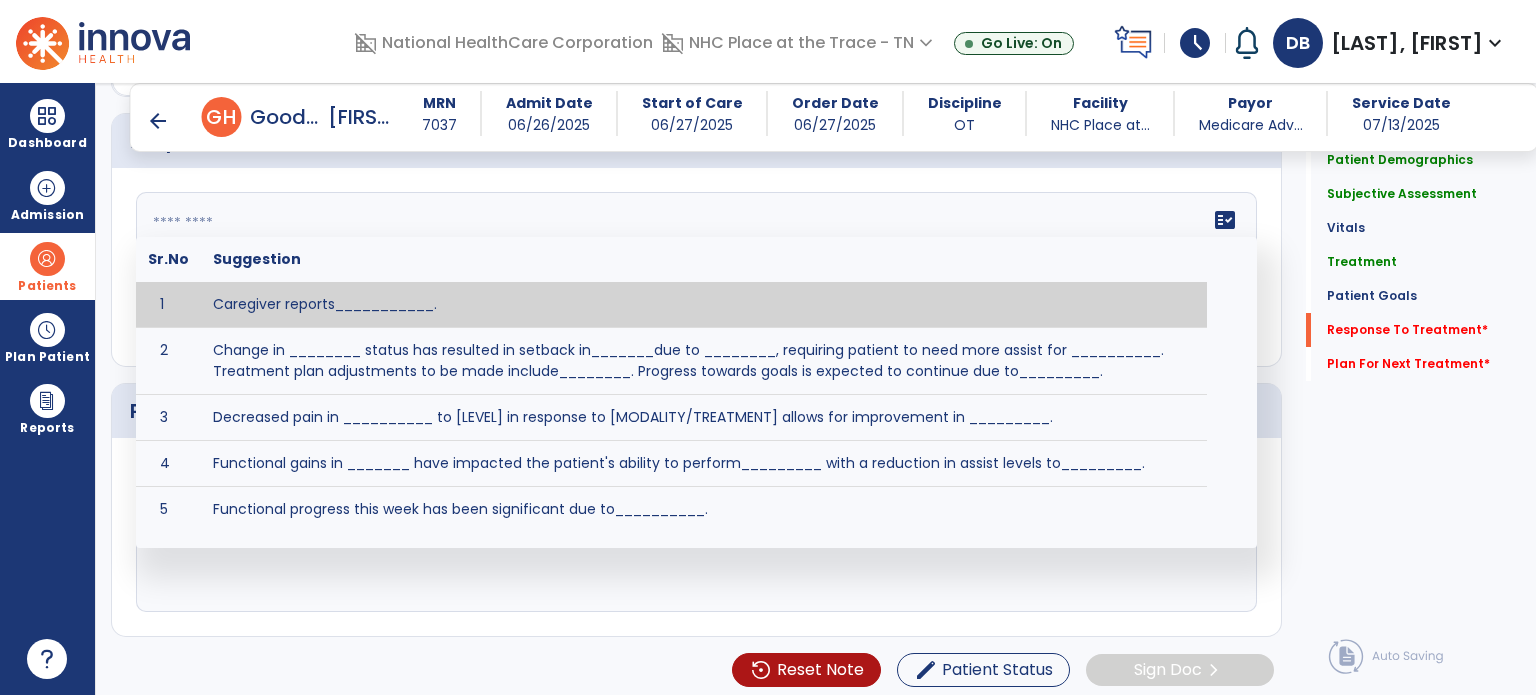 click 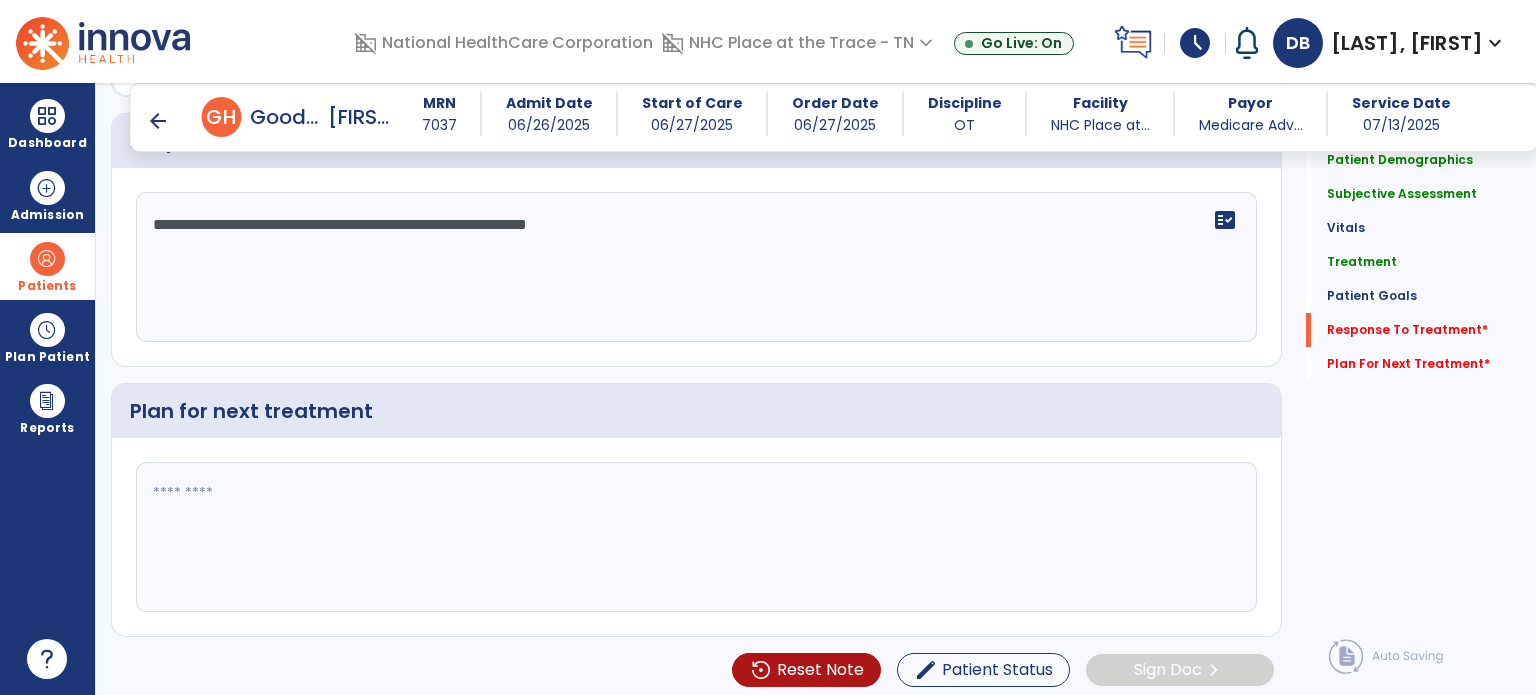 type on "**********" 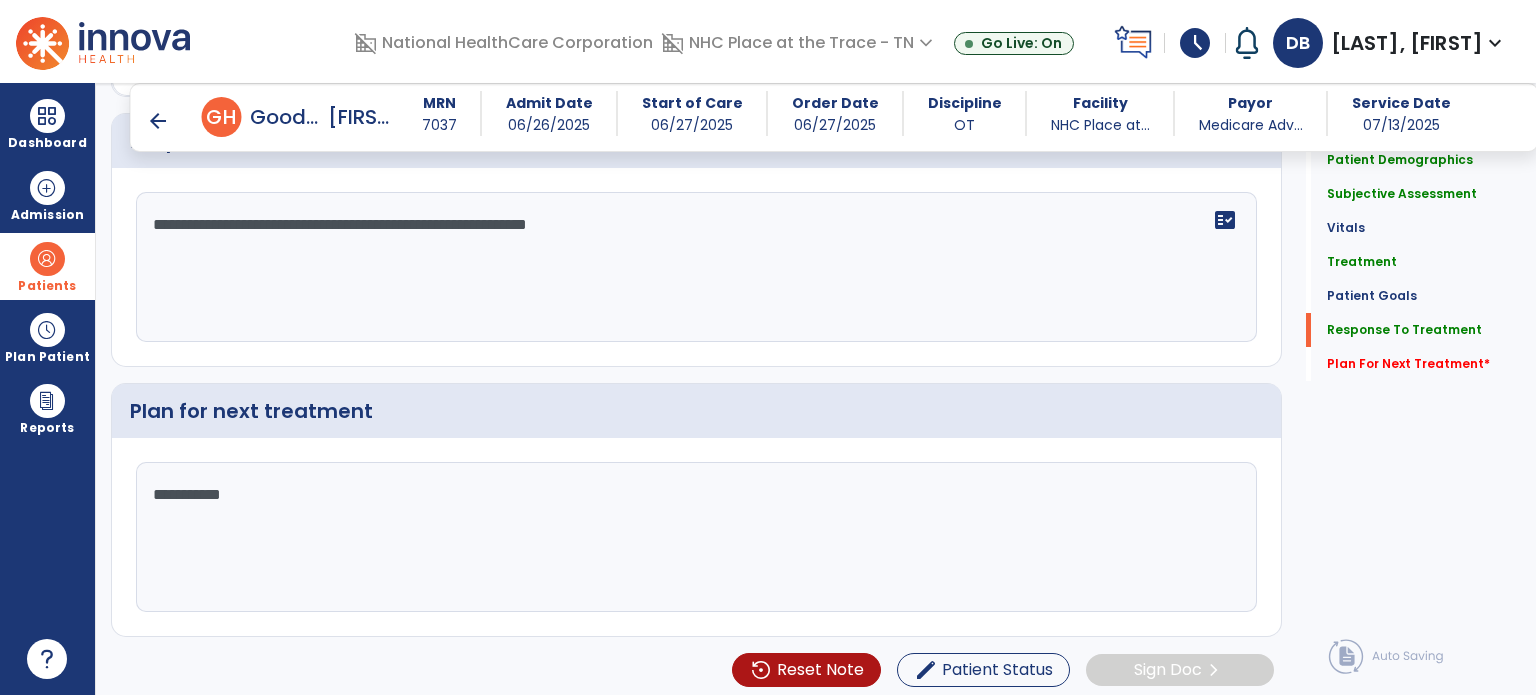 scroll, scrollTop: 2837, scrollLeft: 0, axis: vertical 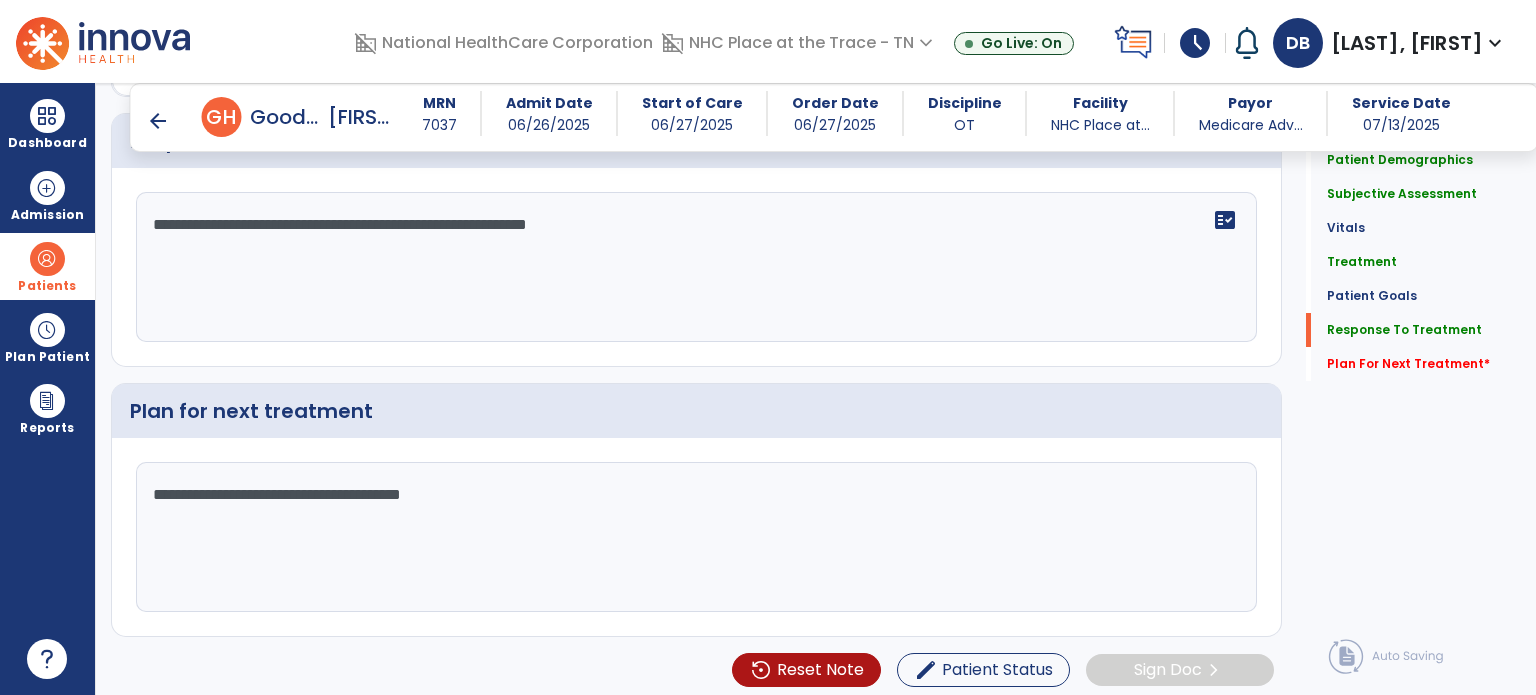 type on "**********" 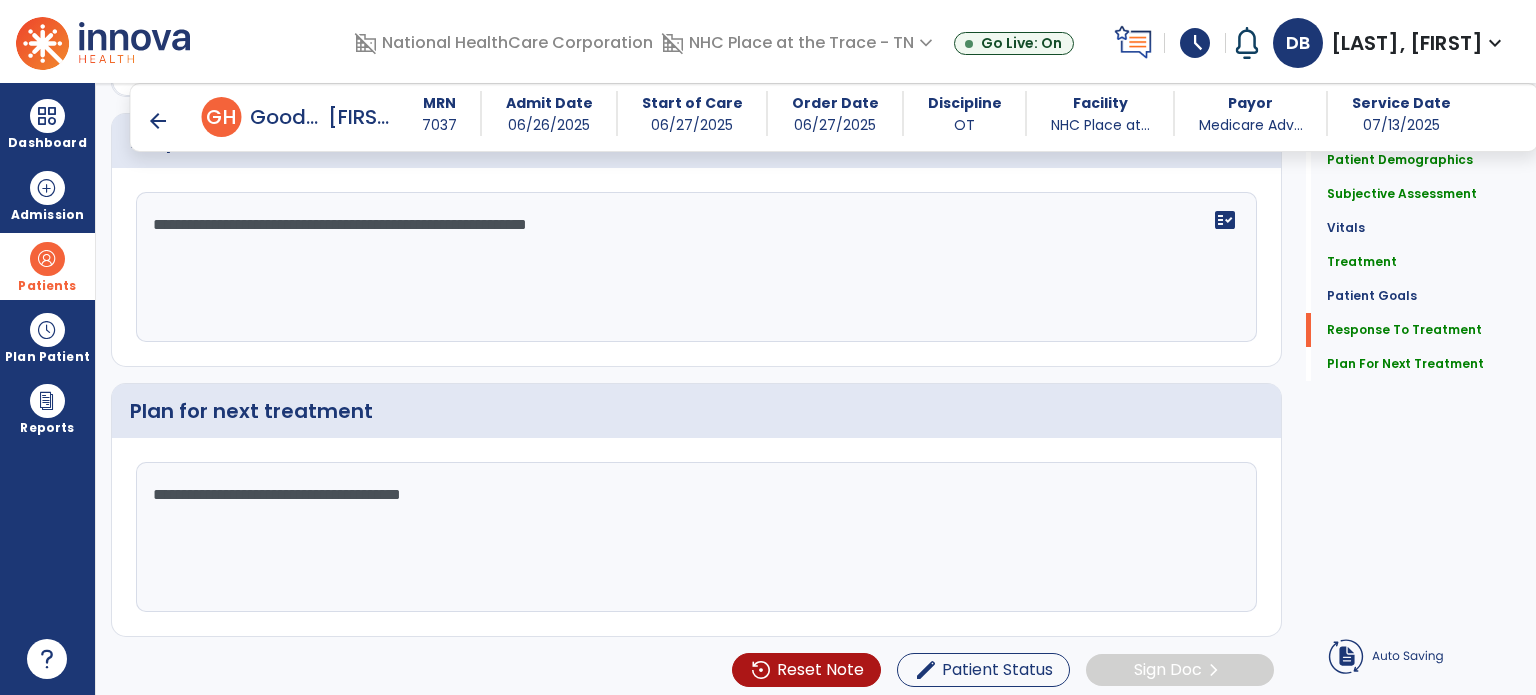 drag, startPoint x: 320, startPoint y: 229, endPoint x: 315, endPoint y: 240, distance: 12.083046 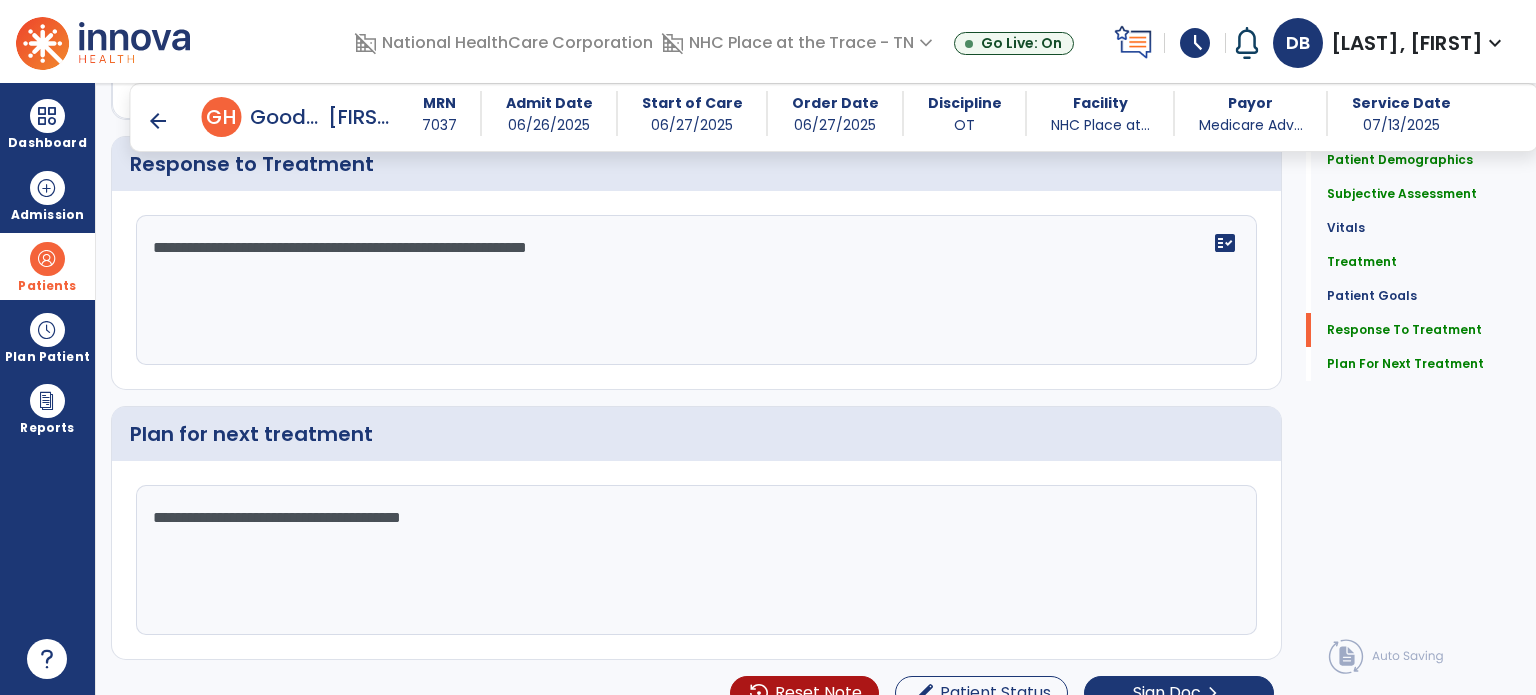 scroll, scrollTop: 2837, scrollLeft: 0, axis: vertical 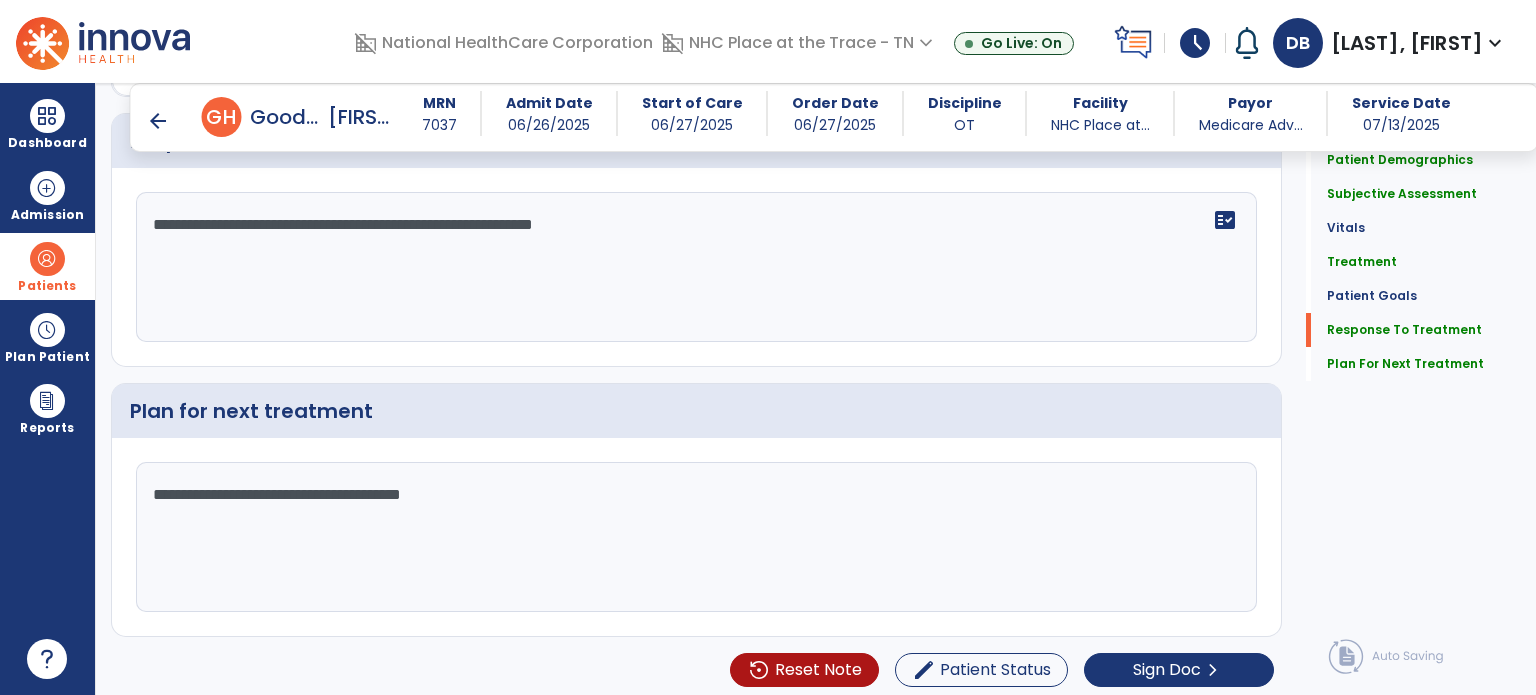 click on "**********" 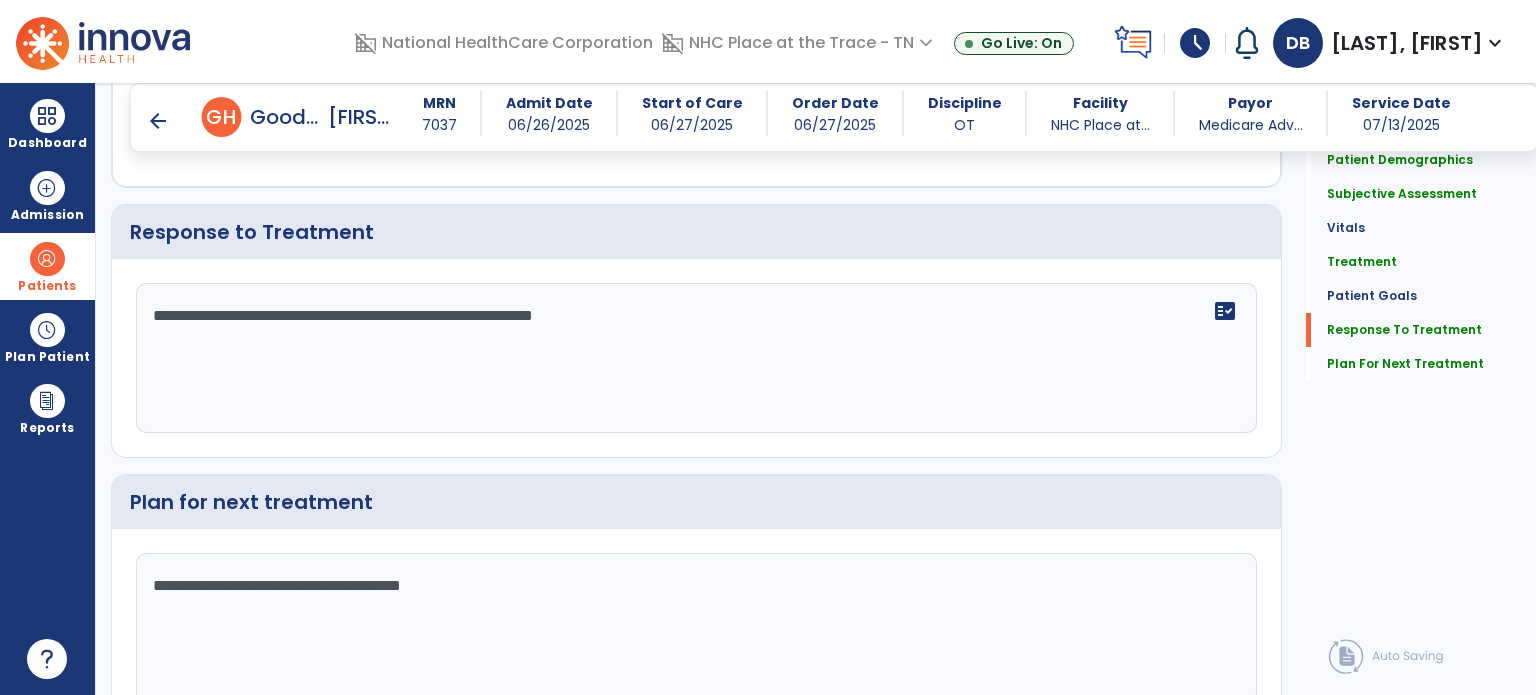 scroll, scrollTop: 2837, scrollLeft: 0, axis: vertical 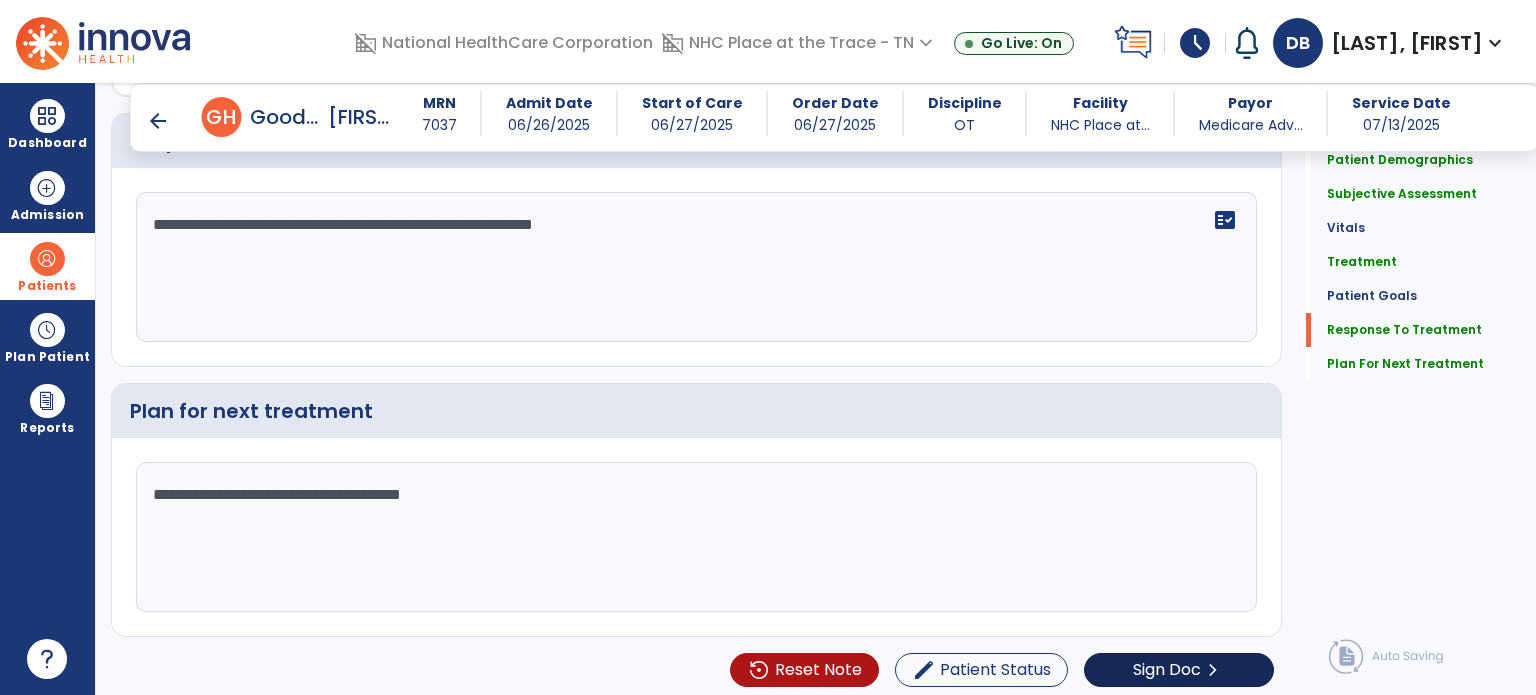 type on "**********" 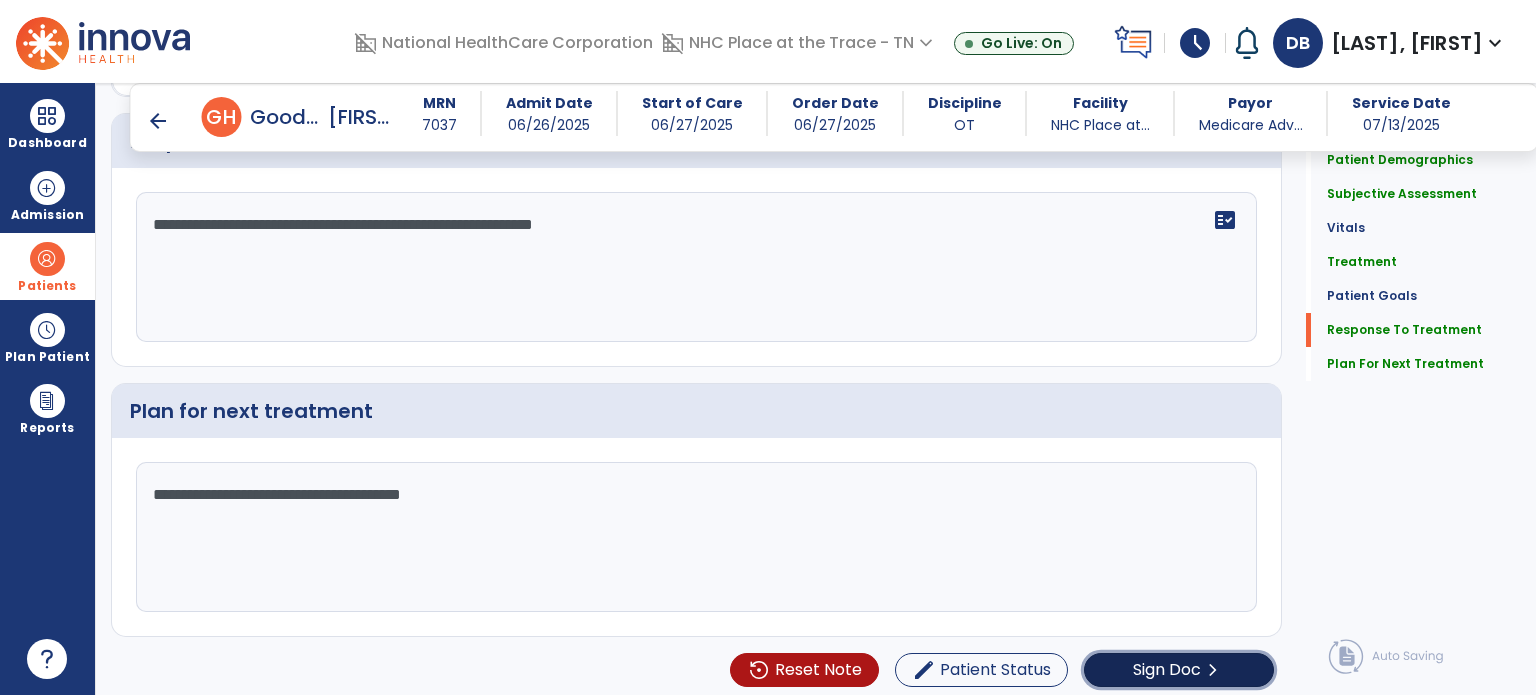 click on "Sign Doc" 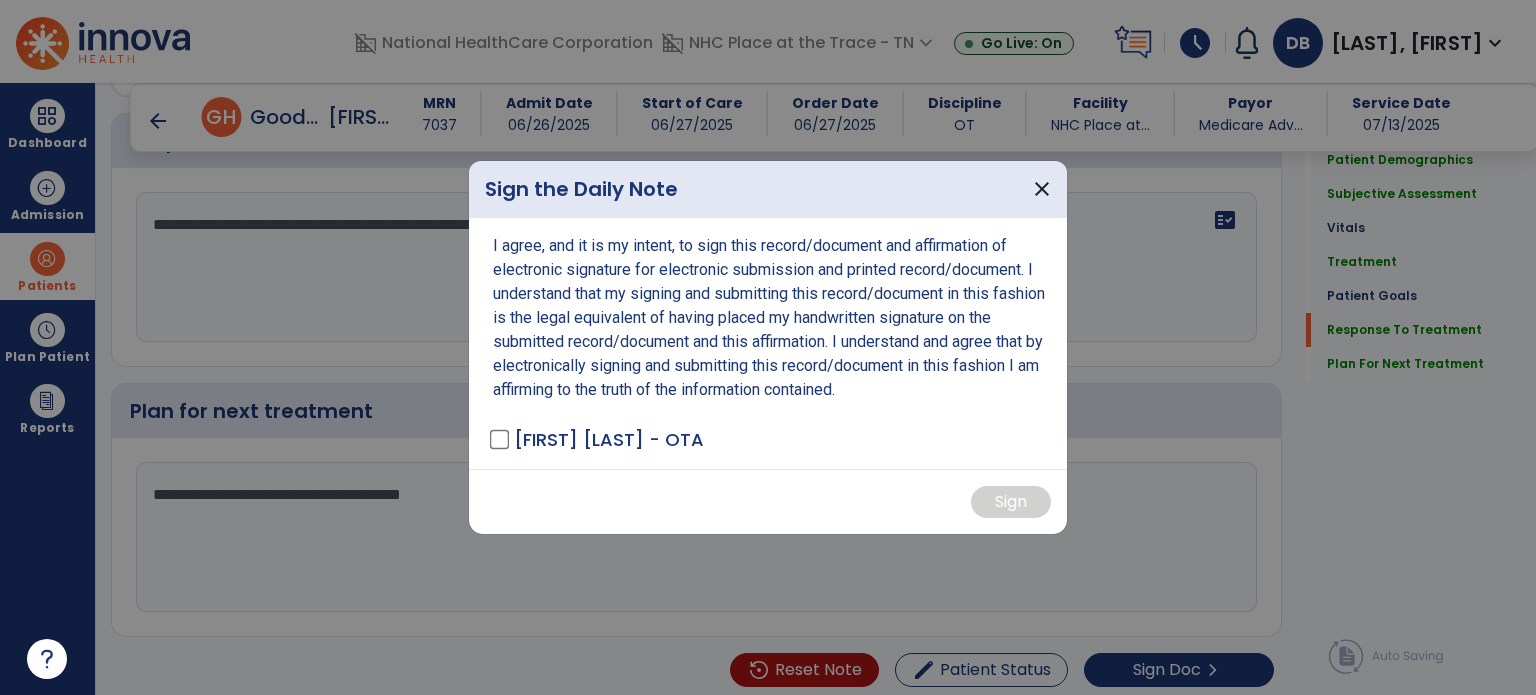 click on "[FIRST] [LAST]  - OTA" at bounding box center [609, 439] 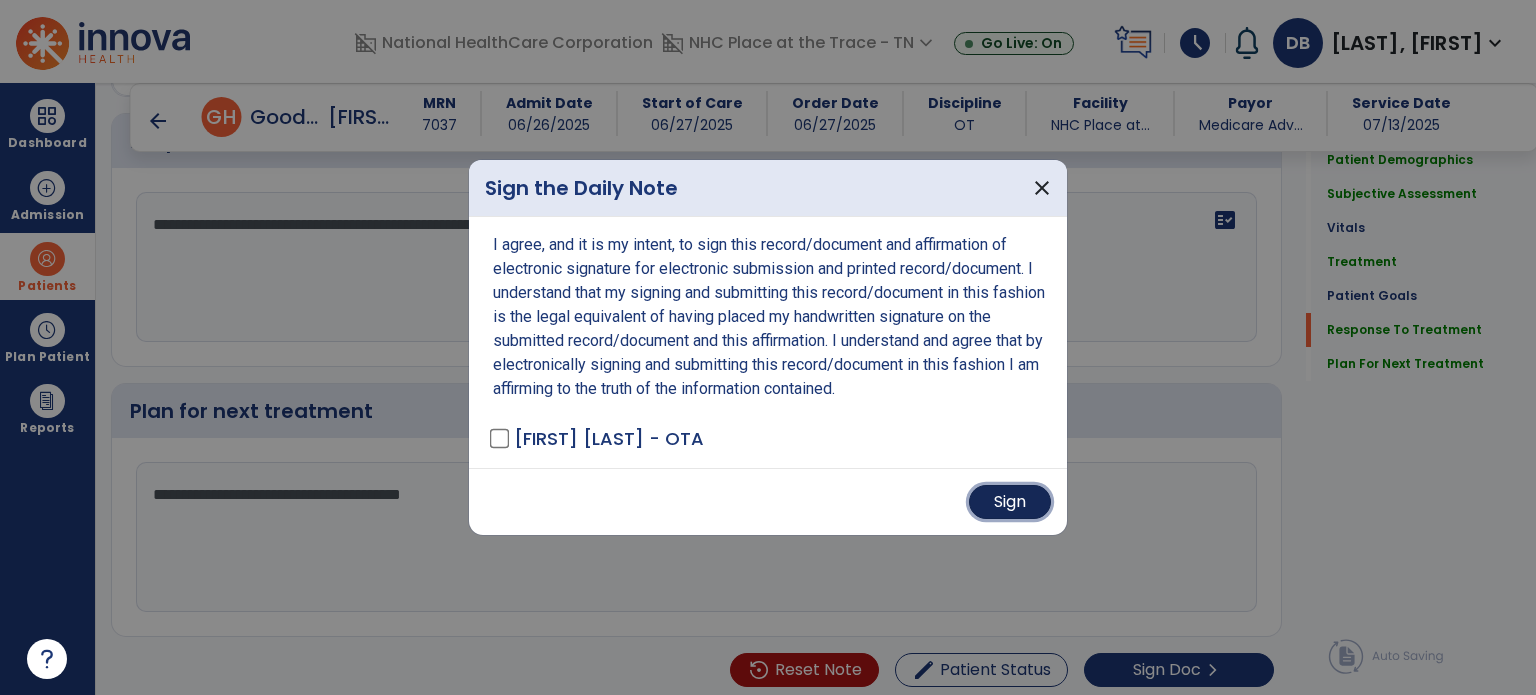click on "Sign" at bounding box center [1010, 502] 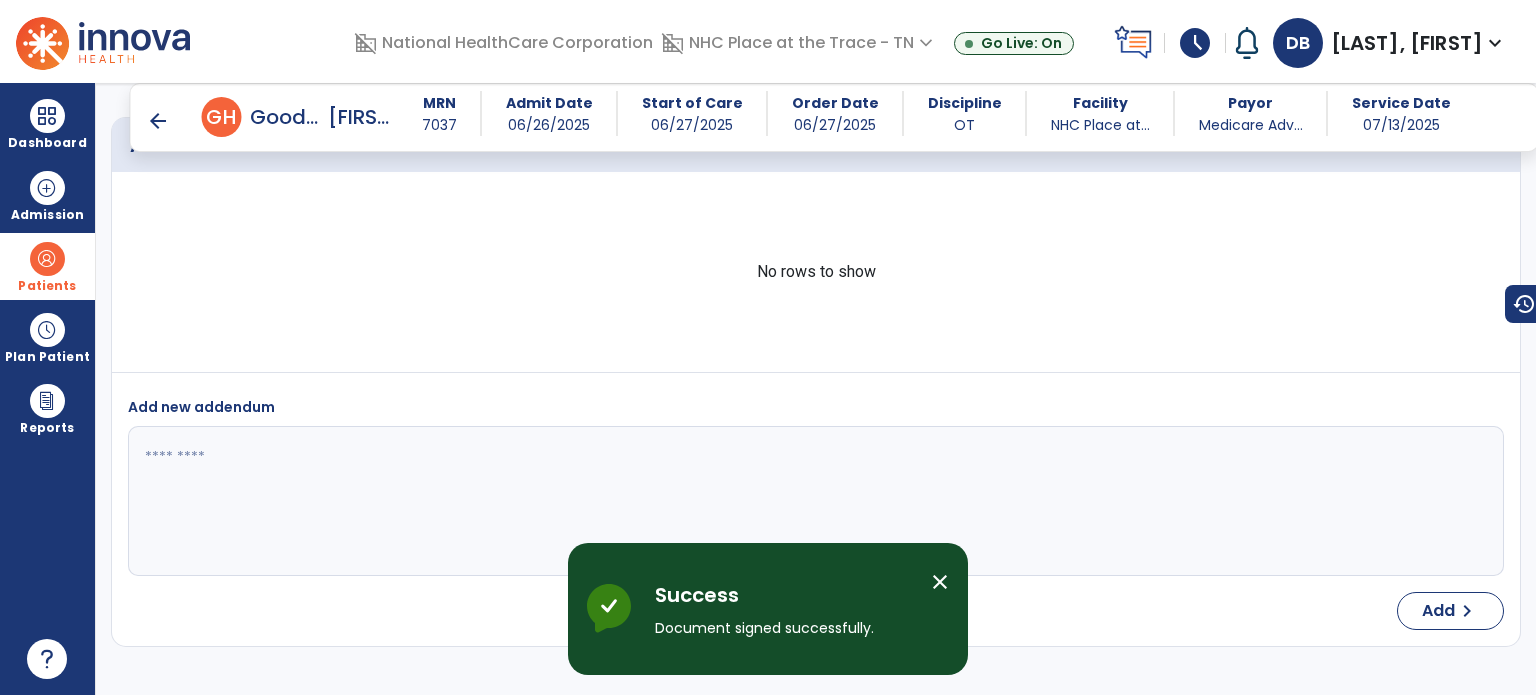 scroll, scrollTop: 4476, scrollLeft: 0, axis: vertical 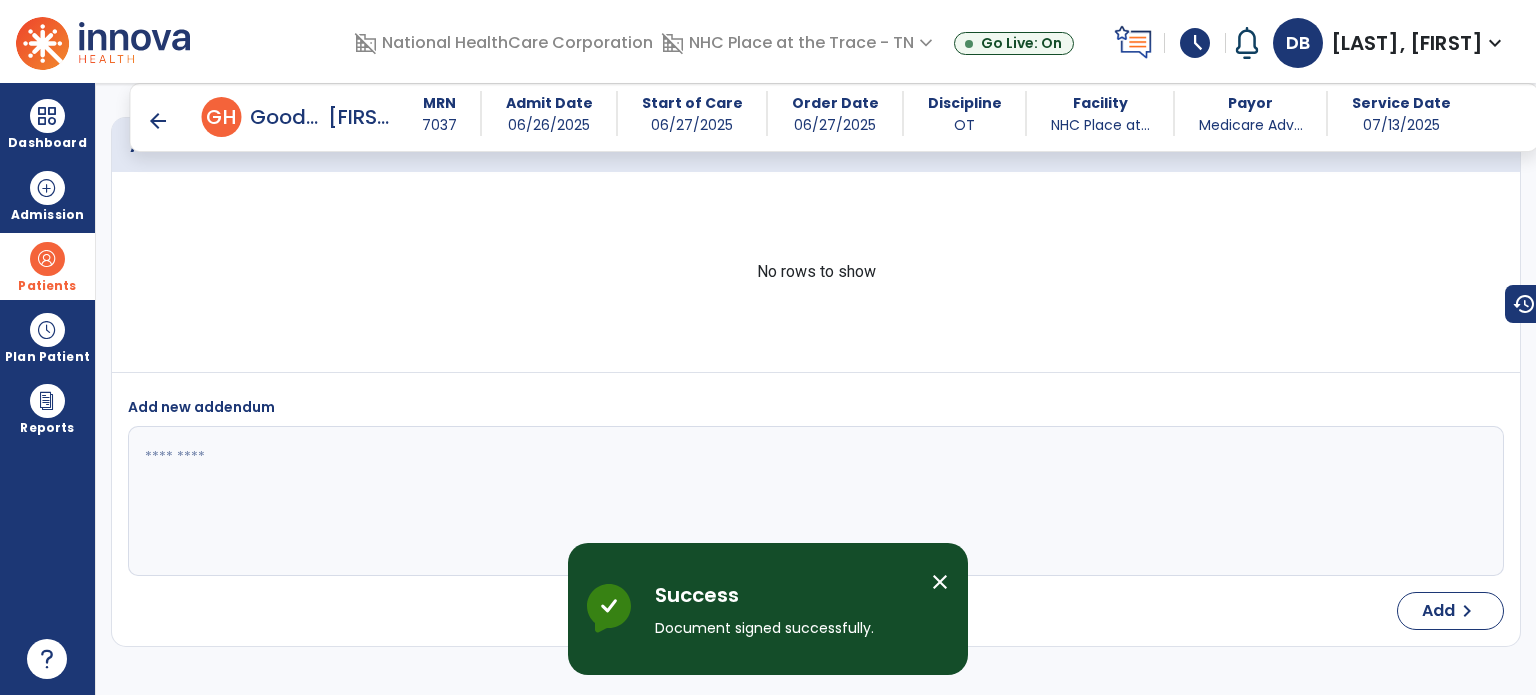 click on "Patients" at bounding box center (47, 266) 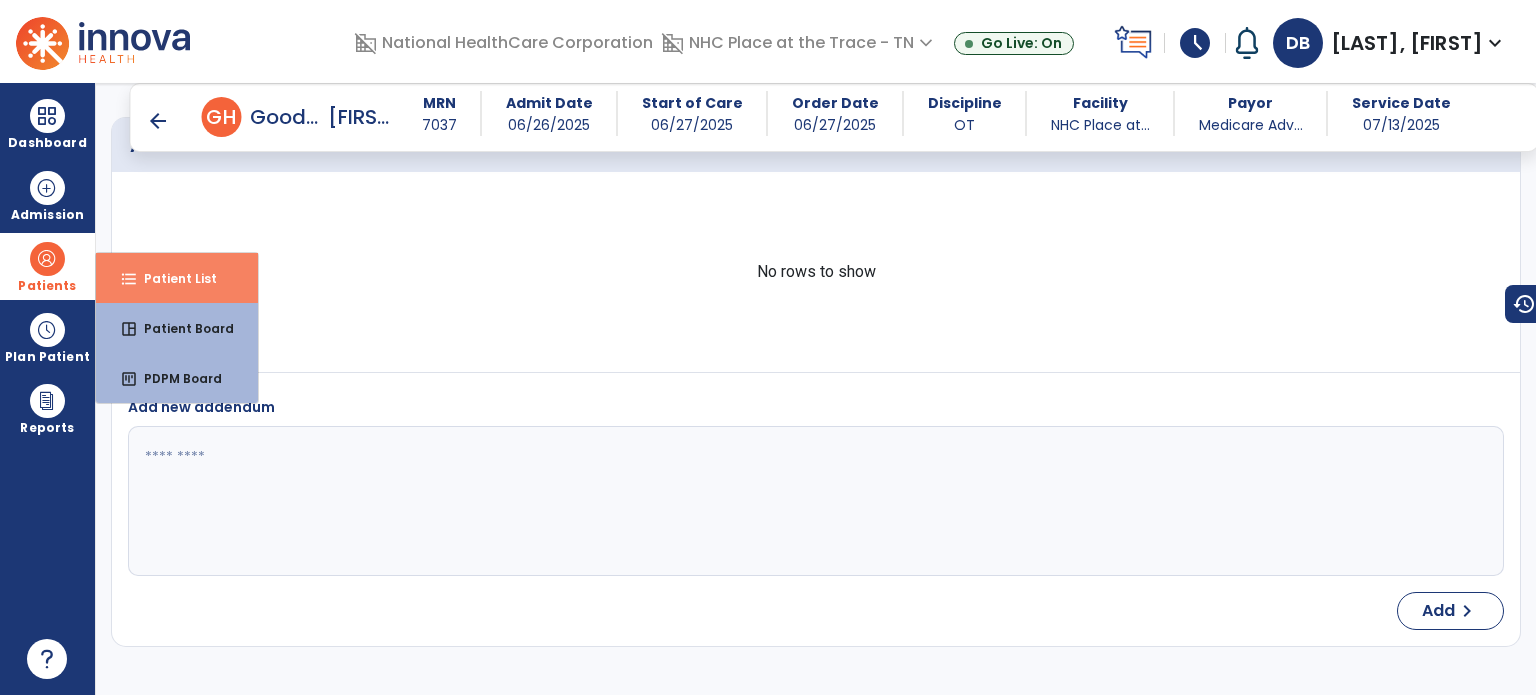 click on "format_list_bulleted  Patient List" at bounding box center (177, 278) 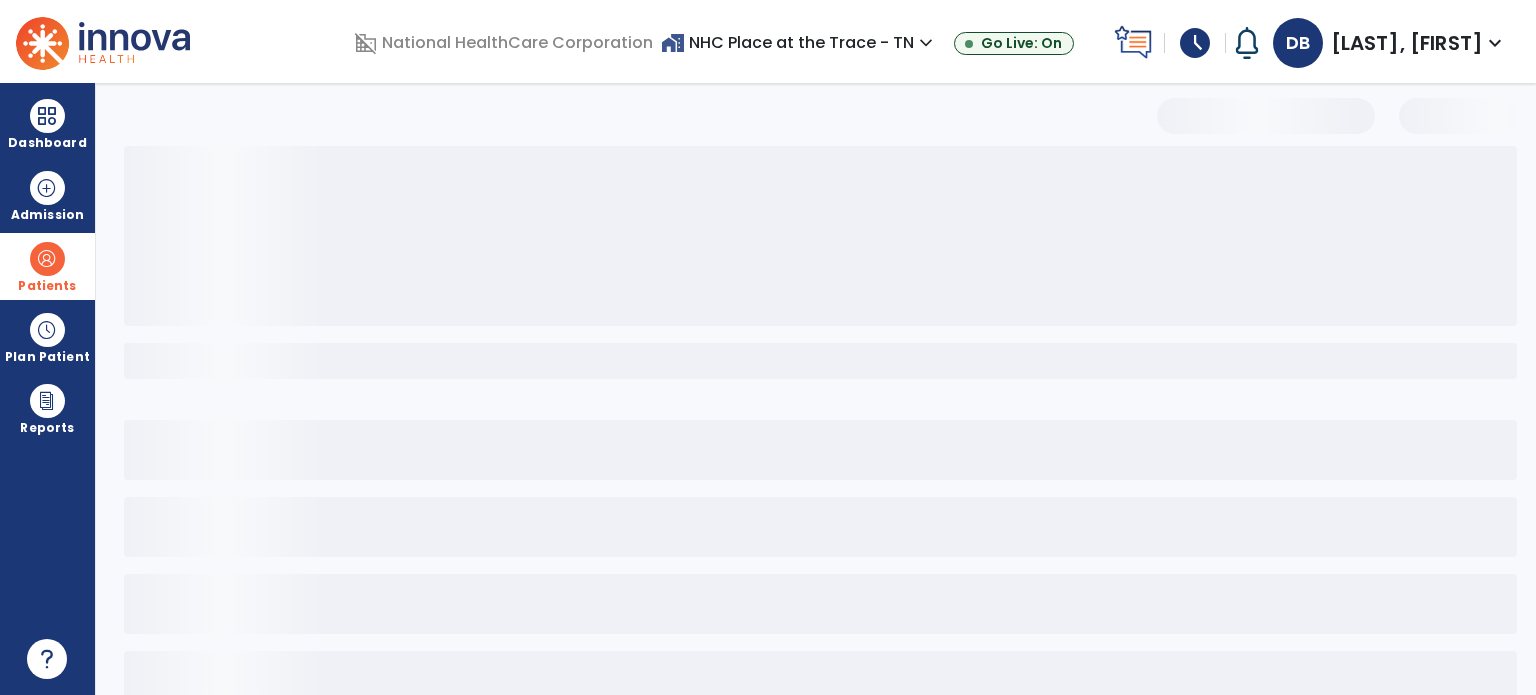 select on "***" 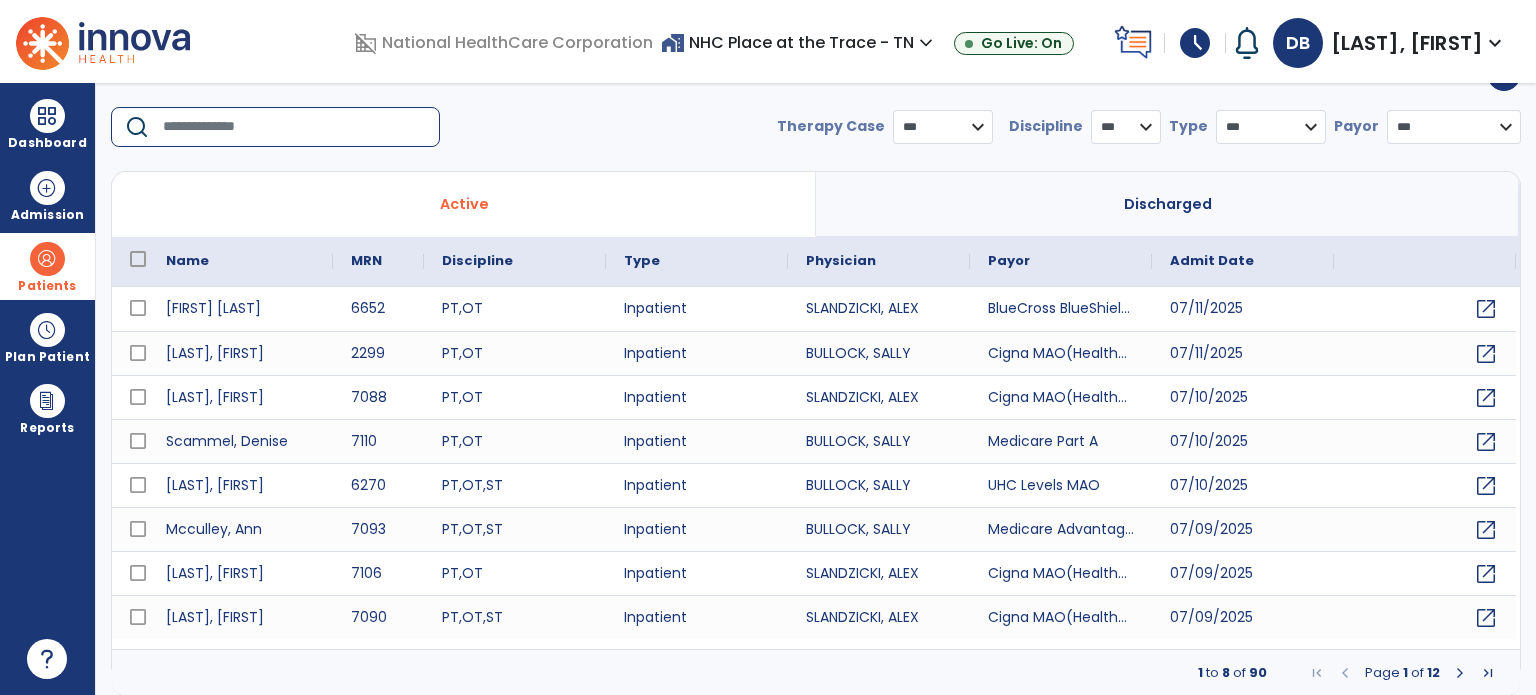 click at bounding box center (294, 127) 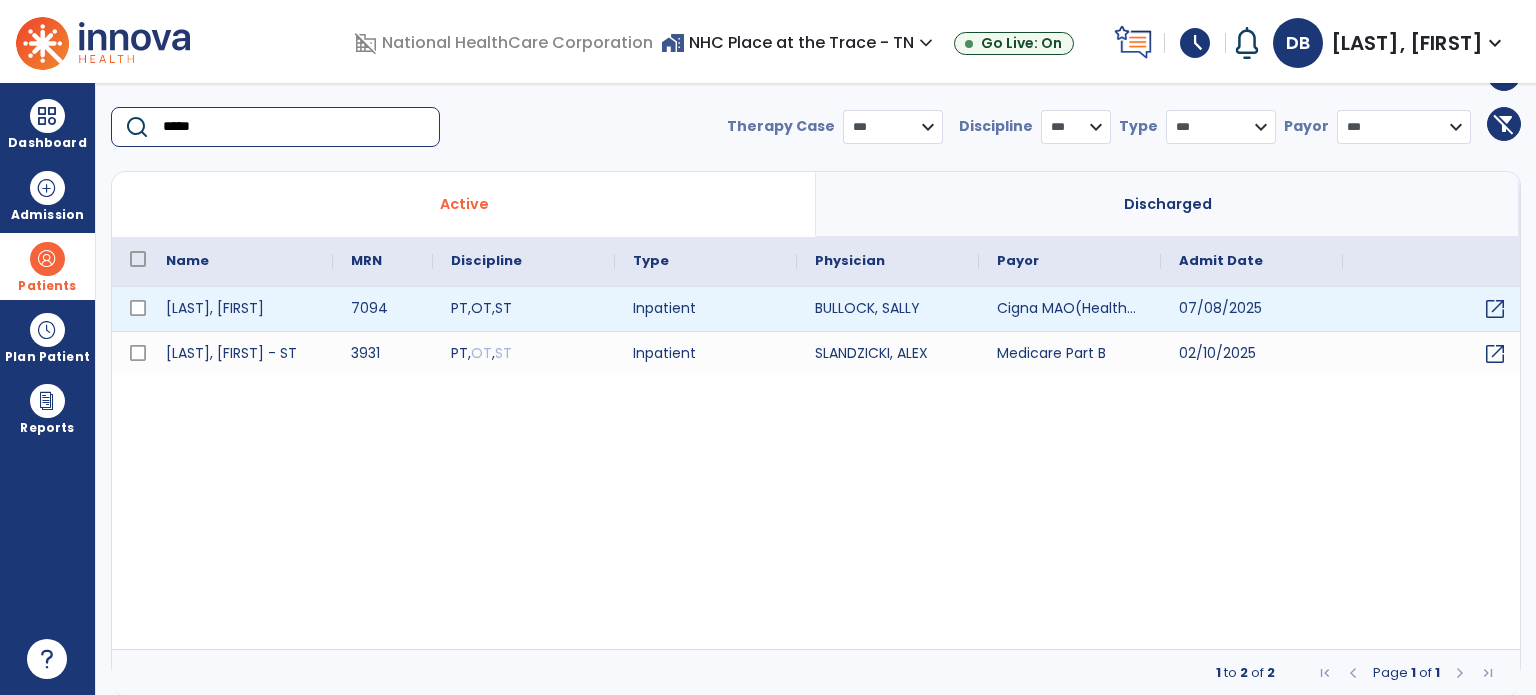 type on "*****" 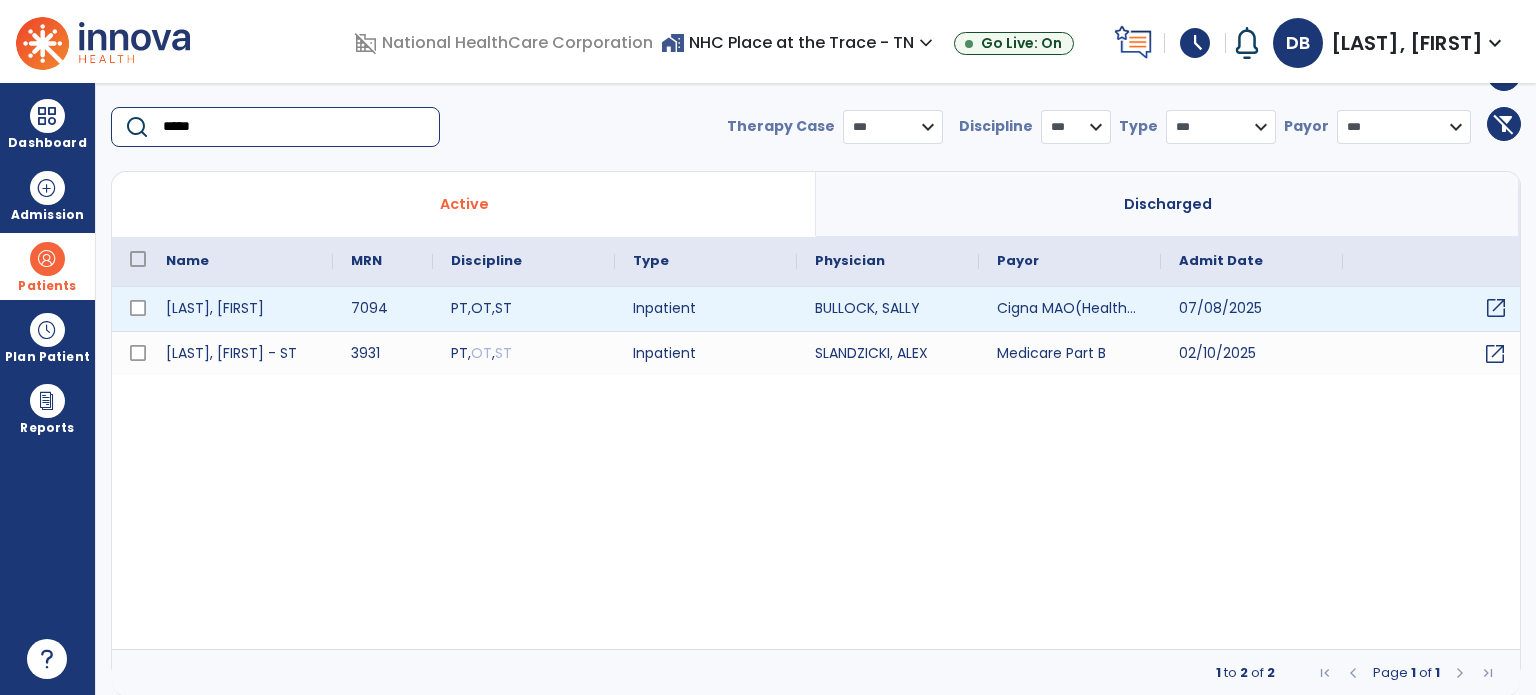 click on "open_in_new" at bounding box center (1434, 309) 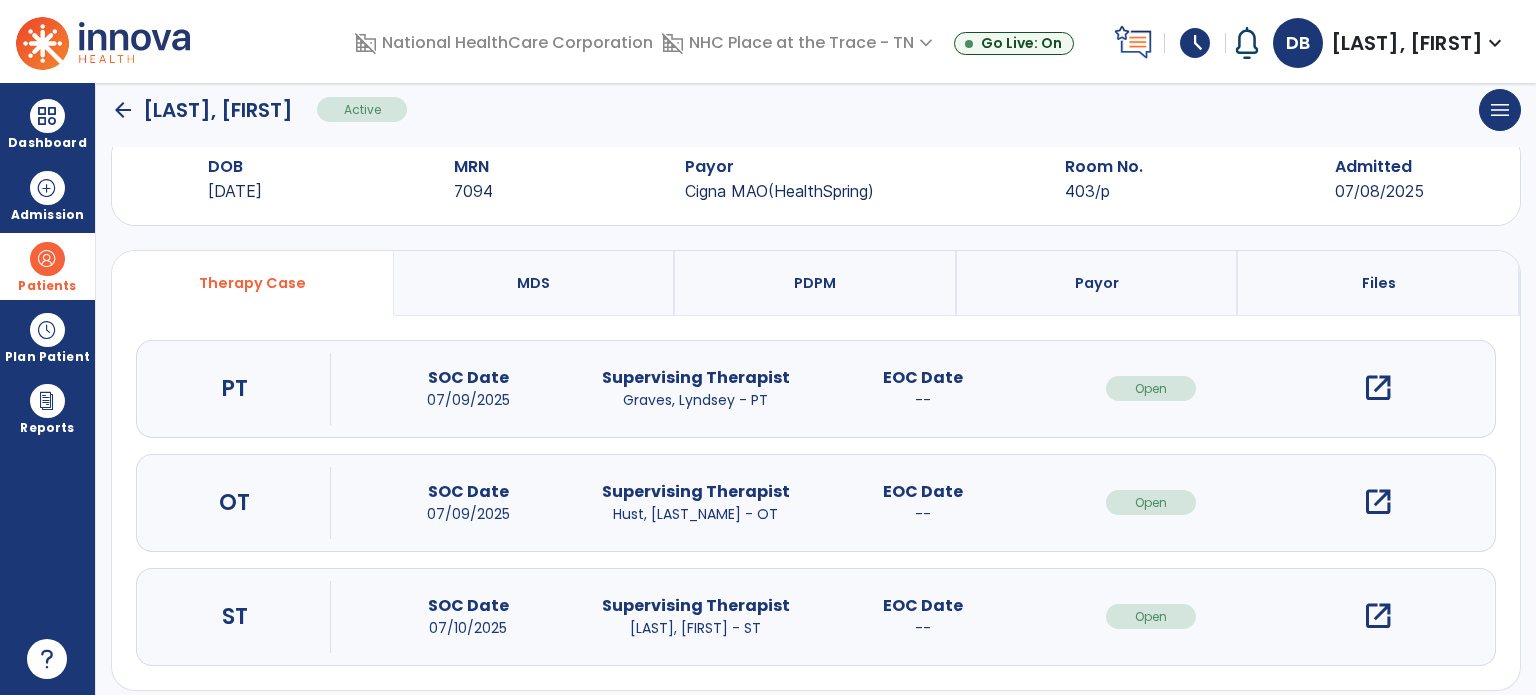 click on "open_in_new" at bounding box center (1378, 502) 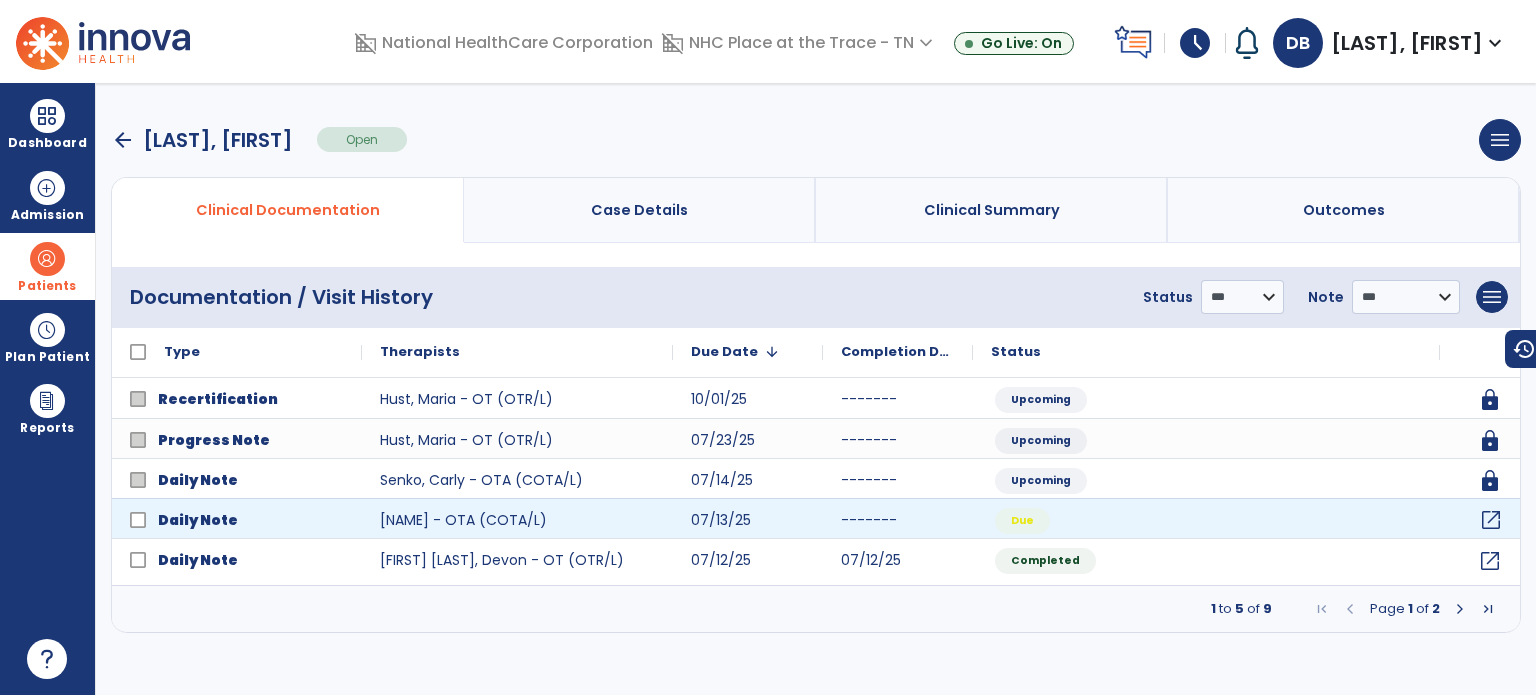 click on "open_in_new" 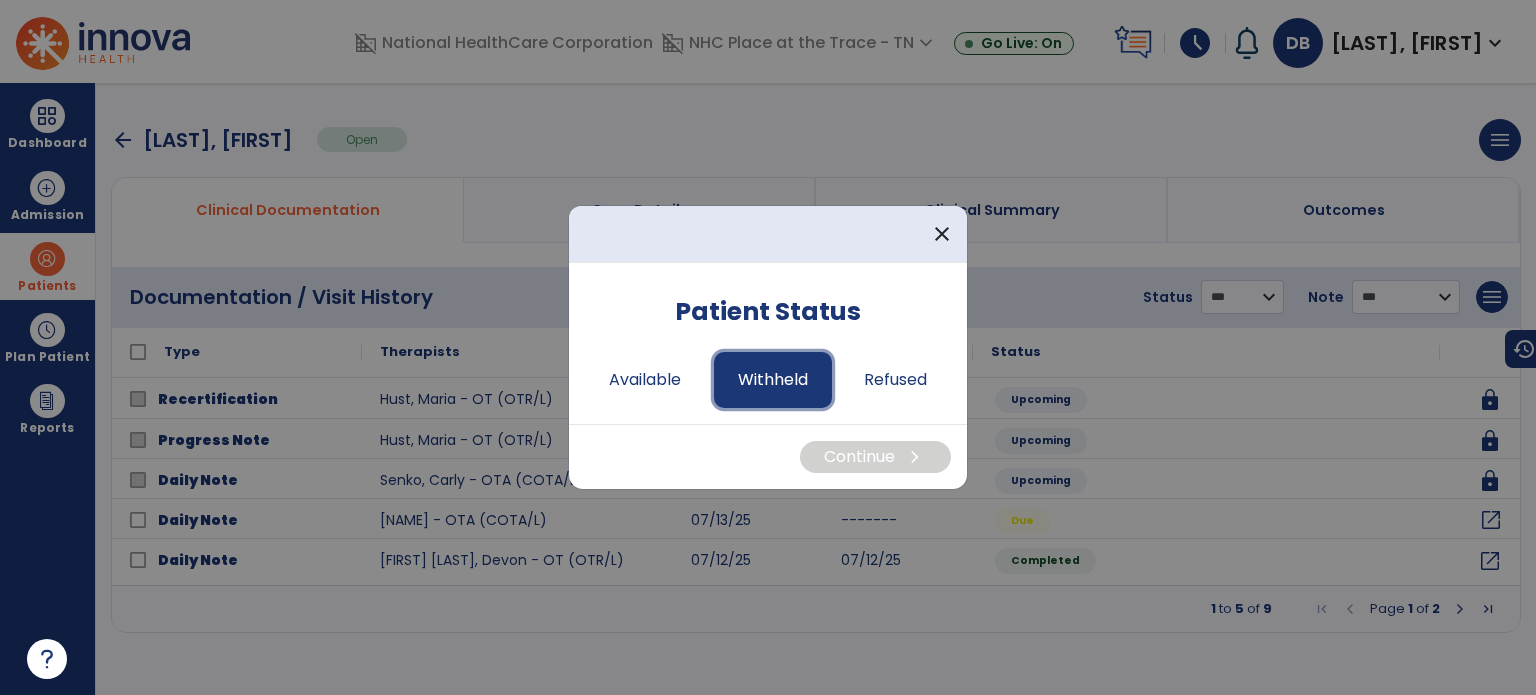 click on "Withheld" at bounding box center [773, 380] 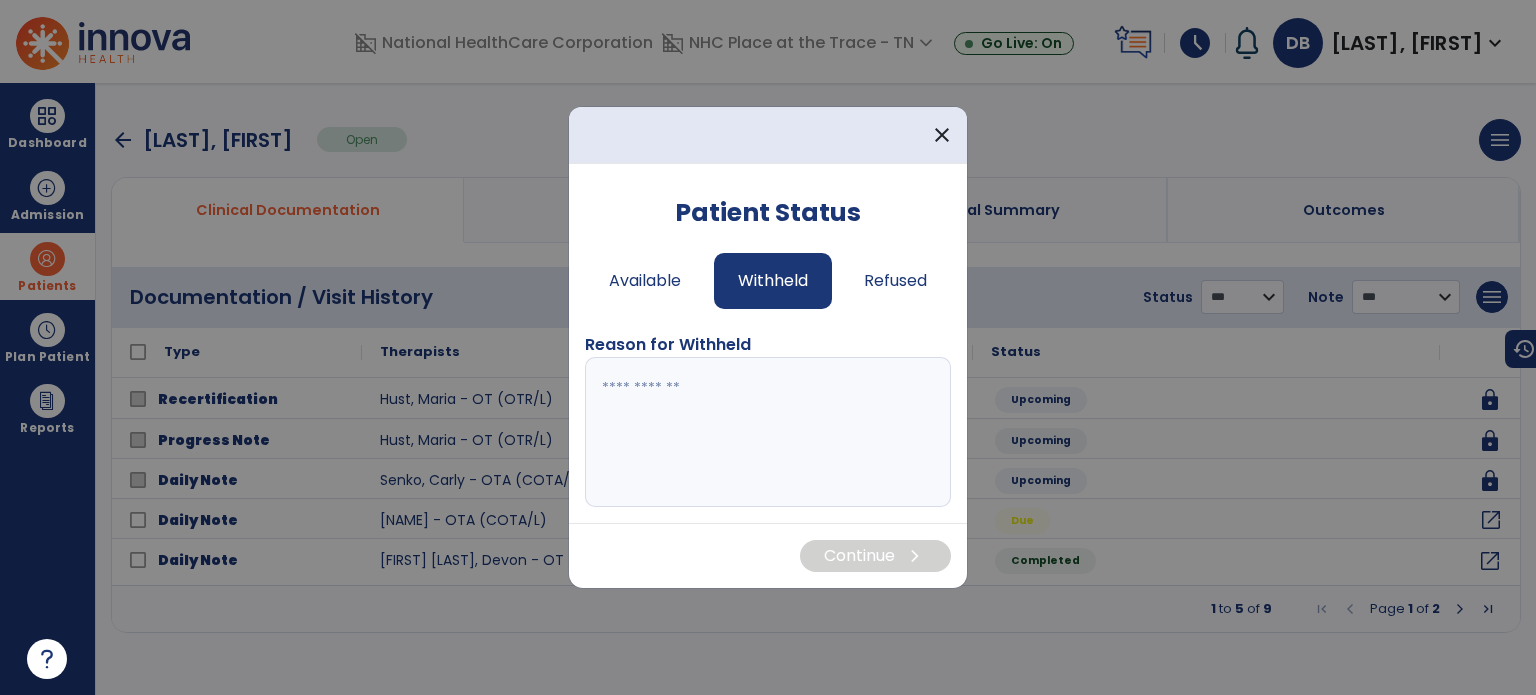click at bounding box center (768, 432) 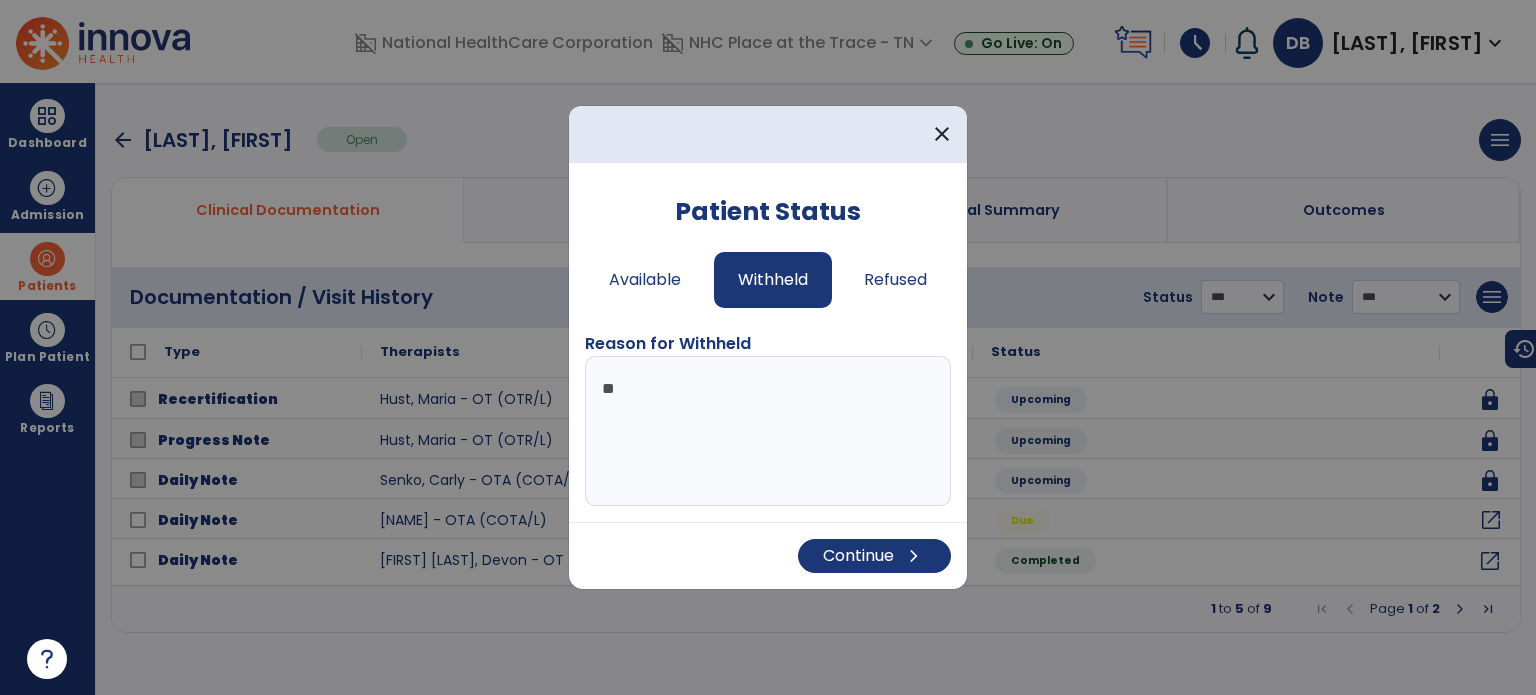 type on "*" 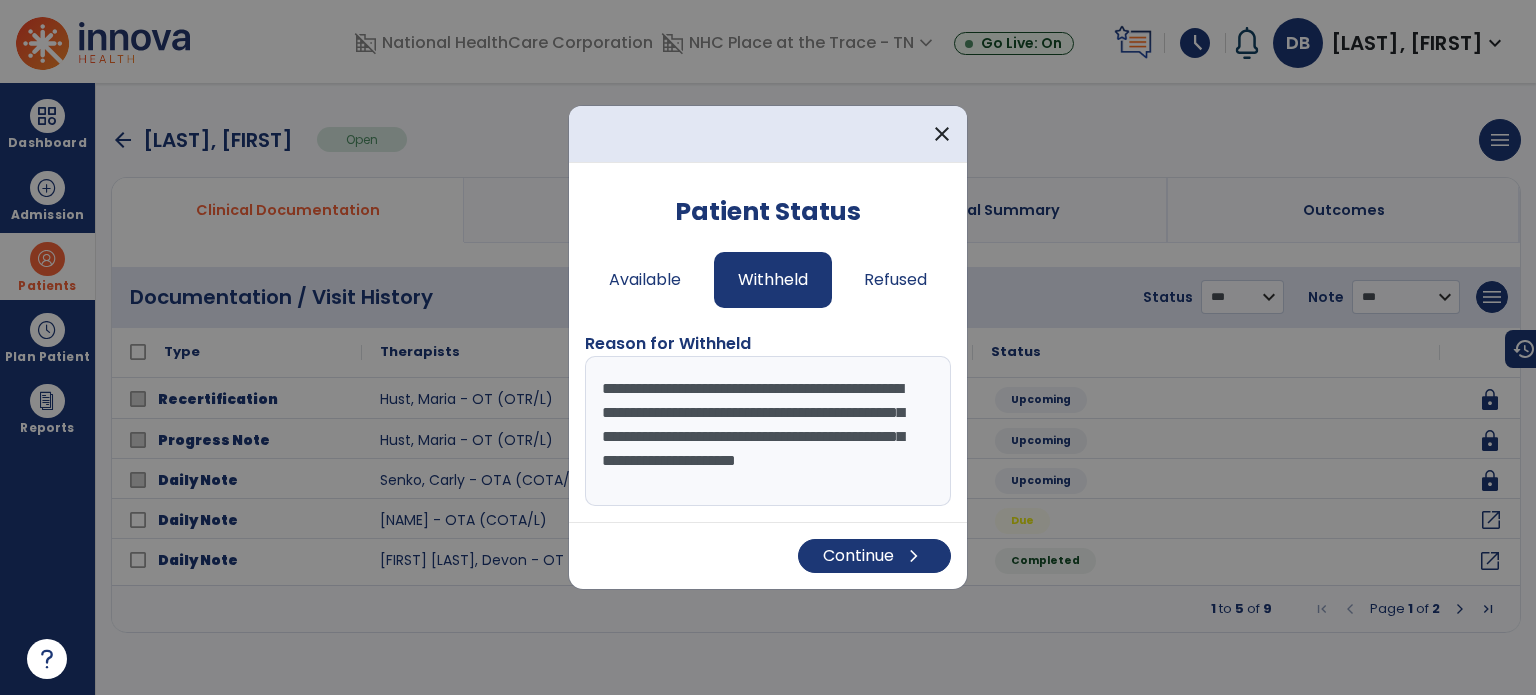 scroll, scrollTop: 15, scrollLeft: 0, axis: vertical 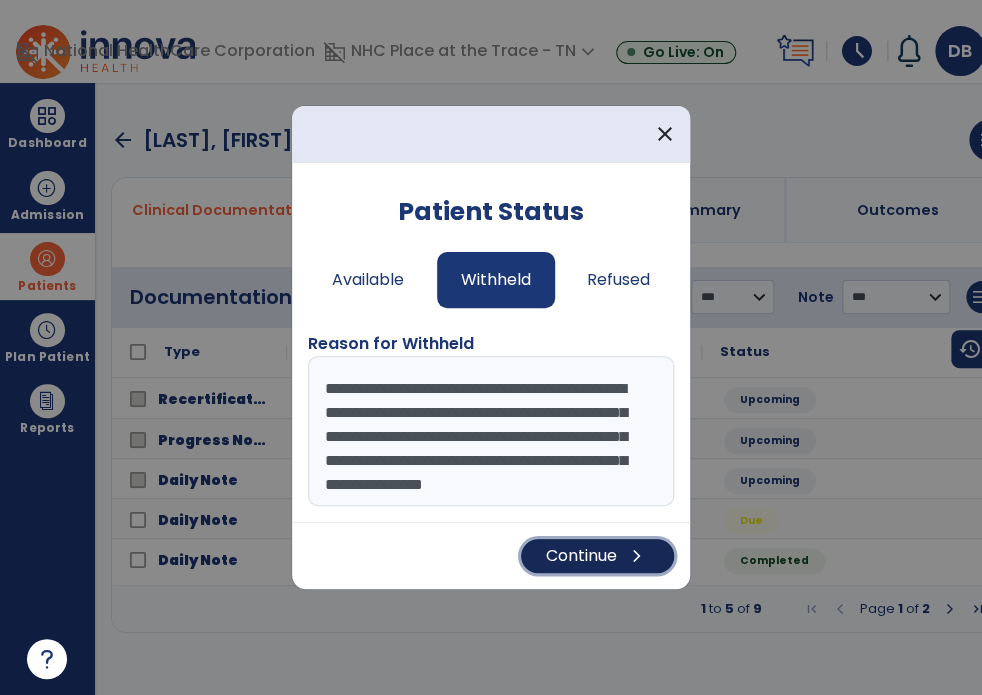 drag, startPoint x: 659, startPoint y: 498, endPoint x: 529, endPoint y: 553, distance: 141.15594 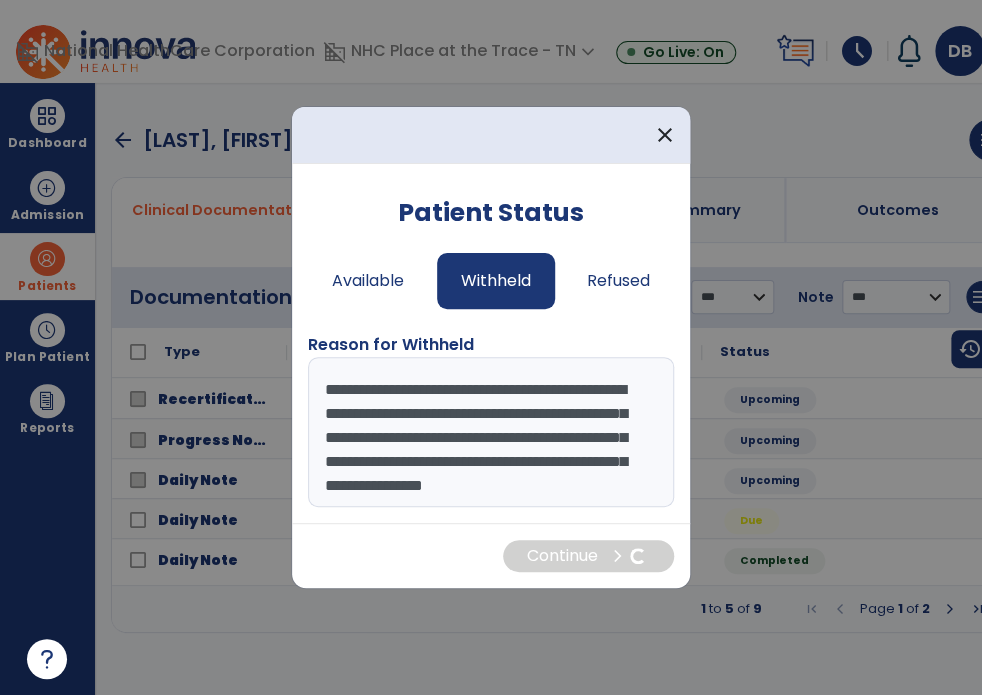 type on "**********" 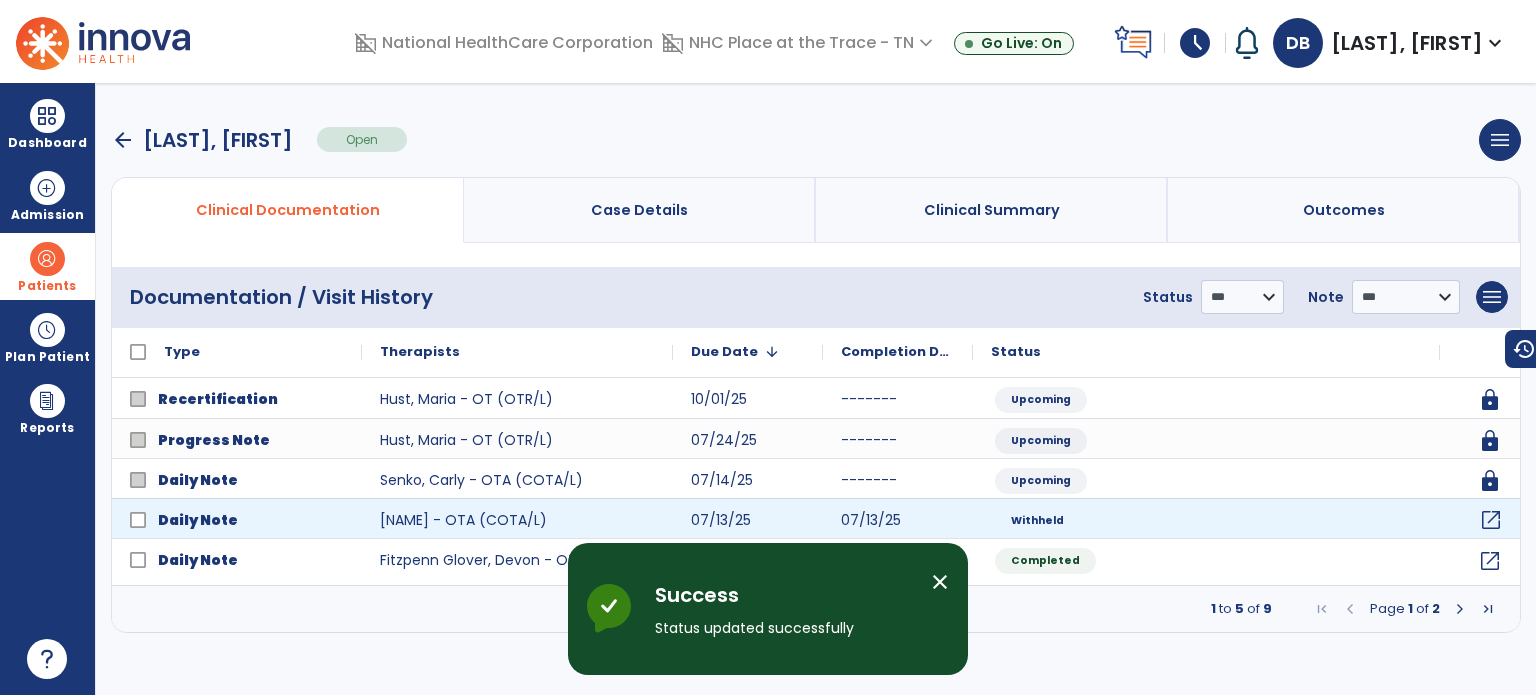 click on "open_in_new" 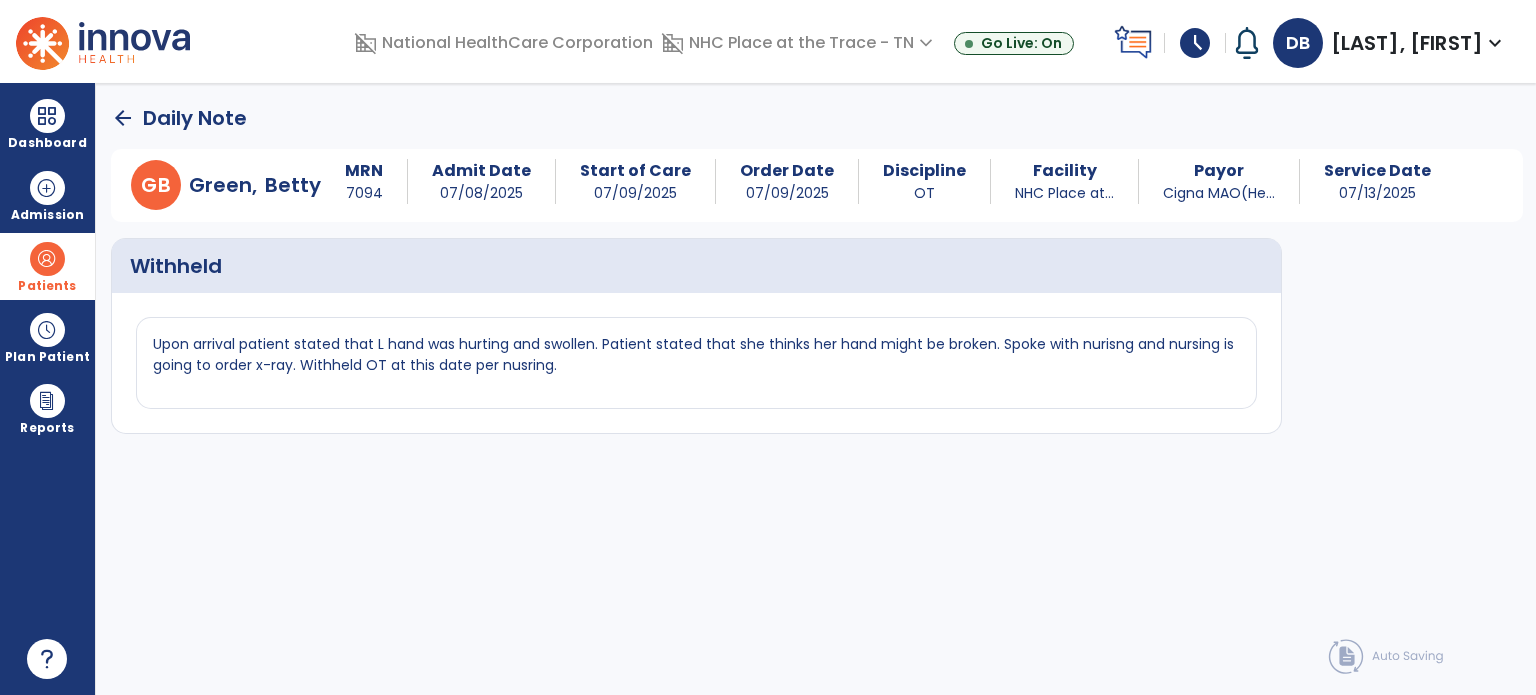 click on "arrow_back   Daily Note   G  B  [LAST],   [FIRST]  MRN [NUMBER] Admit Date [DATE] Start of Care [DATE] Order Date [DATE] Discipline OT Facility NHC Place at... Payor Cigna MAO(He... Service Date [DATE] Withheld  Upon arrival patient stated that L hand was hurting and swollen. Patient stated that she thinks her hand might be broken. Spoke with nurisng and nursing is going to order x-ray. Withheld OT at this date per nusring." at bounding box center [816, 389] 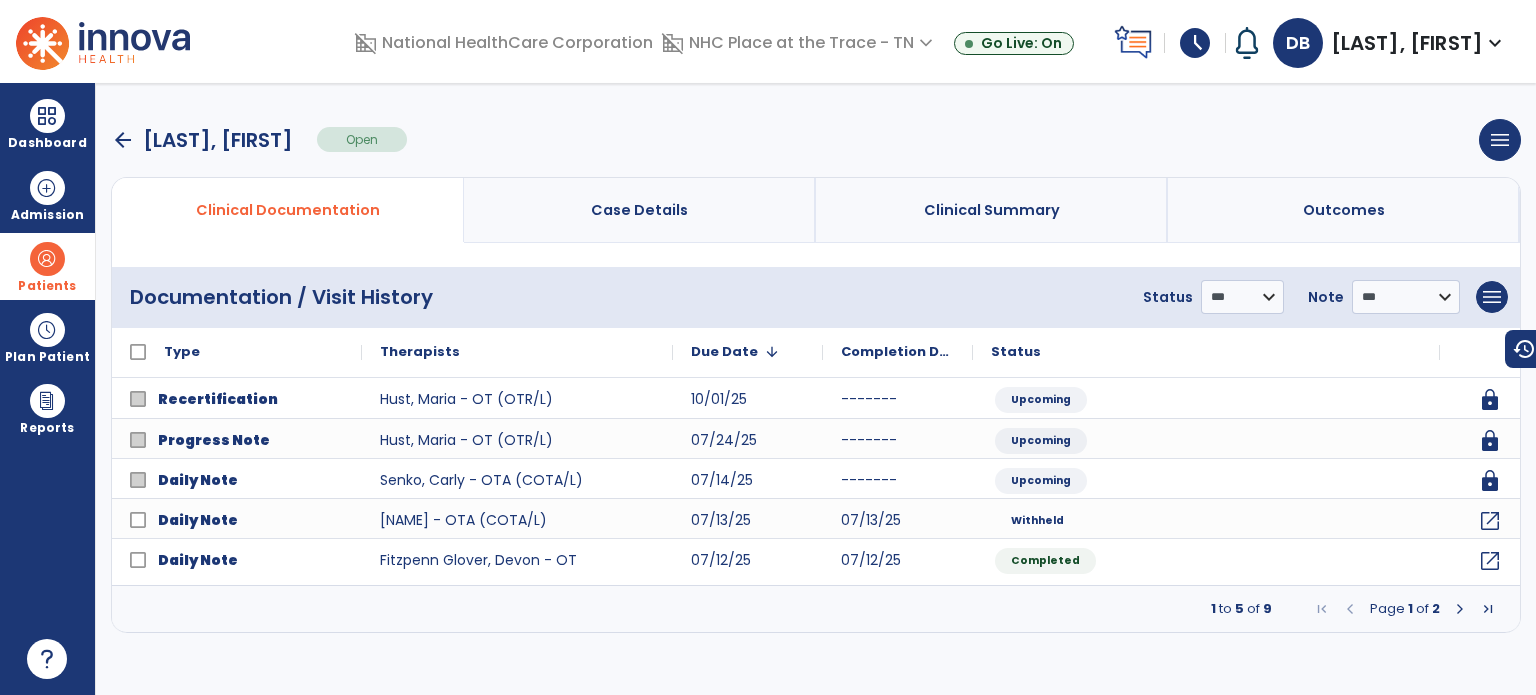 click at bounding box center (47, 259) 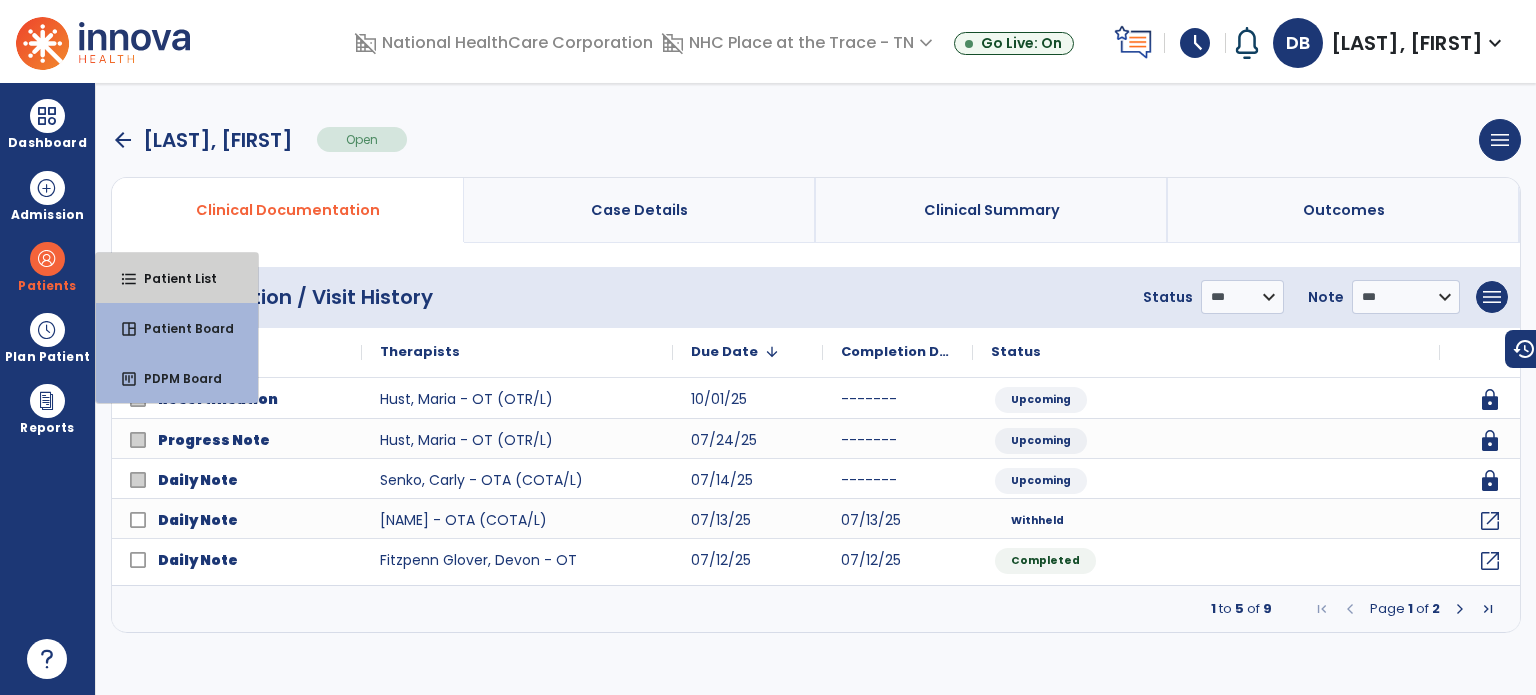 click on "Patient List" at bounding box center [172, 278] 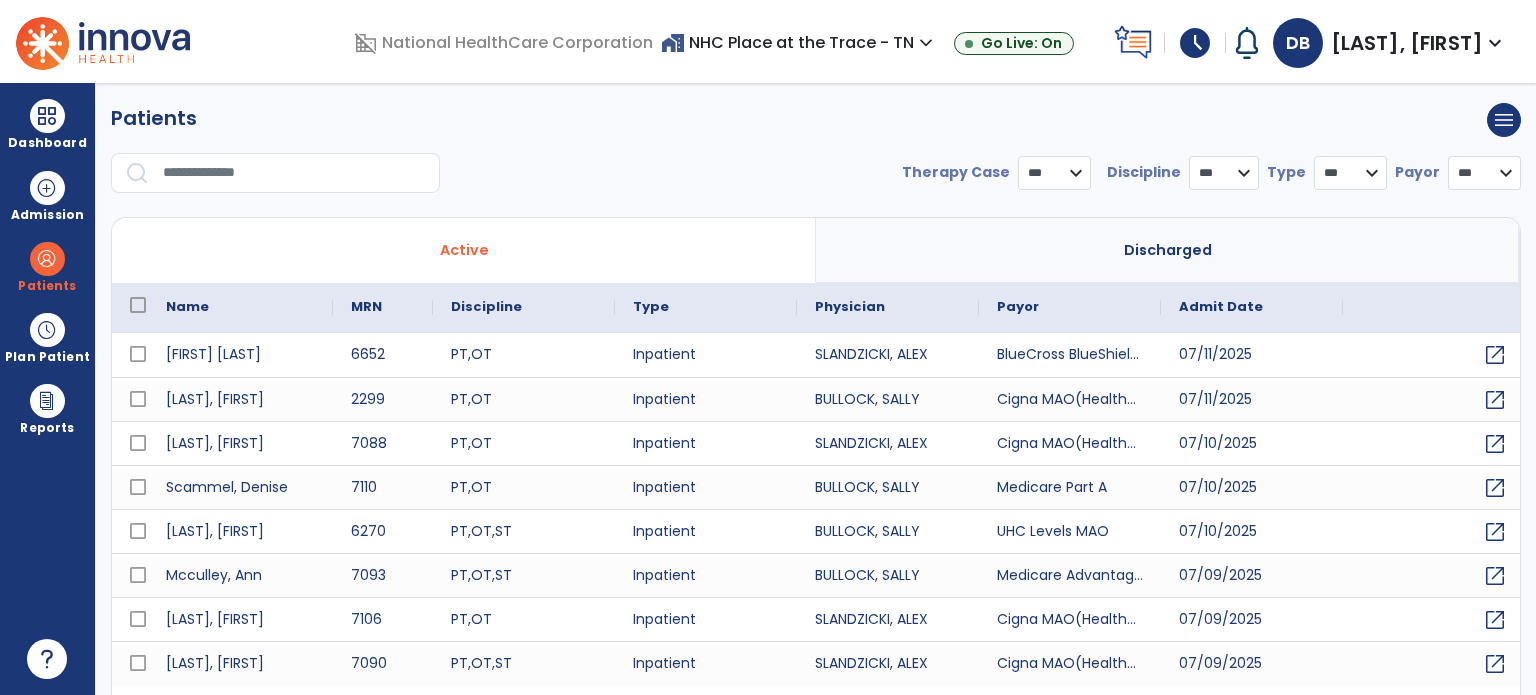 click at bounding box center (294, 173) 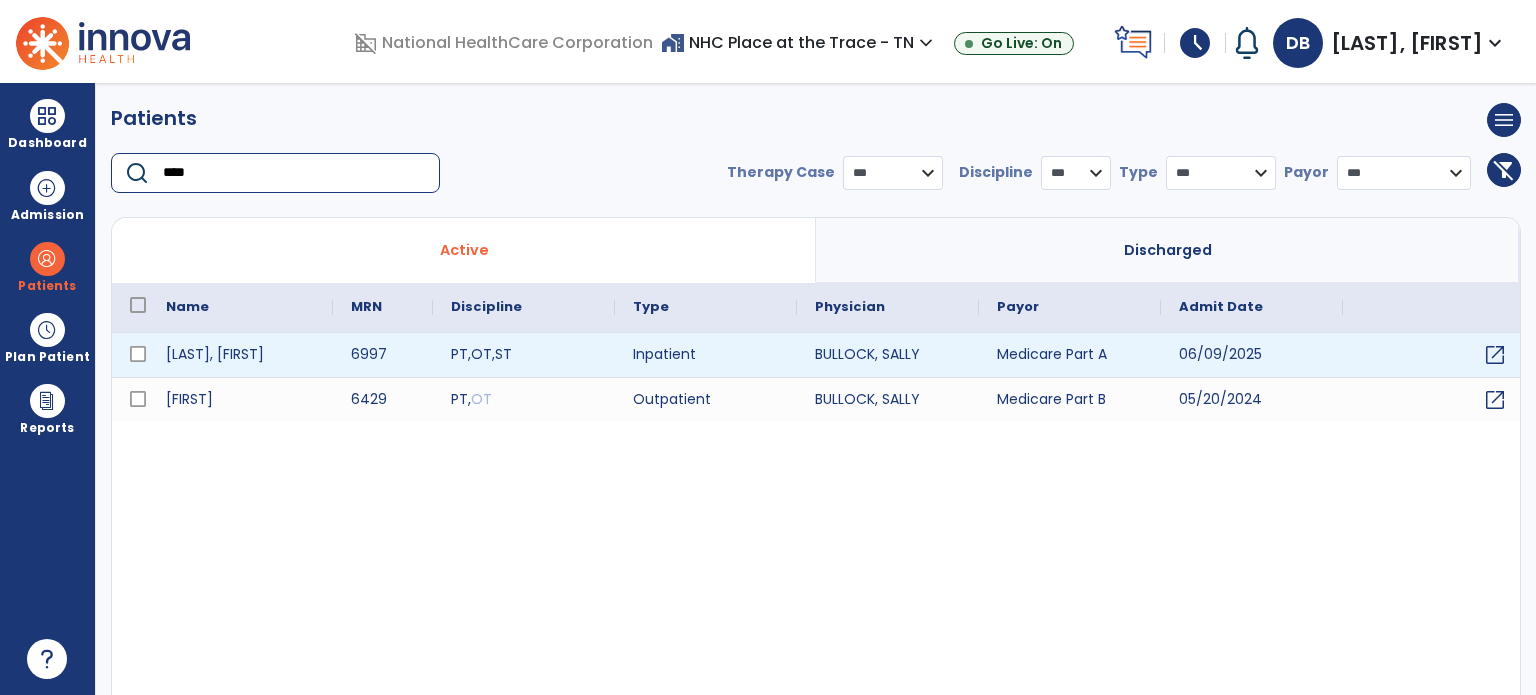 type on "****" 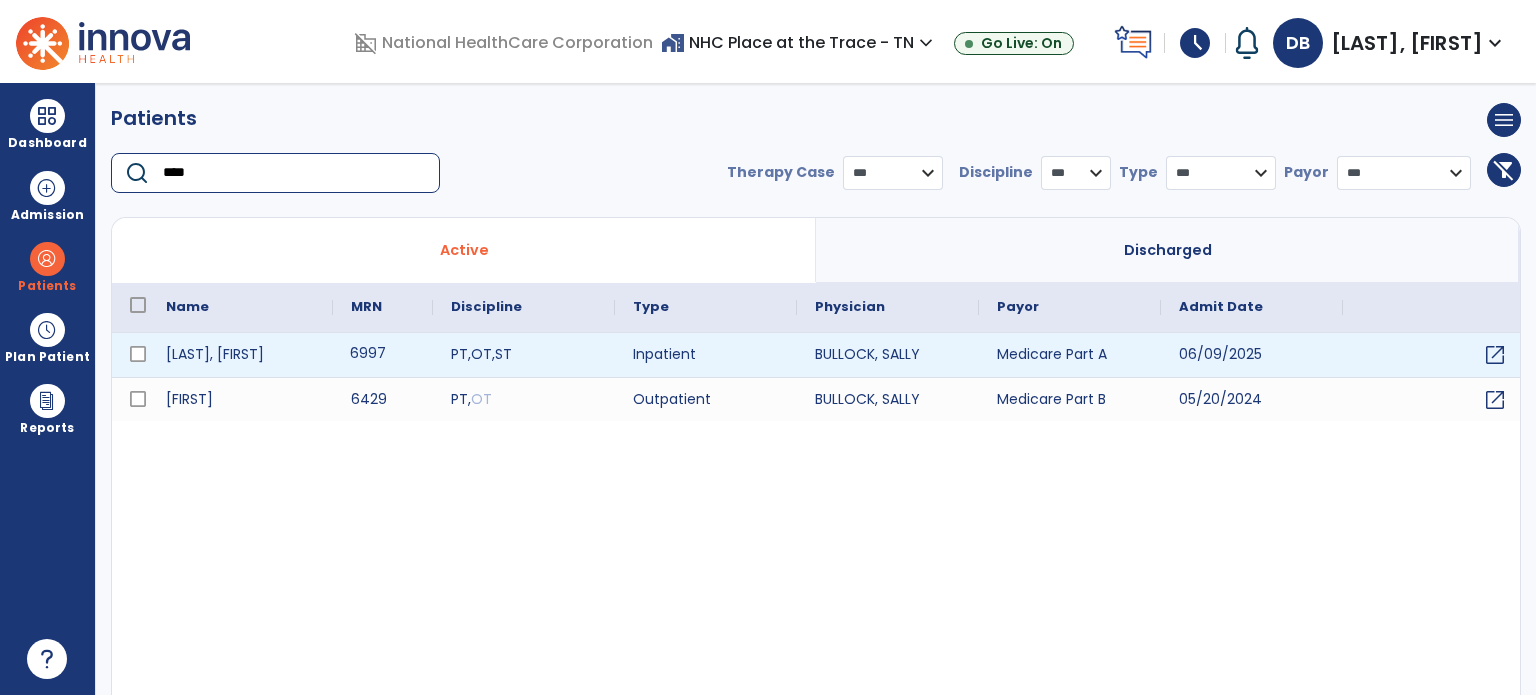 click on "6997" at bounding box center [383, 355] 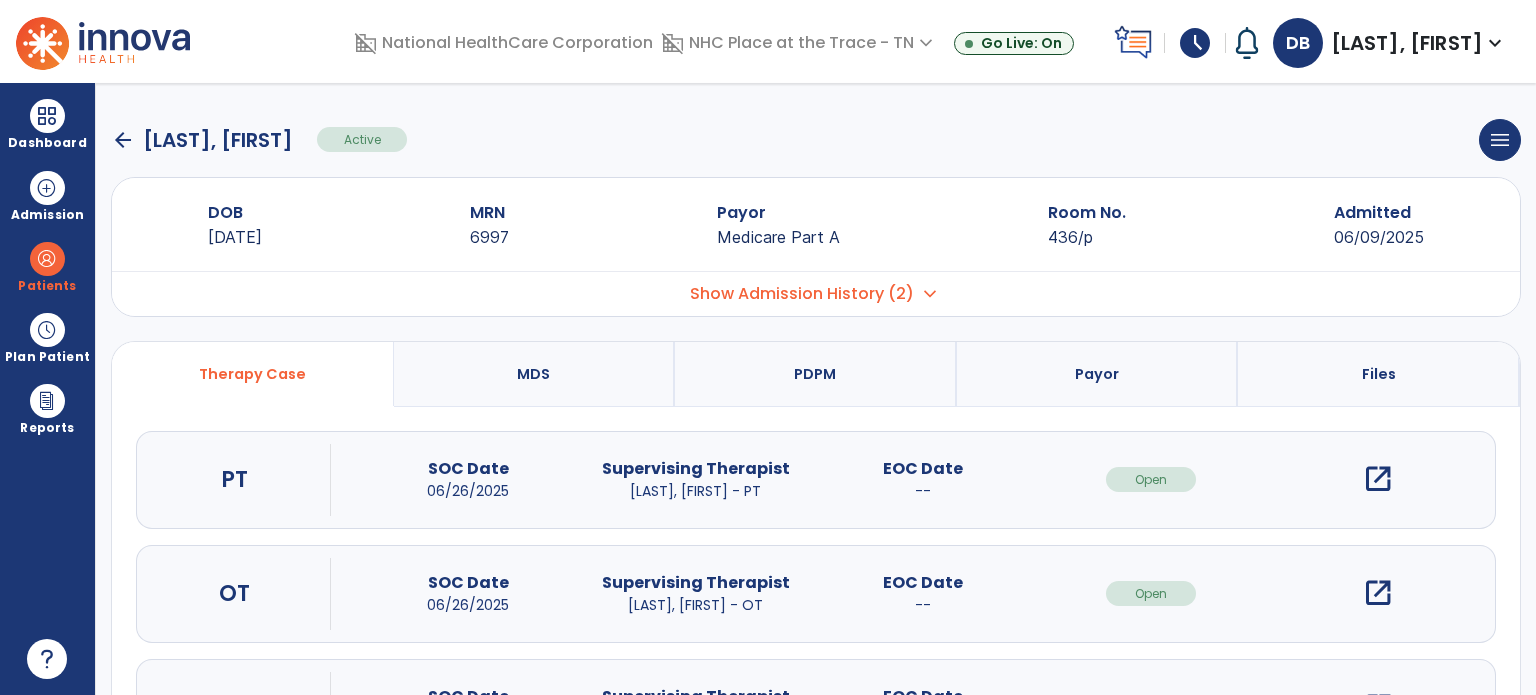 click on "open_in_new" at bounding box center [1378, 593] 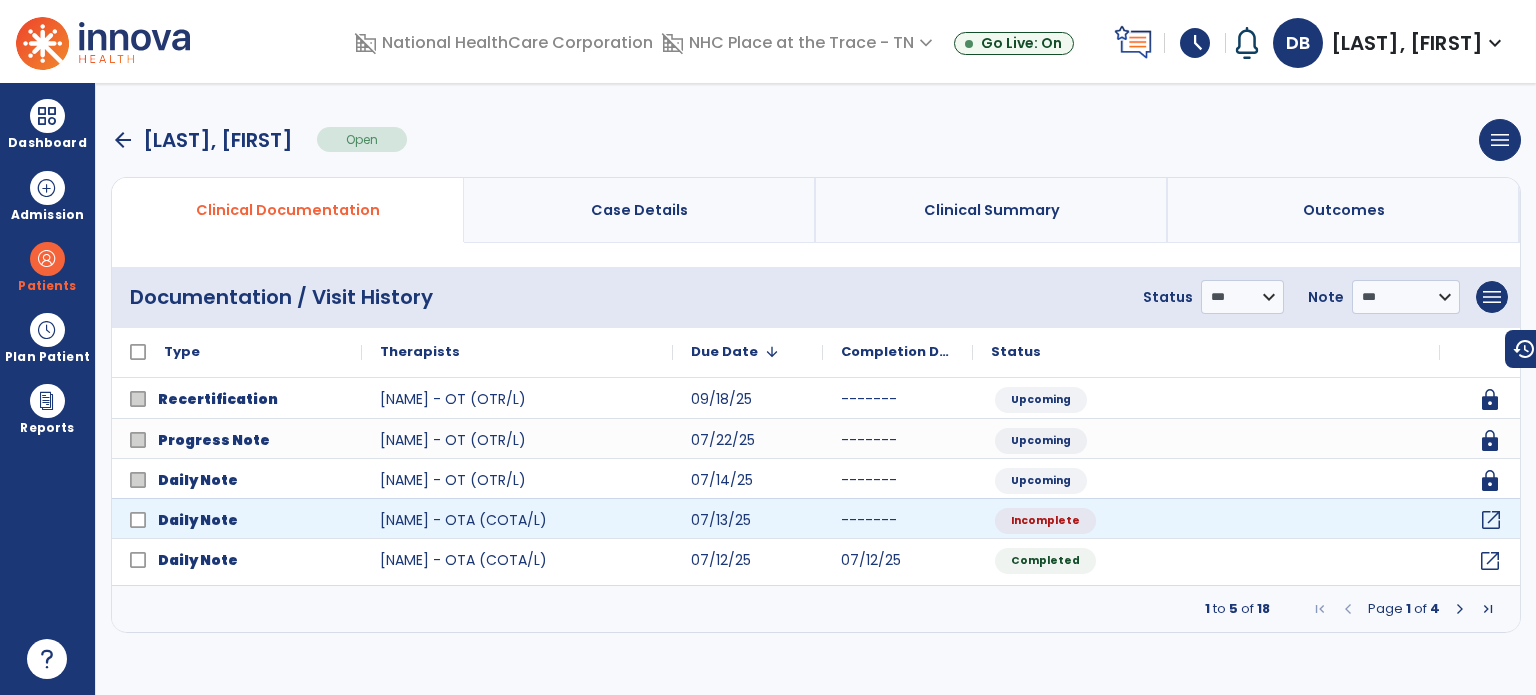 click on "open_in_new" 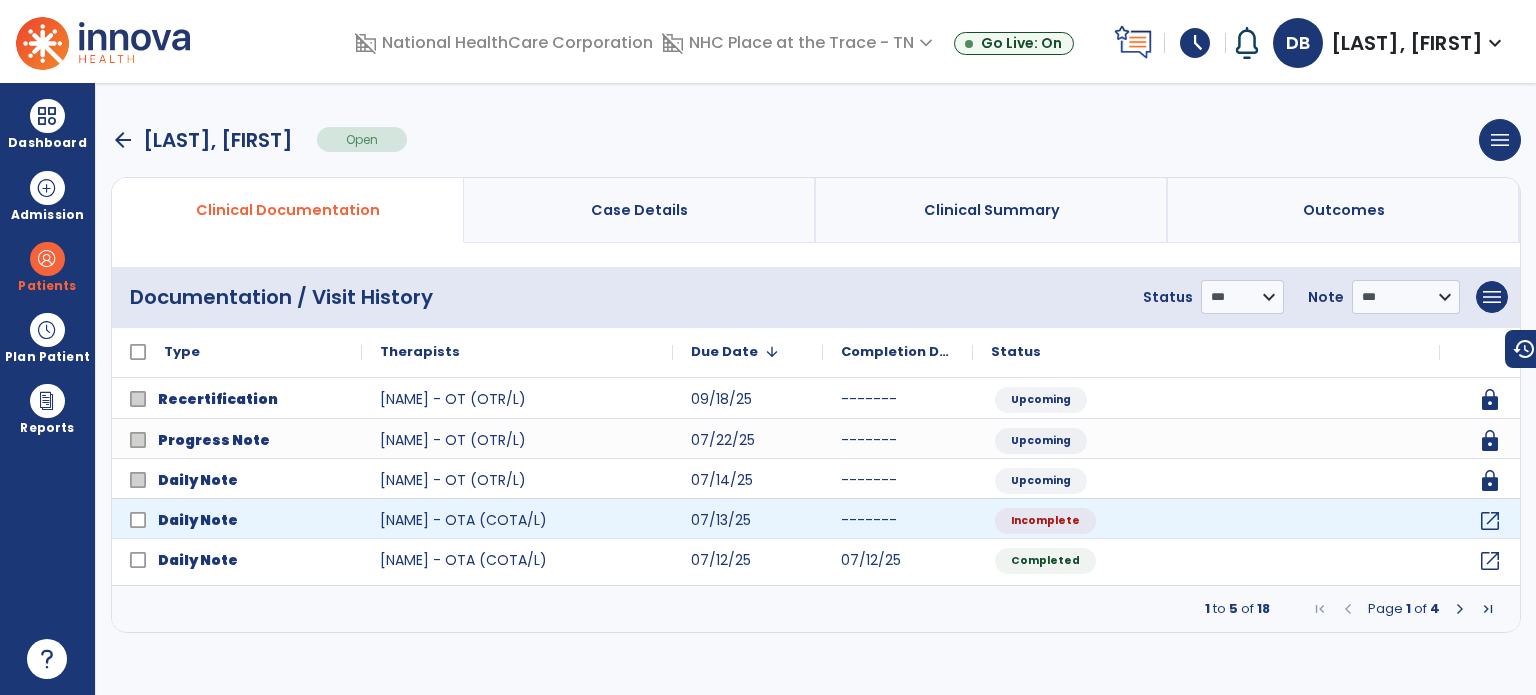 select on "*" 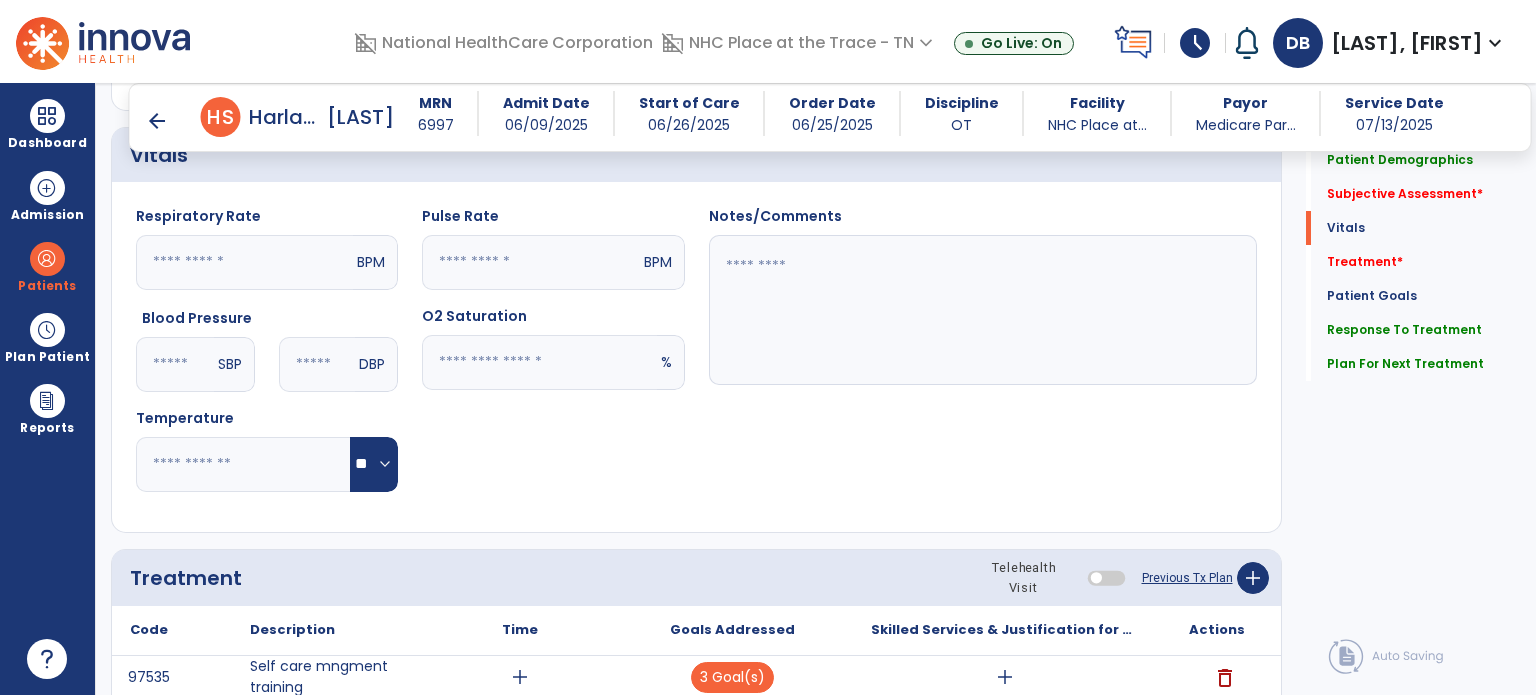 scroll, scrollTop: 1000, scrollLeft: 0, axis: vertical 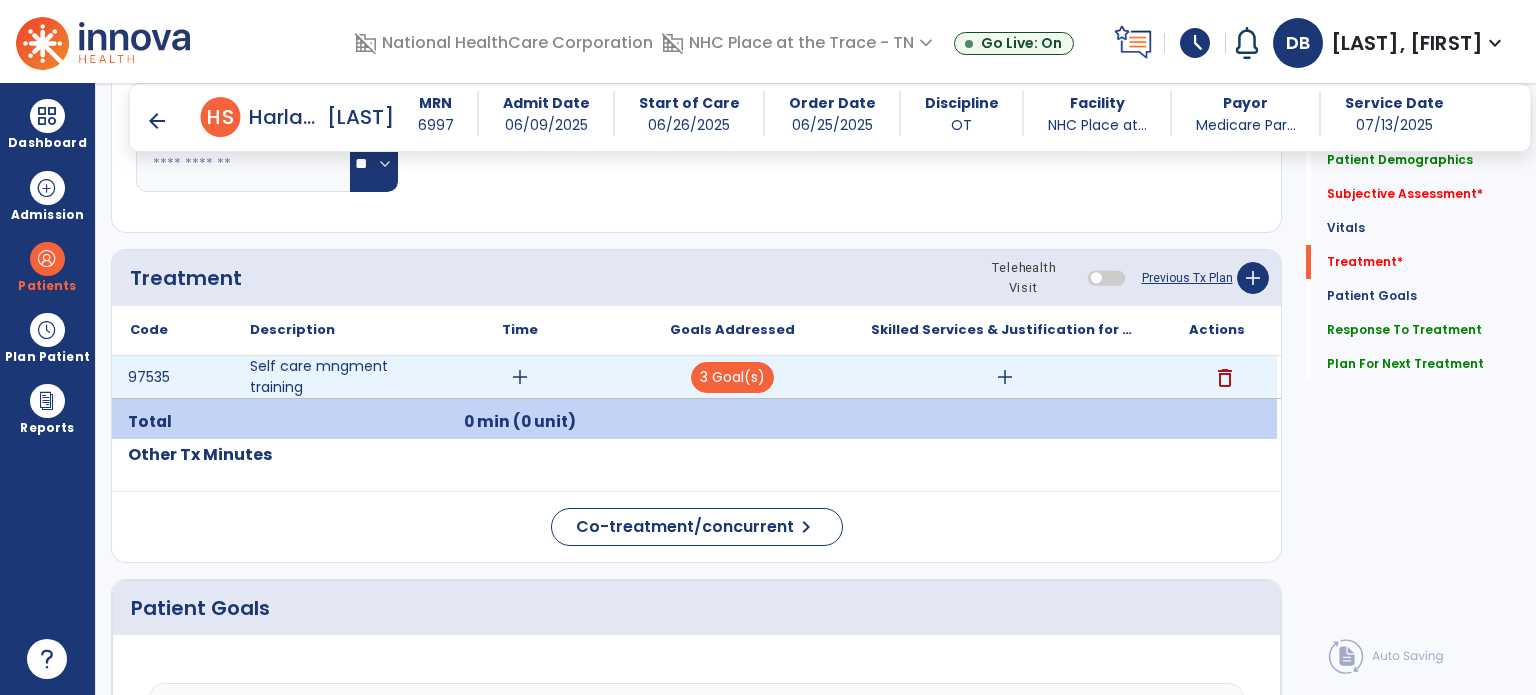 click on "add" at bounding box center [520, 377] 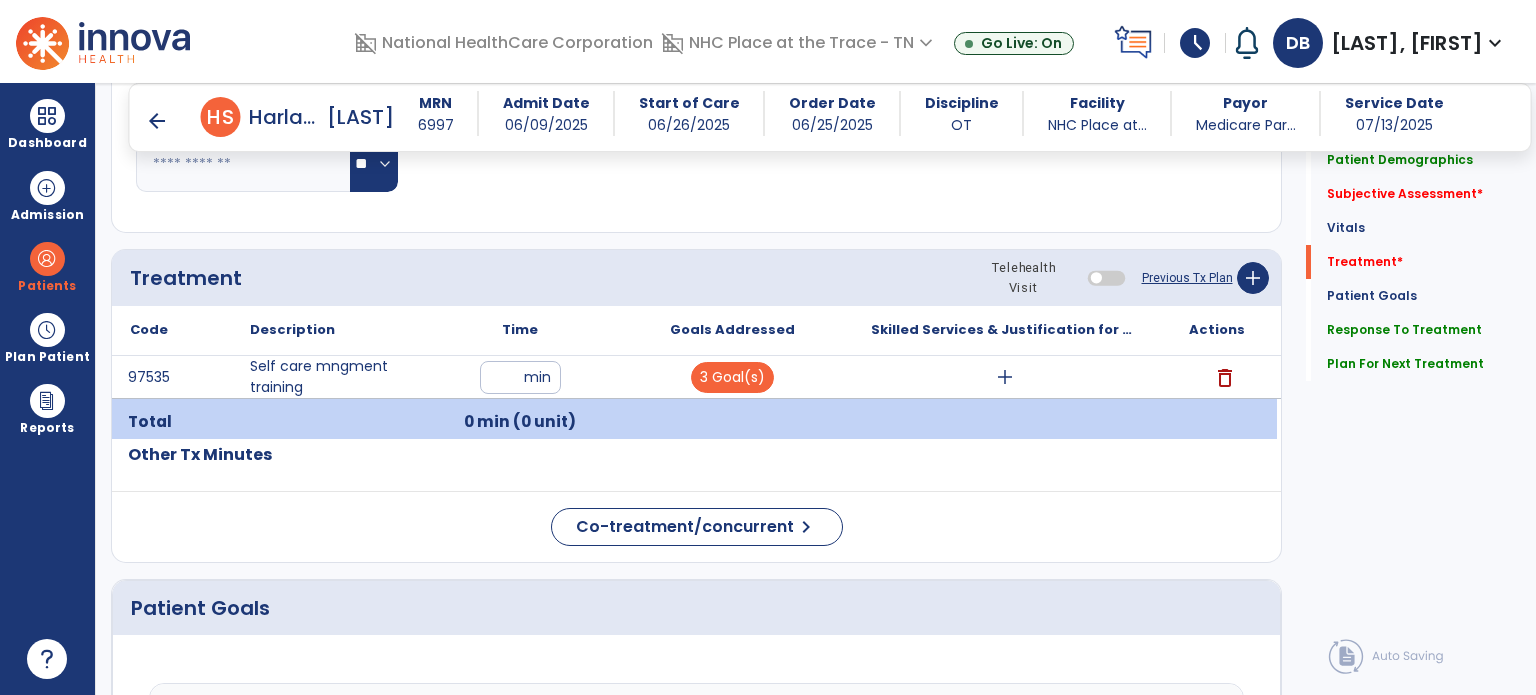 type on "**" 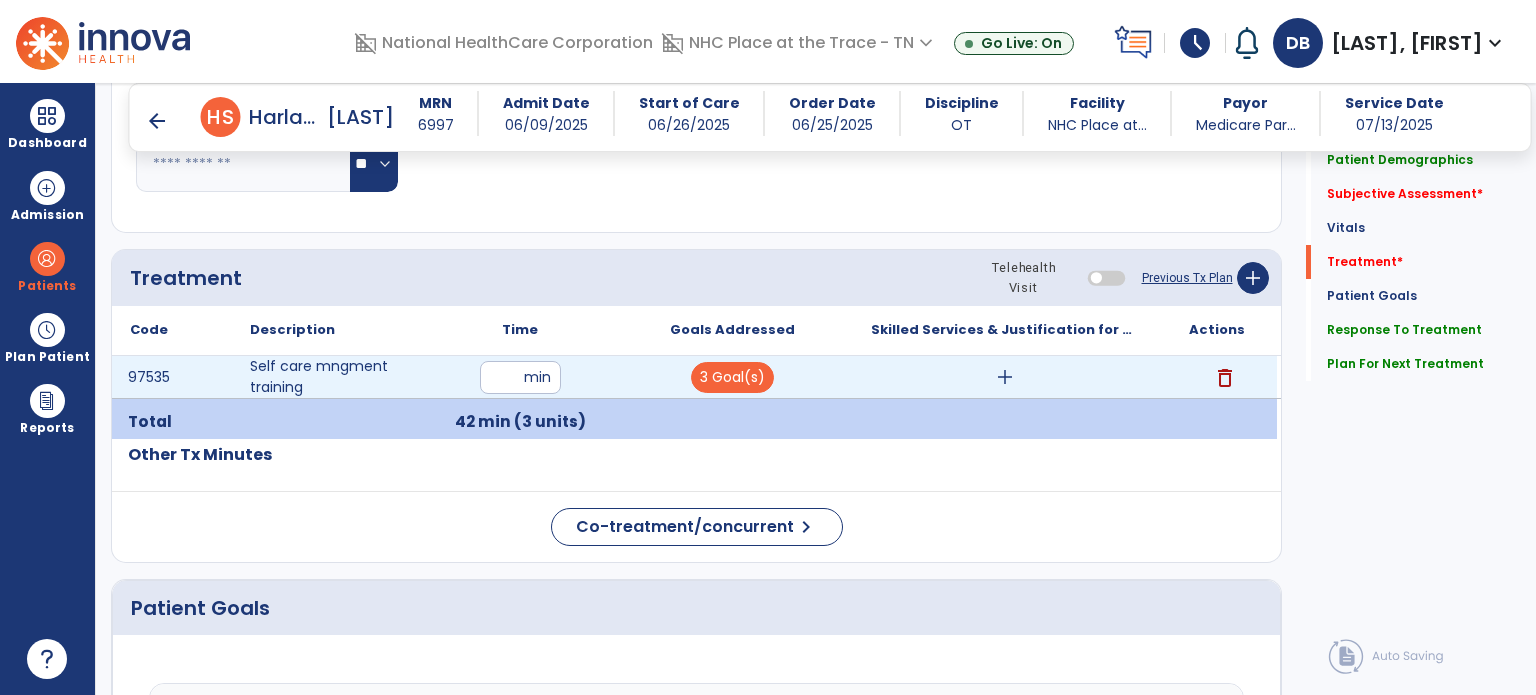click on "add" at bounding box center (1005, 377) 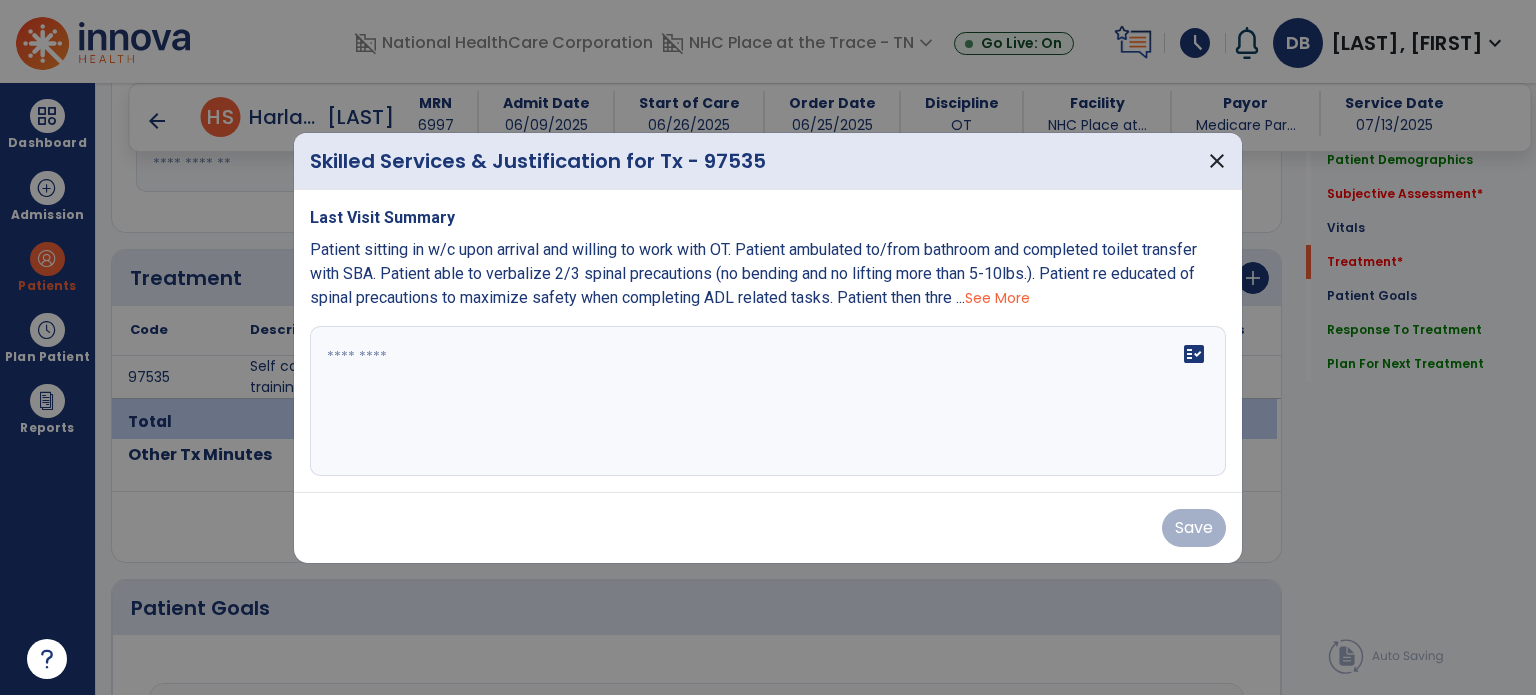 click on "fact_check" at bounding box center [768, 401] 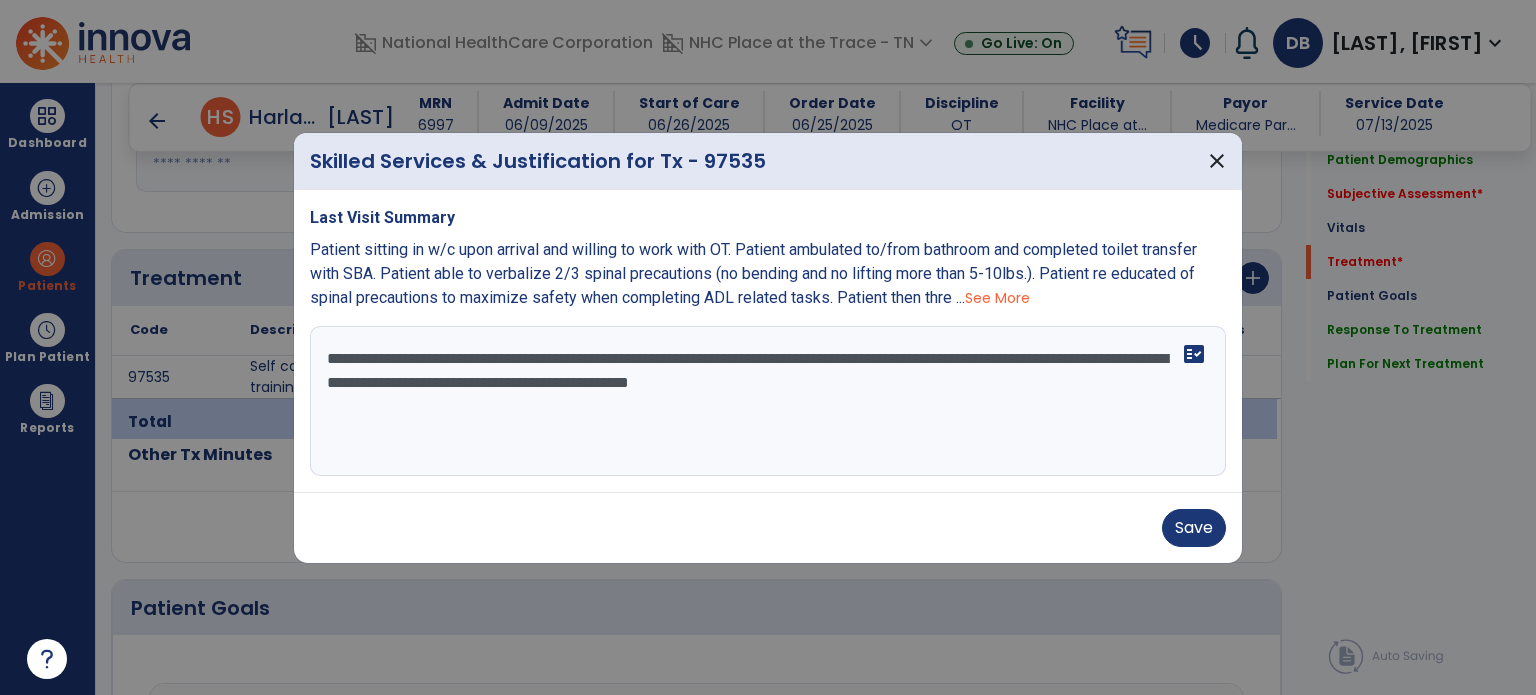 click on "**********" at bounding box center [768, 401] 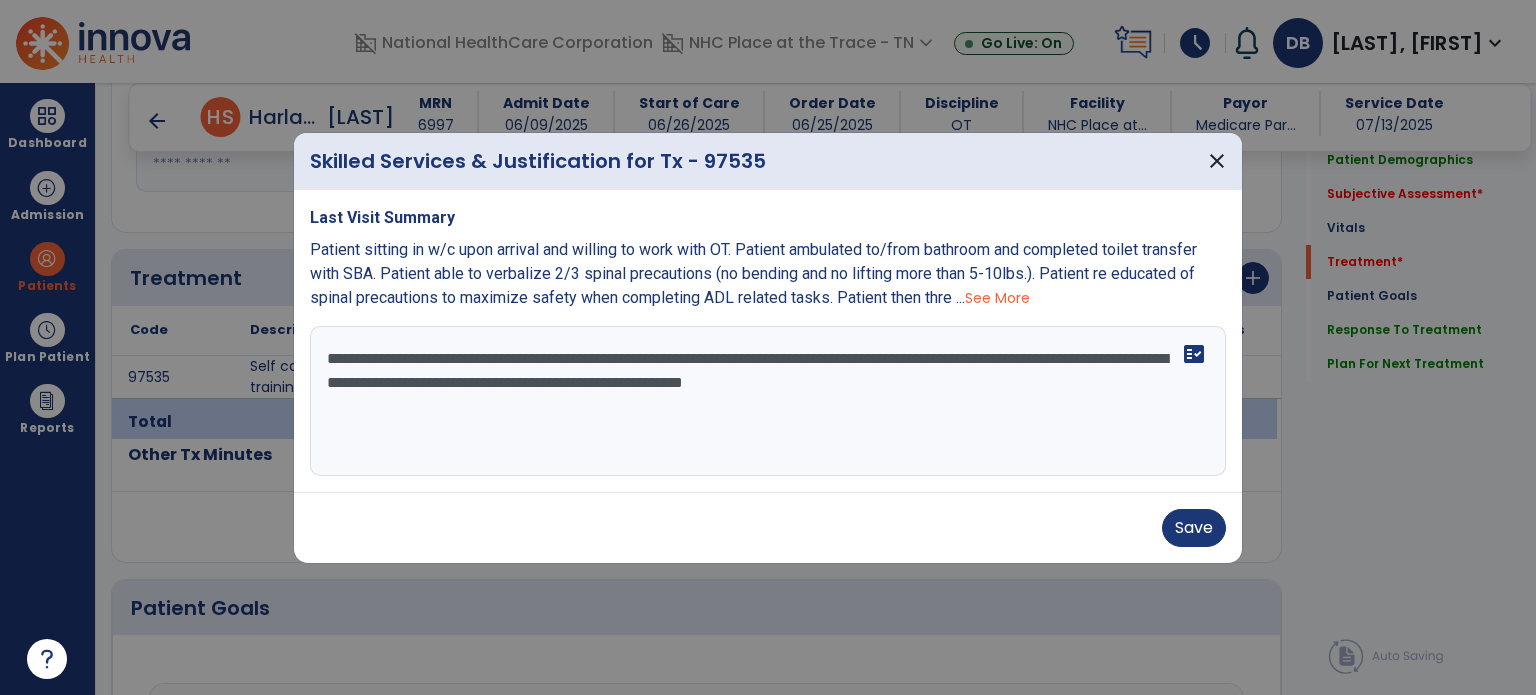 click on "**********" at bounding box center [768, 401] 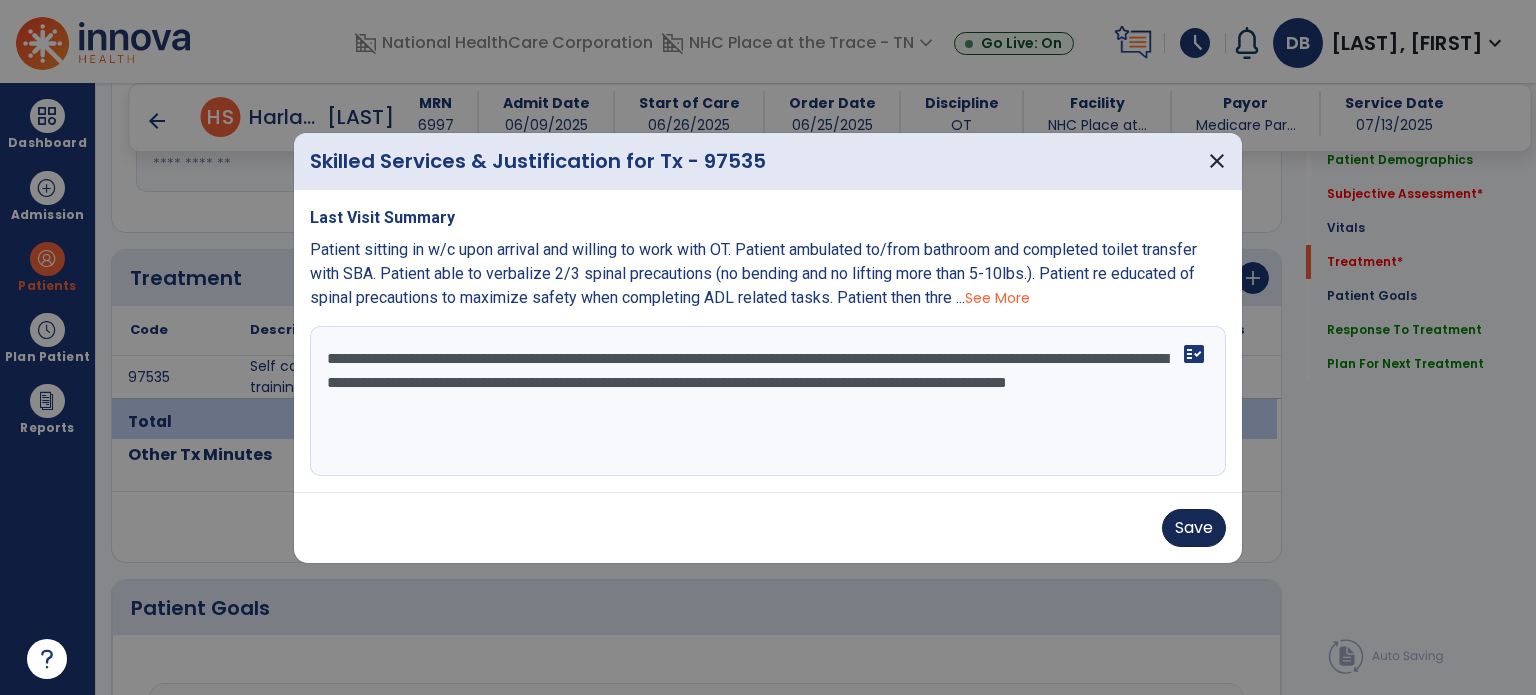 type on "**********" 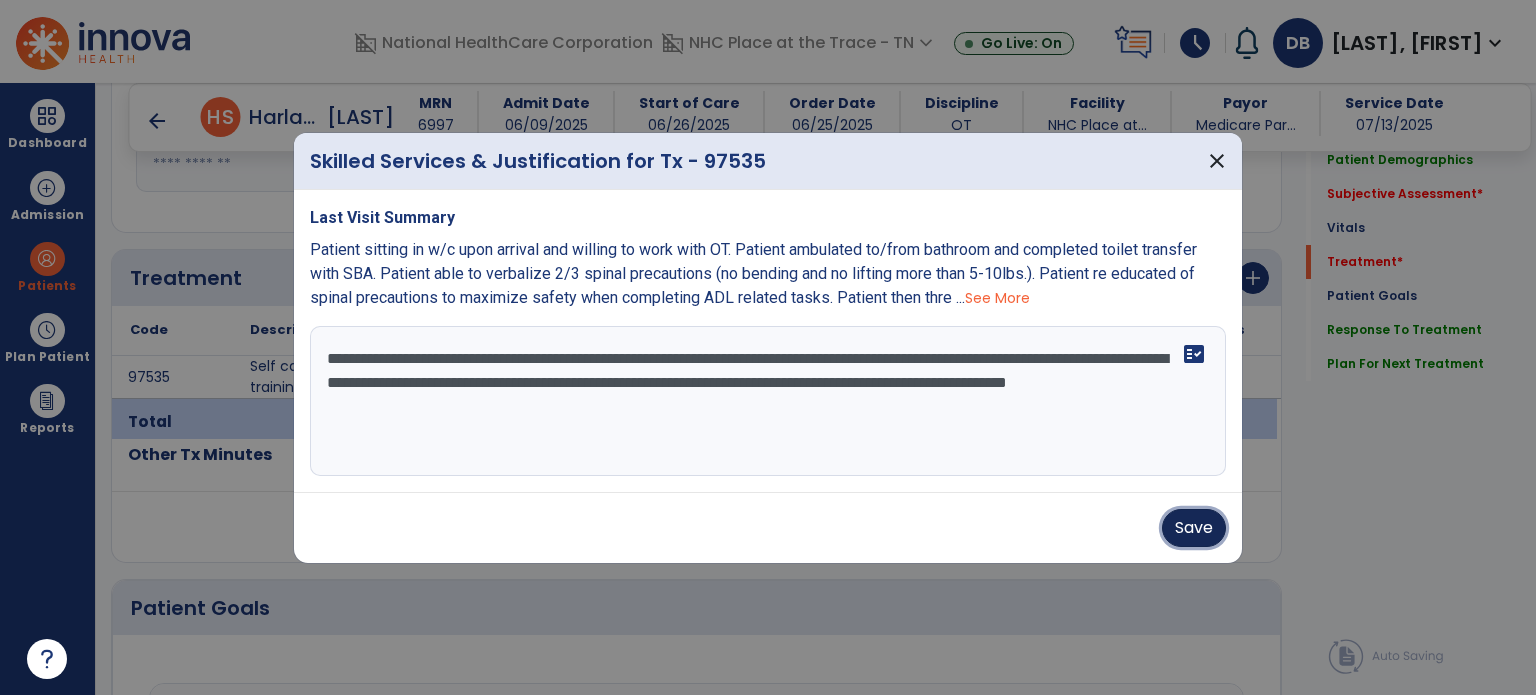 click on "Save" at bounding box center (1194, 528) 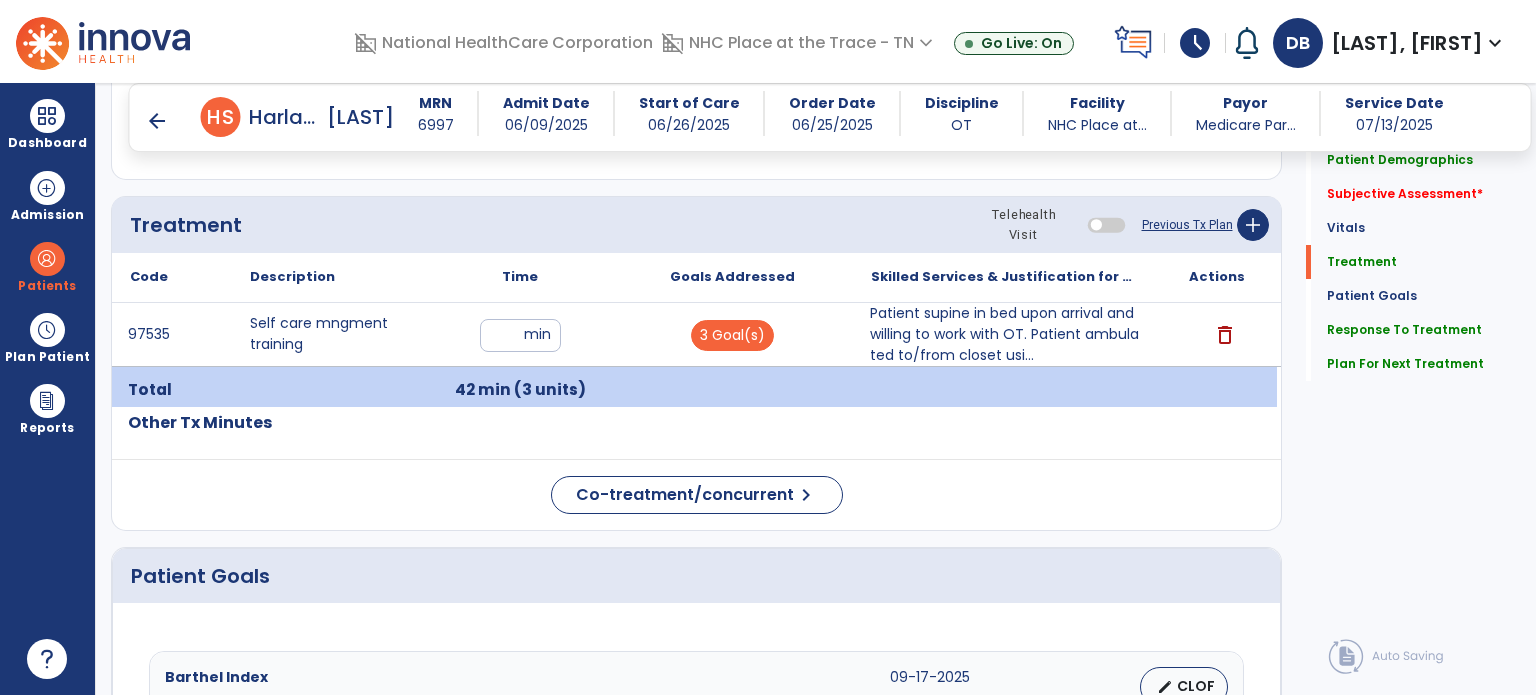 scroll, scrollTop: 900, scrollLeft: 0, axis: vertical 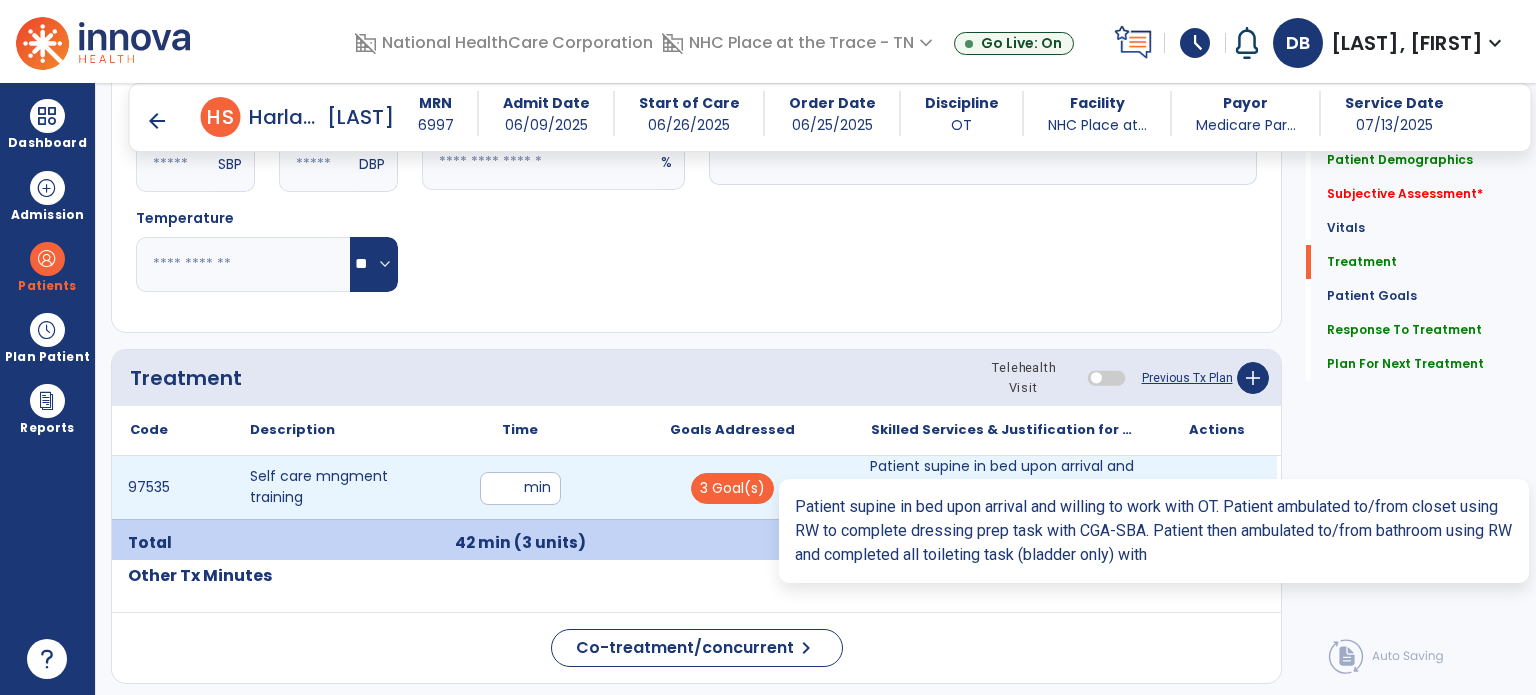 click on "Patient supine in bed upon arrival and willing to work with OT. Patient ambulated to/from closet usi..." at bounding box center (1004, 487) 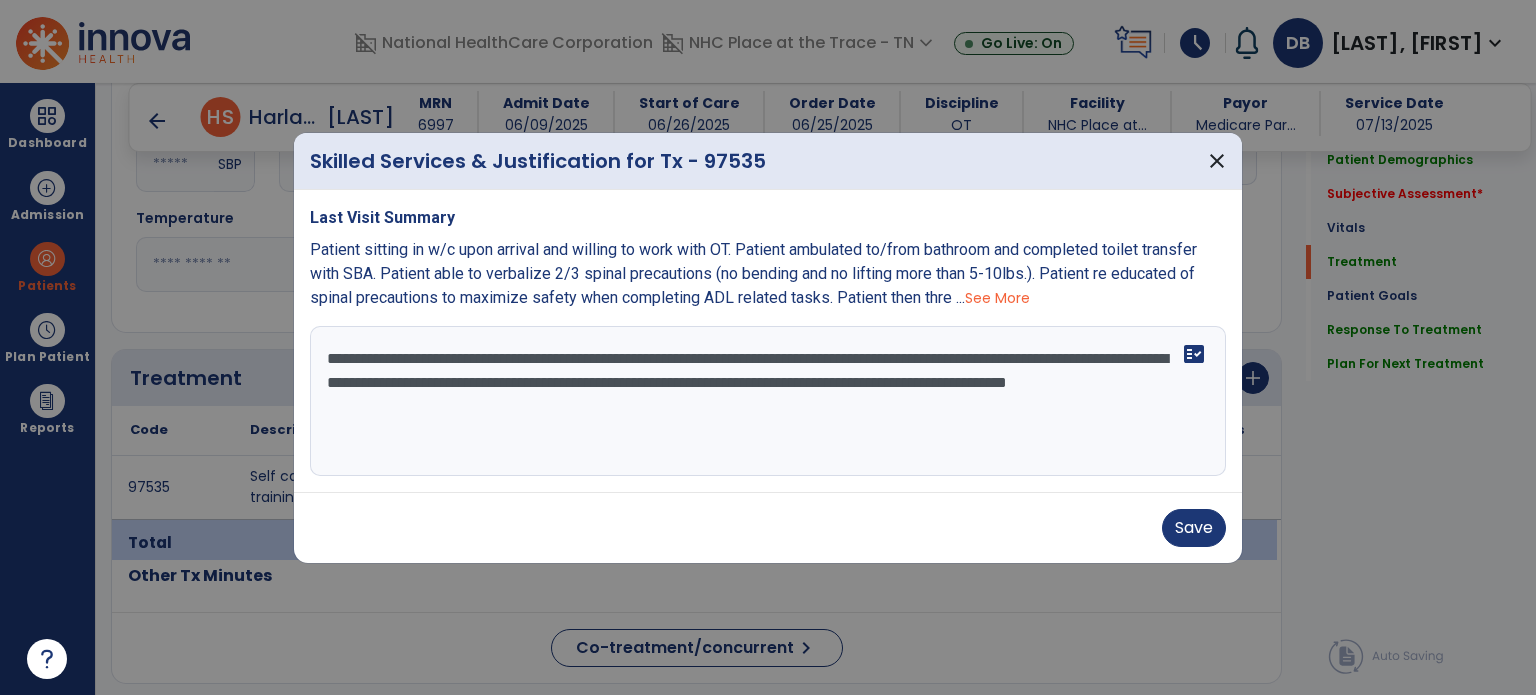 click on "**********" at bounding box center [768, 401] 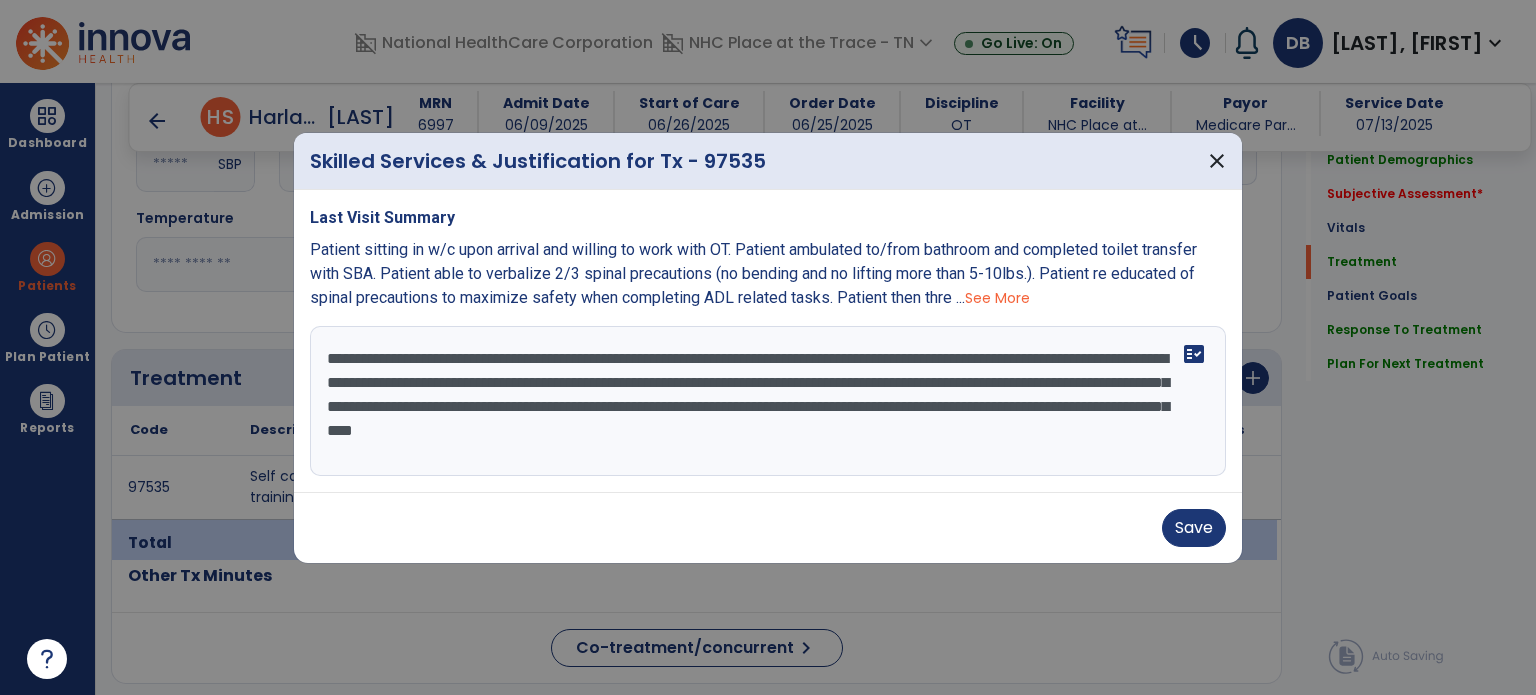 click on "**********" at bounding box center [768, 401] 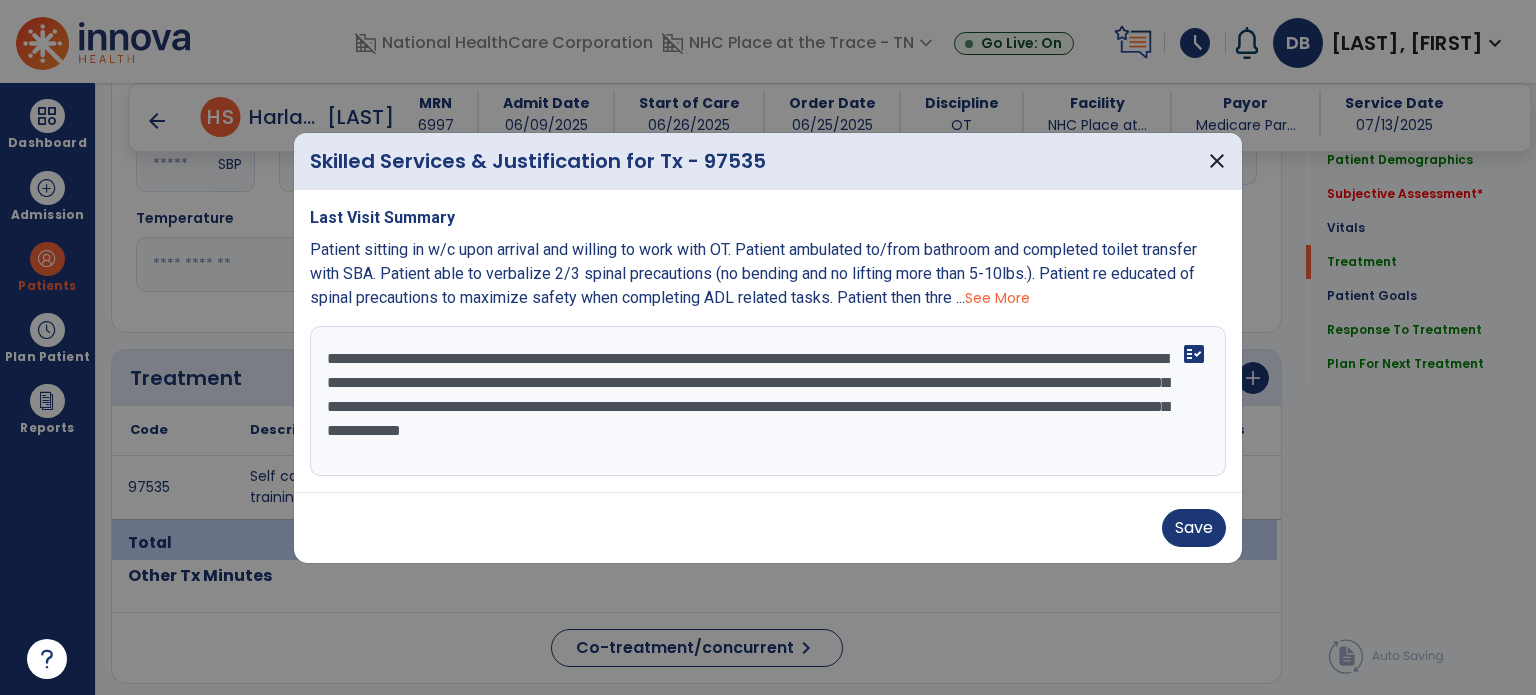 click on "**********" at bounding box center (768, 401) 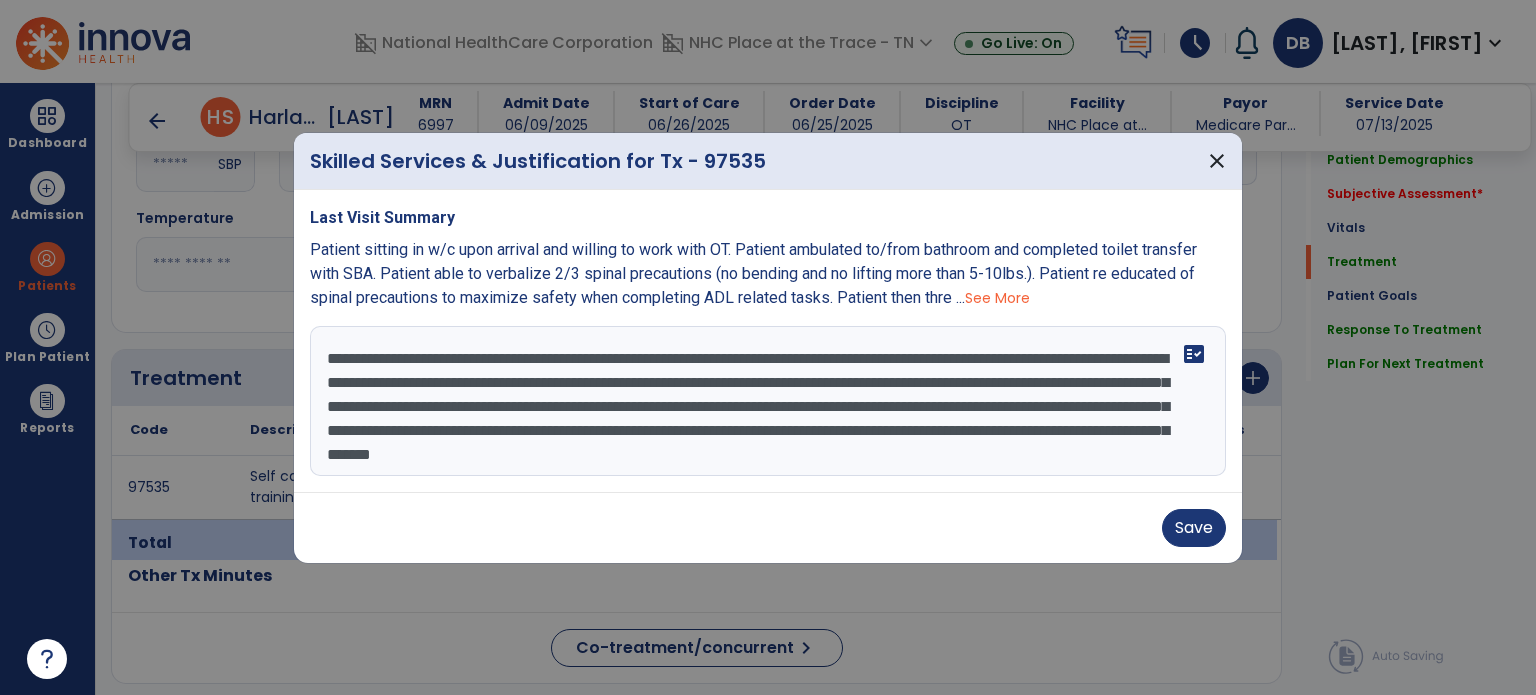 scroll, scrollTop: 24, scrollLeft: 0, axis: vertical 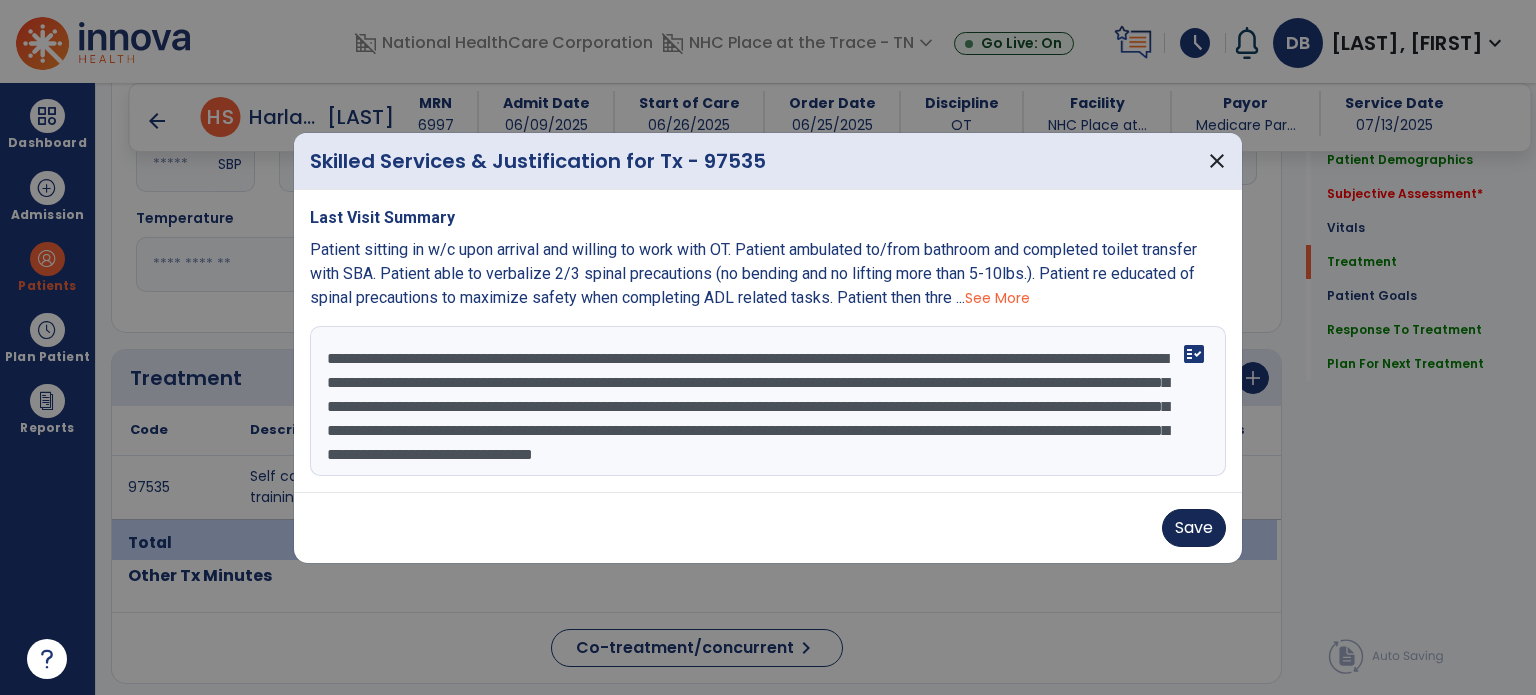 type on "**********" 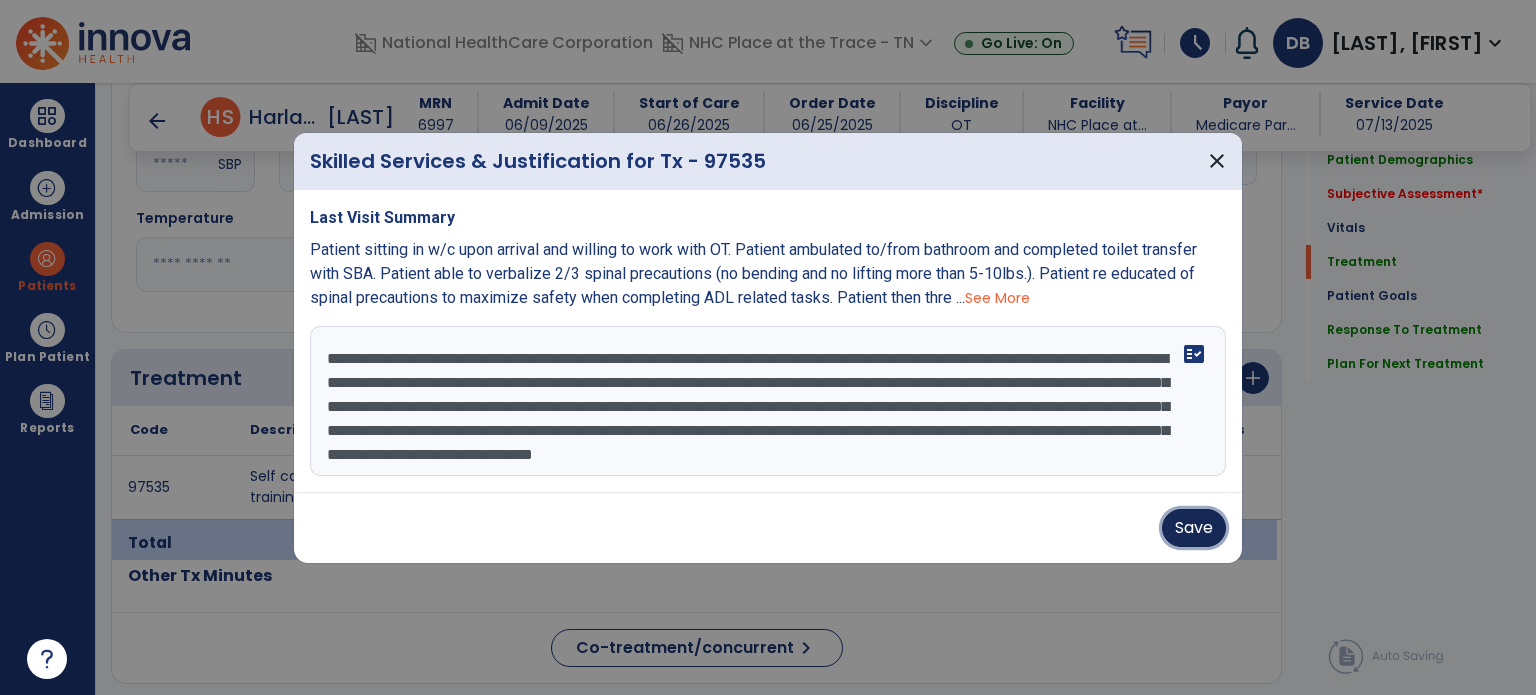 click on "Save" at bounding box center (1194, 528) 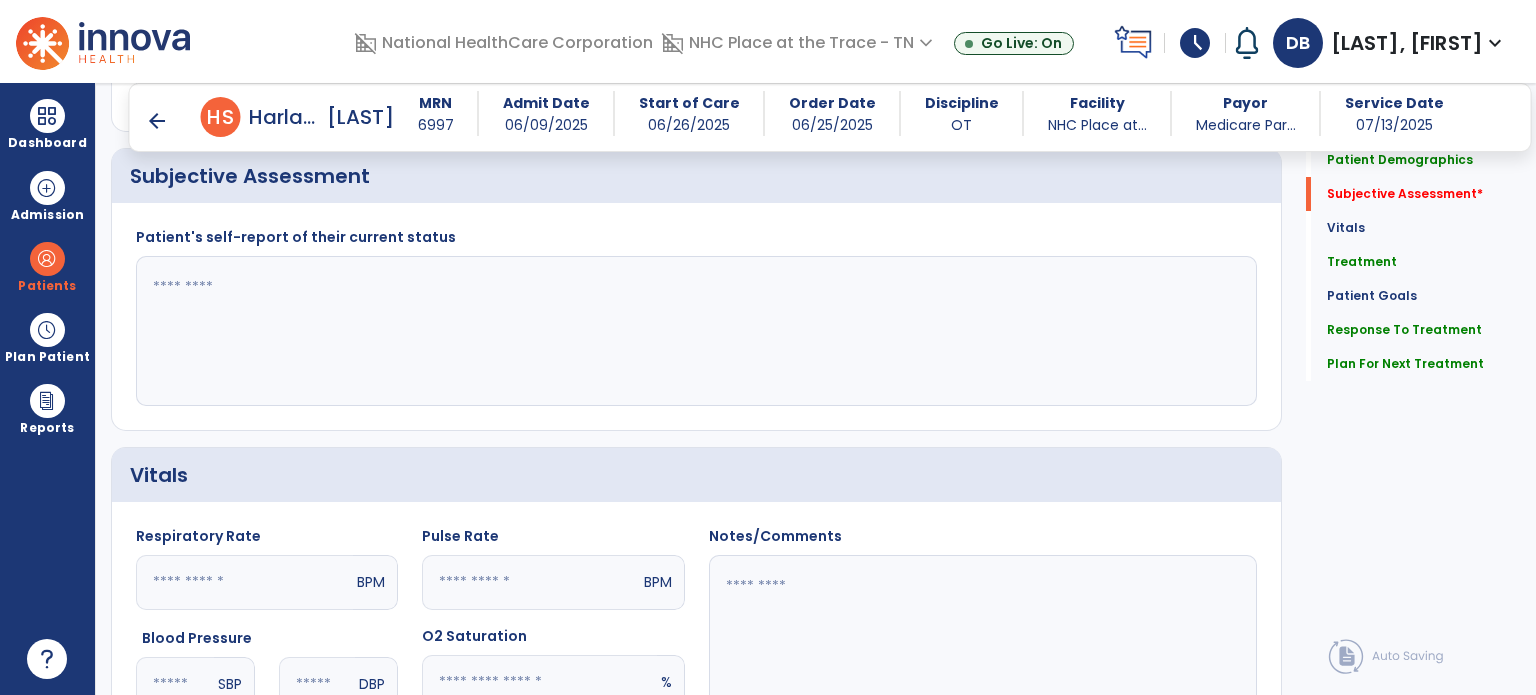 scroll, scrollTop: 378, scrollLeft: 0, axis: vertical 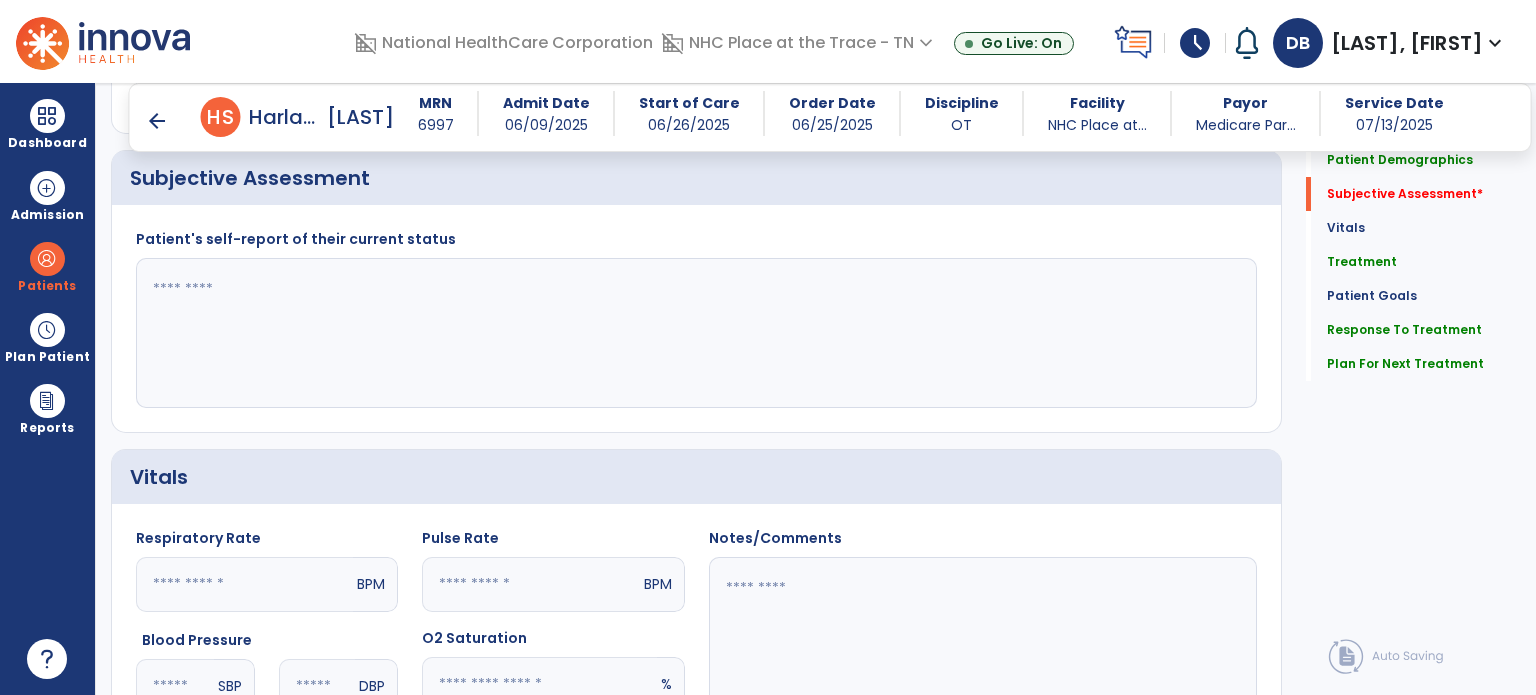 click 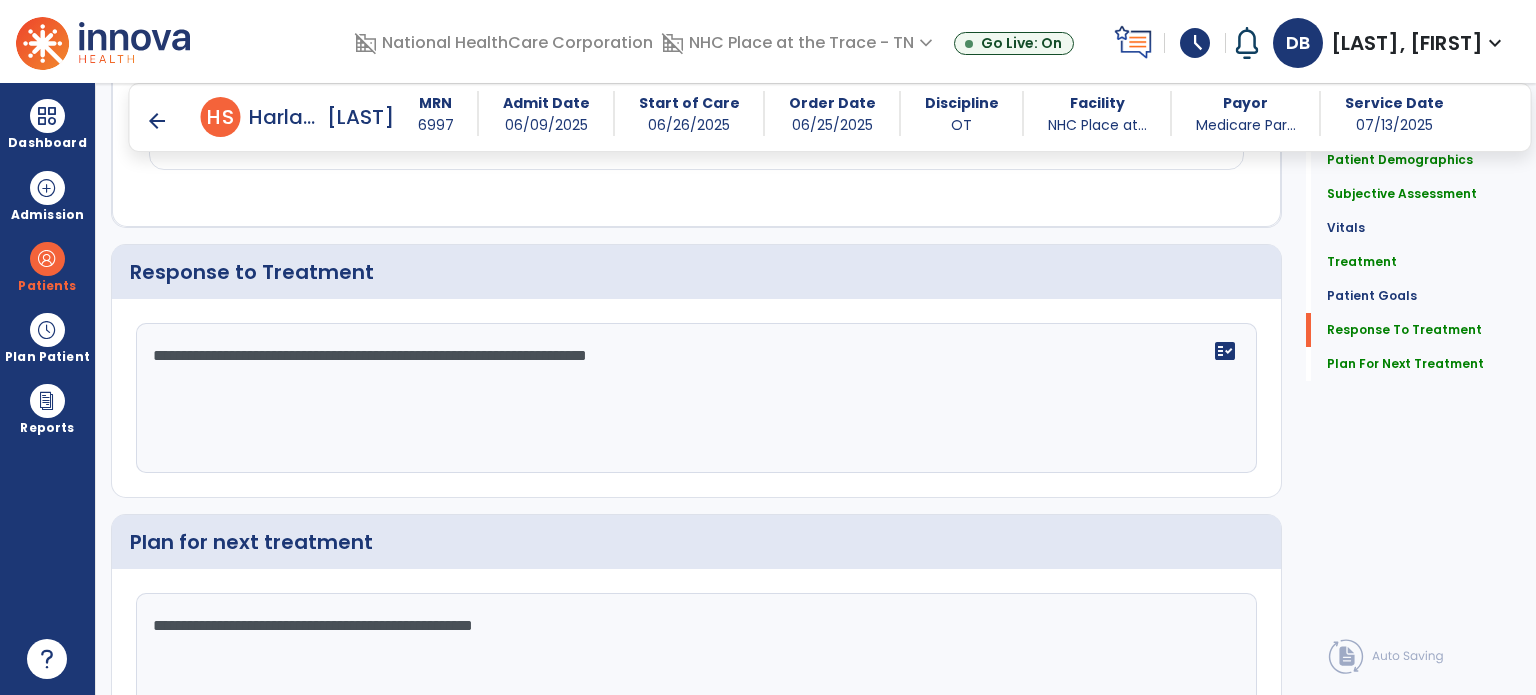 scroll, scrollTop: 2678, scrollLeft: 0, axis: vertical 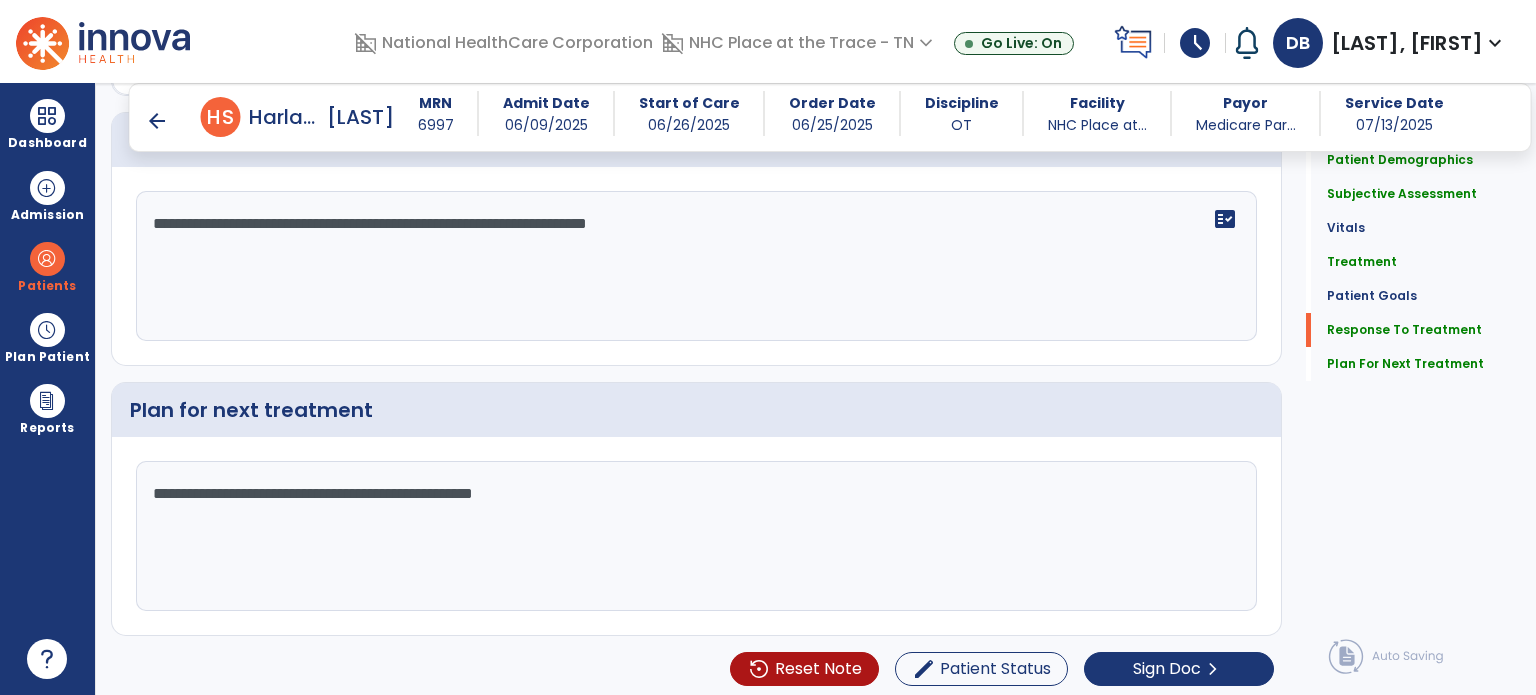 type on "**********" 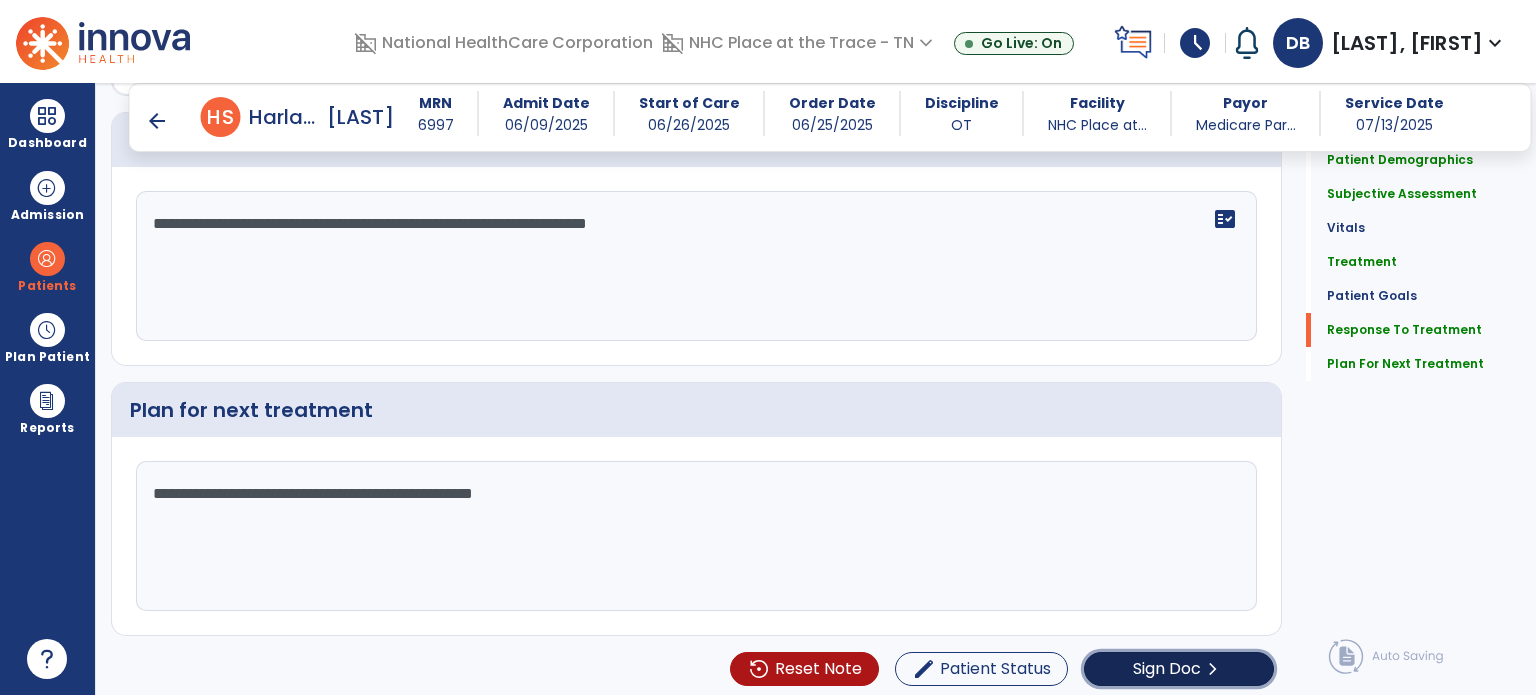 click on "Sign Doc  chevron_right" 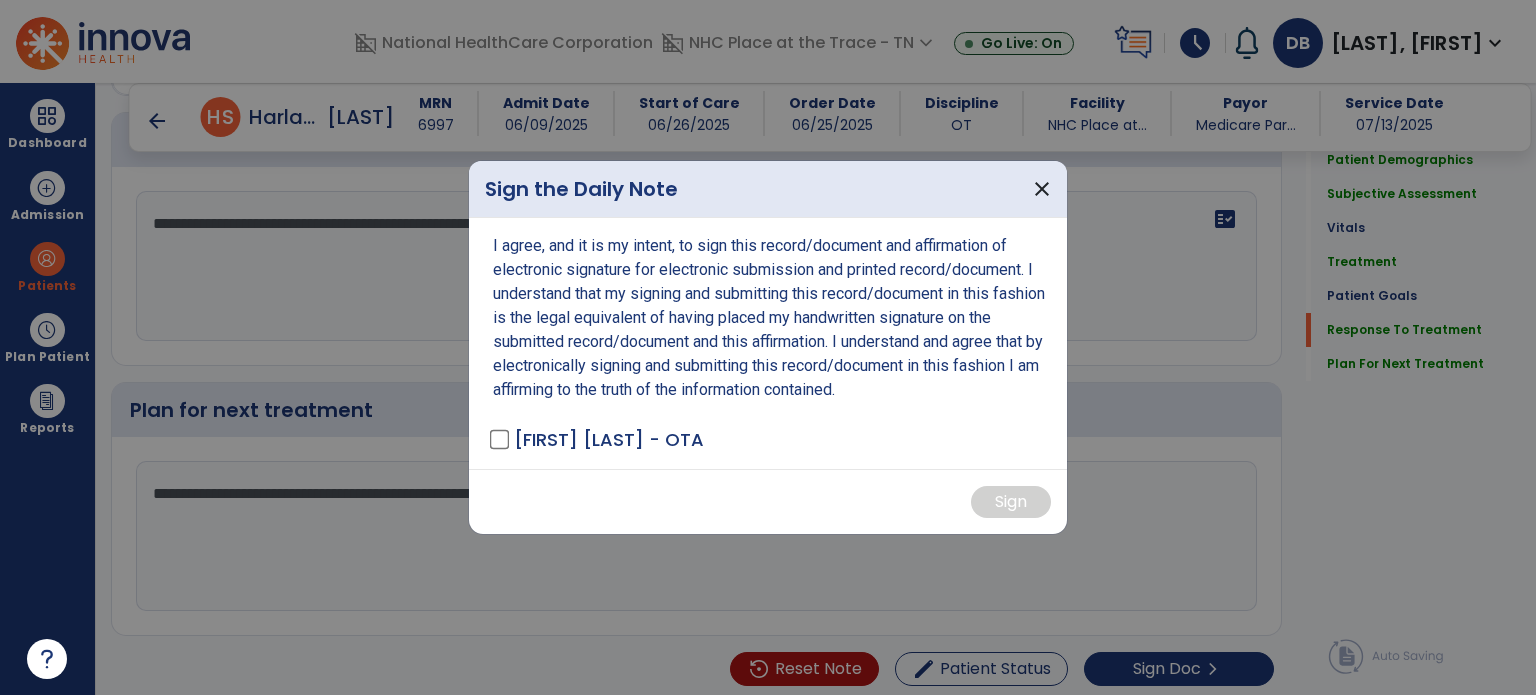 click on "[FIRST] [LAST]  - OTA" at bounding box center [598, 439] 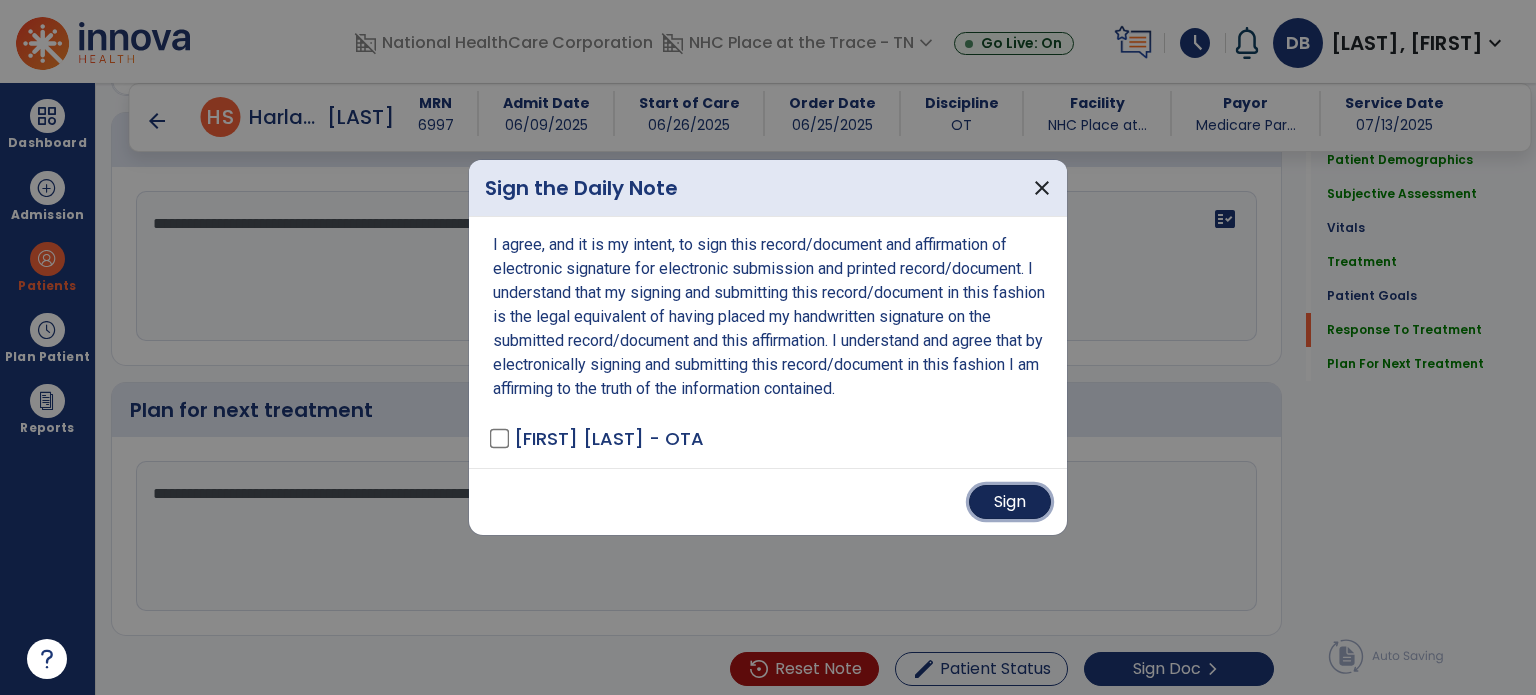 click on "Sign" at bounding box center [1010, 502] 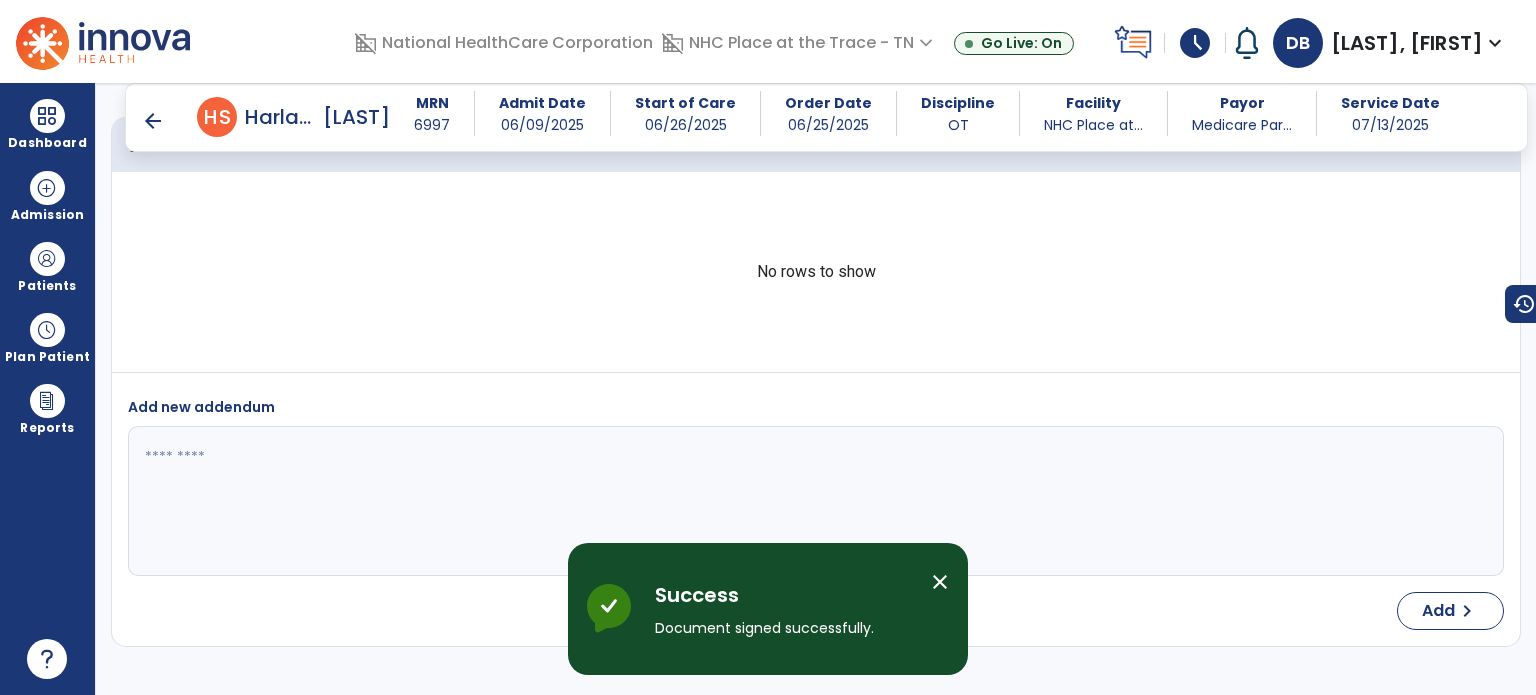 scroll, scrollTop: 4040, scrollLeft: 0, axis: vertical 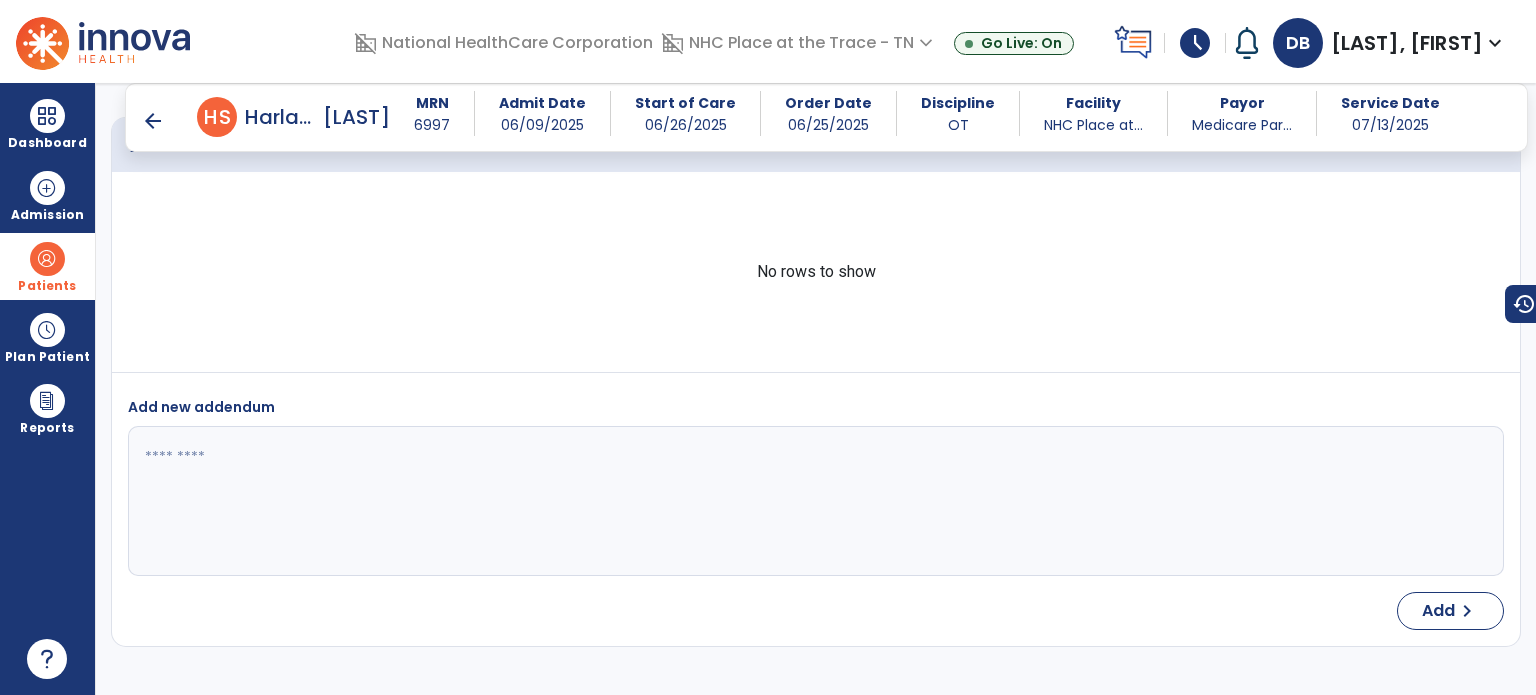 click on "Patients" at bounding box center (47, 266) 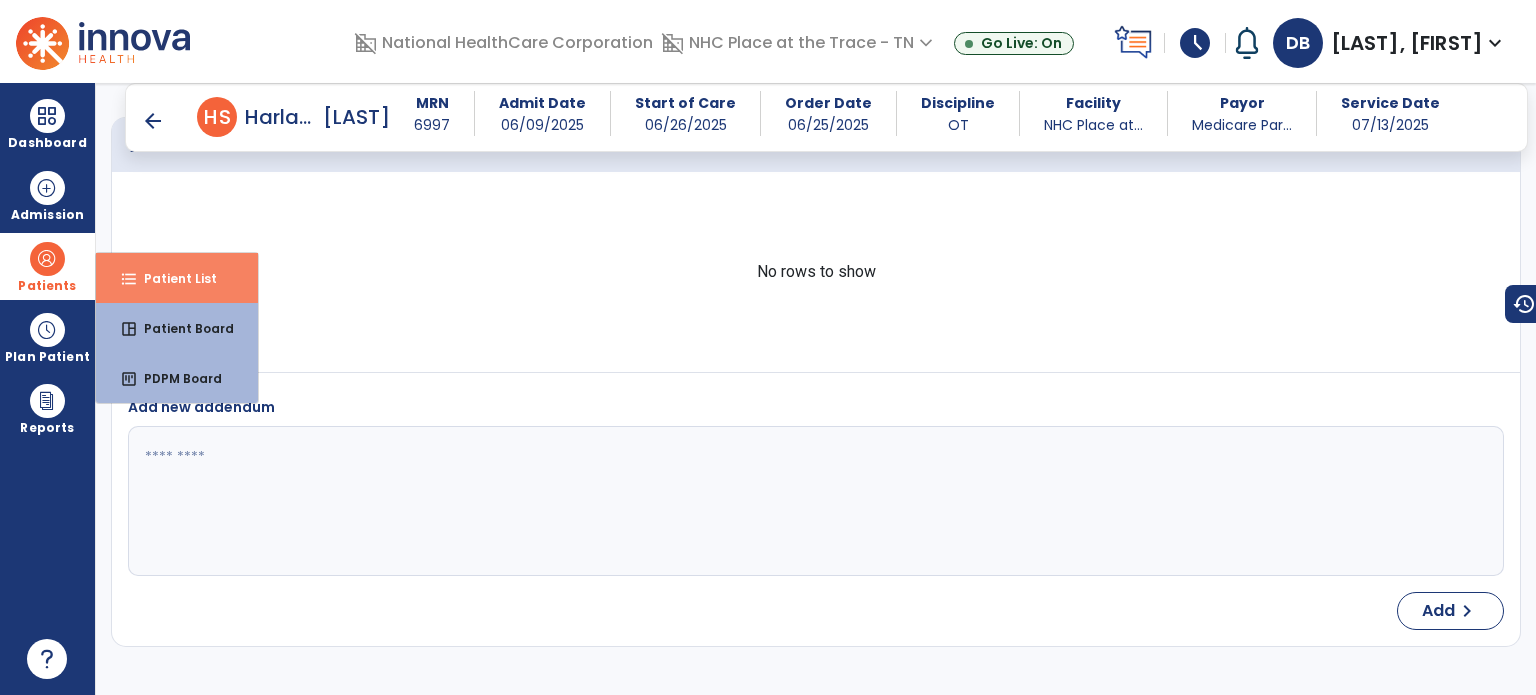 click on "format_list_bulleted  Patient List" at bounding box center [177, 278] 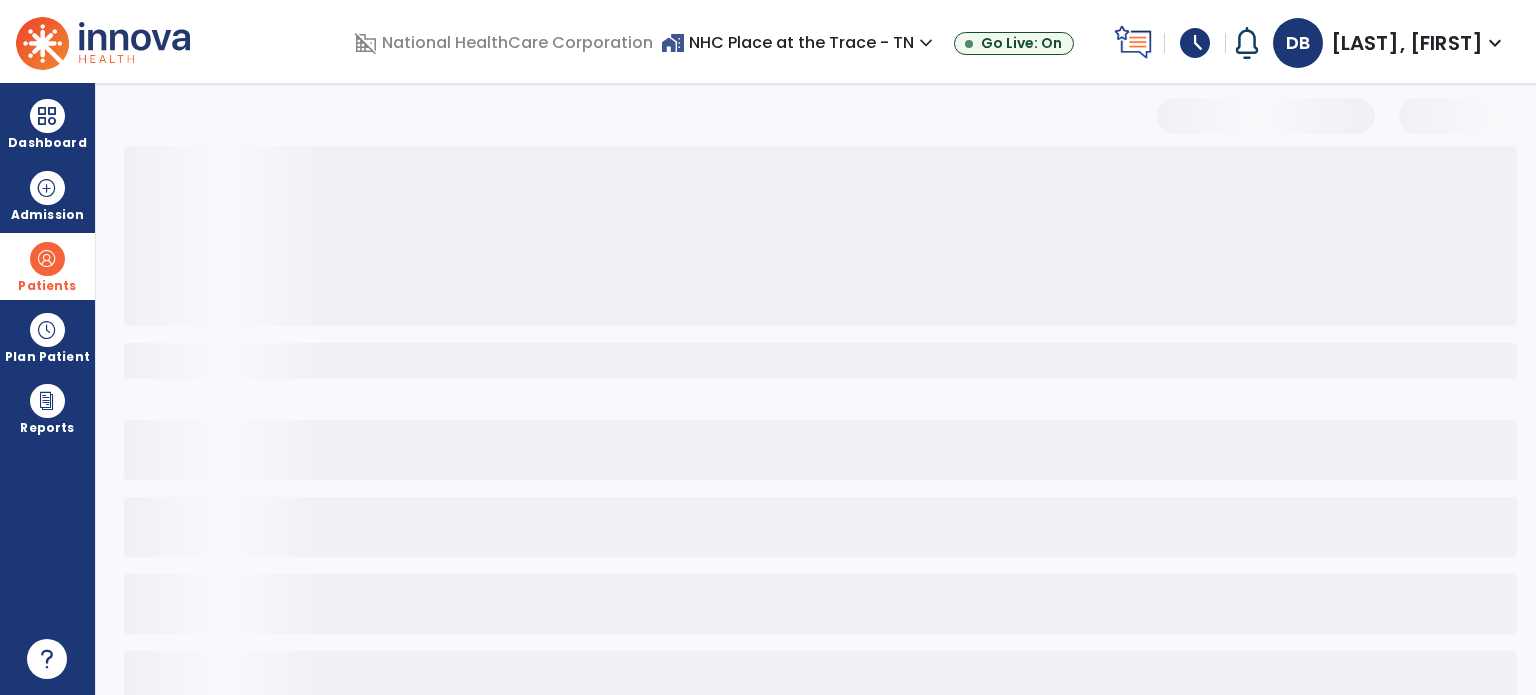 scroll, scrollTop: 0, scrollLeft: 0, axis: both 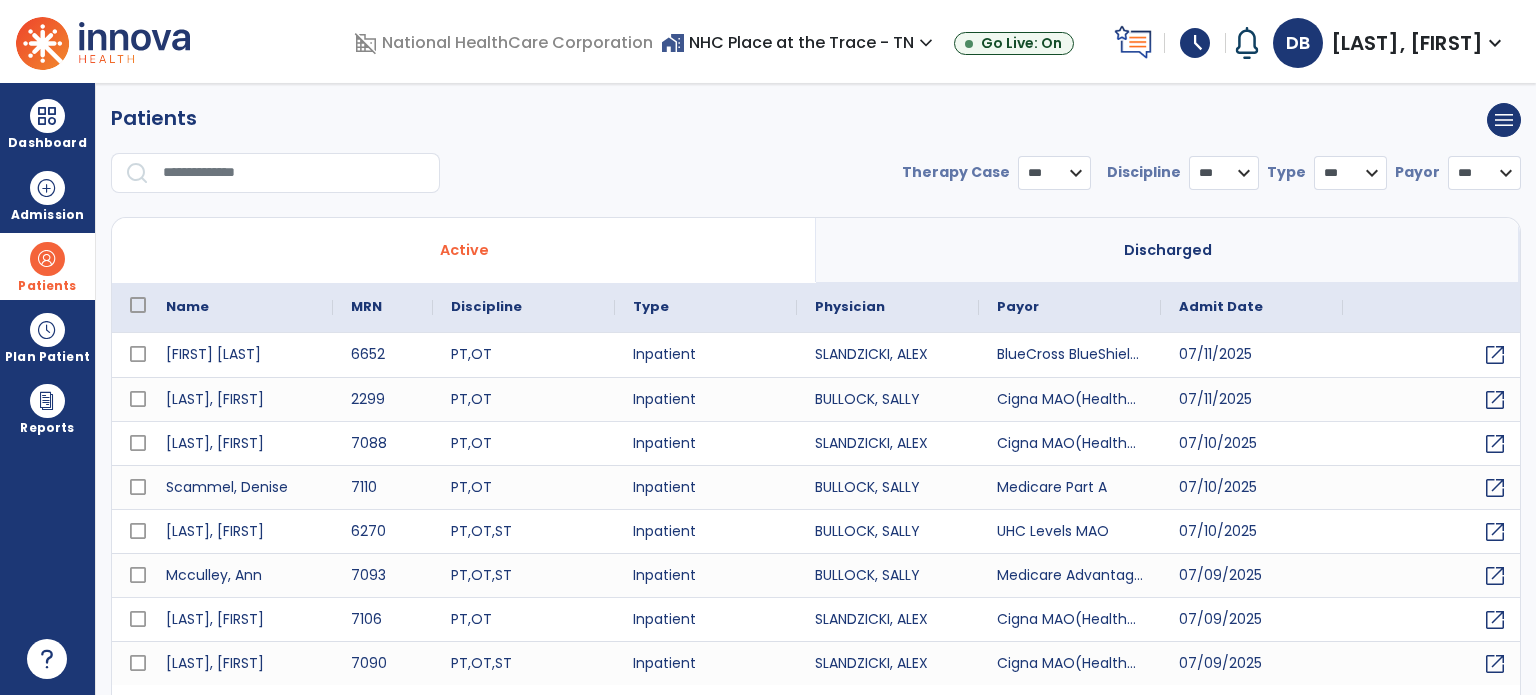 select on "***" 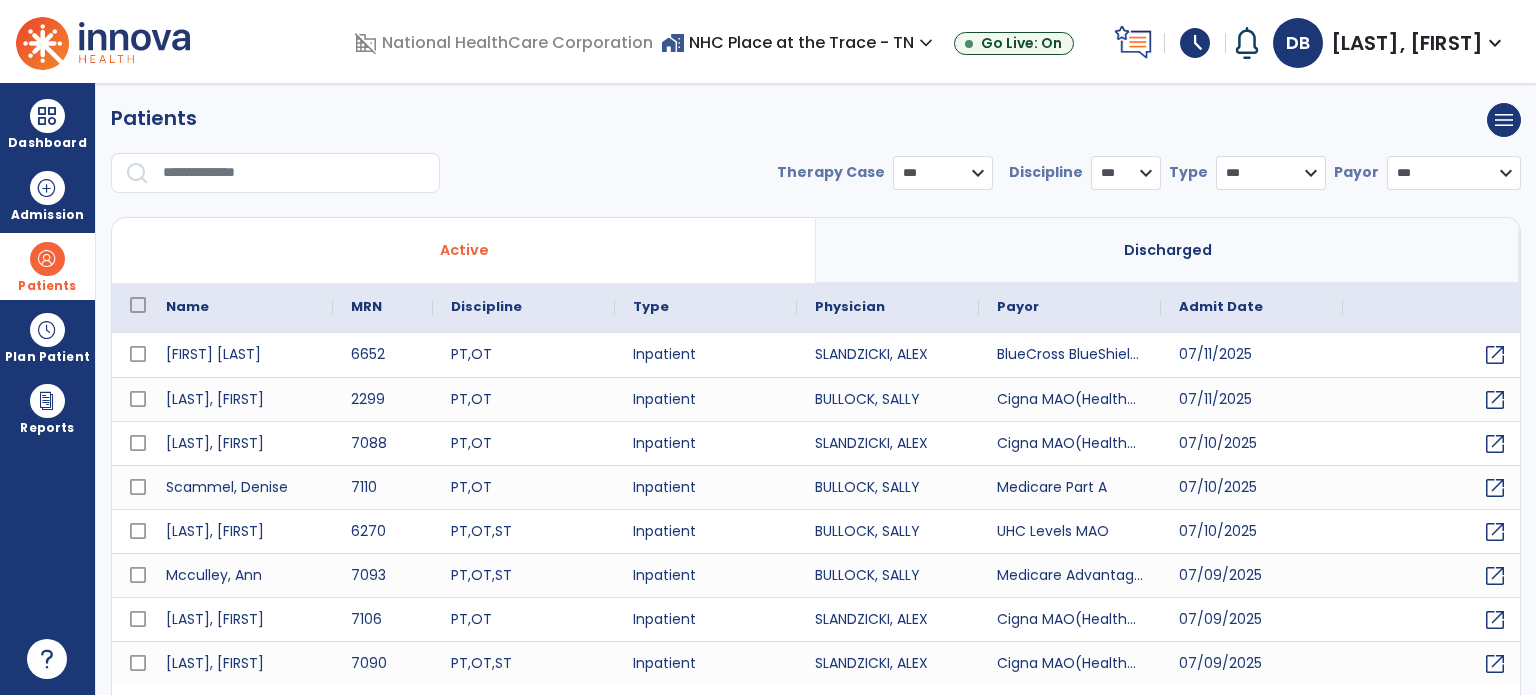 click at bounding box center [294, 173] 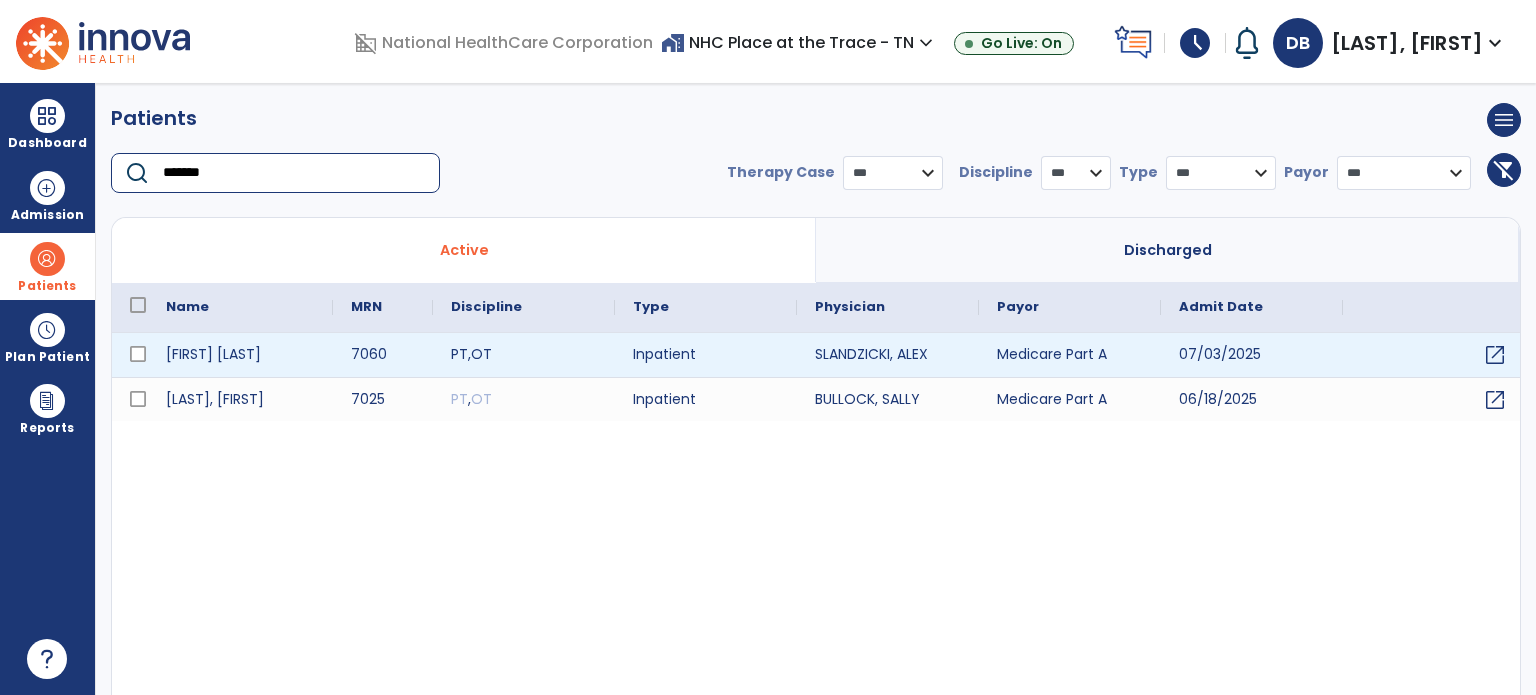 type on "*******" 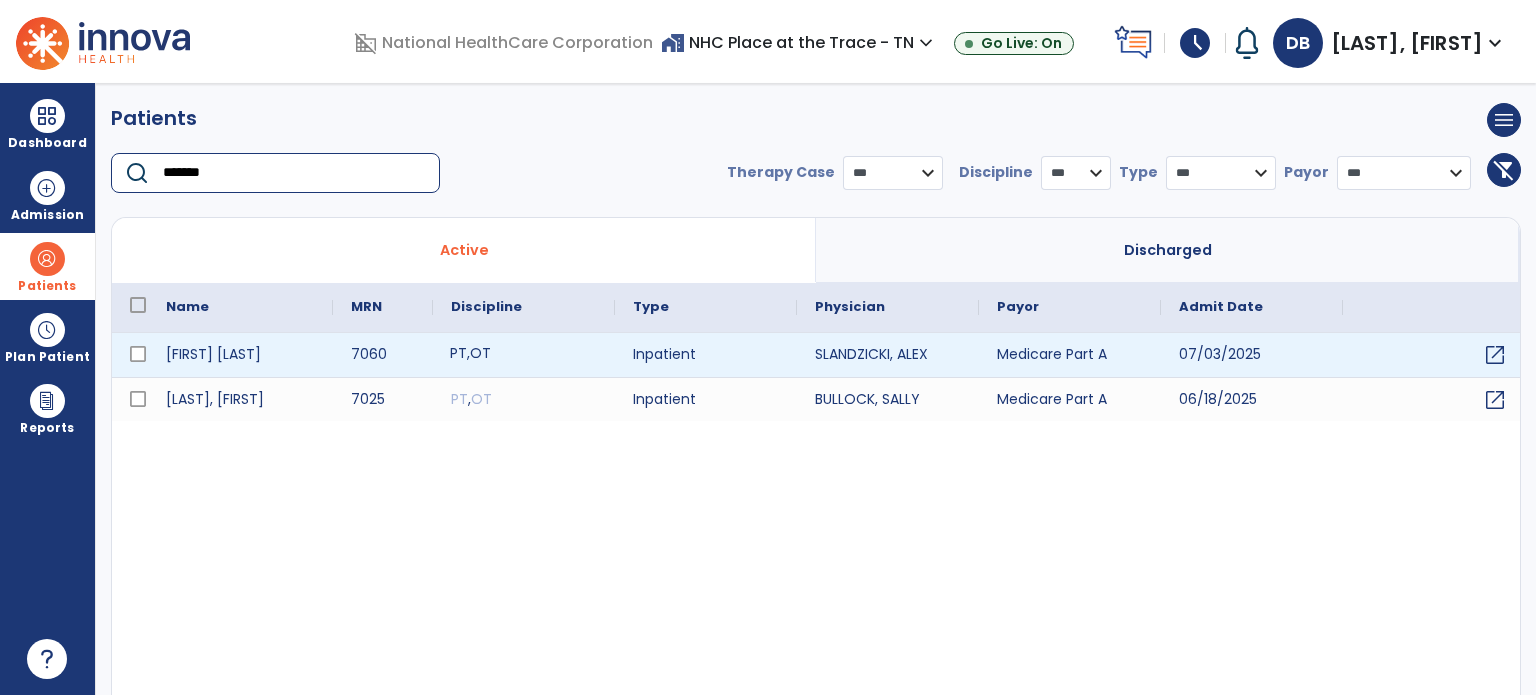 click on "PT , OT" at bounding box center (524, 355) 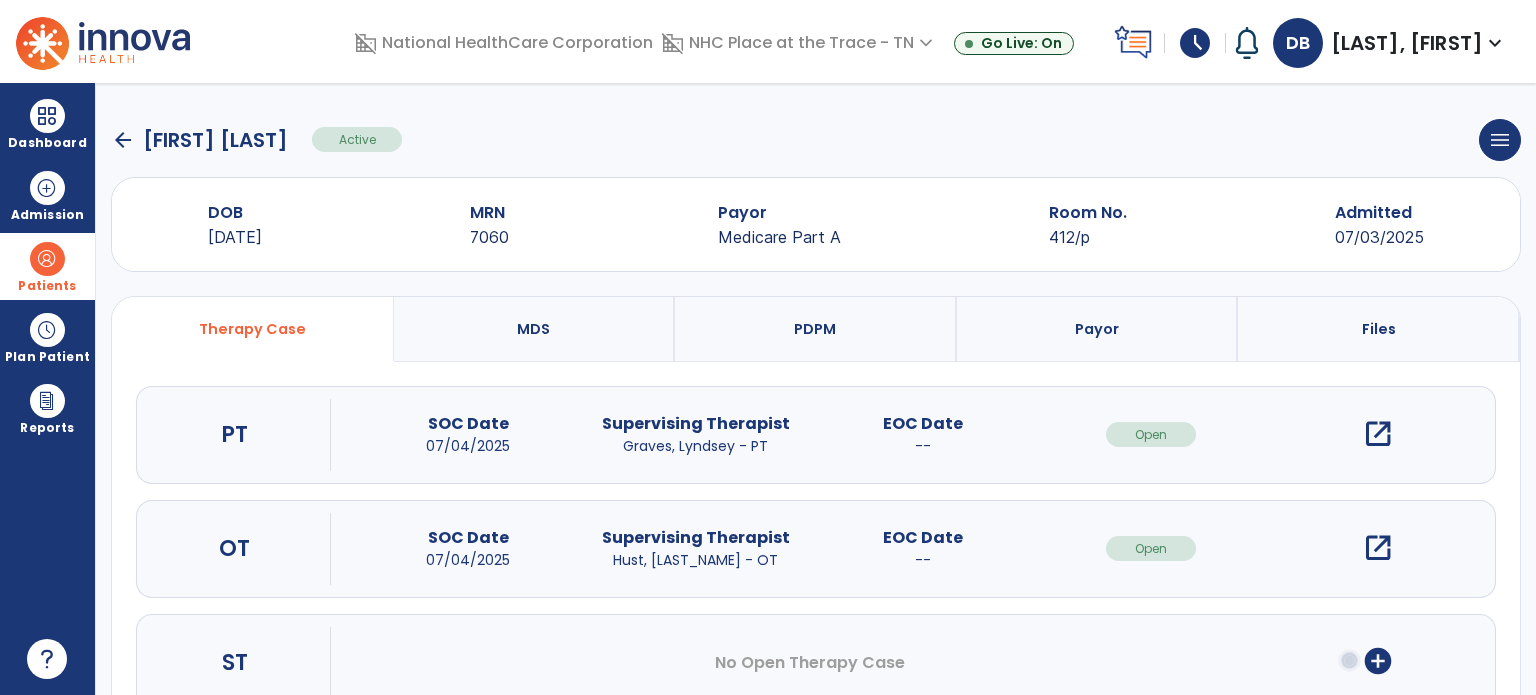 click on "open_in_new" at bounding box center [1378, 548] 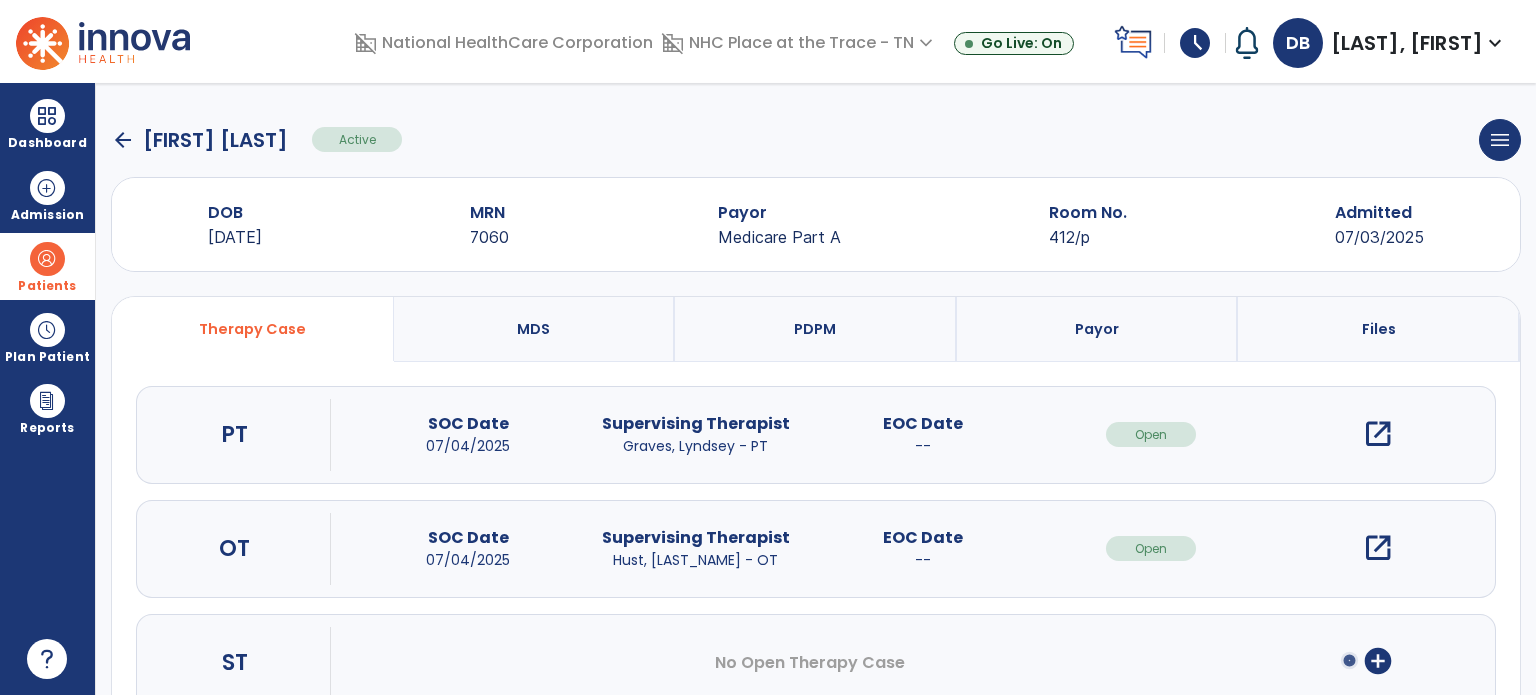 click on "open_in_new" at bounding box center [1378, 548] 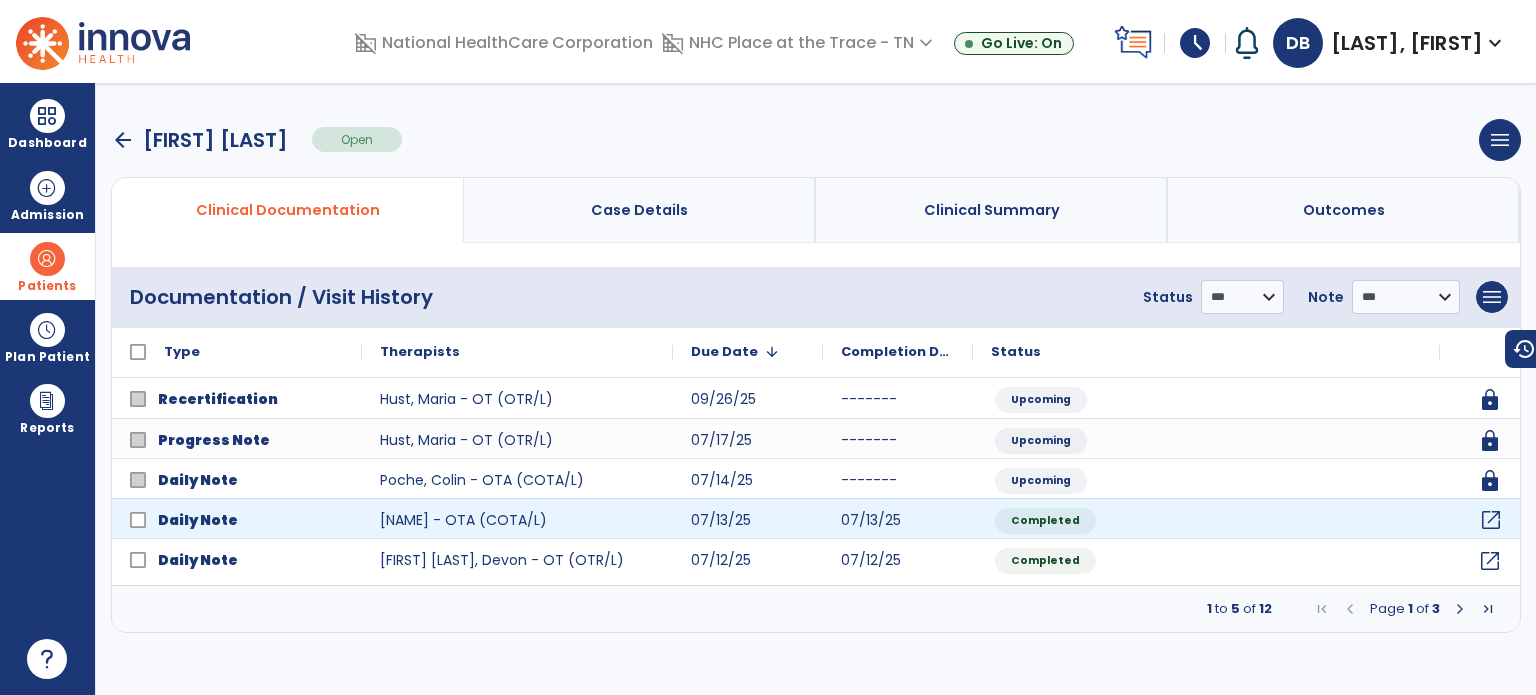 click on "open_in_new" 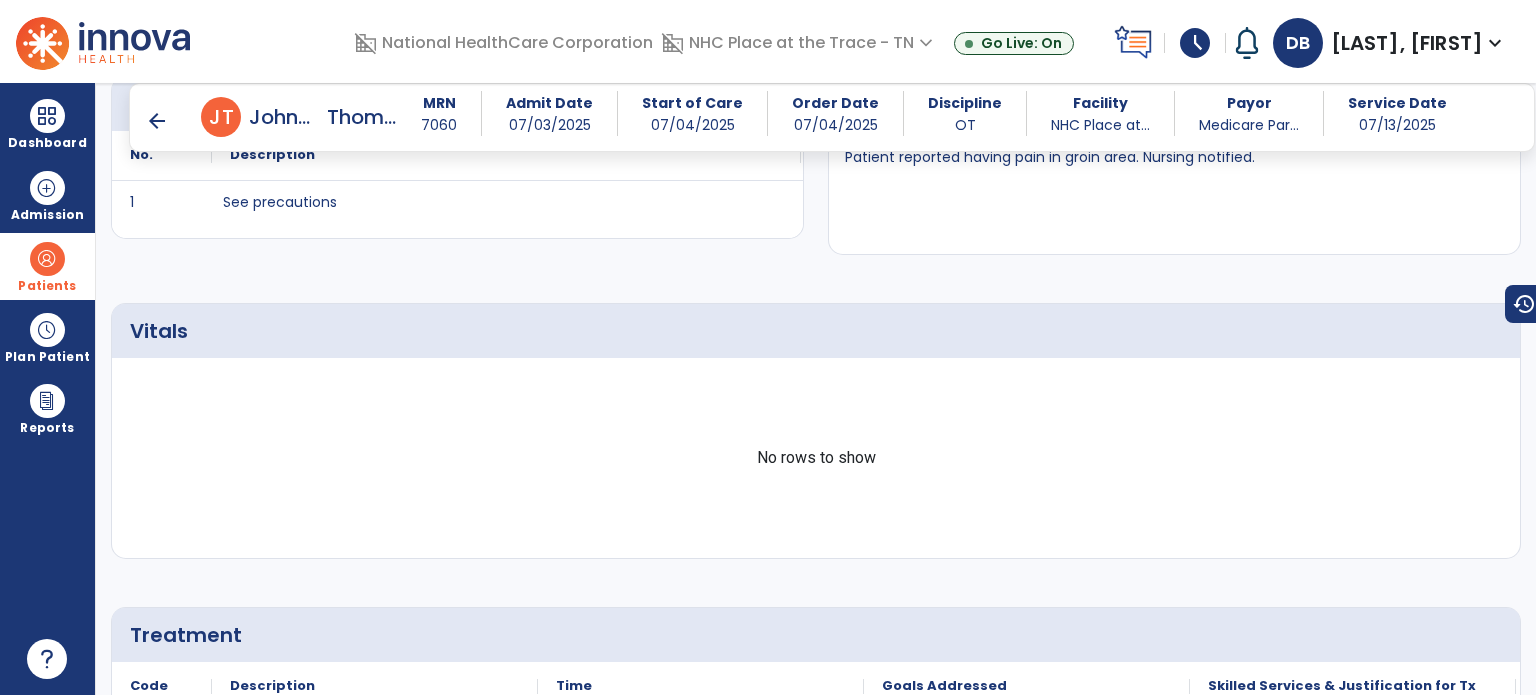 scroll, scrollTop: 0, scrollLeft: 0, axis: both 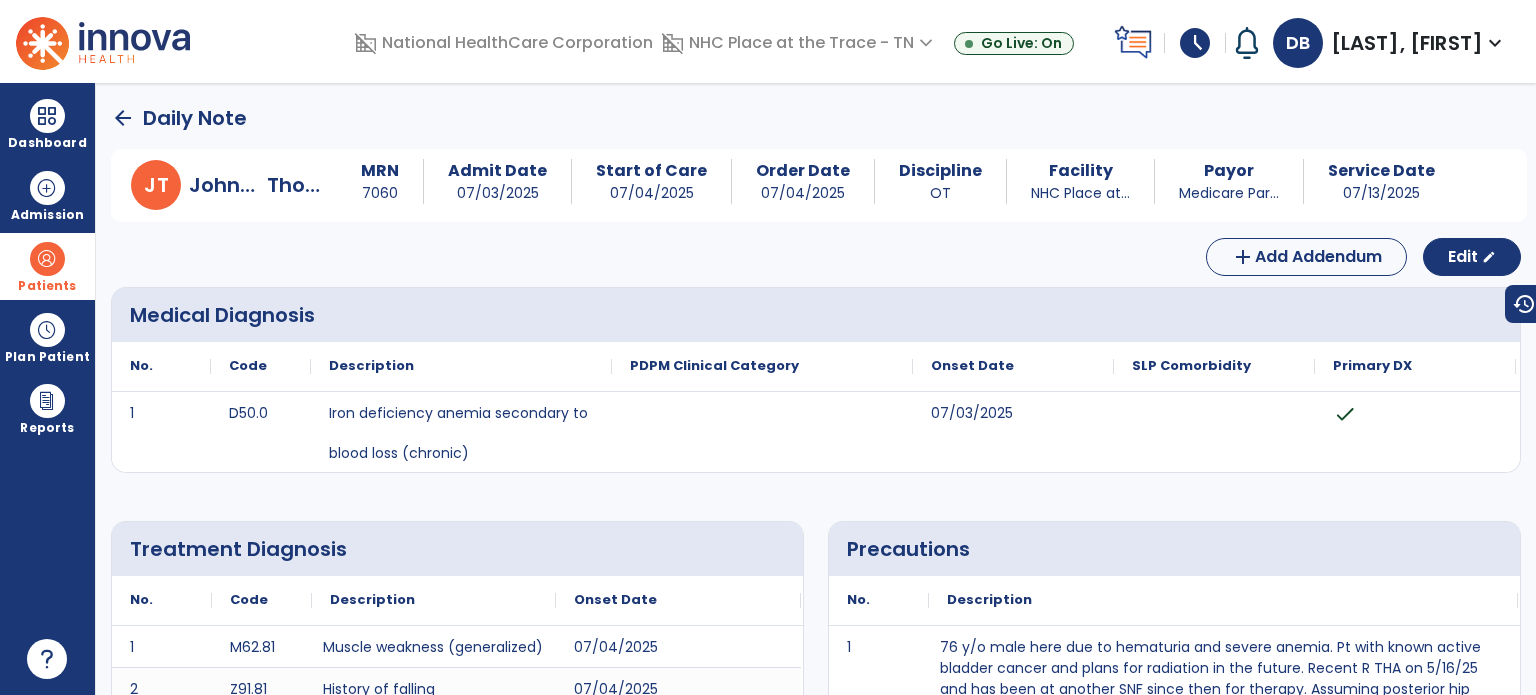 click on "Patients" at bounding box center [47, 266] 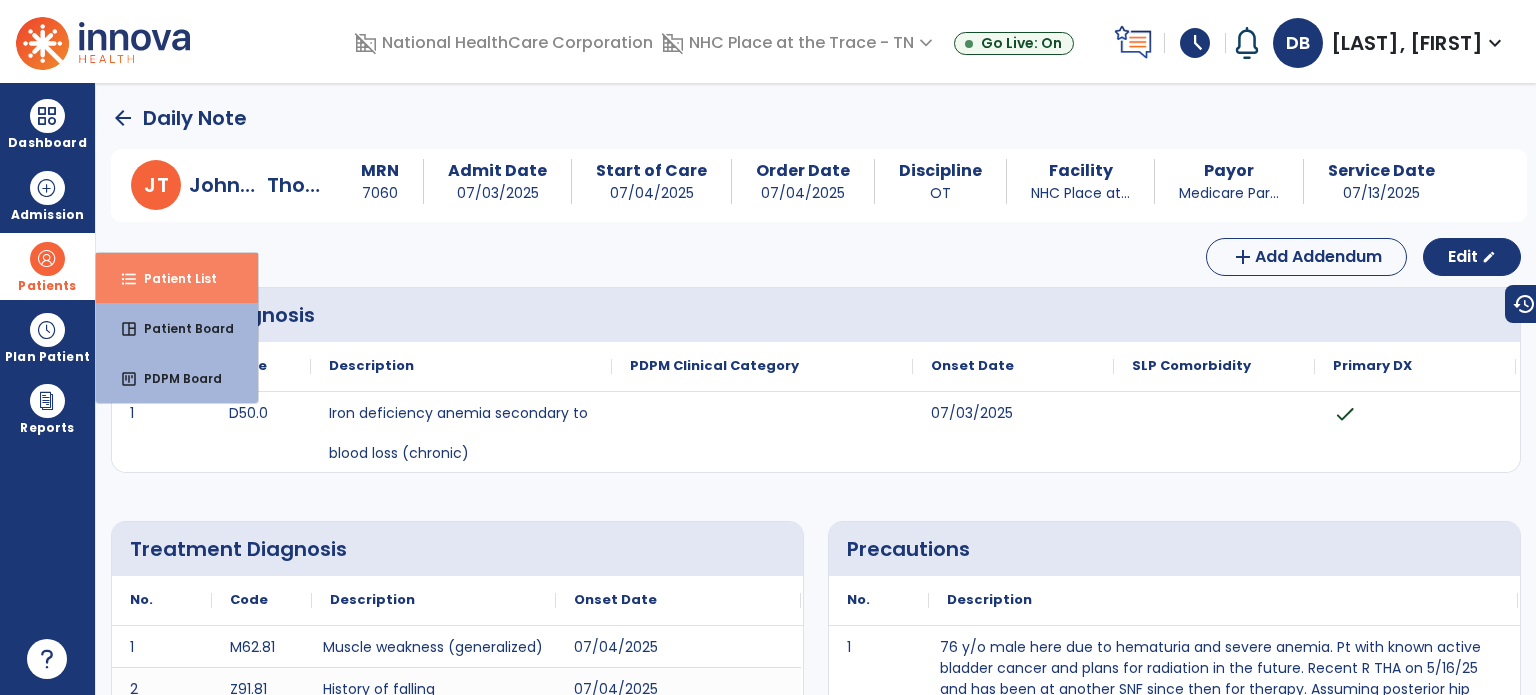 click on "Patient List" at bounding box center [172, 278] 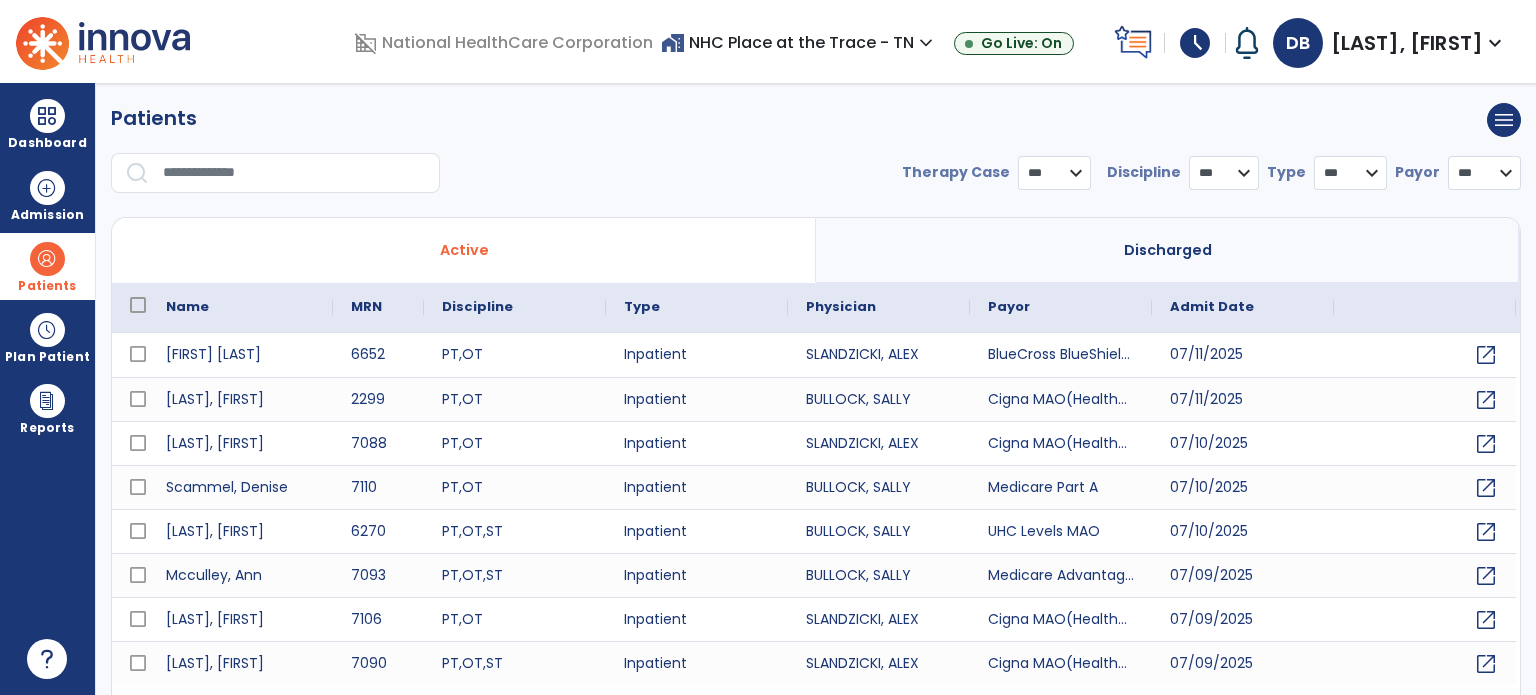 select on "***" 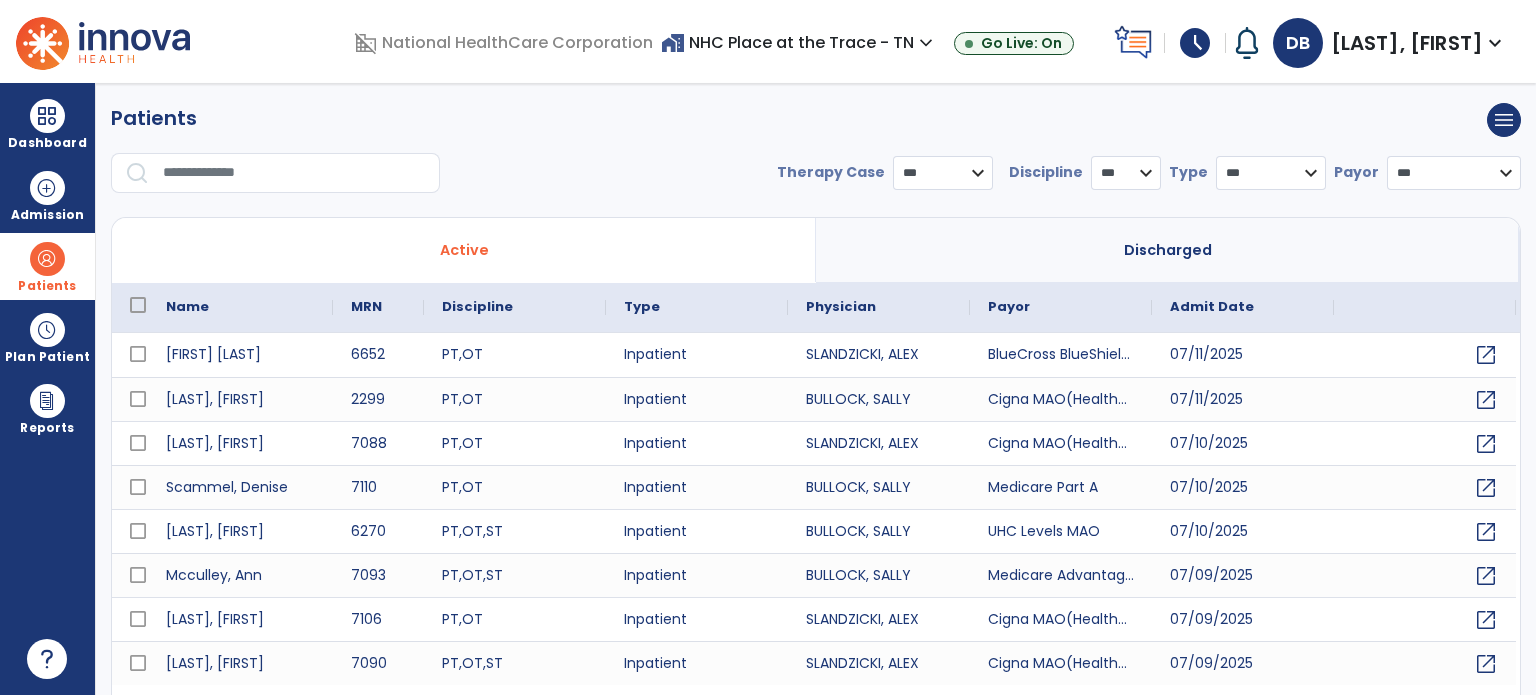 click at bounding box center (294, 173) 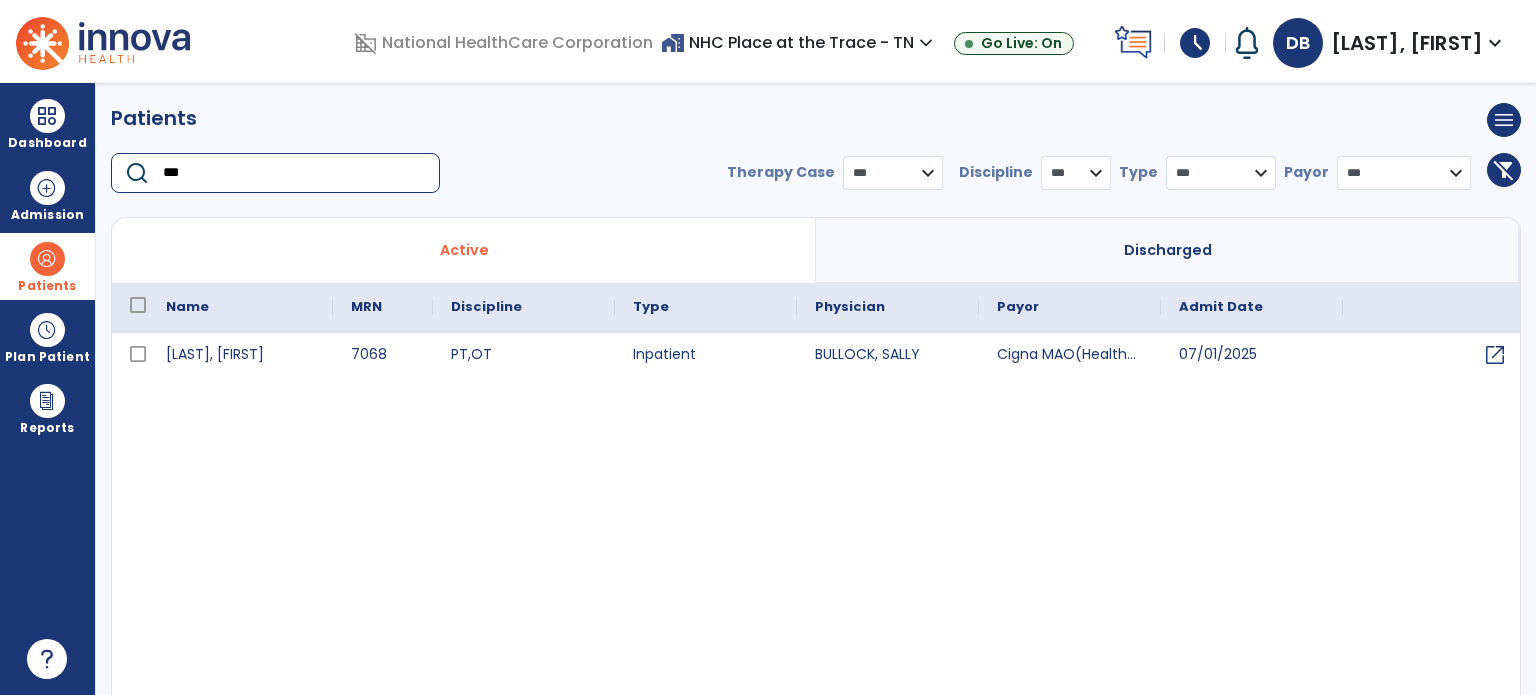 type on "***" 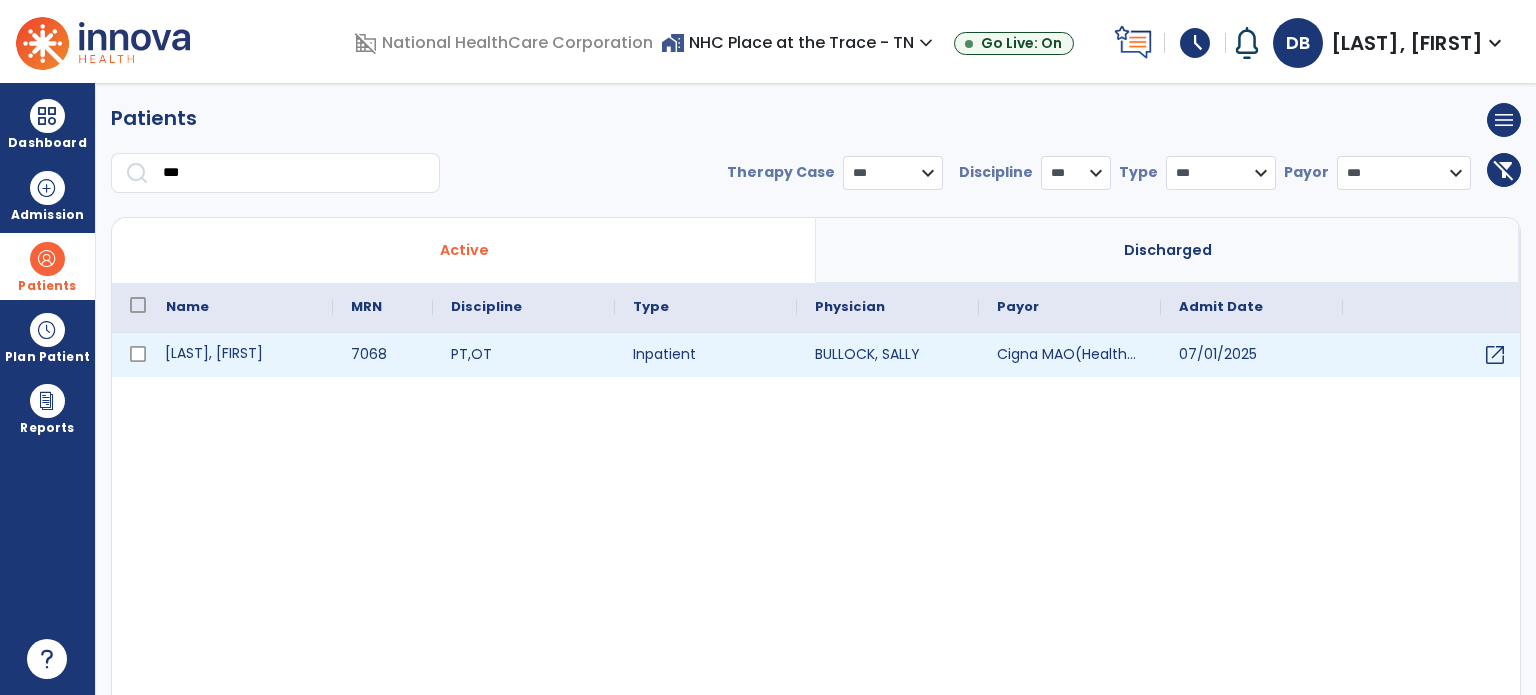 click on "[LAST], [FIRST]" at bounding box center (240, 355) 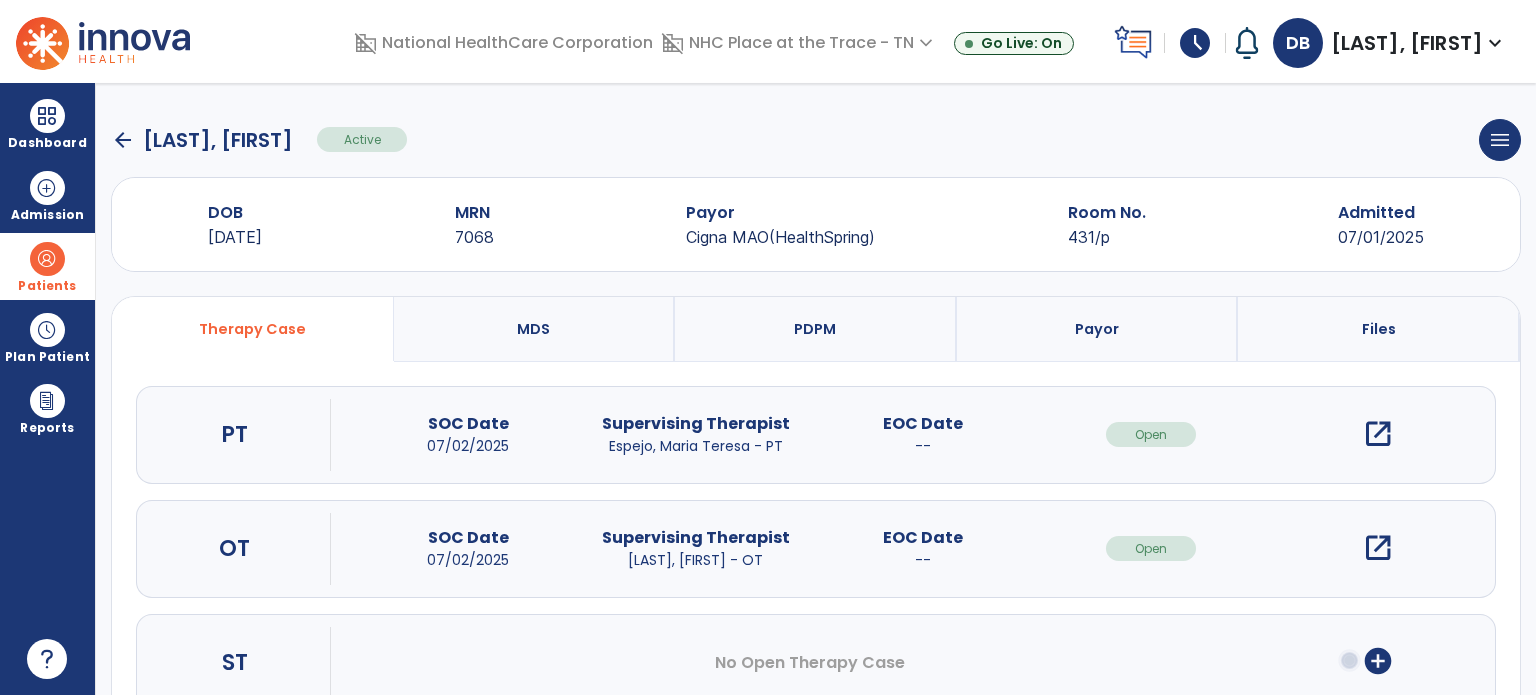 click on "open_in_new" at bounding box center (1378, 548) 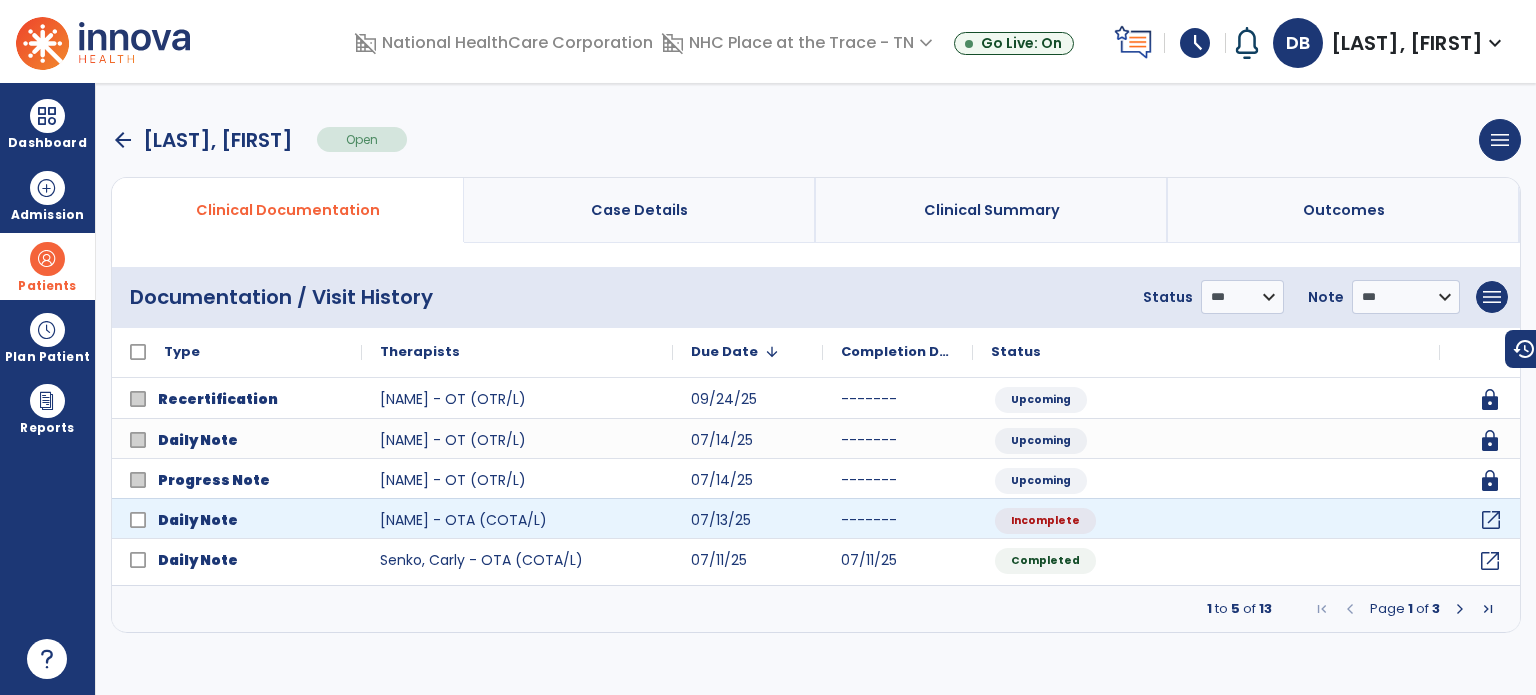 click on "open_in_new" 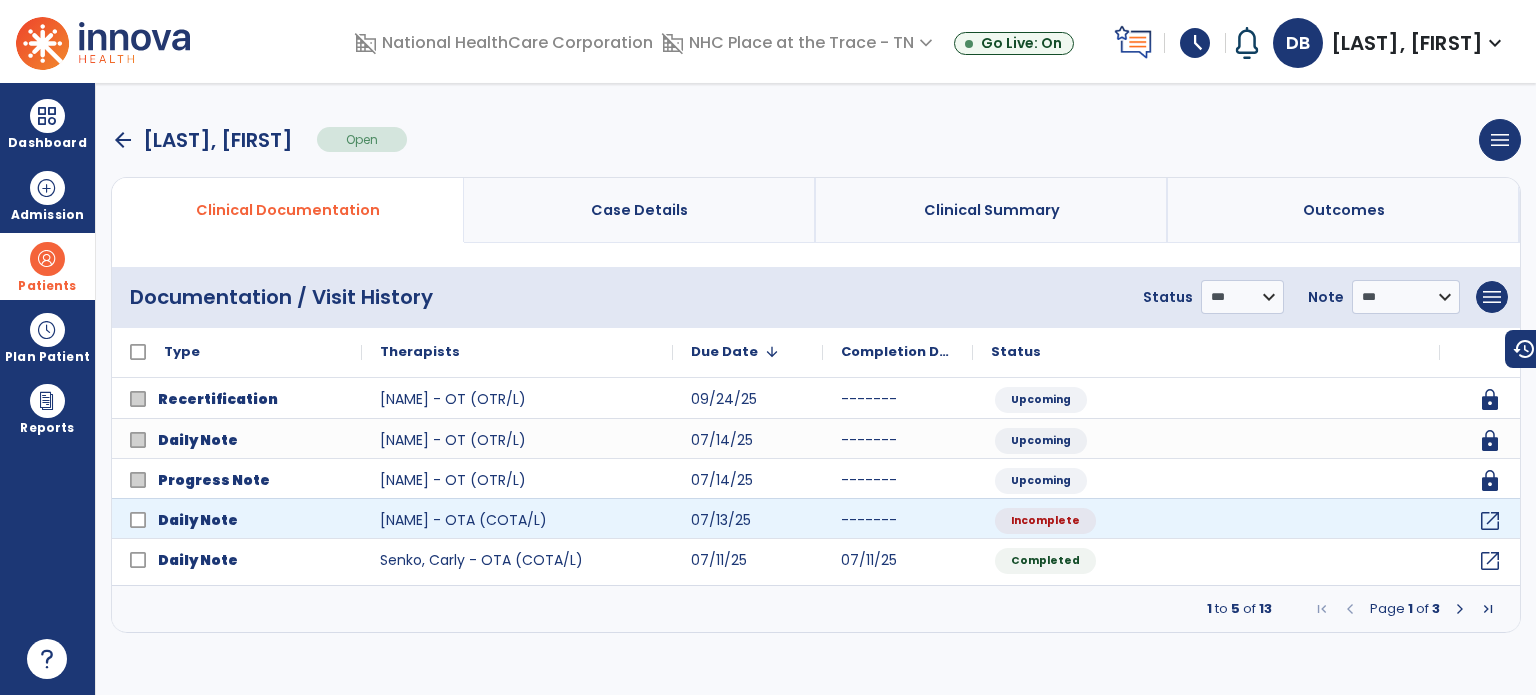 select on "*" 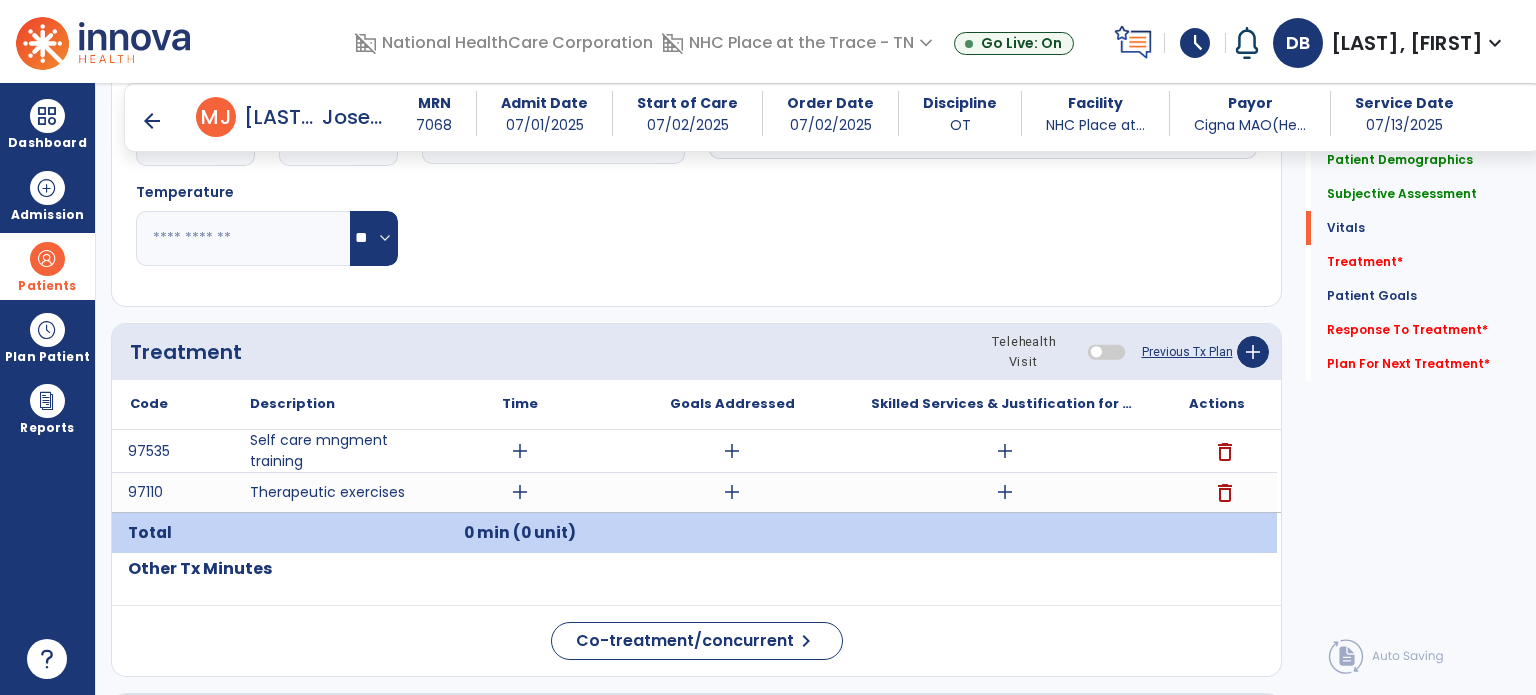scroll, scrollTop: 1100, scrollLeft: 0, axis: vertical 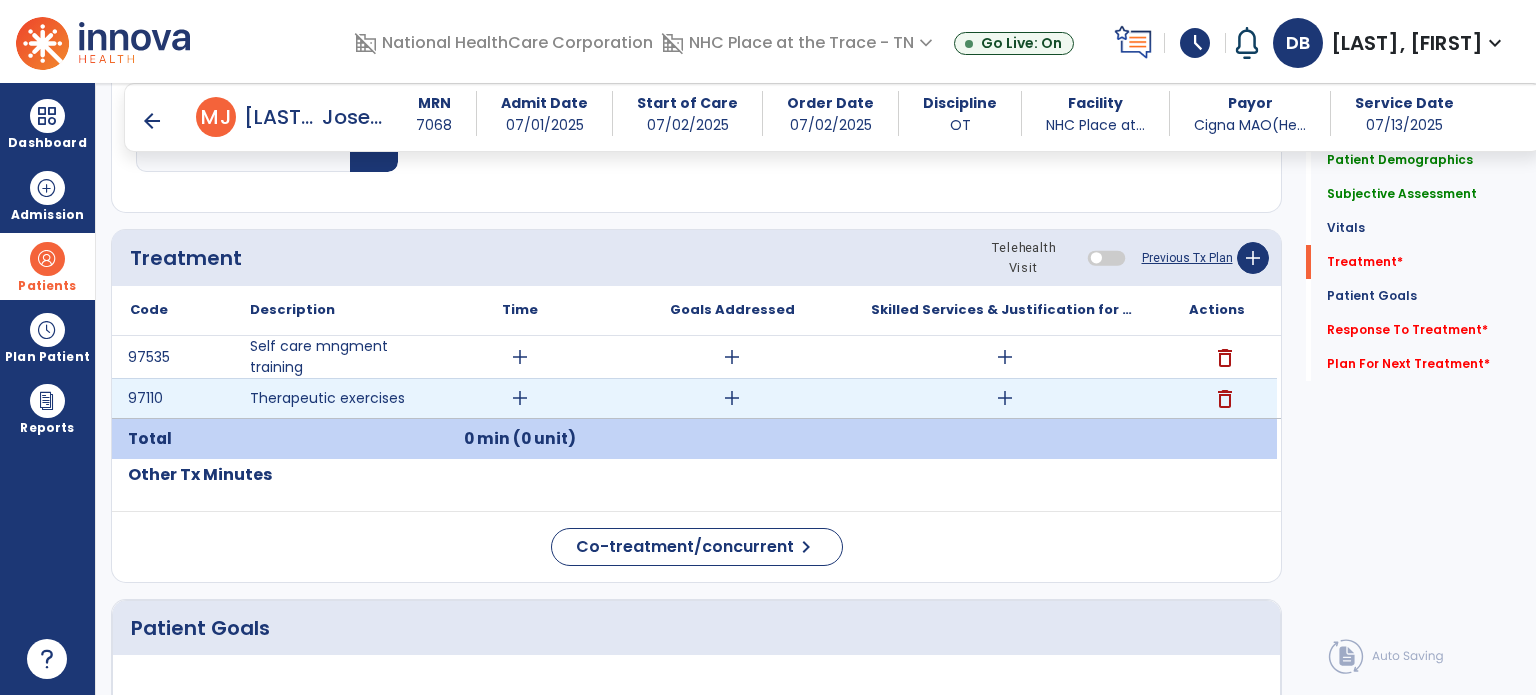 click on "add" at bounding box center [732, 398] 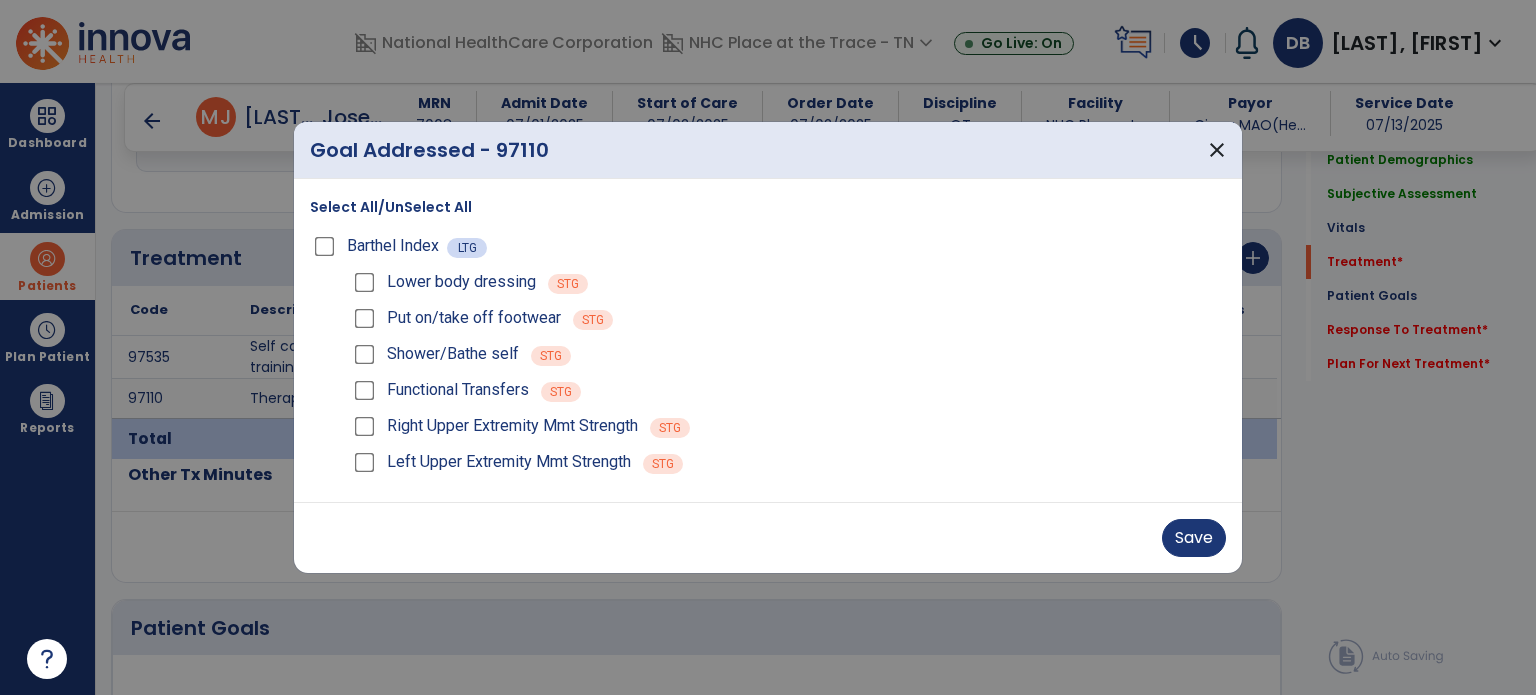 click on "Left Upper Extremity Mmt Strength  STG" at bounding box center (788, 462) 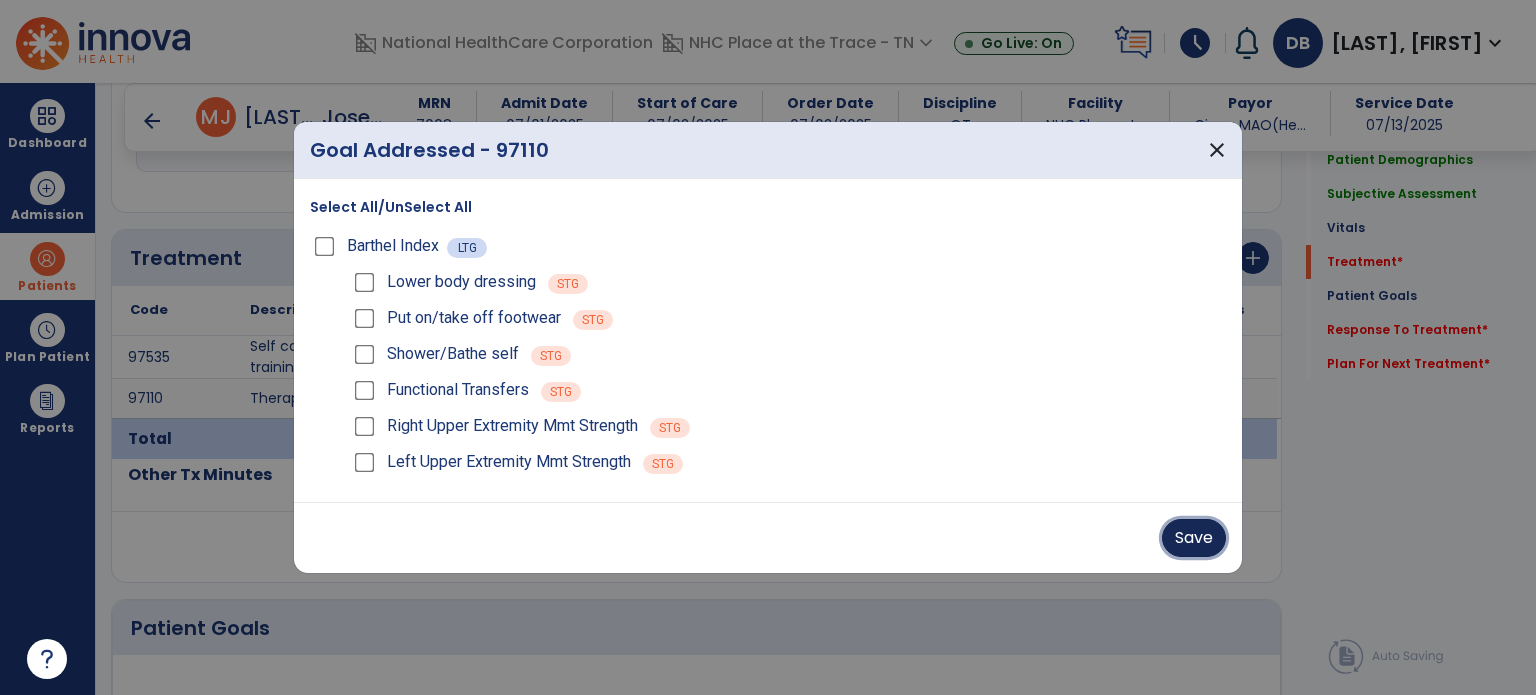 click on "Save" at bounding box center [1194, 538] 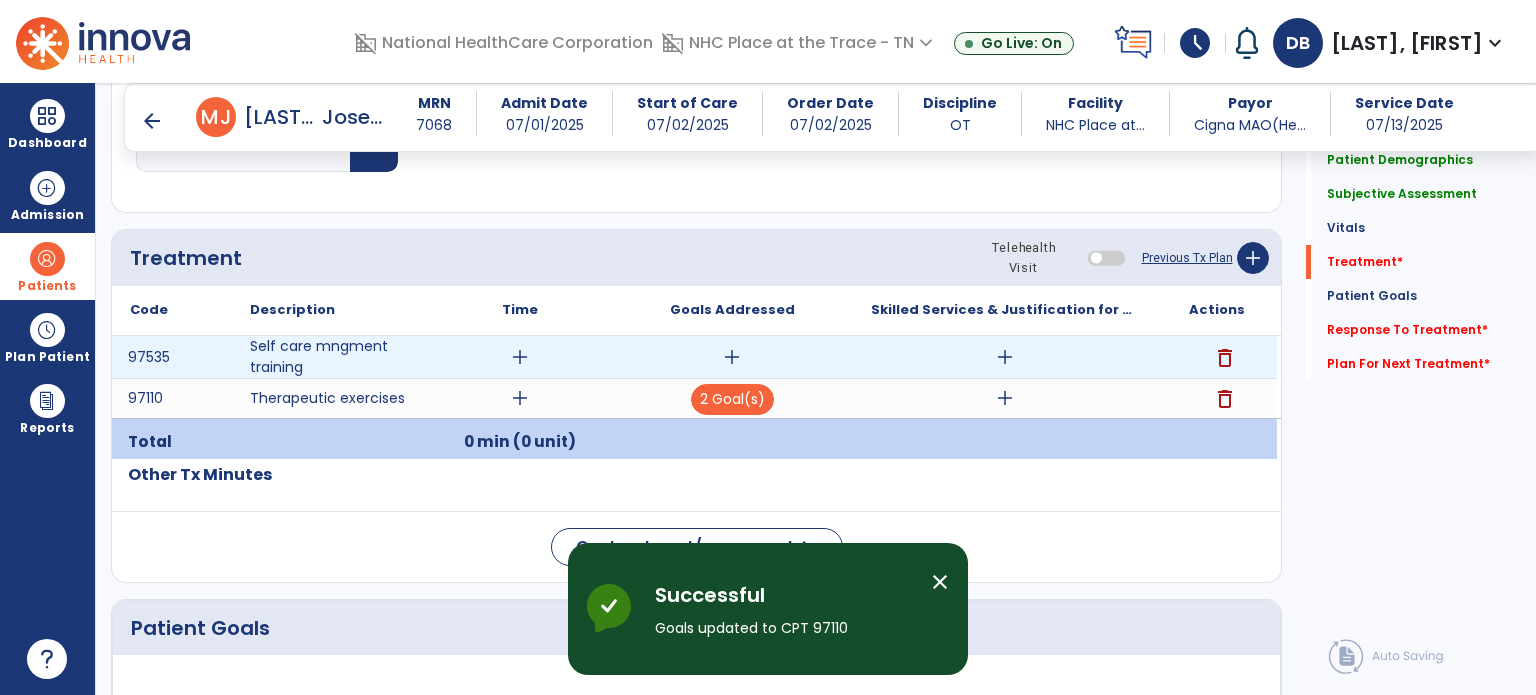 click on "add" at bounding box center [732, 357] 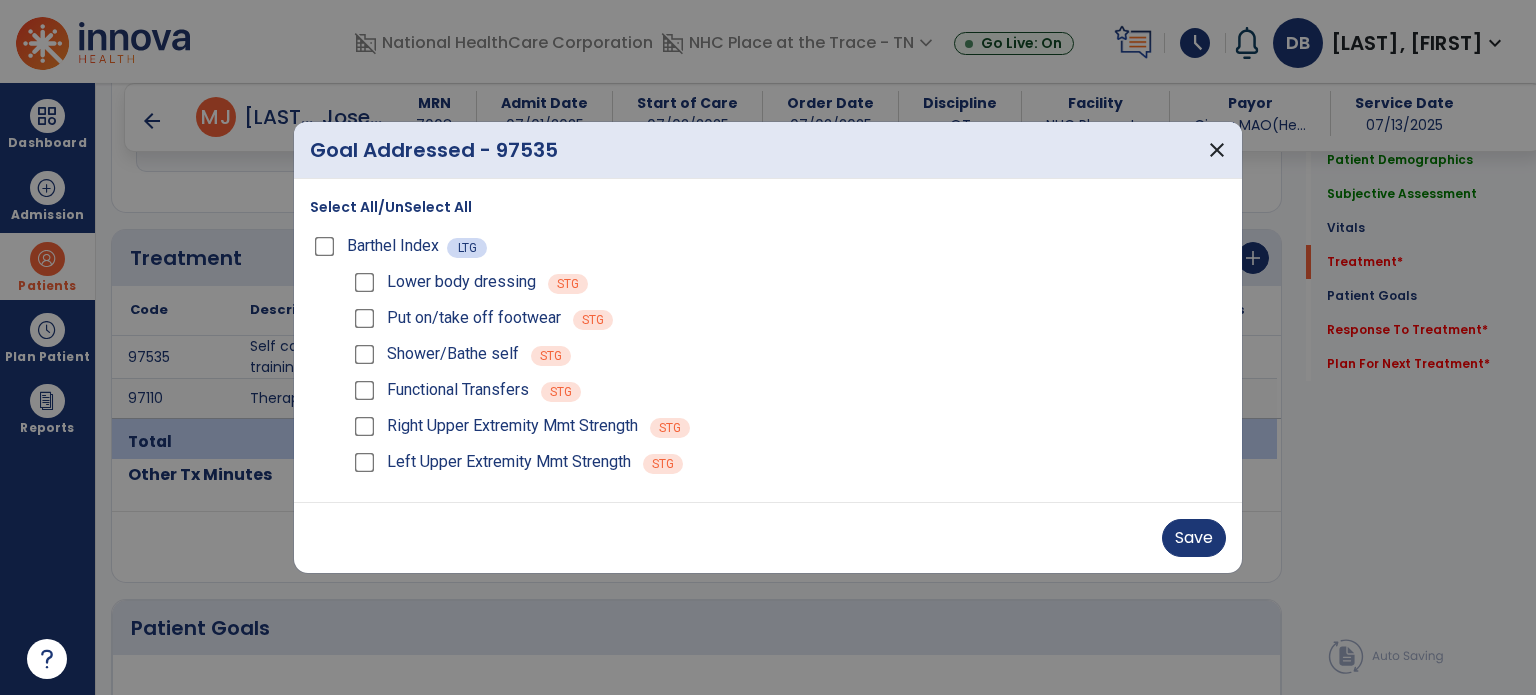 click on "Save" at bounding box center [768, 537] 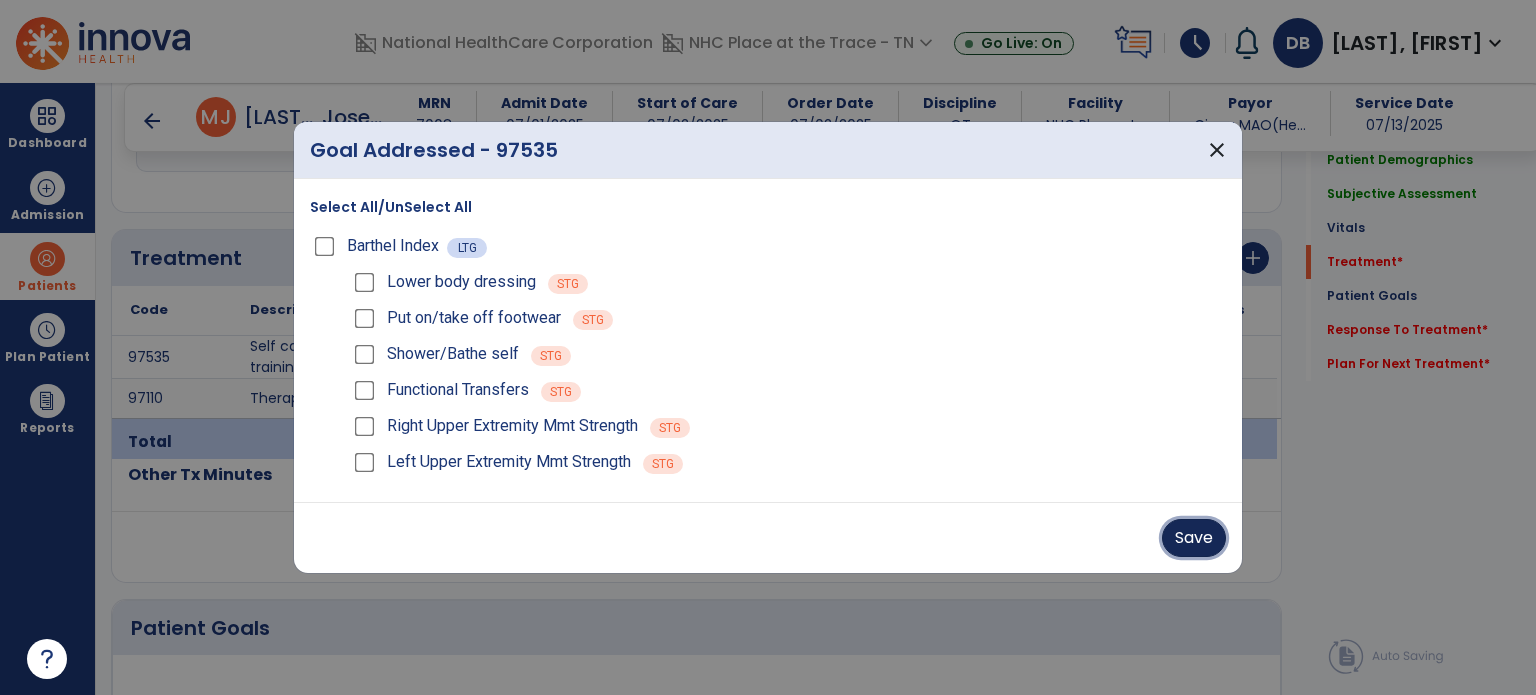 click on "Save" at bounding box center (1194, 538) 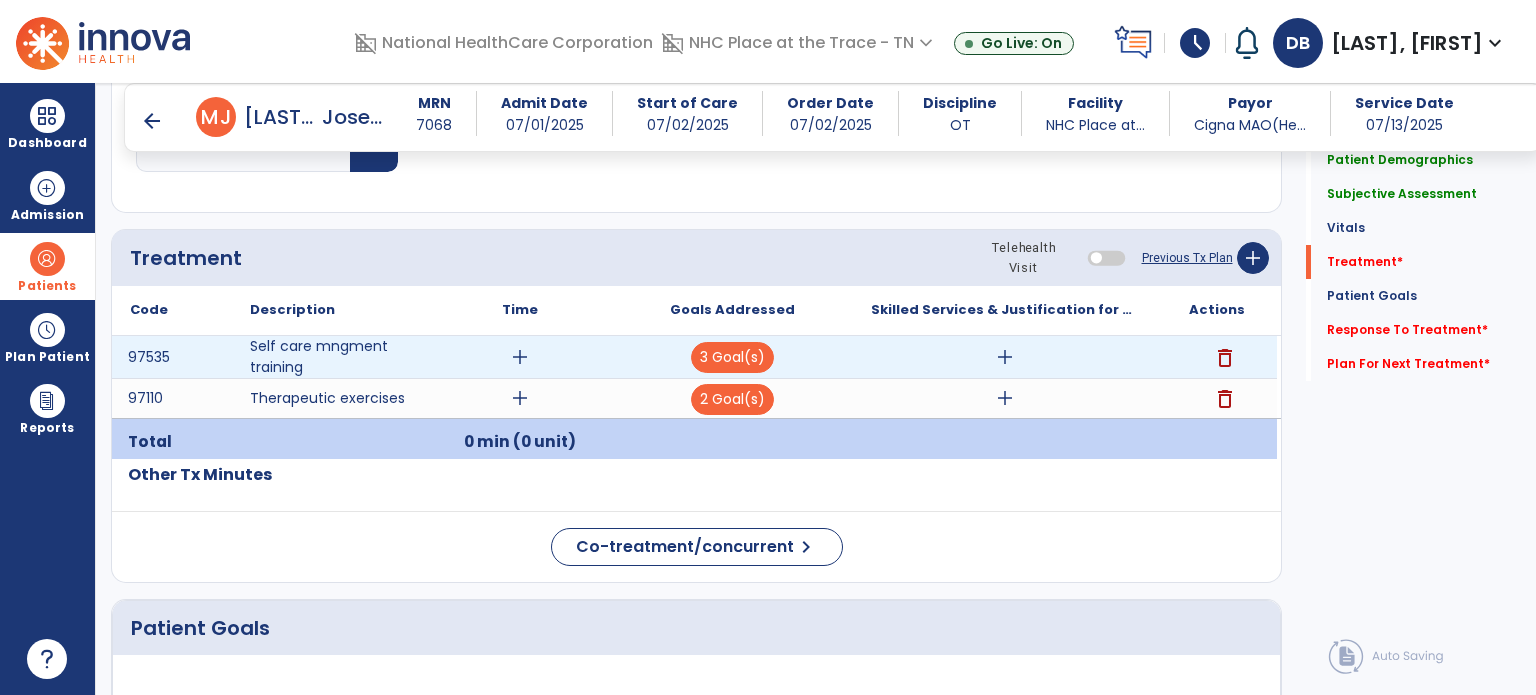 click on "add" at bounding box center (520, 357) 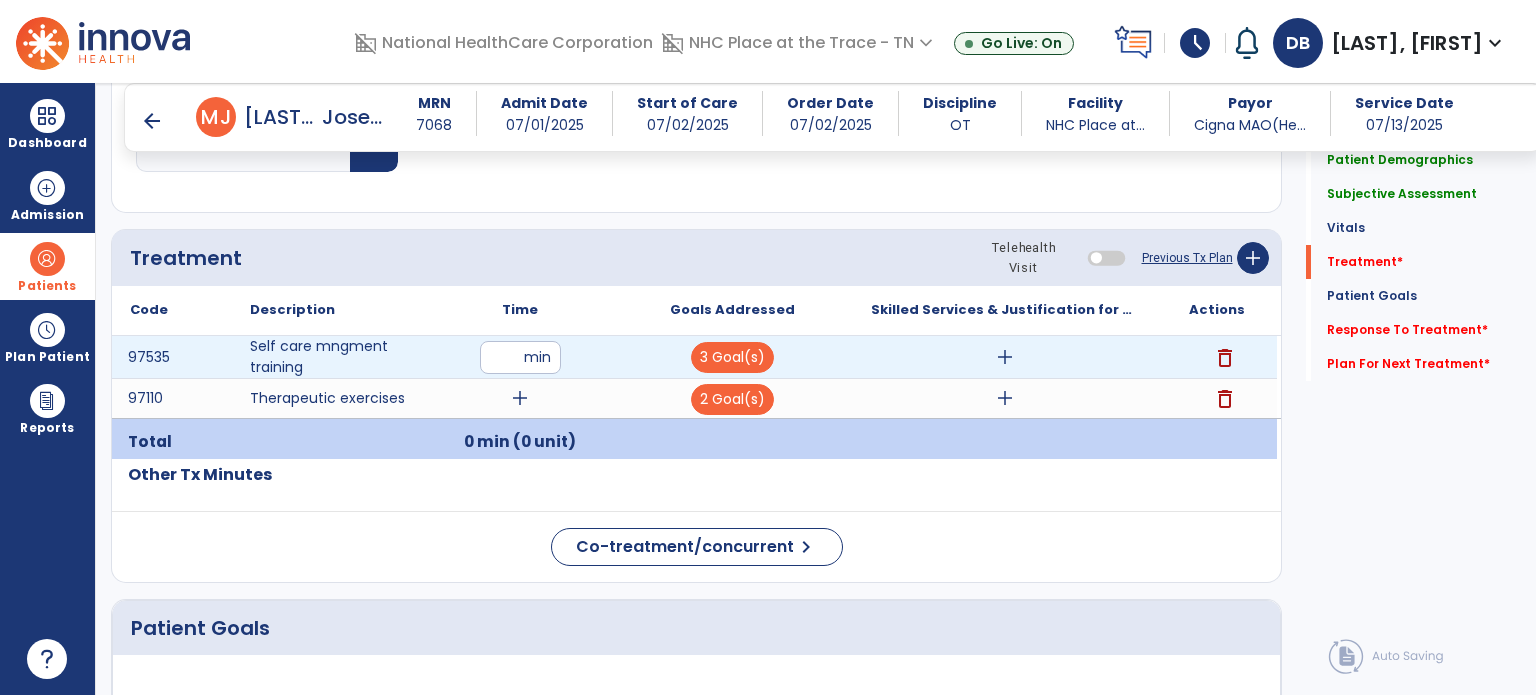 type on "**" 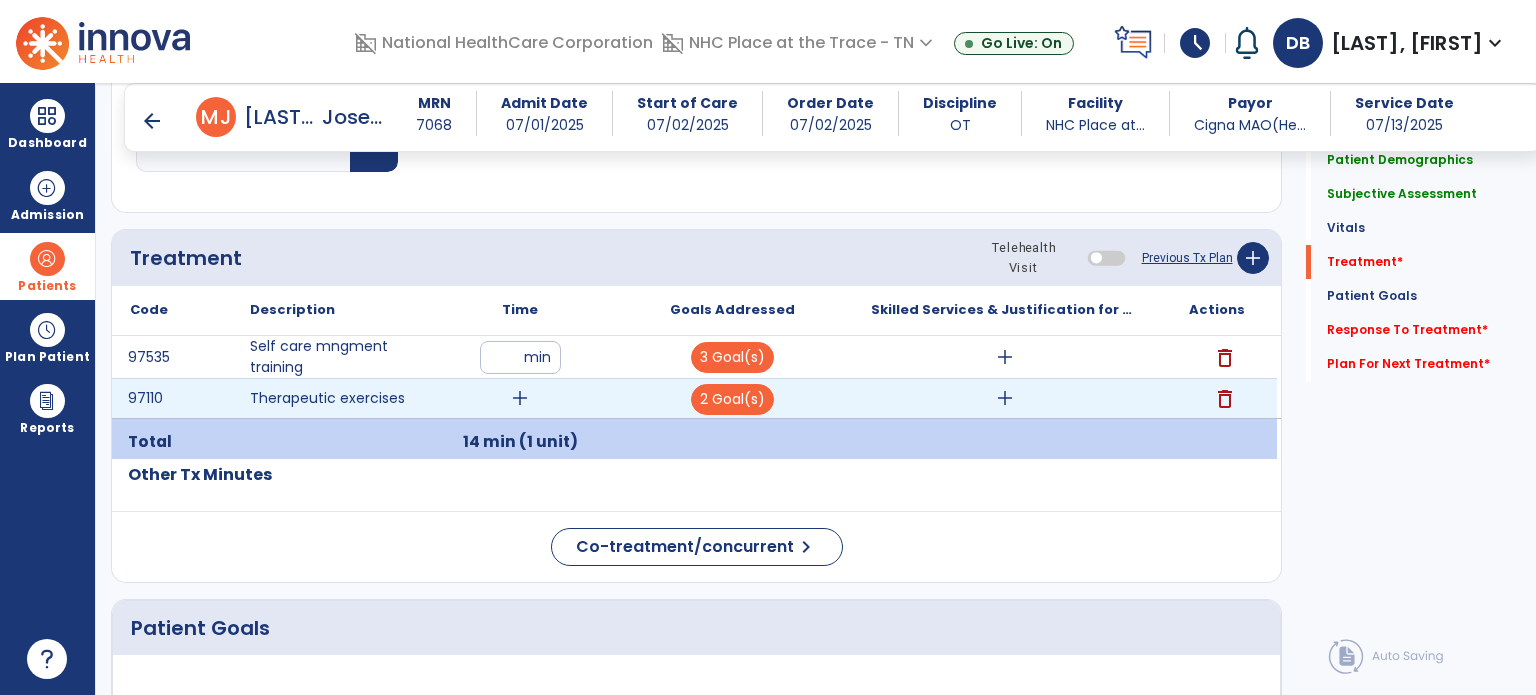 click on "add" at bounding box center (520, 398) 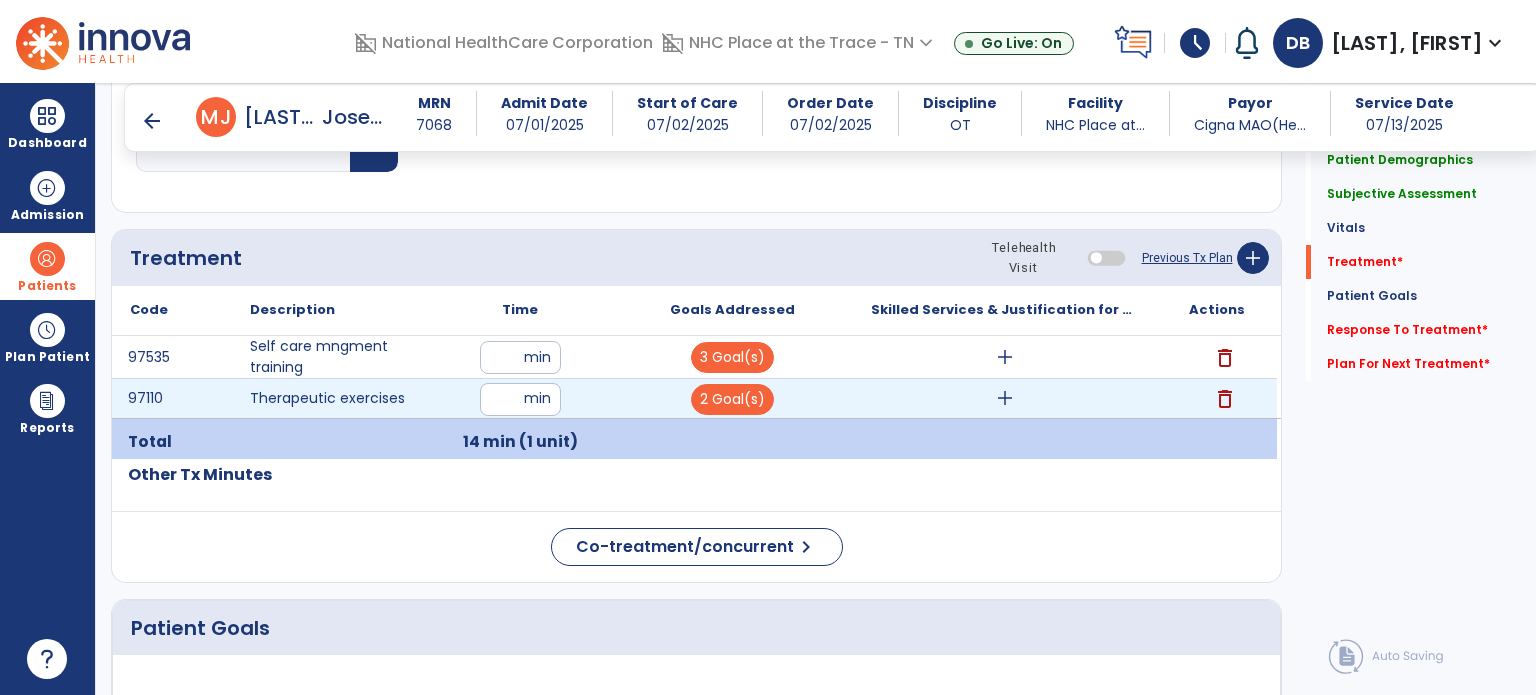 type on "**" 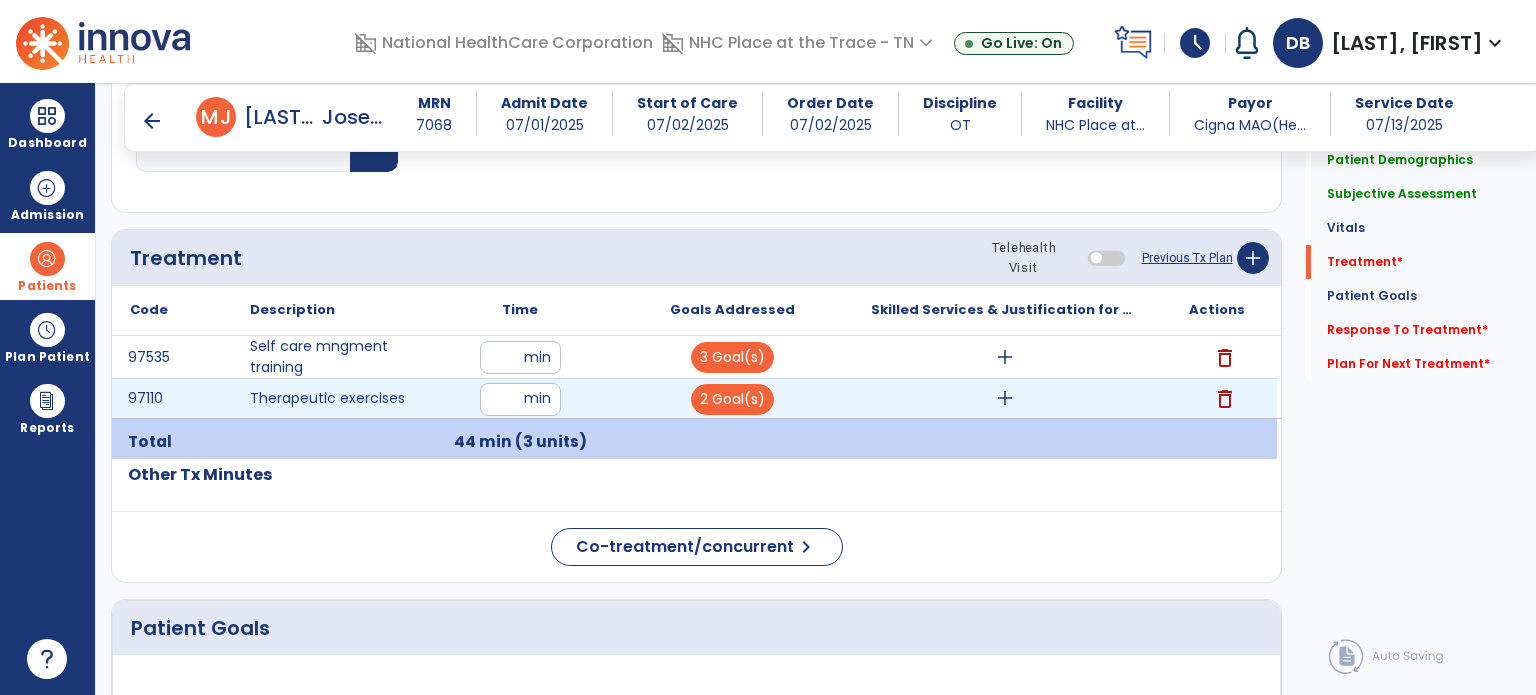 click on "add" at bounding box center [1005, 398] 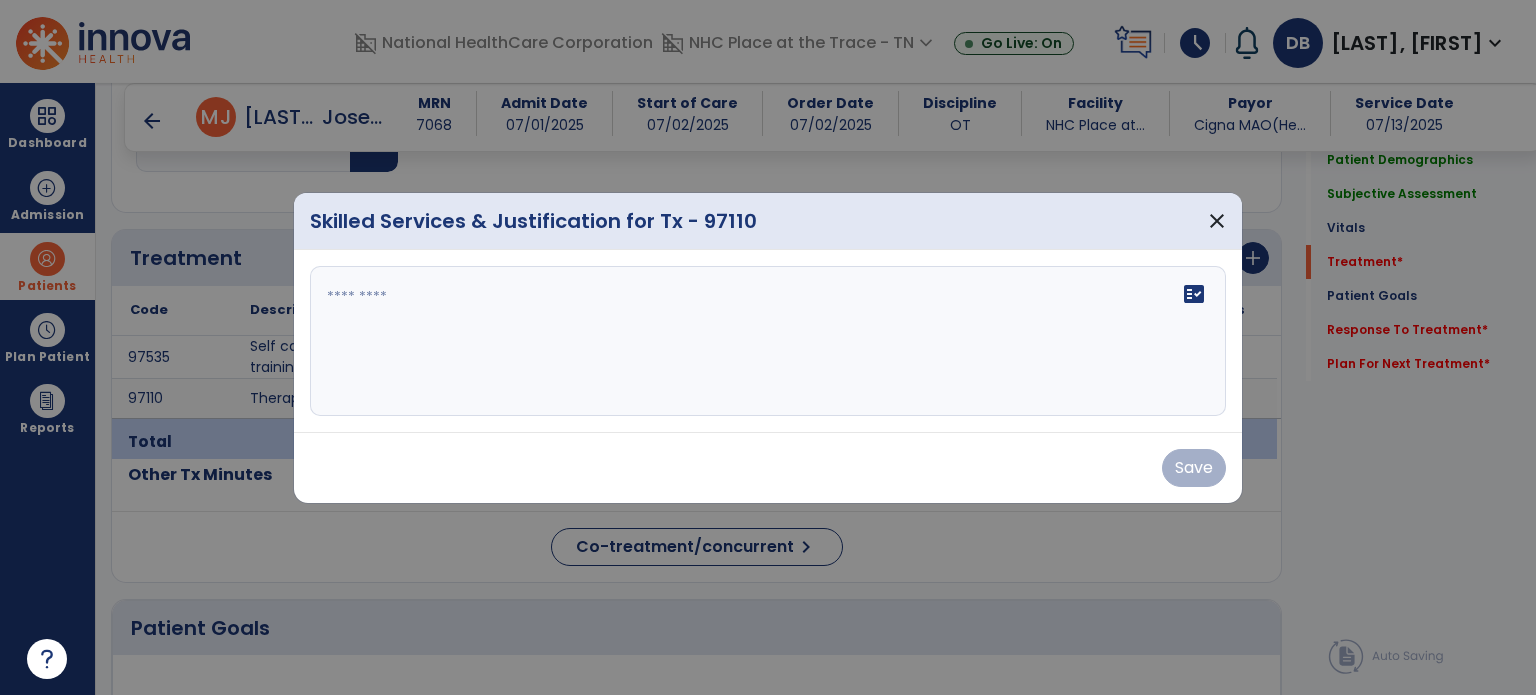 click on "fact_check" at bounding box center [768, 341] 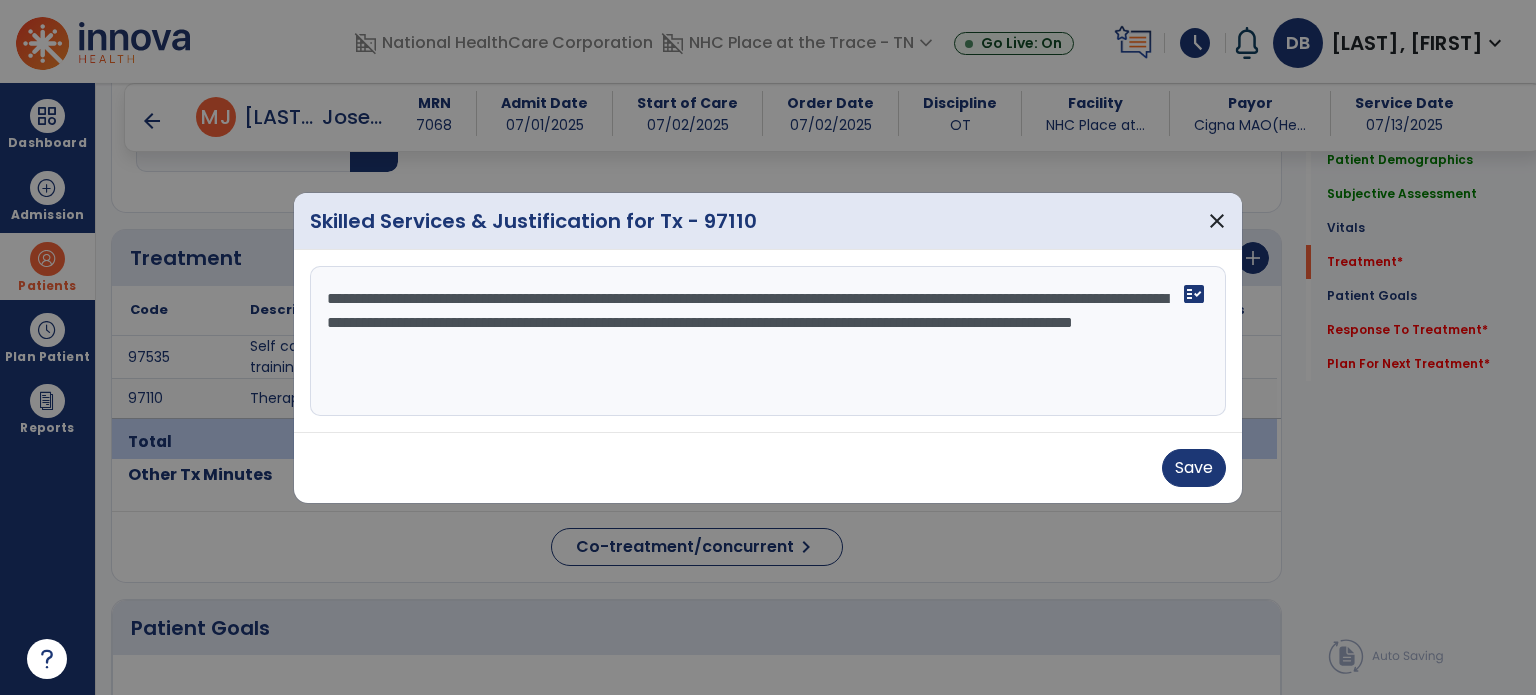 click on "**********" at bounding box center (768, 341) 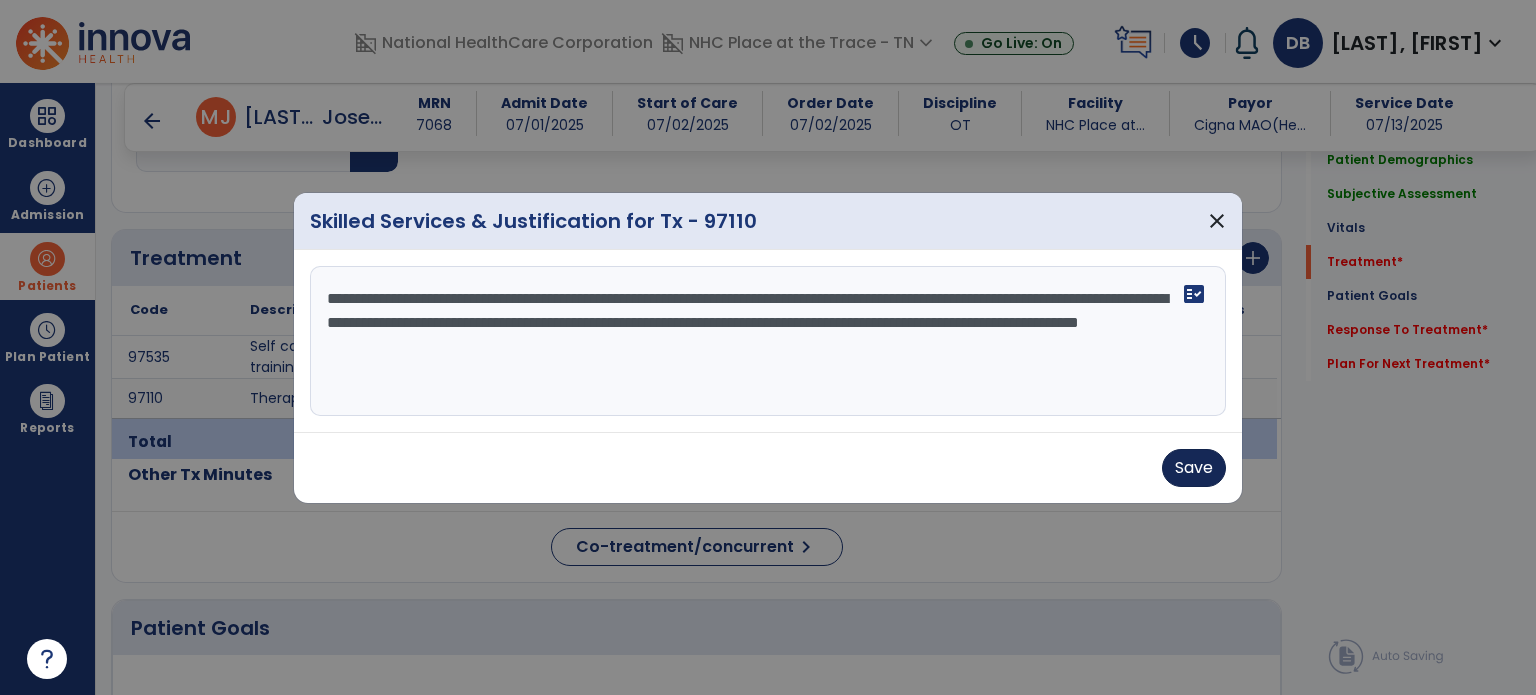 type on "**********" 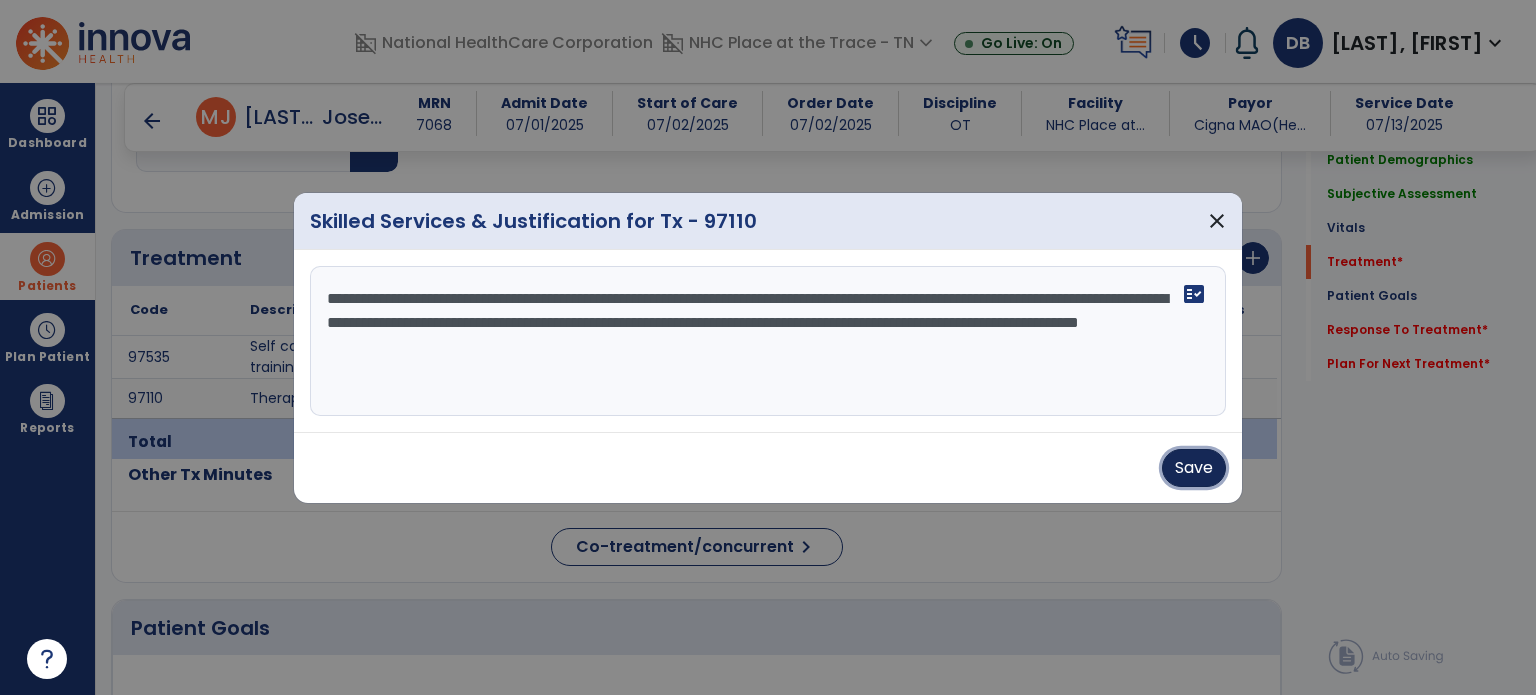 click on "Save" at bounding box center (1194, 468) 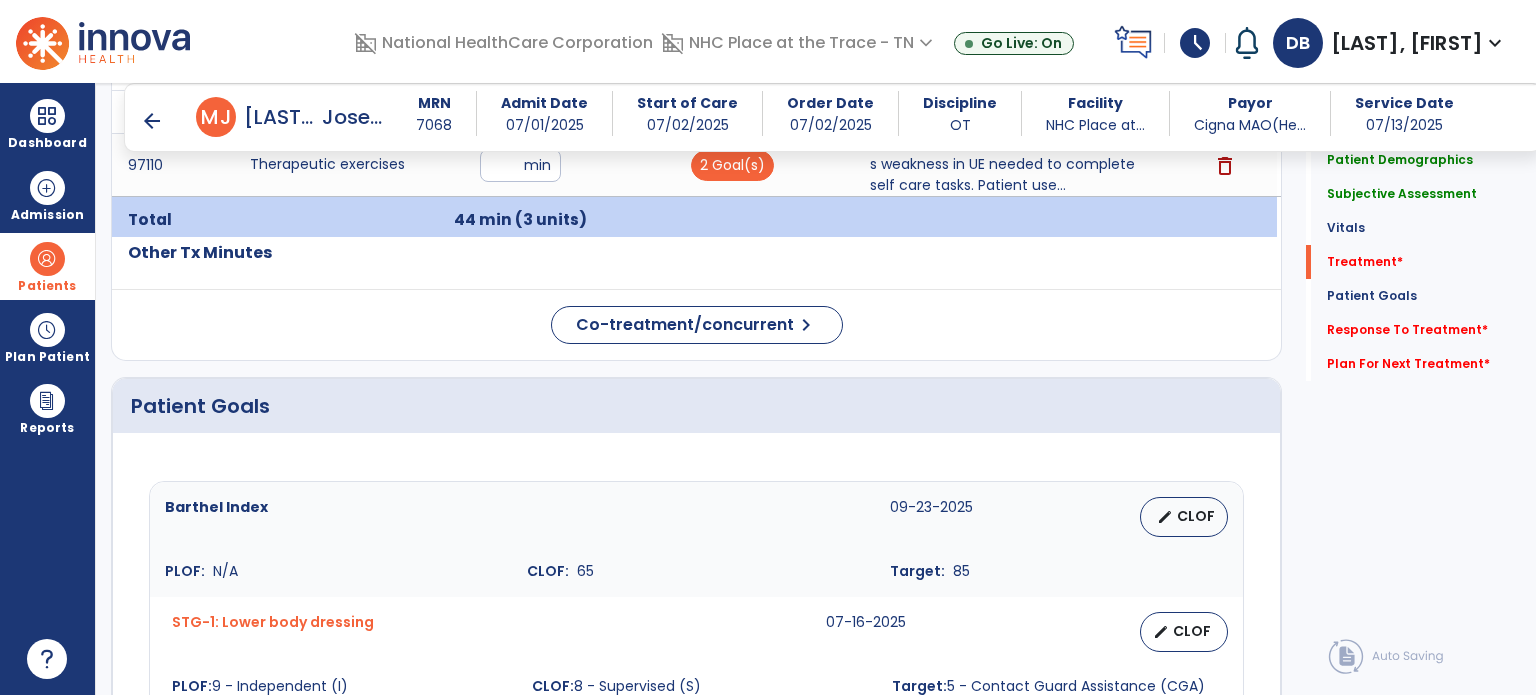 scroll, scrollTop: 1200, scrollLeft: 0, axis: vertical 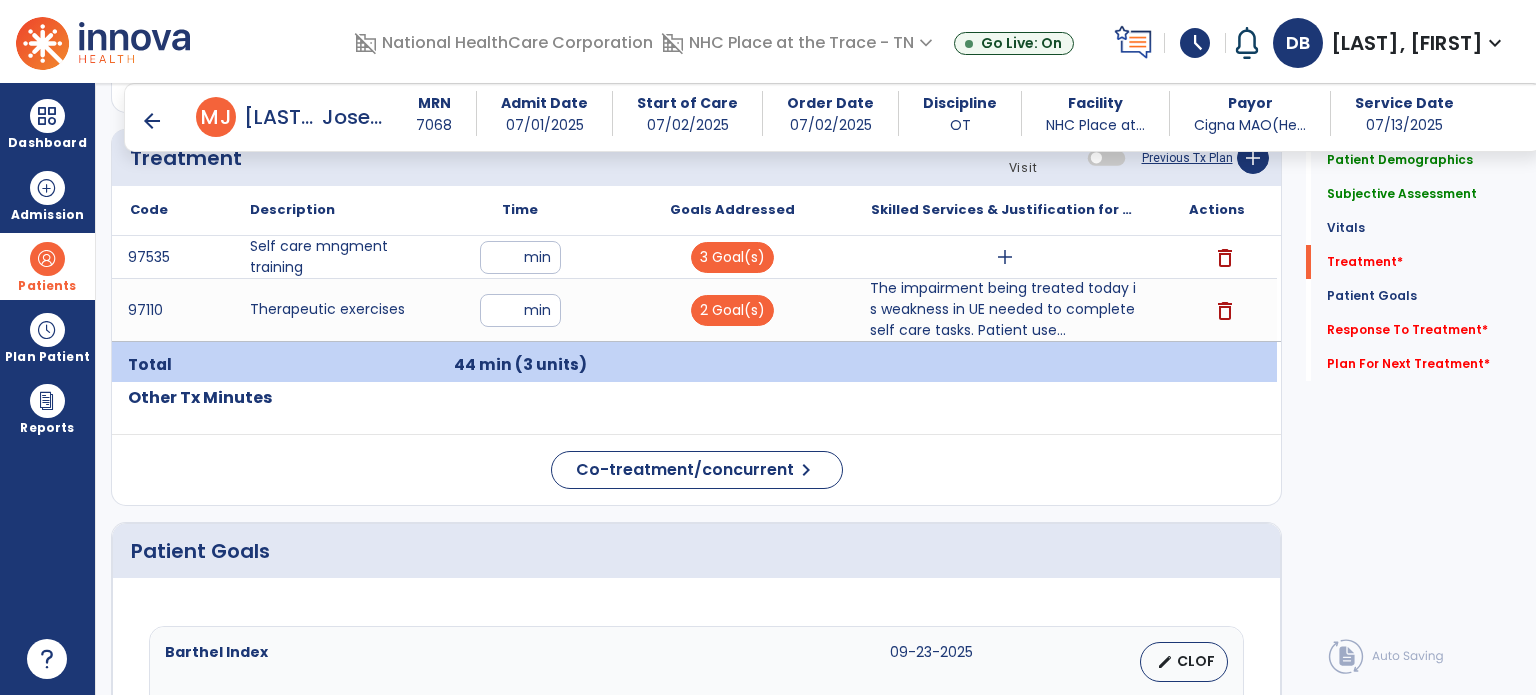 click on "arrow_back" at bounding box center (152, 121) 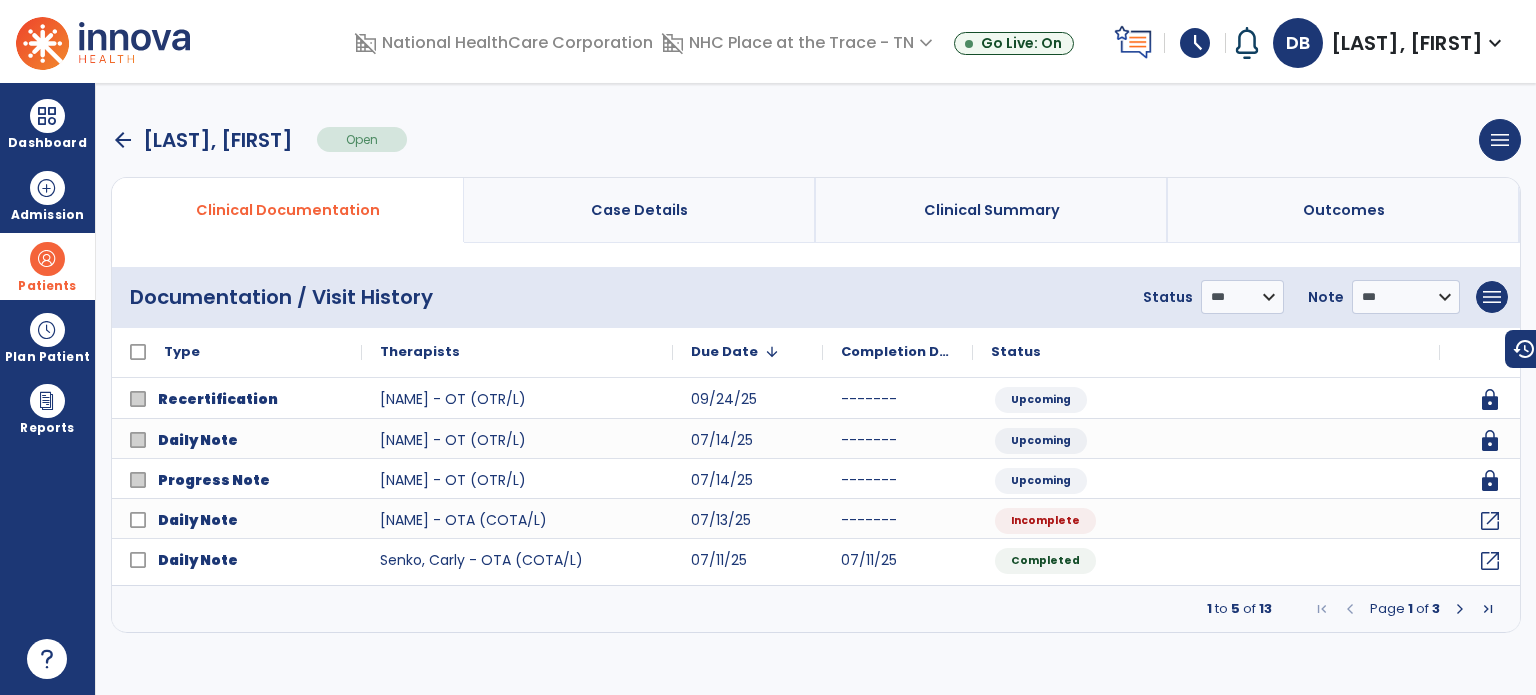 scroll, scrollTop: 0, scrollLeft: 0, axis: both 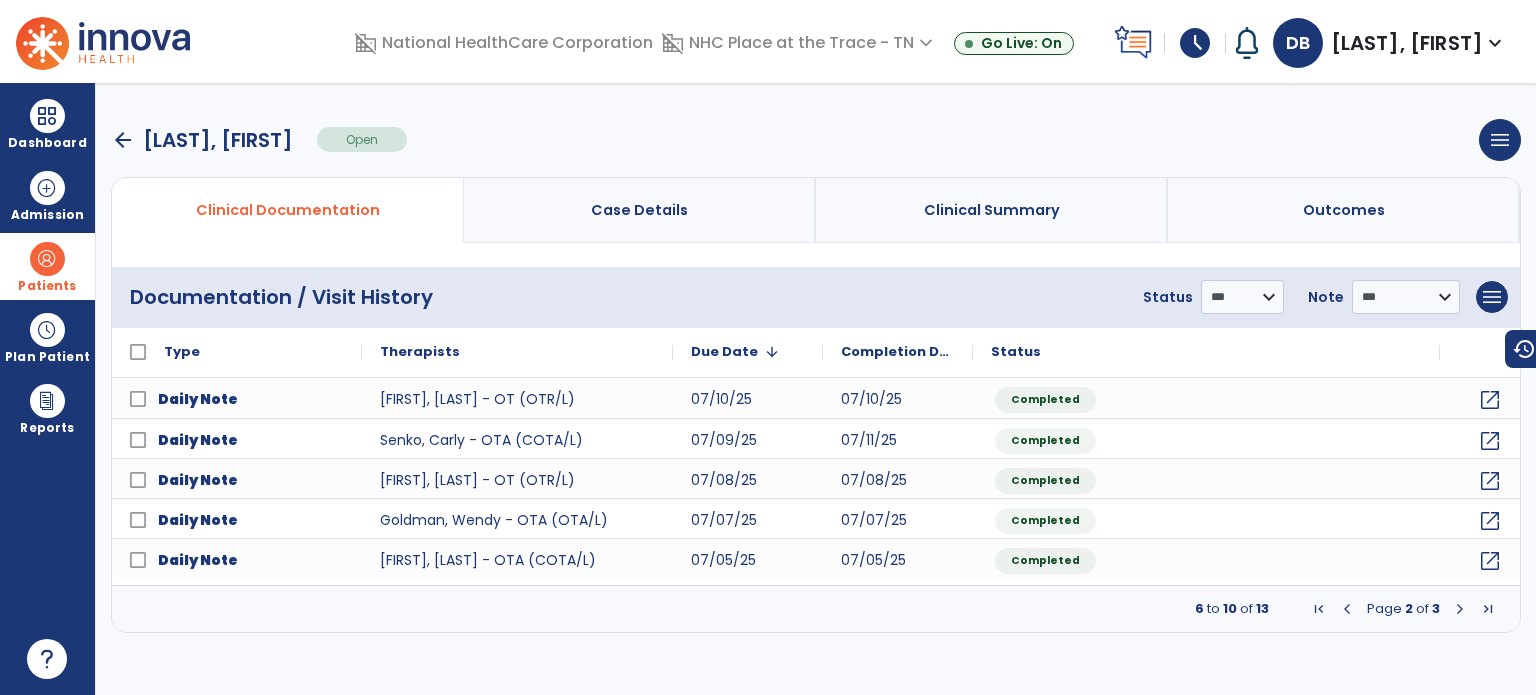 click at bounding box center (1460, 609) 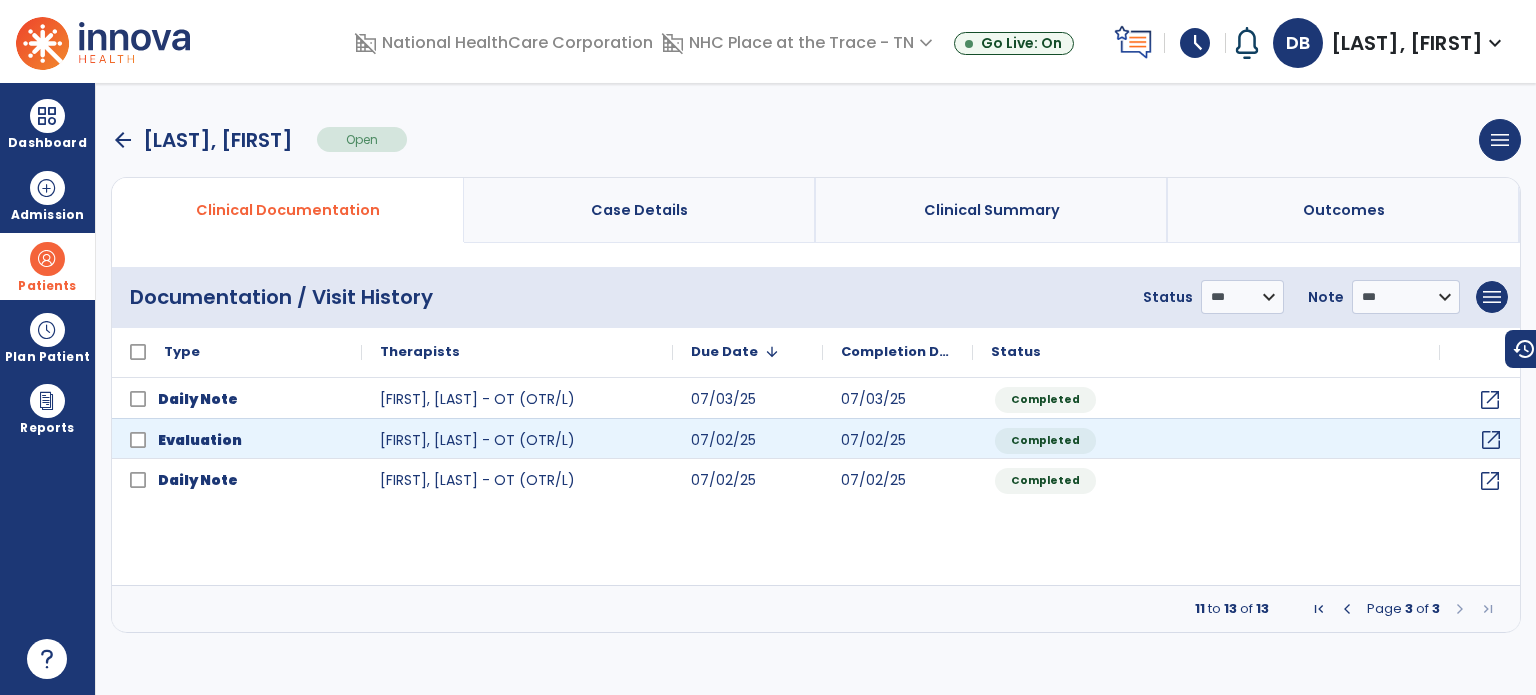 click on "open_in_new" 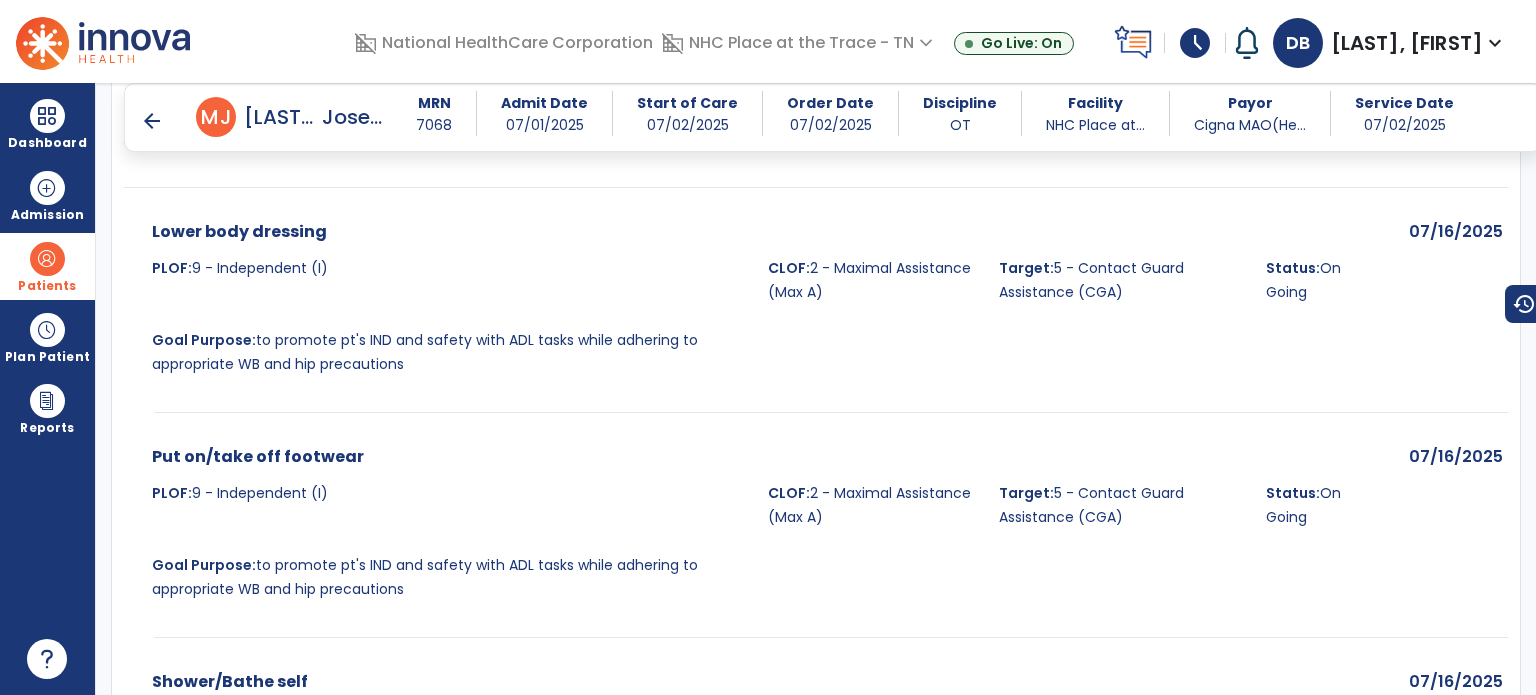scroll, scrollTop: 4928, scrollLeft: 0, axis: vertical 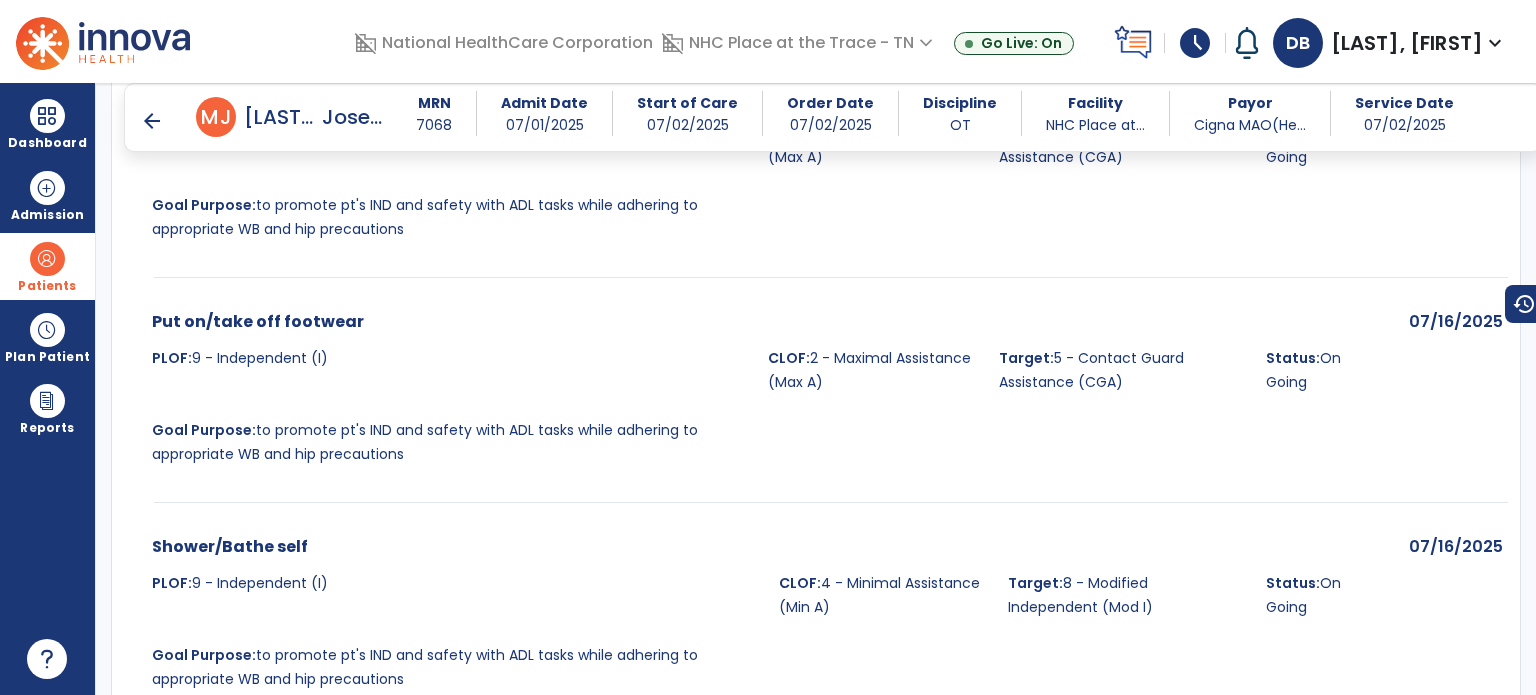 click on "arrow_back" at bounding box center (152, 121) 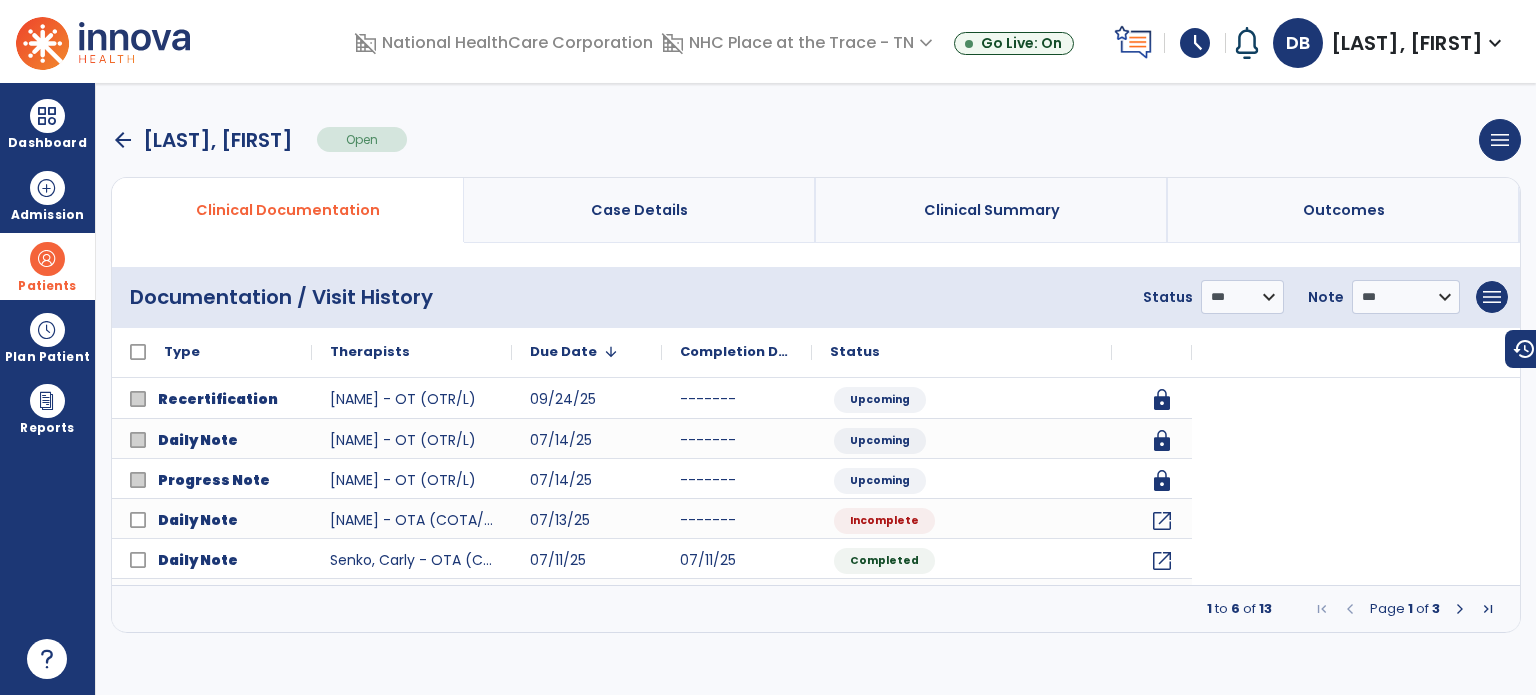 scroll, scrollTop: 0, scrollLeft: 0, axis: both 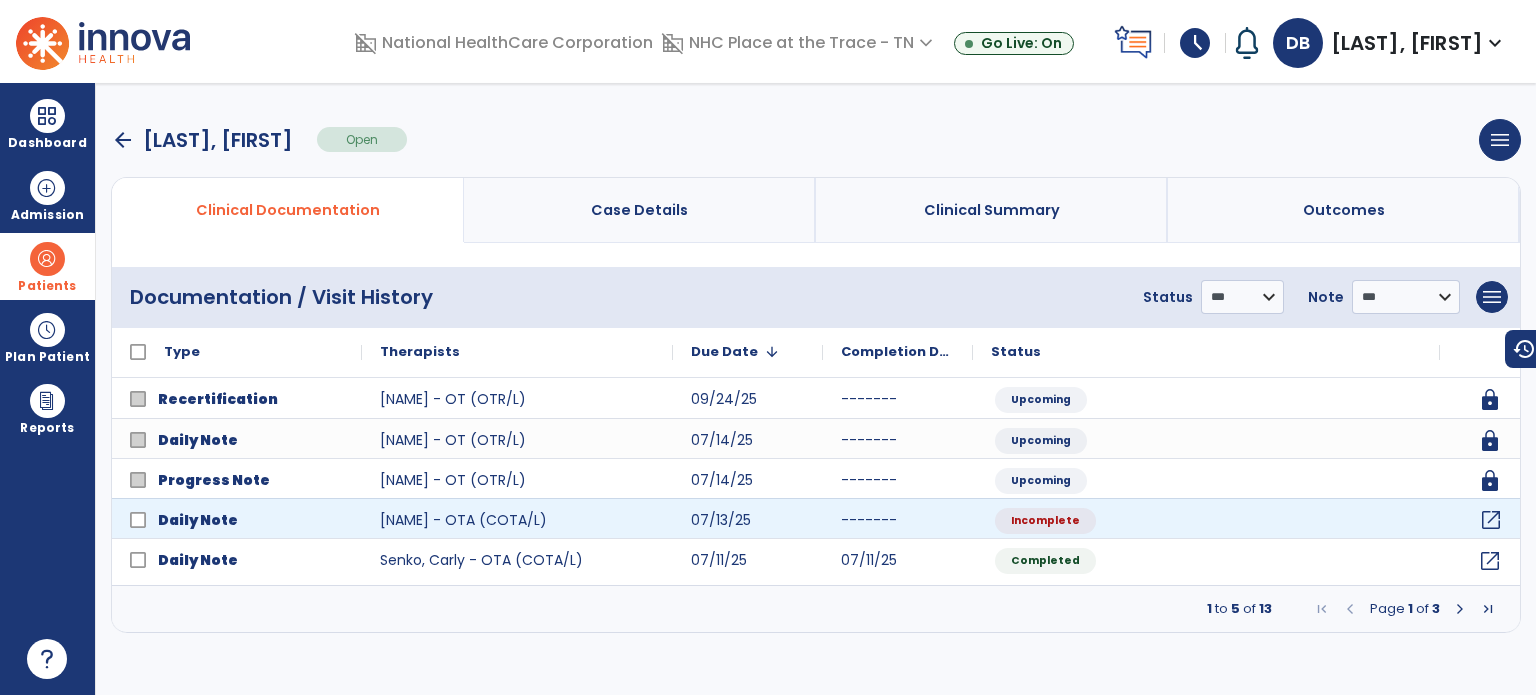 click on "open_in_new" 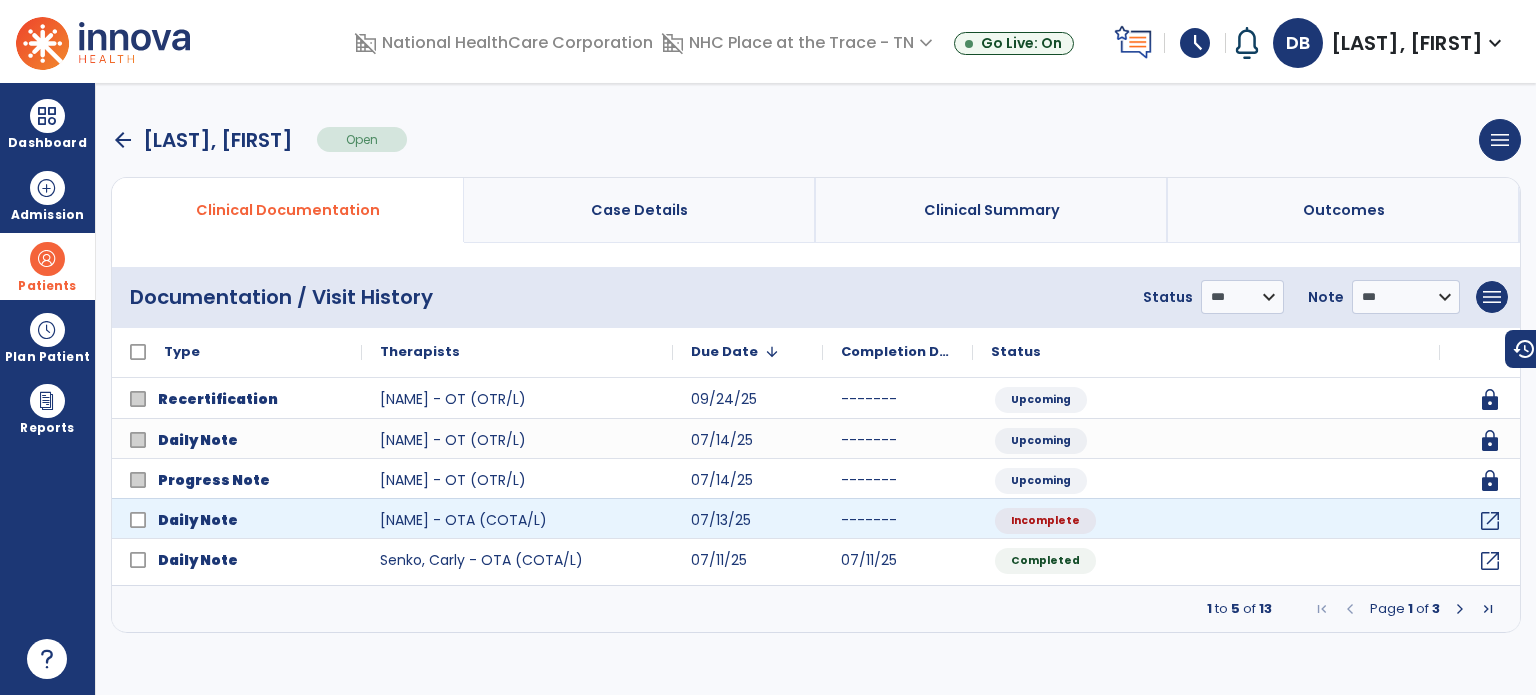 select on "*" 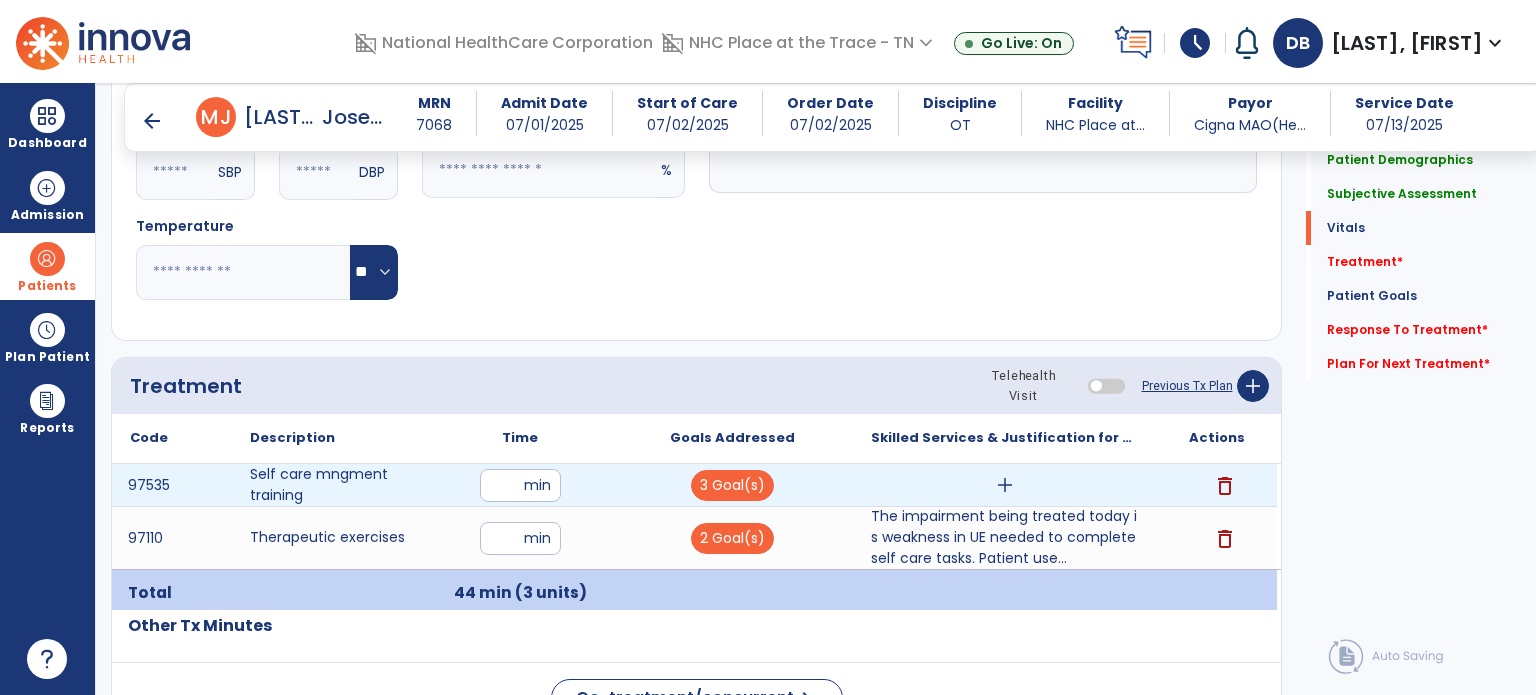 scroll, scrollTop: 1000, scrollLeft: 0, axis: vertical 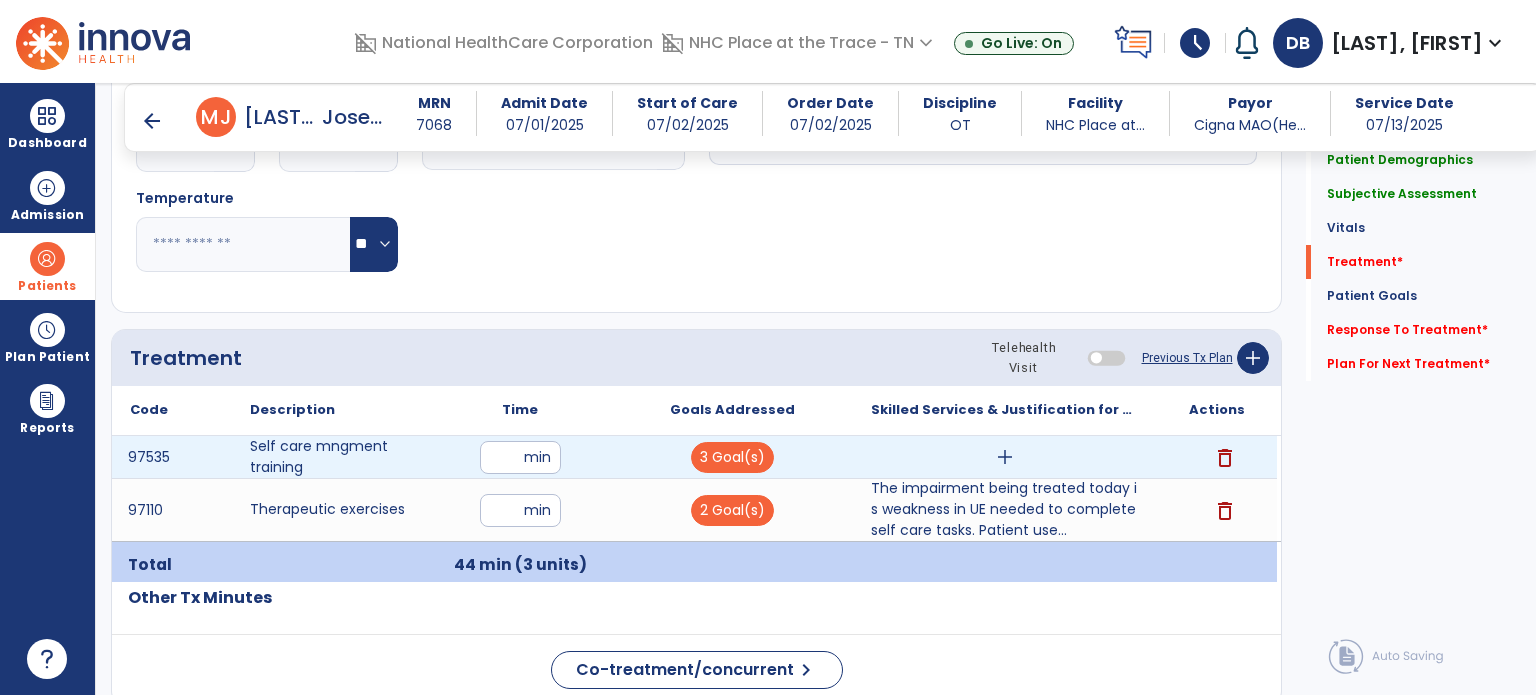 click on "add" at bounding box center (1005, 457) 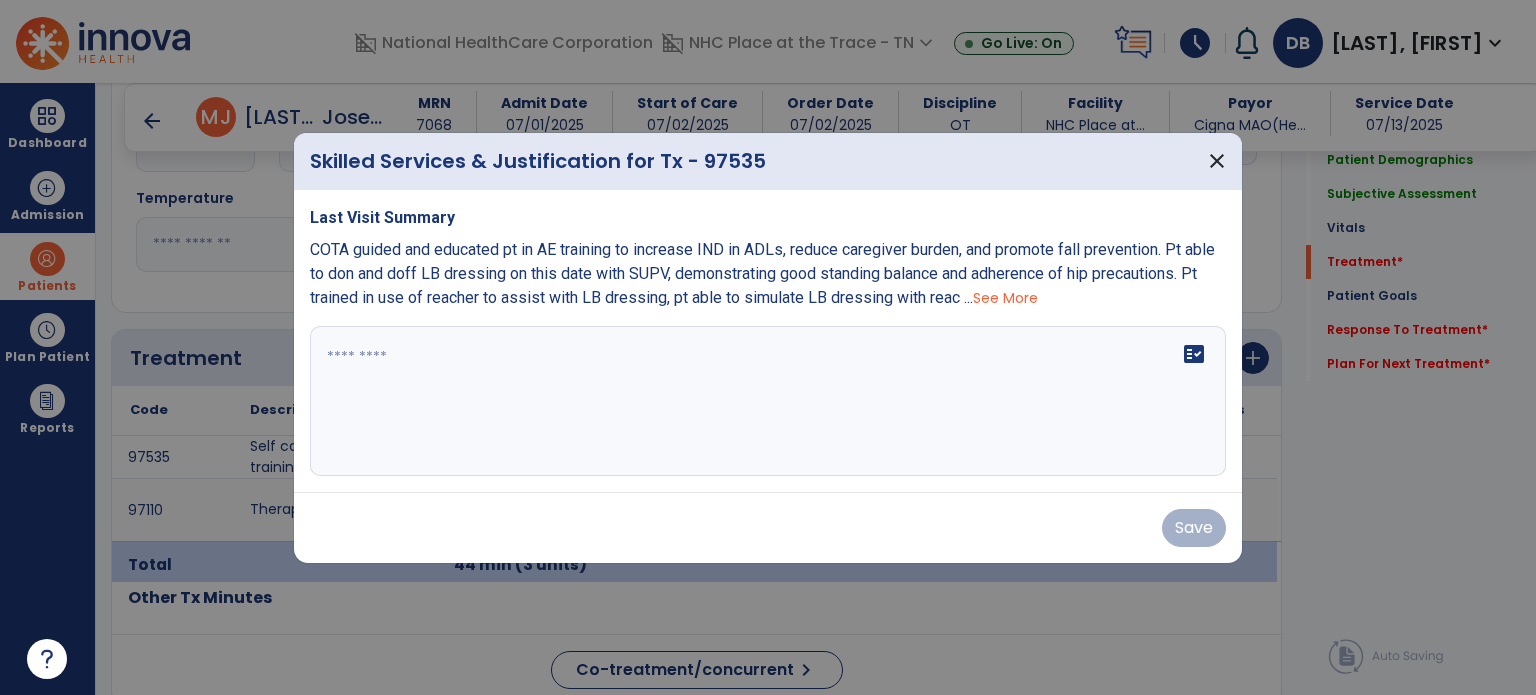 click on "fact_check" at bounding box center [768, 401] 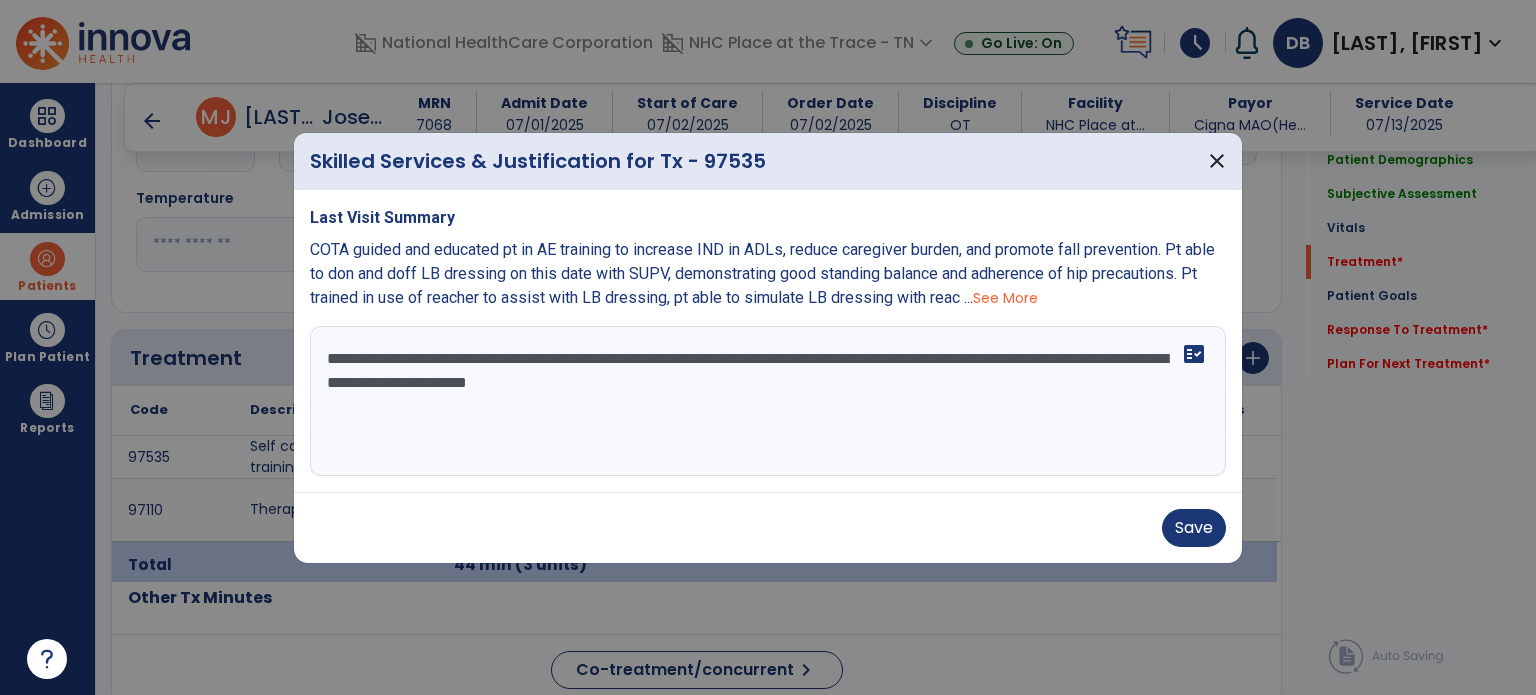 click on "**********" at bounding box center [768, 401] 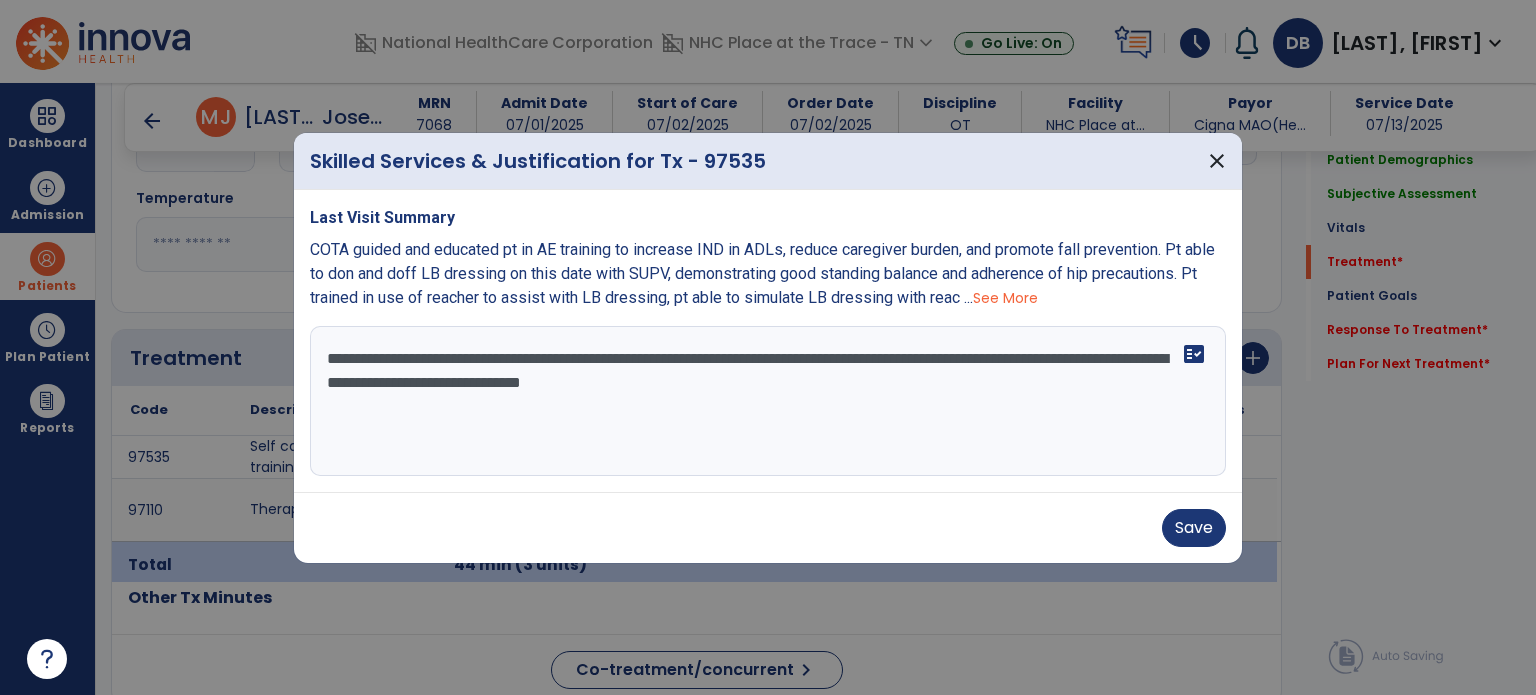 click on "**********" at bounding box center (768, 401) 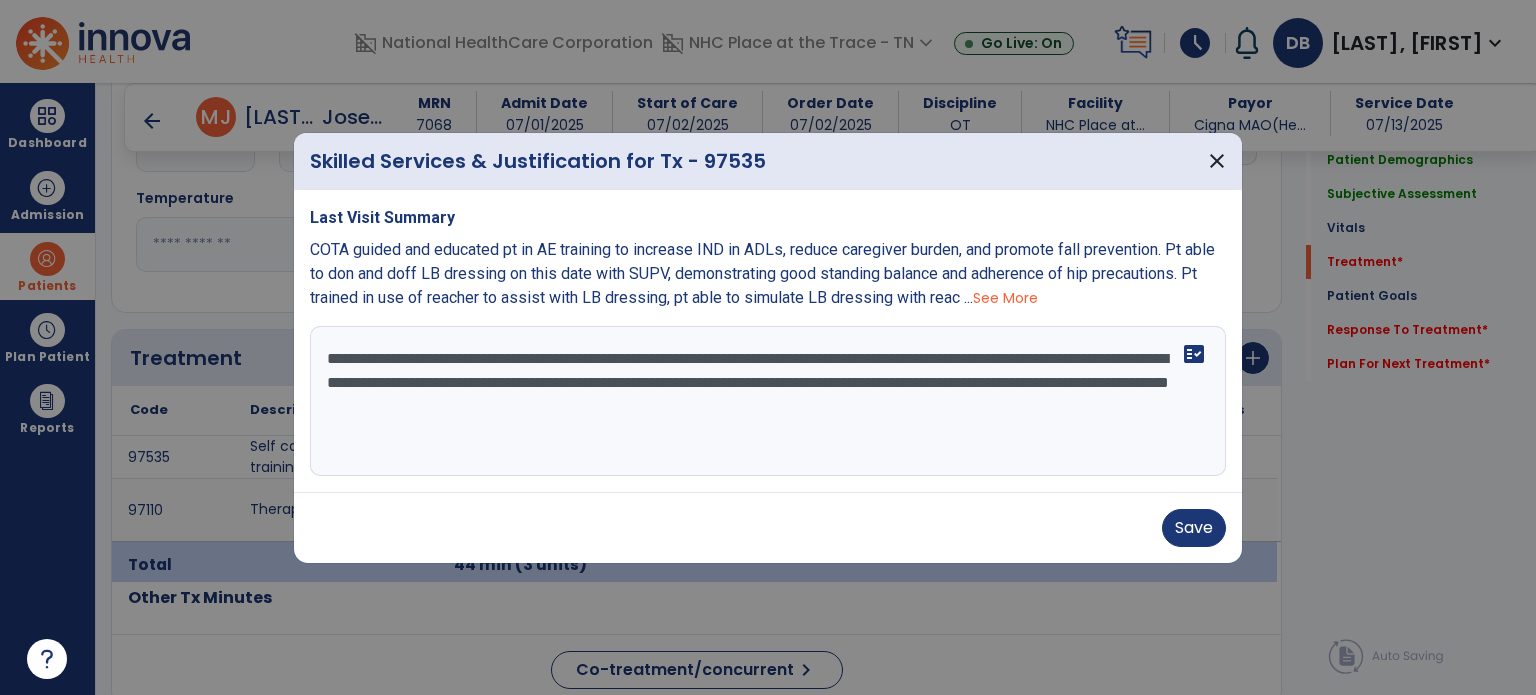 click on "See More" at bounding box center [1005, 298] 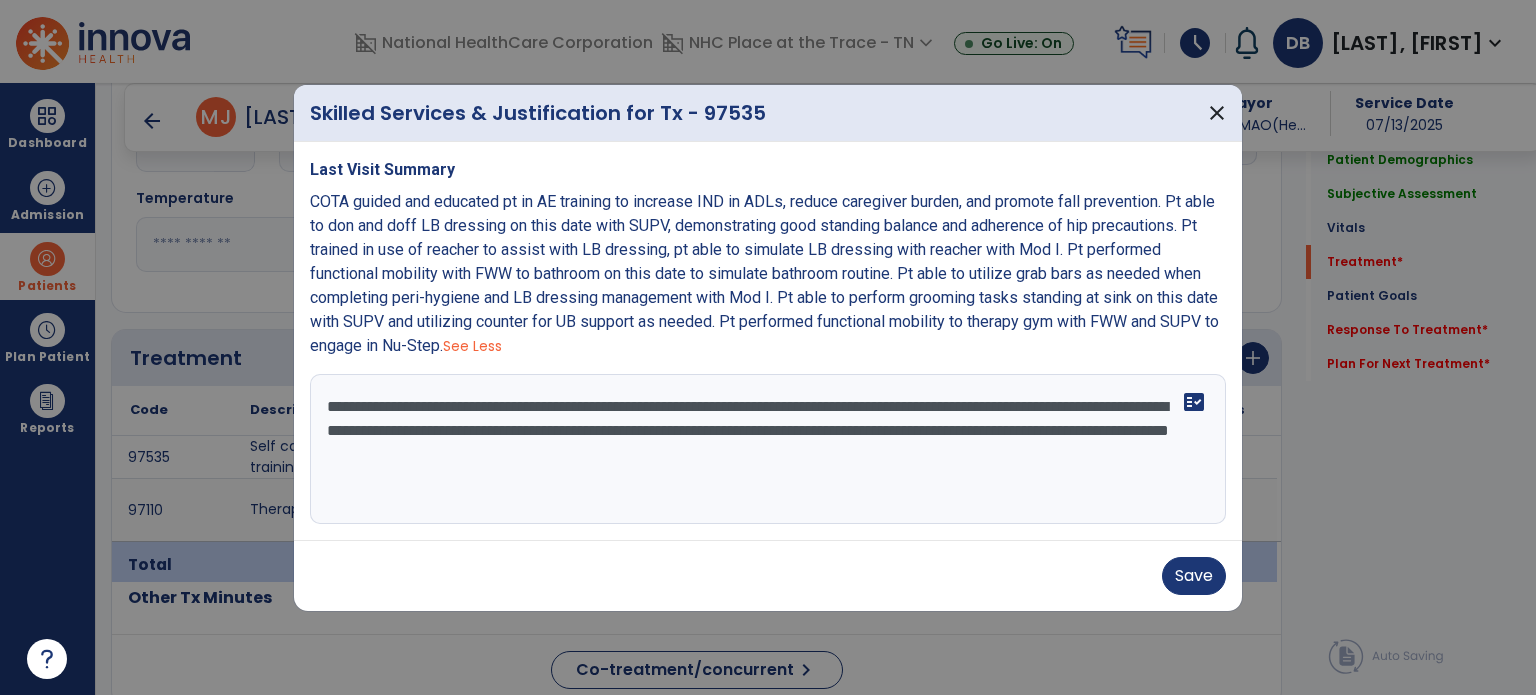 click on "**********" at bounding box center (768, 449) 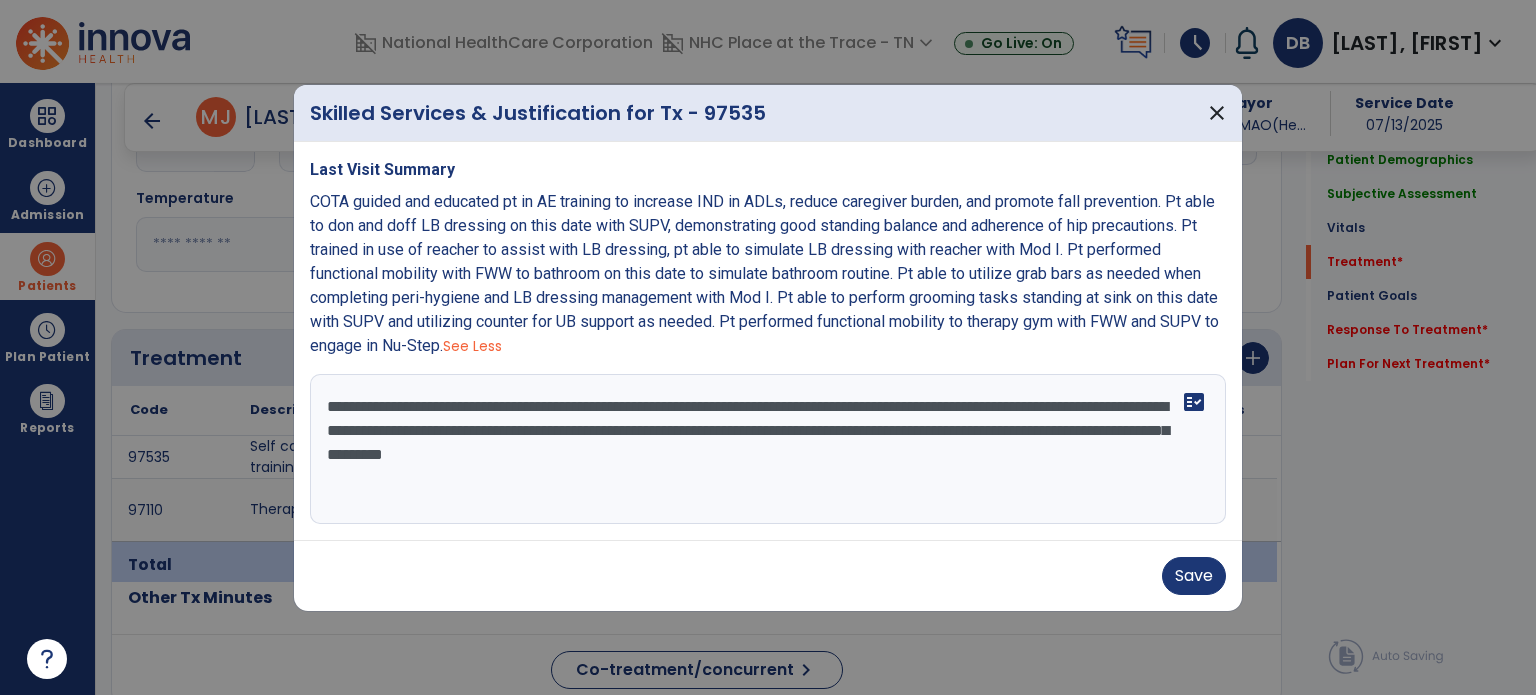 click on "**********" at bounding box center (768, 449) 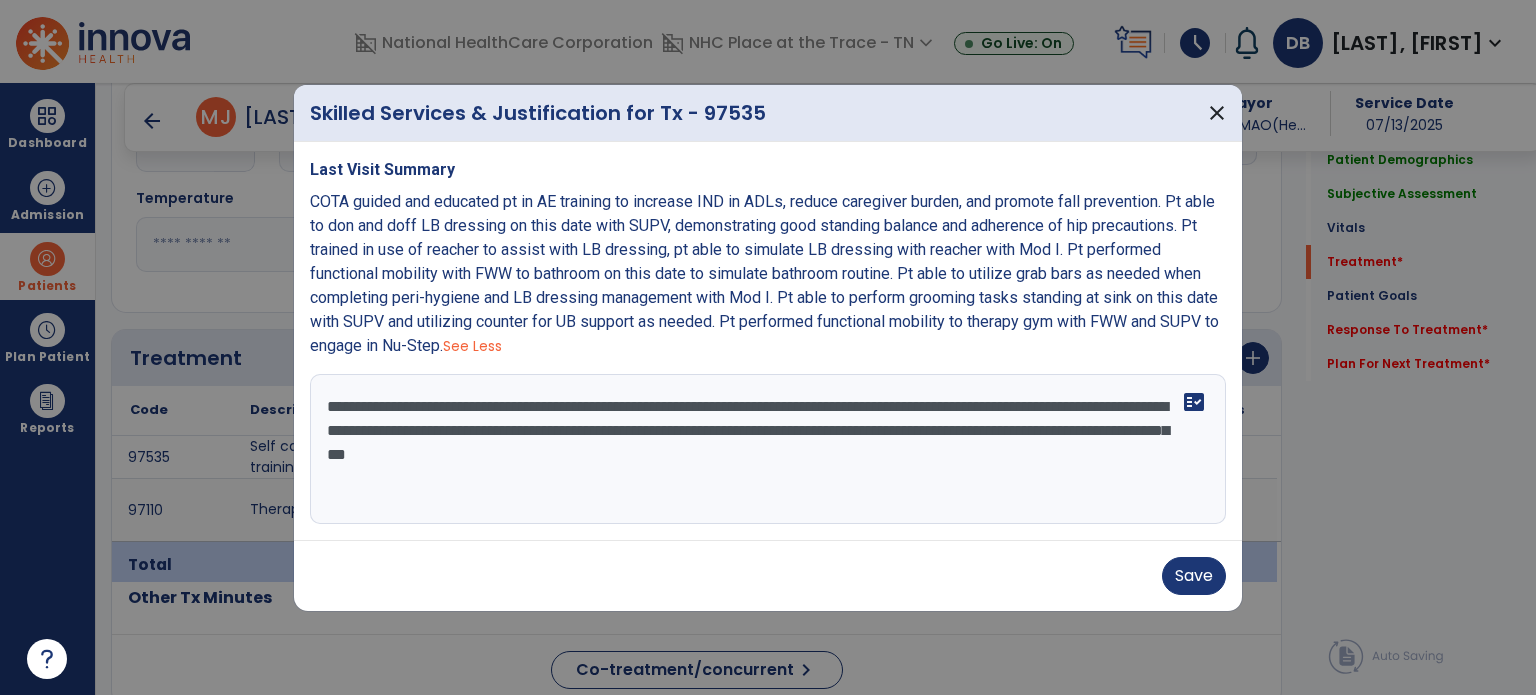 click on "**********" at bounding box center (768, 449) 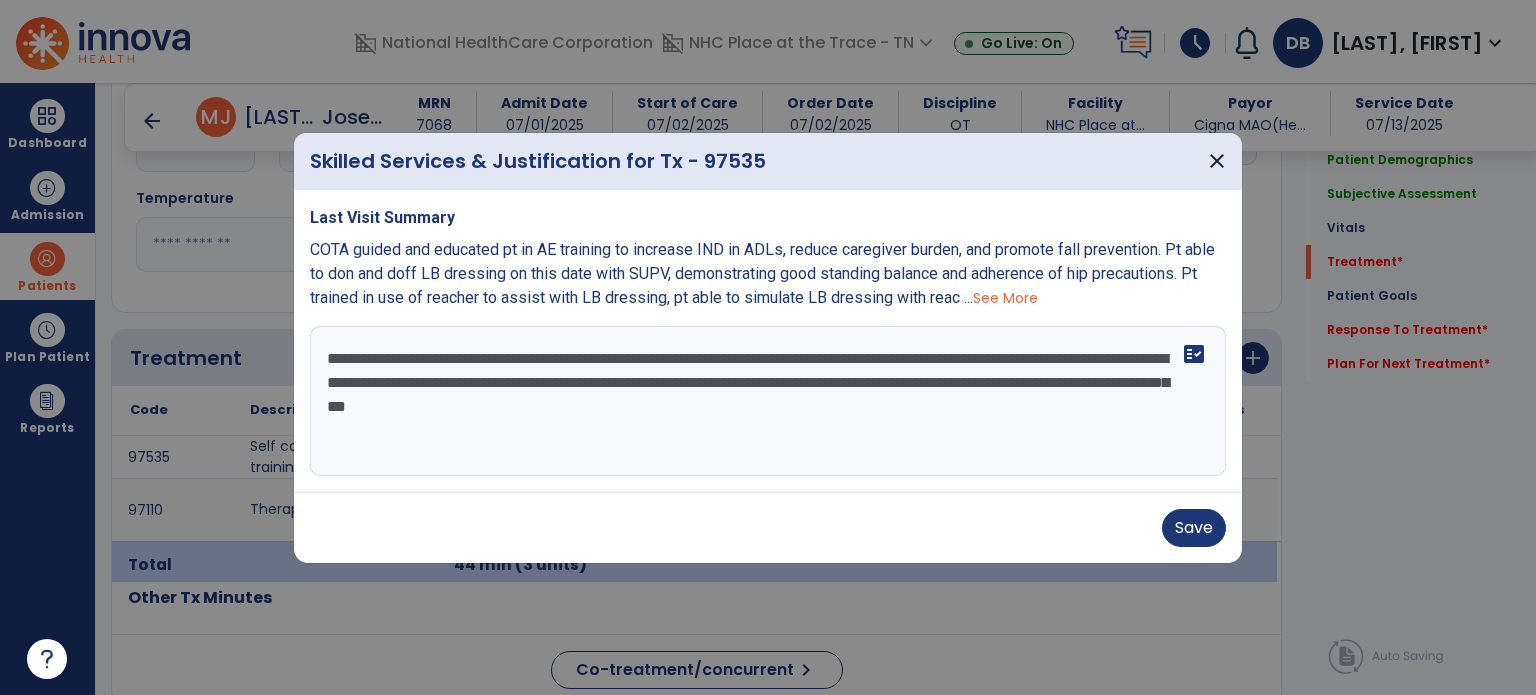 click on "**********" at bounding box center [768, 401] 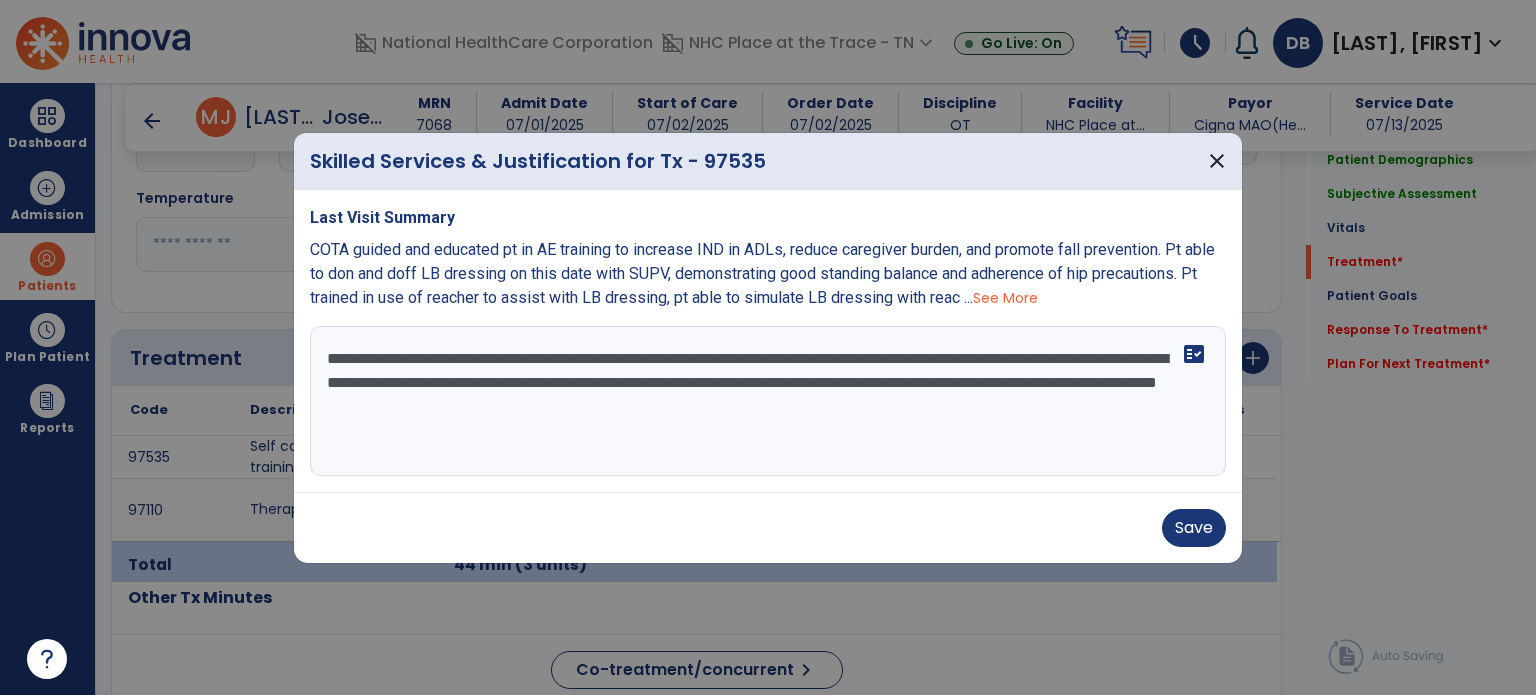 click on "**********" at bounding box center (768, 401) 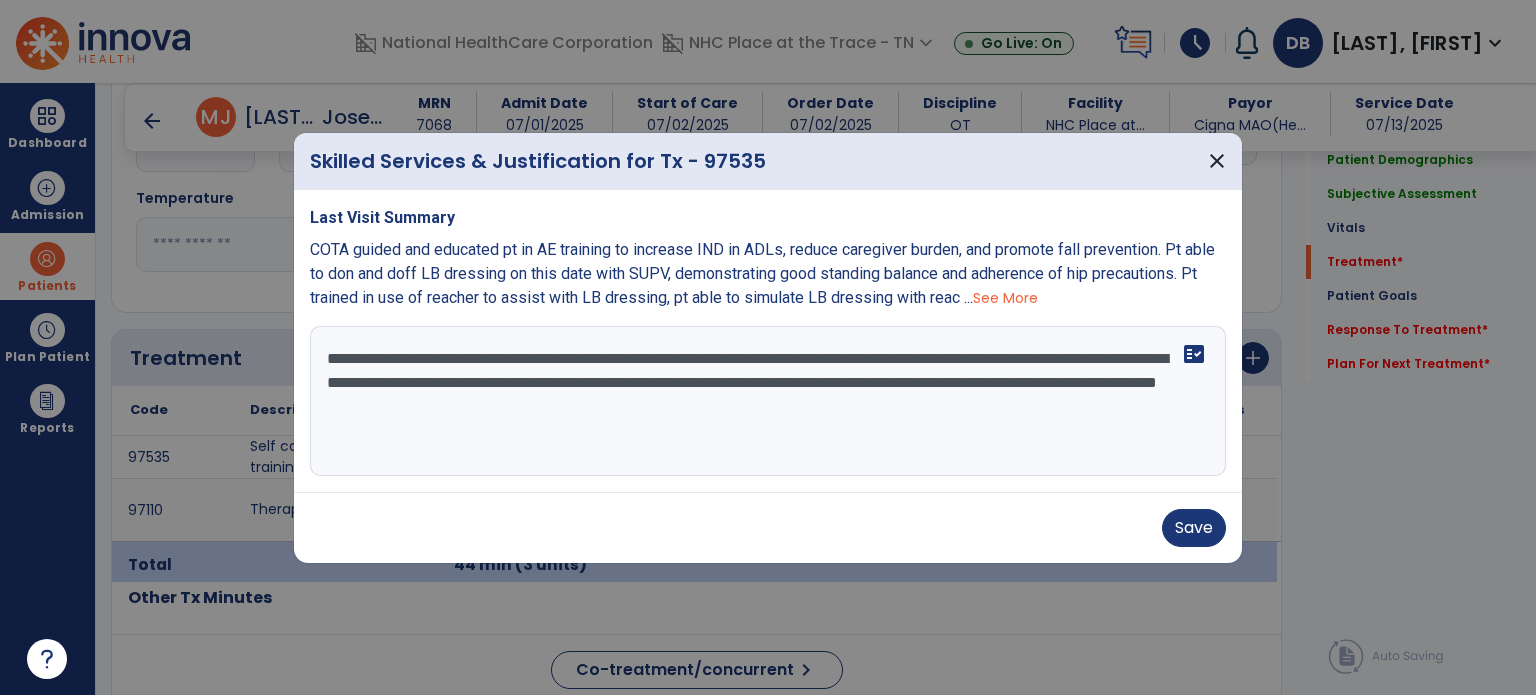 type on "**********" 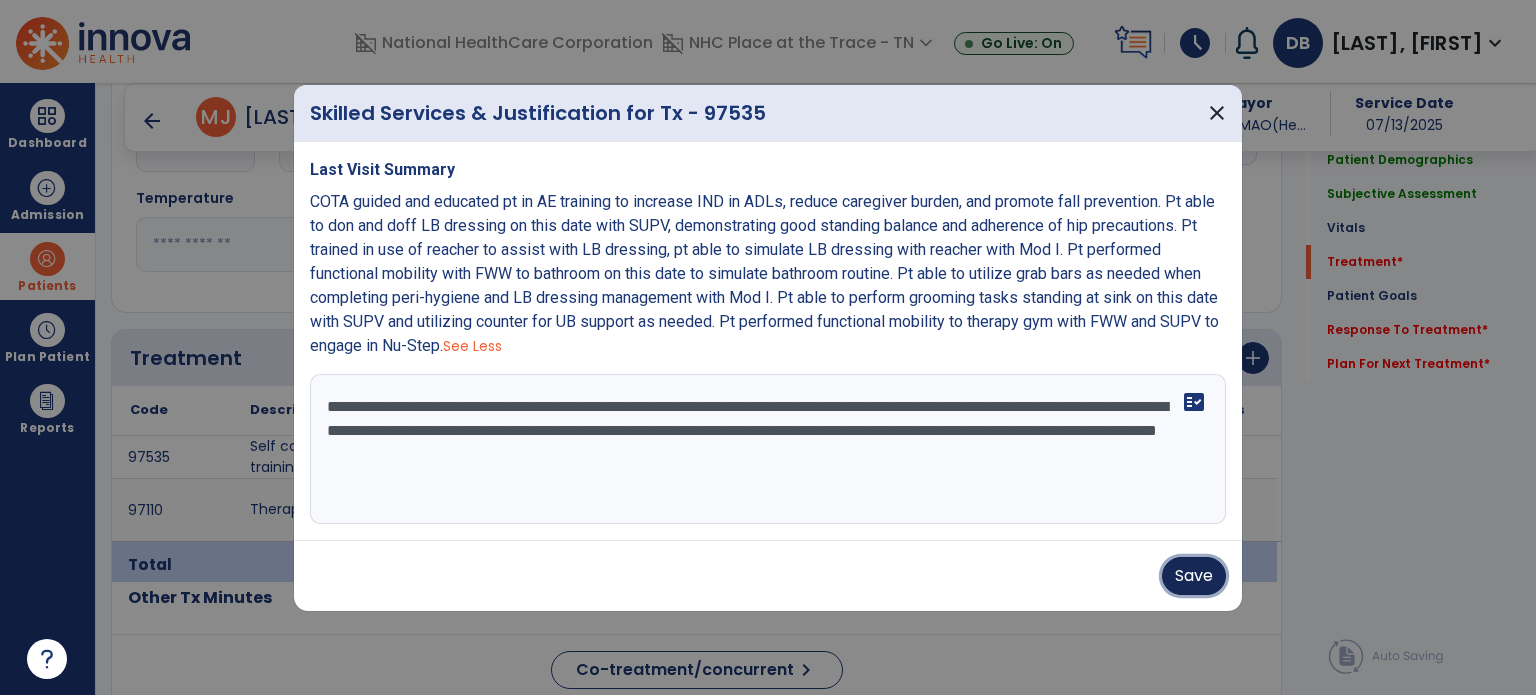 click on "Save" at bounding box center (1194, 576) 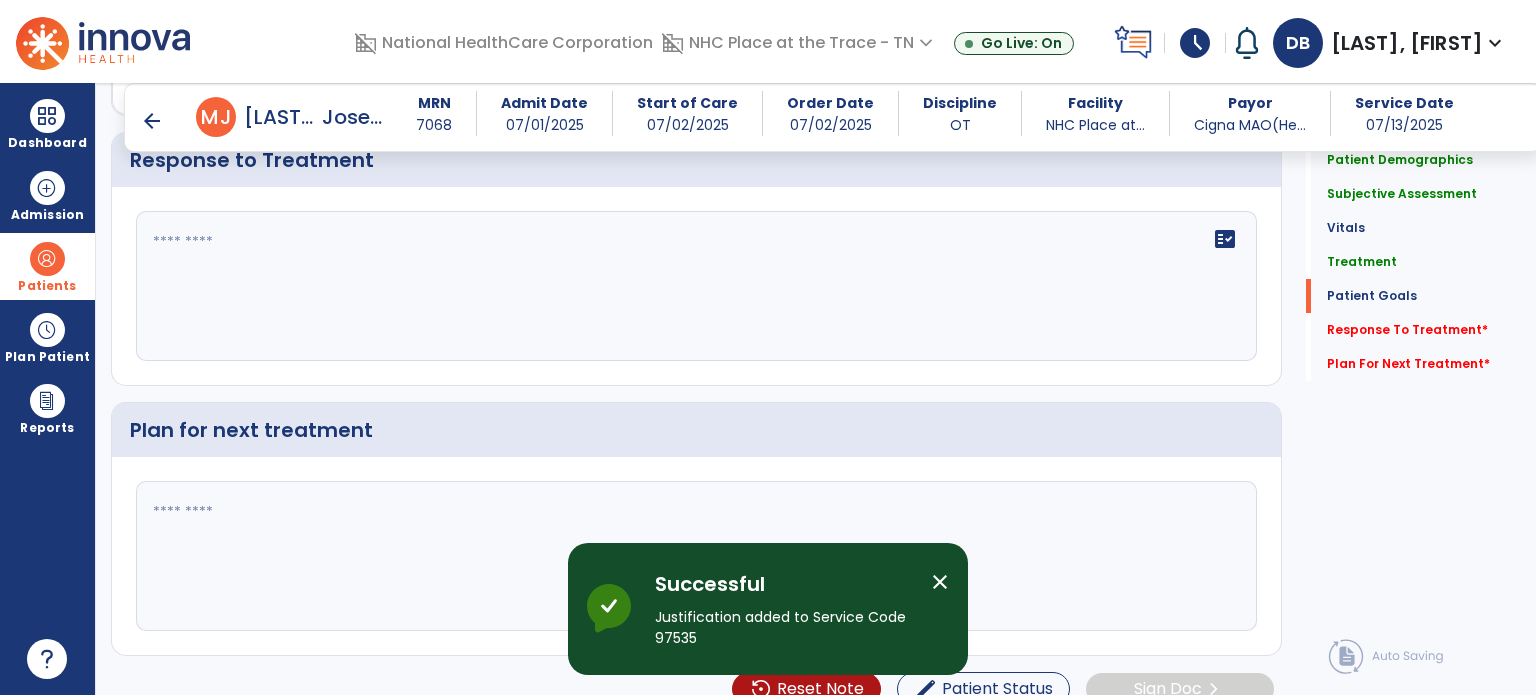 scroll, scrollTop: 2693, scrollLeft: 0, axis: vertical 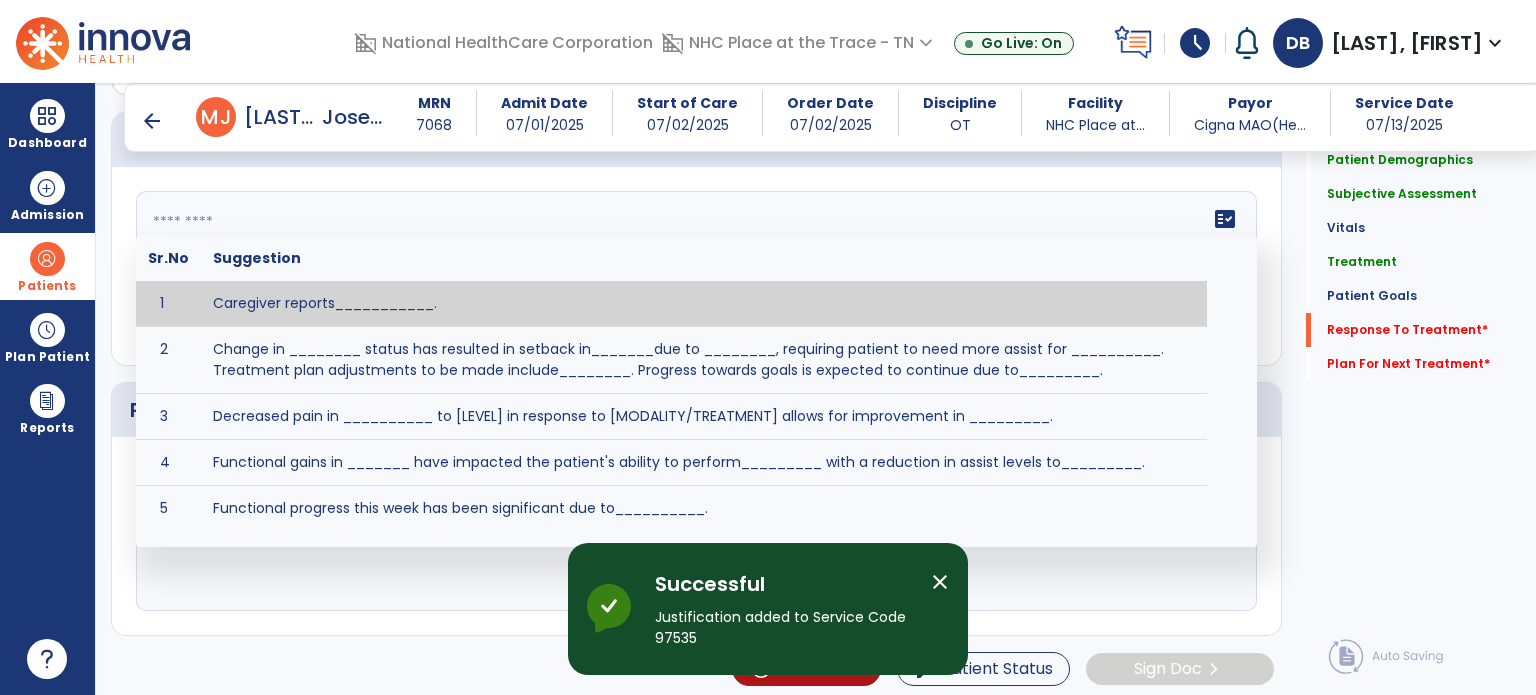 click on "fact_check  Sr.No Suggestion 1 Caregiver reports___________. 2 Change in ________ status has resulted in setback in_______due to ________, requiring patient to need more assist for __________.   Treatment plan adjustments to be made include________.  Progress towards goals is expected to continue due to_________. 3 Decreased pain in __________ to [LEVEL] in response to [MODALITY/TREATMENT] allows for improvement in _________. 4 Functional gains in _______ have impacted the patient's ability to perform_________ with a reduction in assist levels to_________. 5 Functional progress this week has been significant due to__________. 6 Gains in ________ have improved the patient's ability to perform ______with decreased levels of assist to___________. 7 Improvement in ________allows patient to tolerate higher levels of challenges in_________. 8 Pain in [AREA] has decreased to [LEVEL] in response to [TREATMENT/MODALITY], allowing fore ease in completing__________. 9 10 11 12 13 14 15 16 17 18 19 20 21" 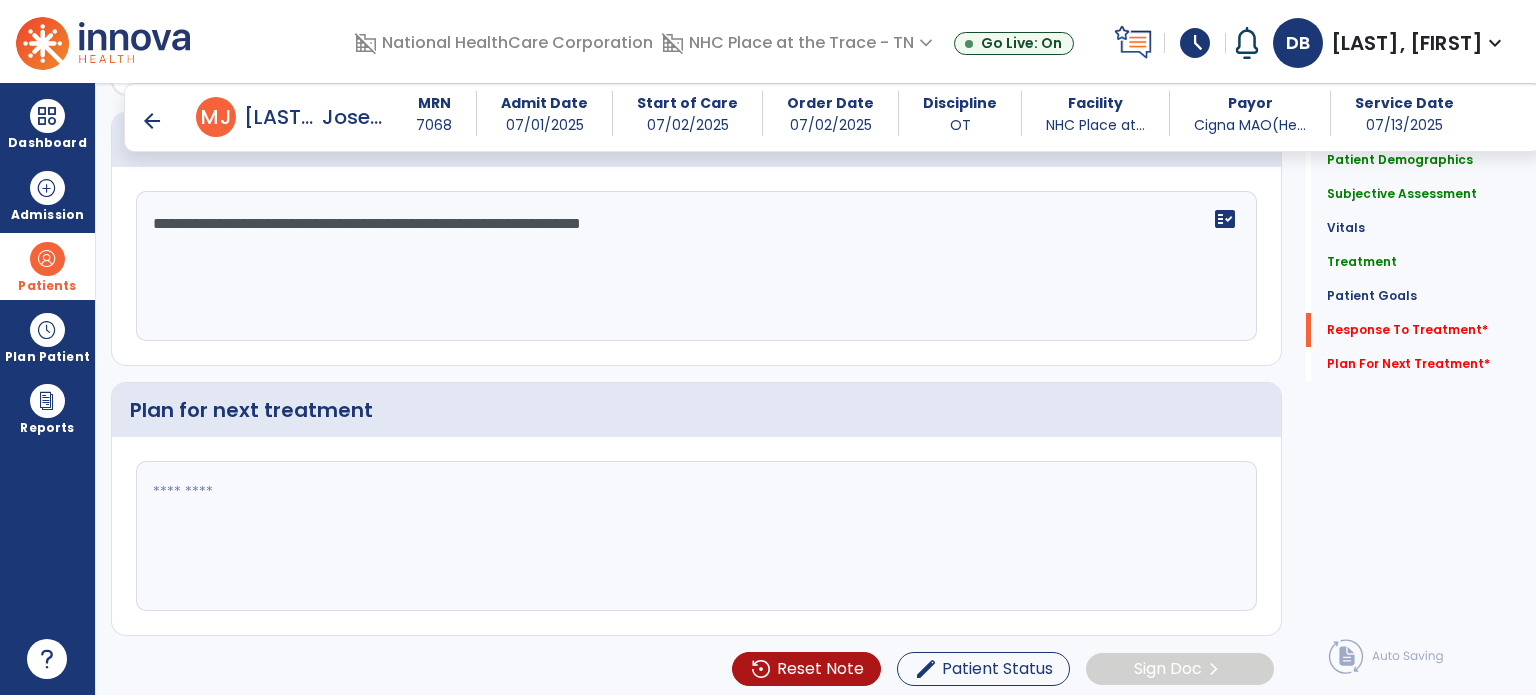 type on "**********" 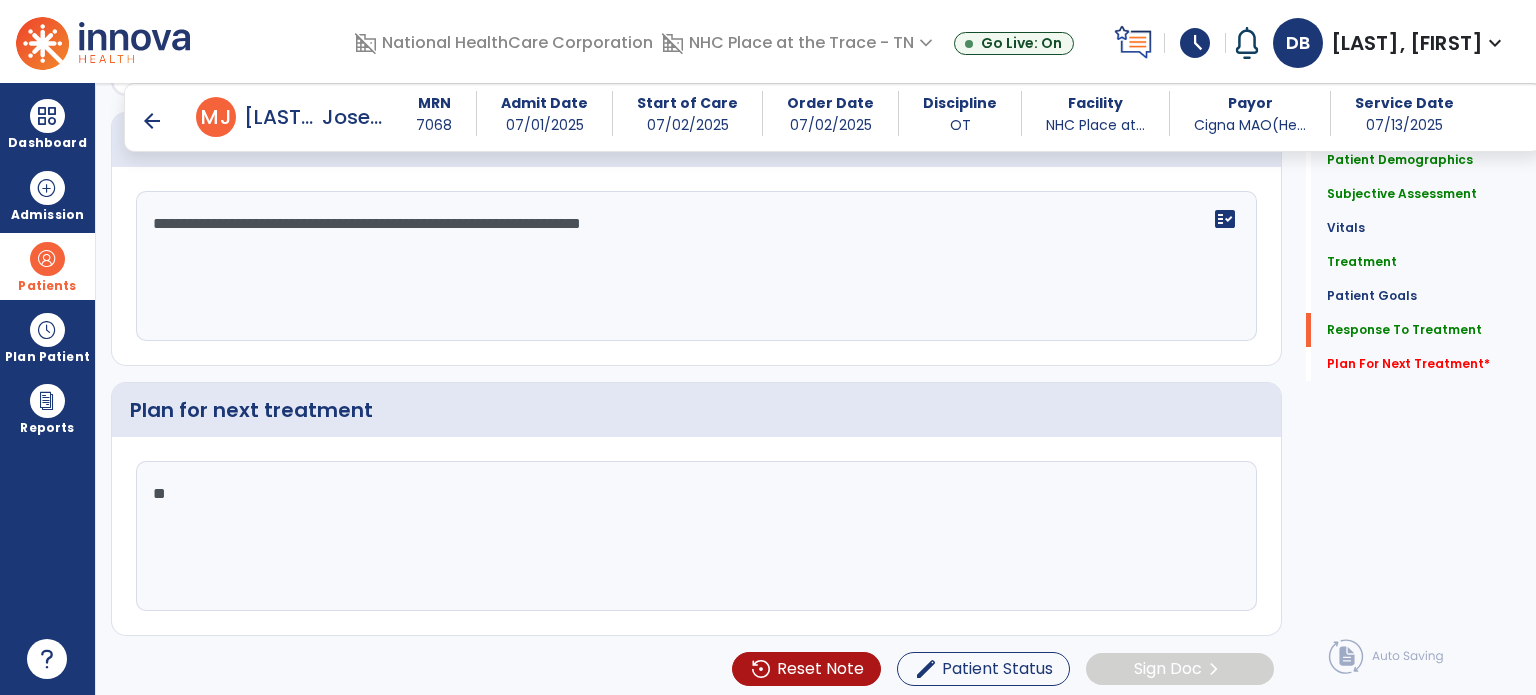 scroll, scrollTop: 2693, scrollLeft: 0, axis: vertical 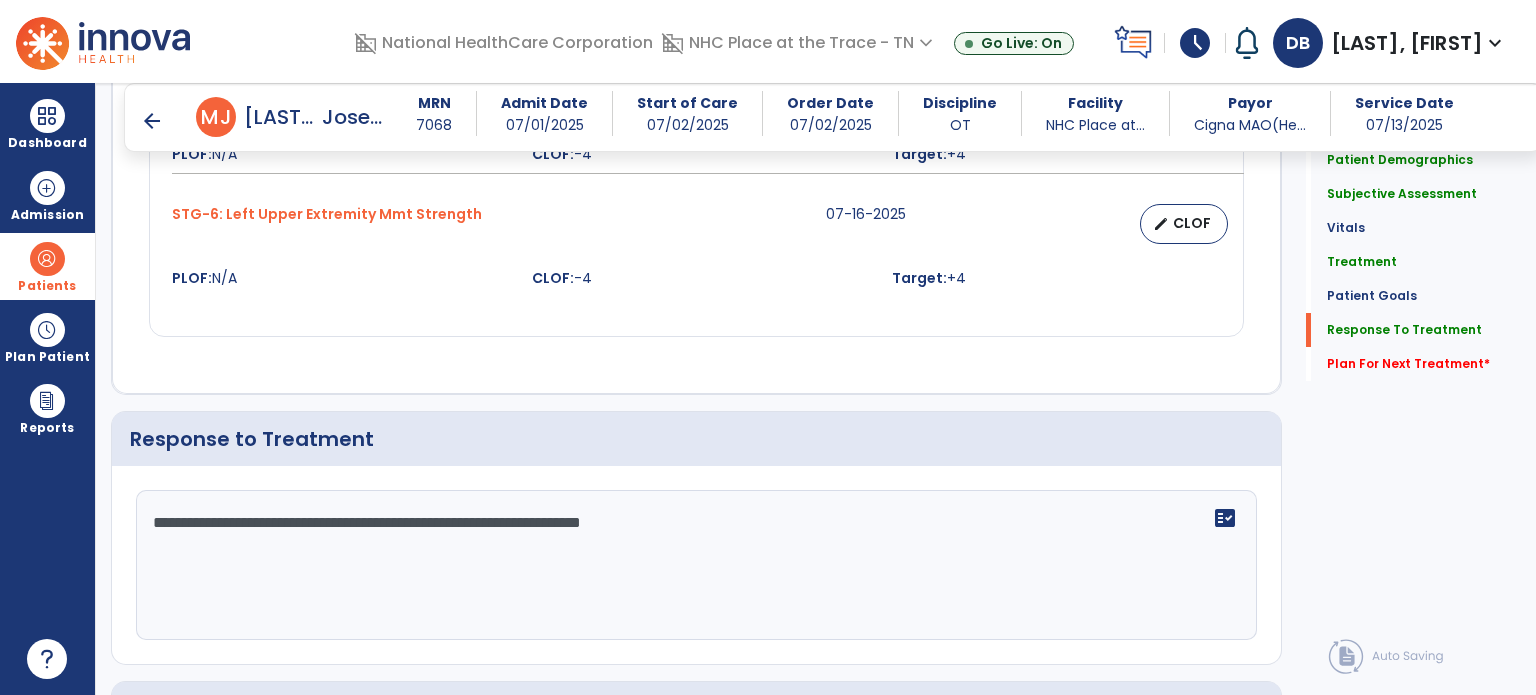 type on "**********" 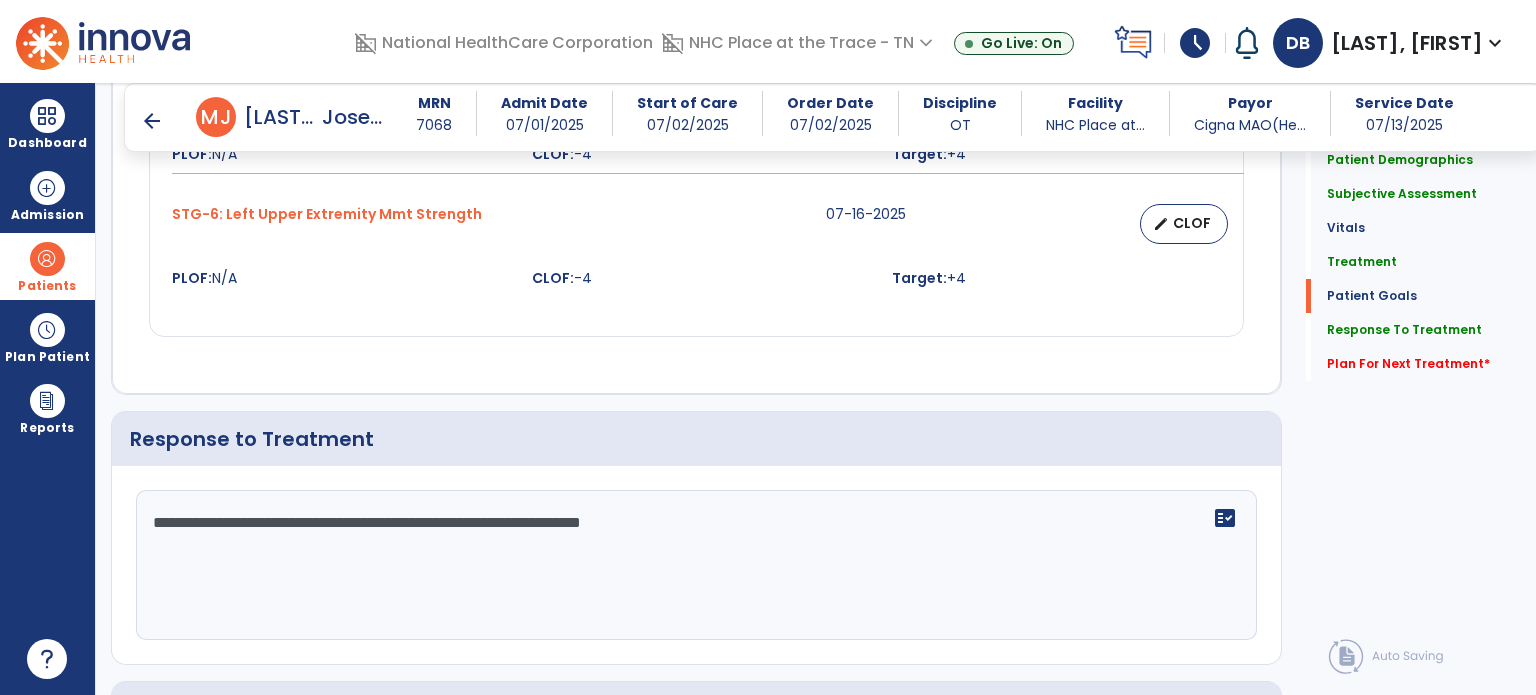 scroll, scrollTop: 2393, scrollLeft: 0, axis: vertical 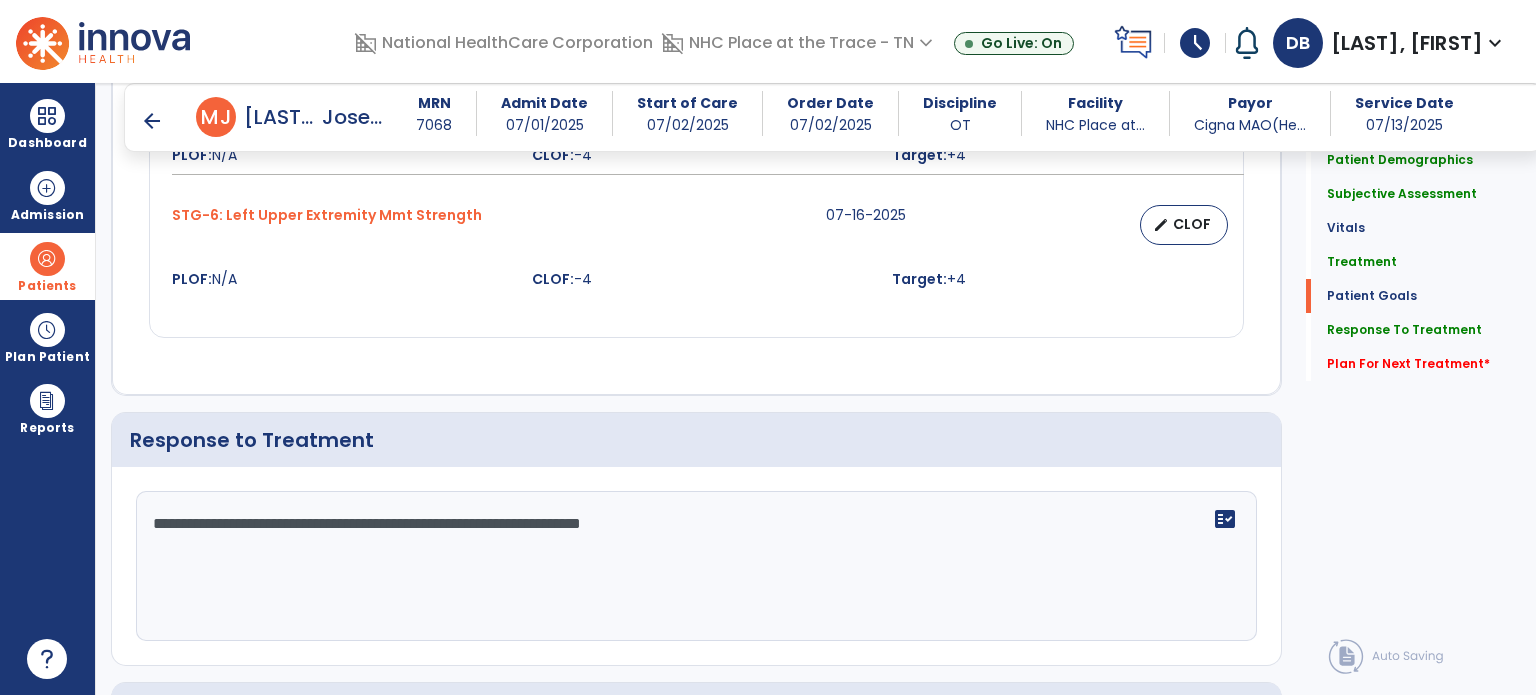 click on "STG-6: Left Upper Extremity Mmt Strength 07-16-2025 edit CLOF PLOF: N/A CLOF: -4 Target: +4" at bounding box center [696, 247] 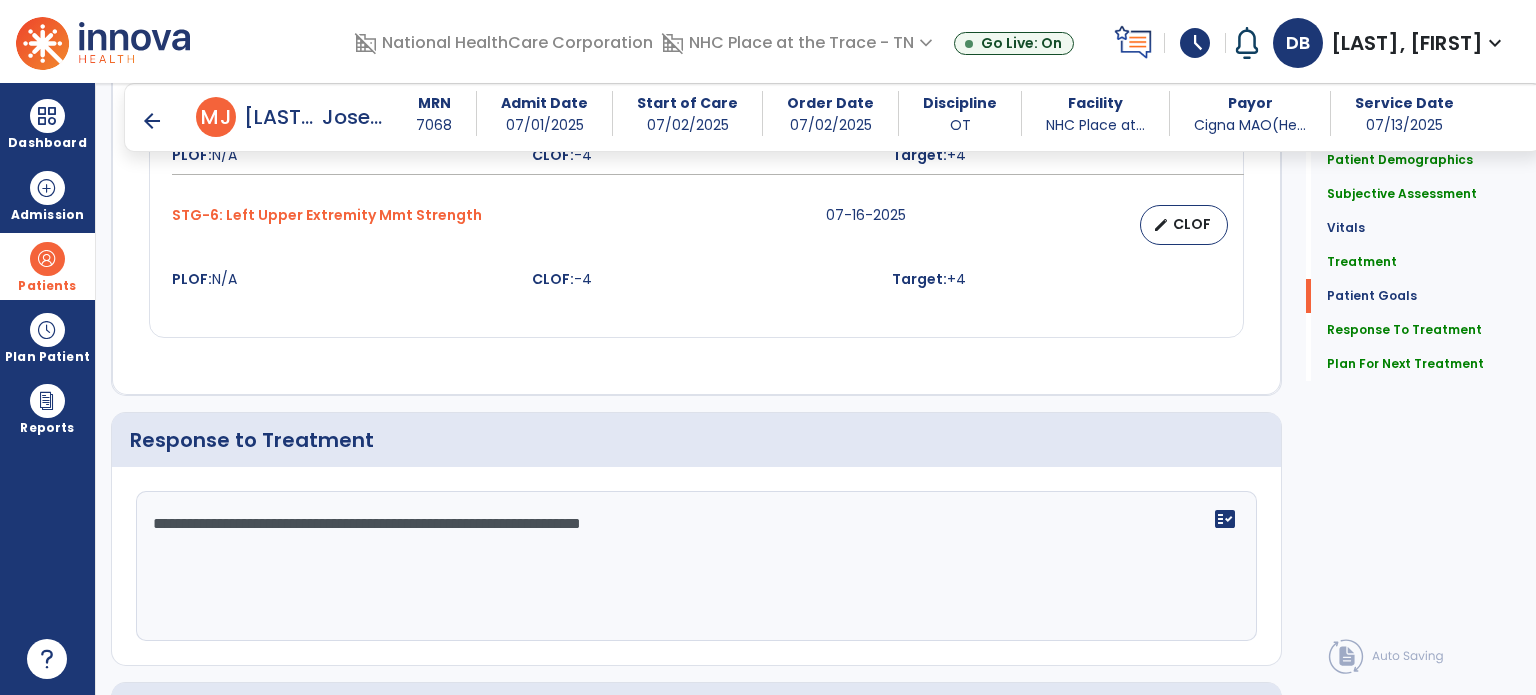 scroll, scrollTop: 2392, scrollLeft: 0, axis: vertical 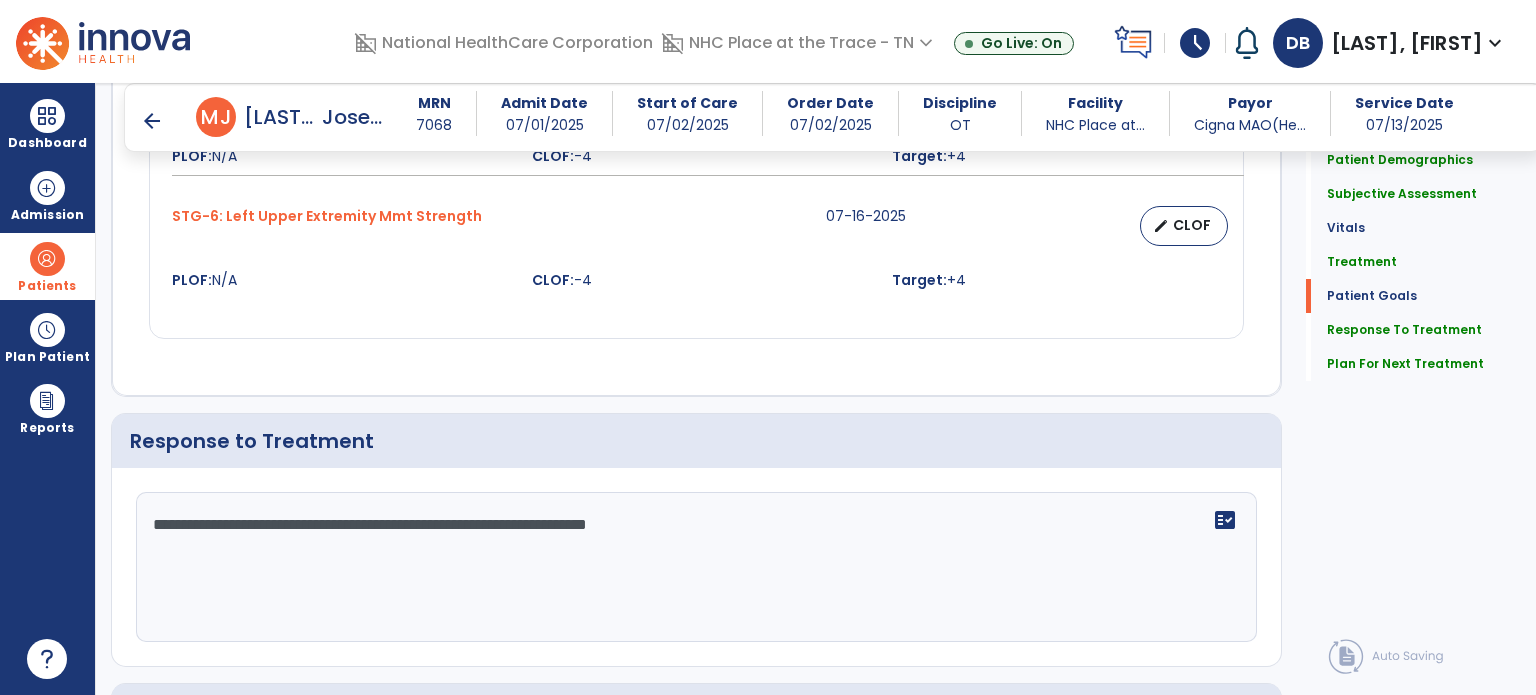 click on "**********" 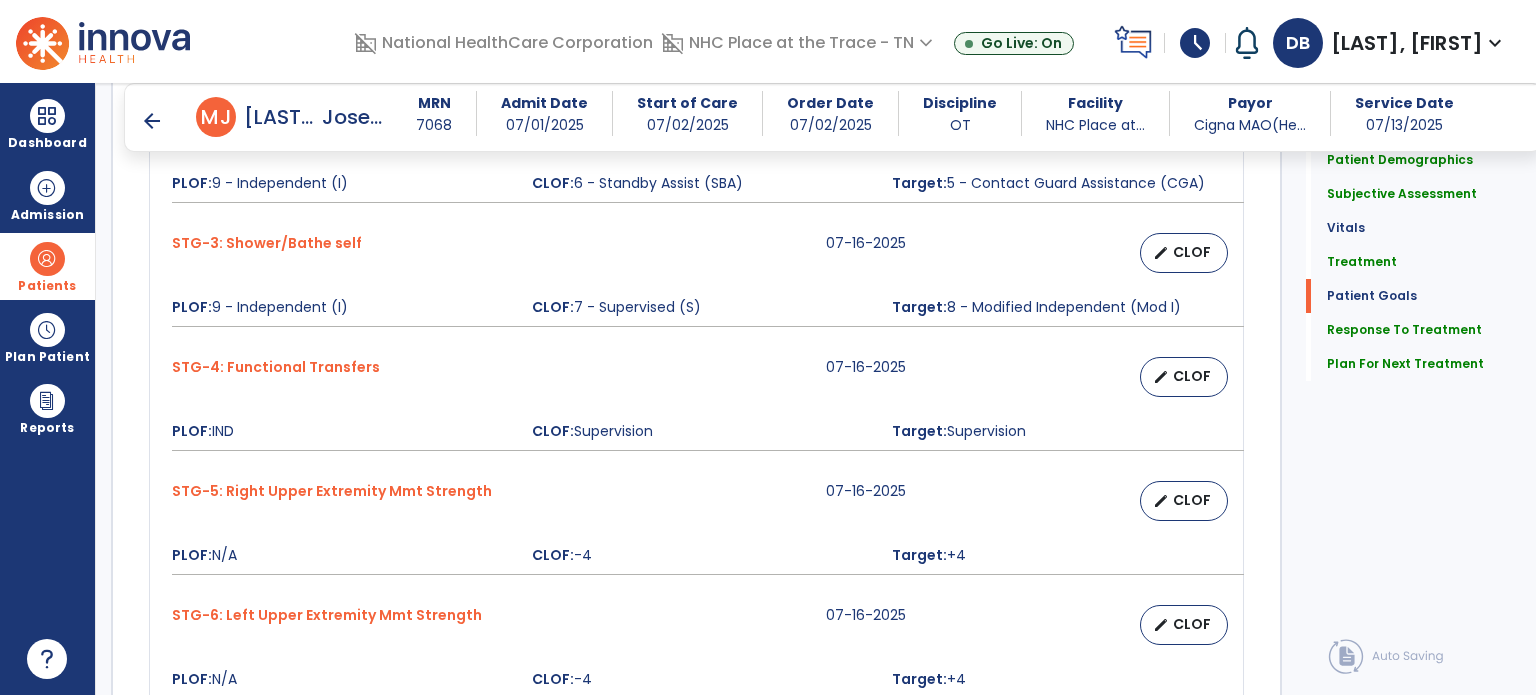scroll, scrollTop: 2693, scrollLeft: 0, axis: vertical 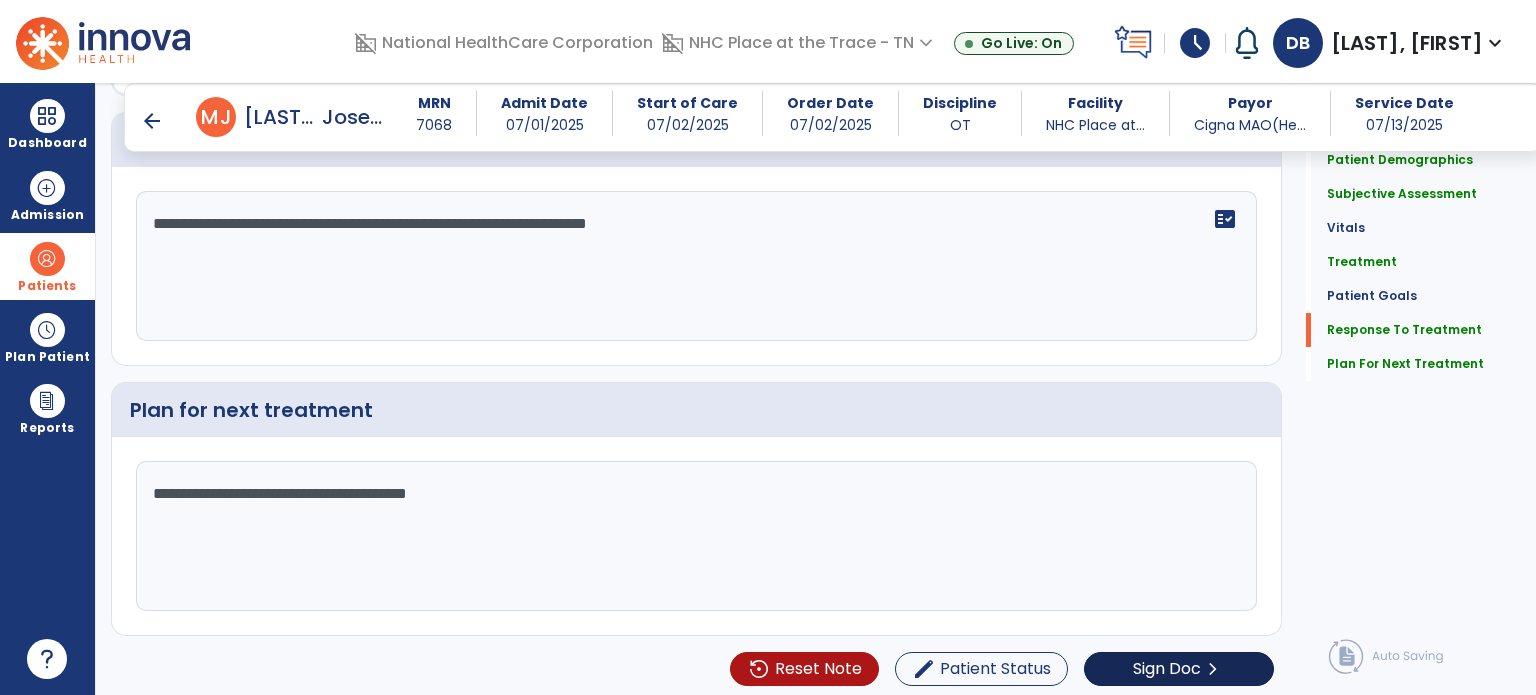 type on "**********" 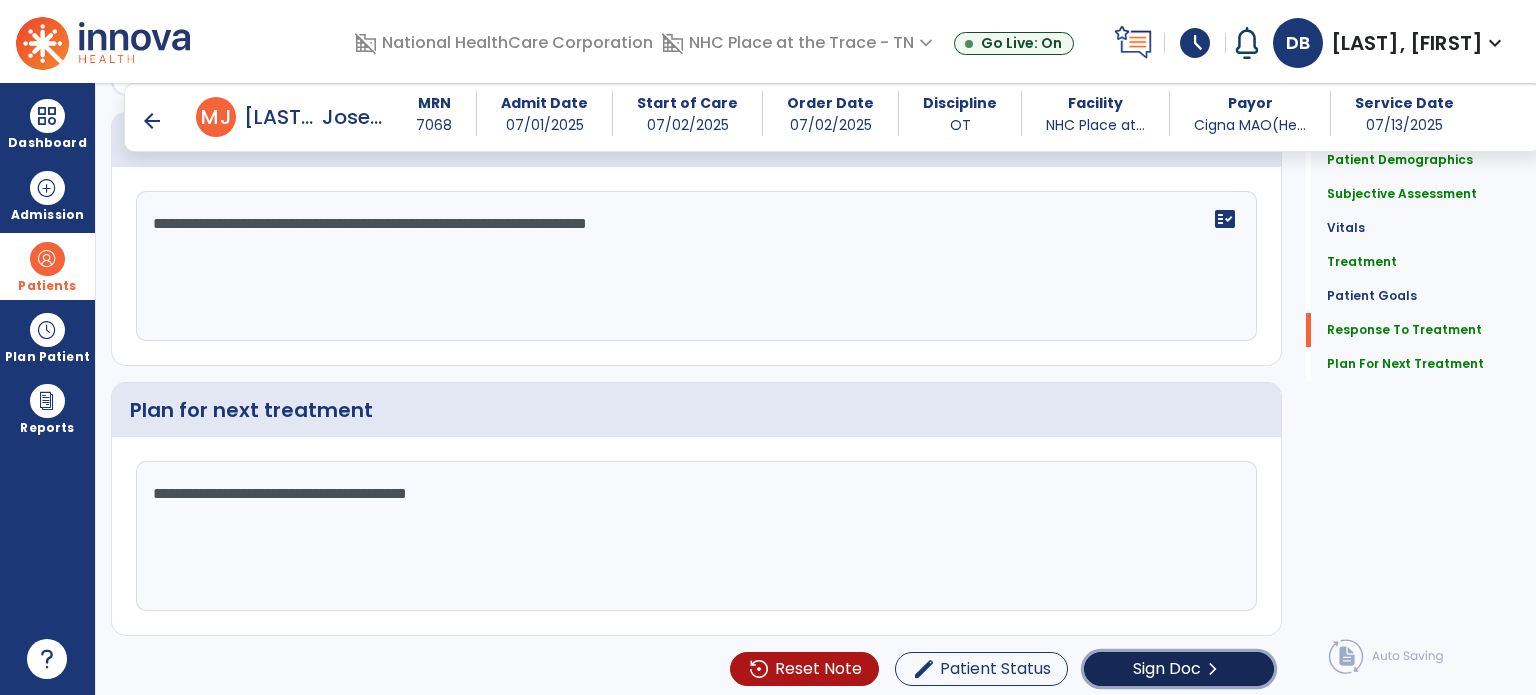 click on "Sign Doc  chevron_right" 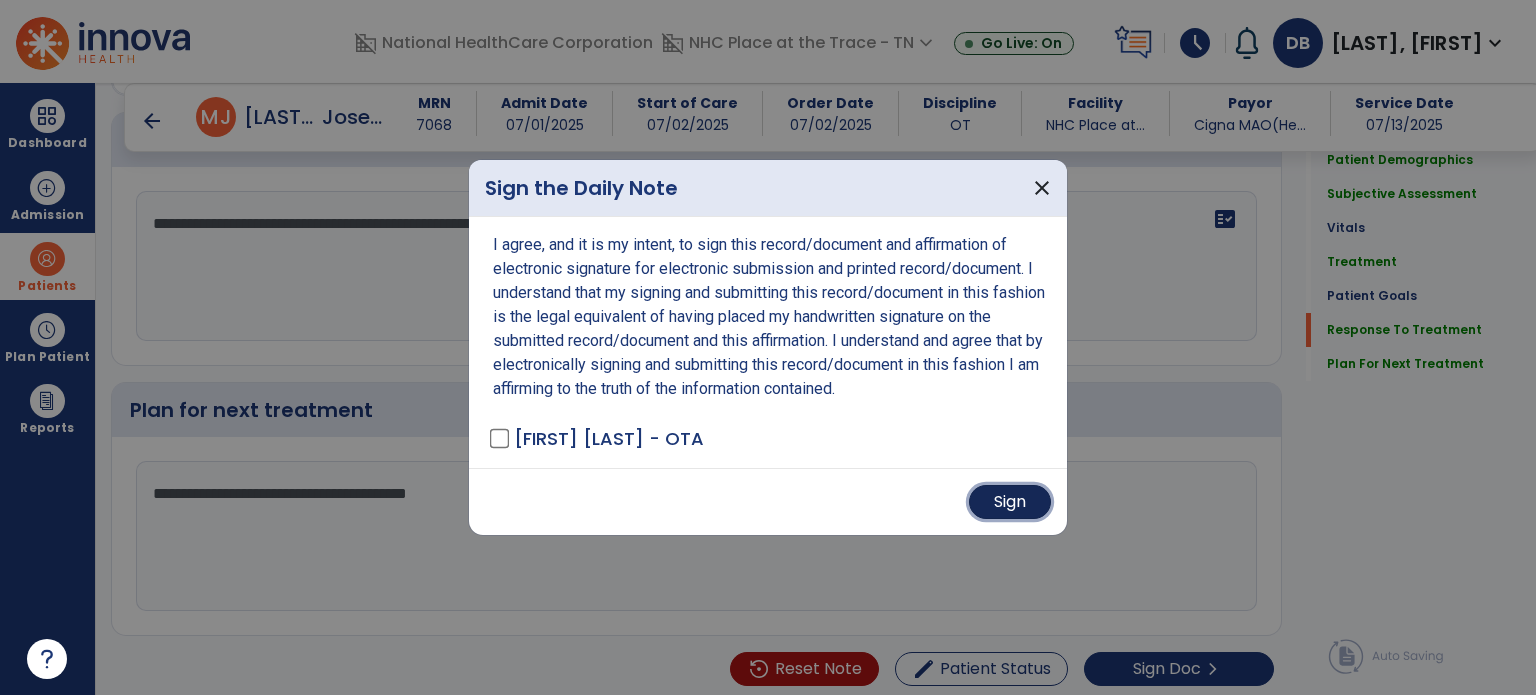 click on "Sign" at bounding box center [1010, 502] 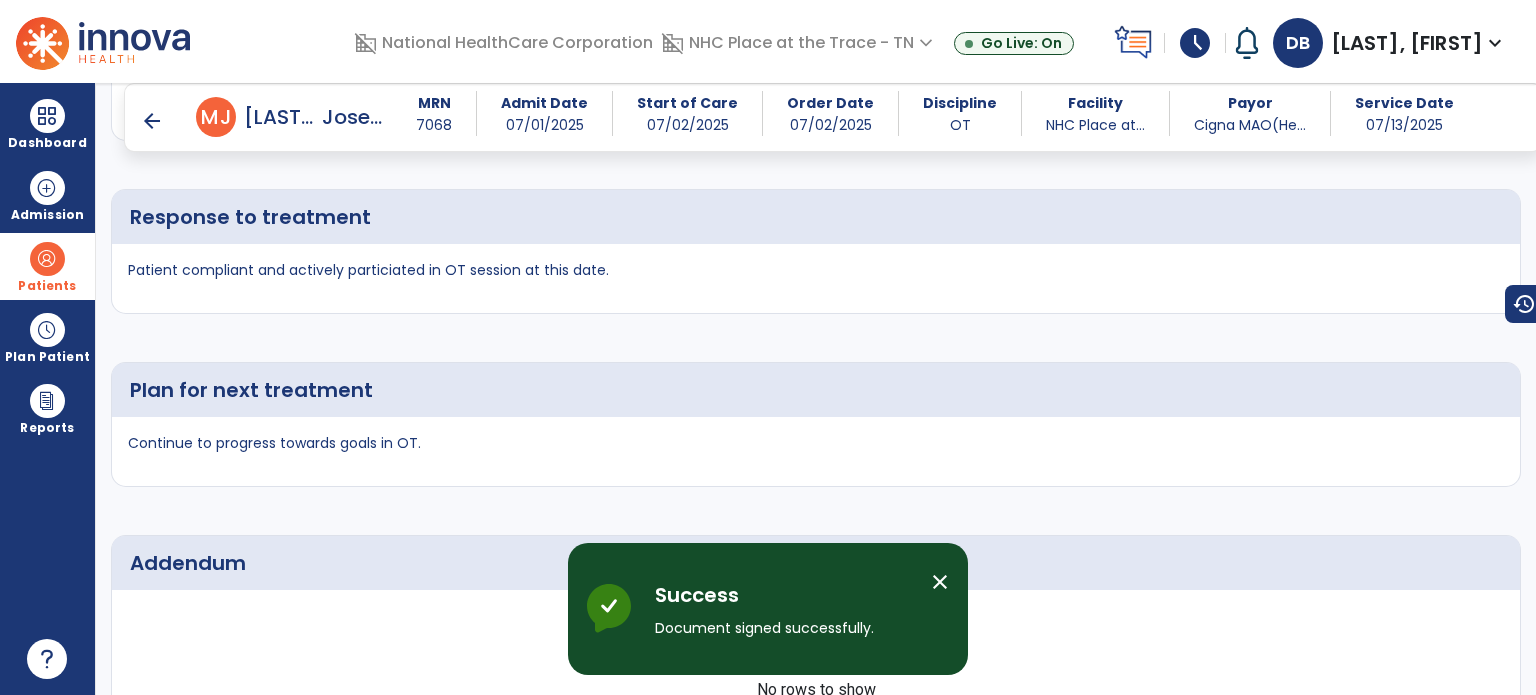 scroll, scrollTop: 4138, scrollLeft: 0, axis: vertical 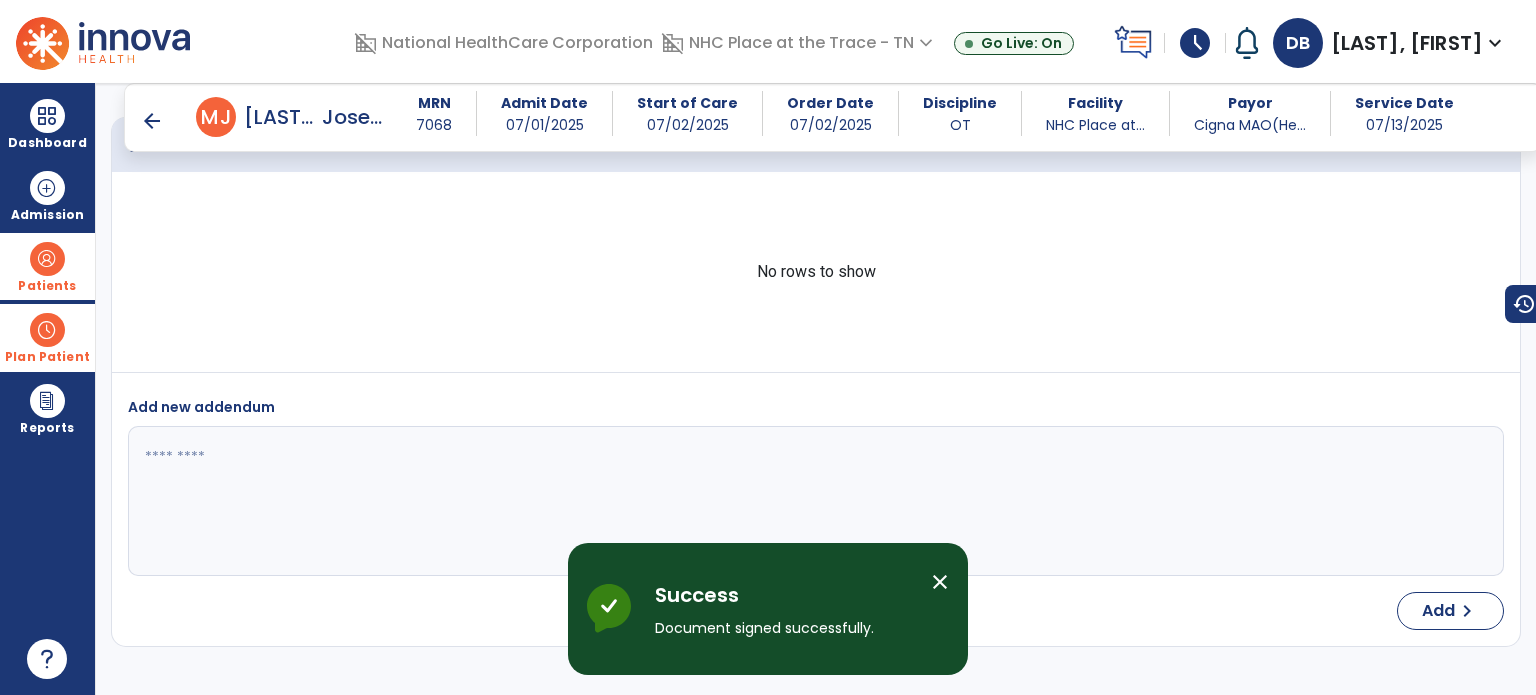 click on "Plan Patient" at bounding box center (47, 266) 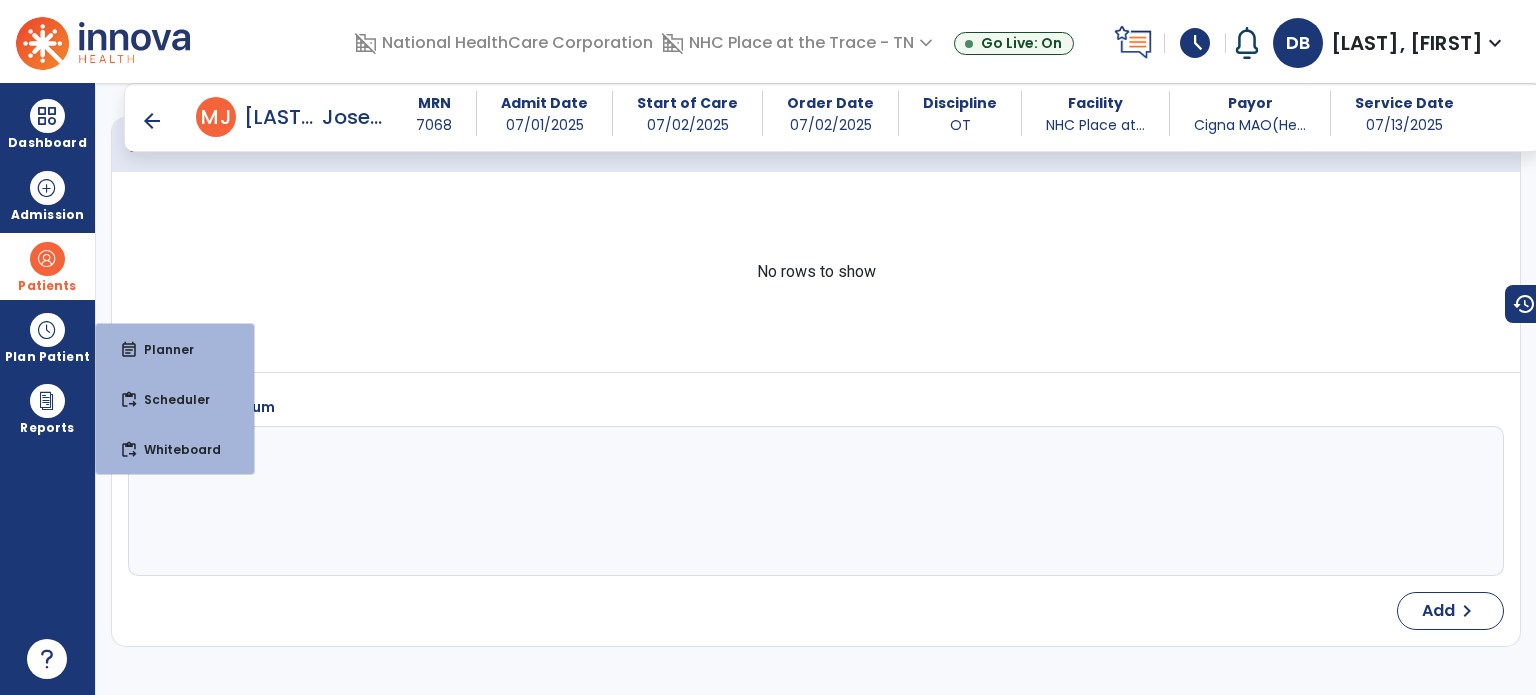 click on "Patients" at bounding box center [47, 266] 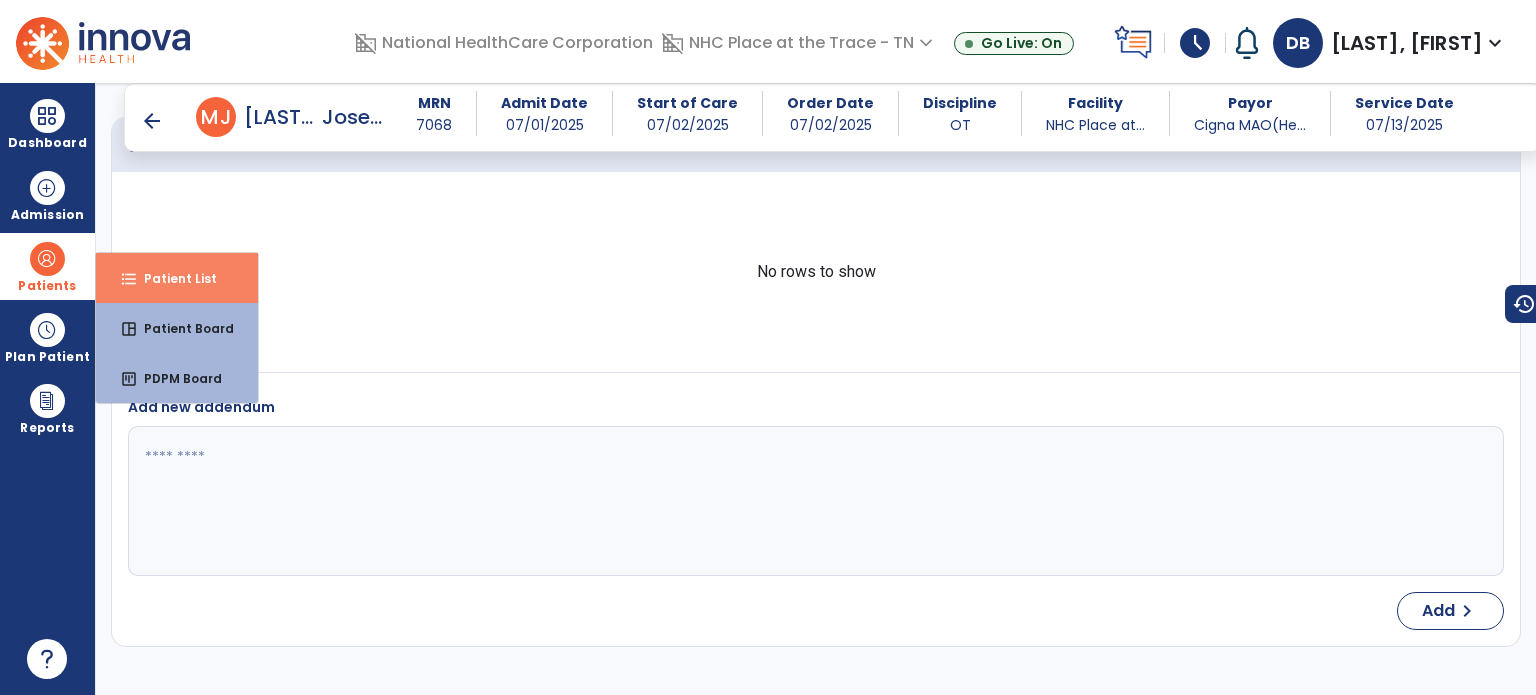 click on "format_list_bulleted  Patient List" at bounding box center (177, 278) 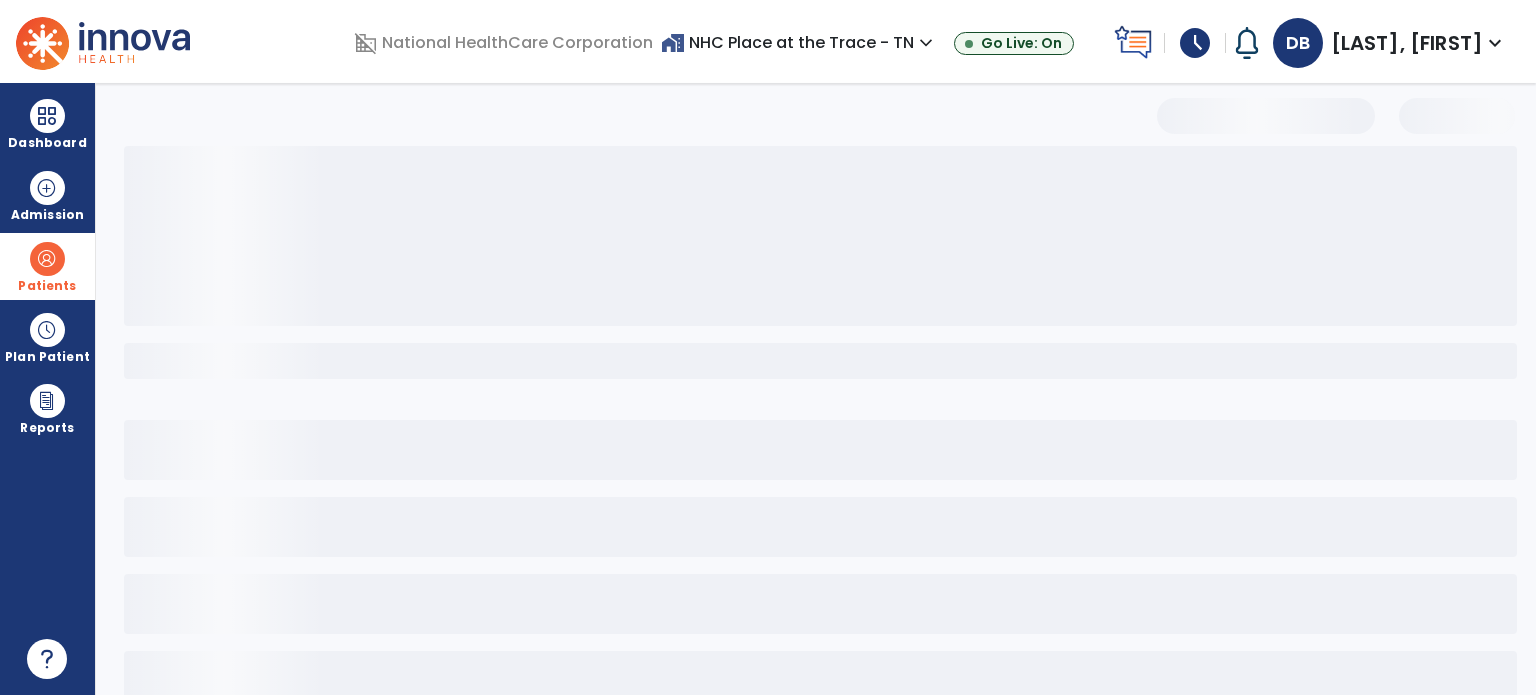 scroll, scrollTop: 46, scrollLeft: 0, axis: vertical 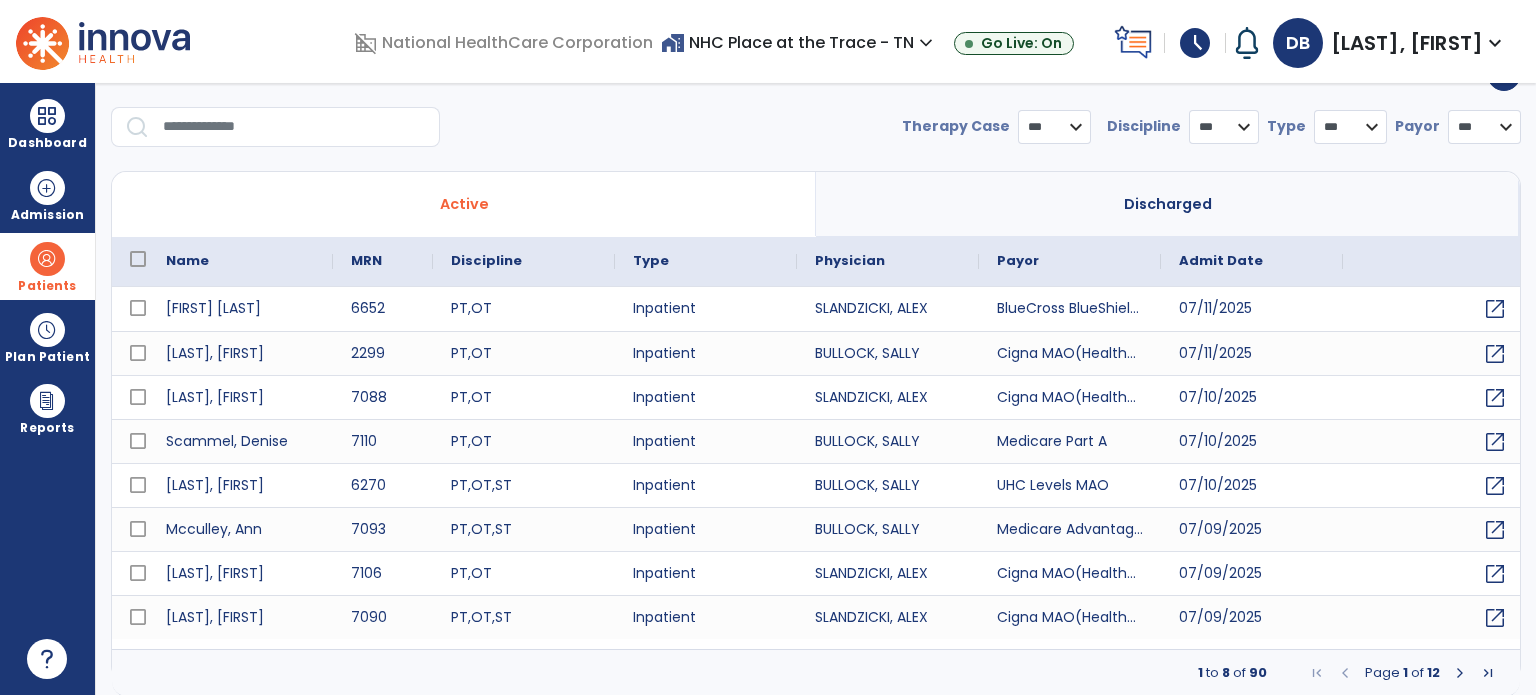click at bounding box center (294, 127) 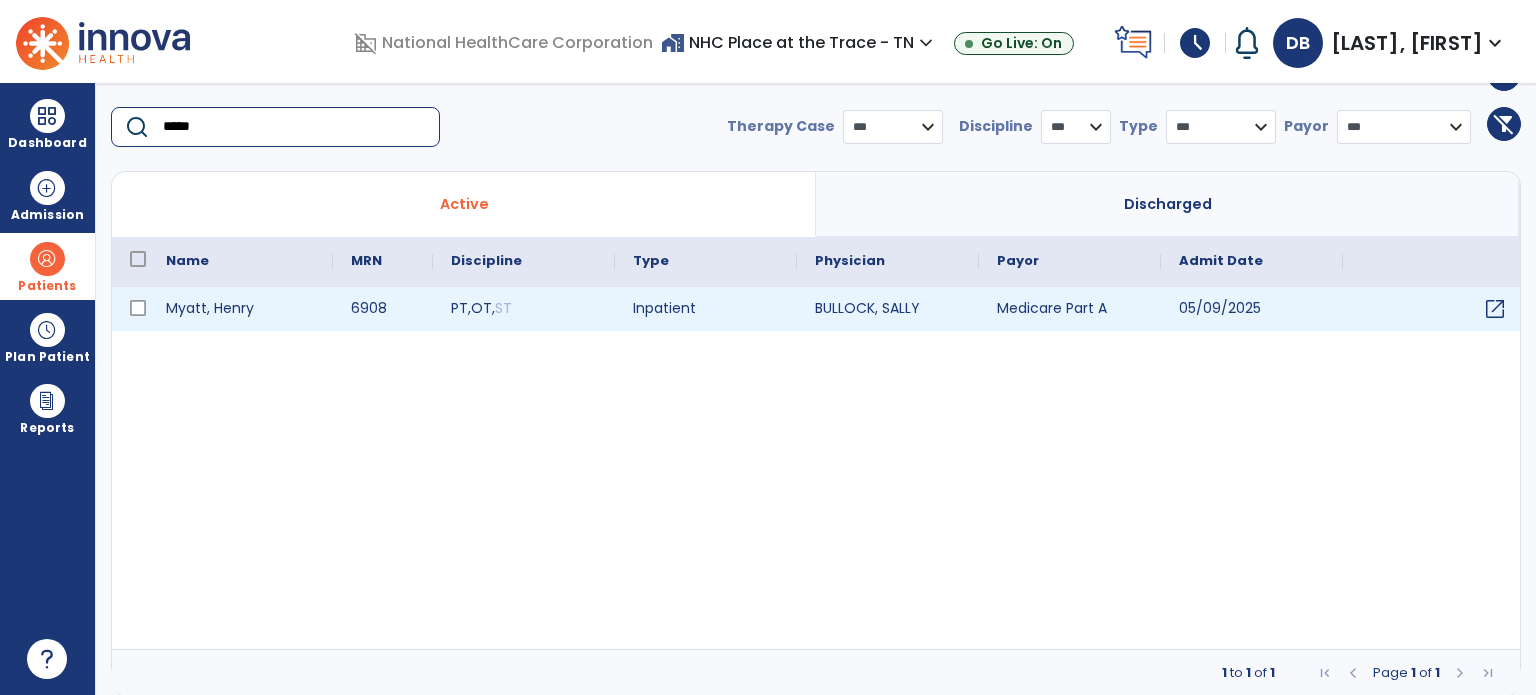 type on "*****" 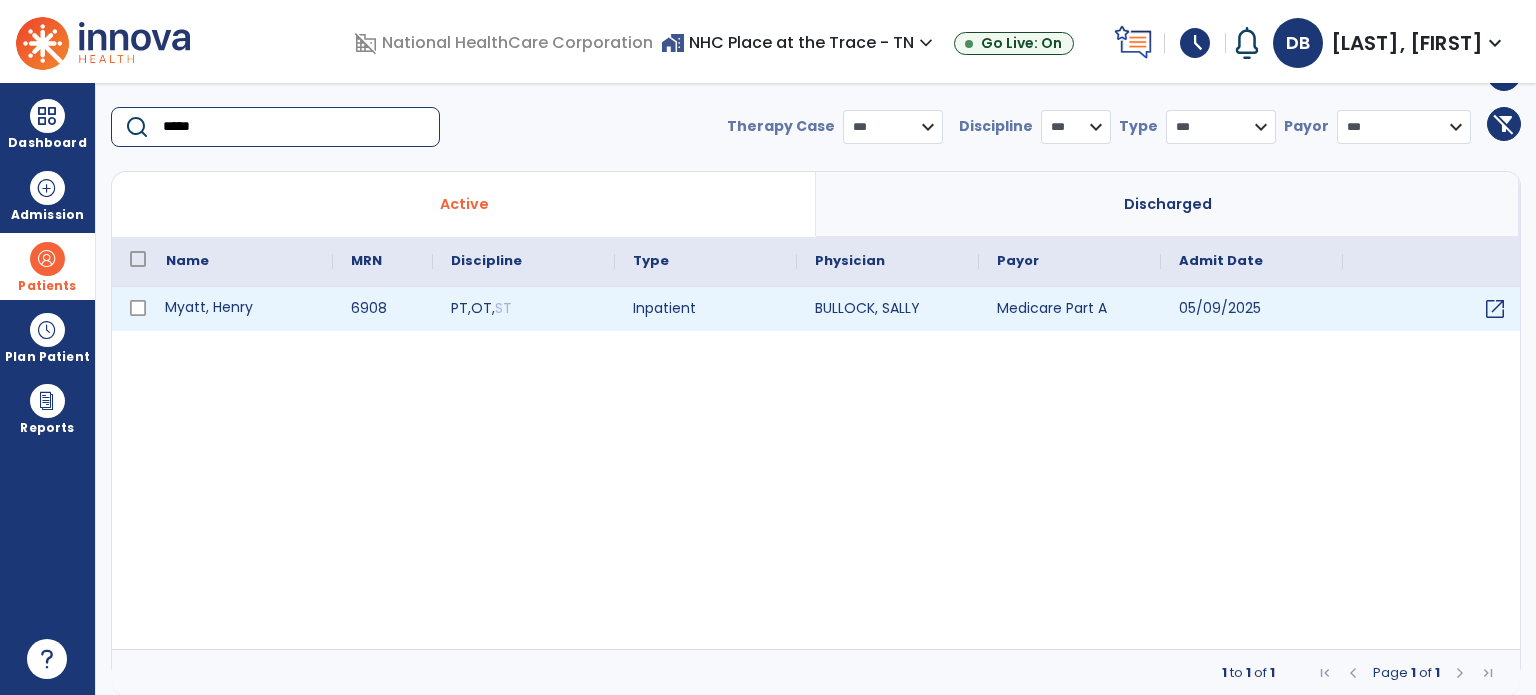 click on "Myatt, Henry" at bounding box center [240, 309] 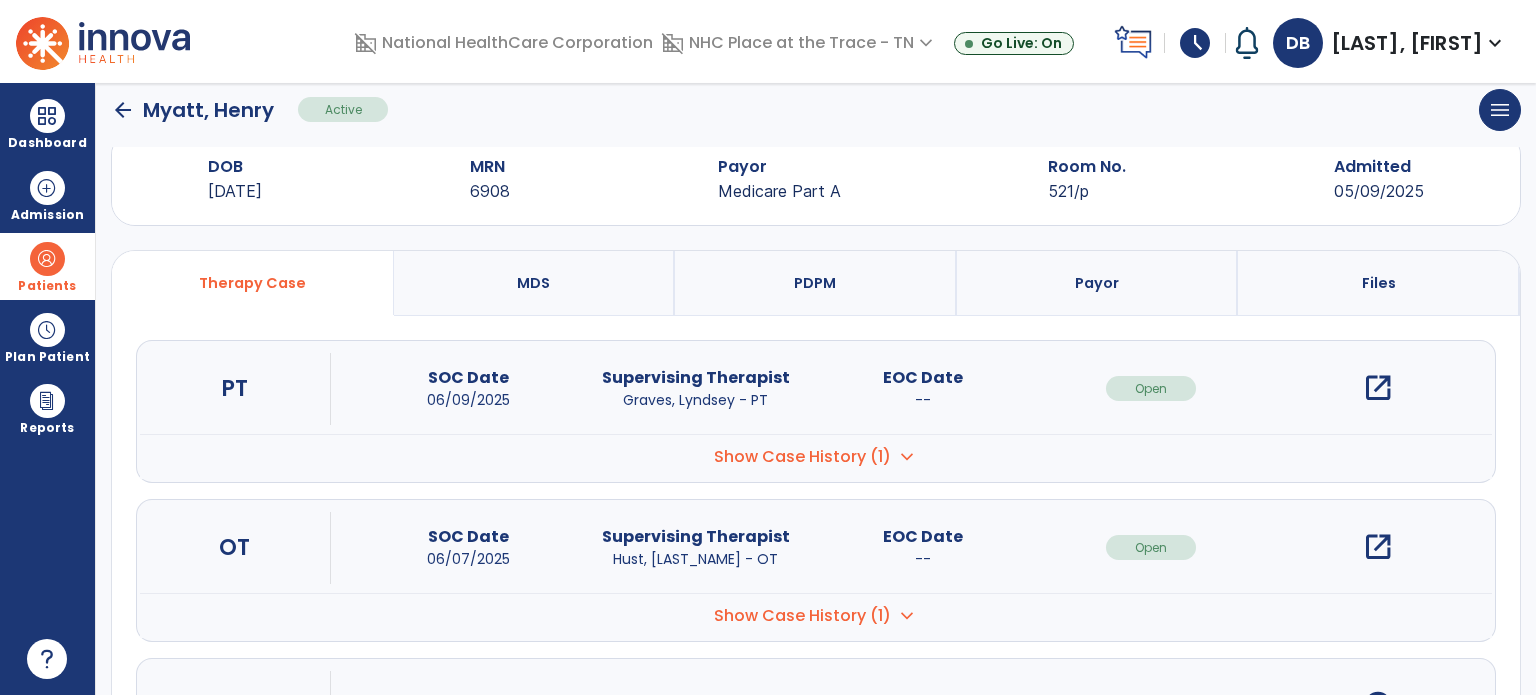 scroll, scrollTop: 0, scrollLeft: 0, axis: both 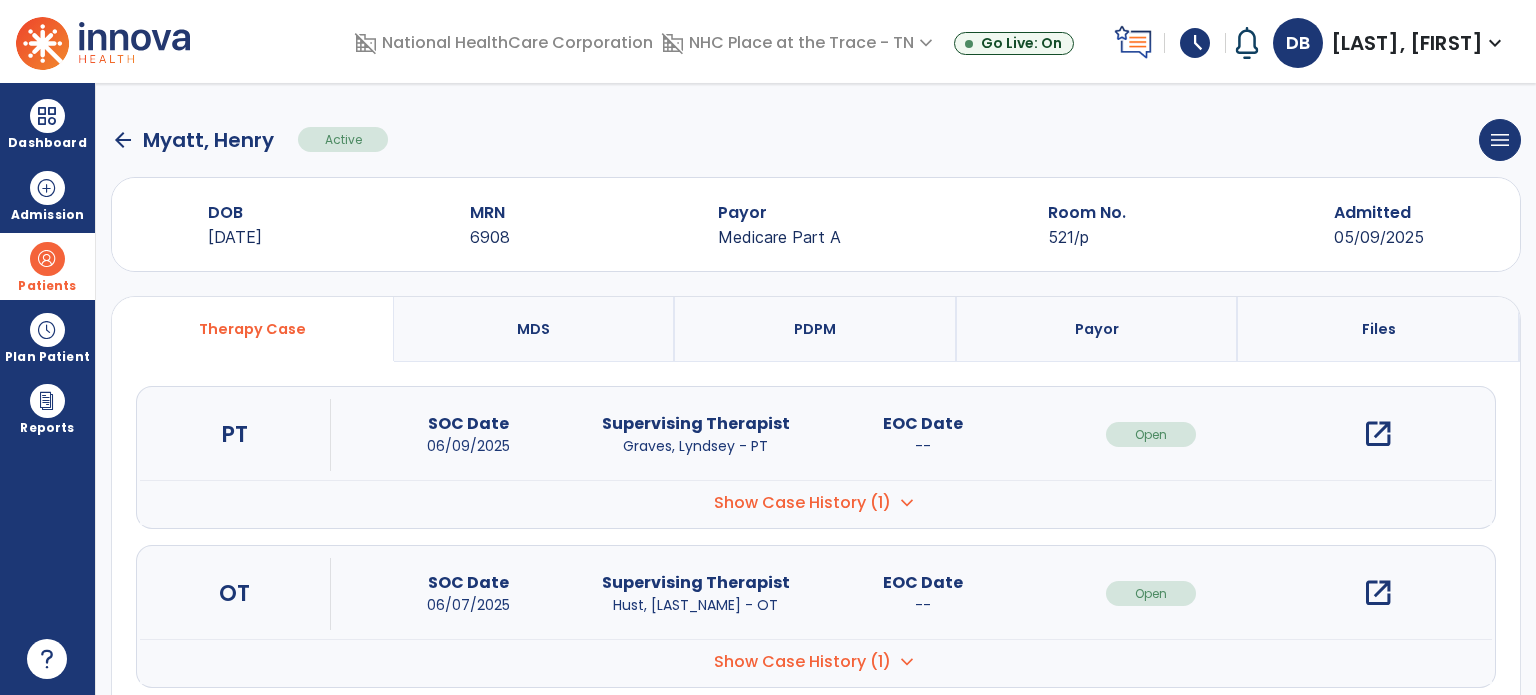 click on "open_in_new" at bounding box center (1378, 593) 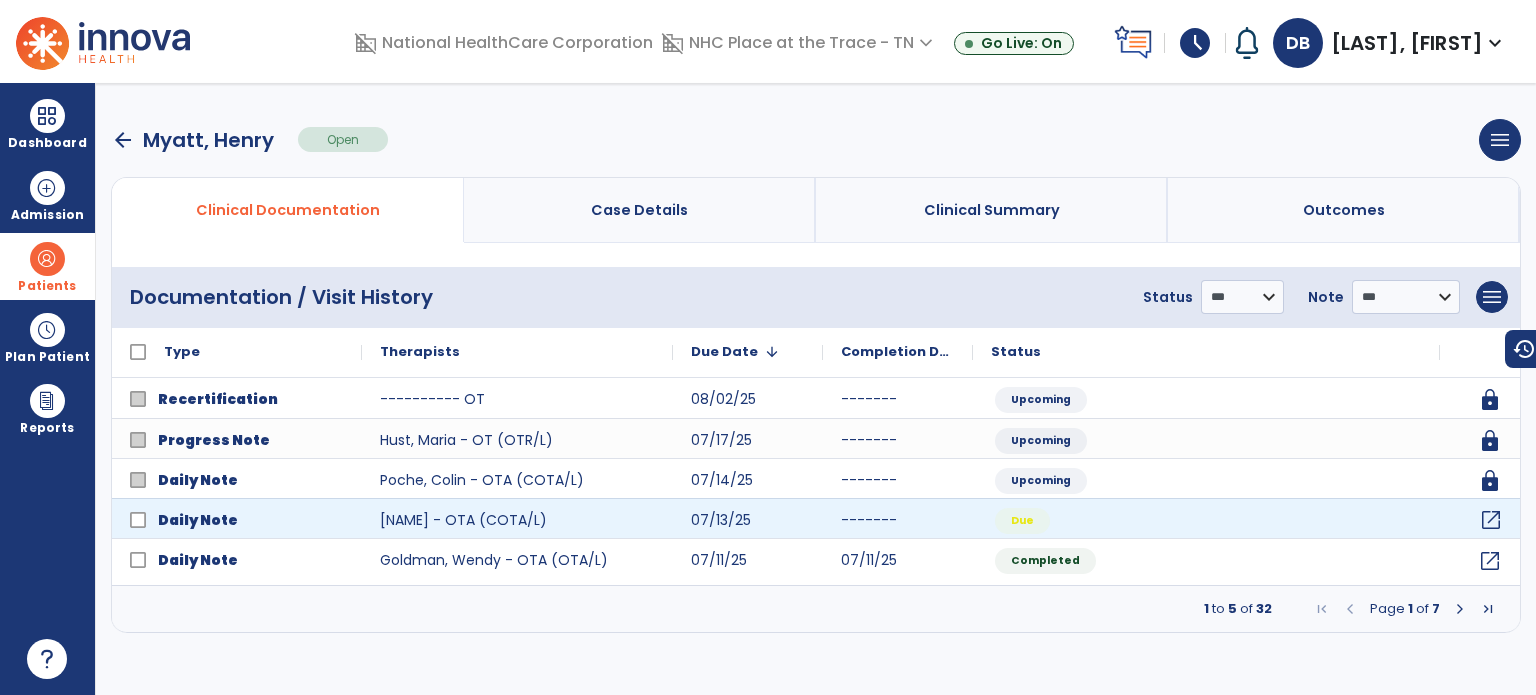click on "open_in_new" 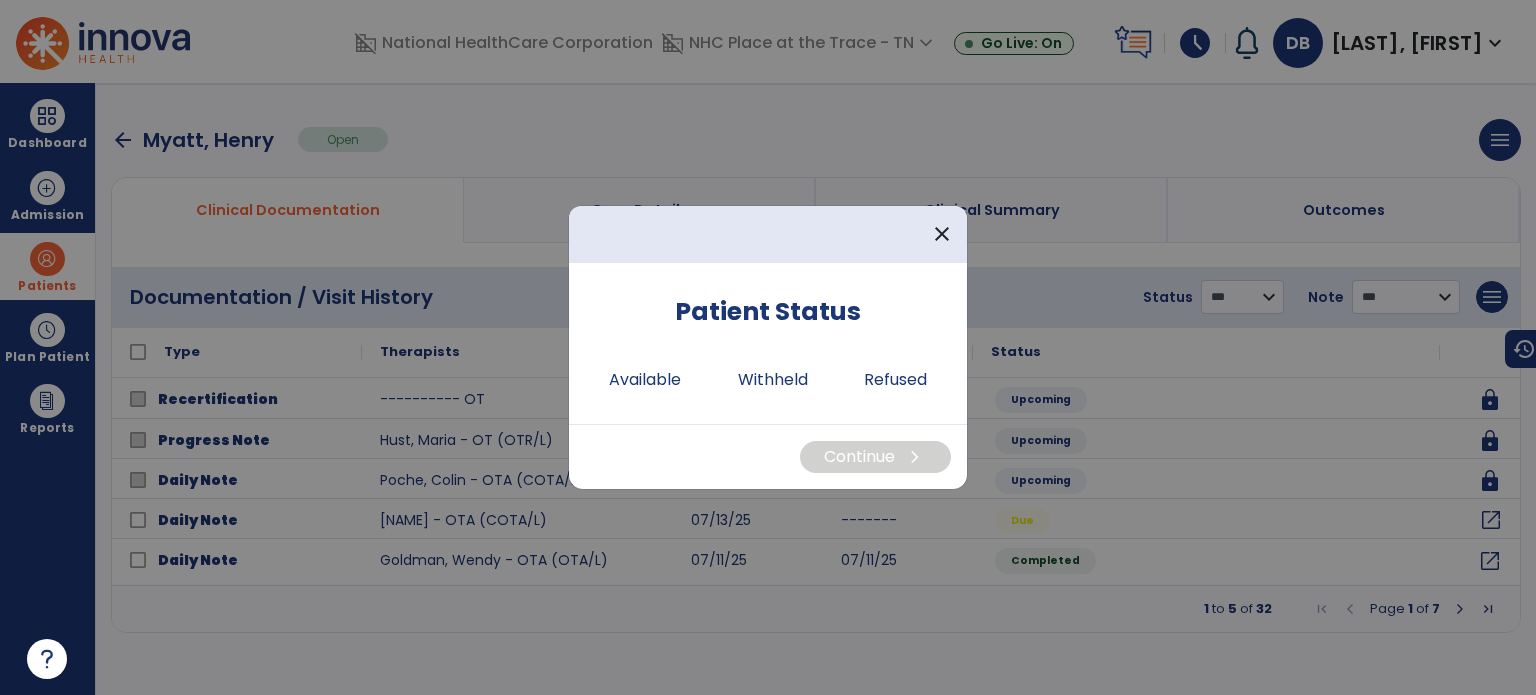 click on "Patient Status  Available   Withheld   Refused" at bounding box center (768, 351) 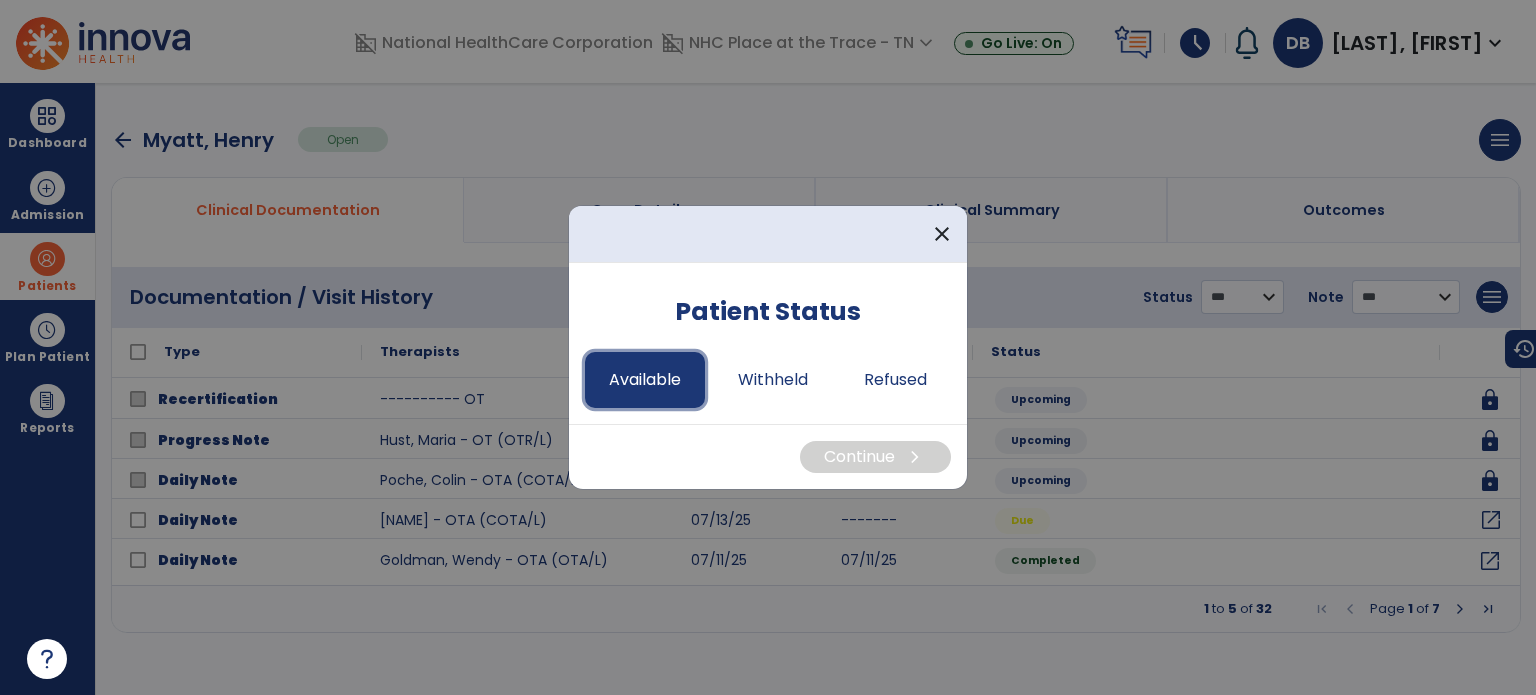 click on "Available" at bounding box center [645, 380] 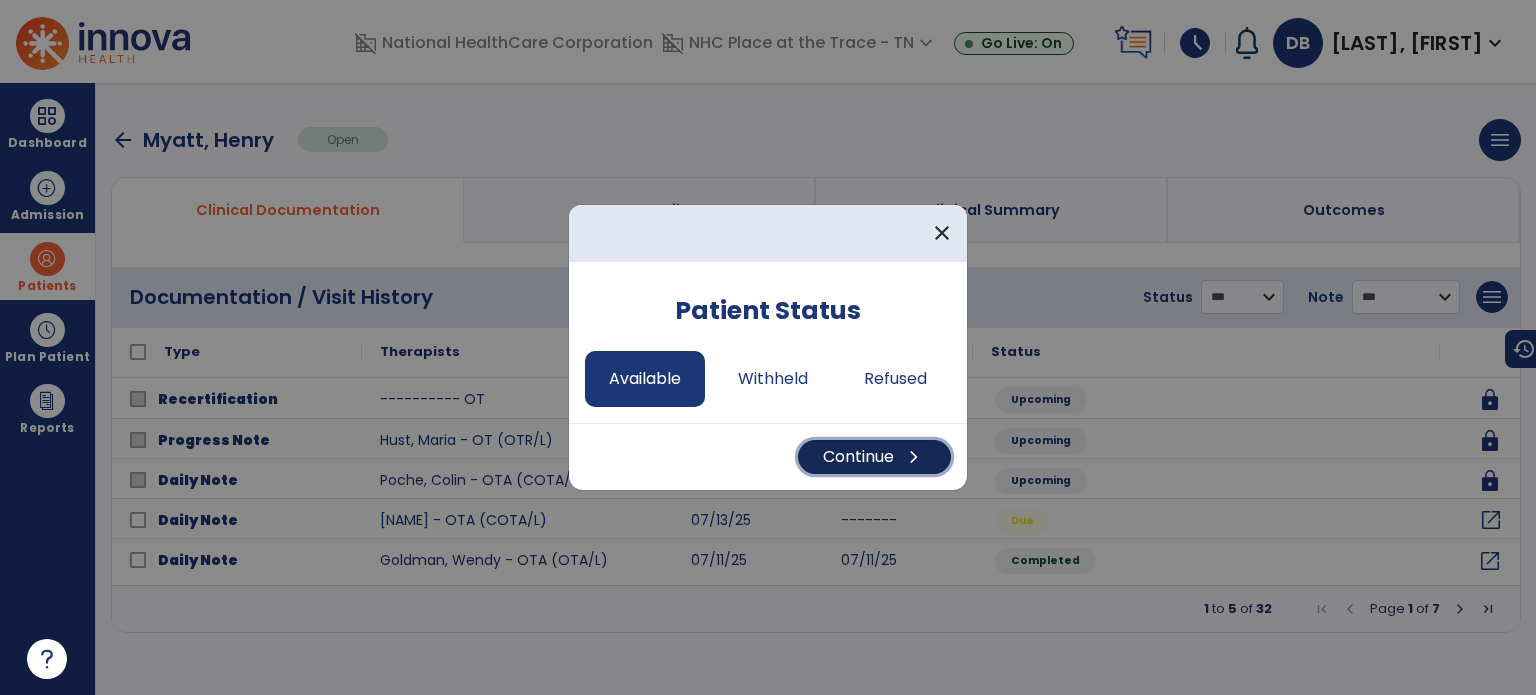 click on "chevron_right" at bounding box center [914, 457] 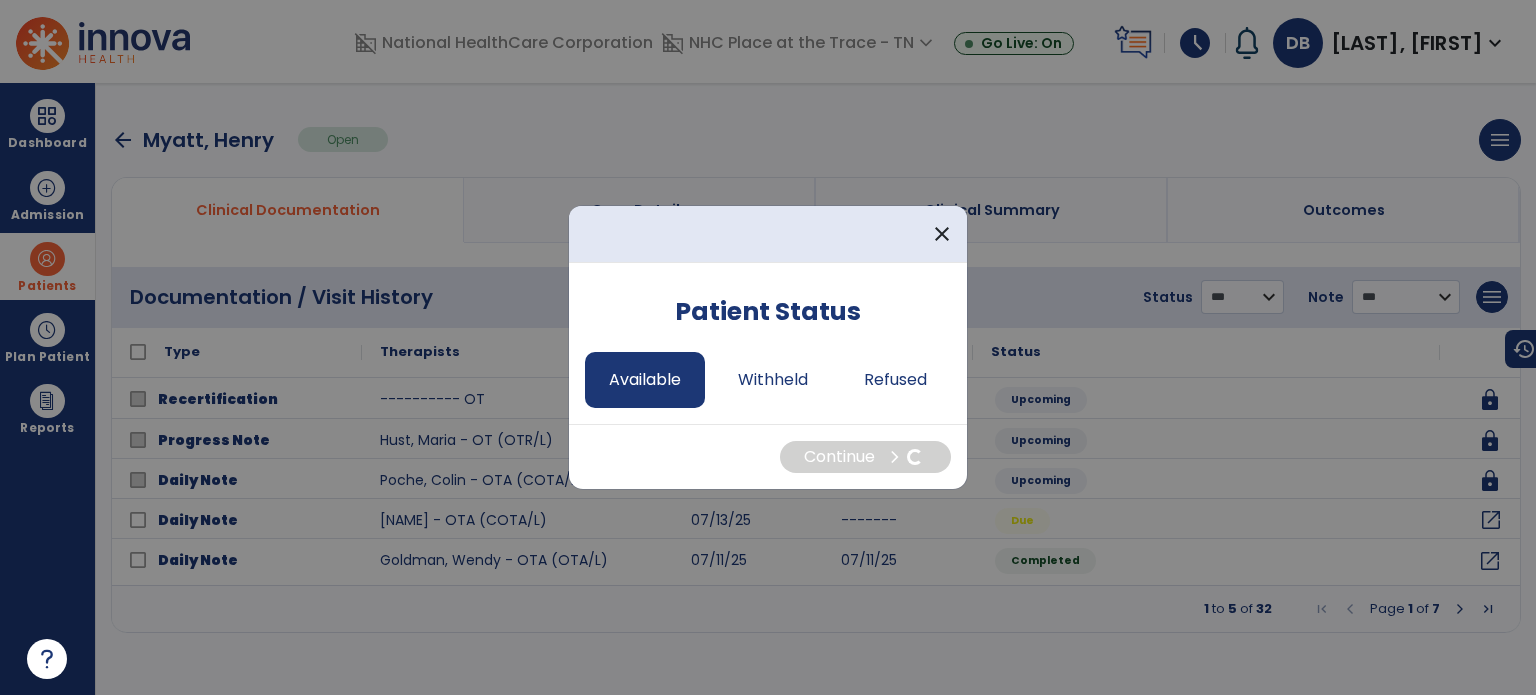 select on "*" 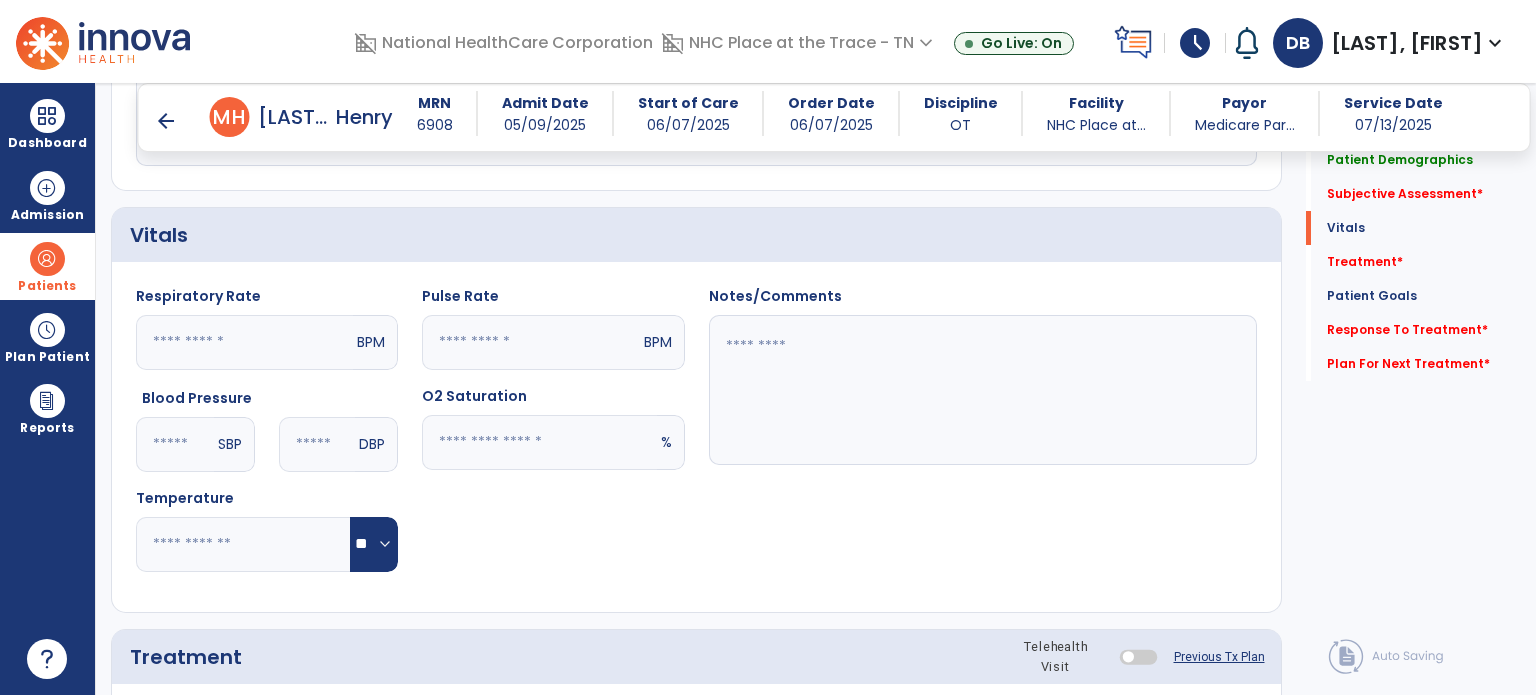 scroll, scrollTop: 300, scrollLeft: 0, axis: vertical 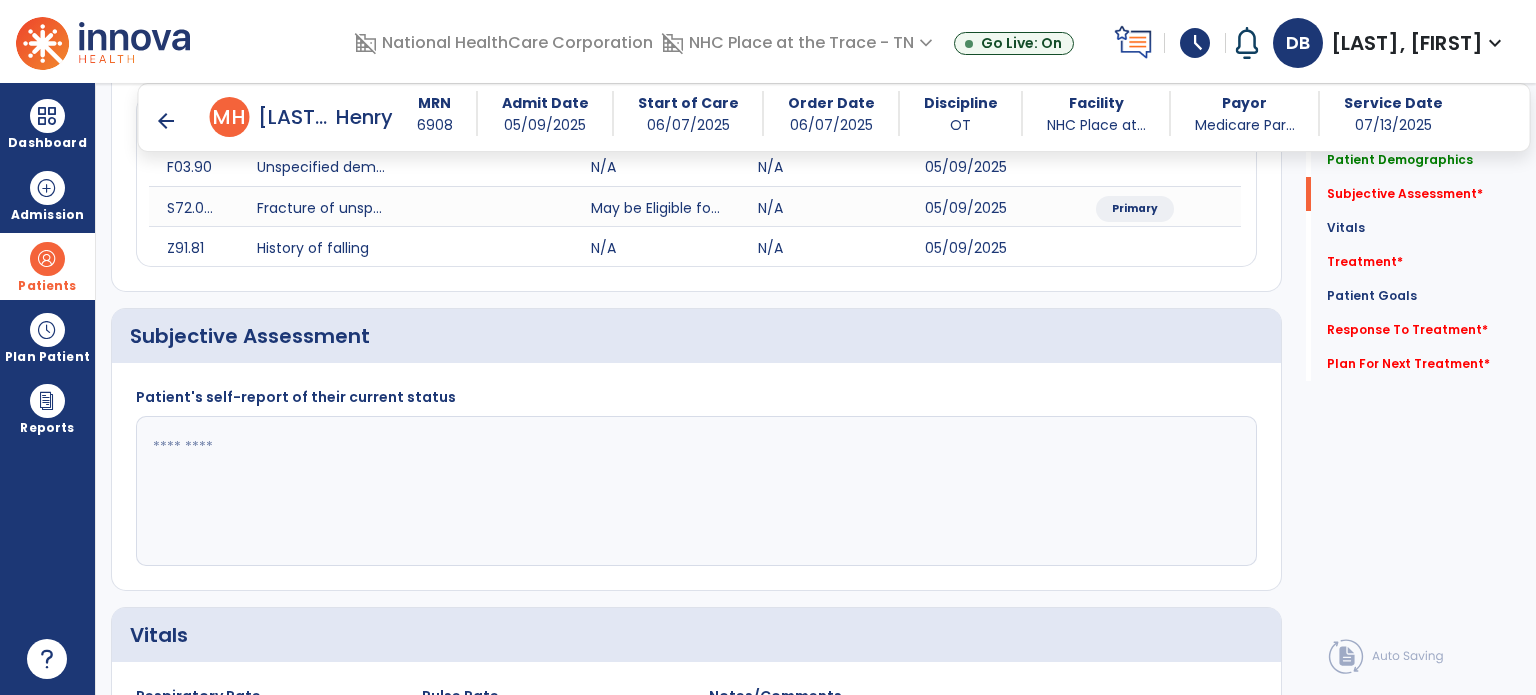 click on "Patient's self-report of their current status" 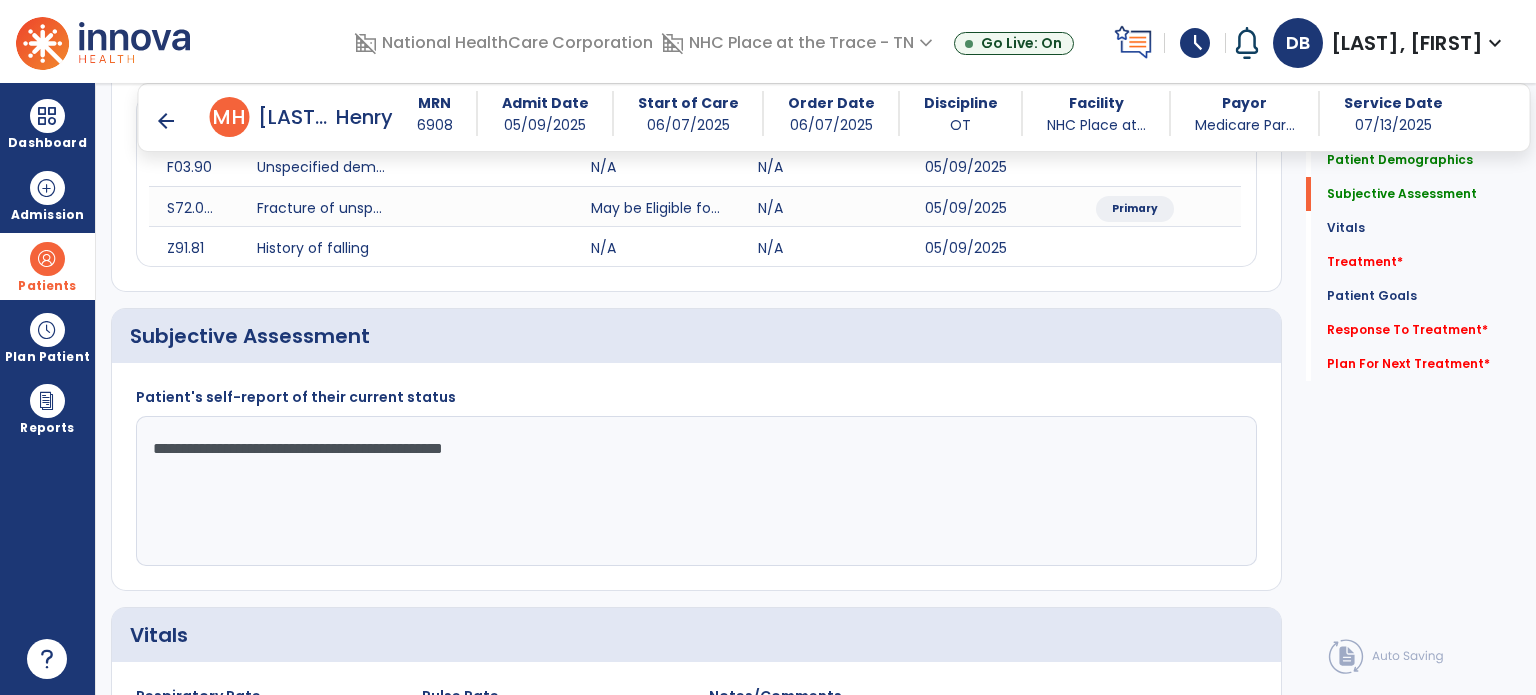 scroll, scrollTop: 1100, scrollLeft: 0, axis: vertical 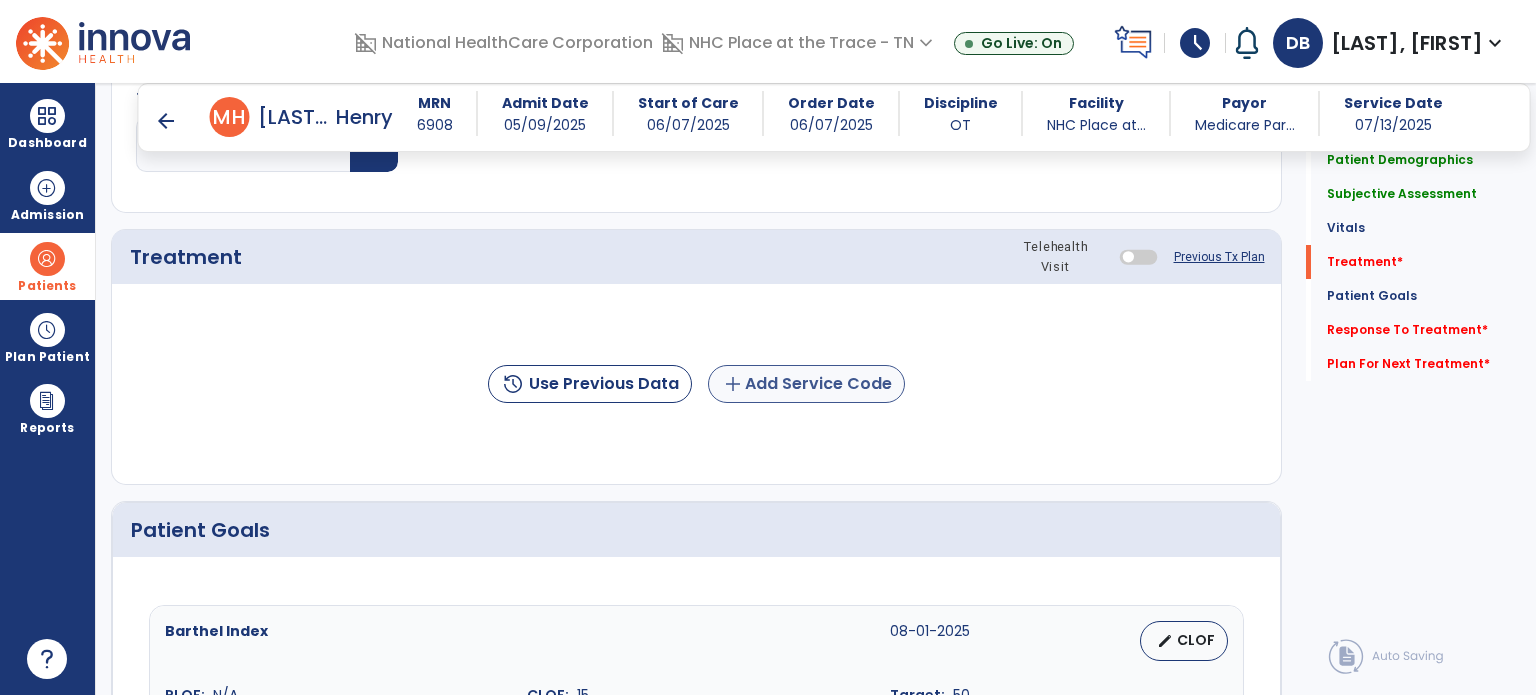 type on "**********" 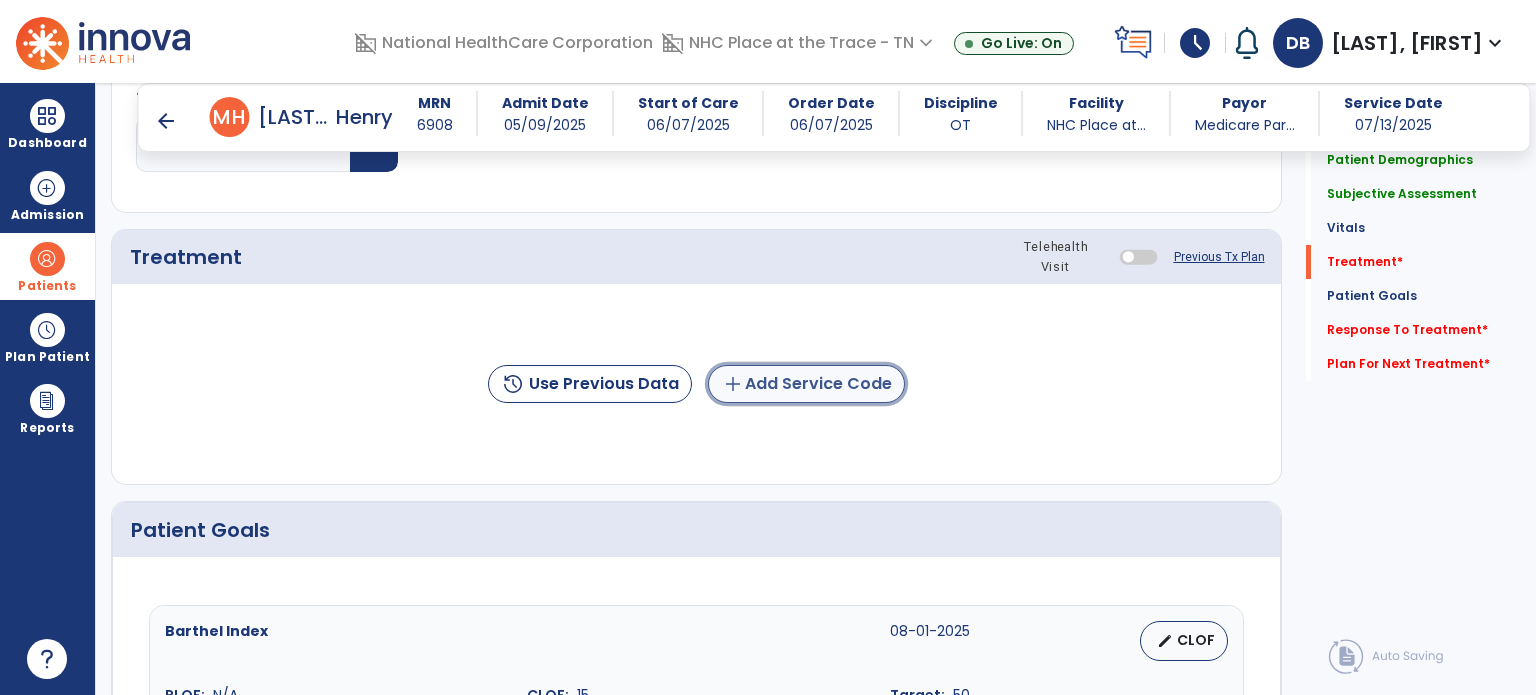 click on "add  Add Service Code" 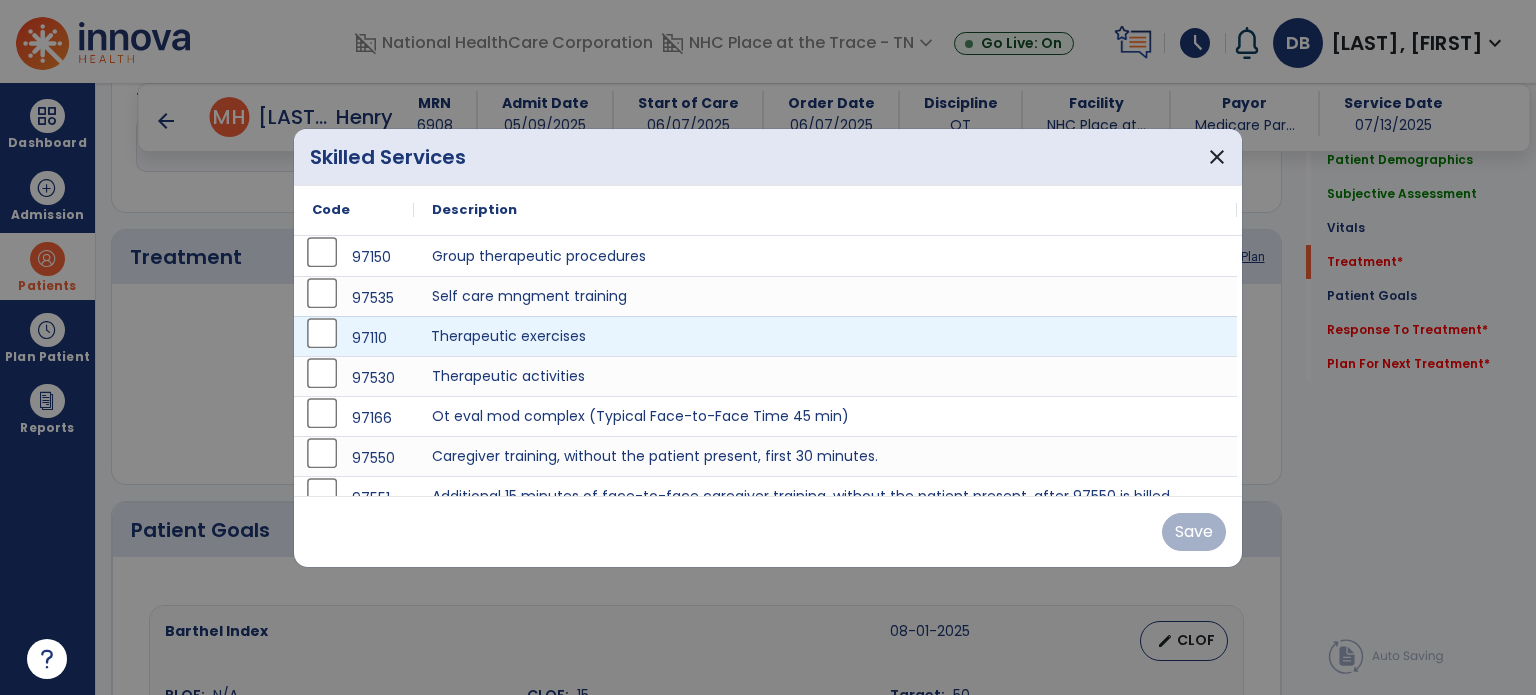 click on "Therapeutic exercises" at bounding box center [825, 336] 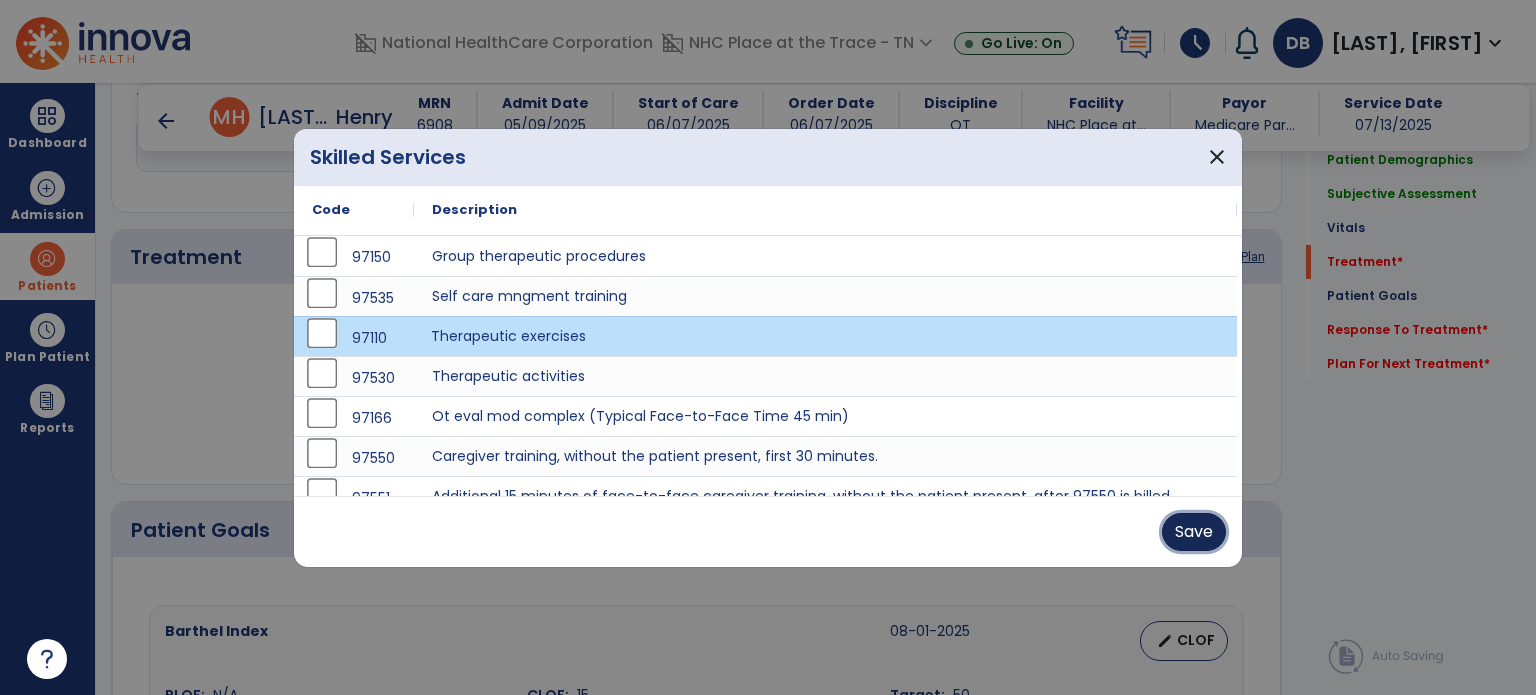 click on "Save" at bounding box center [1194, 532] 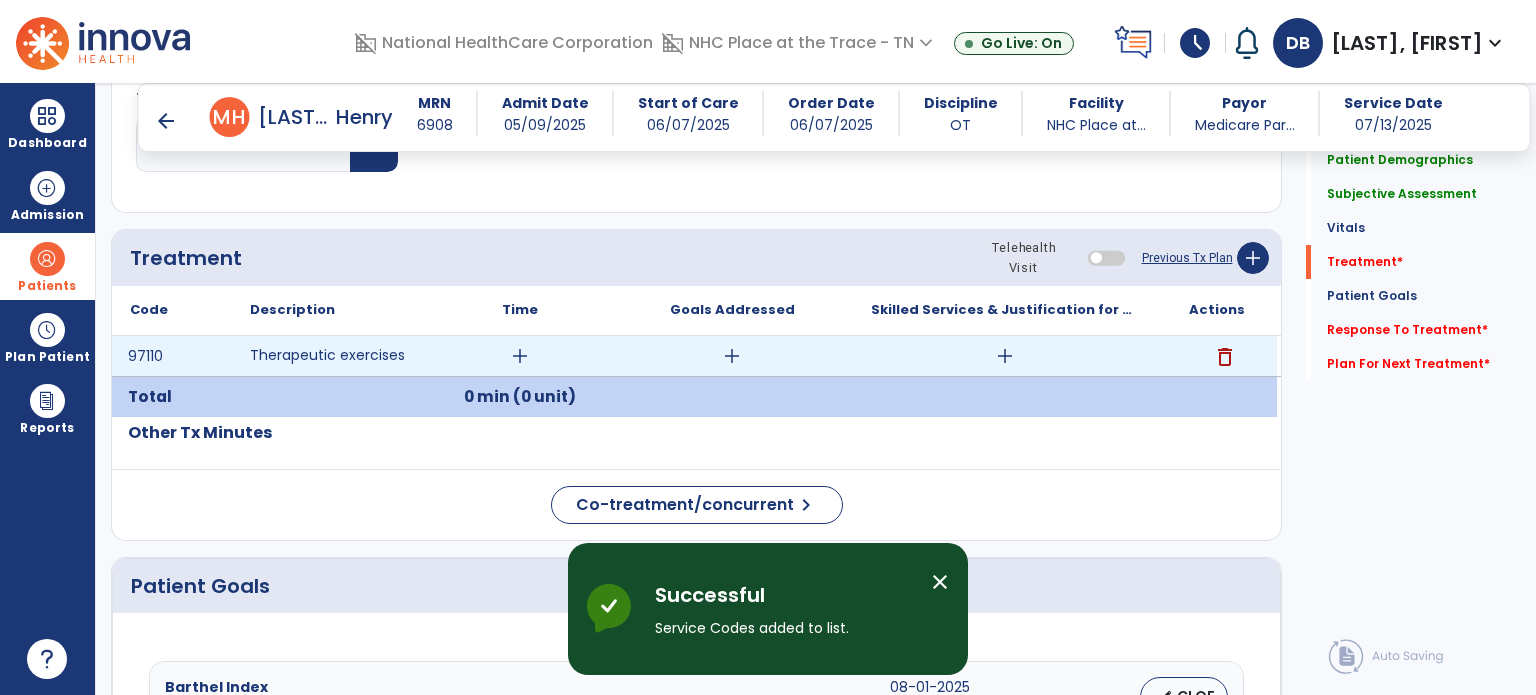 click on "add" at bounding box center [520, 356] 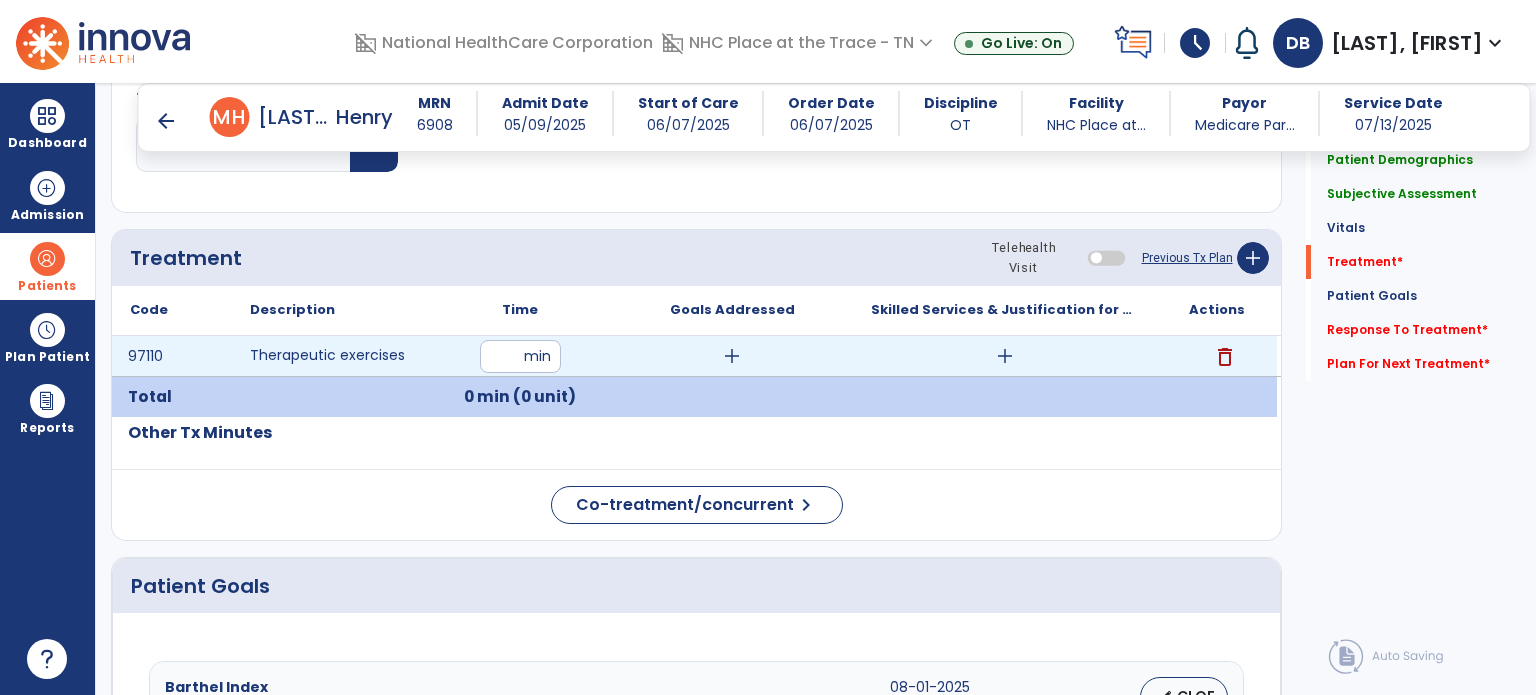 click on "**" at bounding box center (520, 356) 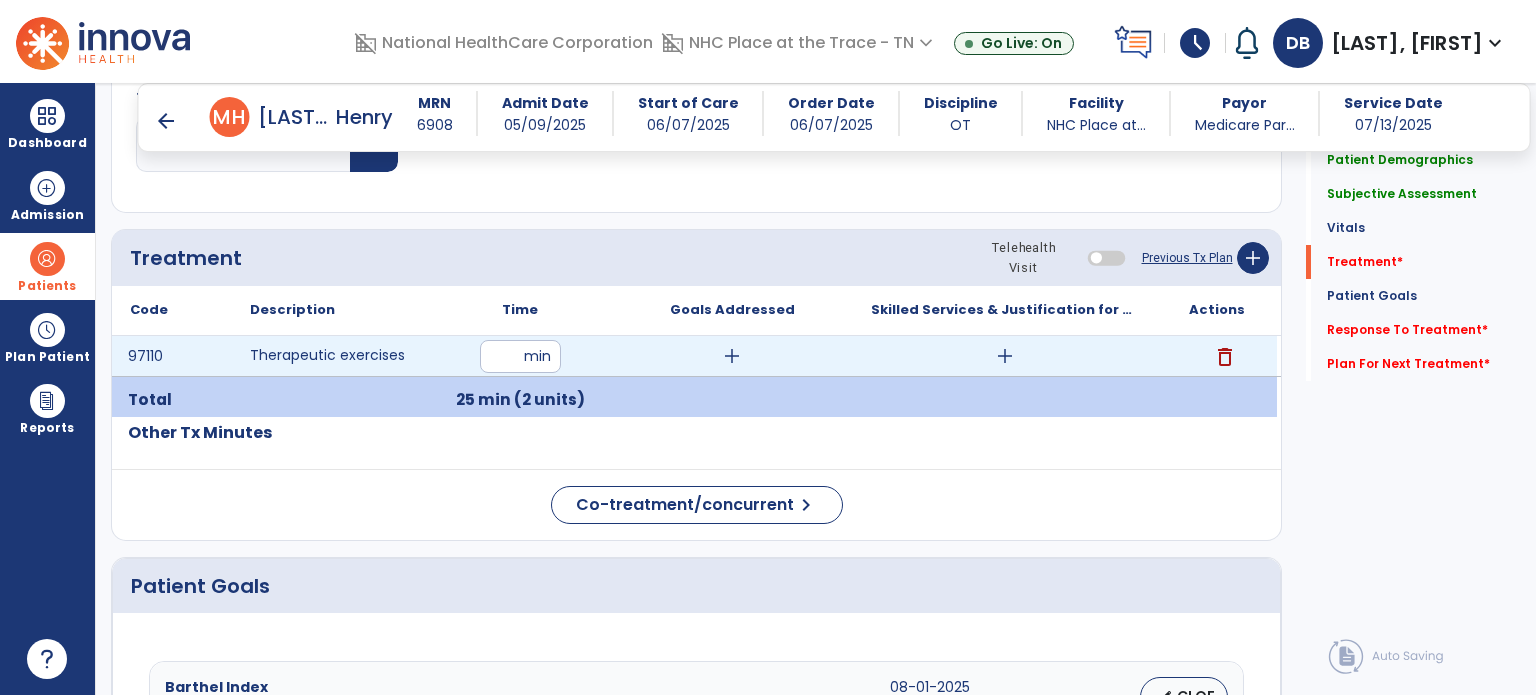 click on "add" at bounding box center (732, 356) 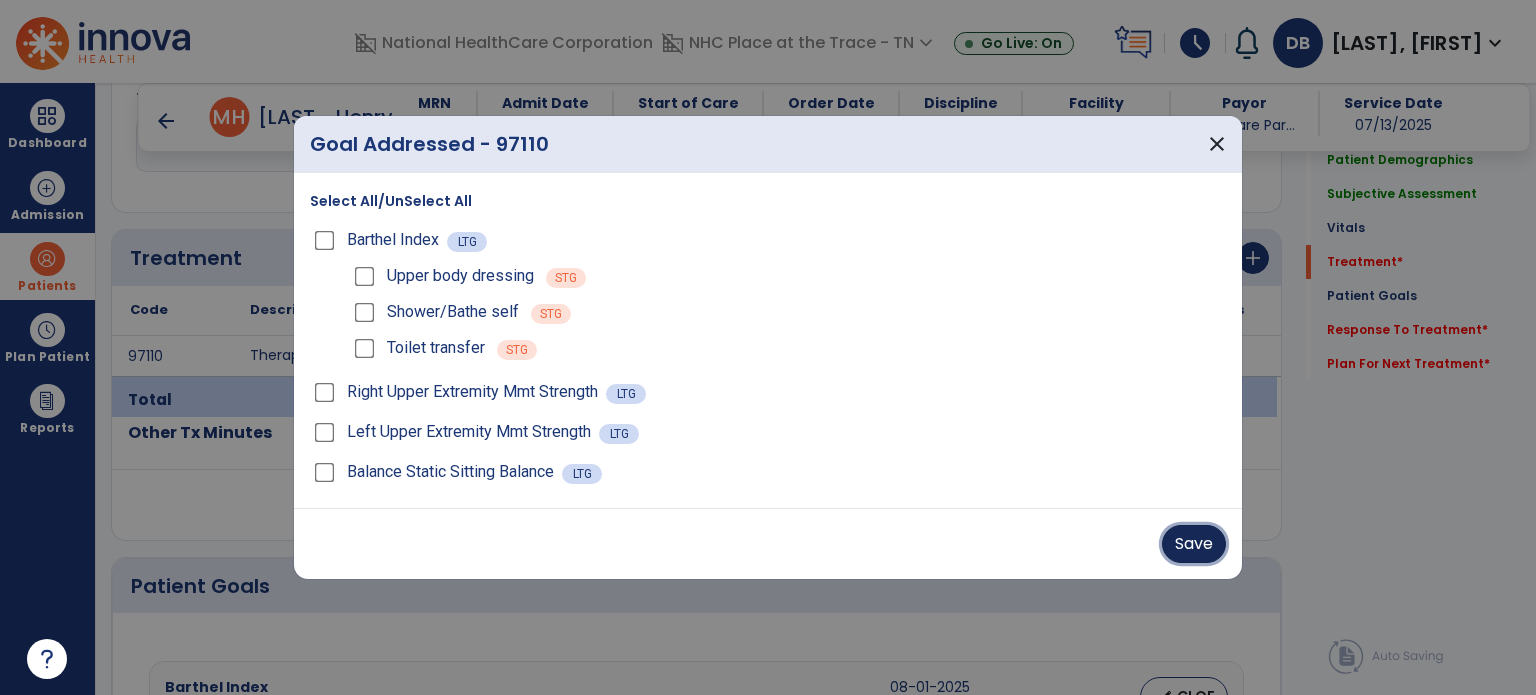 click on "Save" at bounding box center (1194, 544) 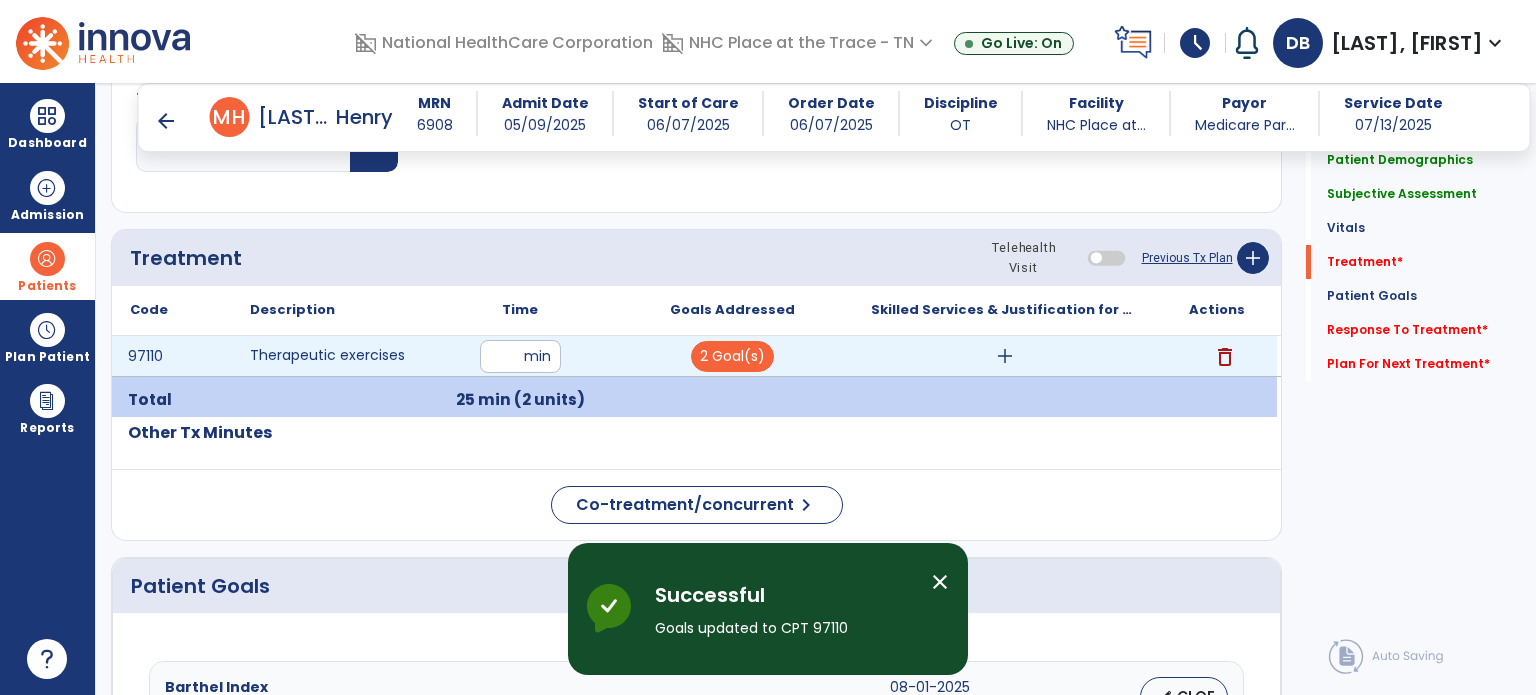 click on "add" at bounding box center [1005, 356] 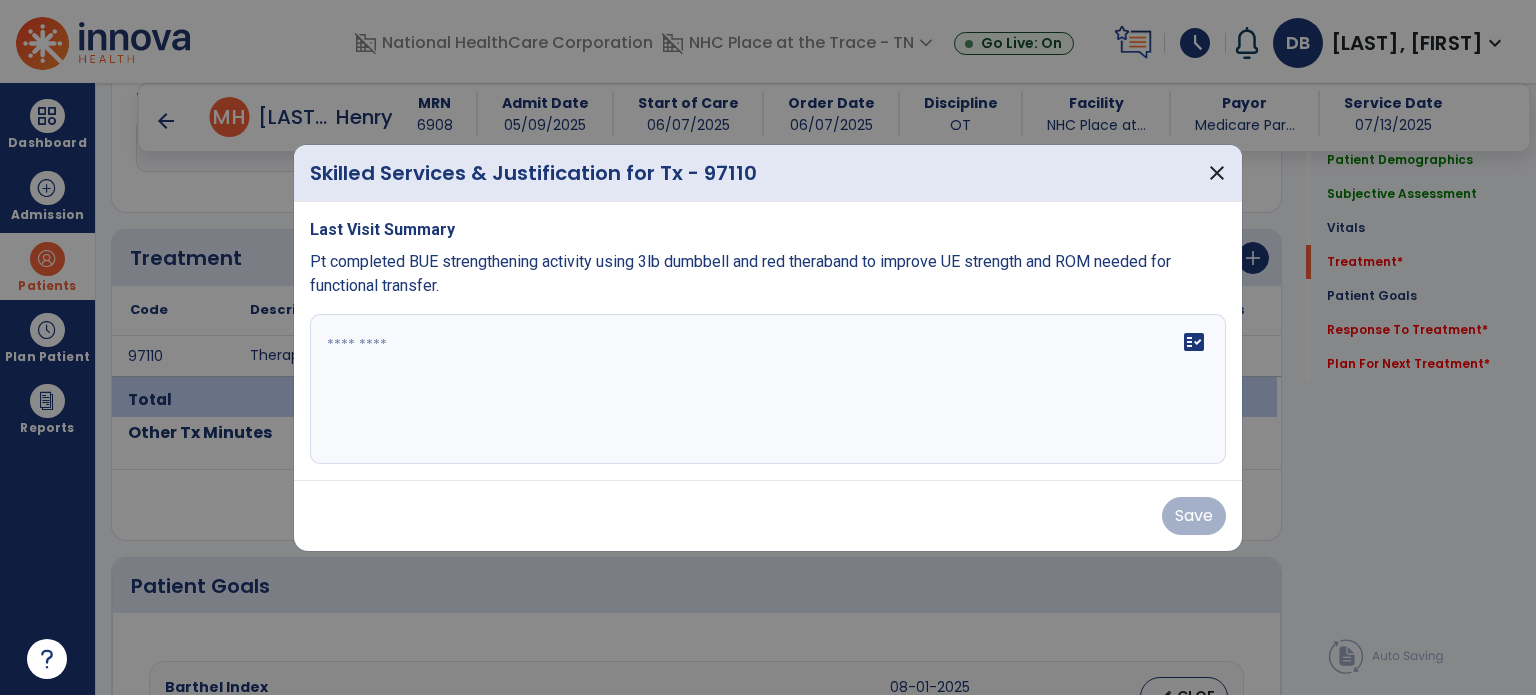 click at bounding box center (768, 389) 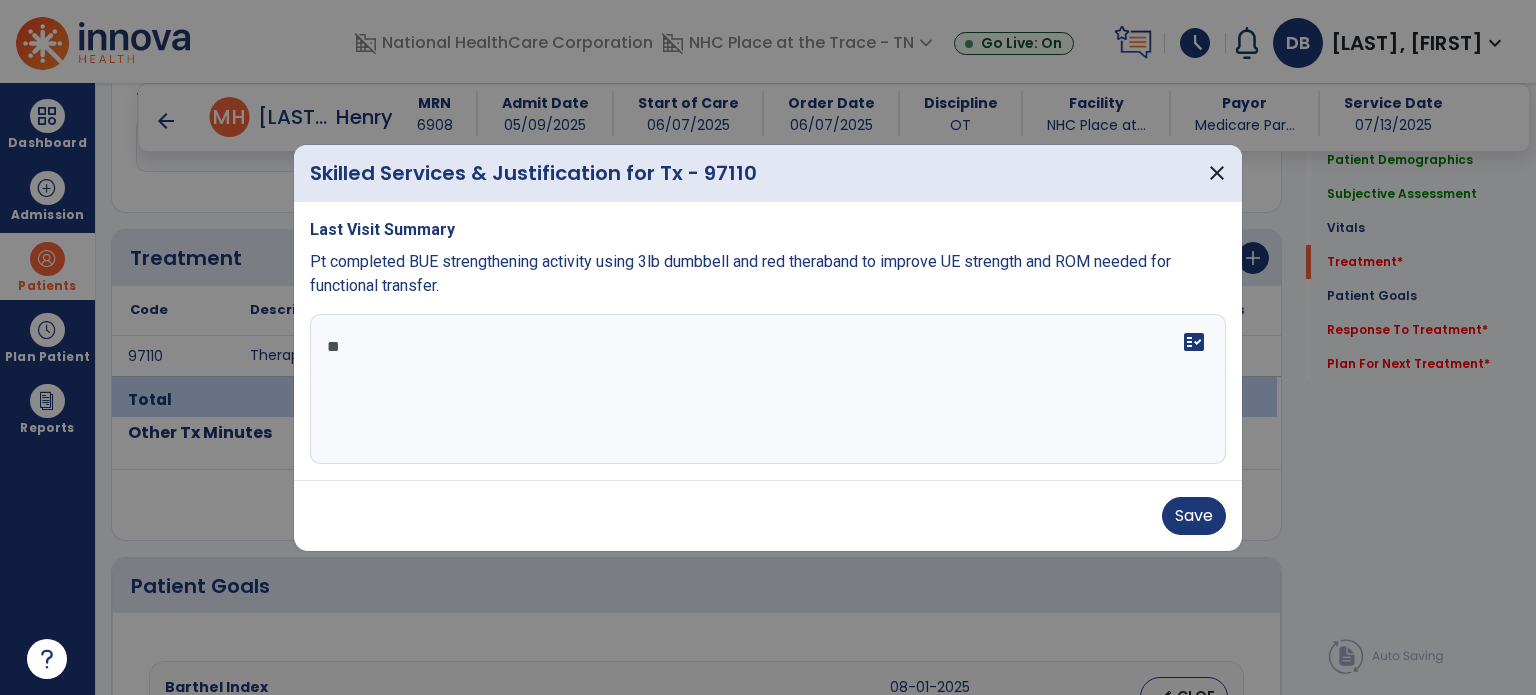 type on "*" 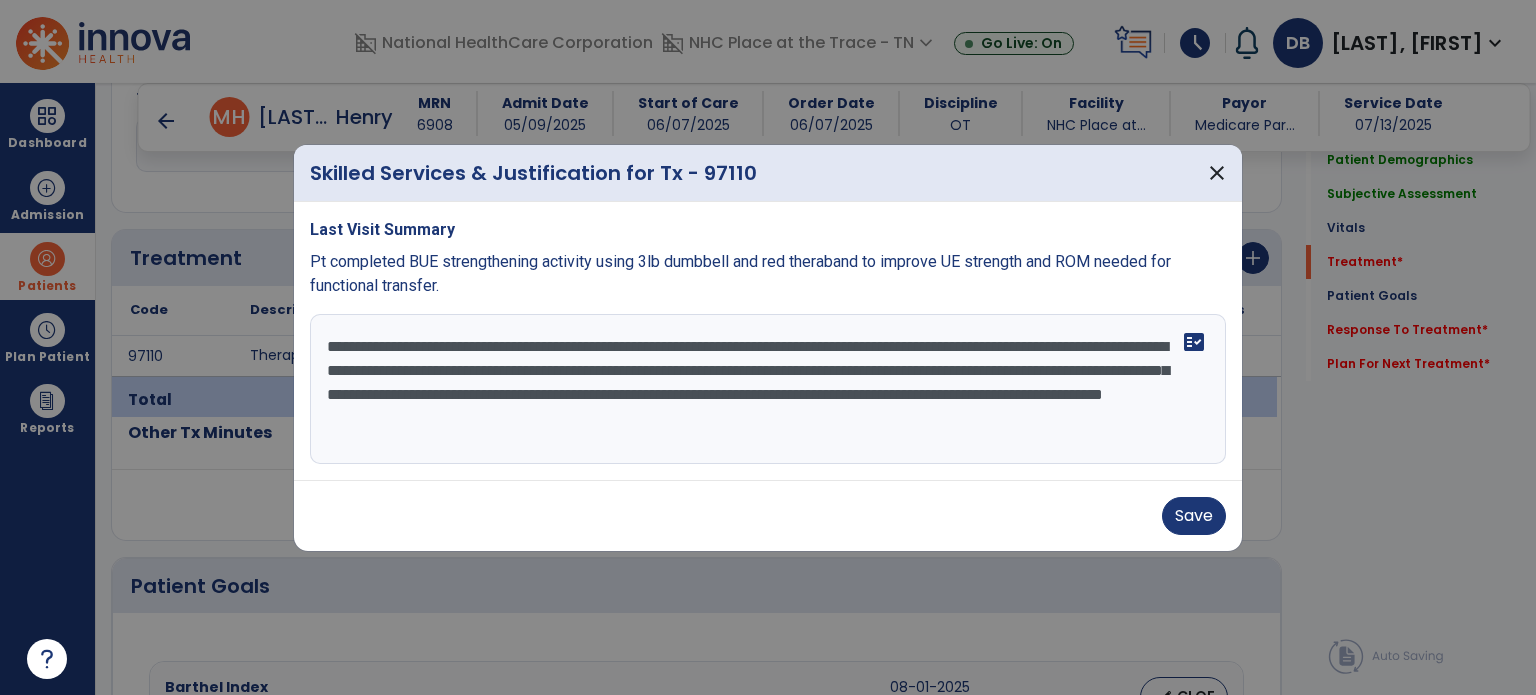 click on "**********" at bounding box center (768, 389) 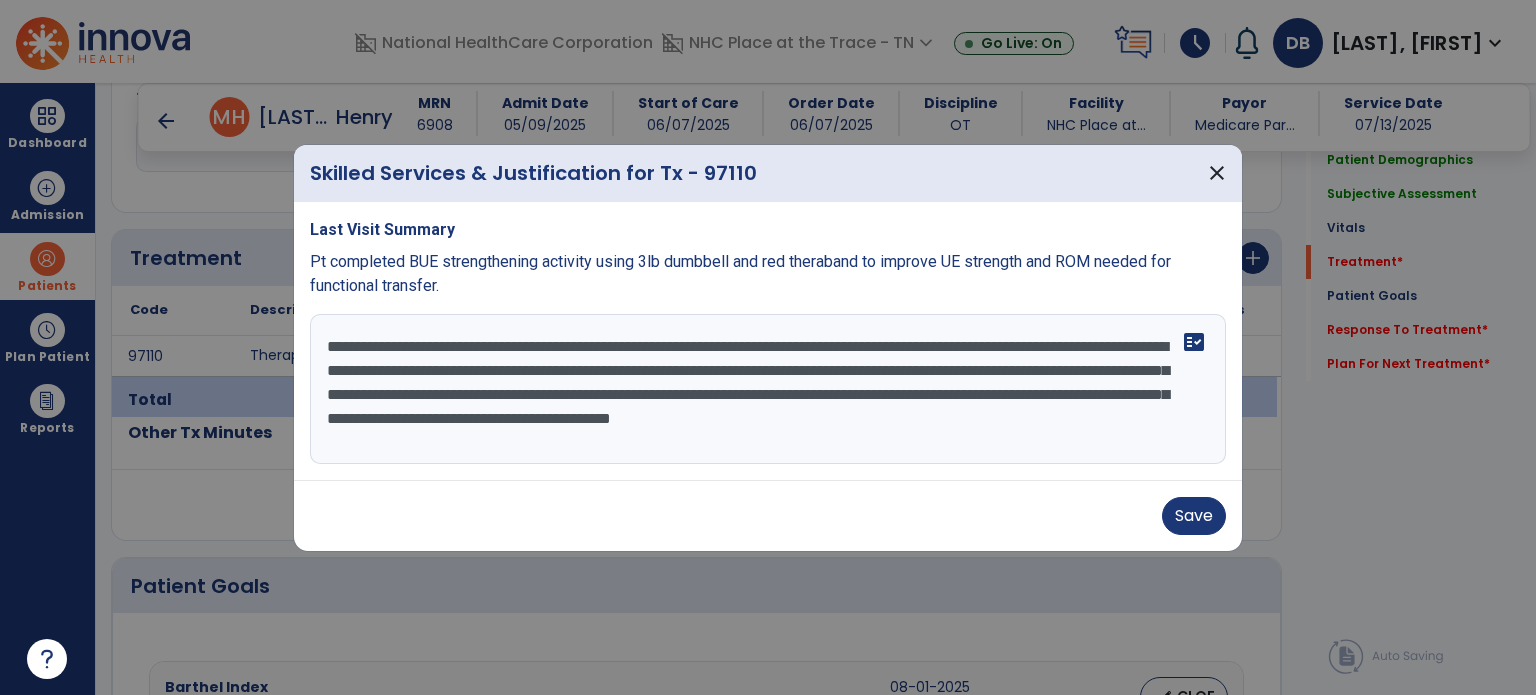 click on "**********" at bounding box center [768, 389] 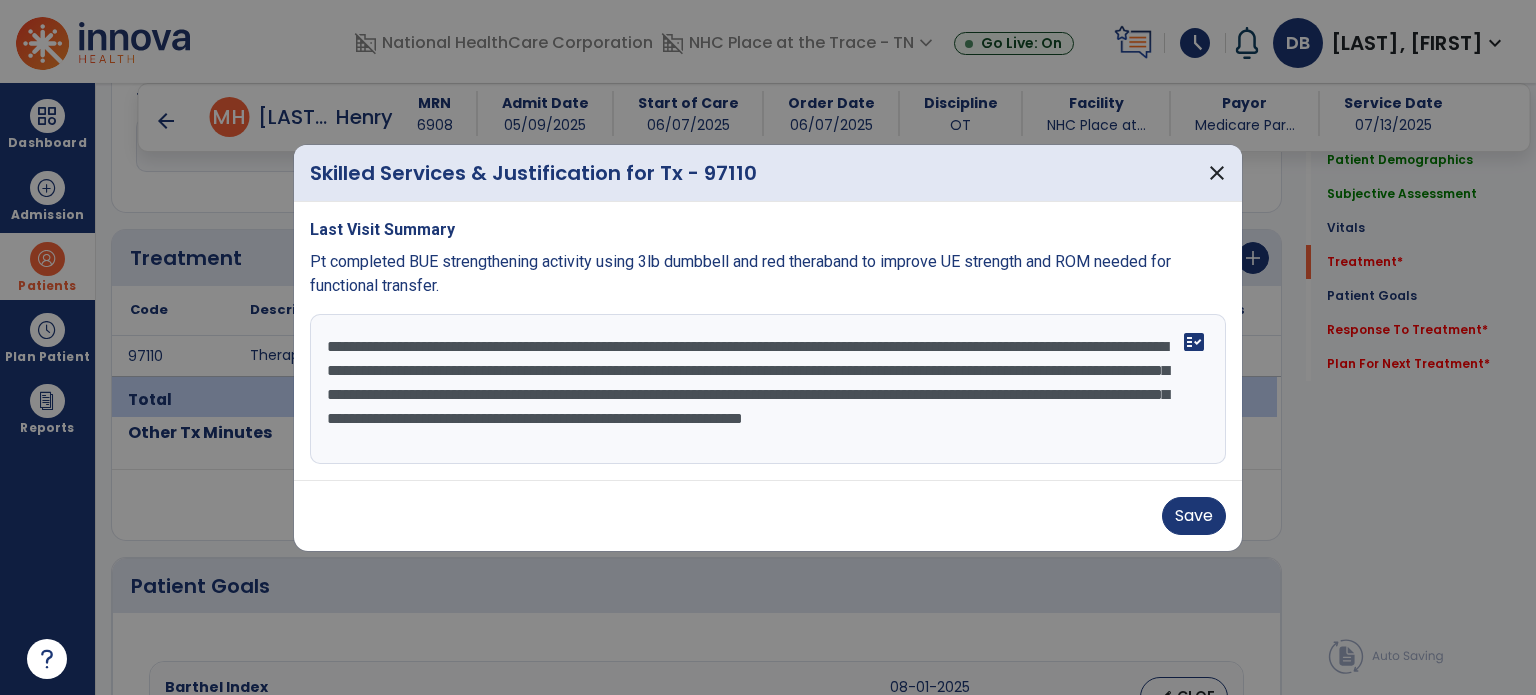 drag, startPoint x: 1100, startPoint y: 407, endPoint x: 1082, endPoint y: 411, distance: 18.439089 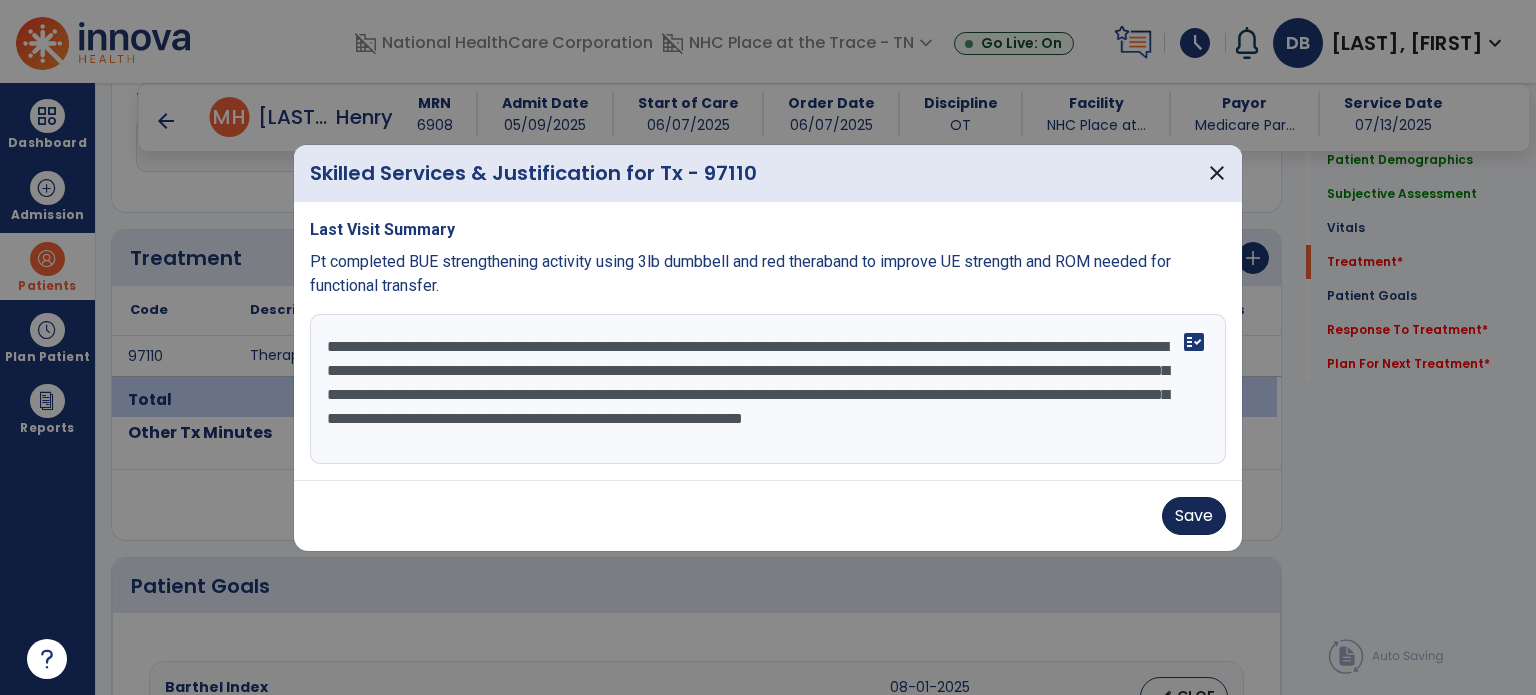 type on "**********" 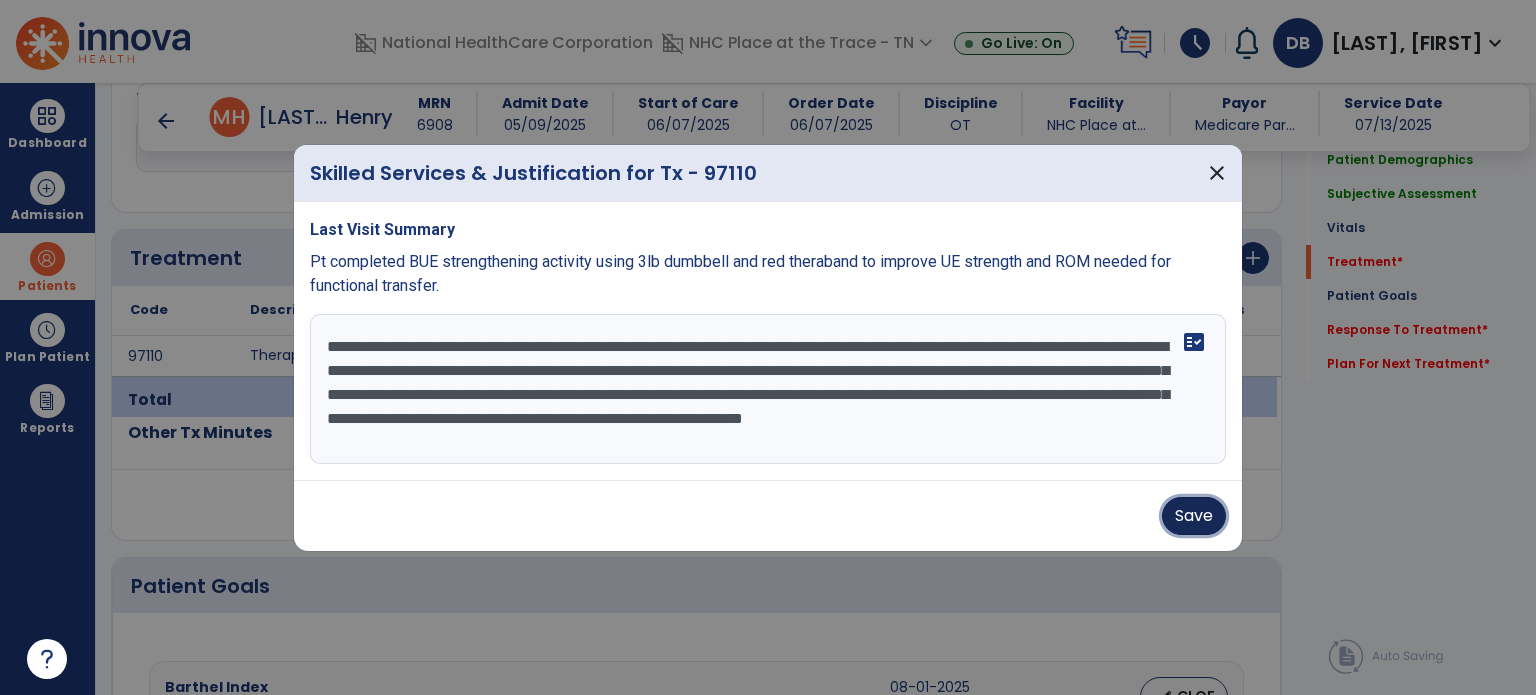click on "Save" at bounding box center (1194, 516) 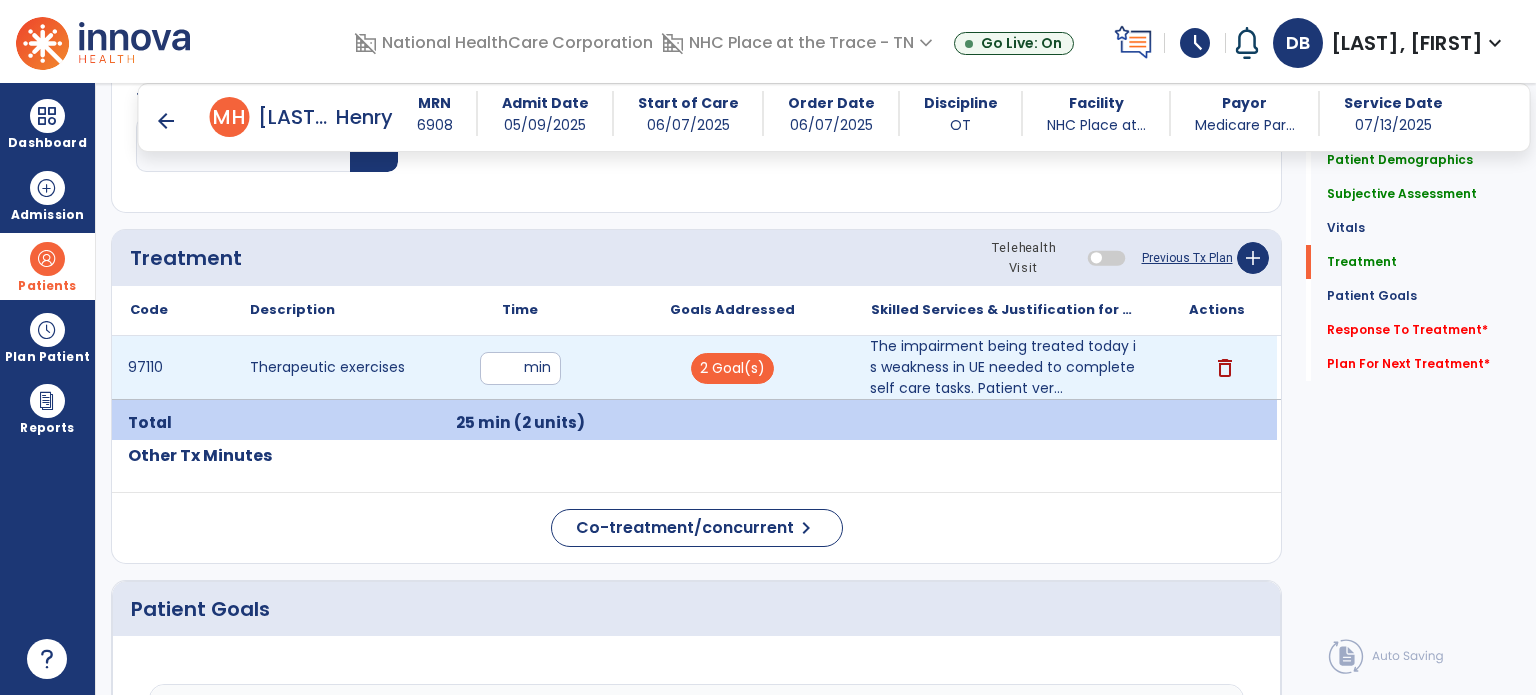 click on "**" at bounding box center [520, 368] 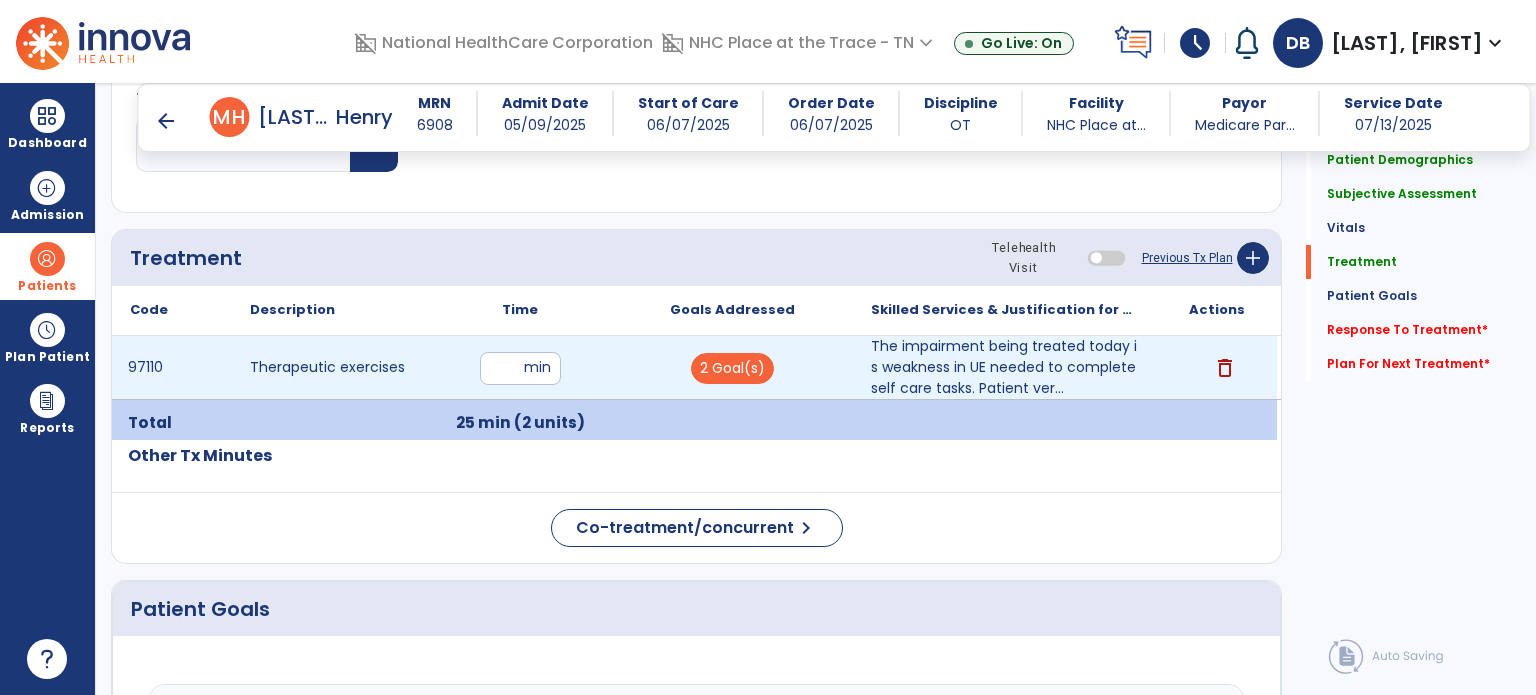 click on "**" at bounding box center (520, 368) 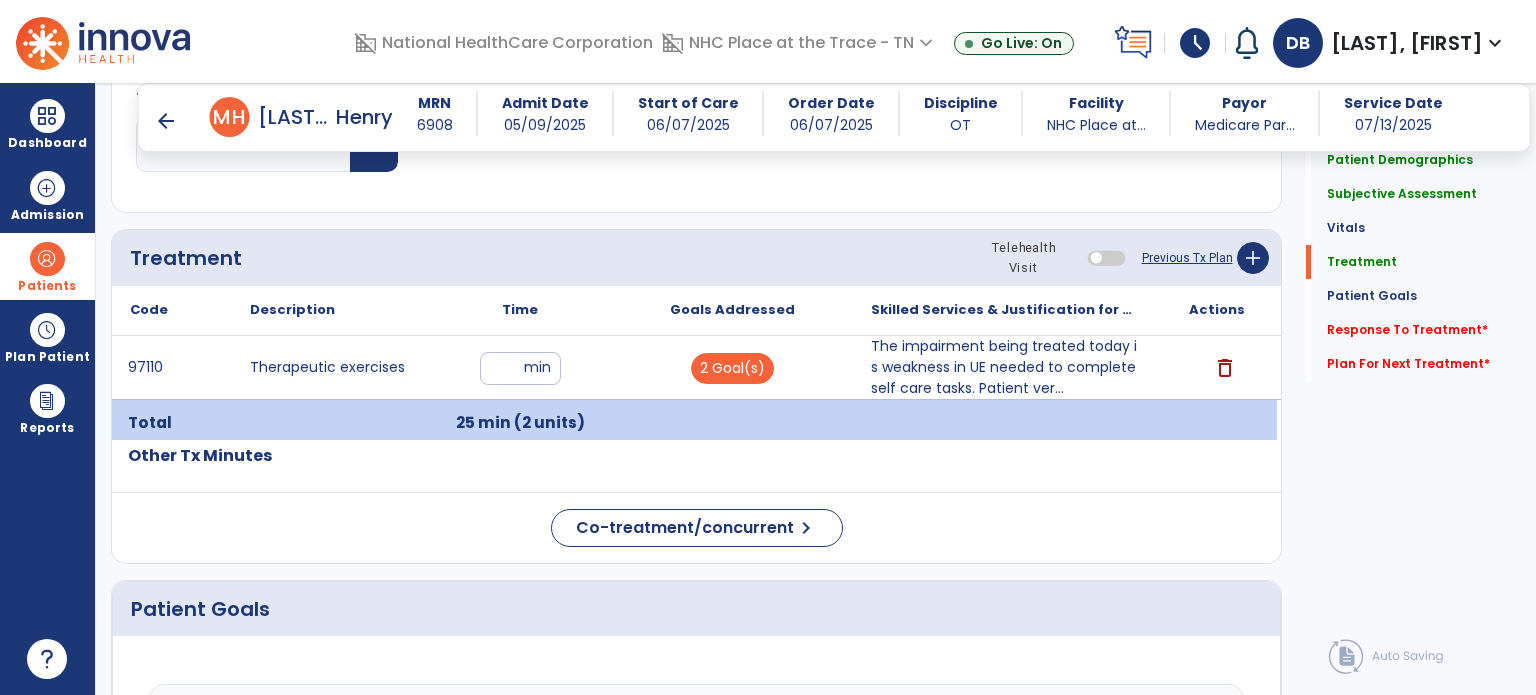 click on "Code
Description
Time" 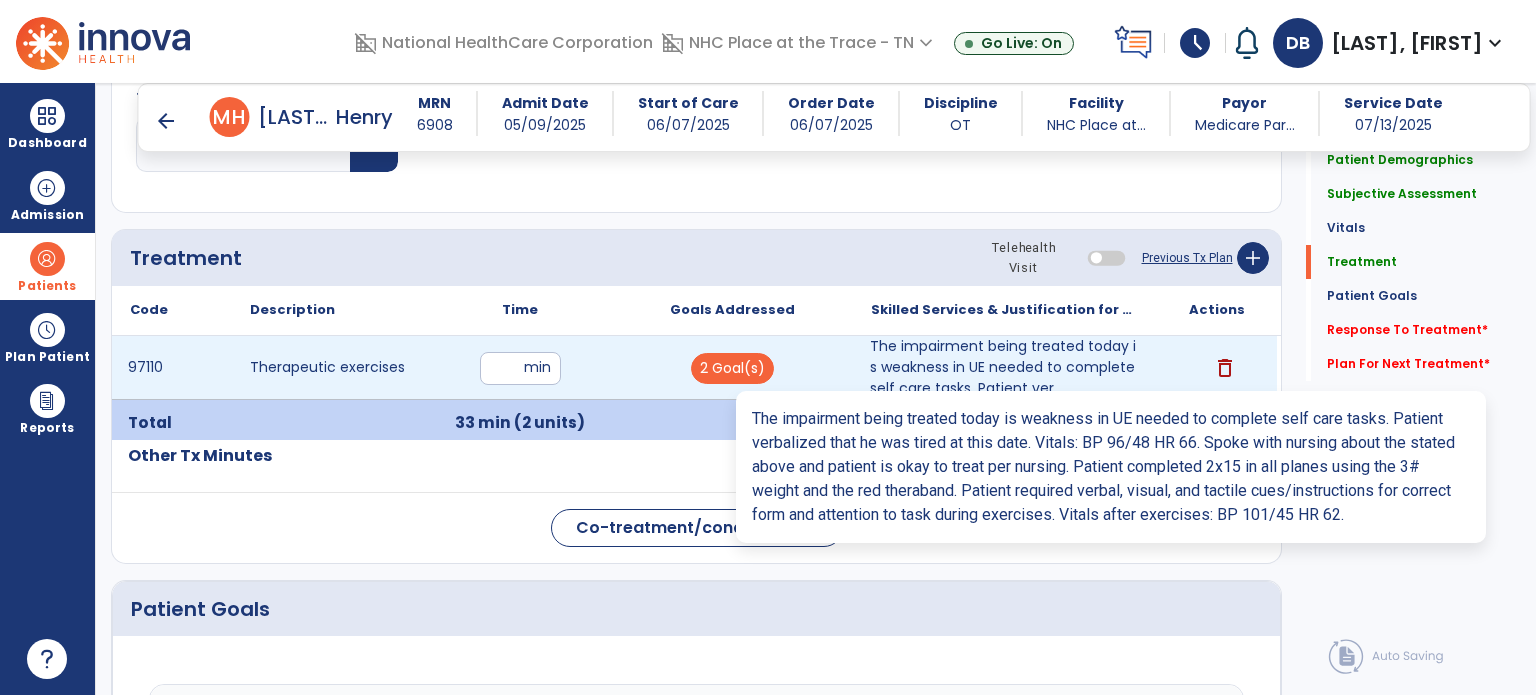 click on "The impairment being treated today is weakness in UE needed to complete self care tasks. Patient ver..." at bounding box center (1004, 367) 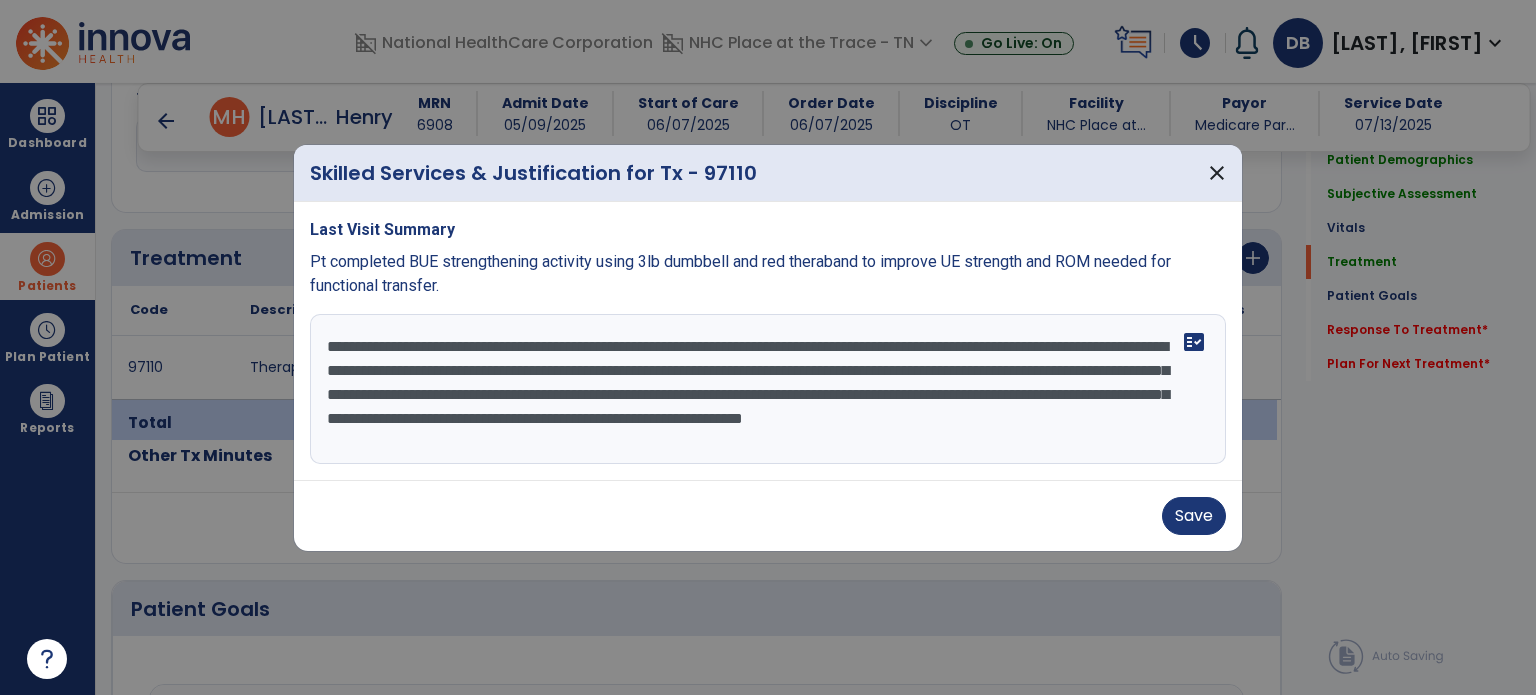 click on "**********" at bounding box center [768, 389] 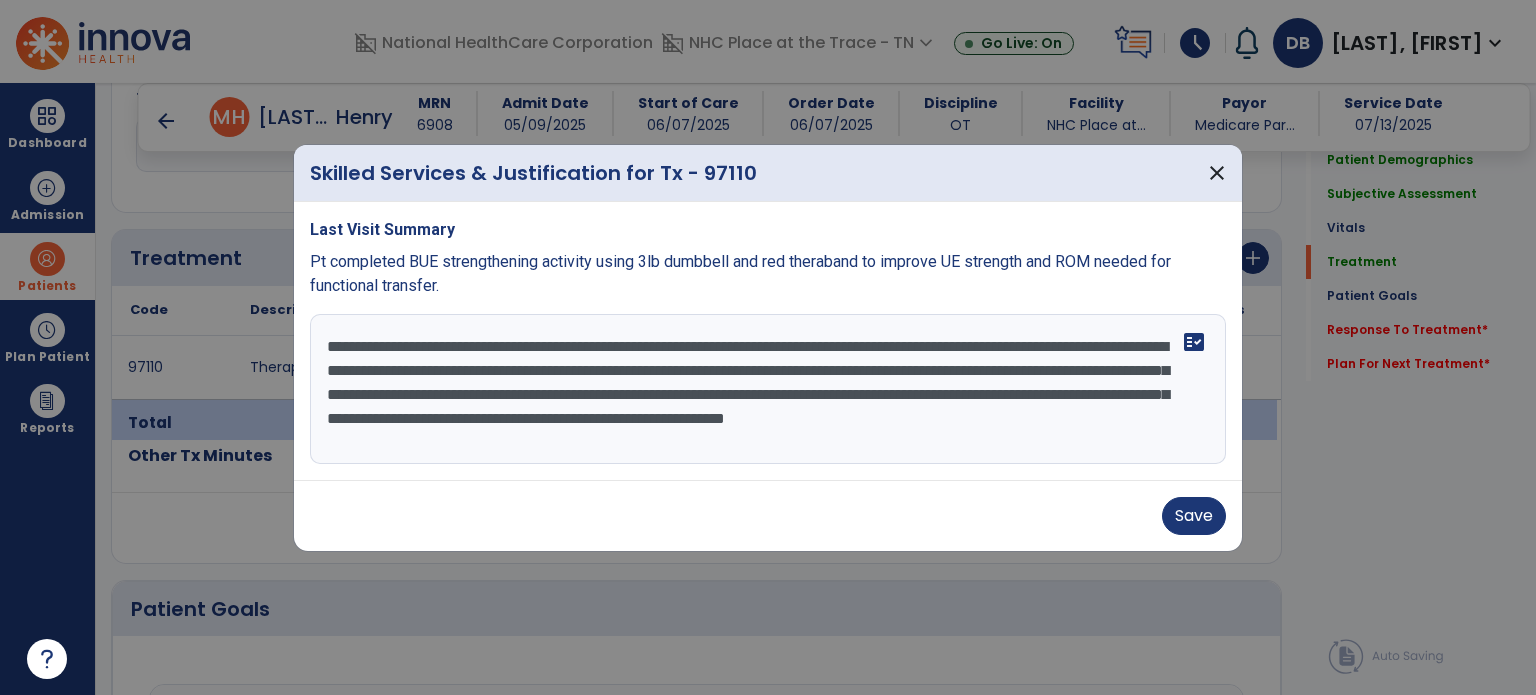 click on "**********" at bounding box center [768, 389] 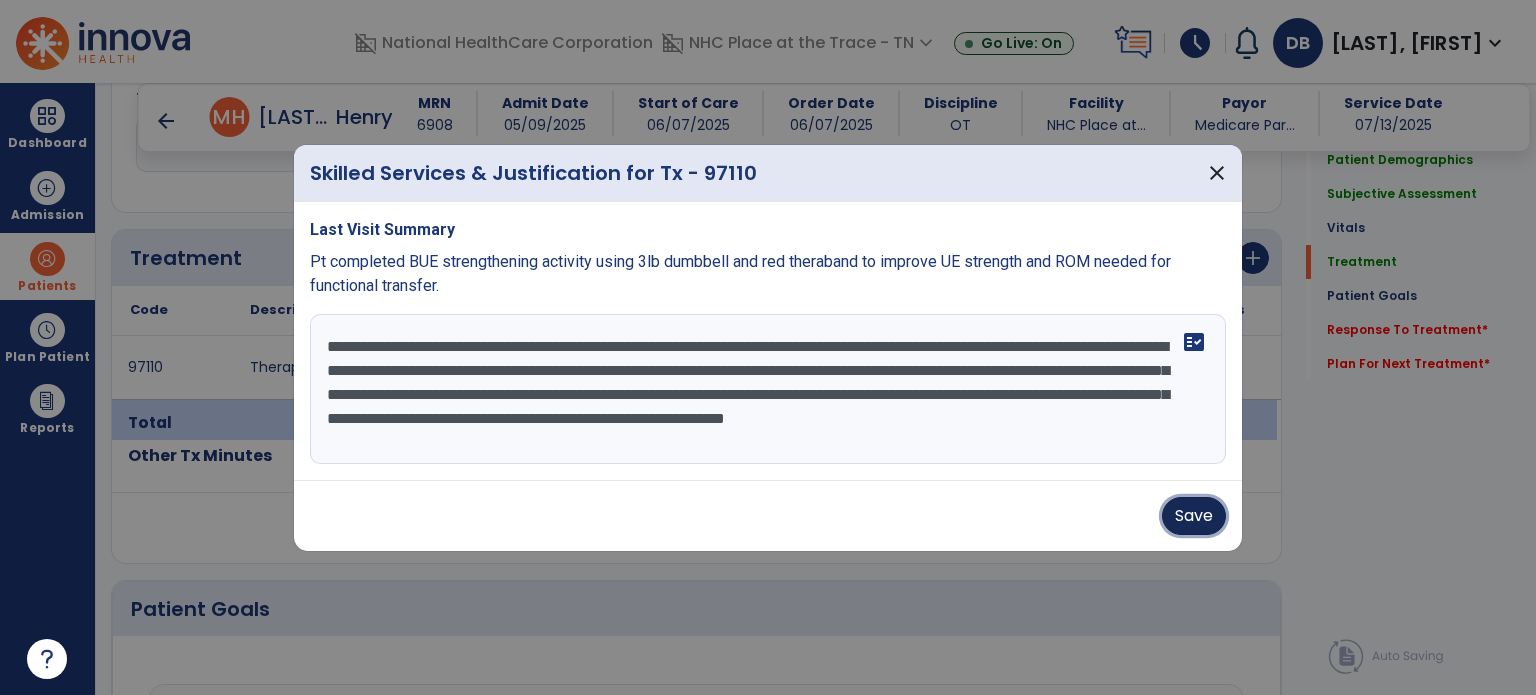 click on "Save" at bounding box center [1194, 516] 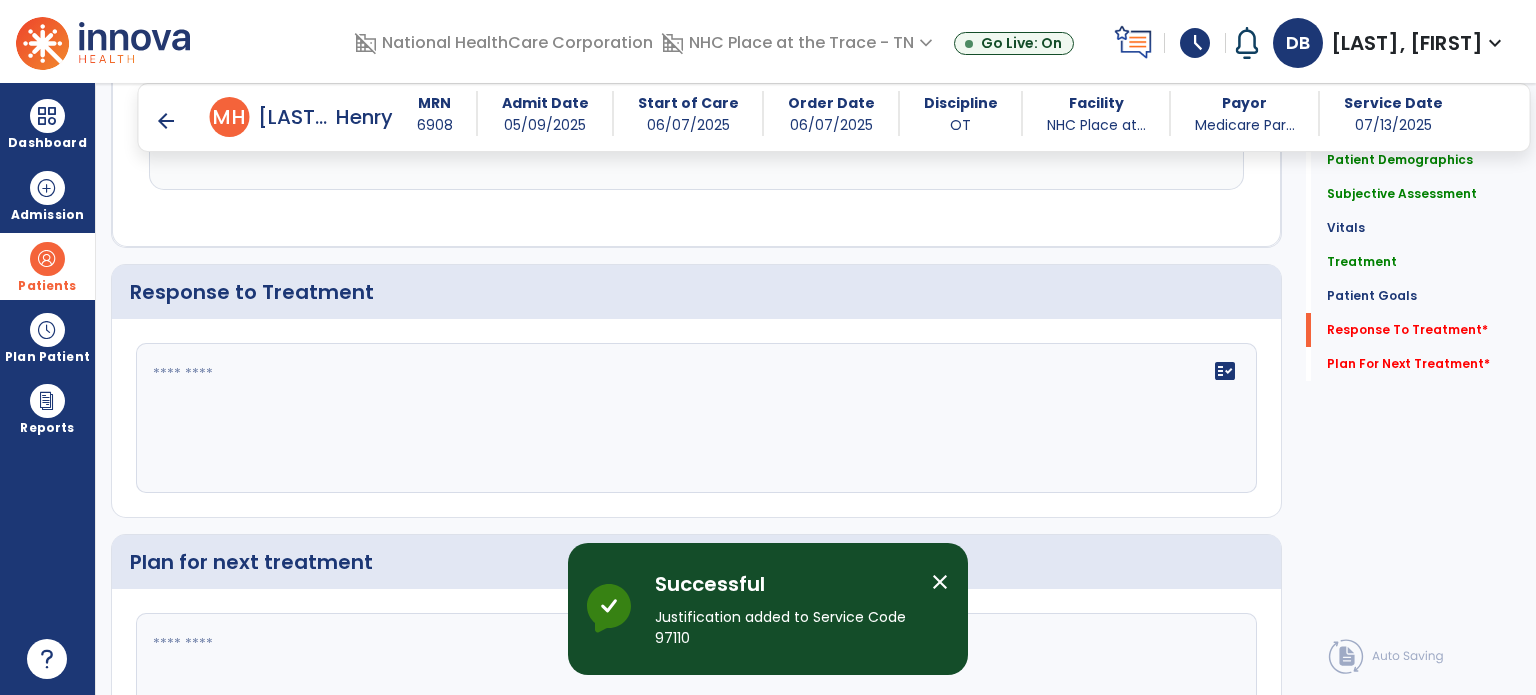 scroll, scrollTop: 3051, scrollLeft: 0, axis: vertical 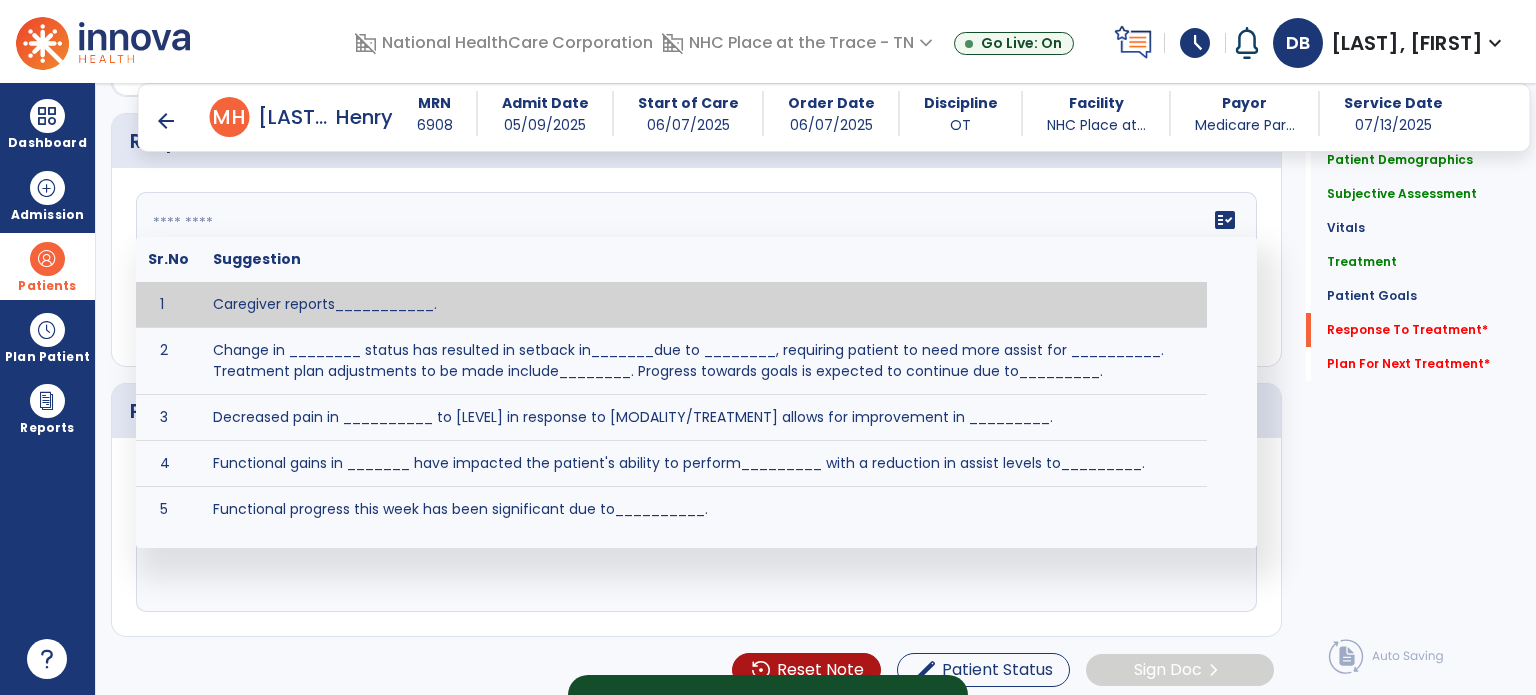 click on "fact_check  Sr.No Suggestion 1 Caregiver reports___________. 2 Change in ________ status has resulted in setback in_______due to ________, requiring patient to need more assist for __________.   Treatment plan adjustments to be made include________.  Progress towards goals is expected to continue due to_________. 3 Decreased pain in __________ to [LEVEL] in response to [MODALITY/TREATMENT] allows for improvement in _________. 4 Functional gains in _______ have impacted the patient's ability to perform_________ with a reduction in assist levels to_________. 5 Functional progress this week has been significant due to__________. 6 Gains in ________ have improved the patient's ability to perform ______with decreased levels of assist to___________. 7 Improvement in ________allows patient to tolerate higher levels of challenges in_________. 8 Pain in [AREA] has decreased to [LEVEL] in response to [TREATMENT/MODALITY], allowing fore ease in completing__________. 9 10 11 12 13 14 15 16 17 18 19 20 21" 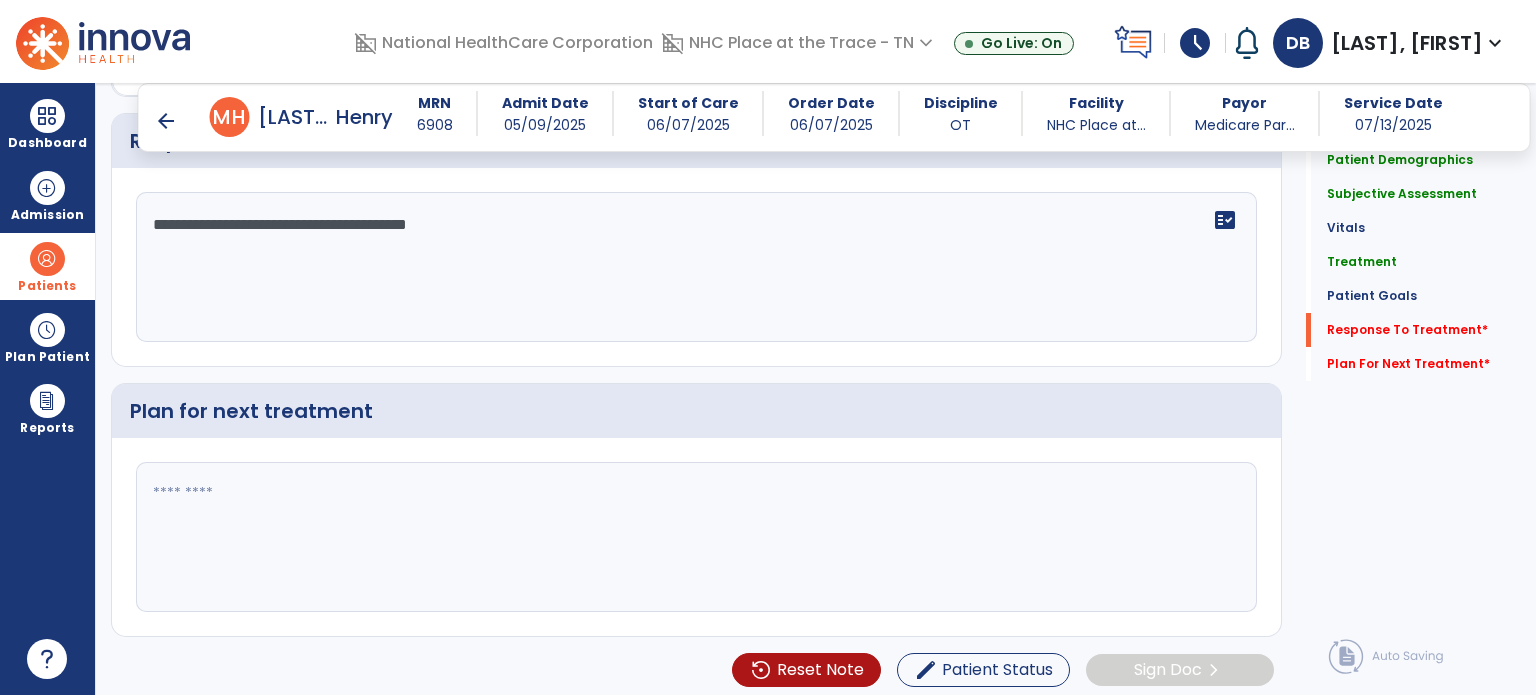type on "**********" 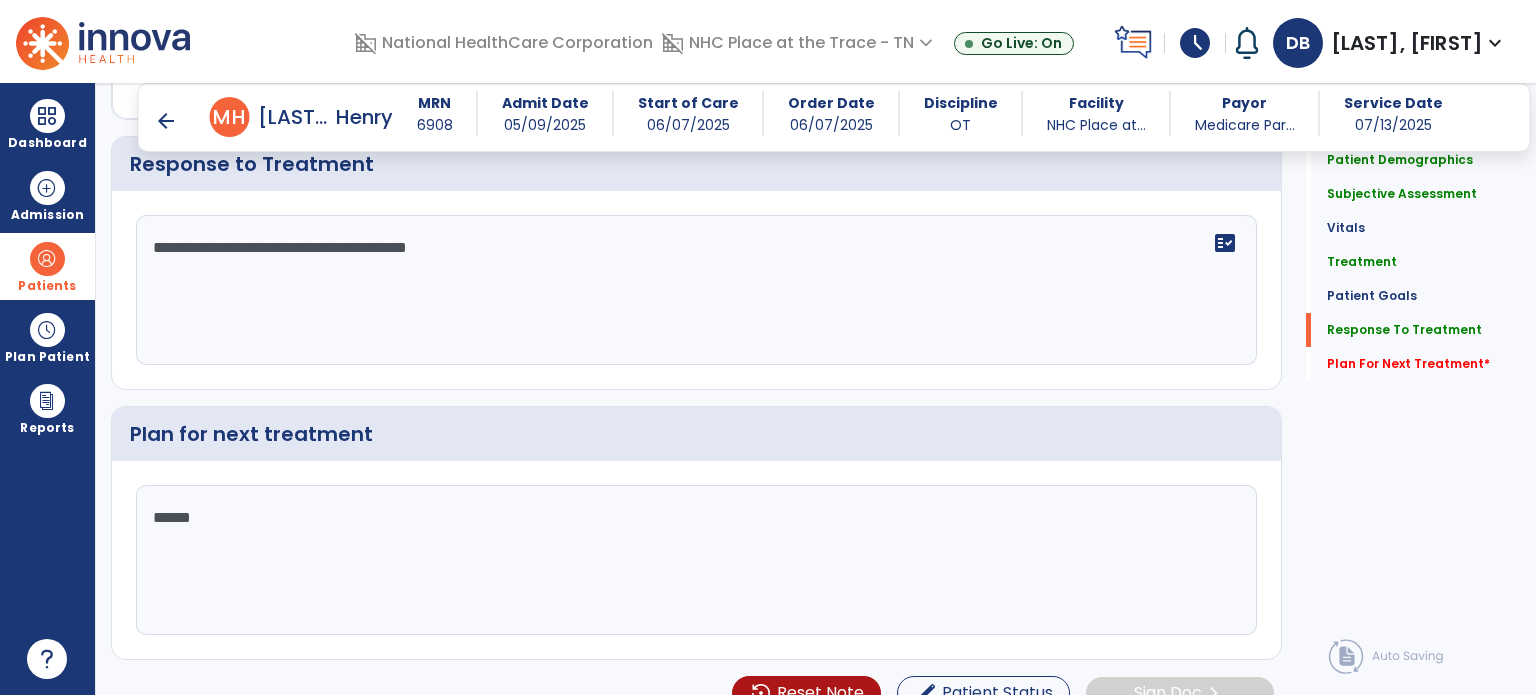scroll, scrollTop: 3051, scrollLeft: 0, axis: vertical 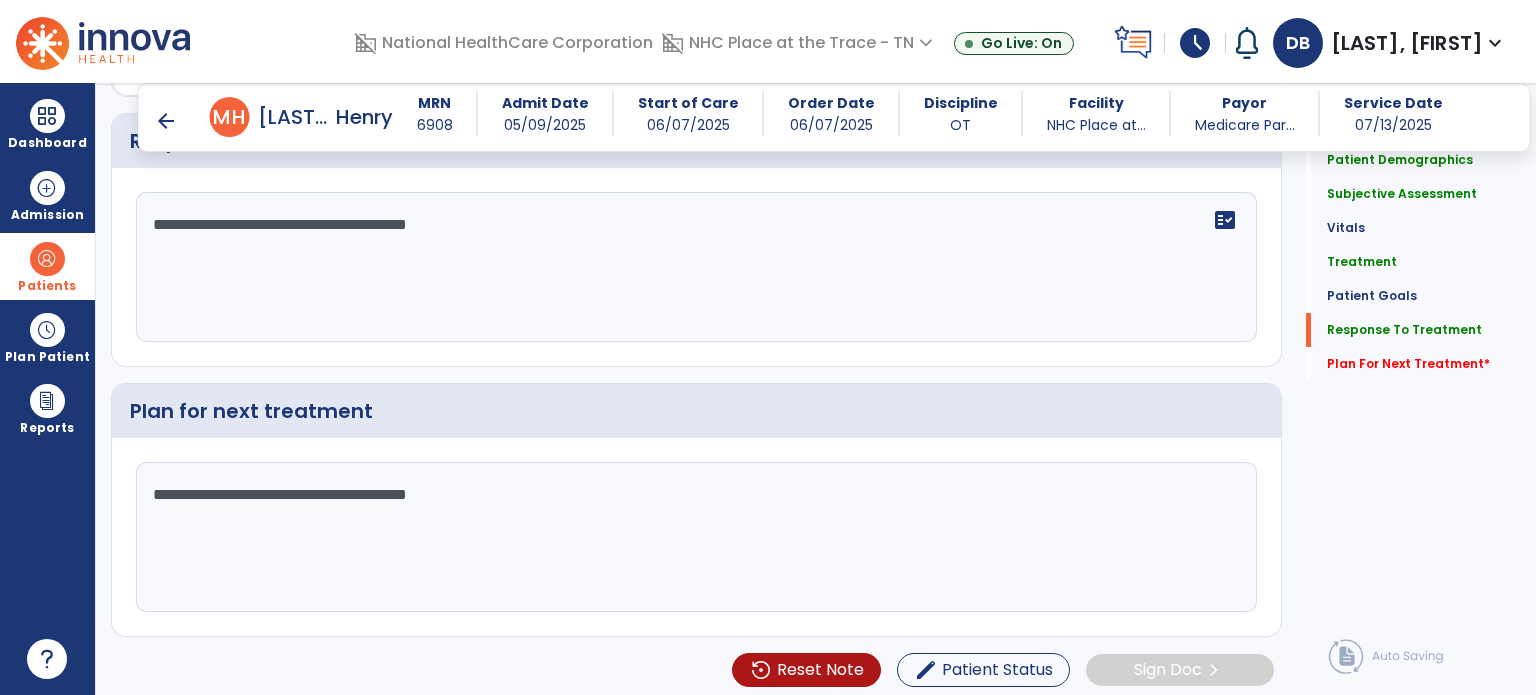 type on "**********" 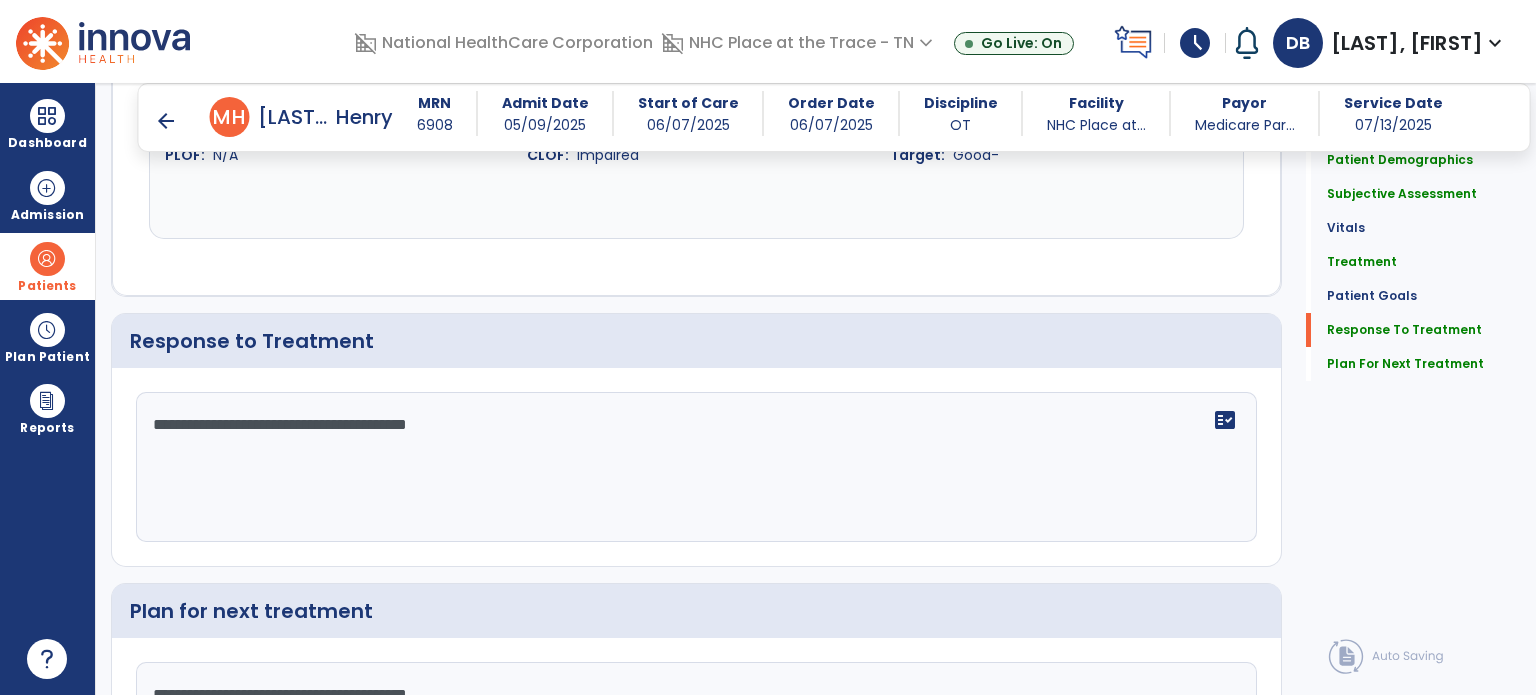 scroll, scrollTop: 3051, scrollLeft: 0, axis: vertical 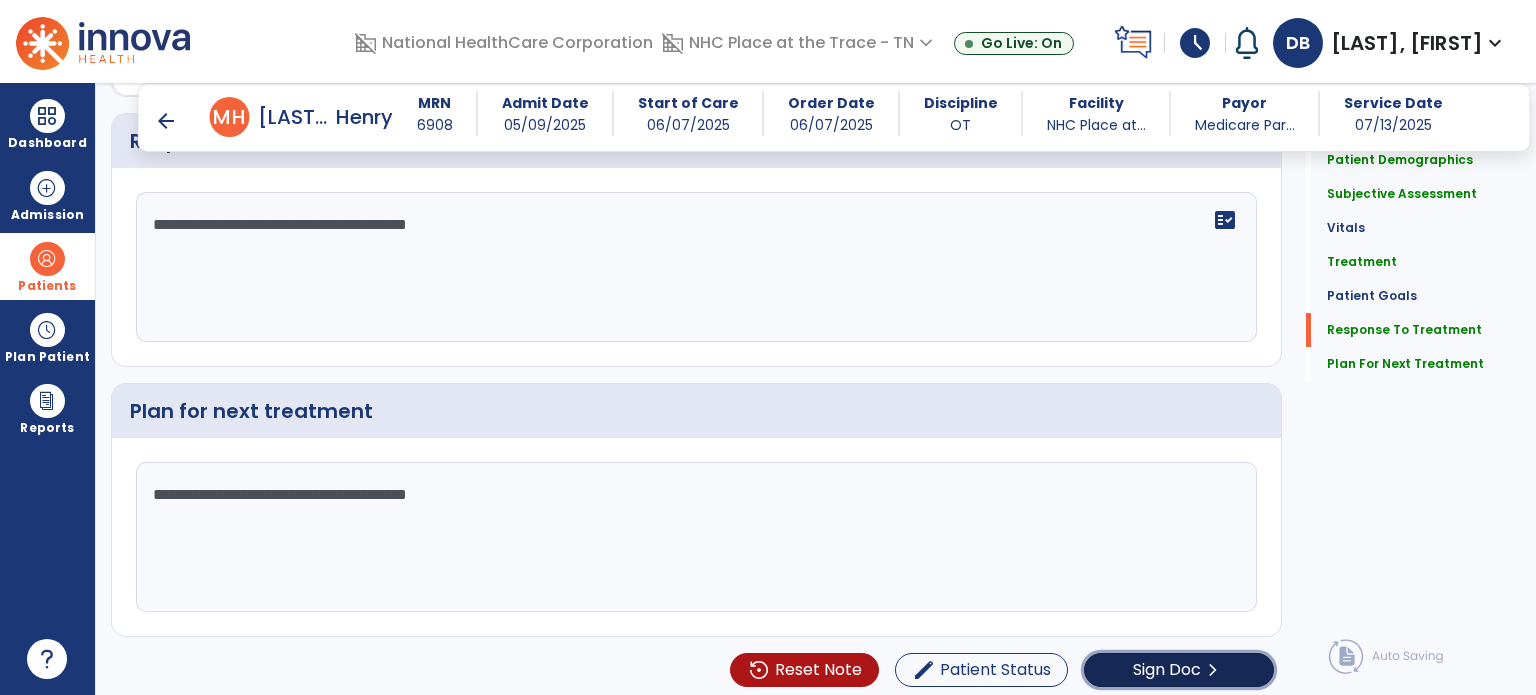 click on "Sign Doc" 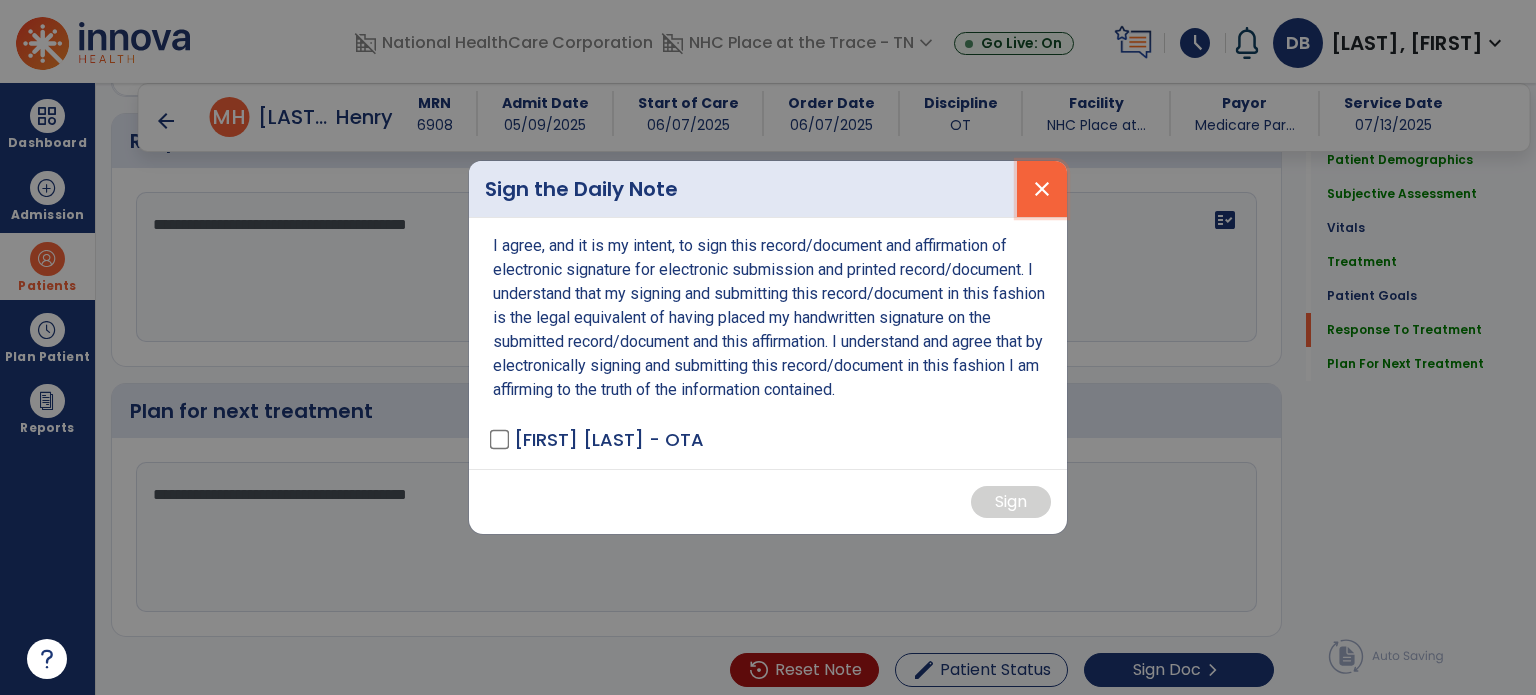 click on "close" at bounding box center [1042, 189] 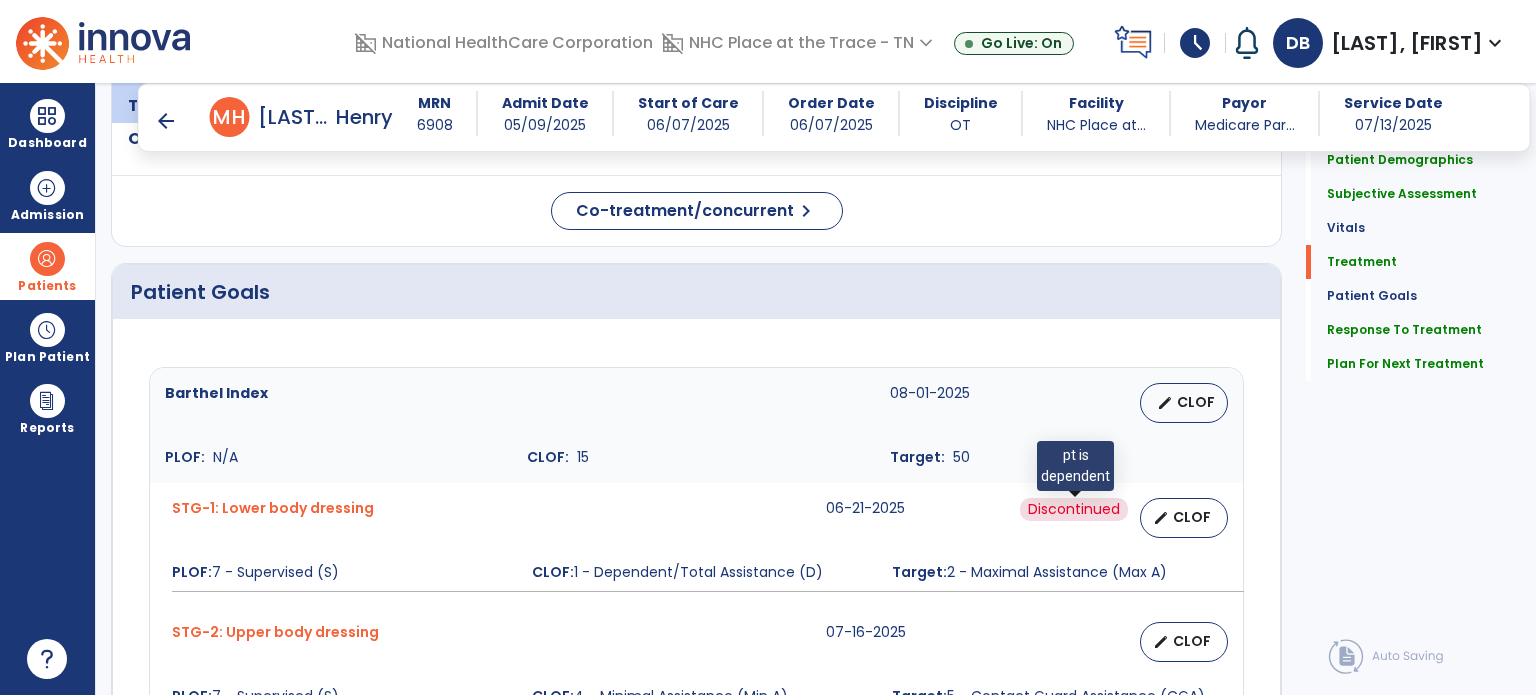 scroll, scrollTop: 1251, scrollLeft: 0, axis: vertical 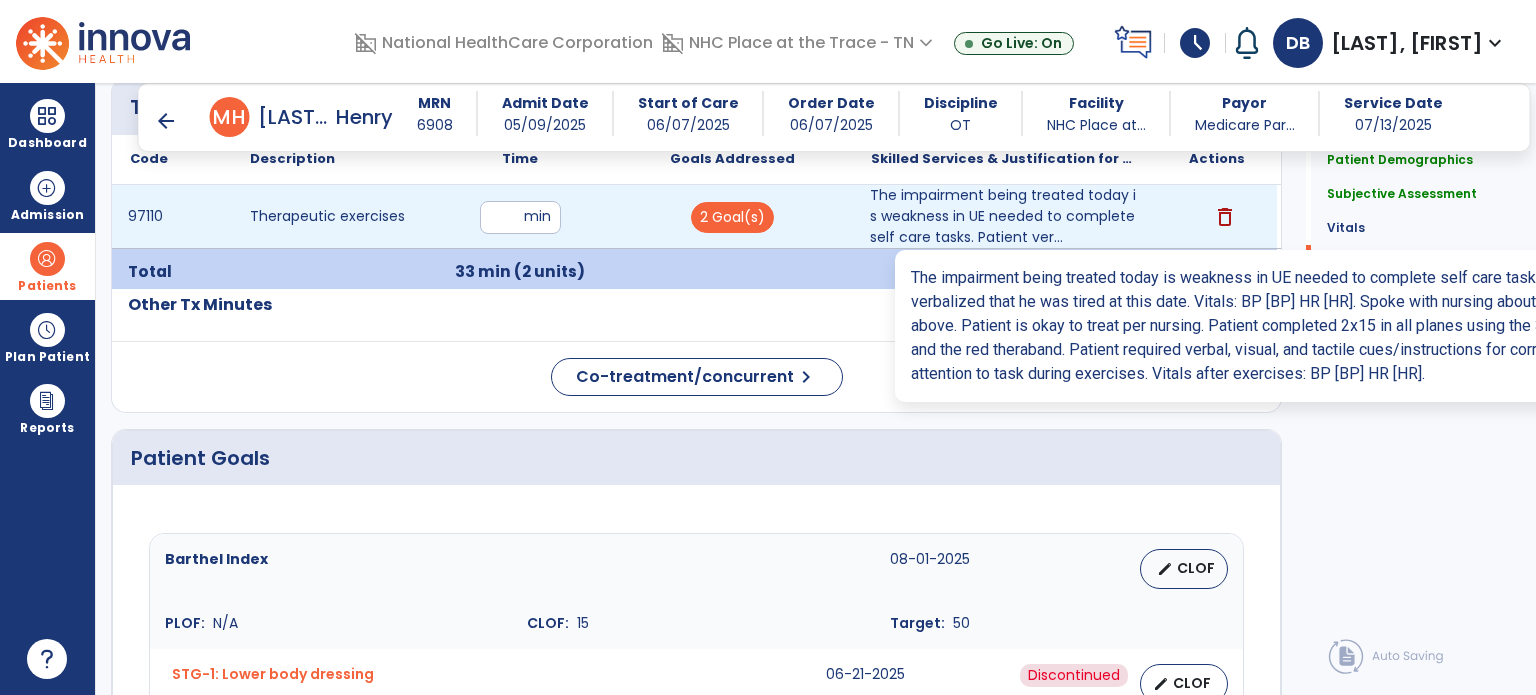 click on "The impairment being treated today is weakness in UE needed to complete self care tasks. Patient ver..." at bounding box center [1004, 216] 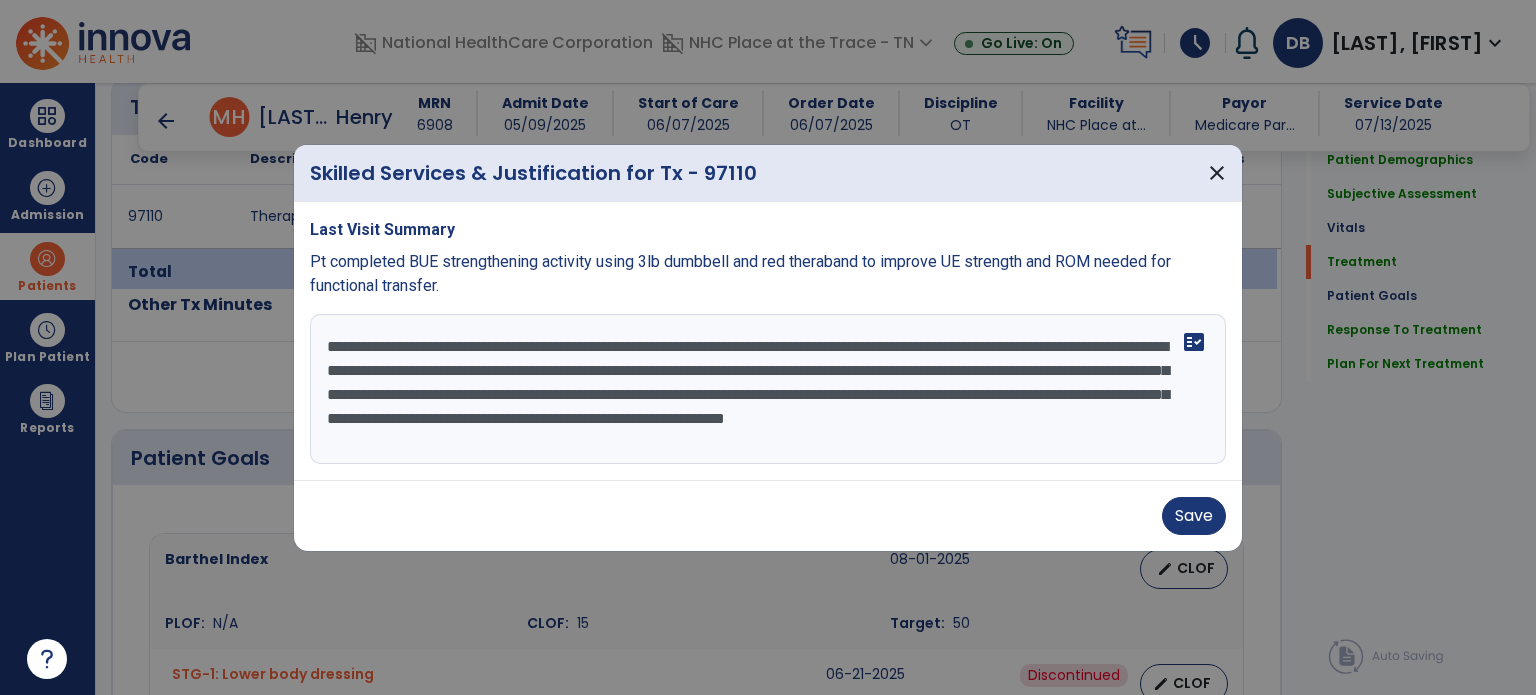 click on "**********" at bounding box center (768, 389) 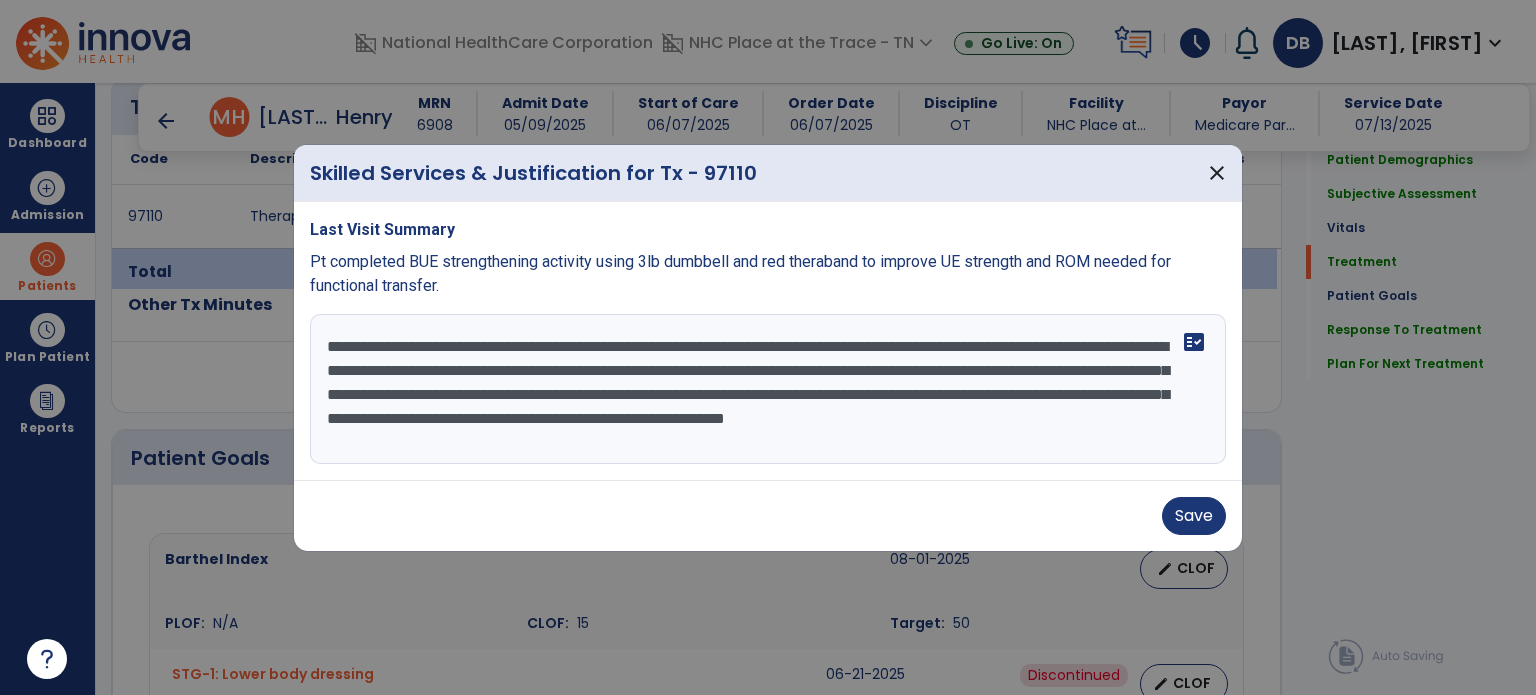click on "Save" at bounding box center (768, 515) 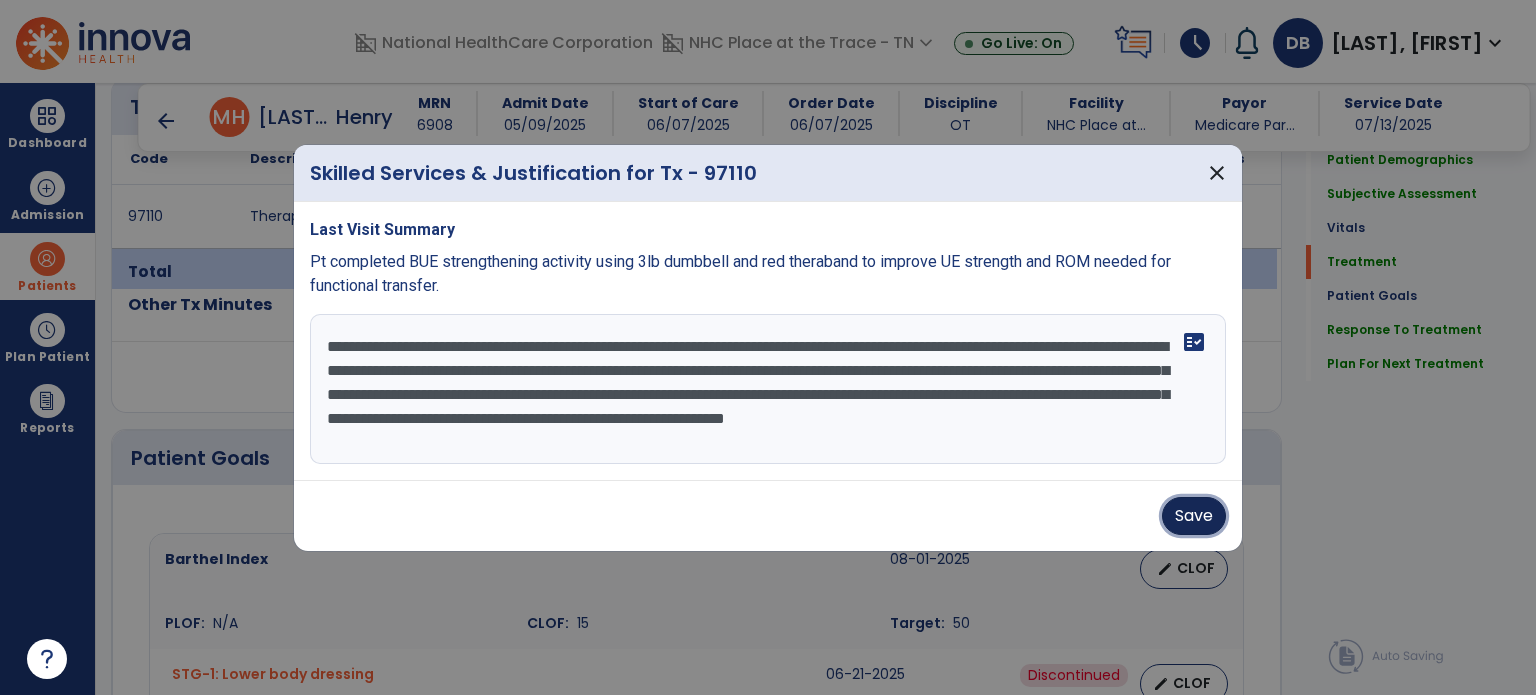 click on "Save" at bounding box center [1194, 516] 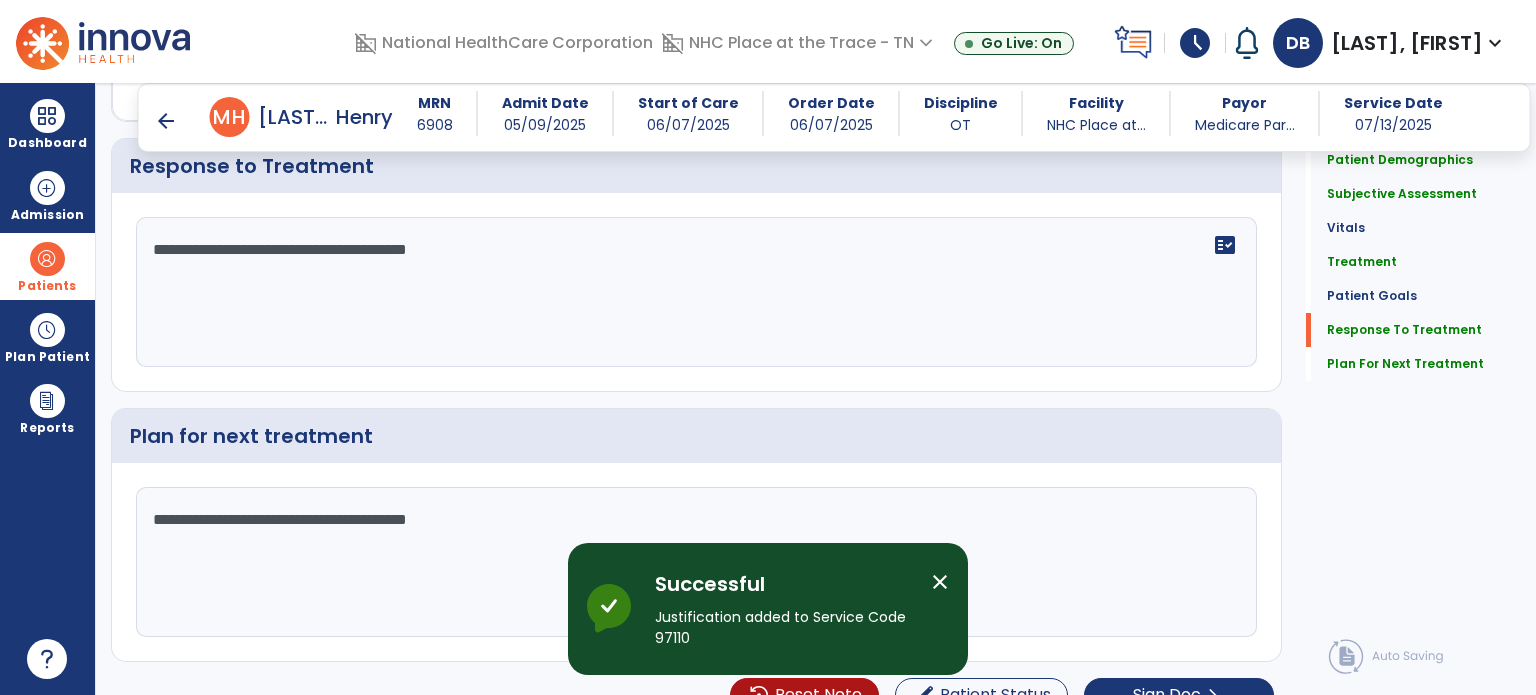 scroll, scrollTop: 3051, scrollLeft: 0, axis: vertical 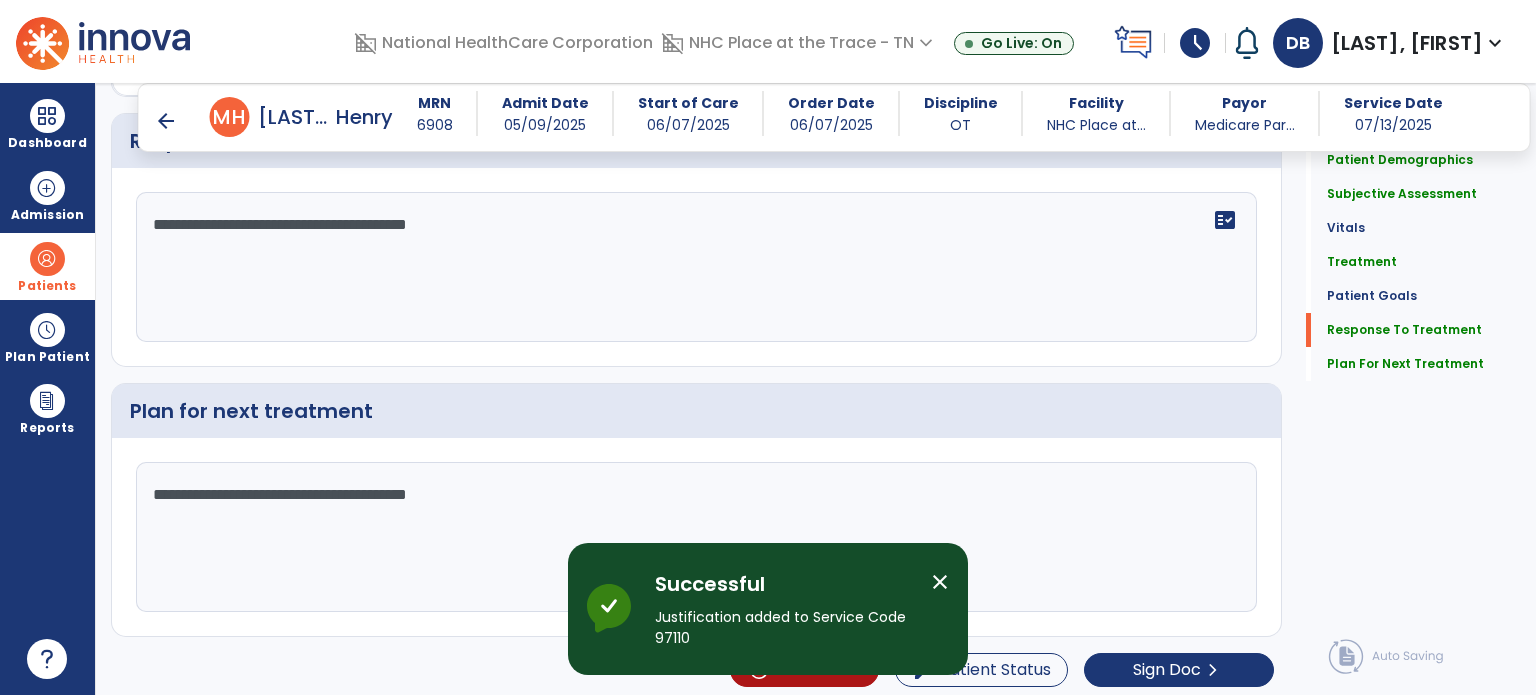 click on "Patient Demographics  Medical Diagnosis   Treatment Diagnosis   Precautions   Contraindications
Code
Description
Pdpm Clinical Category
F03.90" 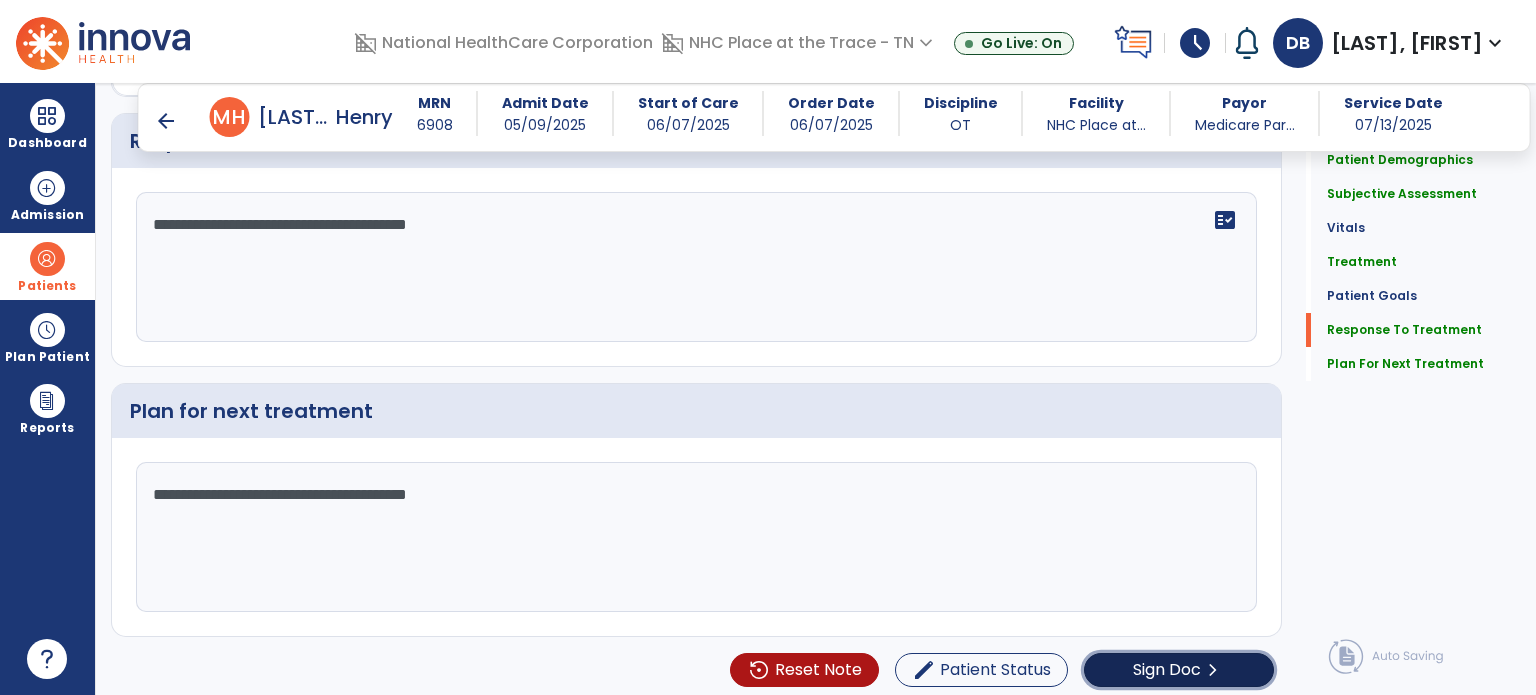click on "Sign Doc" 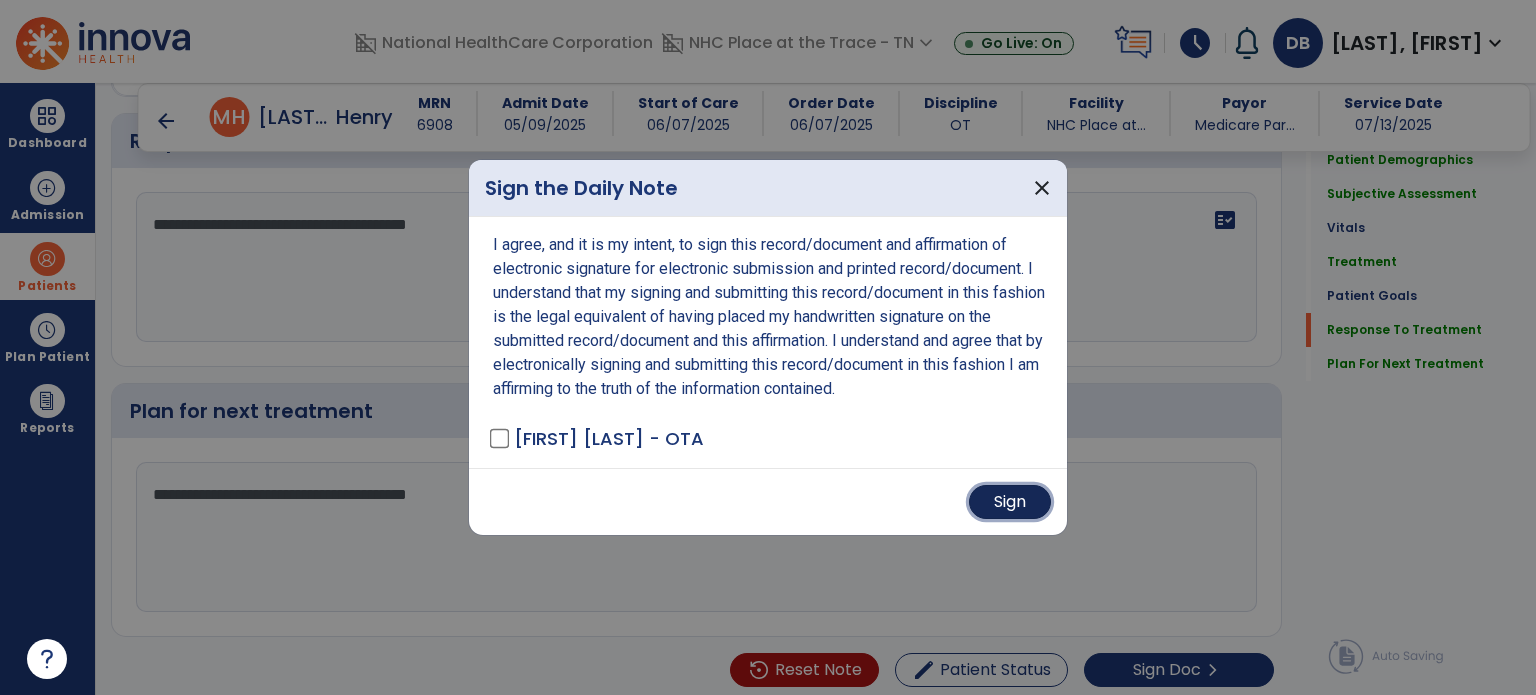 click on "Sign" at bounding box center (1010, 502) 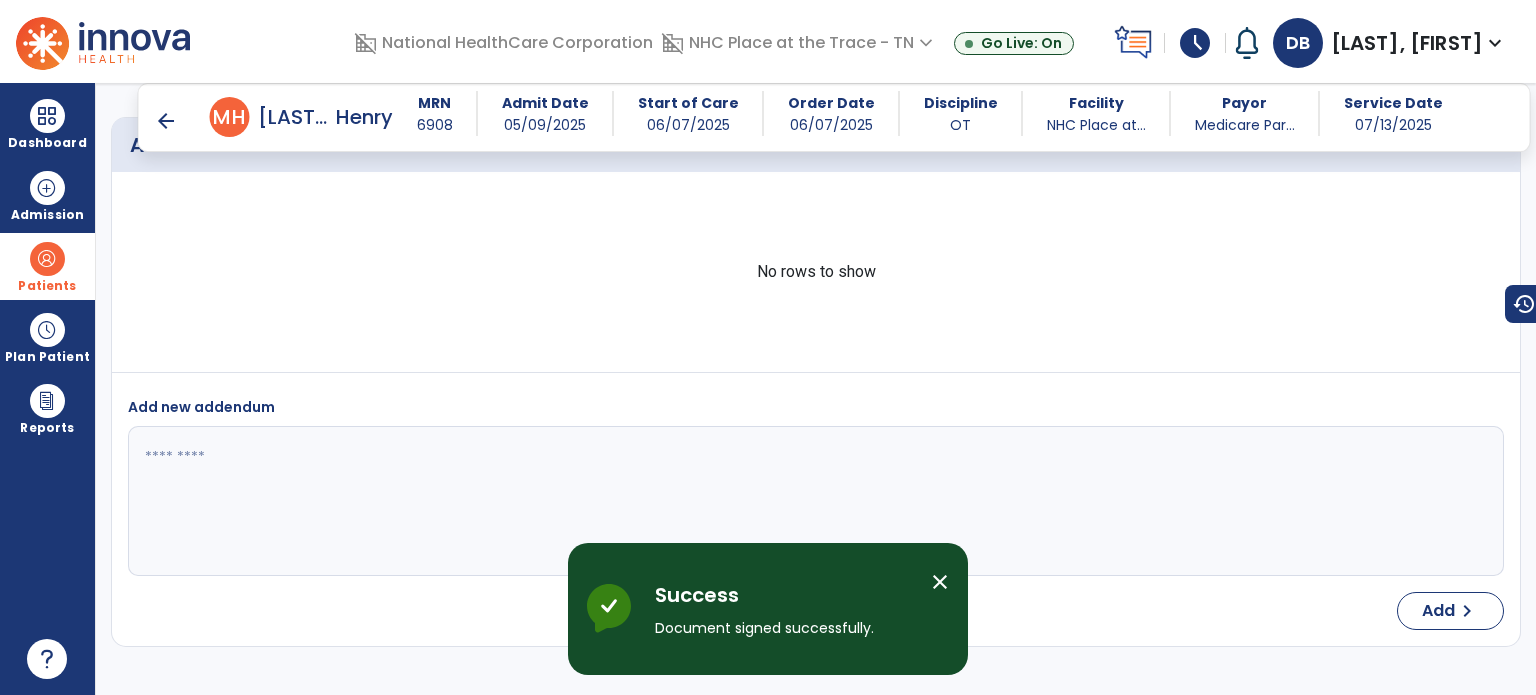 scroll, scrollTop: 4435, scrollLeft: 0, axis: vertical 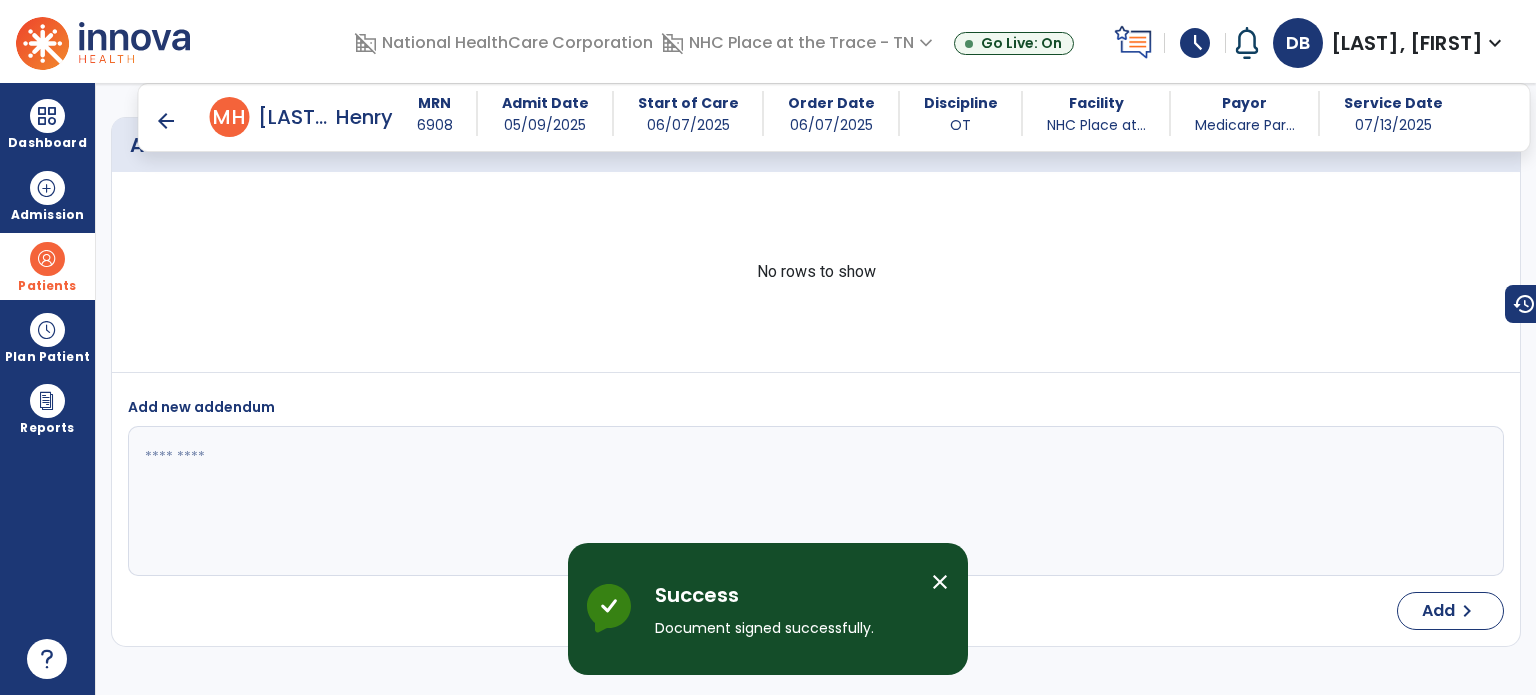 click on "Patients" at bounding box center (47, 286) 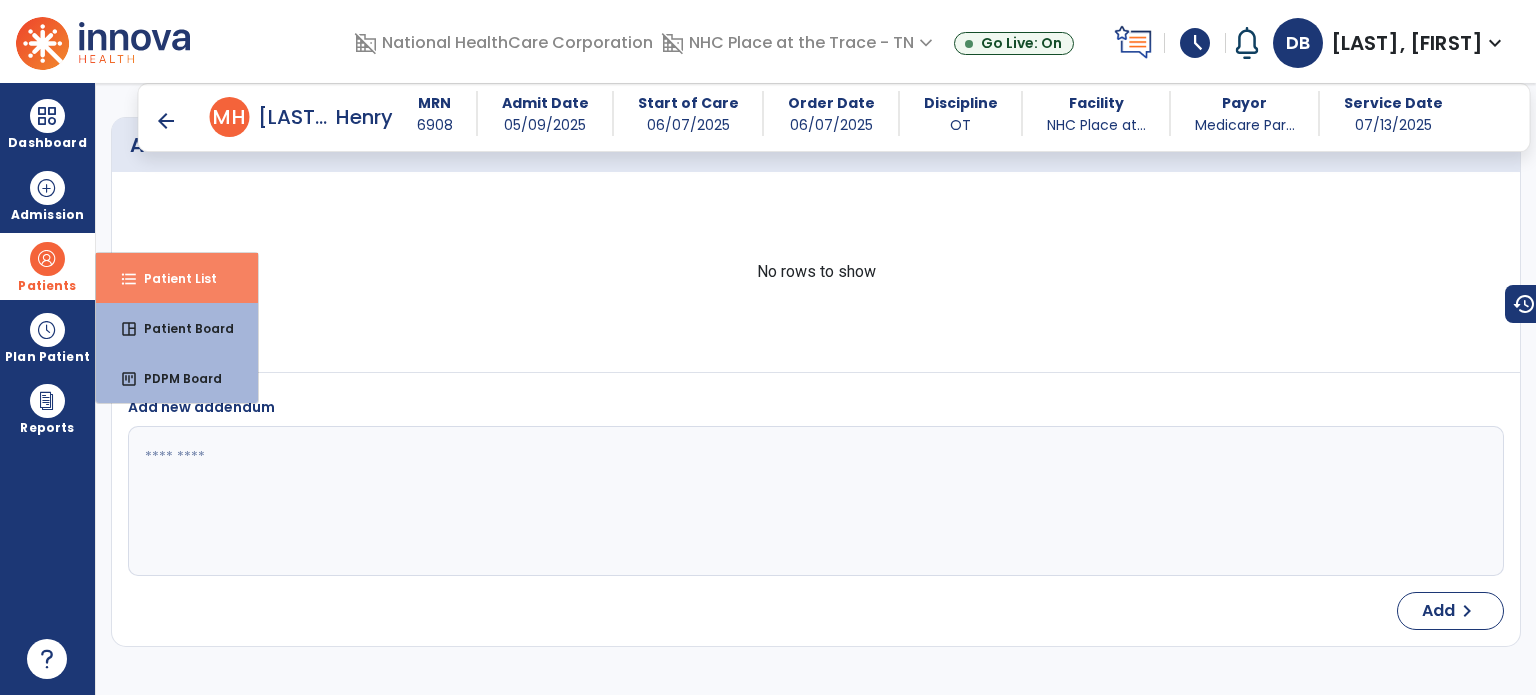 click on "format_list_bulleted  Patient List" at bounding box center (177, 278) 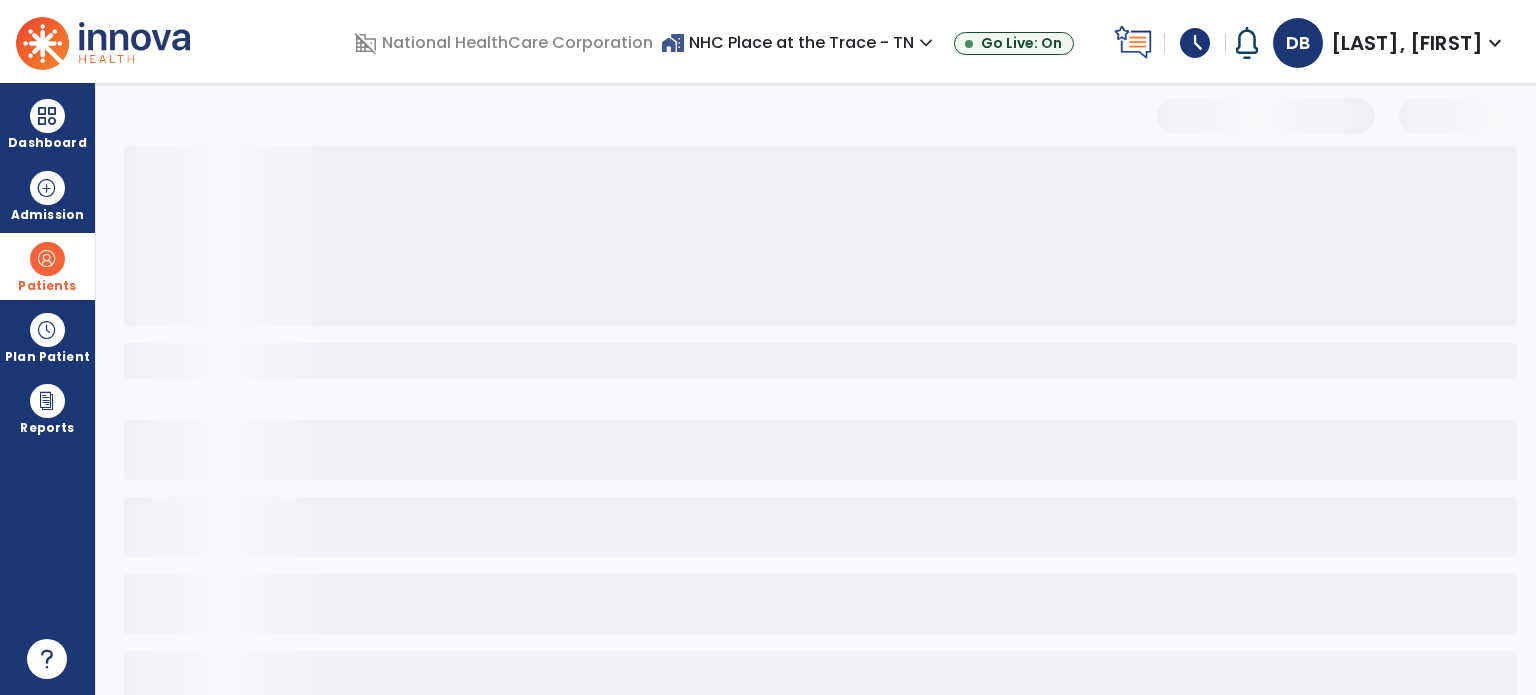 scroll, scrollTop: 46, scrollLeft: 0, axis: vertical 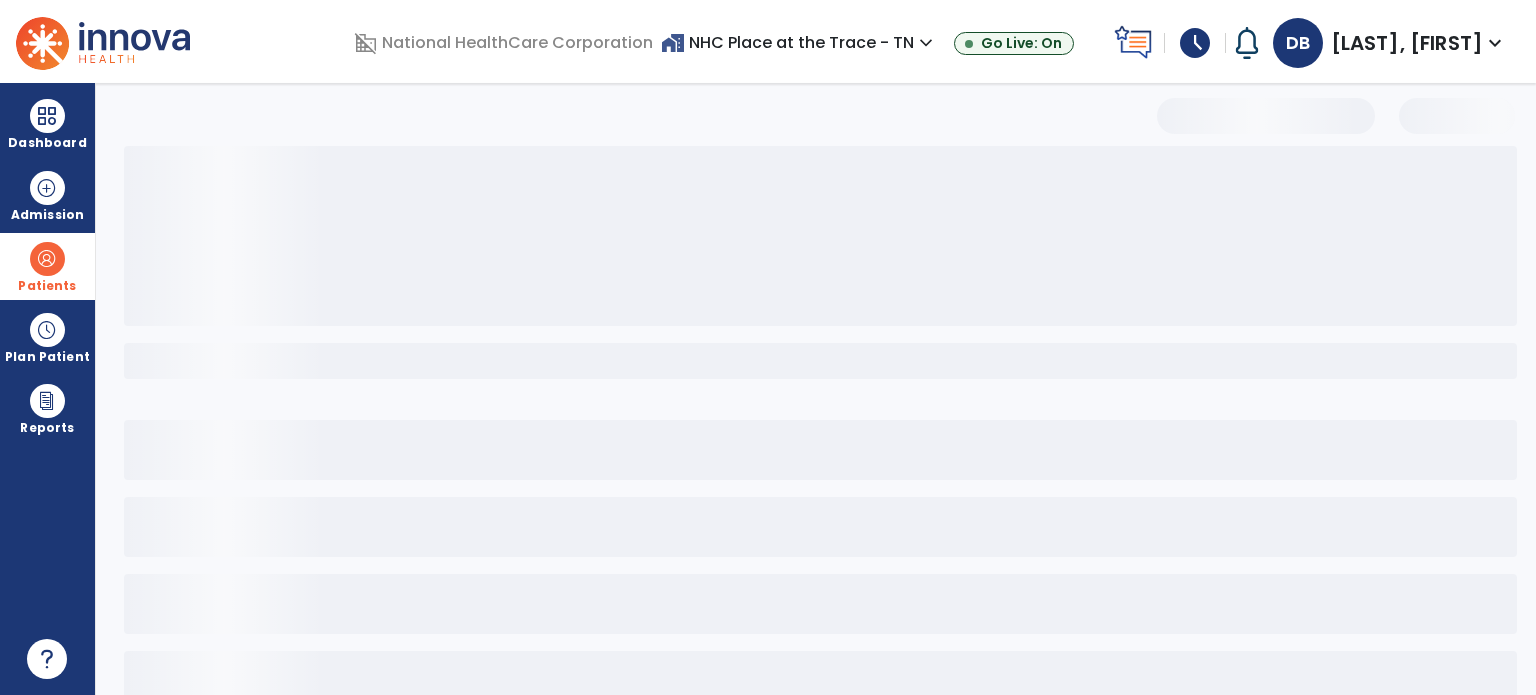 select on "***" 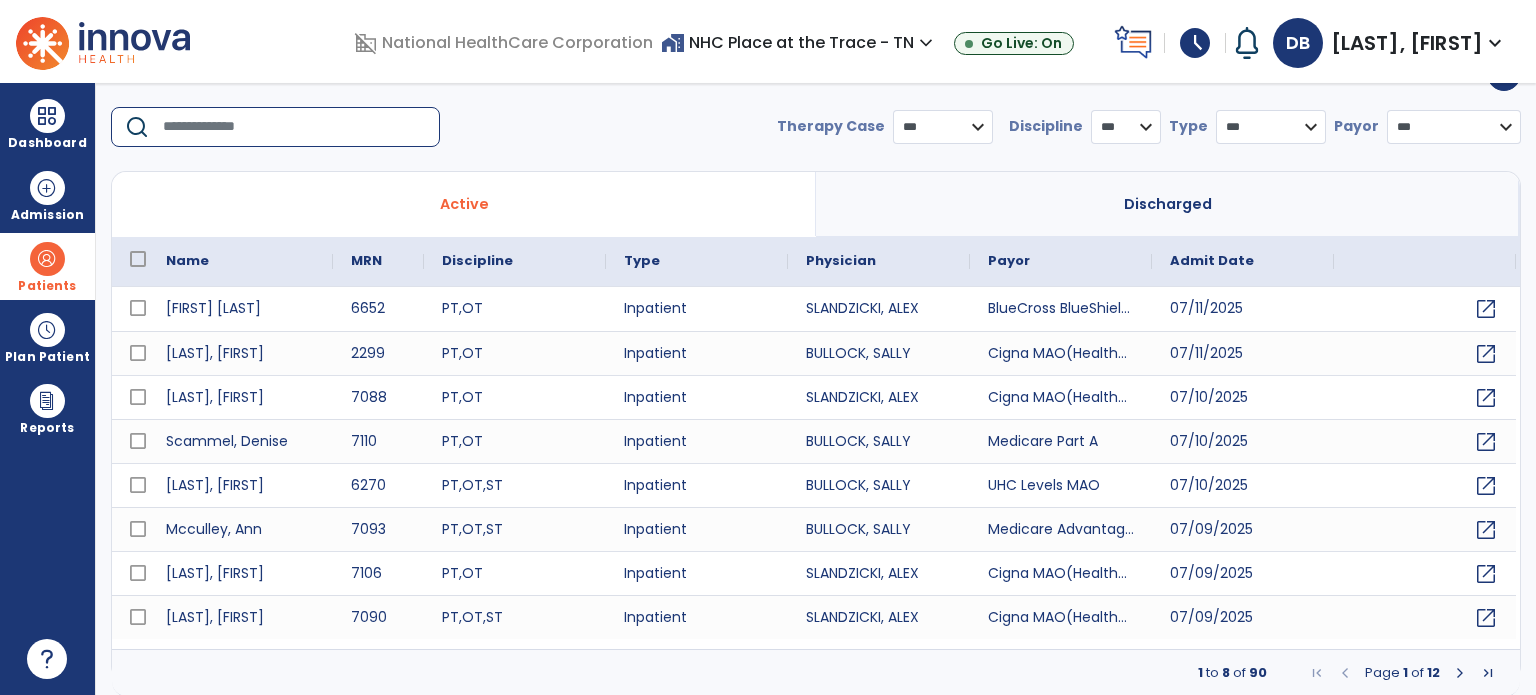 click at bounding box center (294, 127) 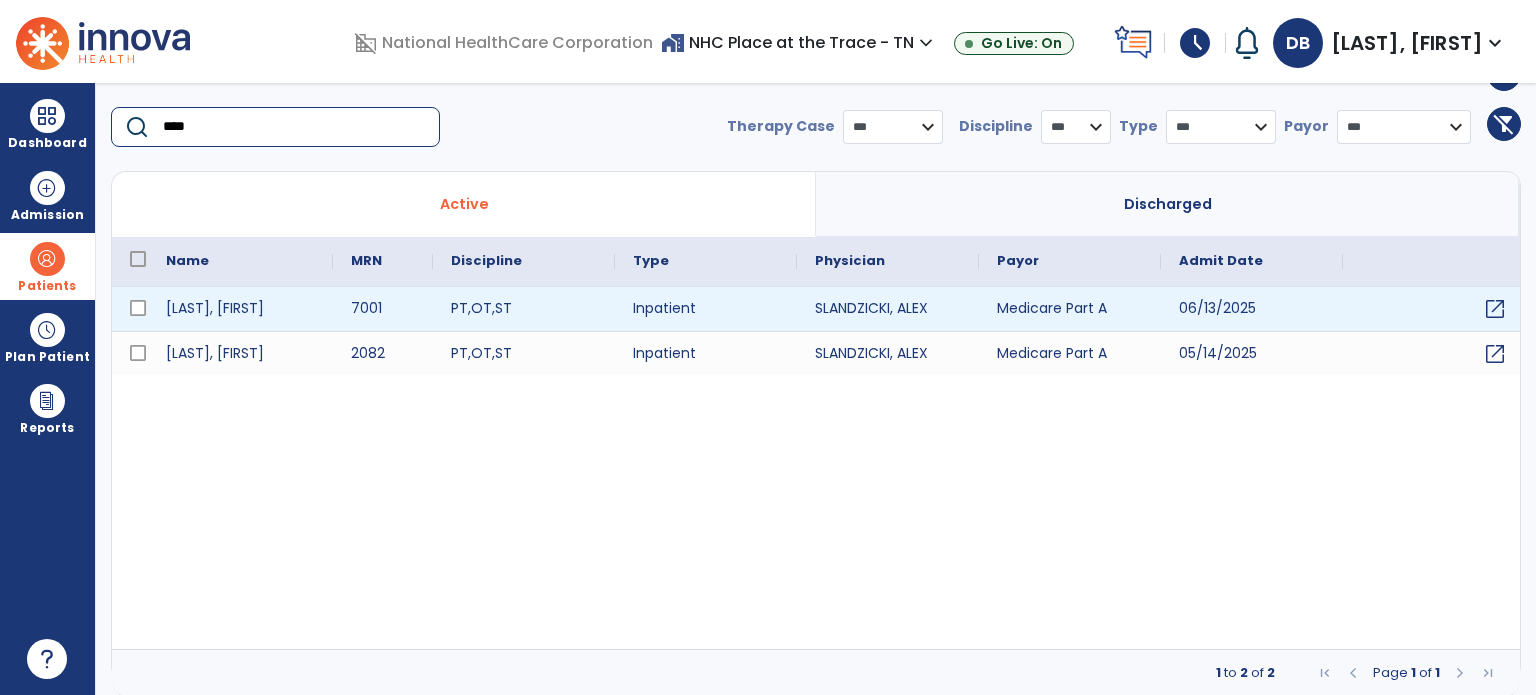 type on "****" 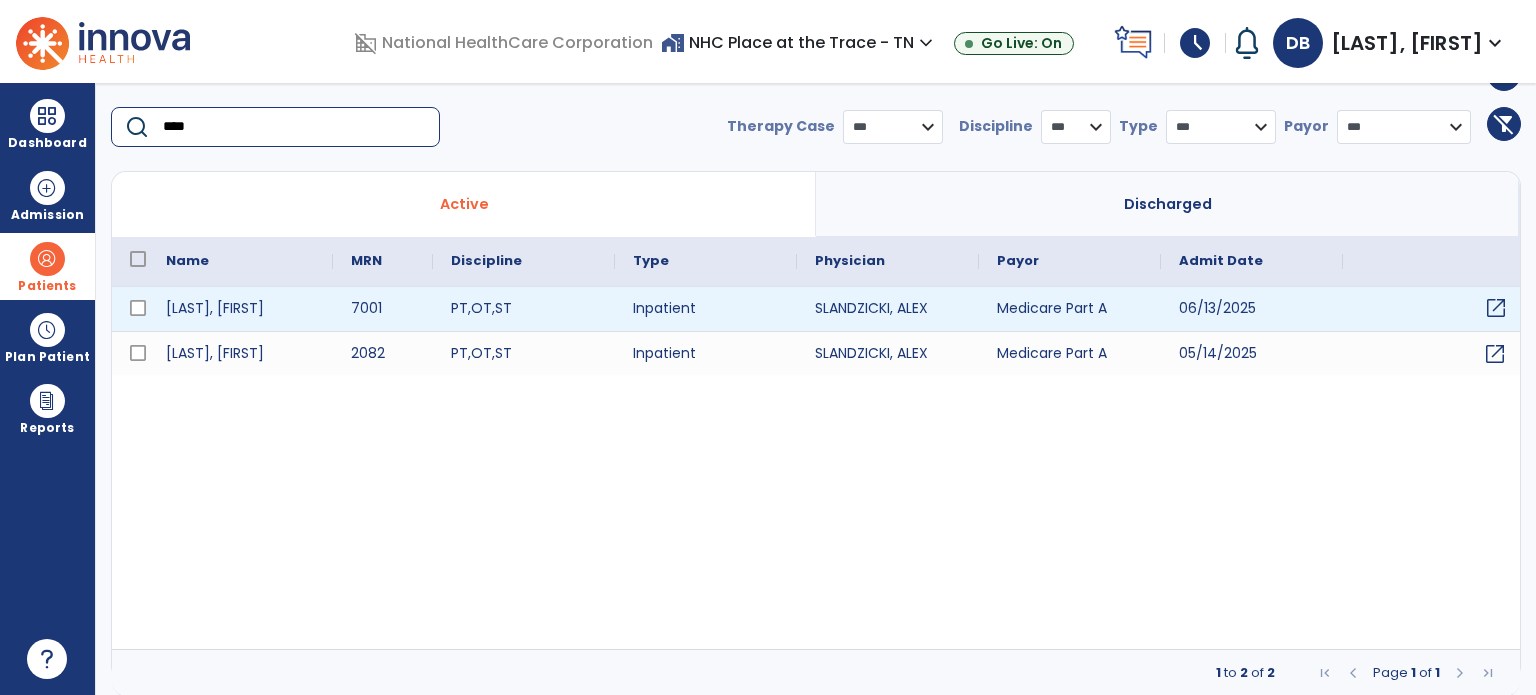 click on "open_in_new" at bounding box center (1496, 308) 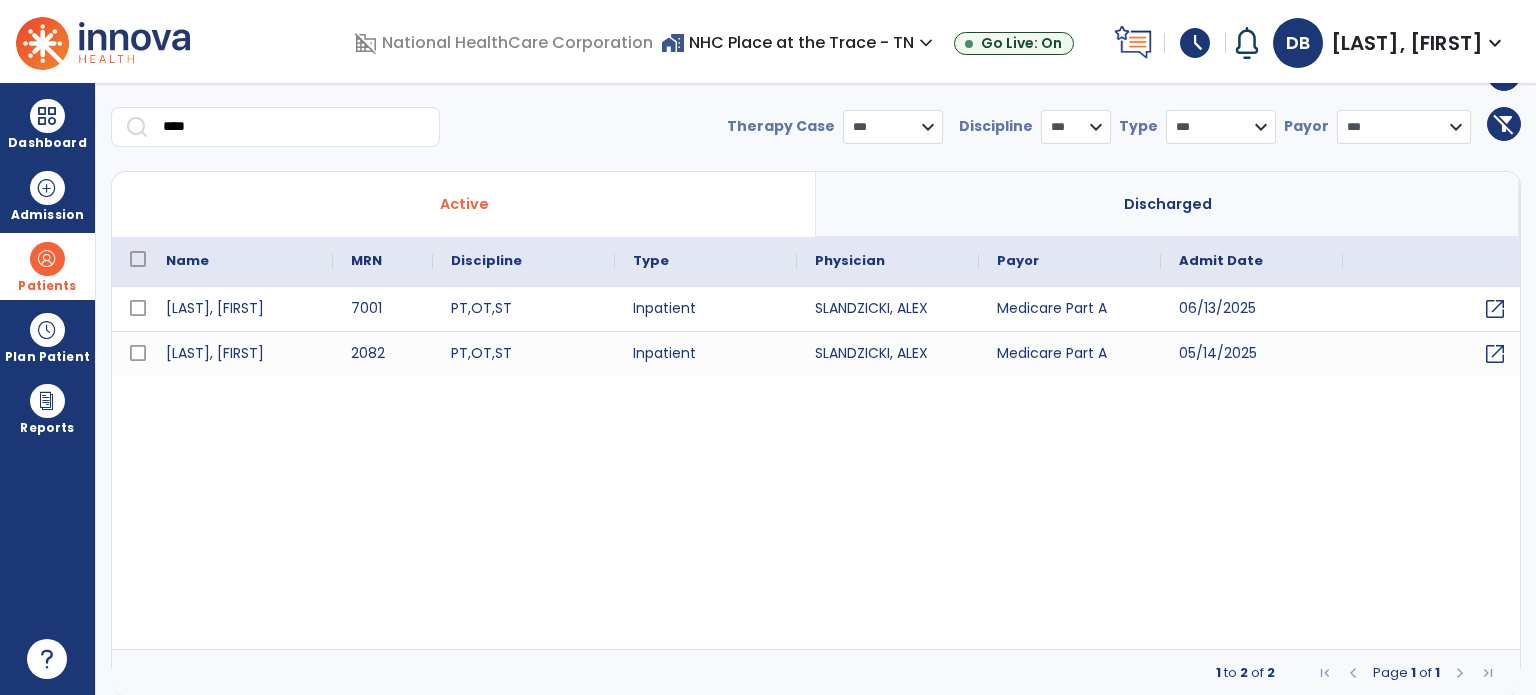 scroll, scrollTop: 0, scrollLeft: 0, axis: both 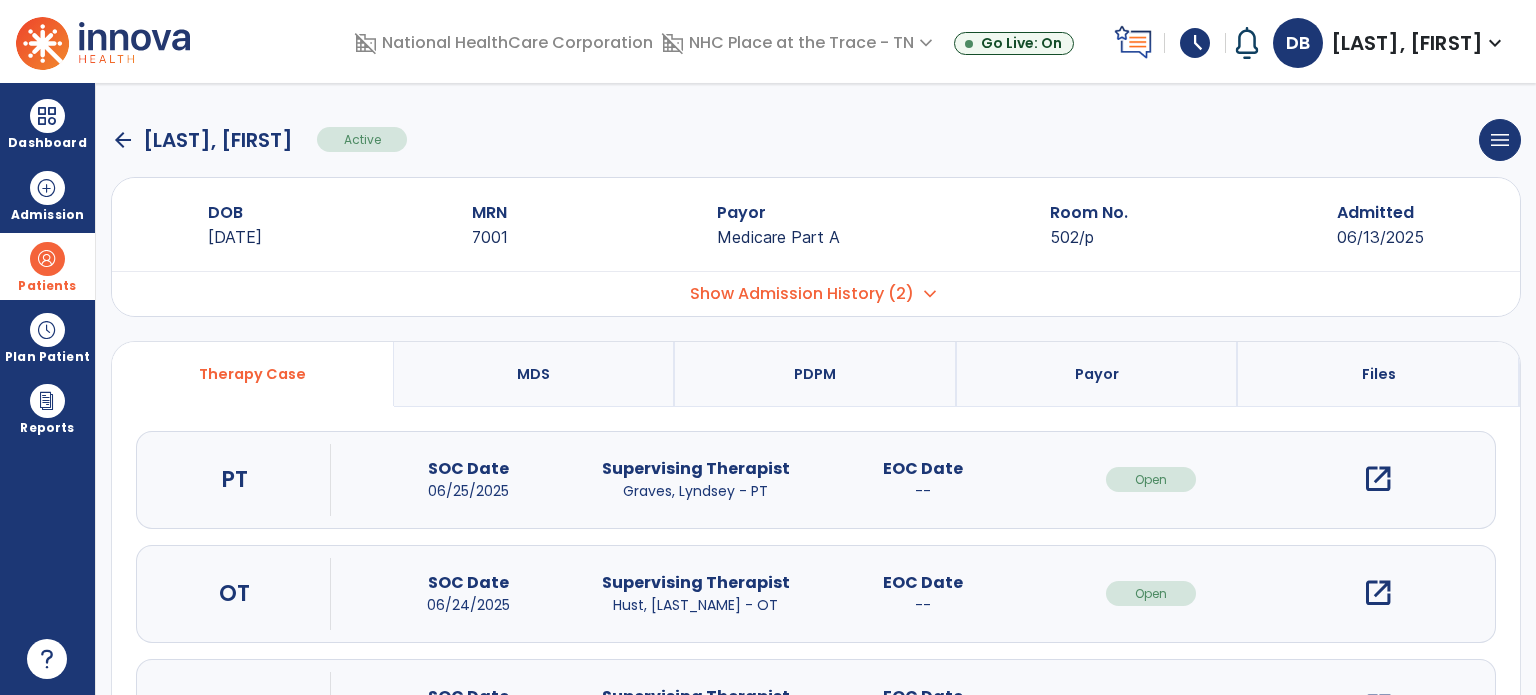 click on "open_in_new" at bounding box center (1378, 593) 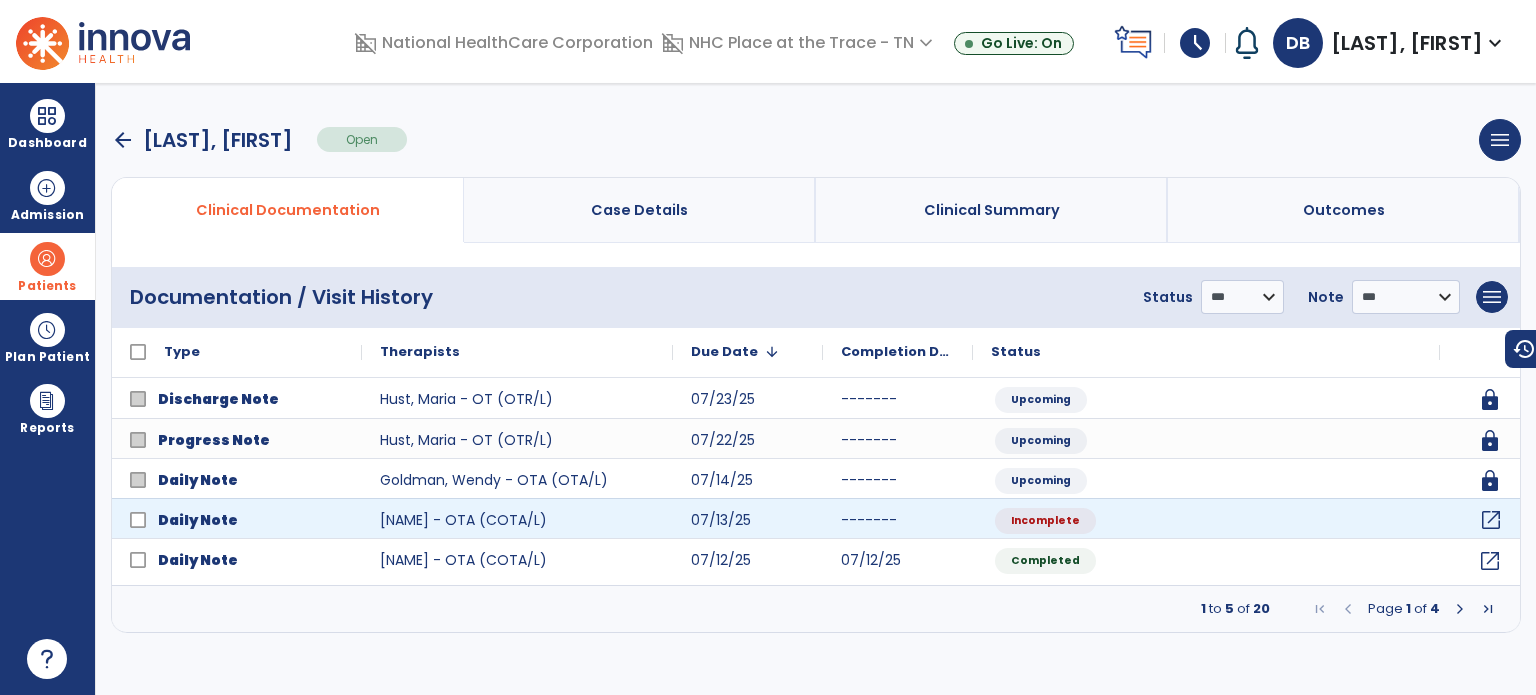 click on "open_in_new" 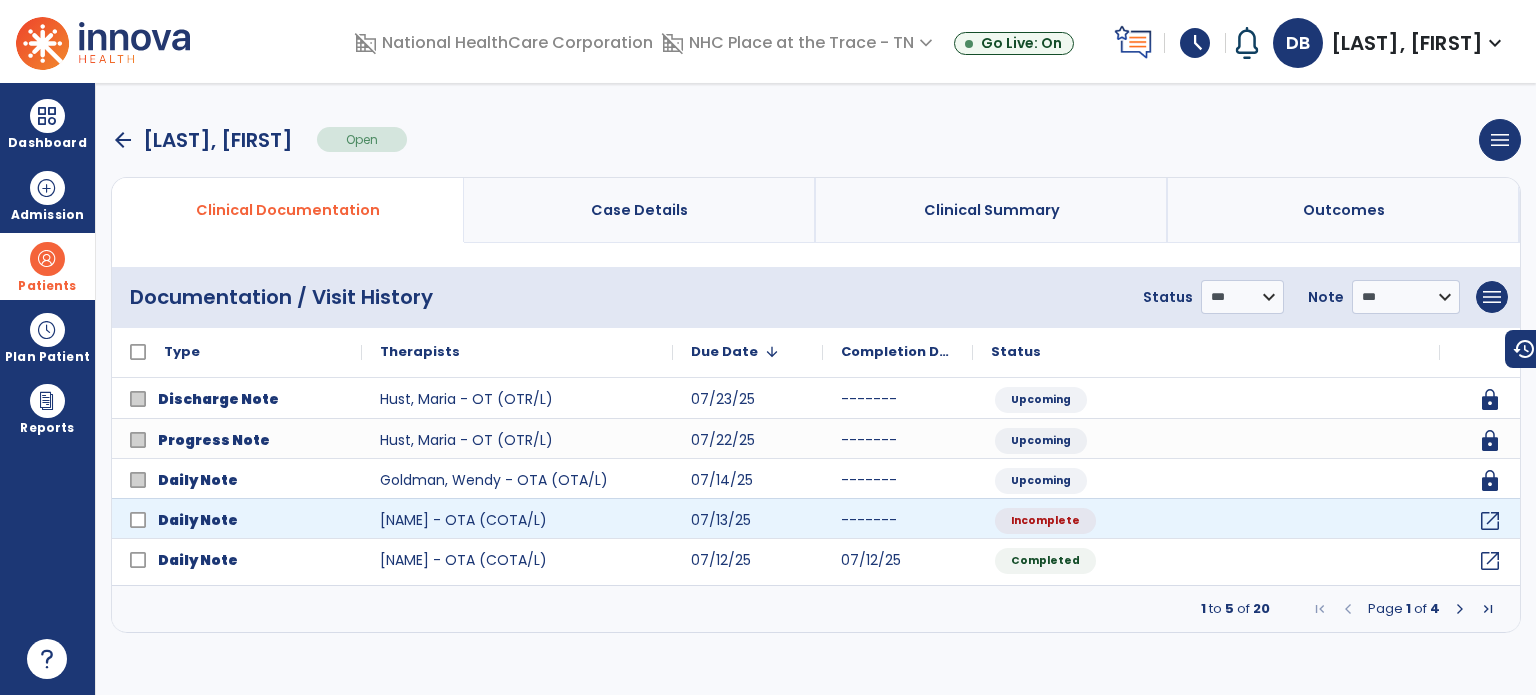 select on "*" 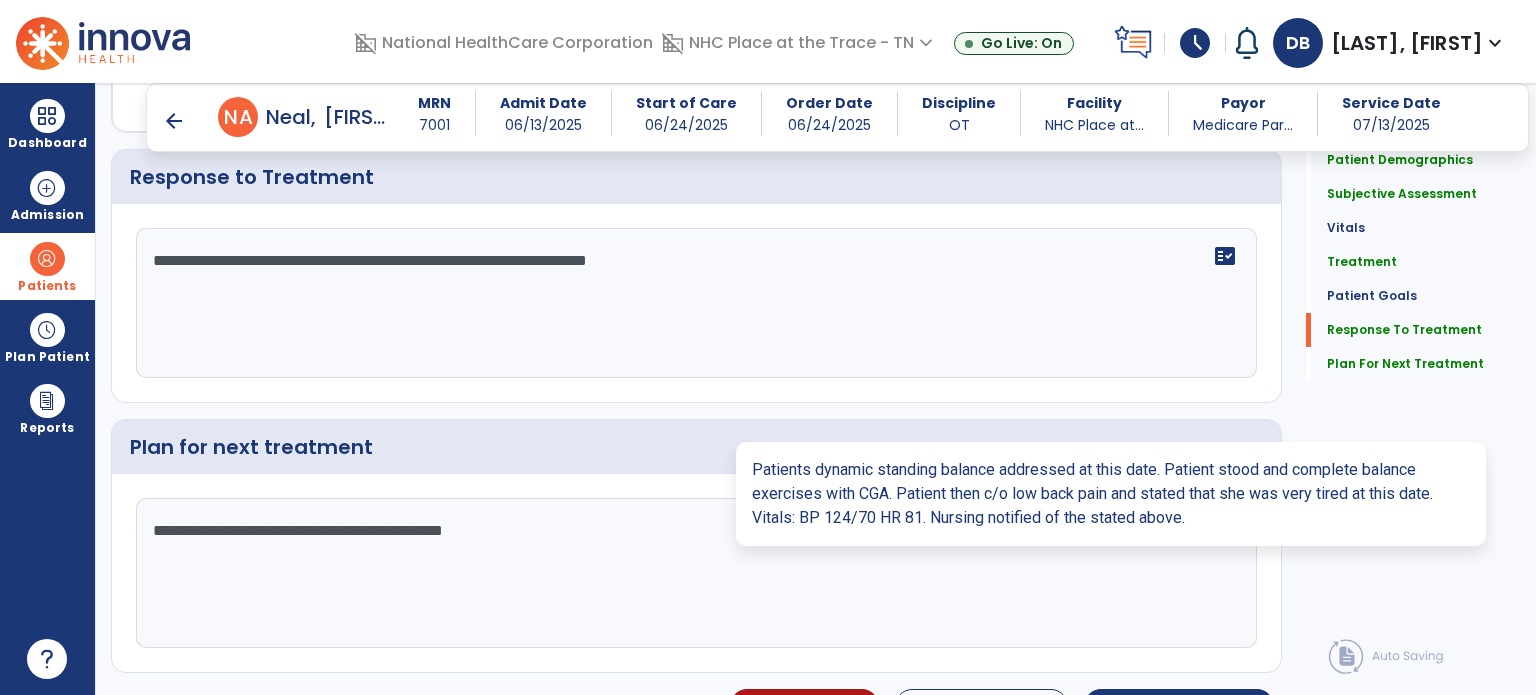 scroll, scrollTop: 2860, scrollLeft: 0, axis: vertical 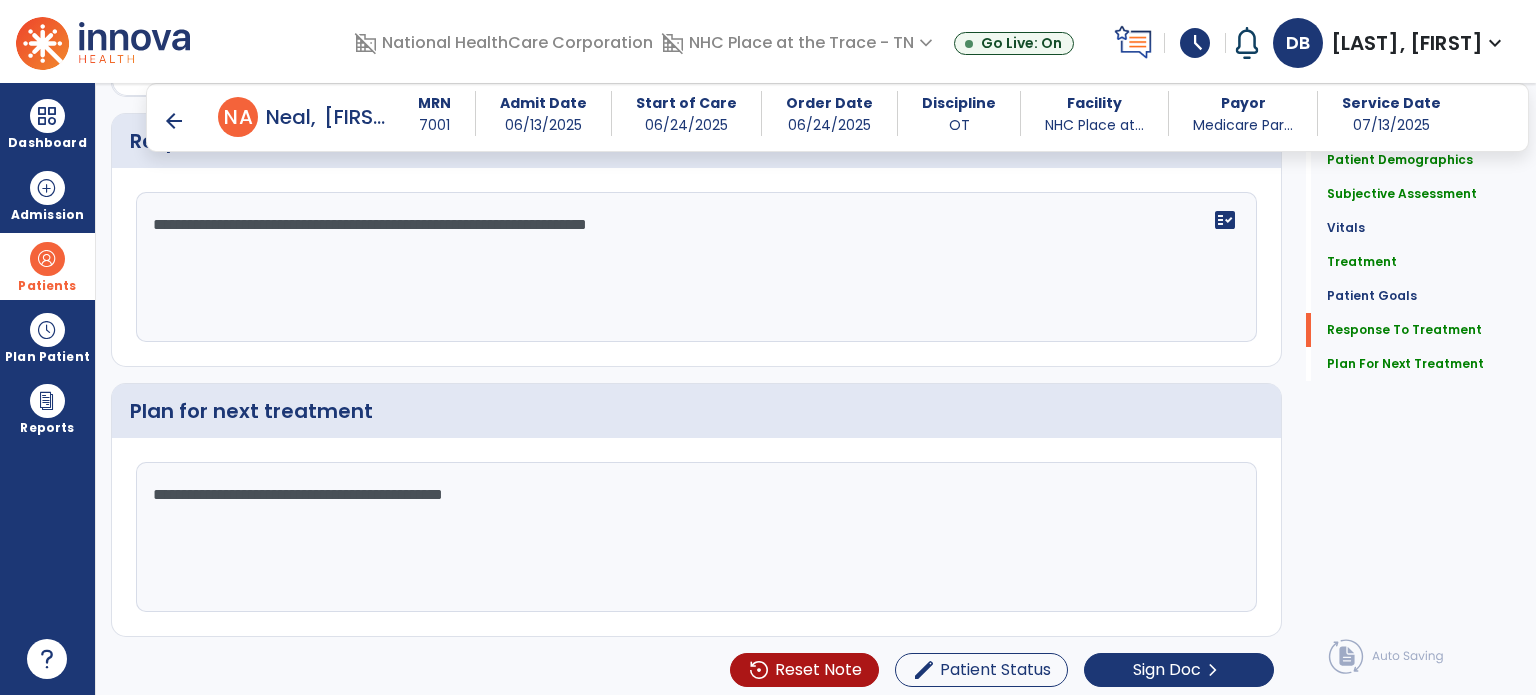 click on "**********" 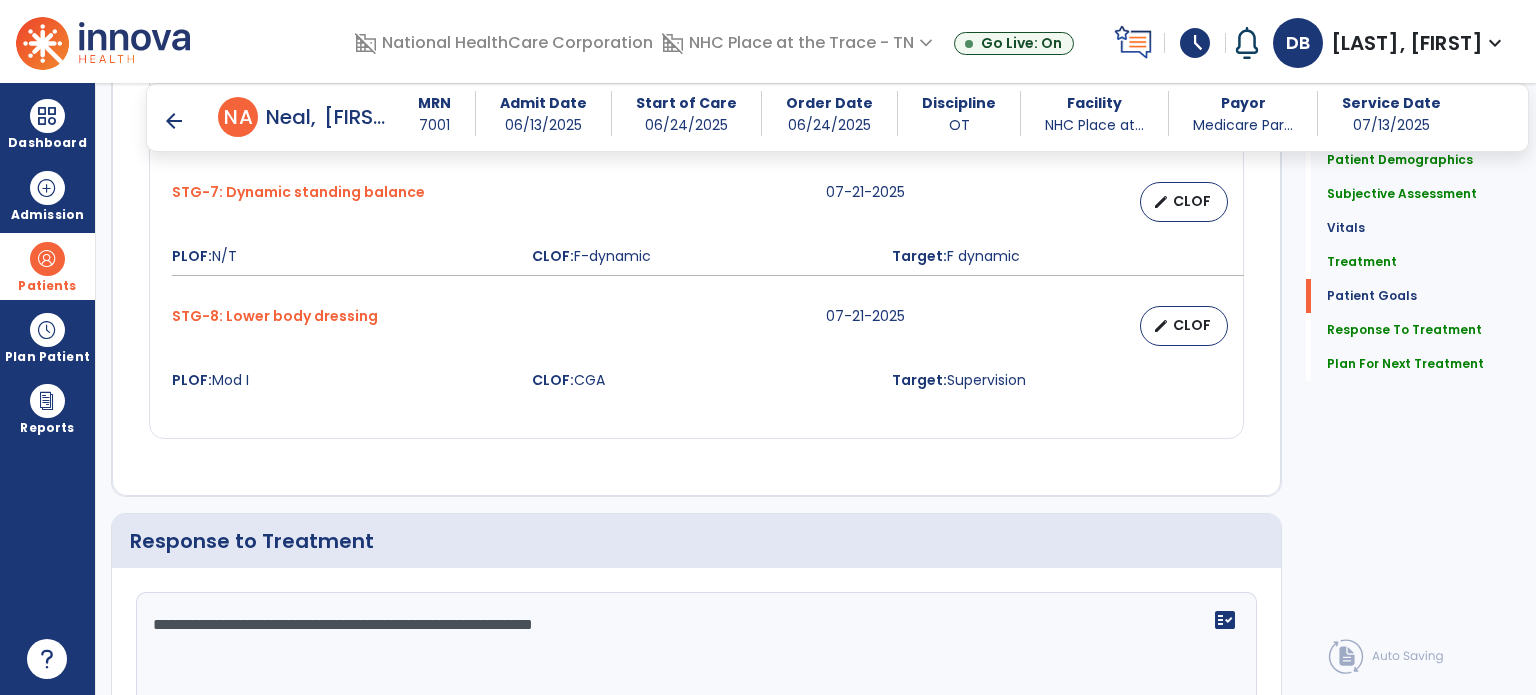 scroll, scrollTop: 2860, scrollLeft: 0, axis: vertical 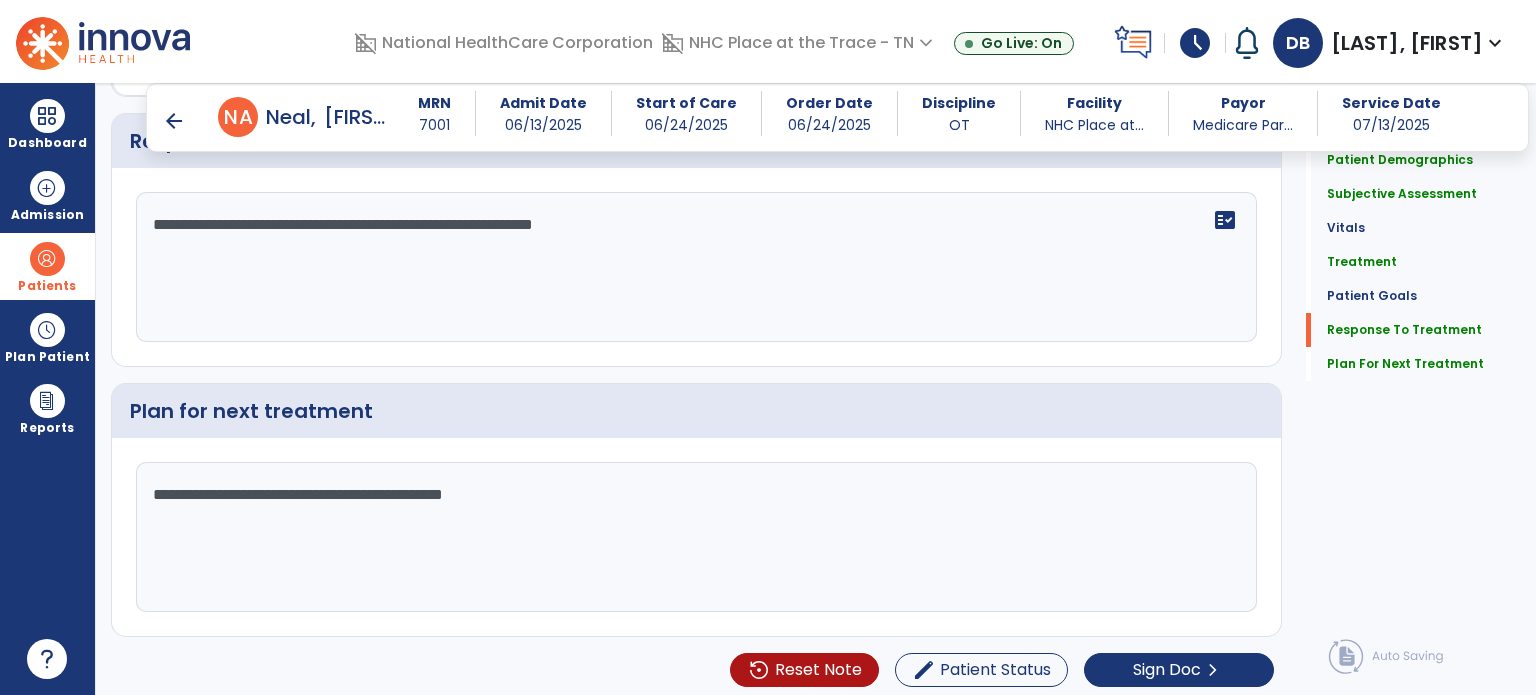 click on "**********" 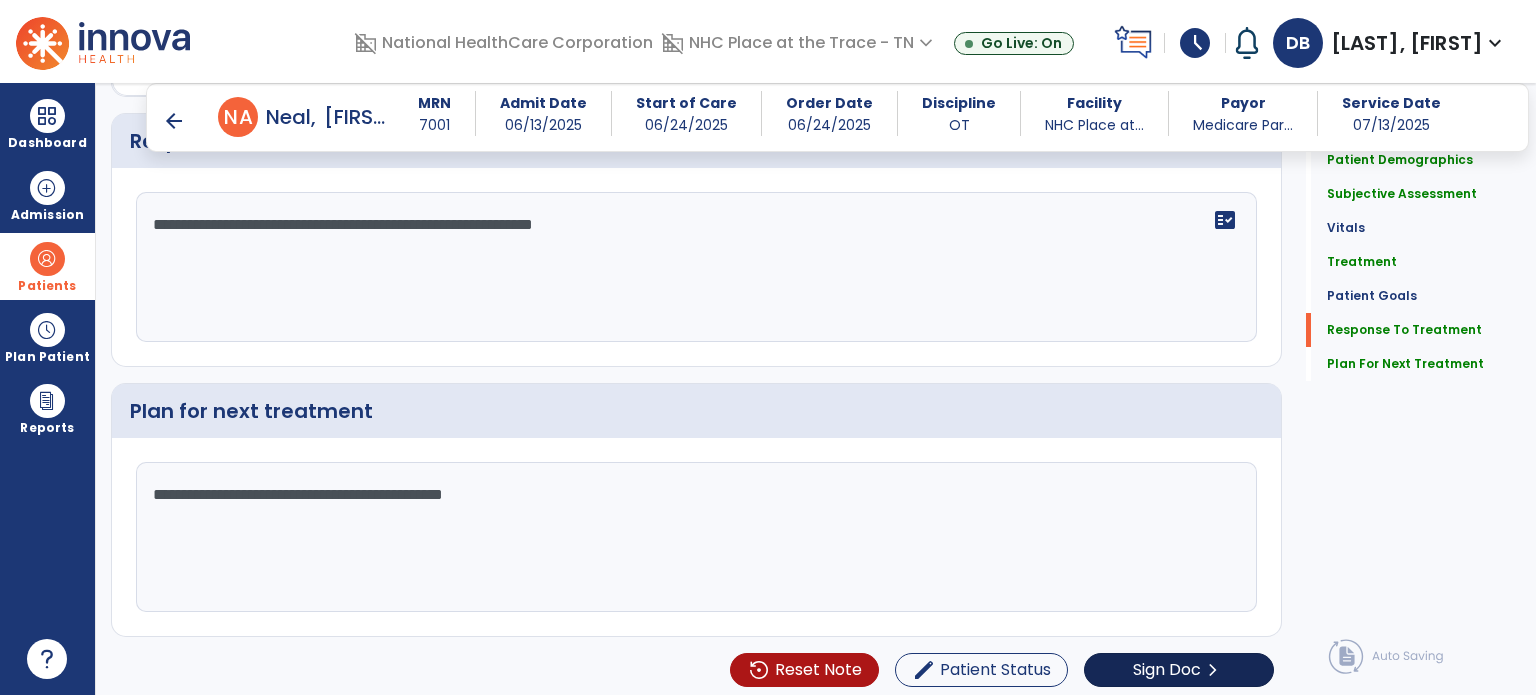type on "**********" 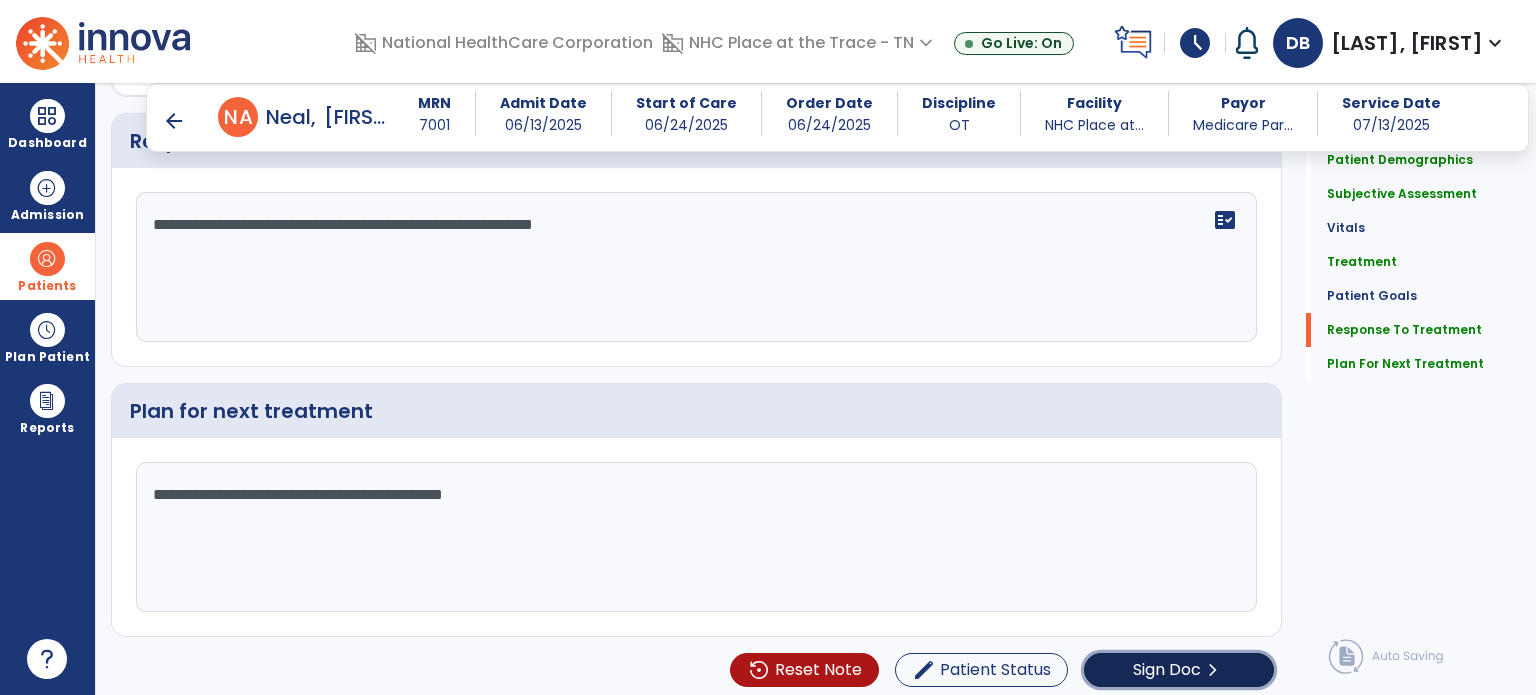 click on "Sign Doc  chevron_right" 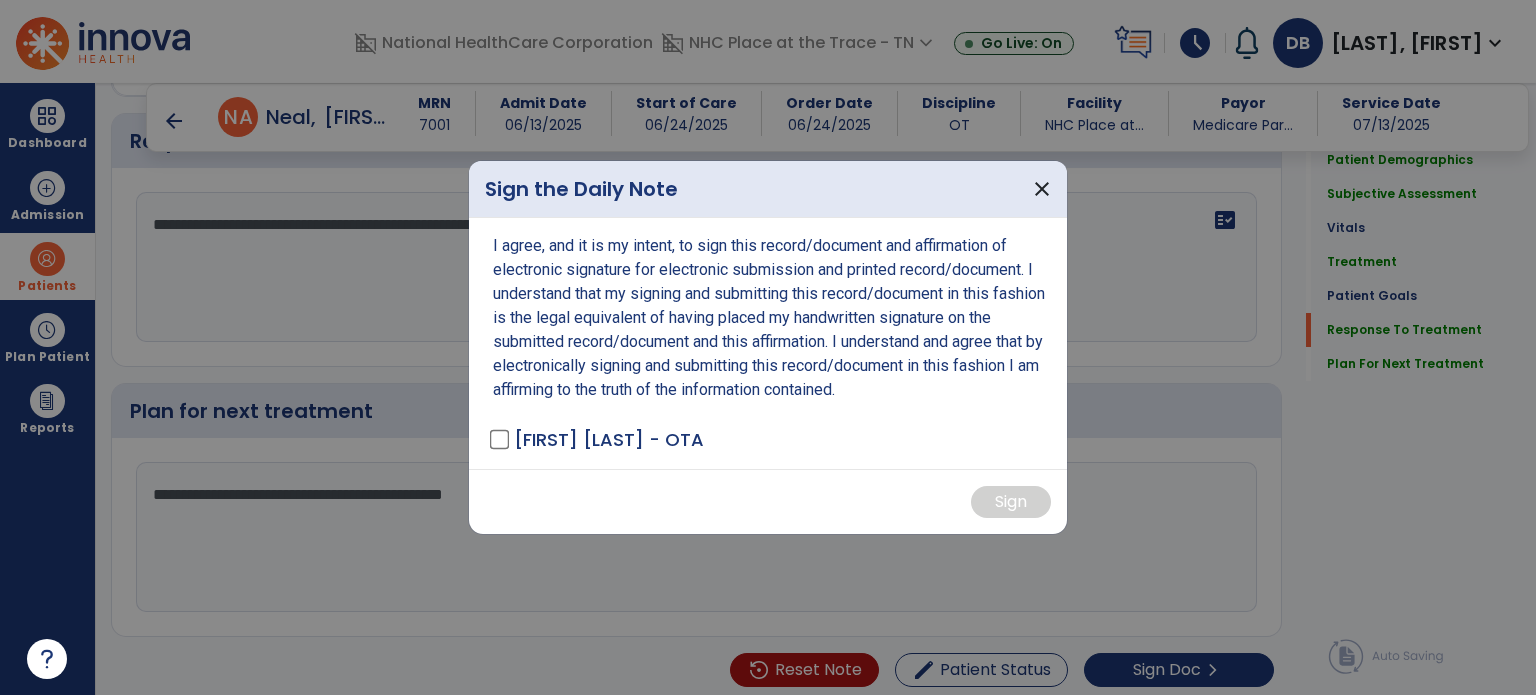 click on "[FIRST] [LAST]  - OTA" at bounding box center (609, 439) 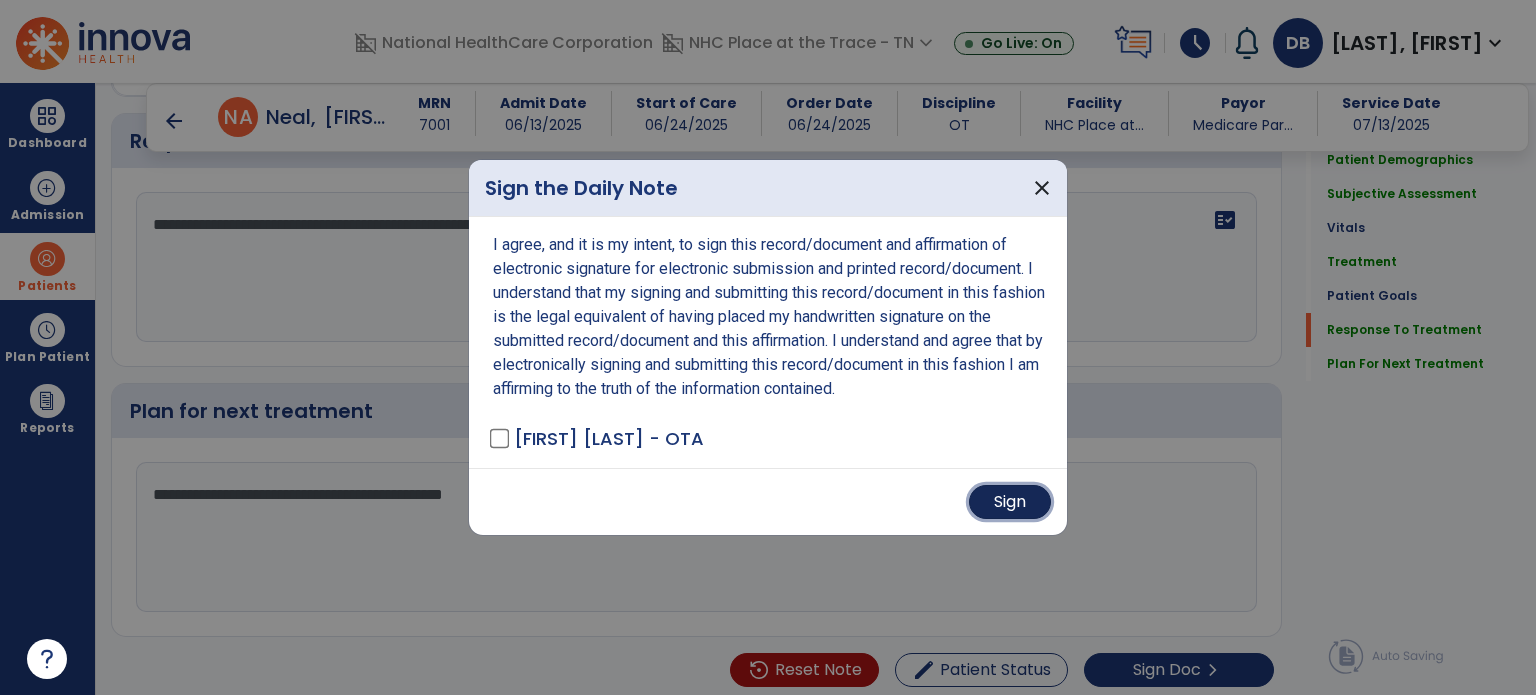 click on "Sign" at bounding box center [1010, 502] 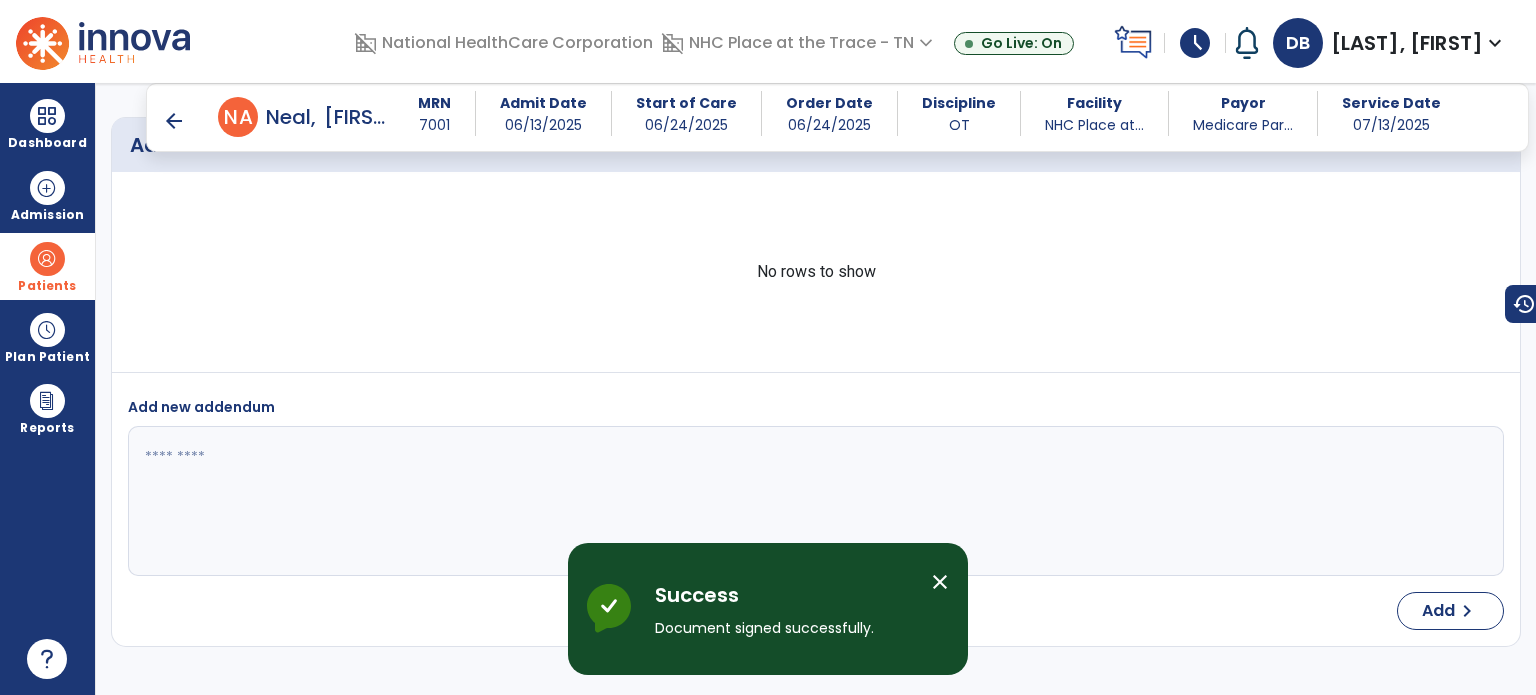click at bounding box center [103, 41] 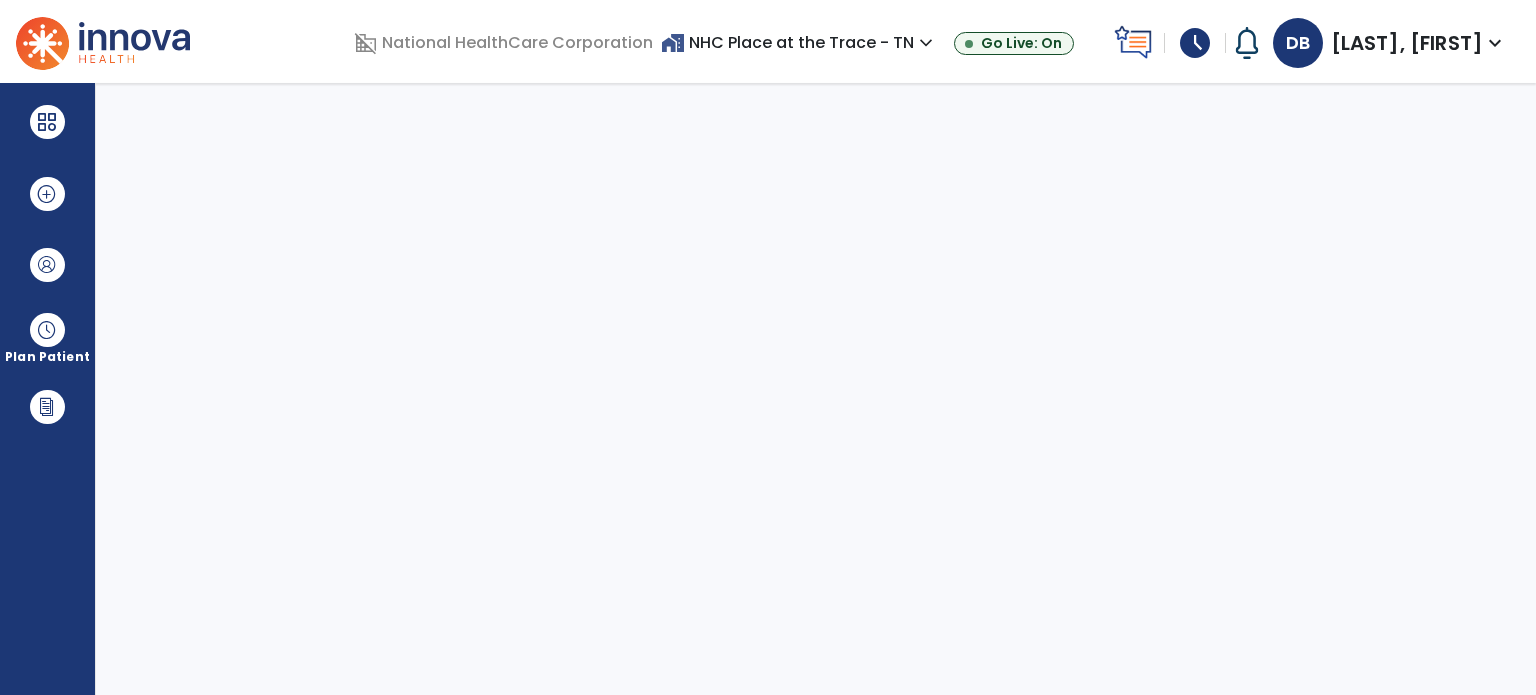 scroll, scrollTop: 0, scrollLeft: 0, axis: both 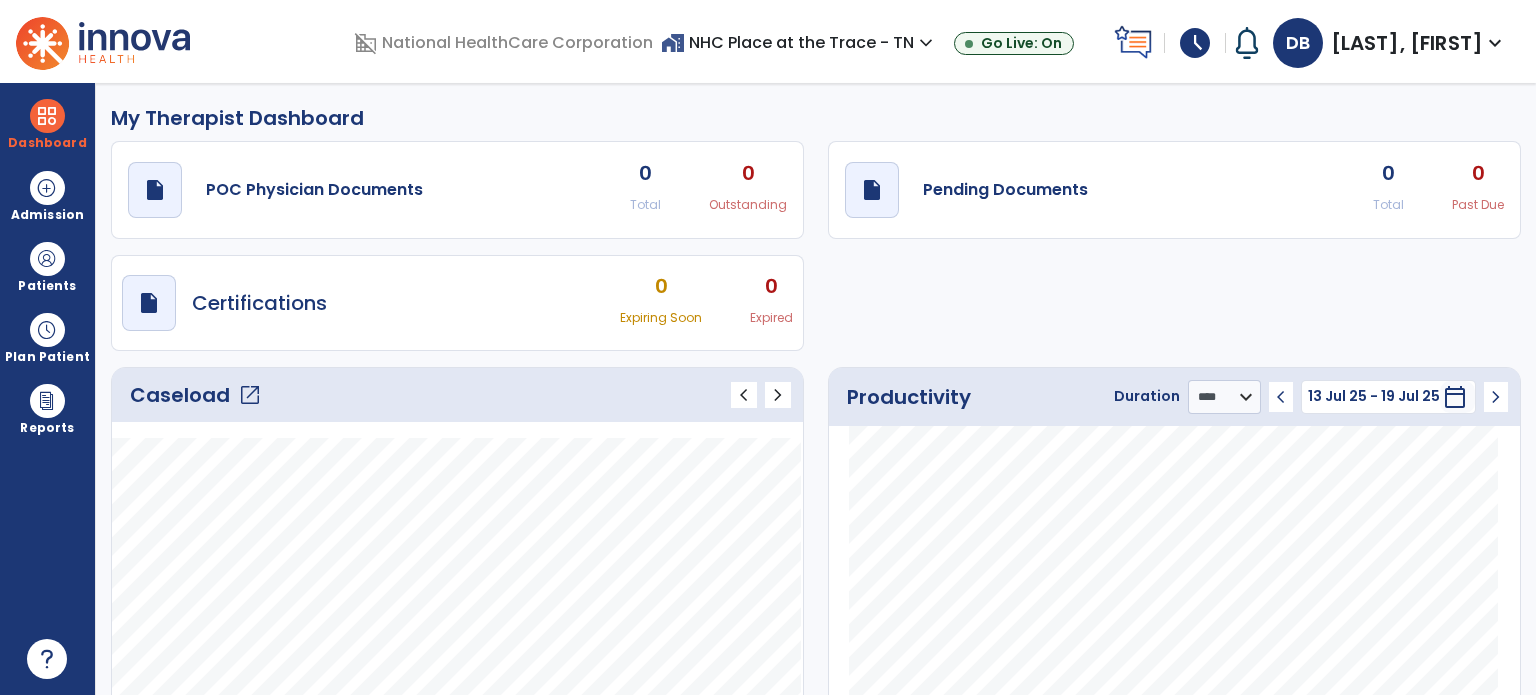 click at bounding box center (103, 41) 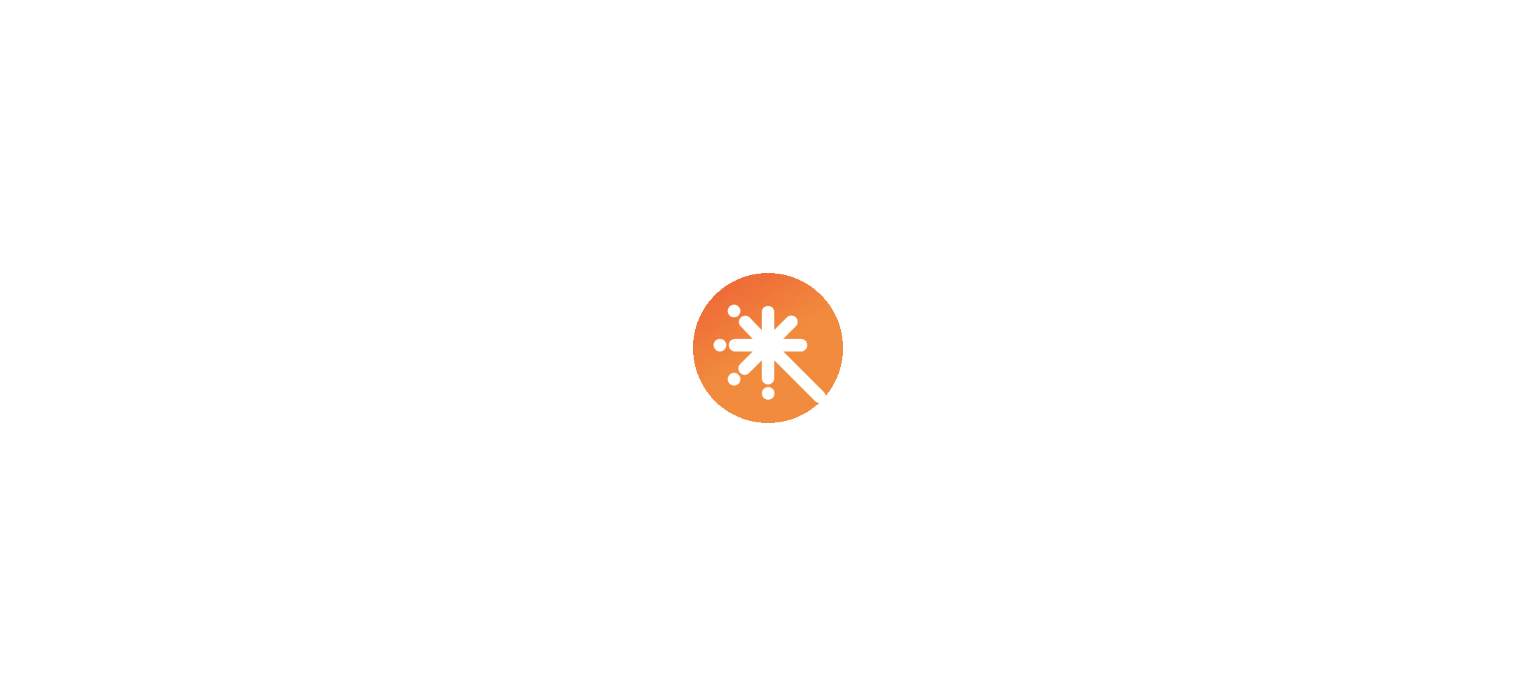 scroll, scrollTop: 0, scrollLeft: 0, axis: both 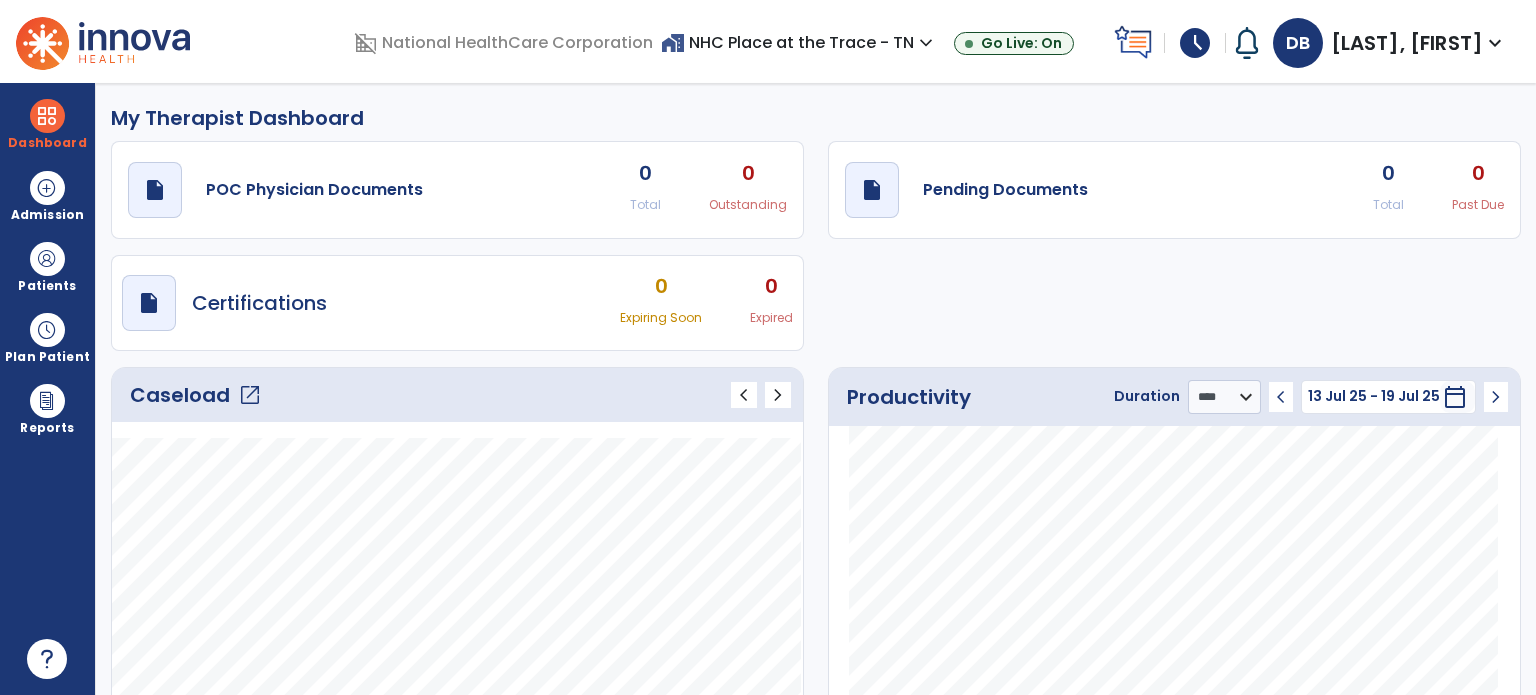click on "schedule" at bounding box center [1195, 43] 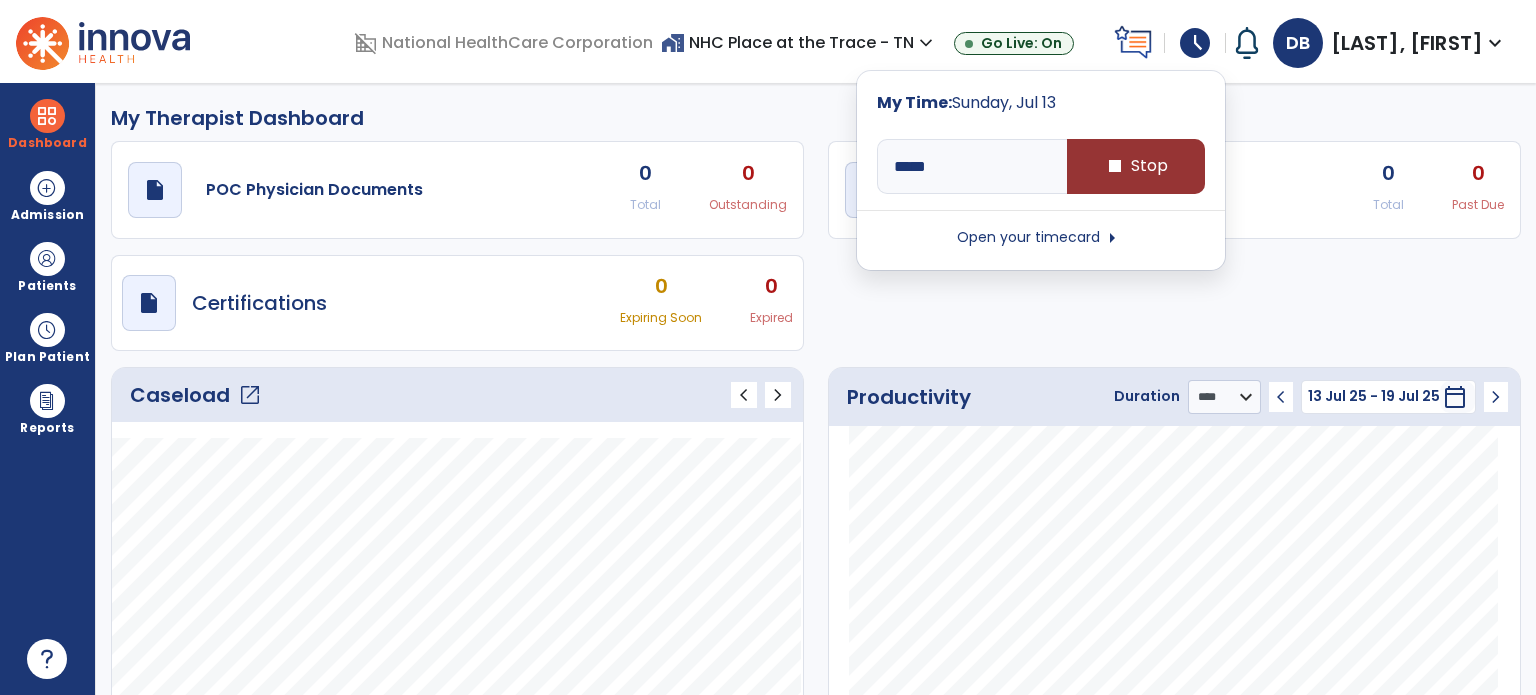 click on "stop  Stop" at bounding box center (1136, 166) 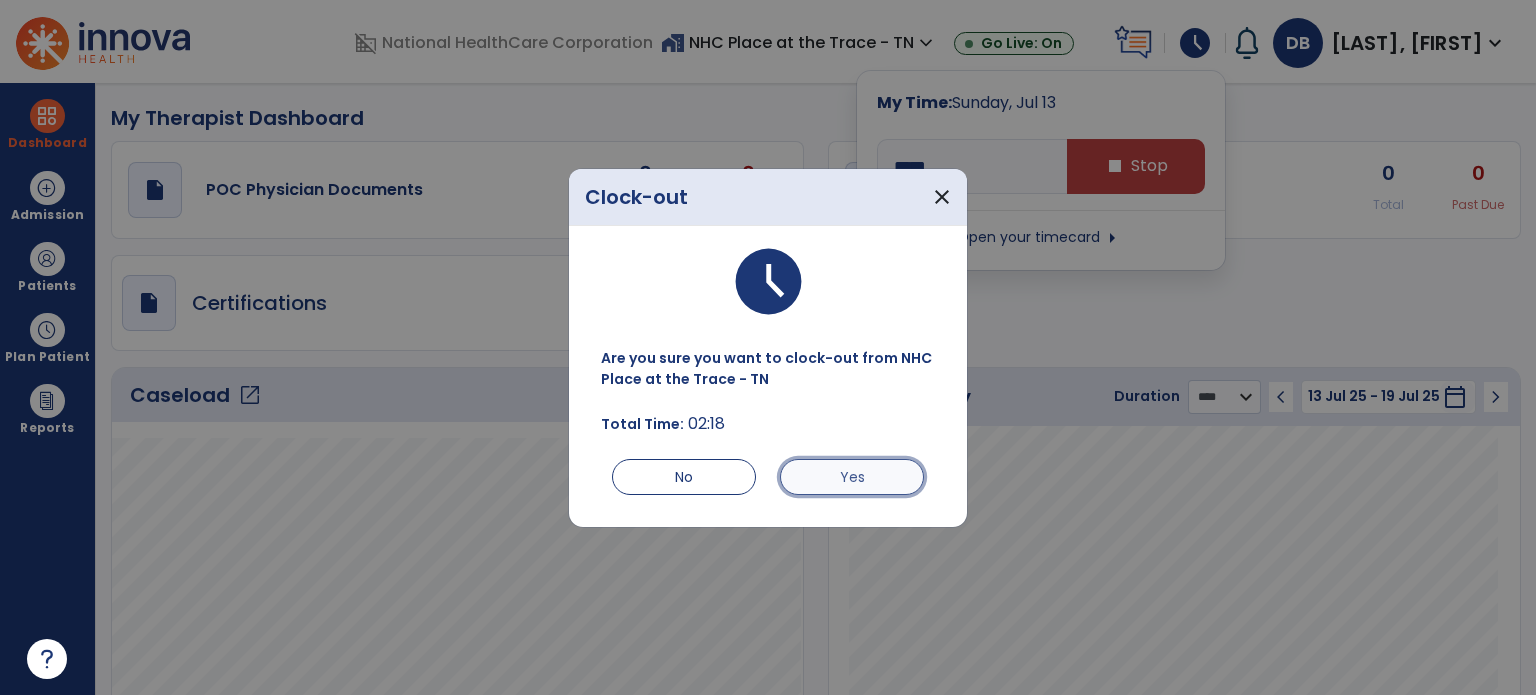 click on "Yes" at bounding box center (852, 477) 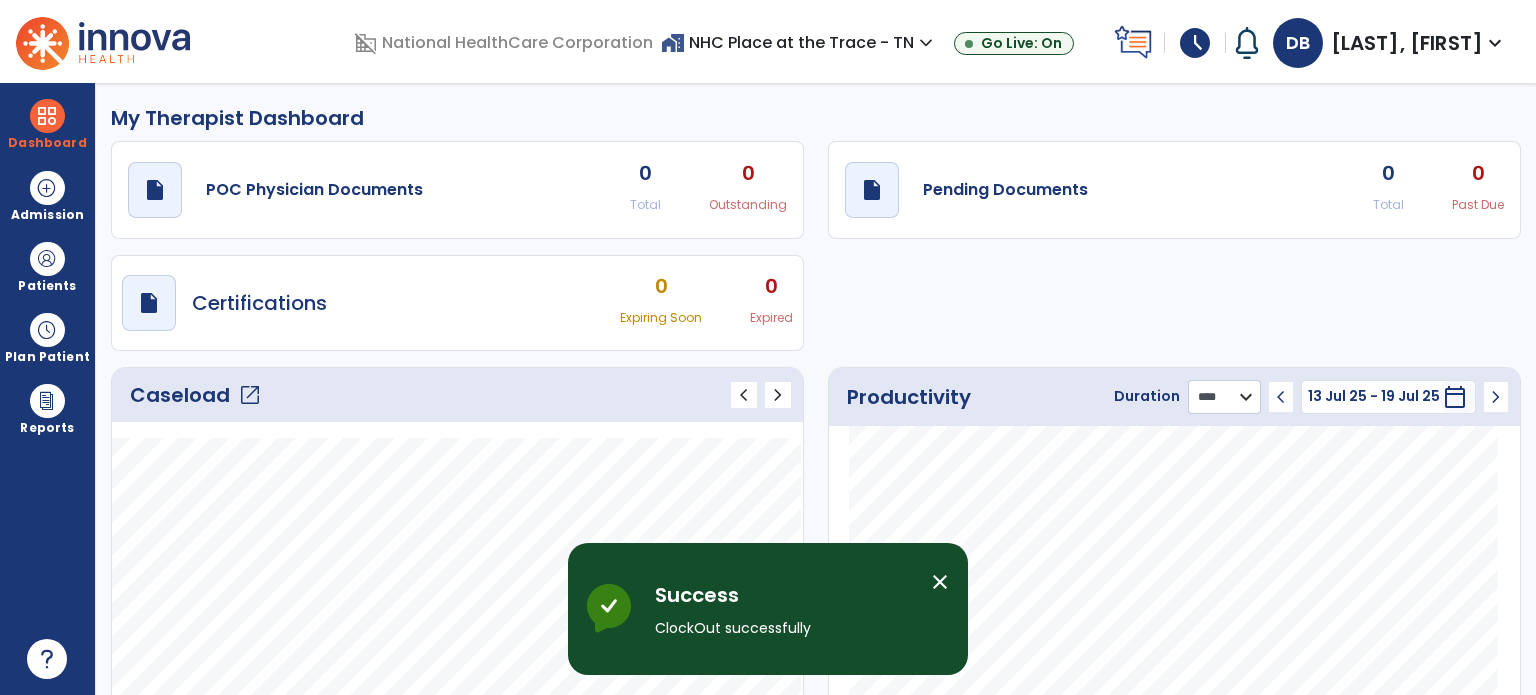 click on "******** **** ***" 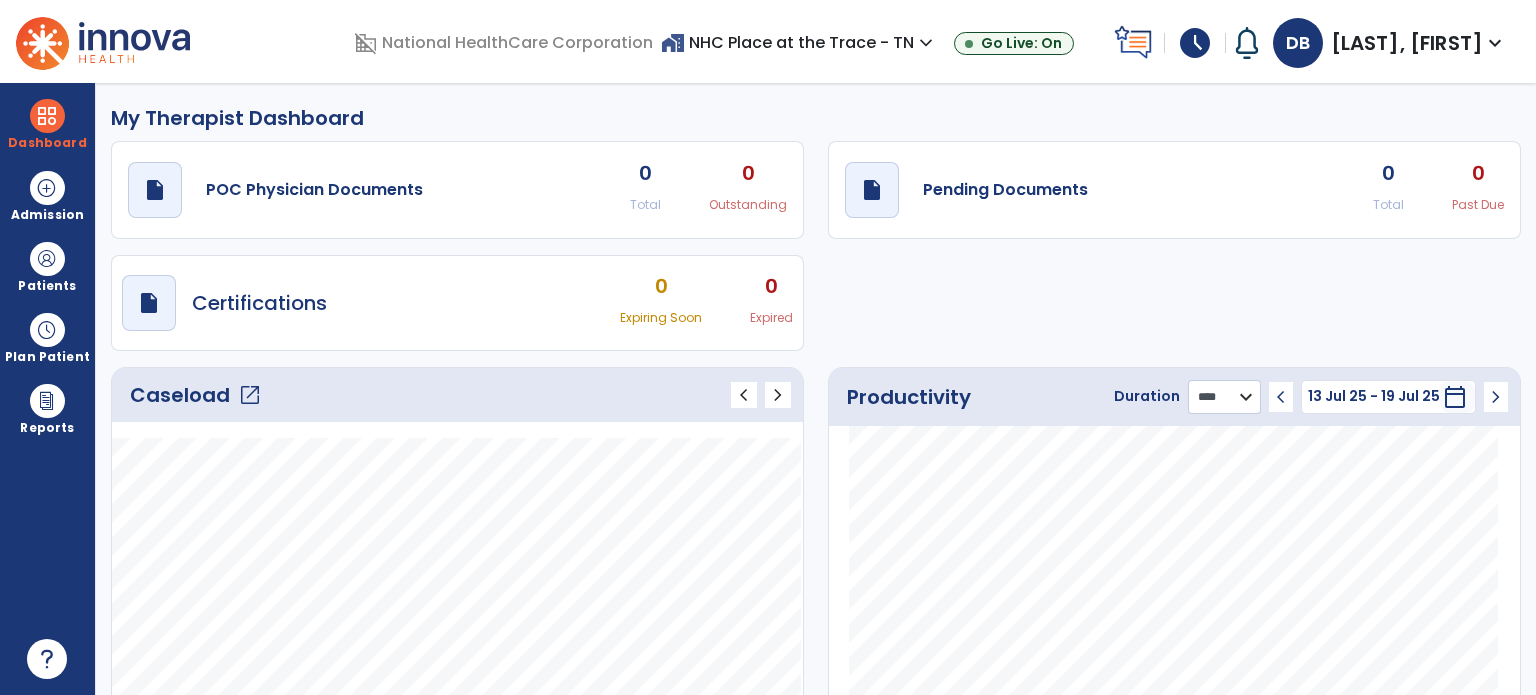 select on "***" 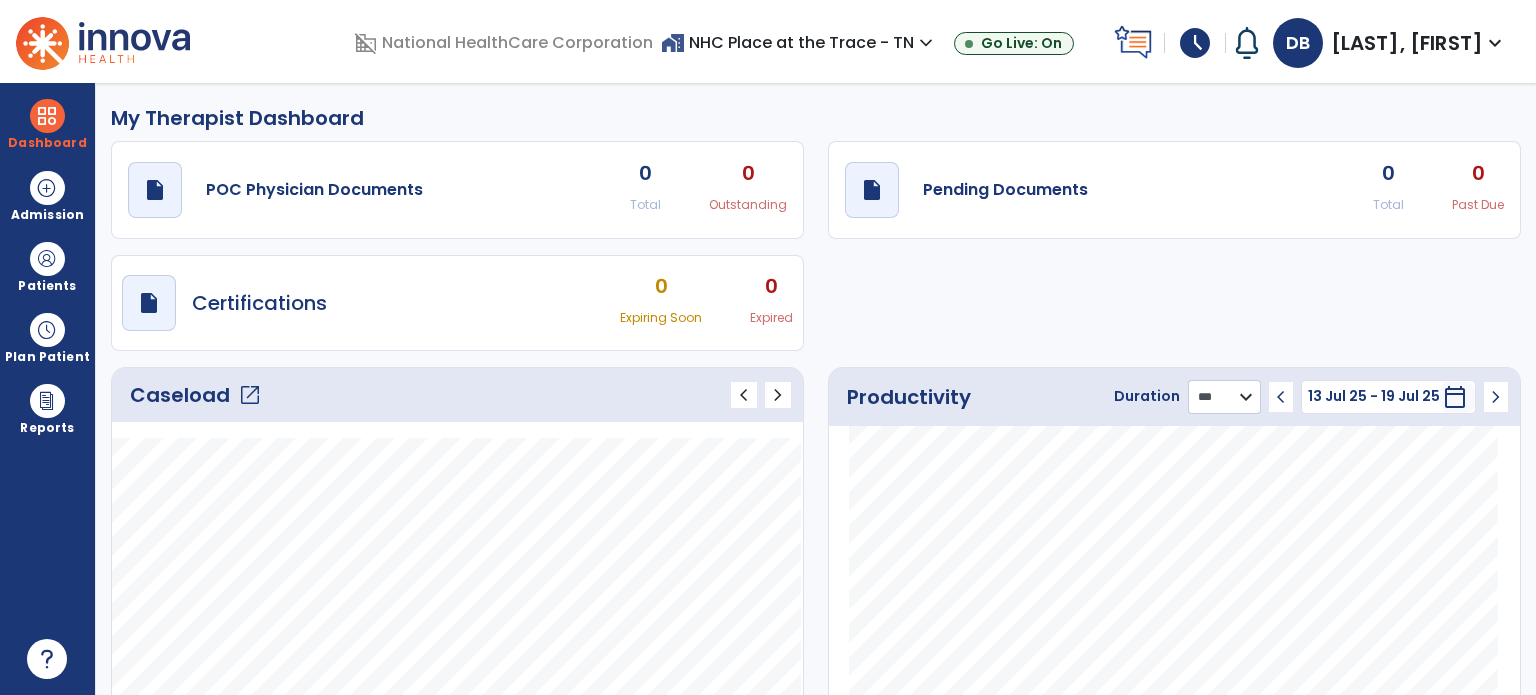 click on "******** **** ***" 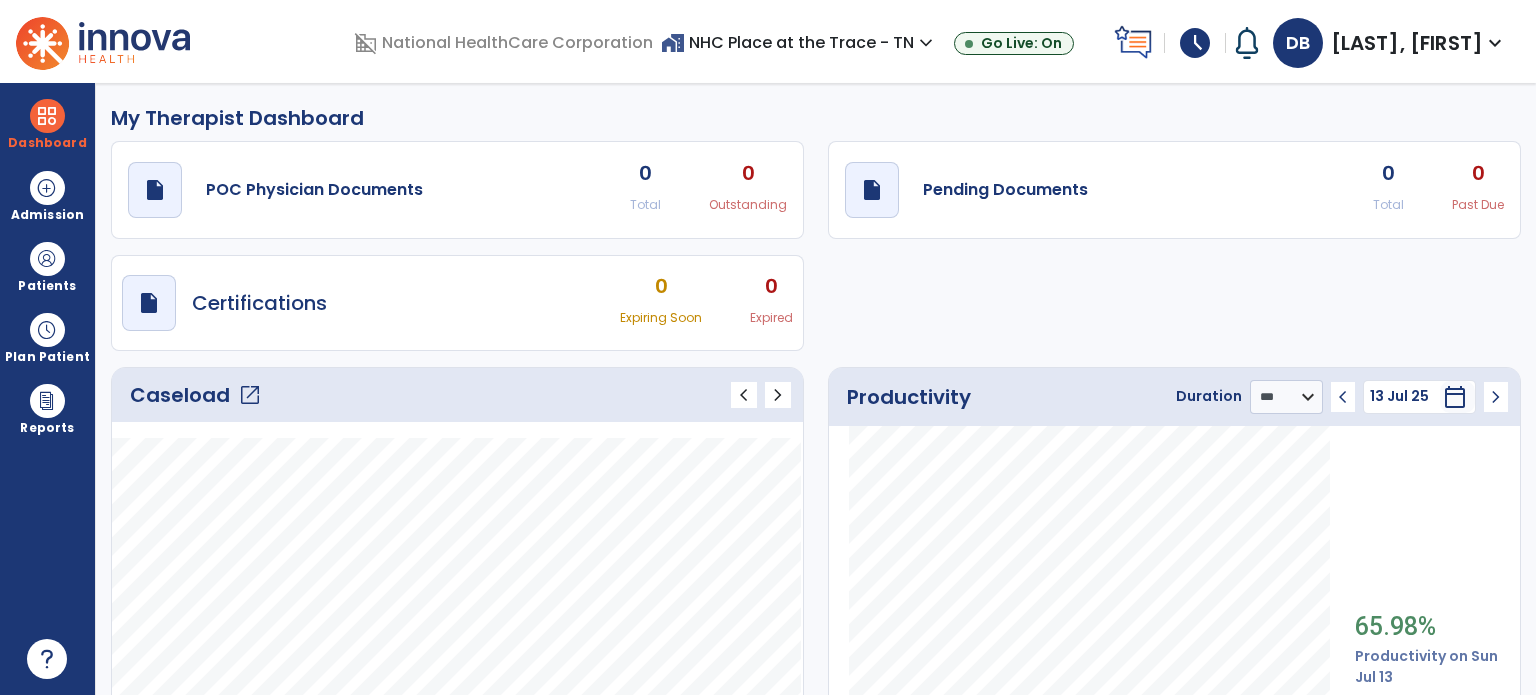 click on "chevron_left" 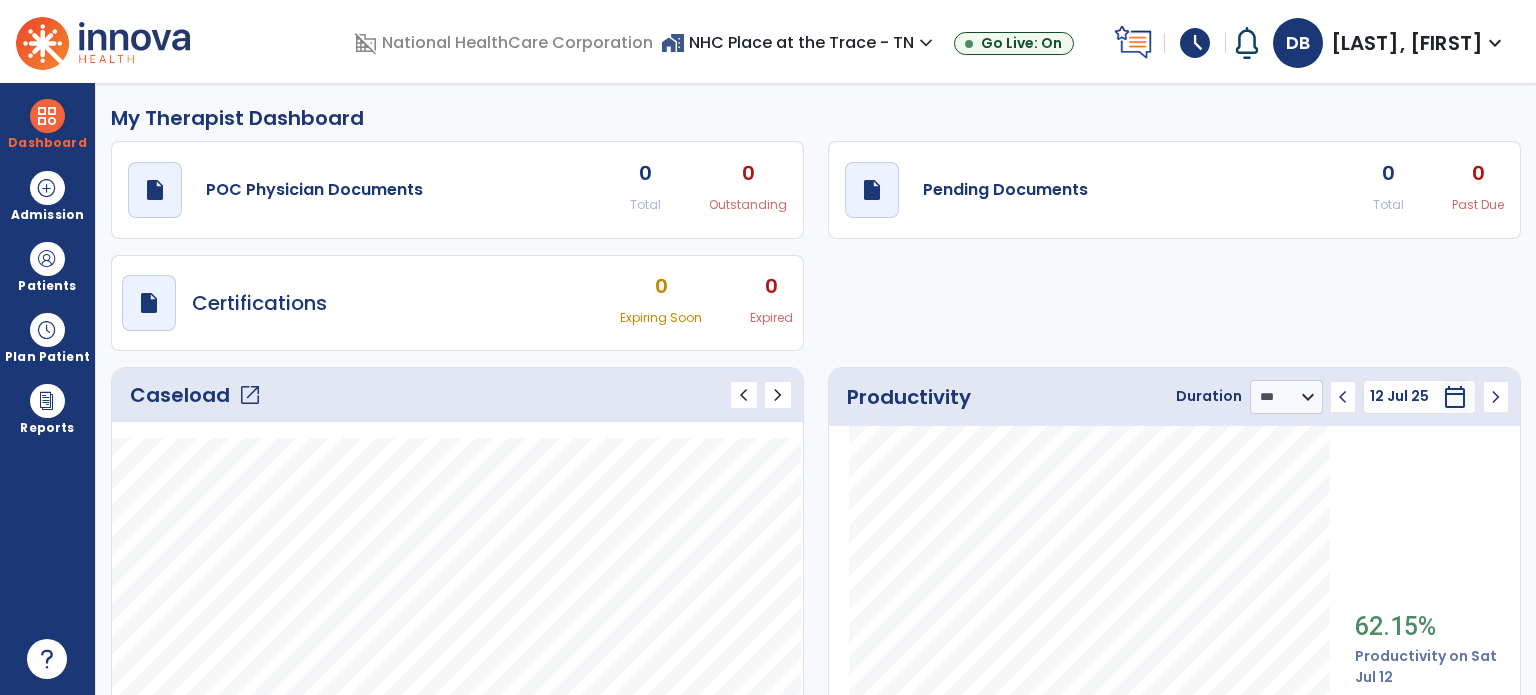 click on "chevron_right" 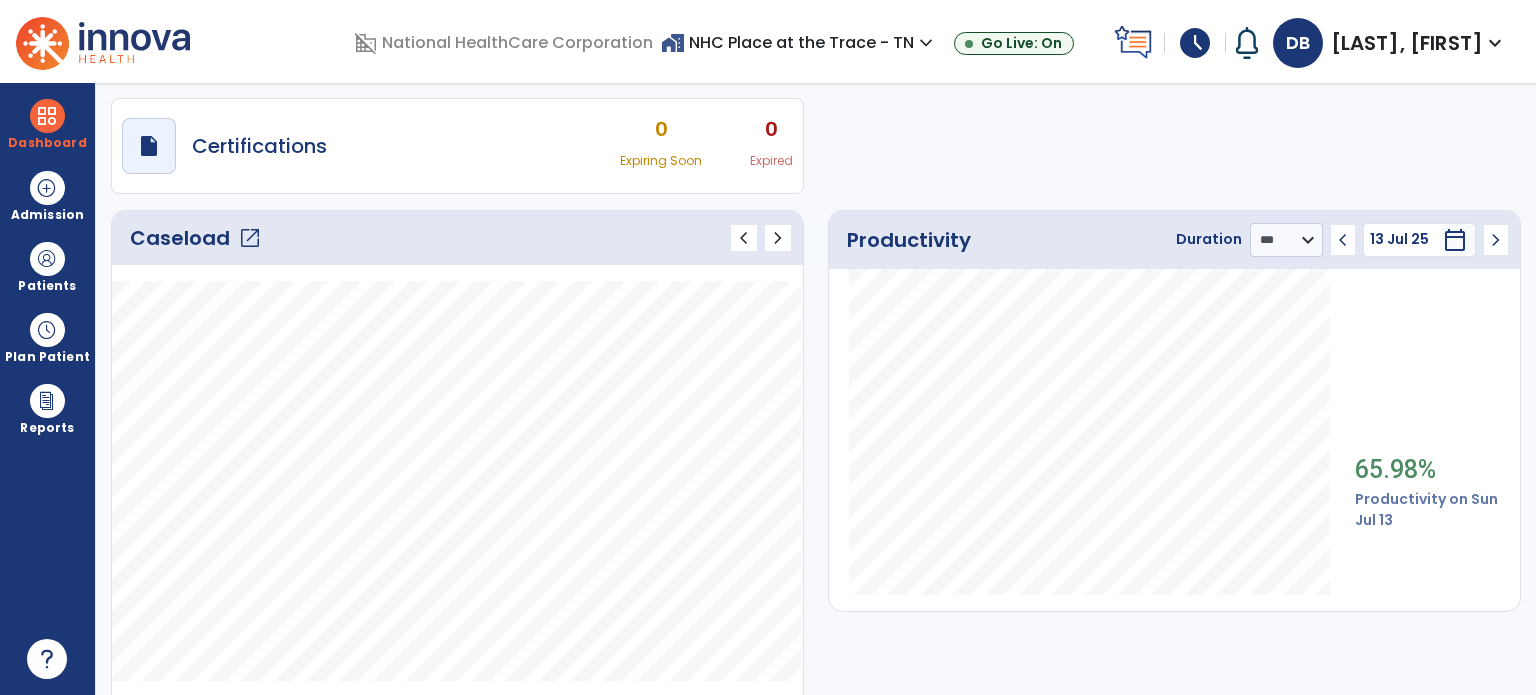 scroll, scrollTop: 0, scrollLeft: 0, axis: both 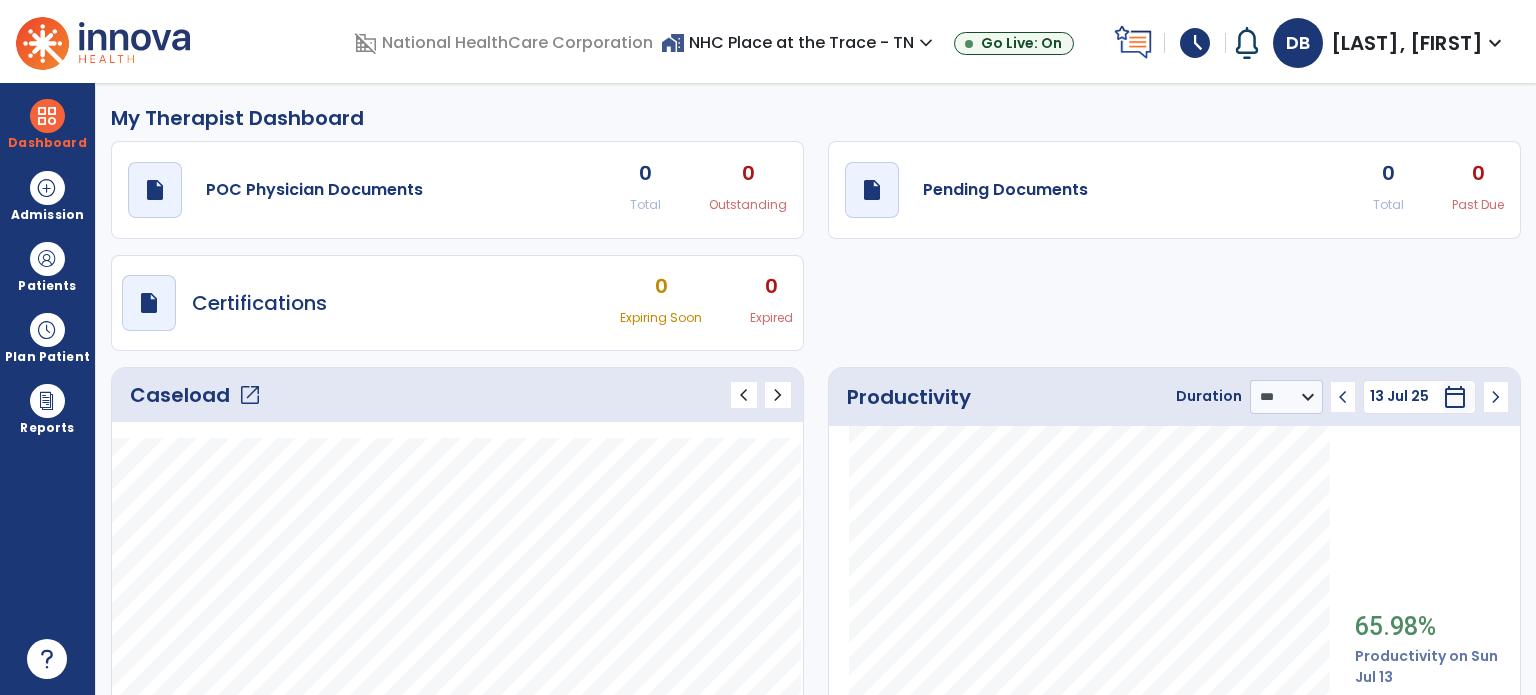 click at bounding box center (103, 41) 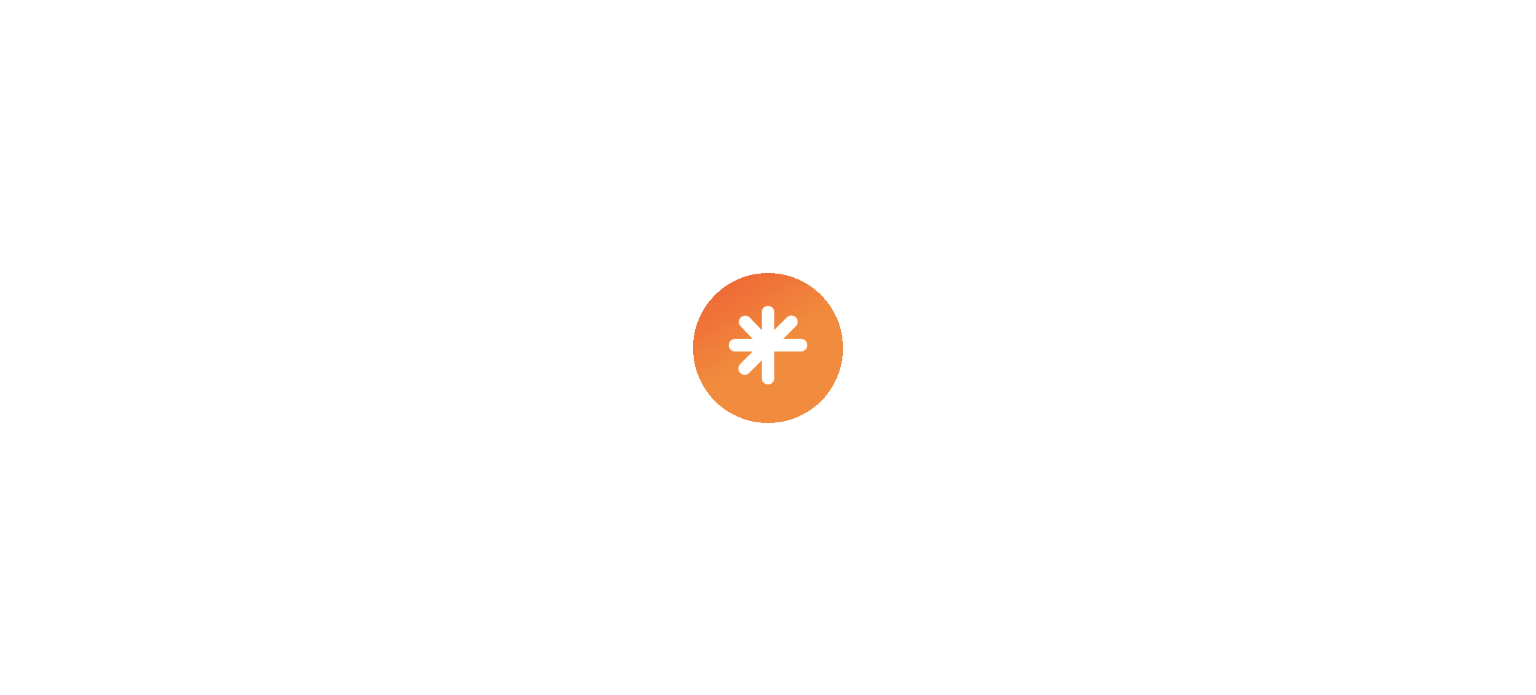 scroll, scrollTop: 0, scrollLeft: 0, axis: both 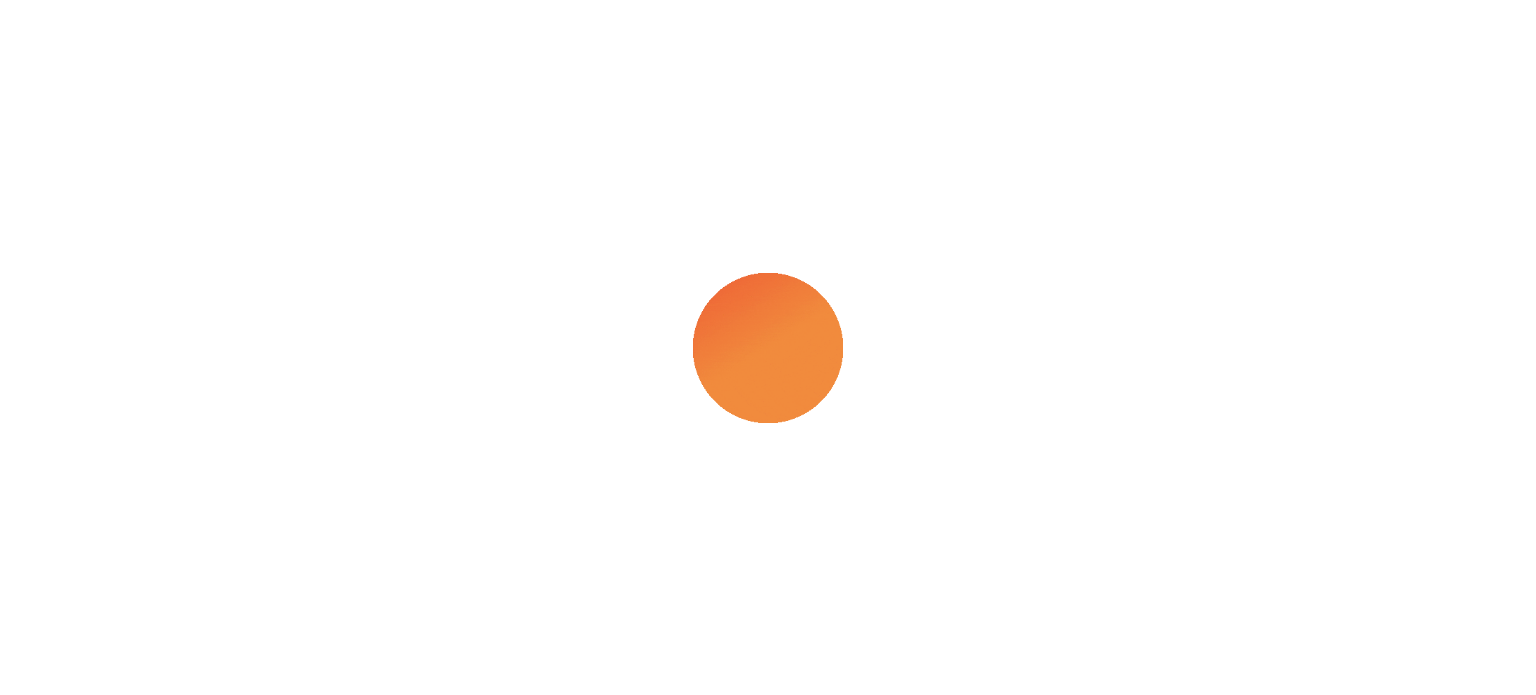 select on "****" 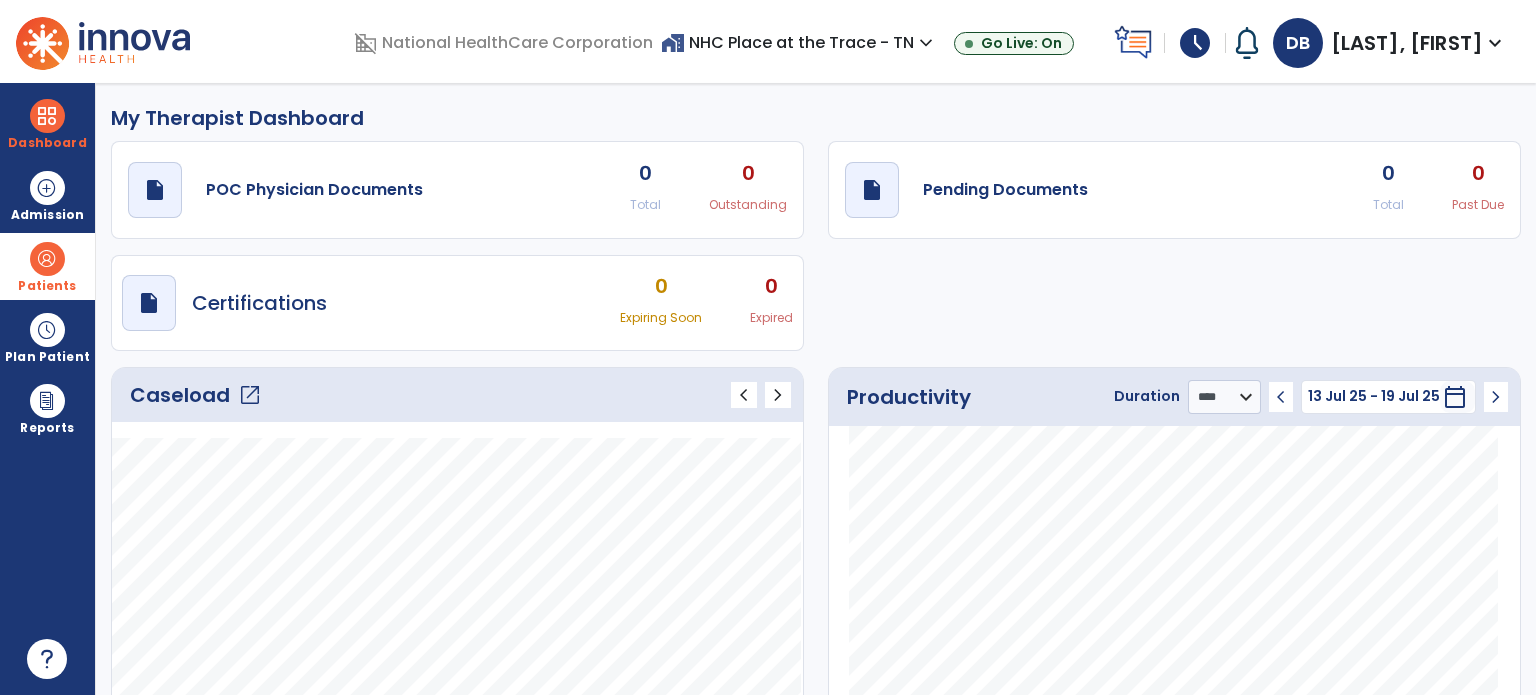 click on "Patients" at bounding box center [47, 266] 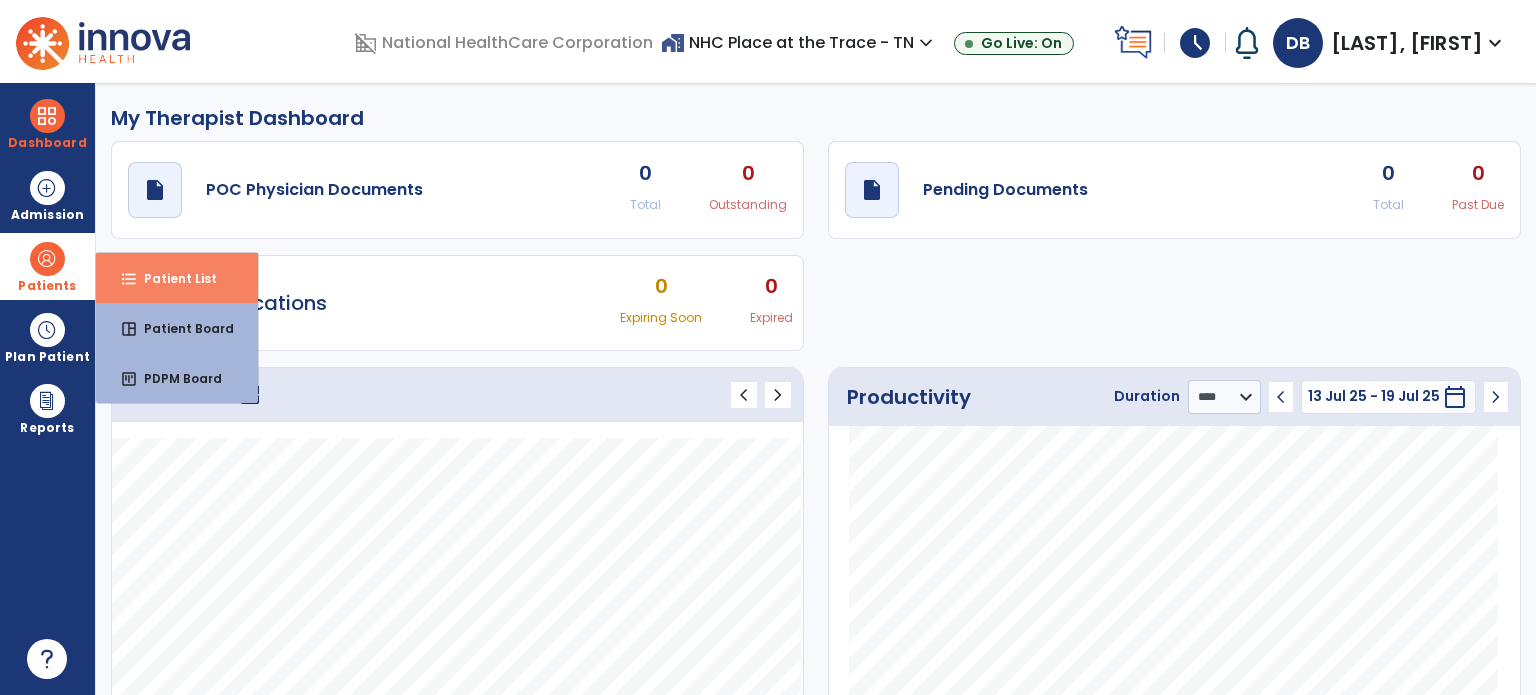 click on "format_list_bulleted  Patient List" at bounding box center [177, 278] 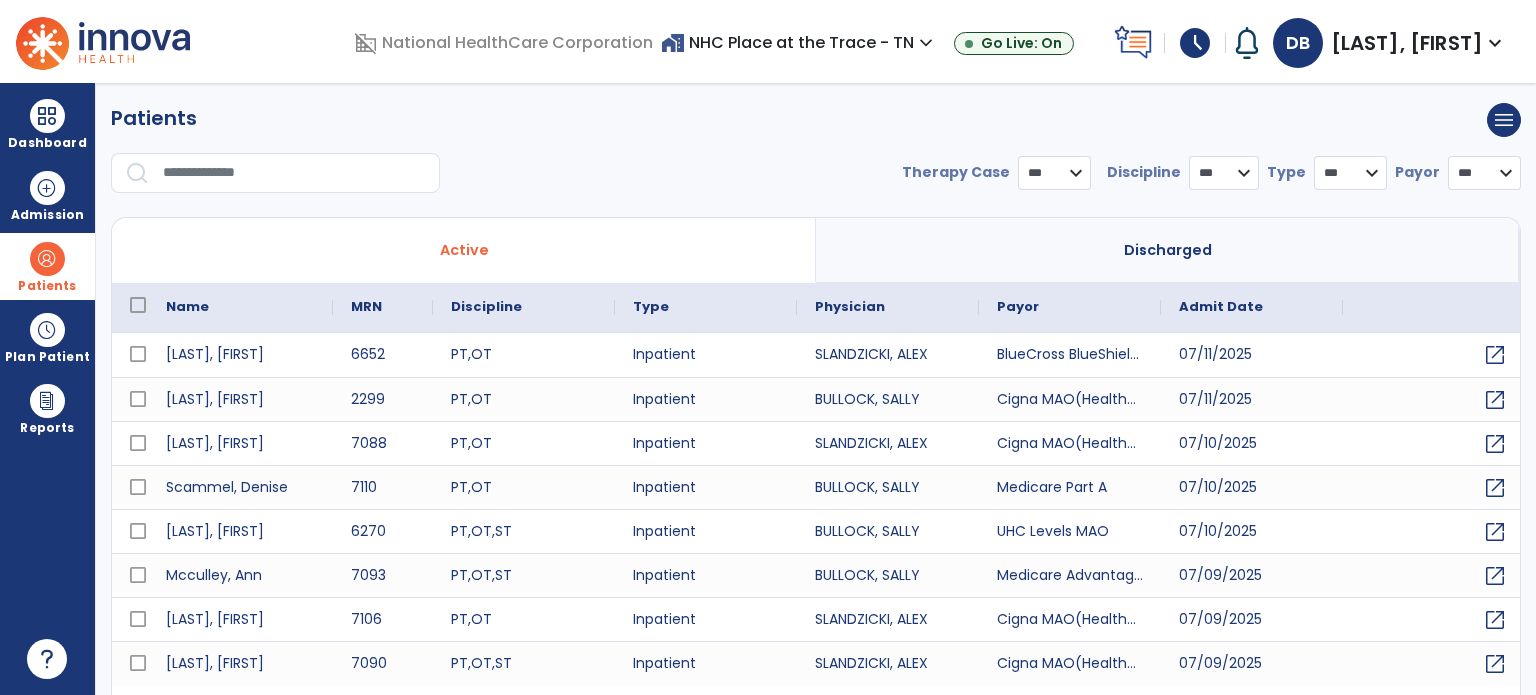 click at bounding box center [275, 173] 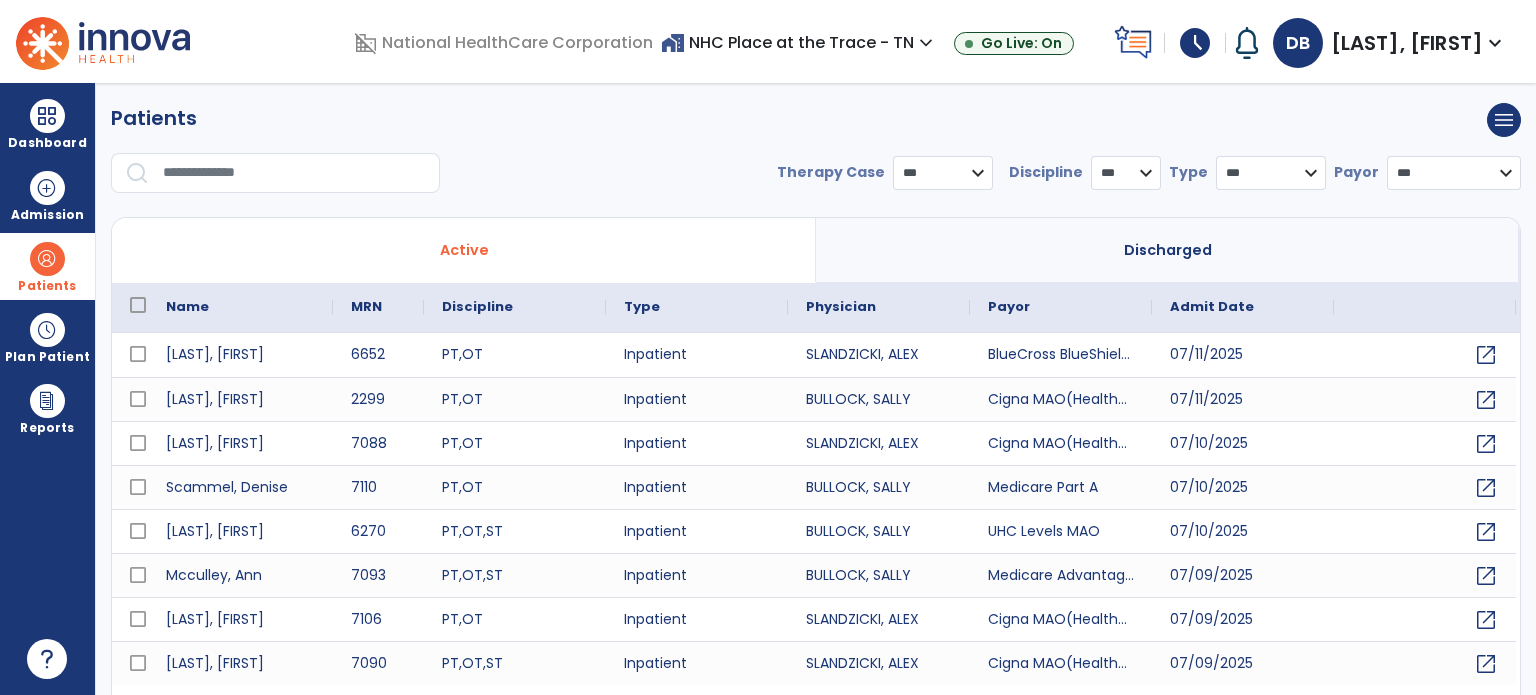 click at bounding box center [294, 173] 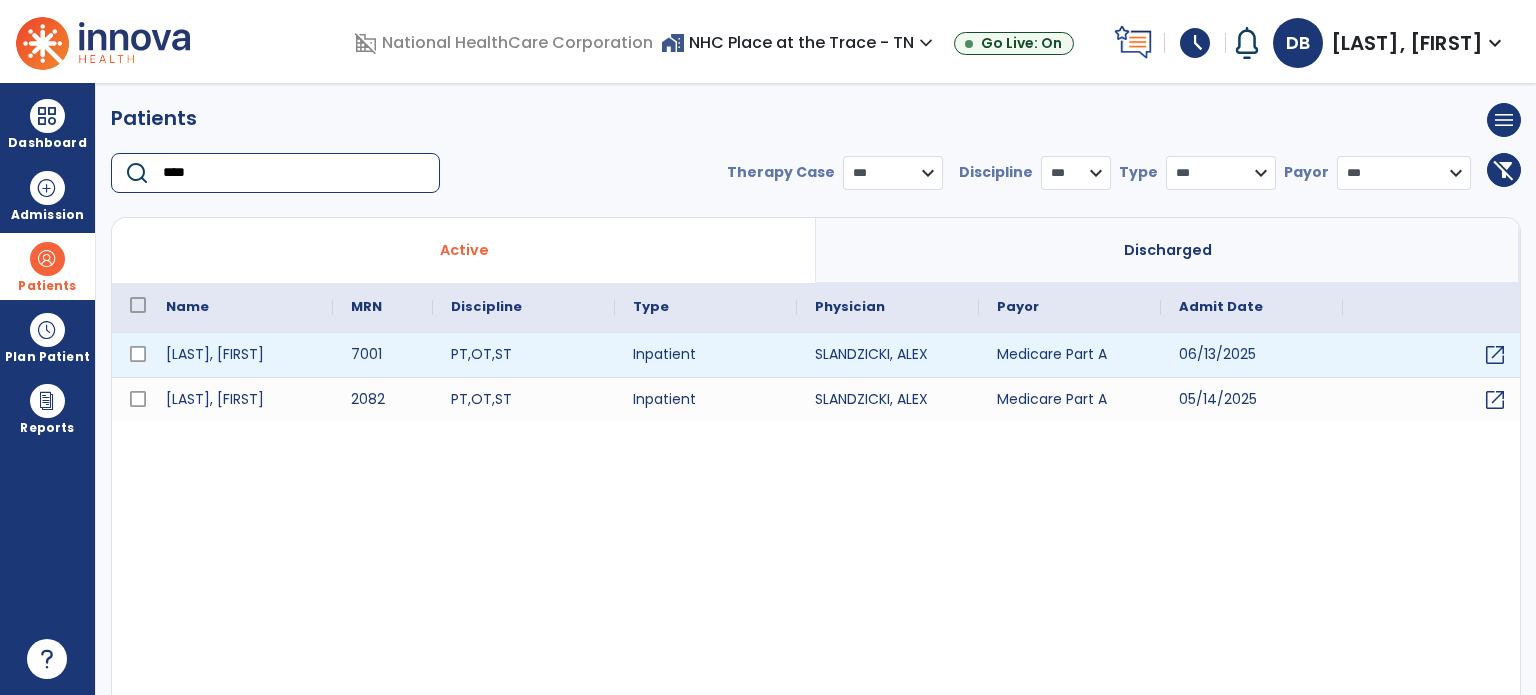type on "****" 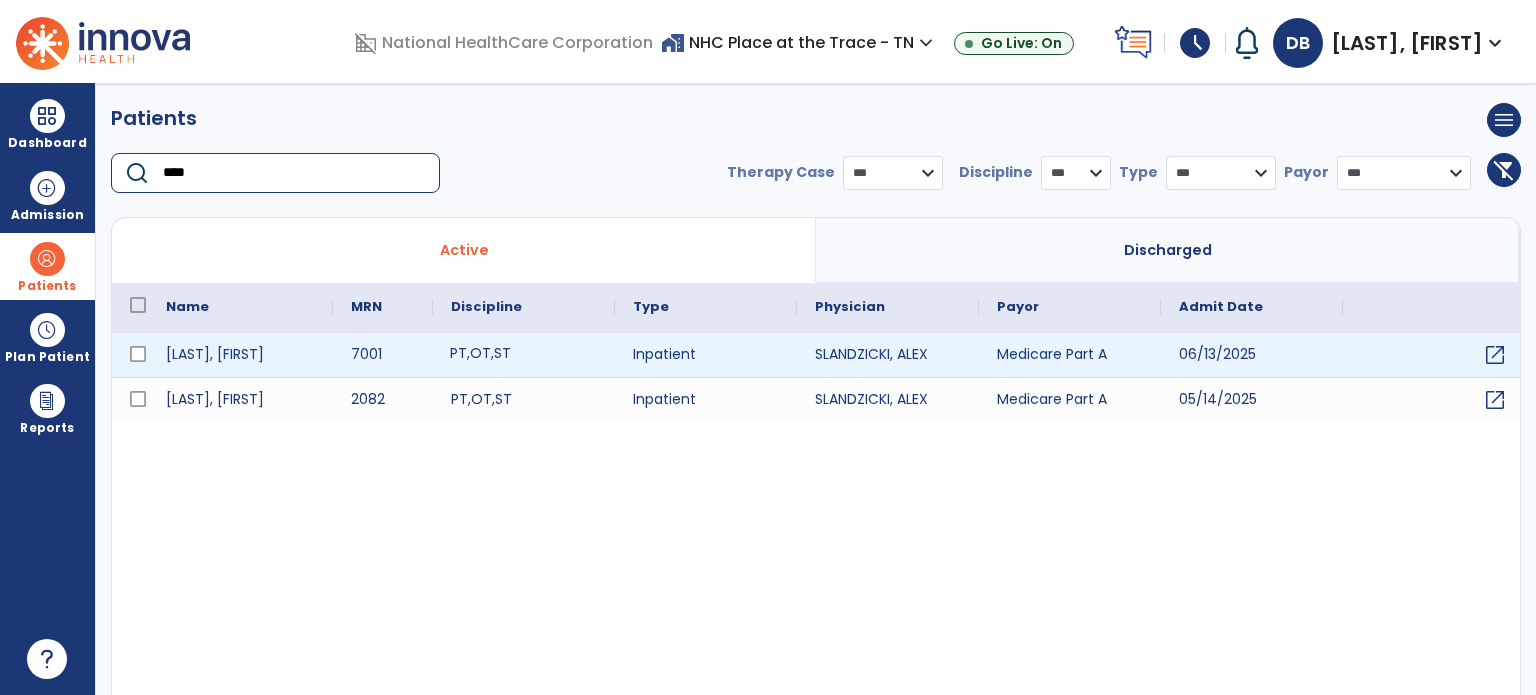 click on "PT , OT , ST" at bounding box center (524, 355) 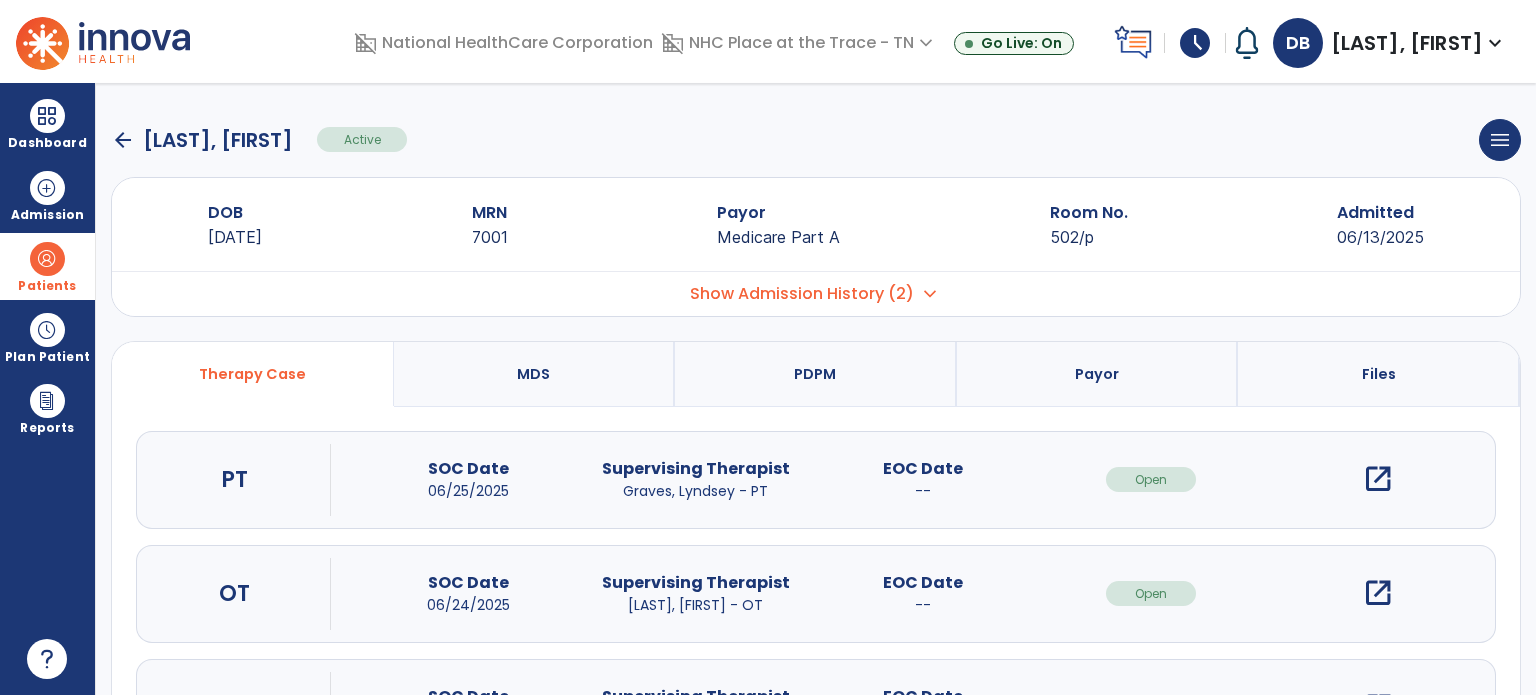 click on "open_in_new" at bounding box center (1378, 593) 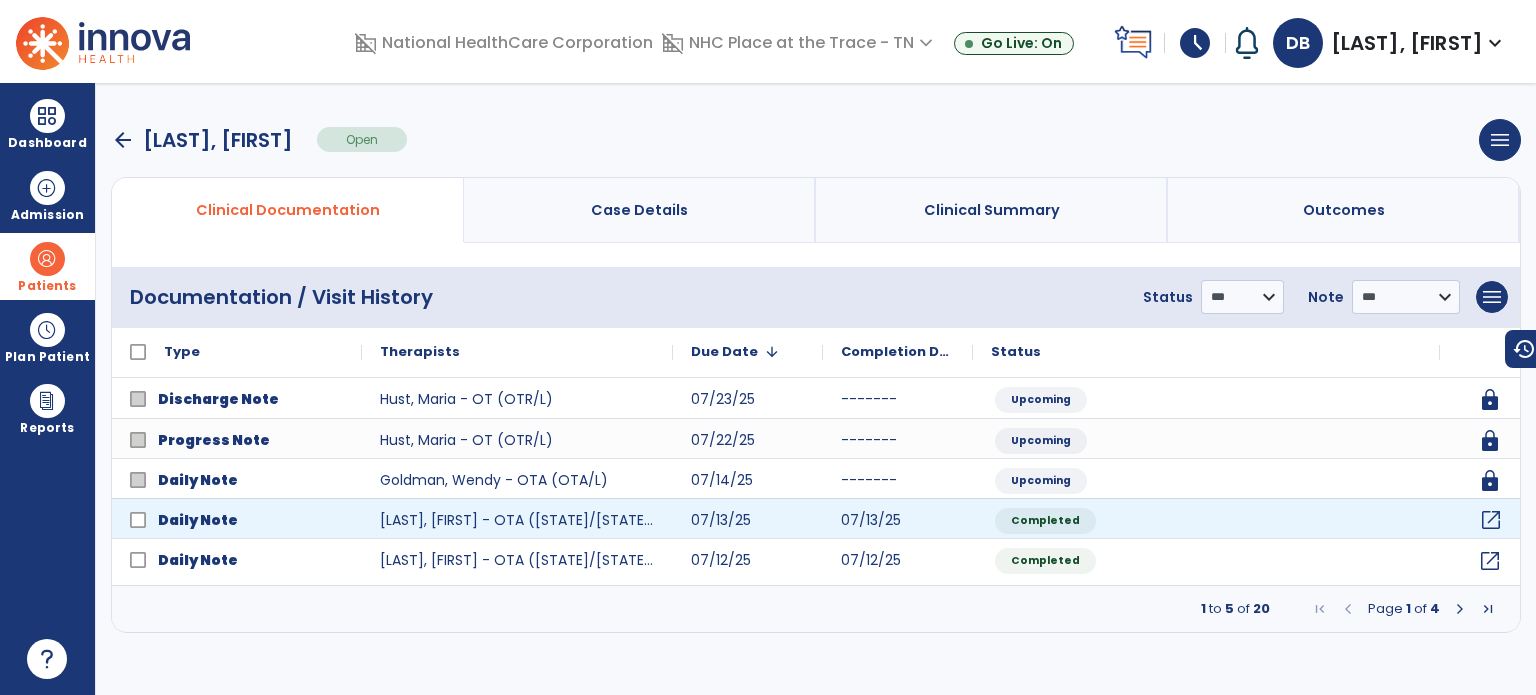 click on "open_in_new" 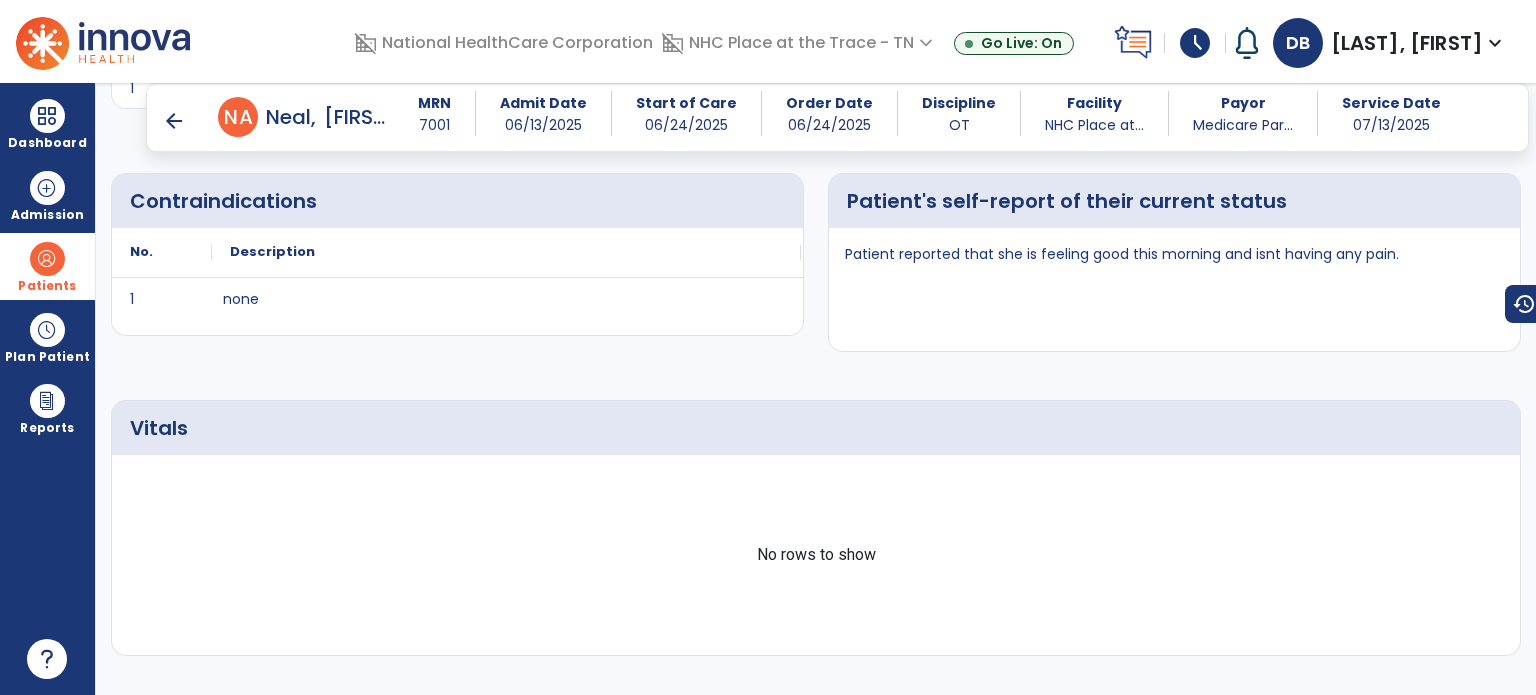 scroll, scrollTop: 0, scrollLeft: 0, axis: both 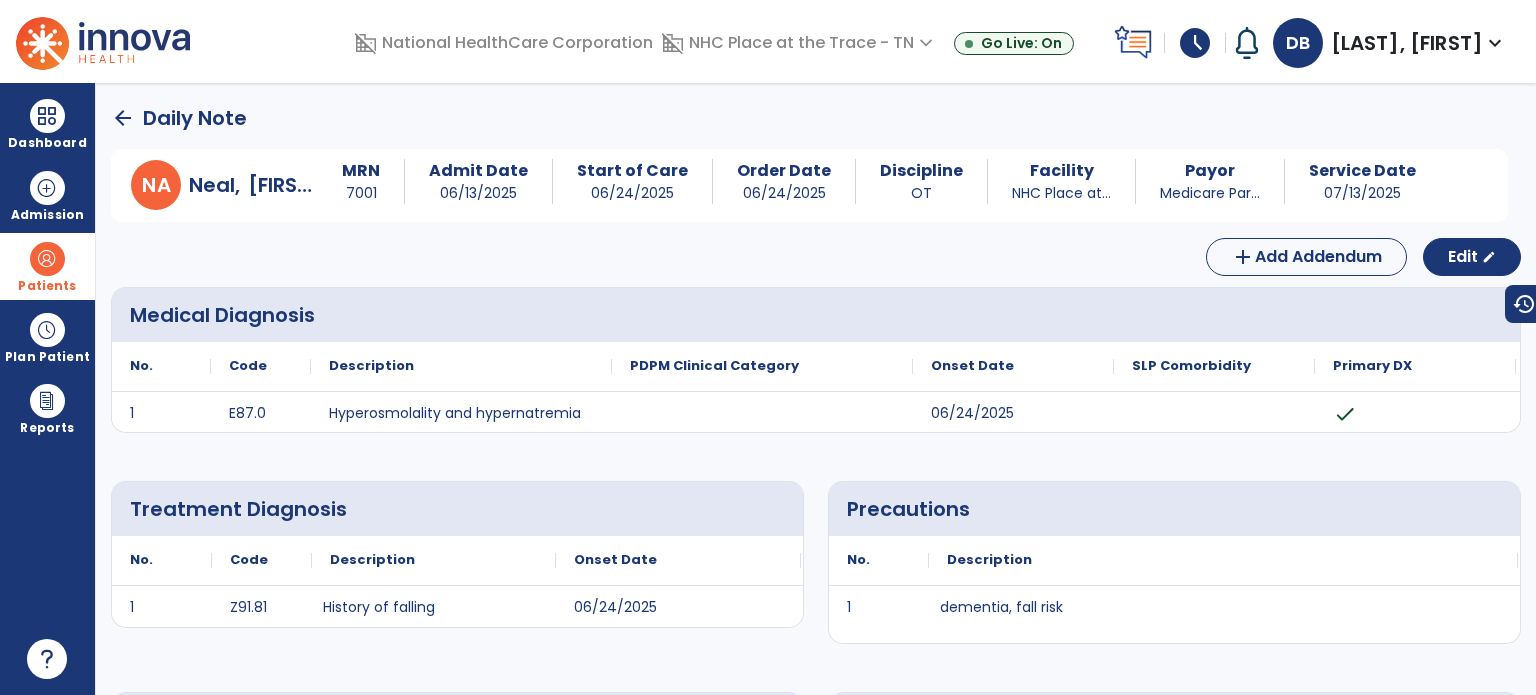 click at bounding box center [103, 41] 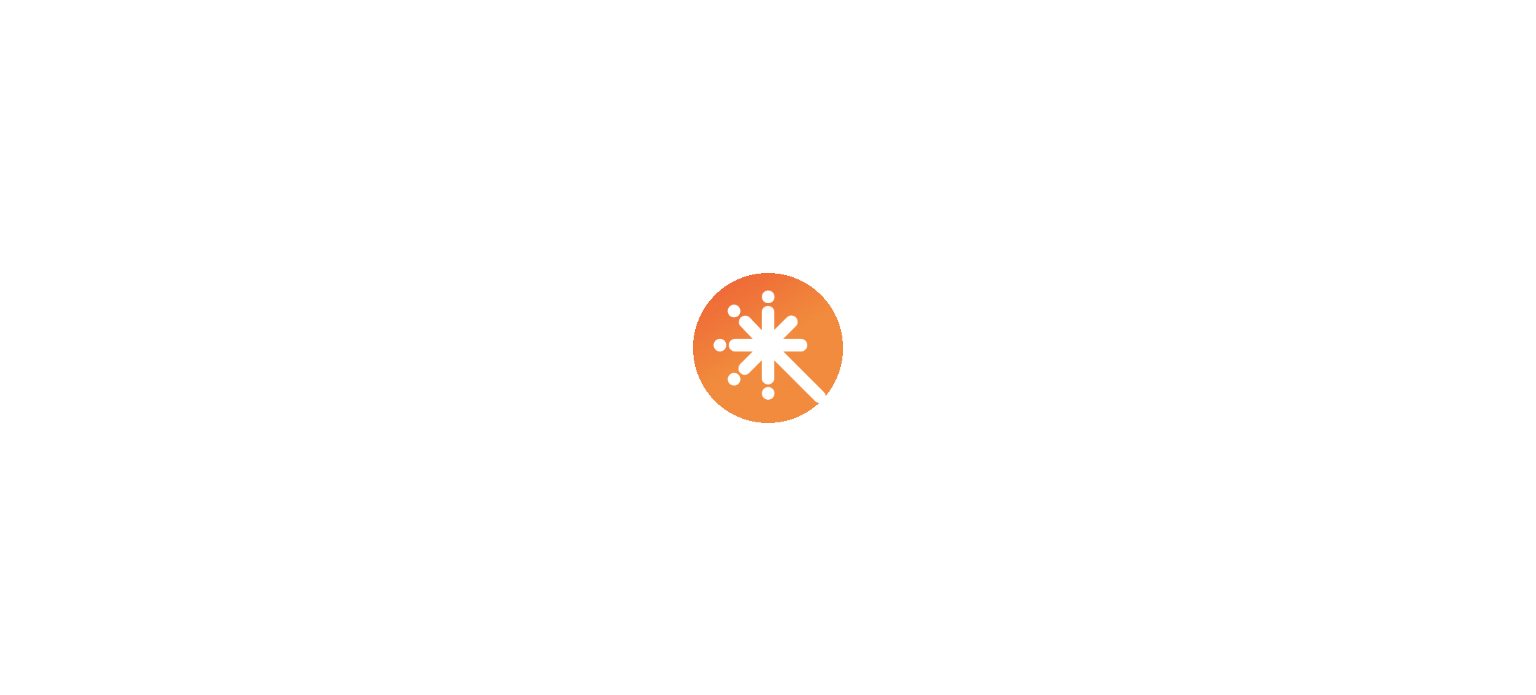 scroll, scrollTop: 0, scrollLeft: 0, axis: both 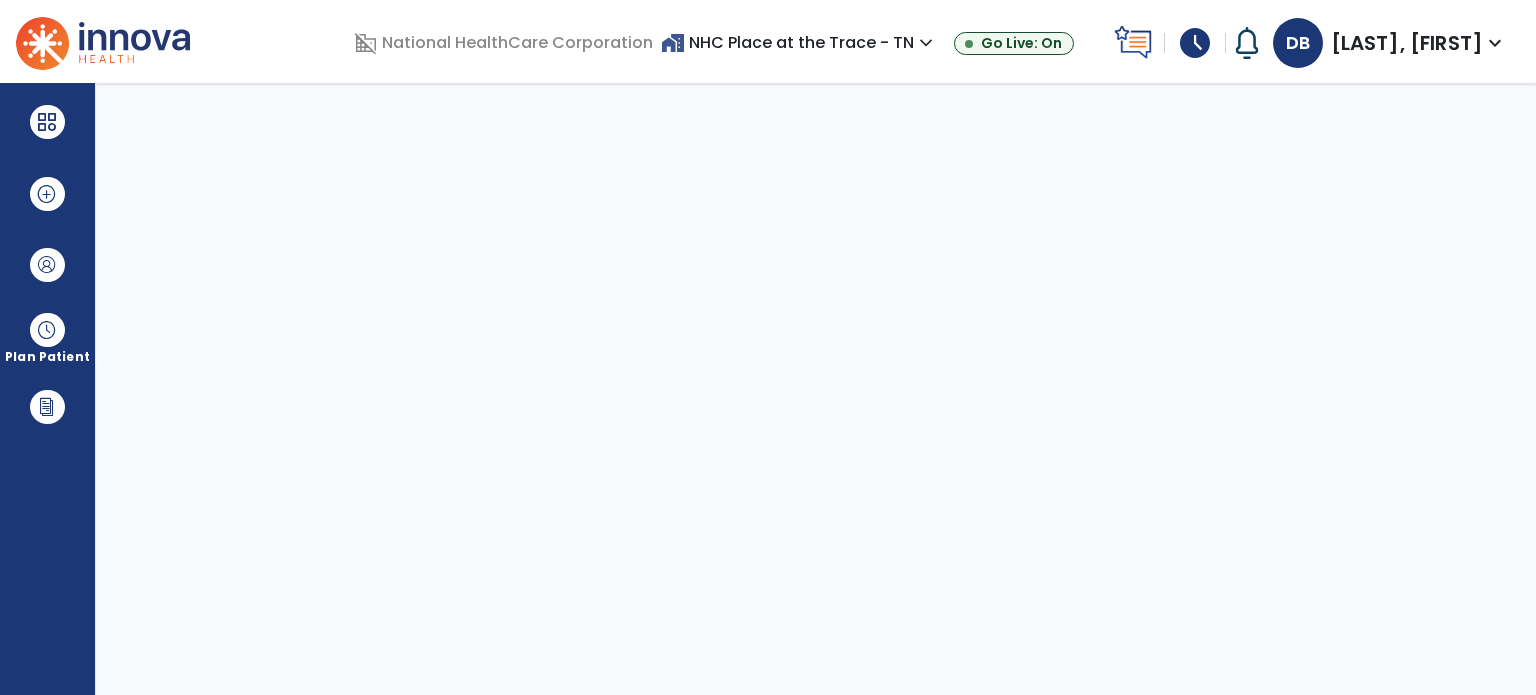 select on "****" 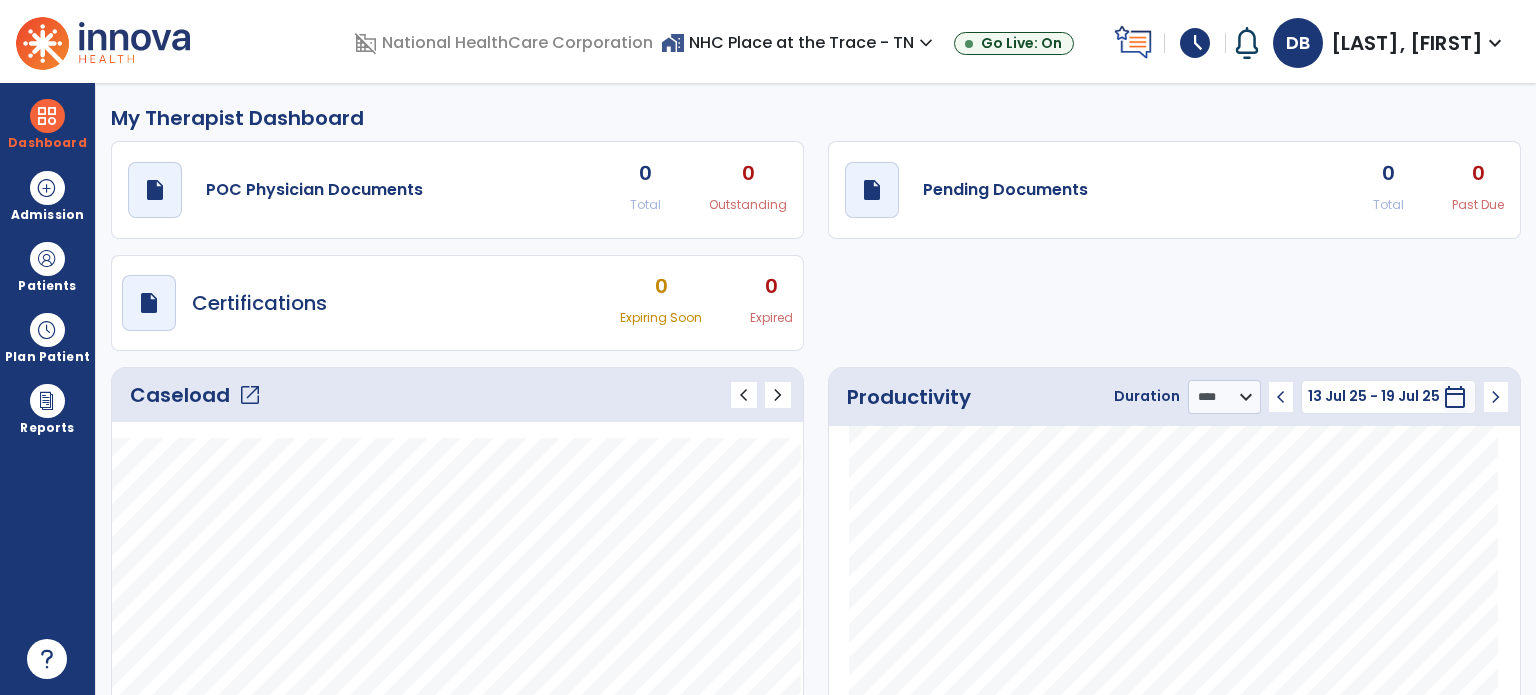 click on "[LAST], [FIRST]" at bounding box center [1407, 43] 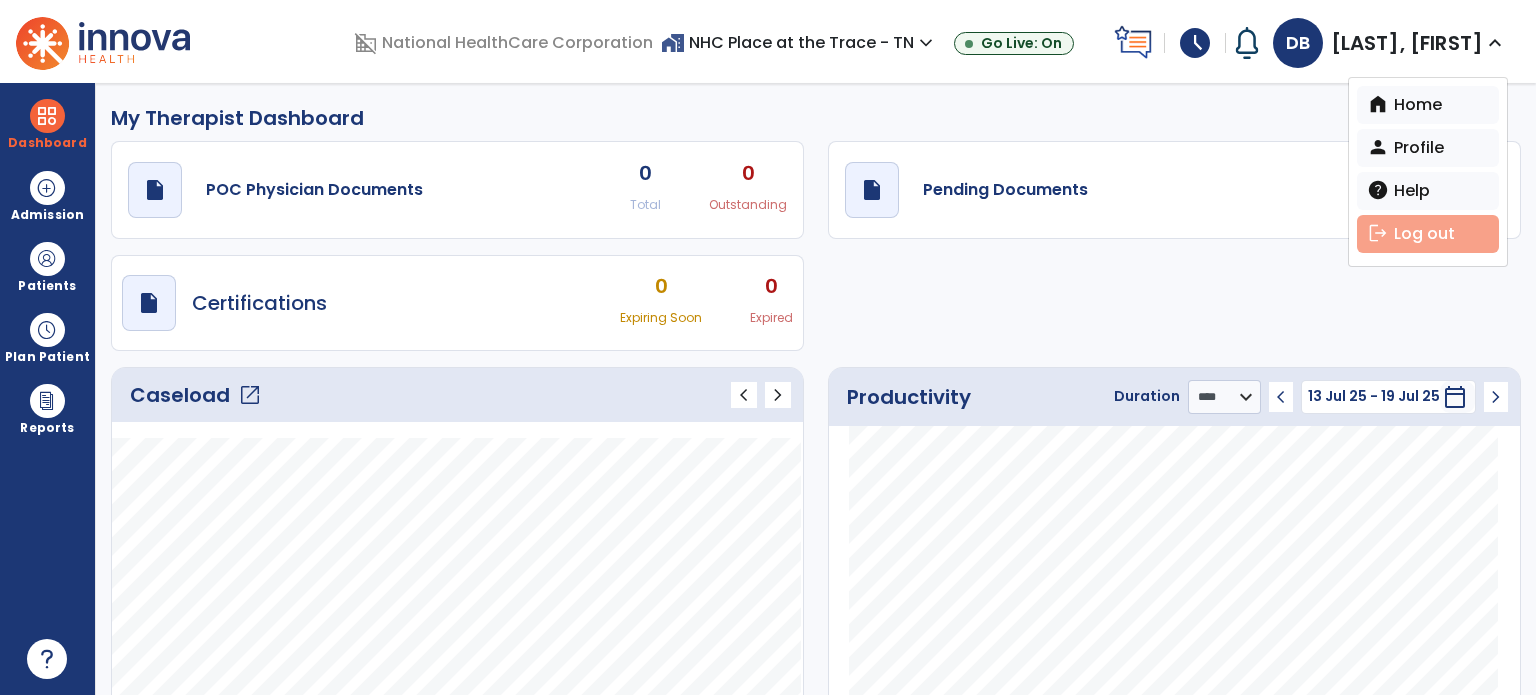 click on "logout   Log out" at bounding box center [1428, 234] 